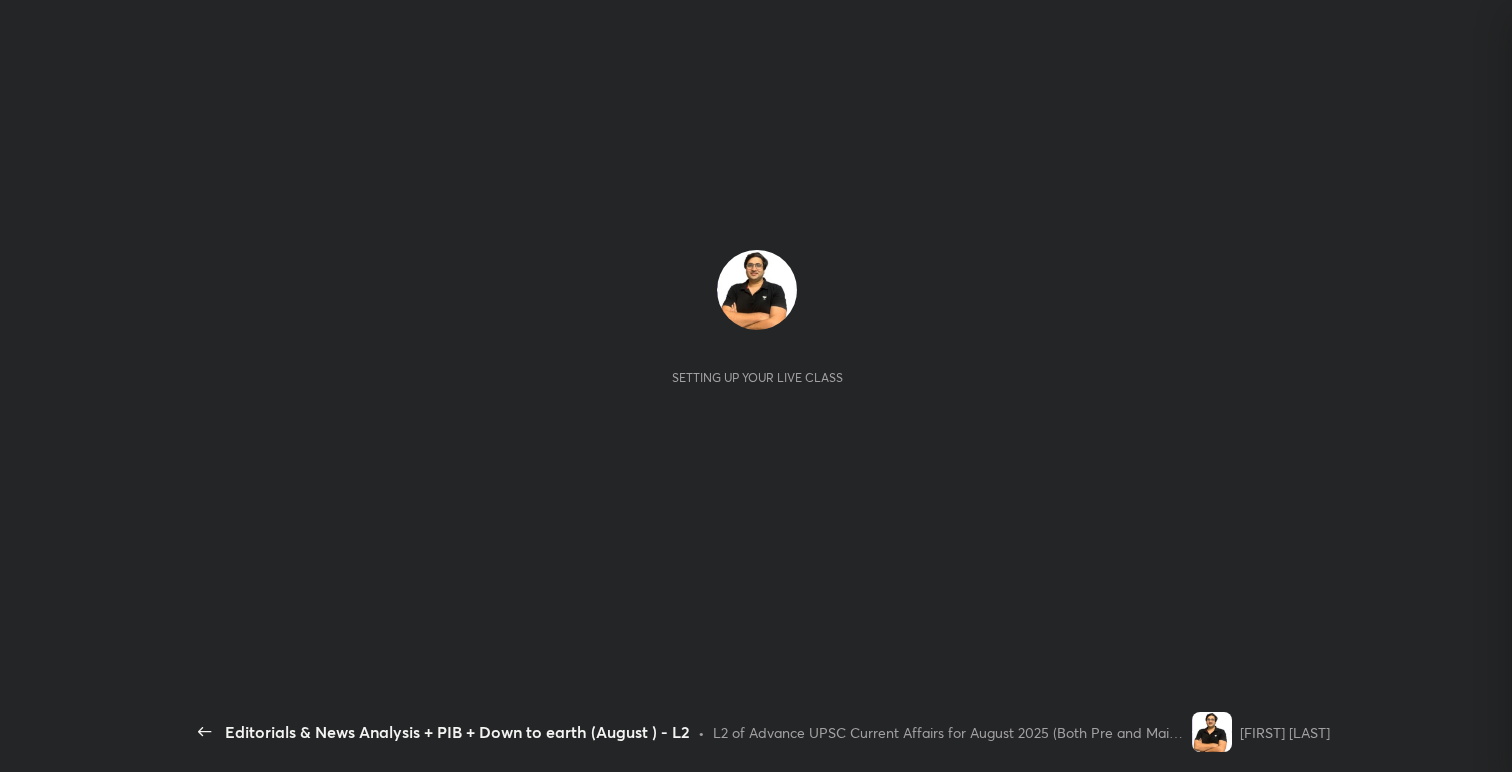 scroll, scrollTop: 0, scrollLeft: 0, axis: both 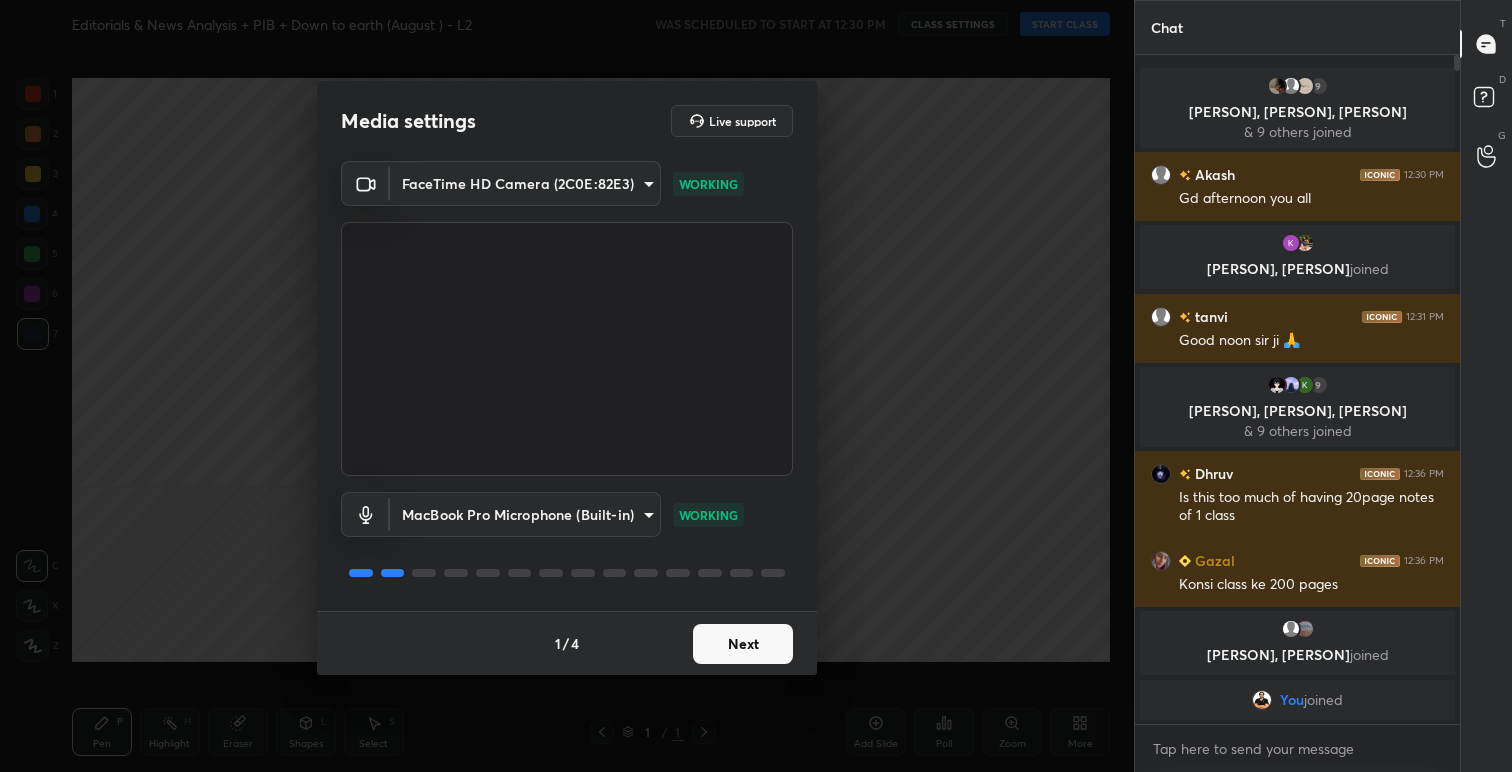 click on "1 2 3 4 5 6 7 C X Z C X Z E E Erase all   H H Editorials & News Analysis + PIB + Down to earth (August ) - L2 WAS SCHEDULED TO START AT  12:30 PM CLASS SETTINGS START CLASS Setting up your live class Back Editorials & News Analysis + PIB + Down to earth (August ) - L2 • L2 of Advance UPSC Current Affairs for August 2025 (Both Pre and Mains) [FIRST] [LAST] Pen P Highlight H Eraser Shapes L Select S 1 / 1 Add Slide Poll Zoom More Chat 9 Aasfa, Ritik, Anisha &  9 others  joined Akash 12:30 PM Gd afternoon you all [FIRST], Nidhi  joined tanvi 12:31 PM Good noon sir ji 🙏 9 Lalit, Happy, [FIRST]  &  9 others  joined Dhruv 12:36 PM Is this too much of having 20page notes of 1 class Gazal 12:36 PM Konsi class ke 200 pages Hrishikesh, kasvi  joined You  joined 1 NEW MESSAGE Enable hand raising Enable raise hand to speak to learners. Once enabled, chat will be turned off temporarily. Enable x   Doubts asked by learners will show up here Raise hand disabled Enable Can't raise hand Got it T Messages (T) D Doubts (D)" at bounding box center [756, 386] 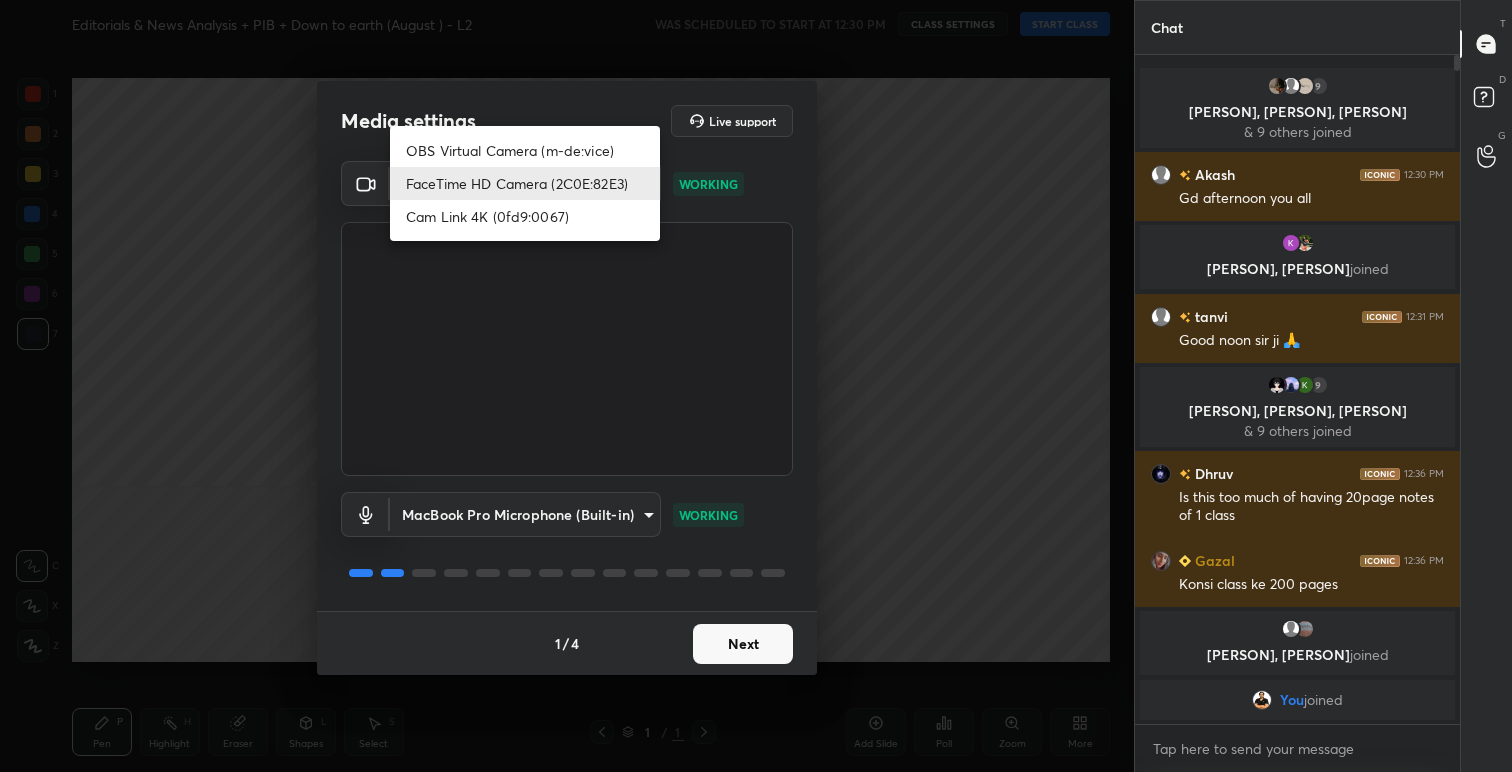 click on "Cam Link 4K (0fd9:0067)" at bounding box center (525, 216) 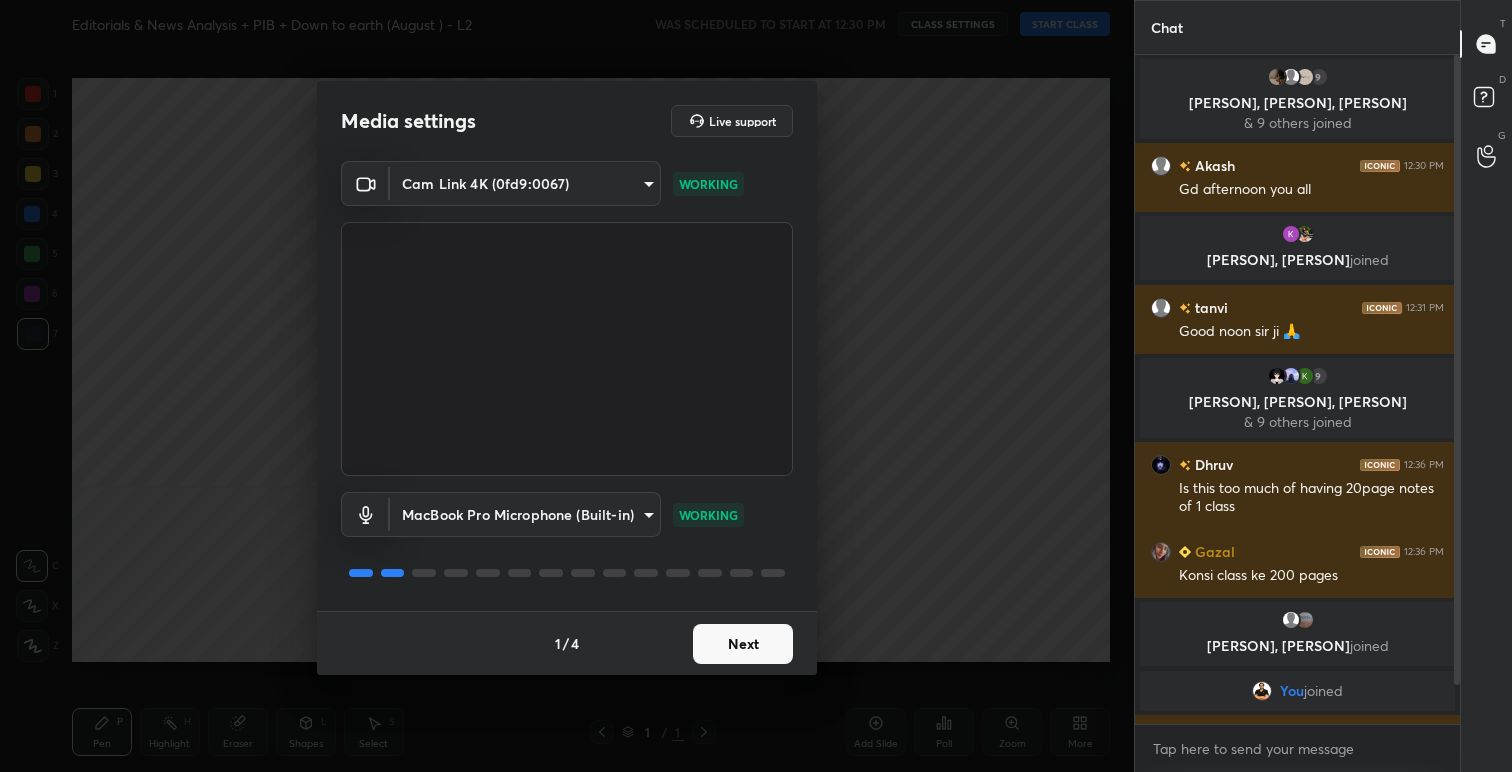 click on "Next" at bounding box center [743, 644] 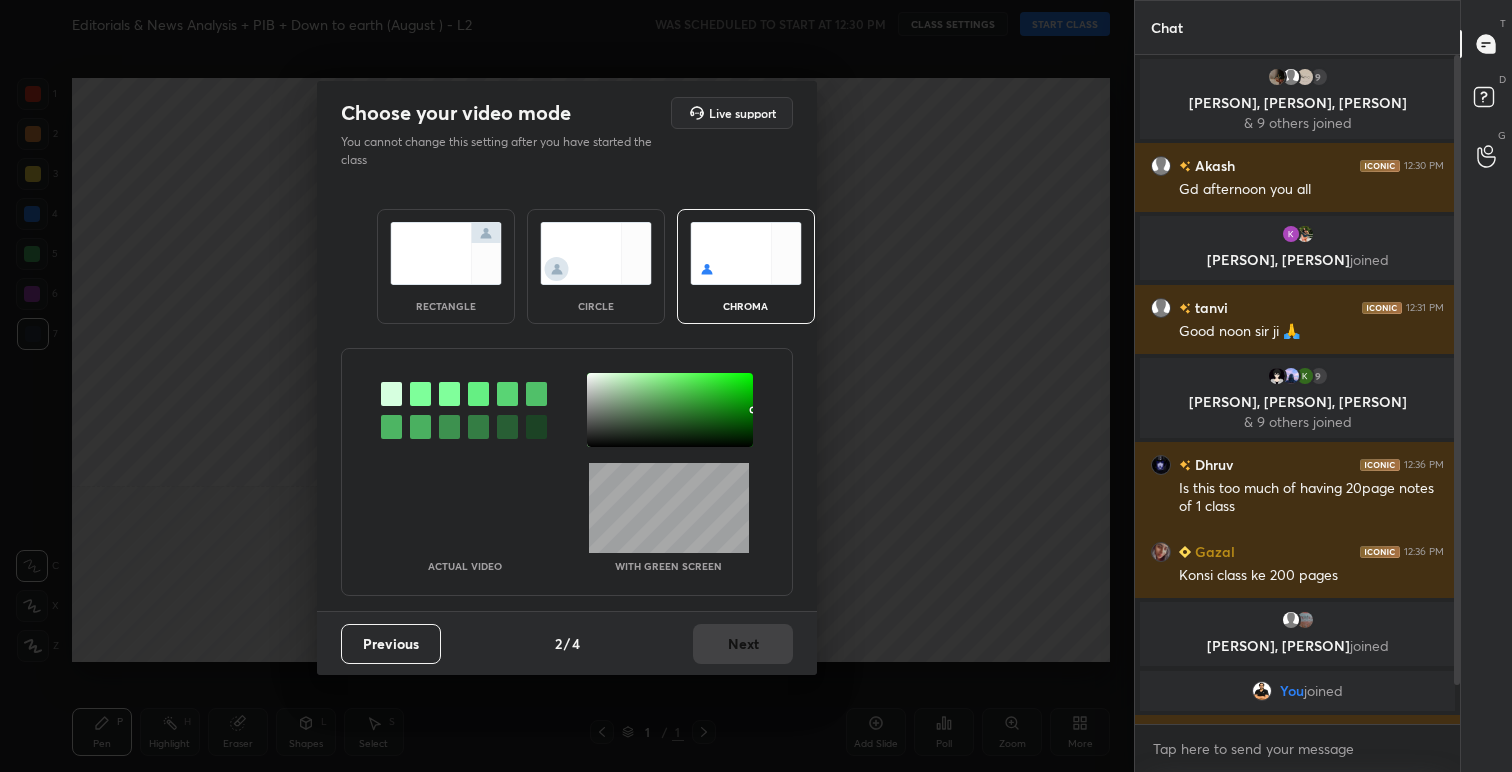click at bounding box center [446, 253] 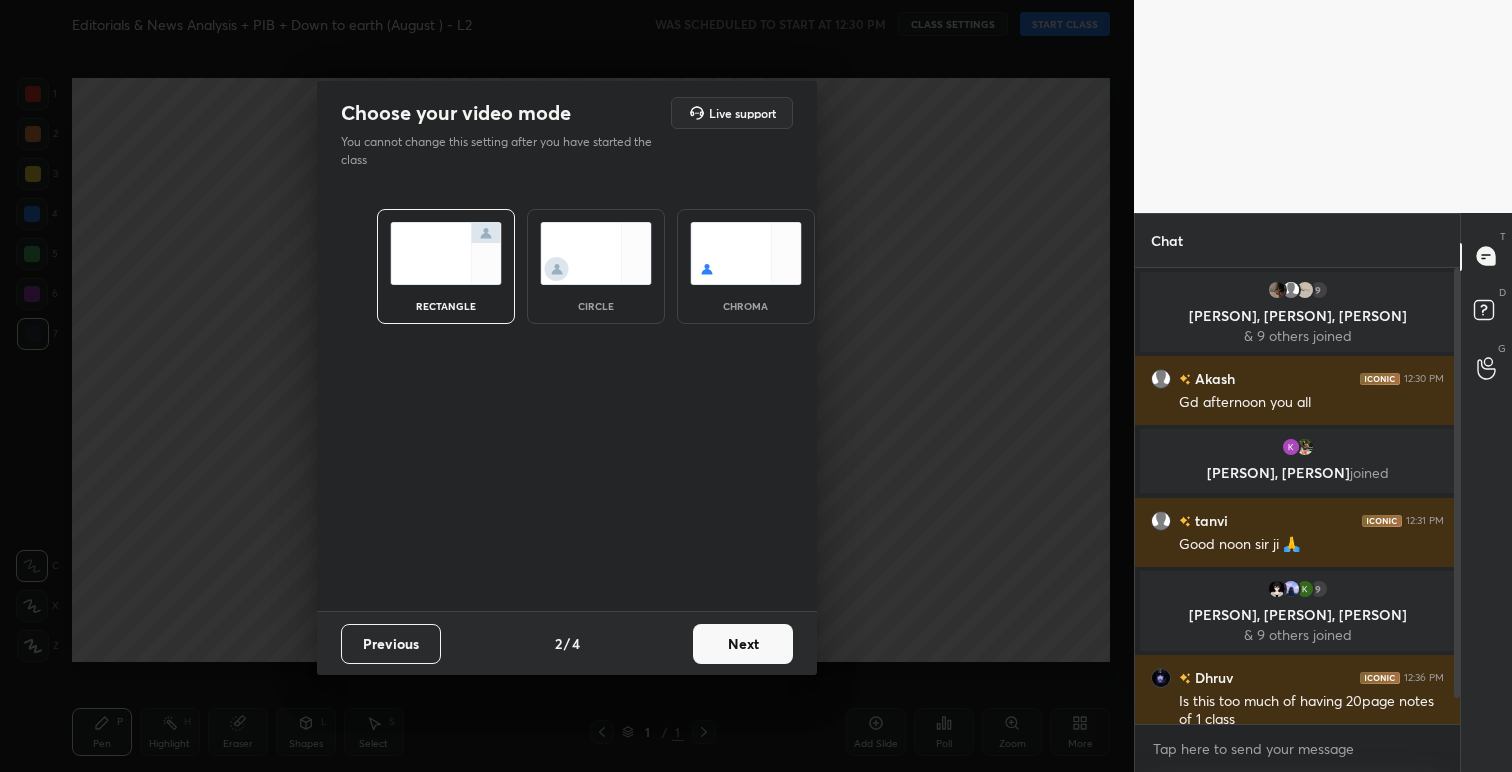 click on "Next" at bounding box center [743, 644] 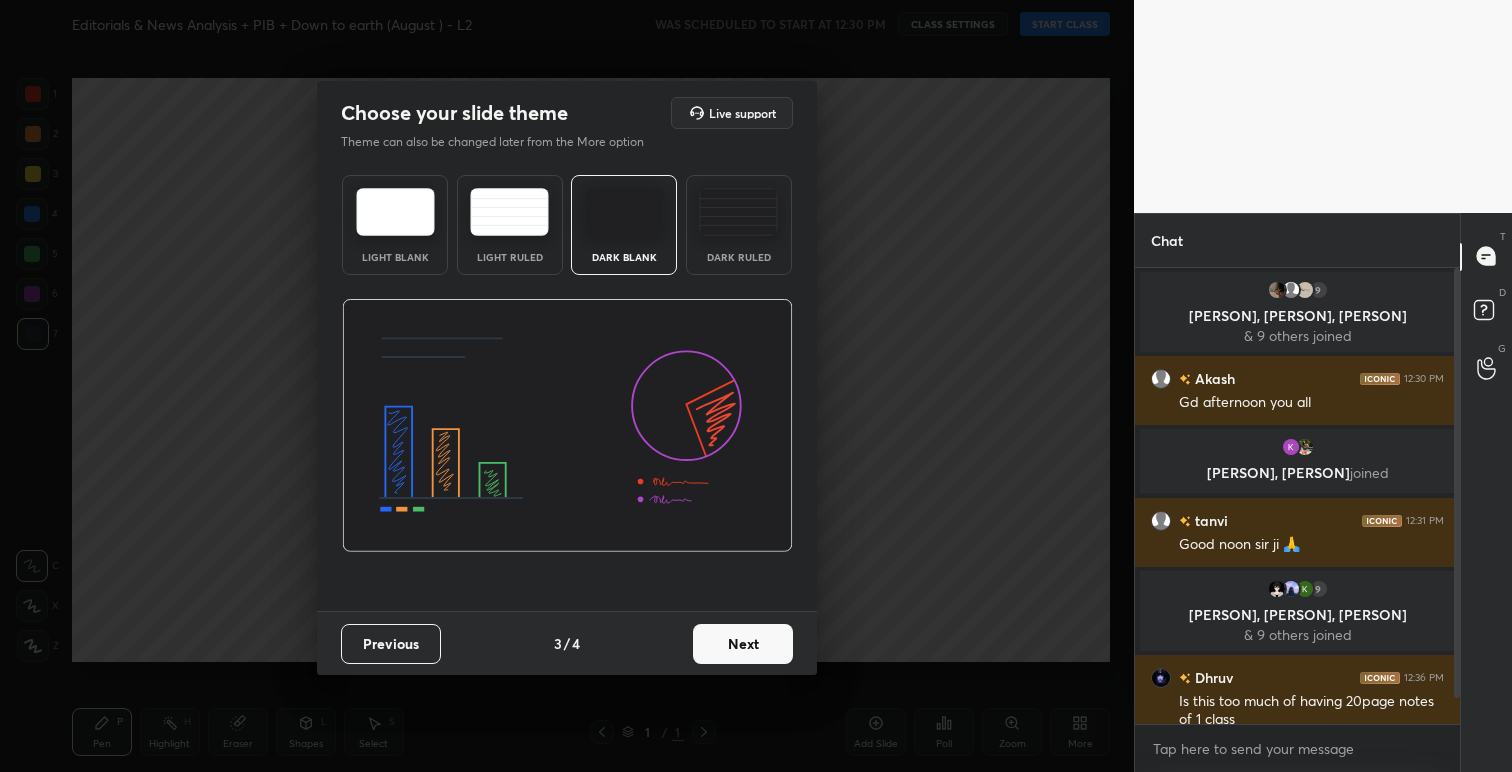 click on "Next" at bounding box center (743, 644) 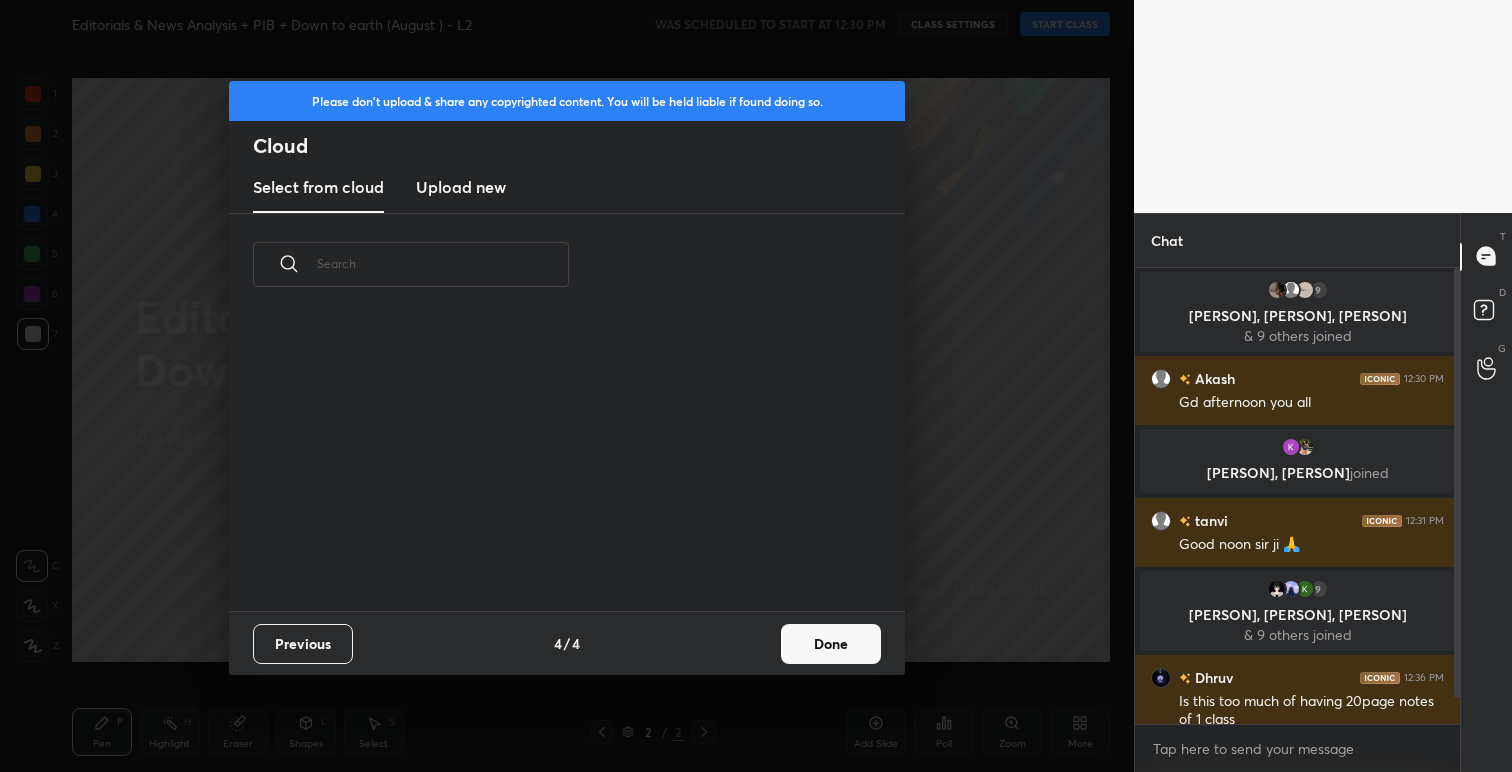 scroll, scrollTop: 7, scrollLeft: 11, axis: both 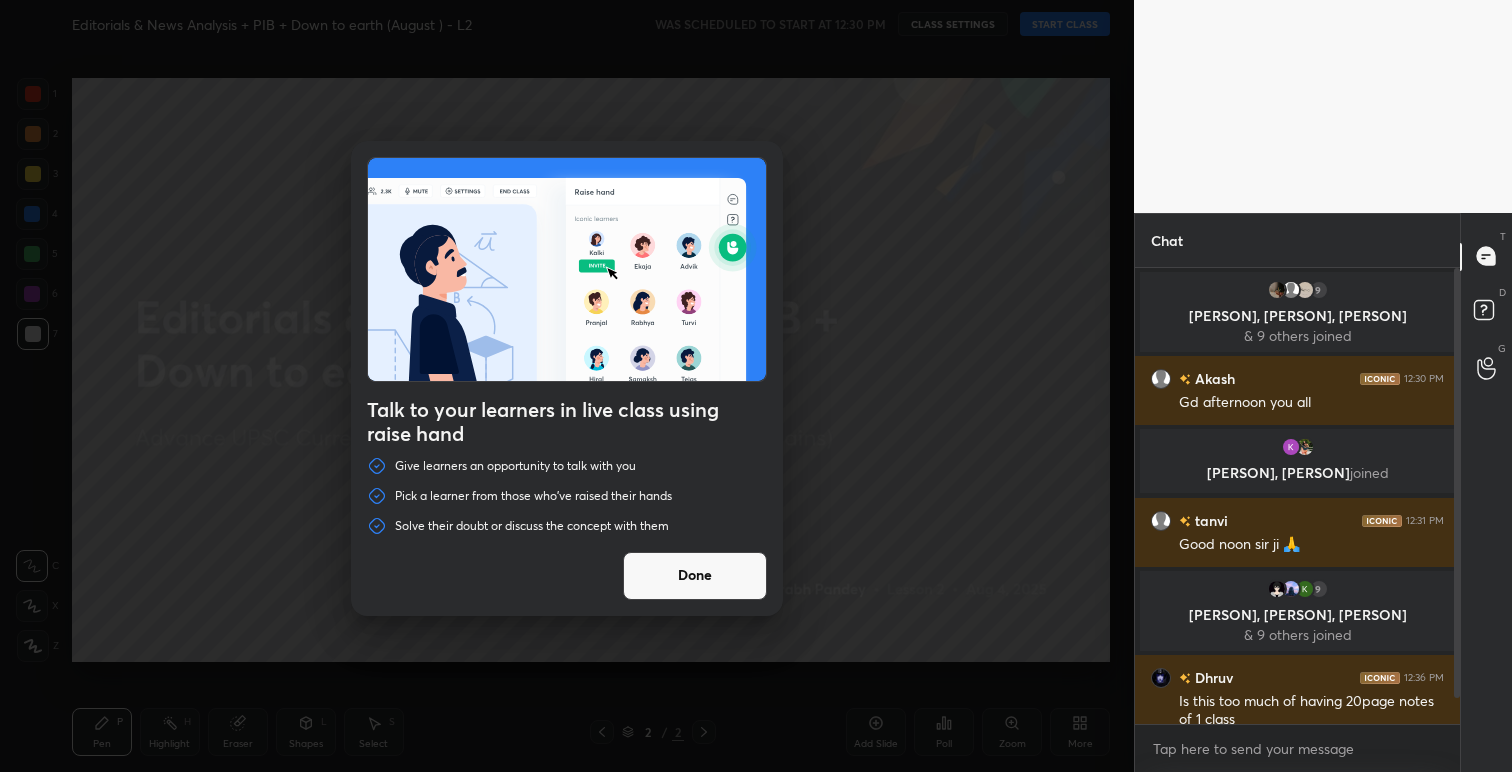 click on "Done" at bounding box center [695, 576] 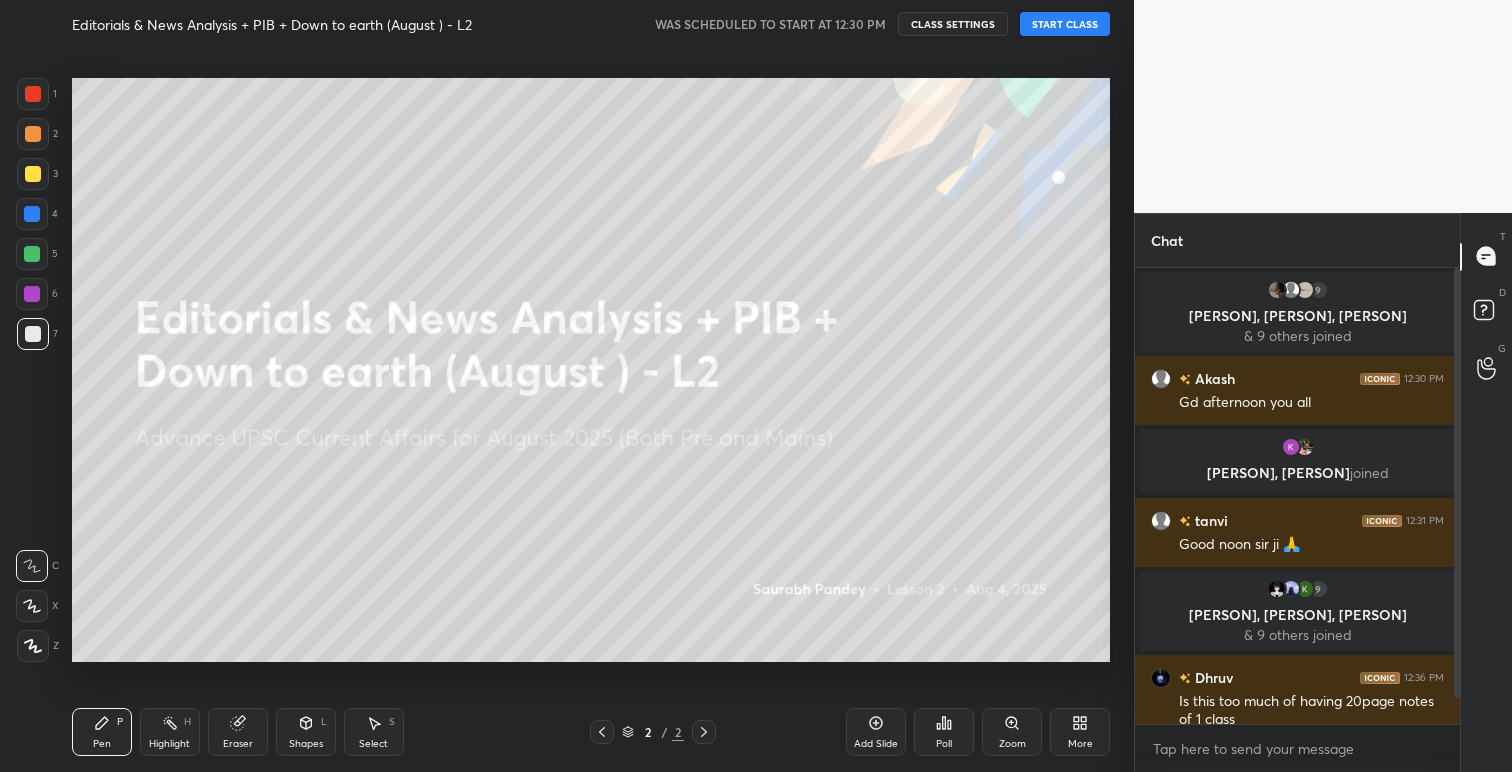 click on "START CLASS" at bounding box center (1065, 24) 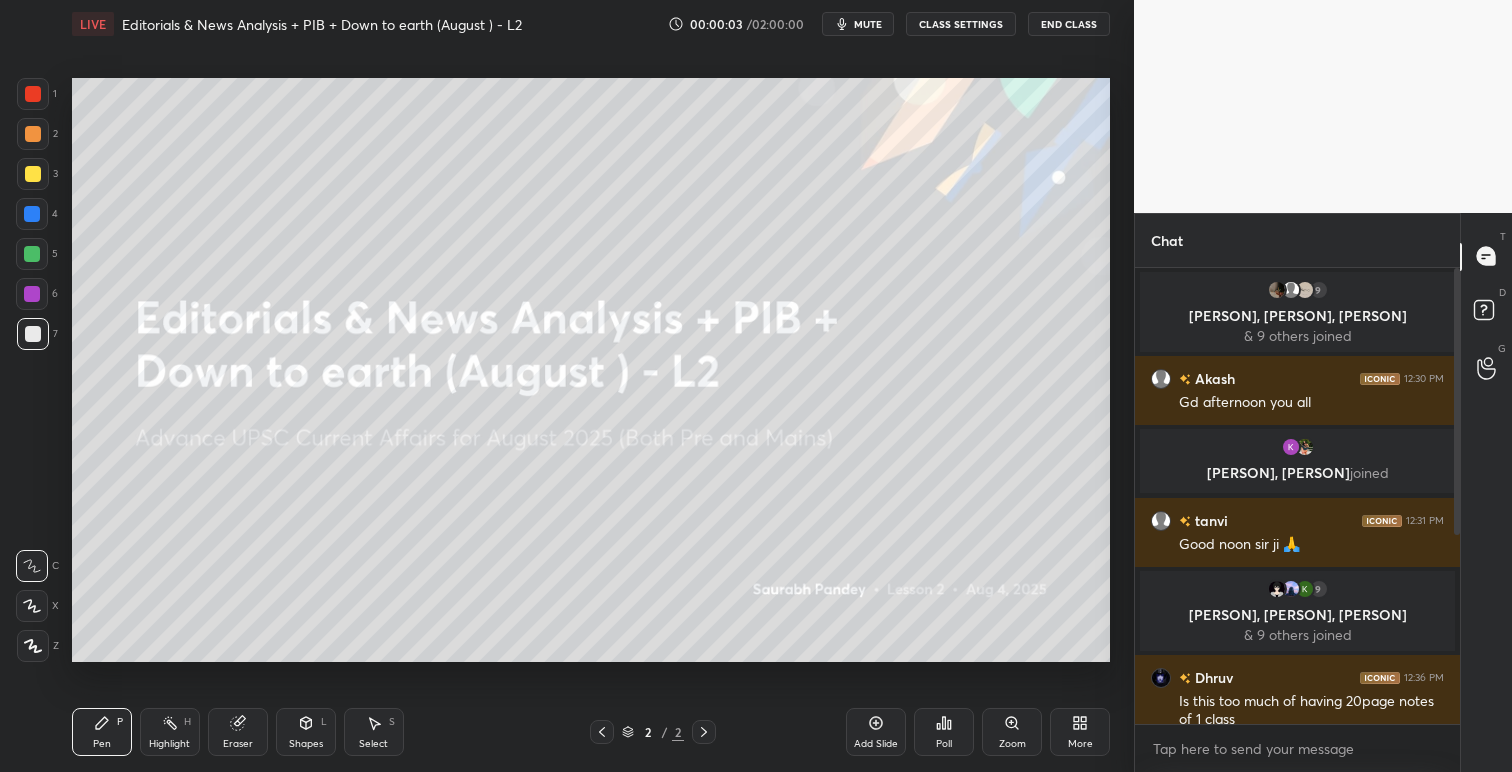 click on "mute" at bounding box center (868, 24) 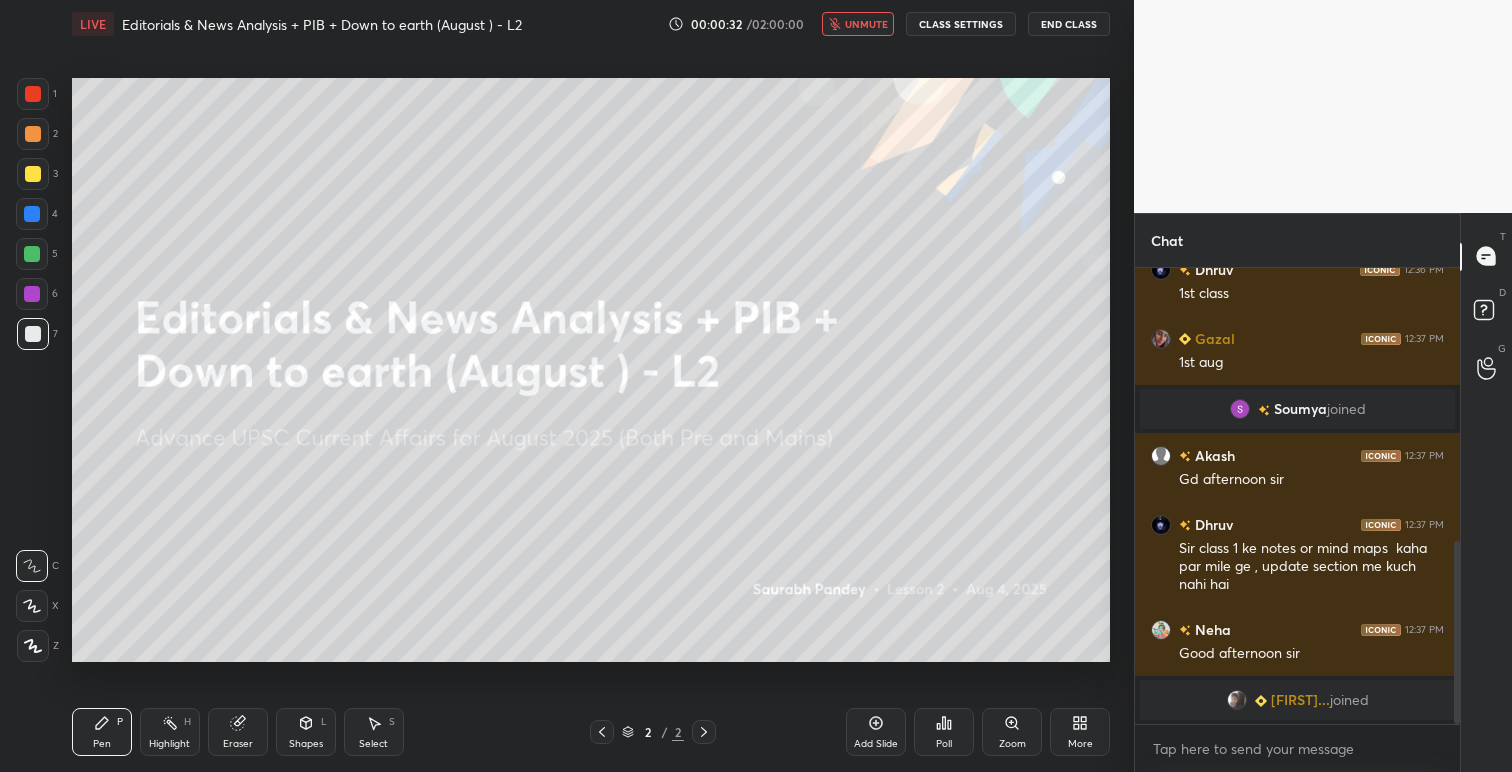 scroll, scrollTop: 750, scrollLeft: 0, axis: vertical 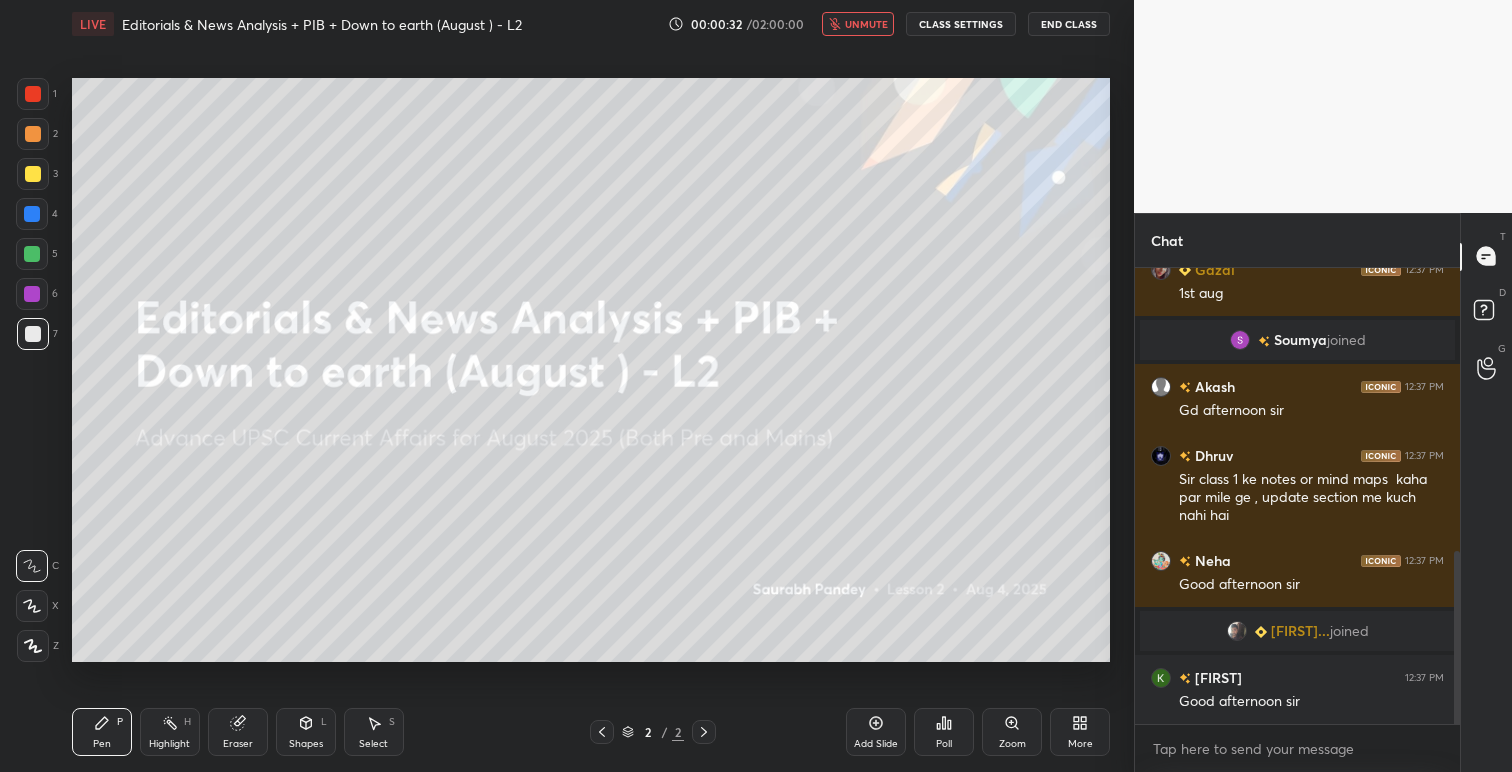 click on "unmute" at bounding box center (858, 24) 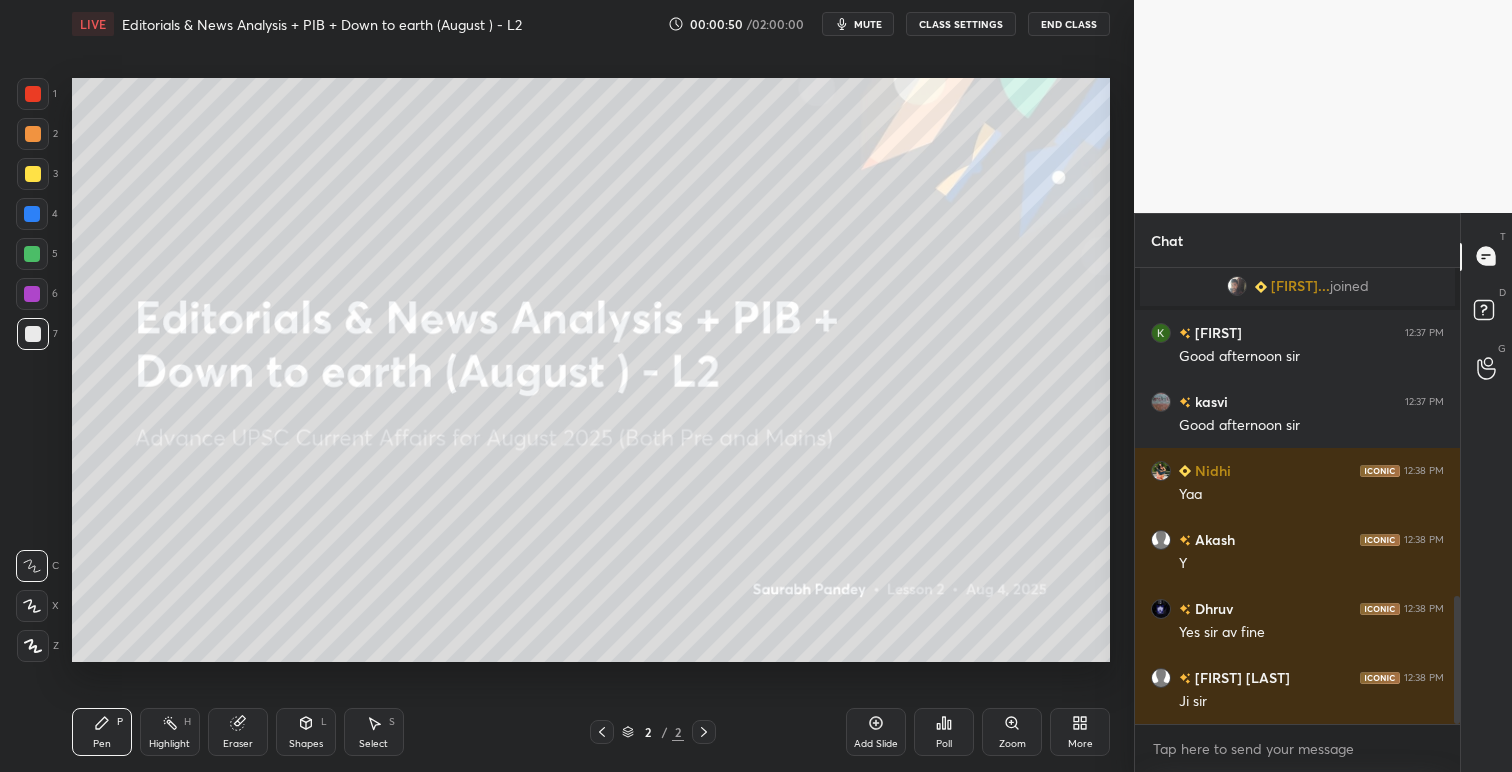 scroll, scrollTop: 1164, scrollLeft: 0, axis: vertical 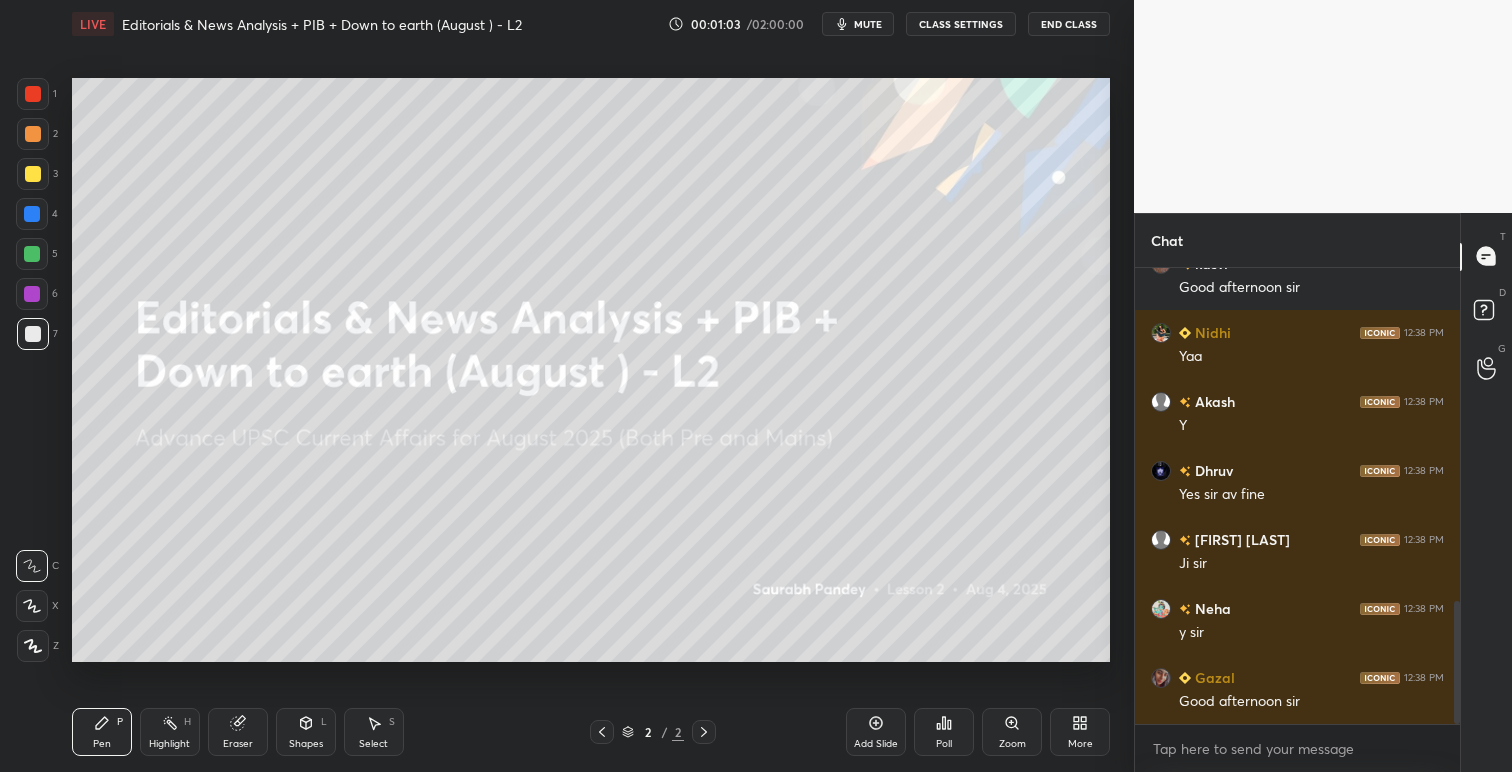 click on "LIVE Editorials & News Analysis + PIB + Down to earth (August ) - L2 00:01:03 /  02:00:00 mute CLASS SETTINGS End Class" at bounding box center (591, 24) 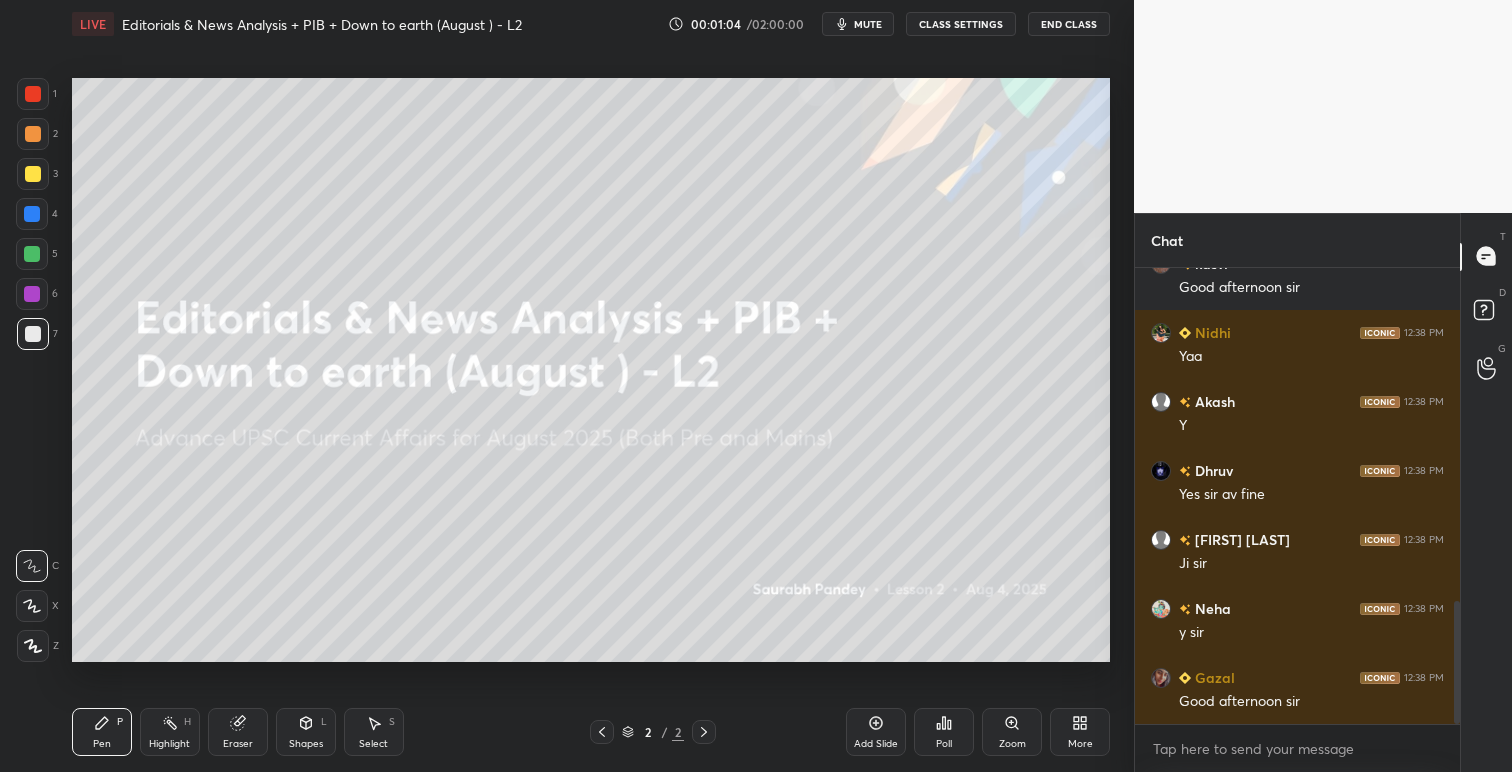 click on "mute" at bounding box center (858, 24) 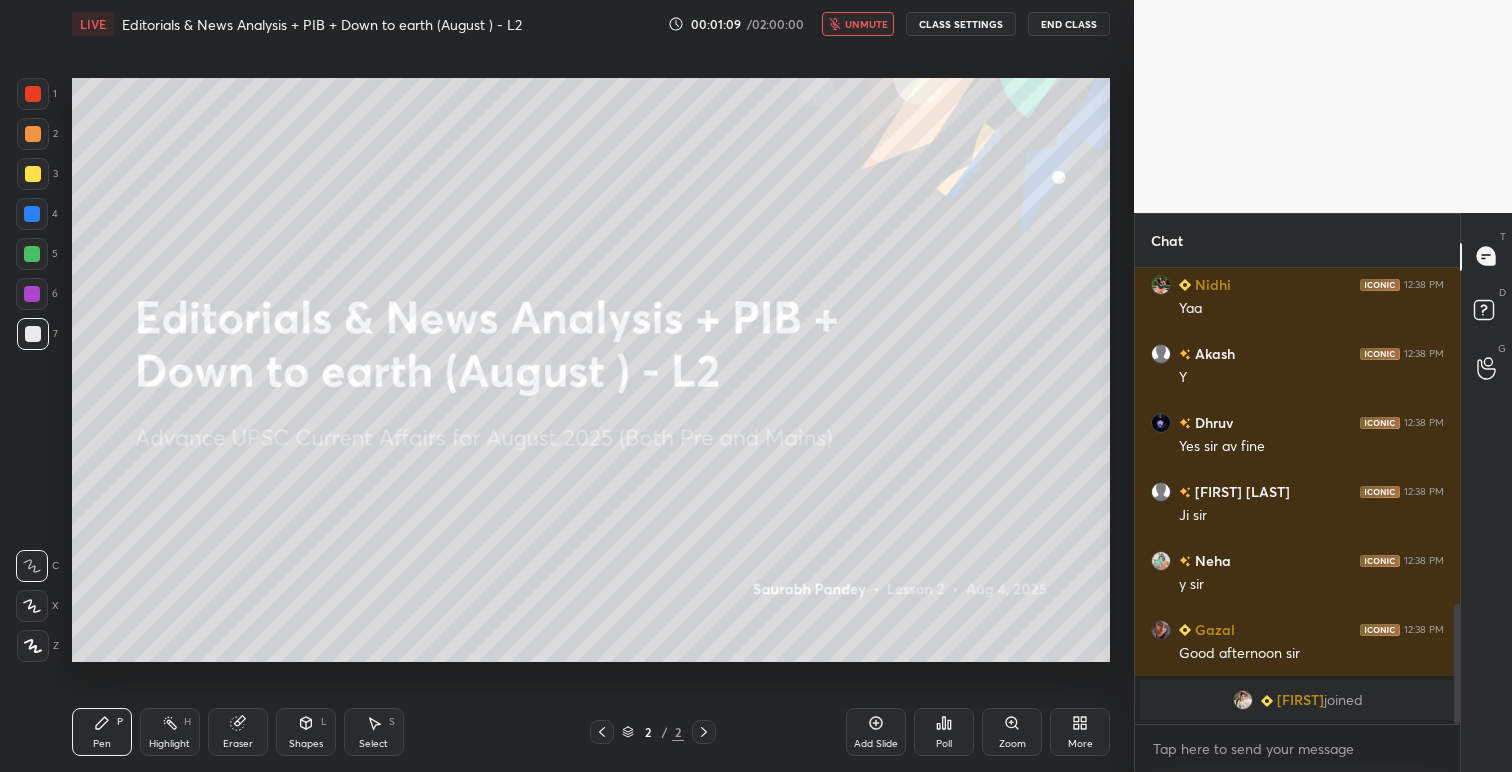 scroll, scrollTop: 1157, scrollLeft: 0, axis: vertical 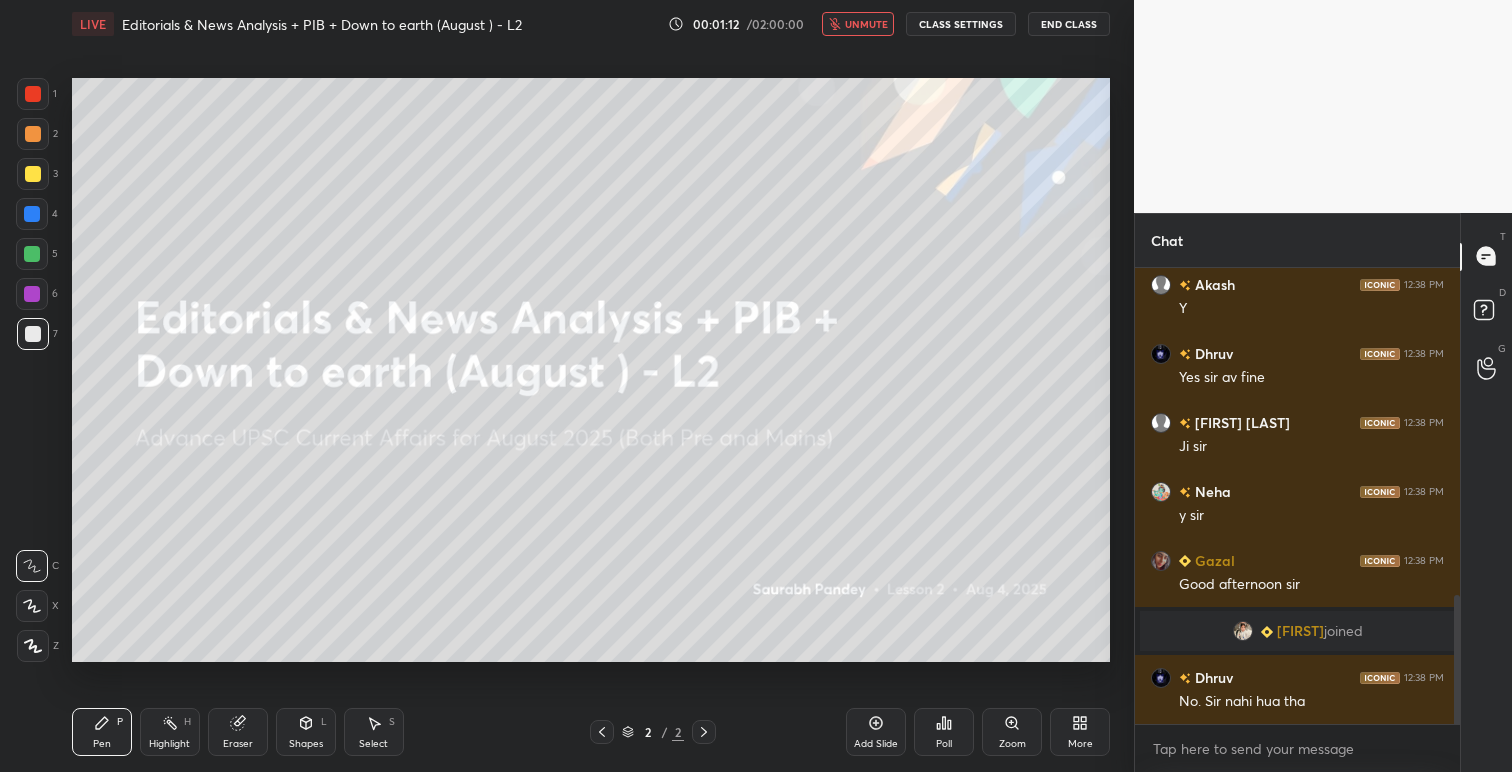 click on "unmute" at bounding box center [866, 24] 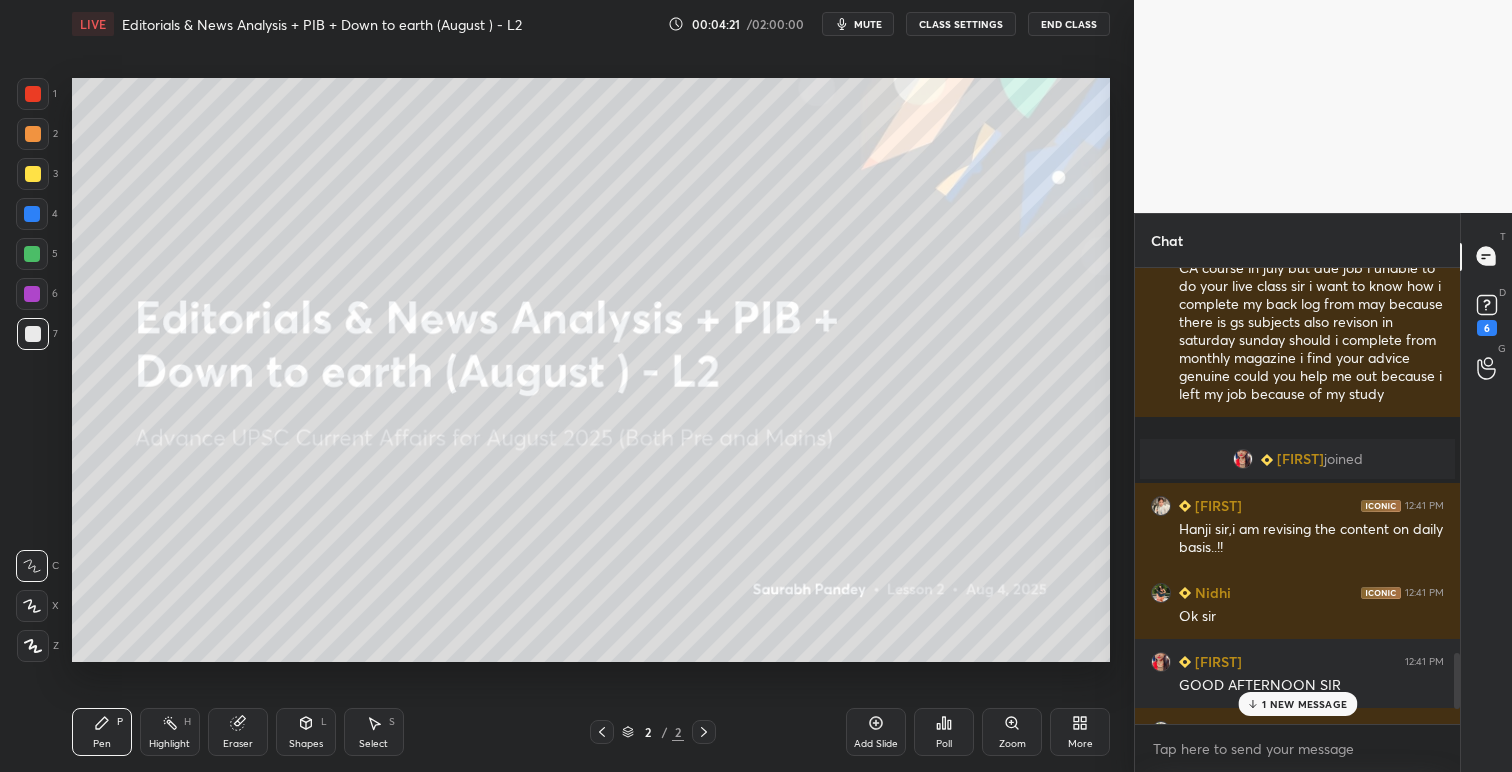 scroll, scrollTop: 3229, scrollLeft: 0, axis: vertical 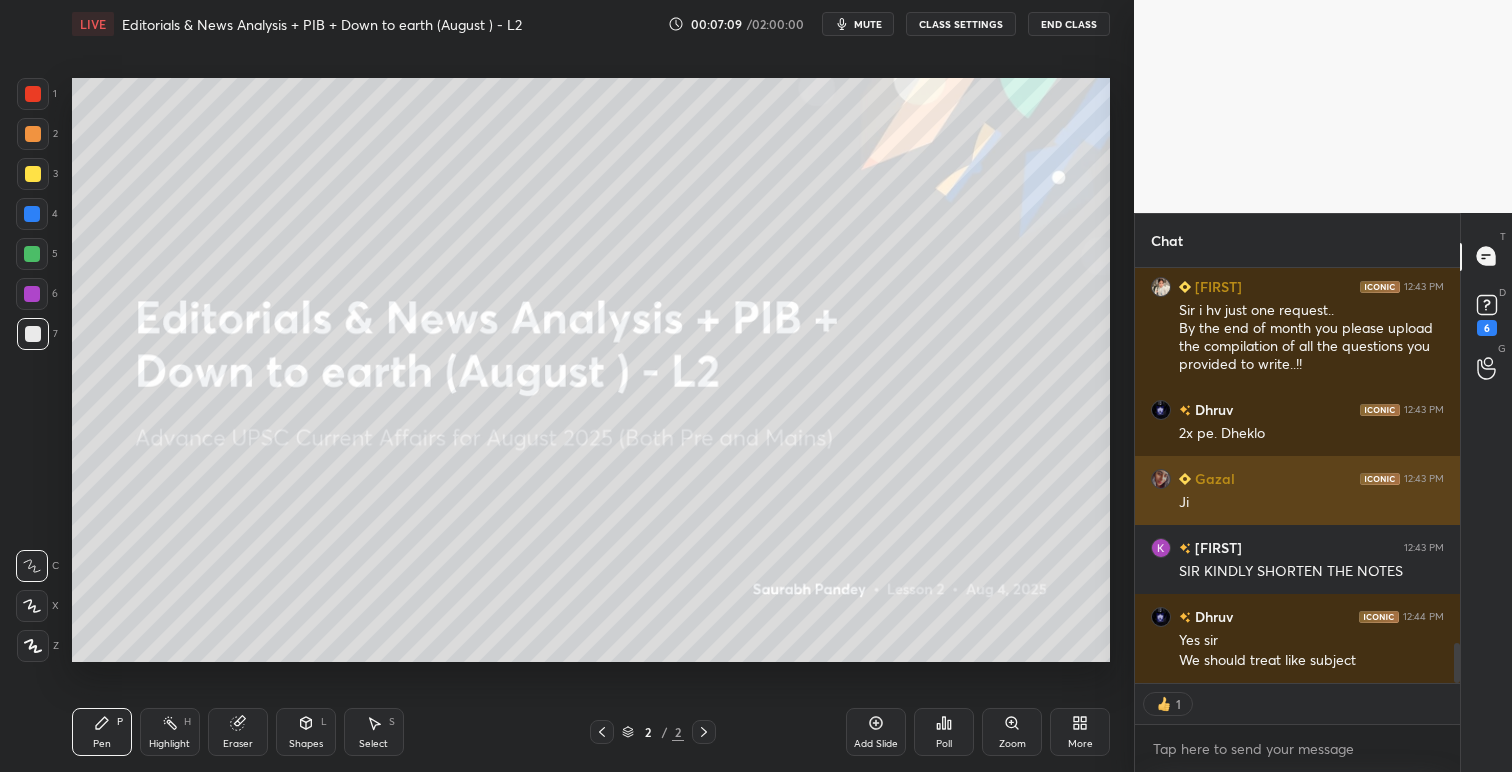 type on "x" 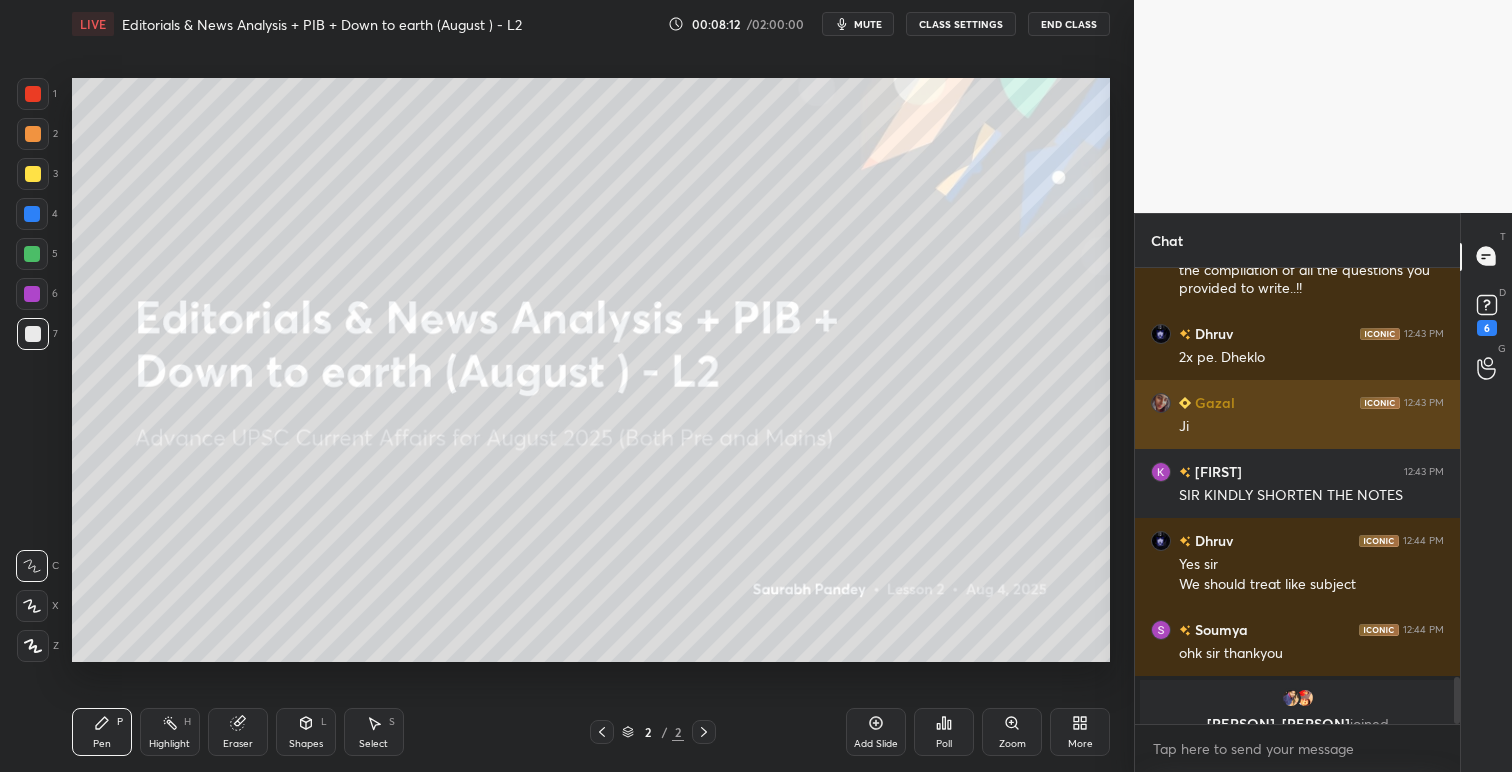 scroll, scrollTop: 4015, scrollLeft: 0, axis: vertical 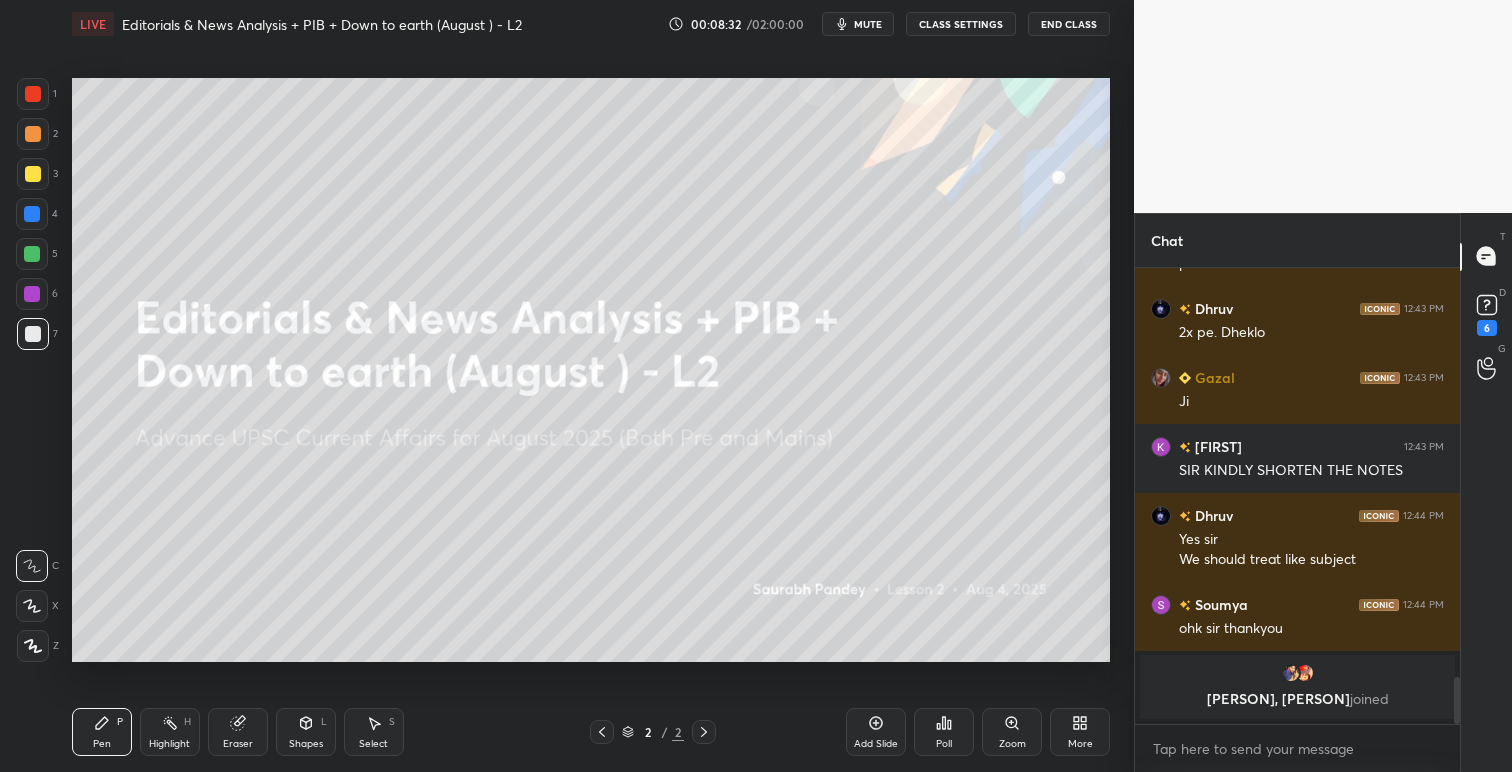 click on "More" at bounding box center [1080, 732] 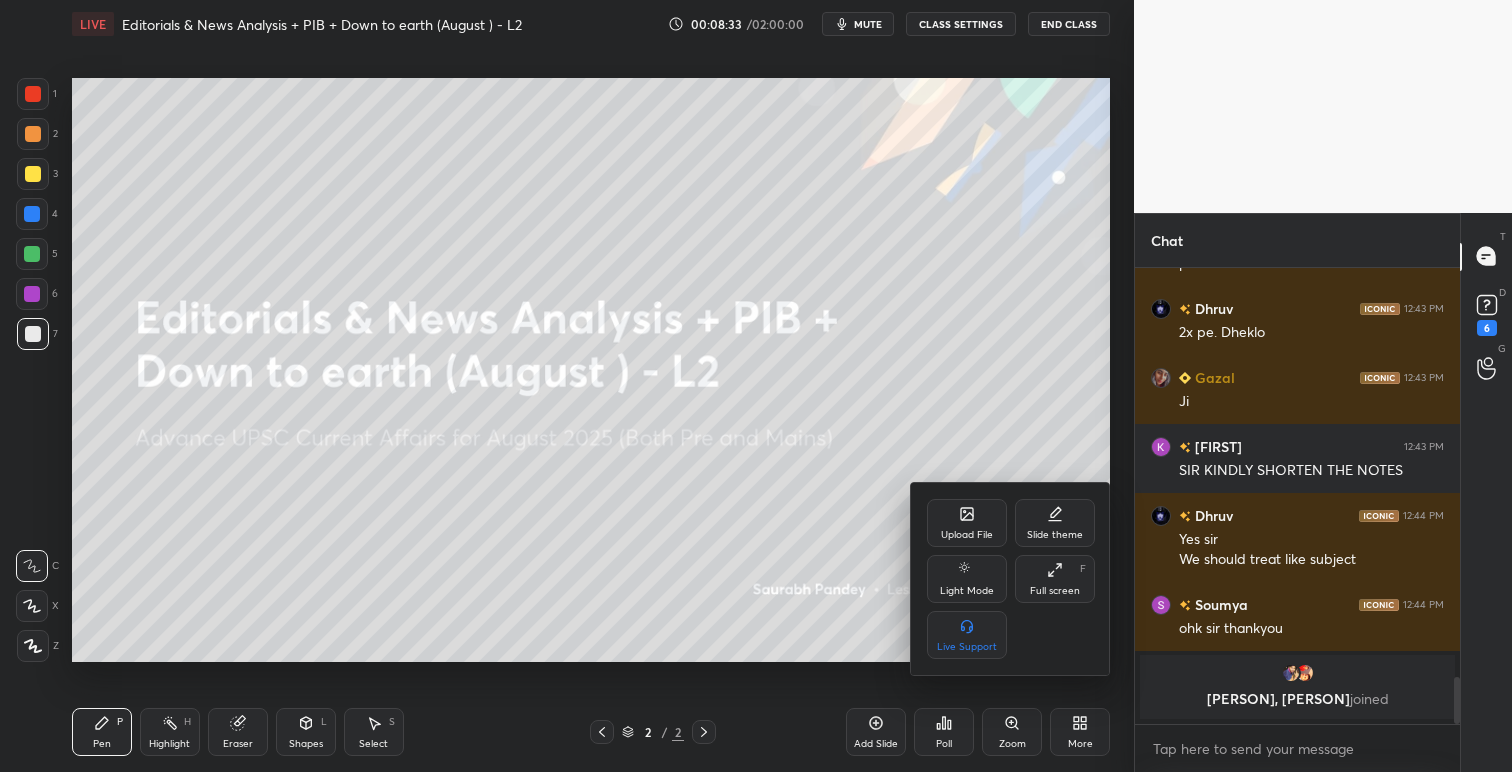 click on "Upload File" at bounding box center (967, 535) 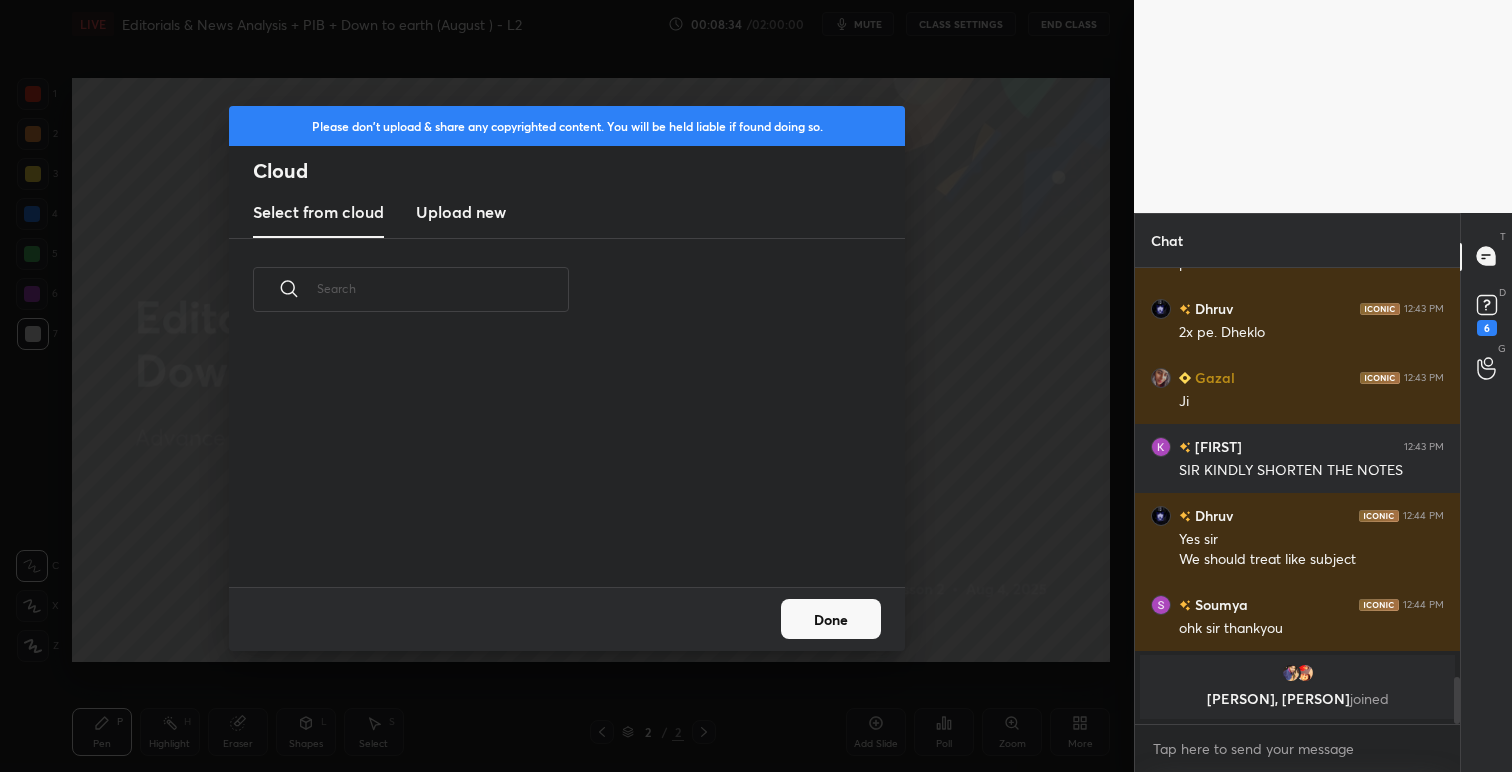 scroll, scrollTop: 7, scrollLeft: 11, axis: both 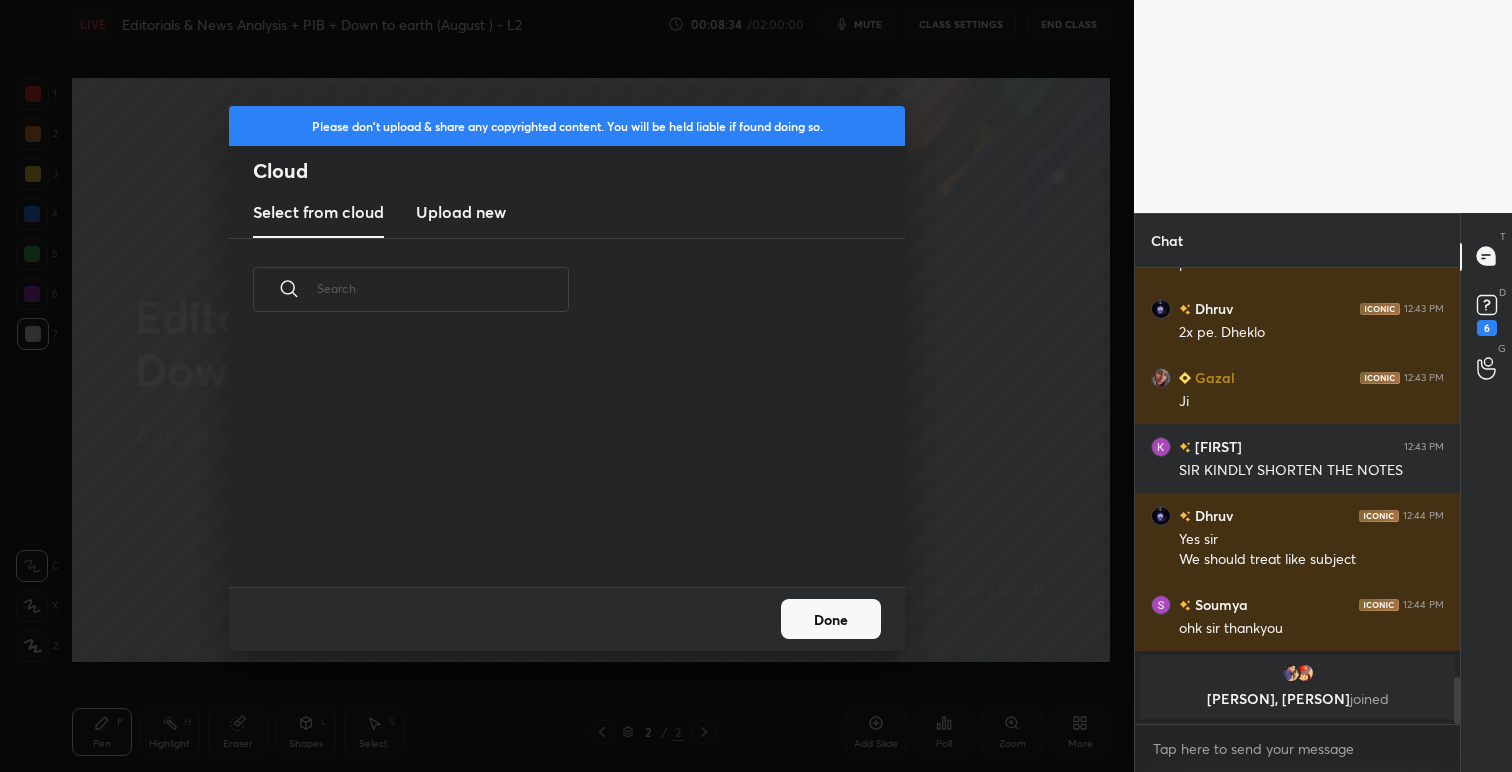click on "Upload new" at bounding box center (461, 212) 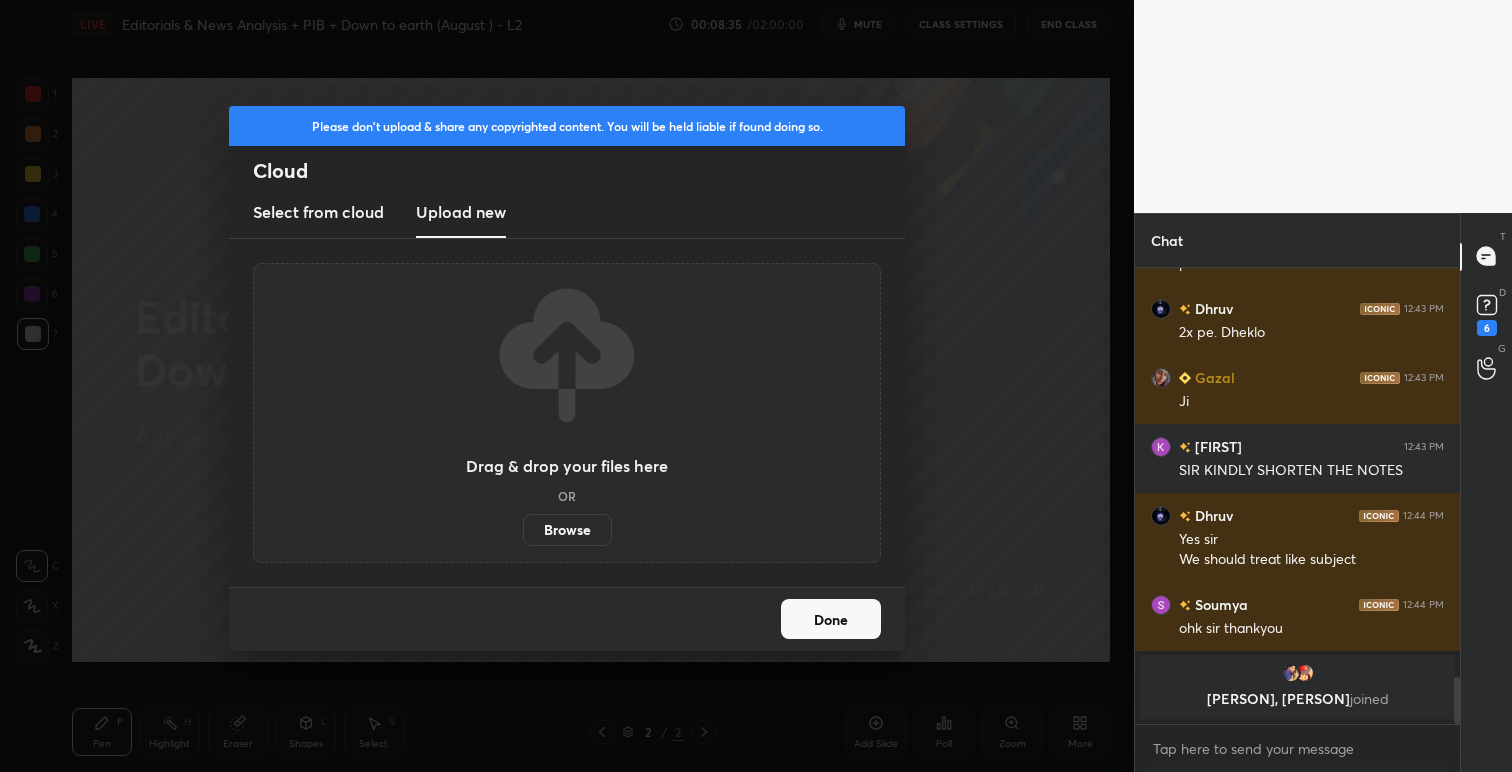 click on "Browse" at bounding box center [567, 530] 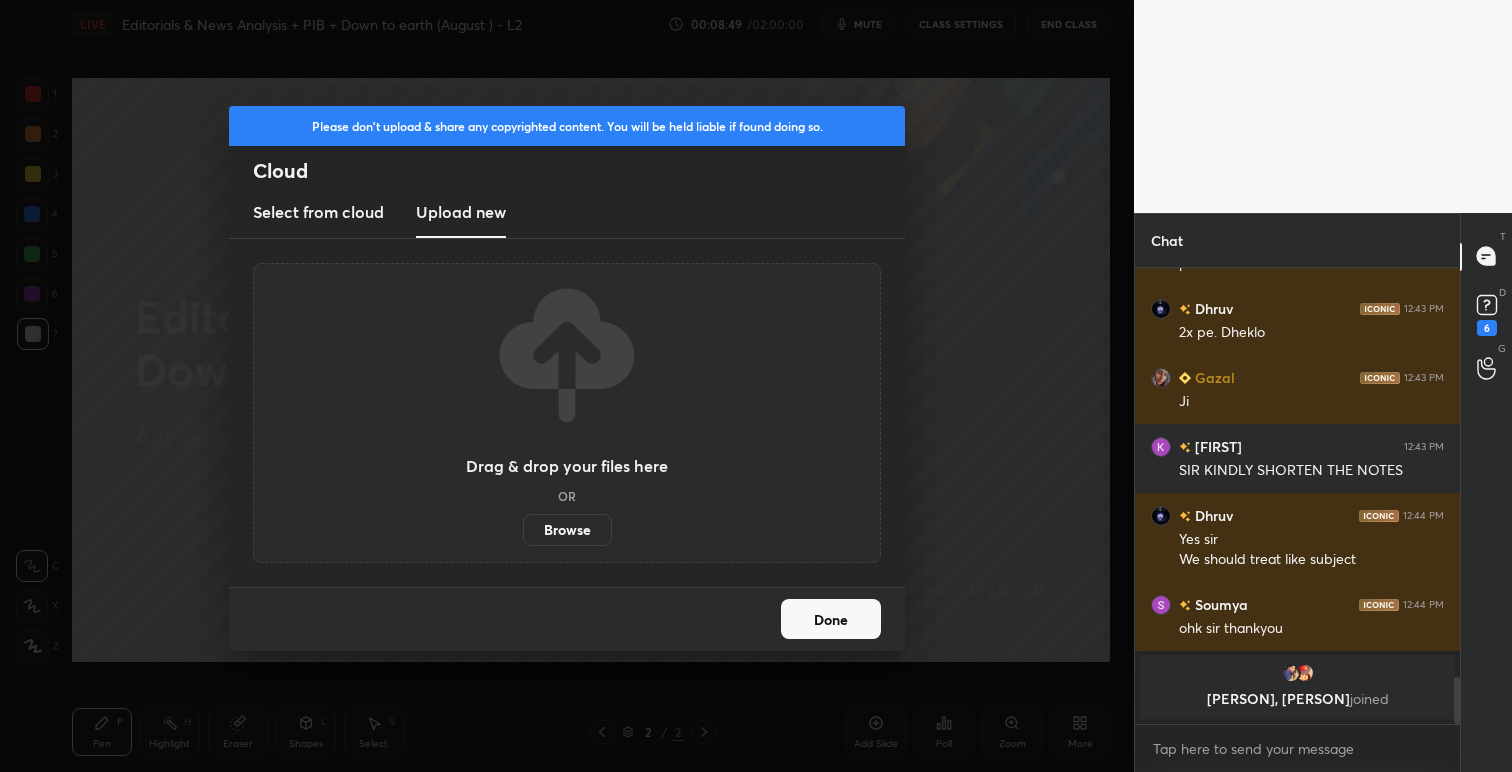 scroll, scrollTop: 3917, scrollLeft: 0, axis: vertical 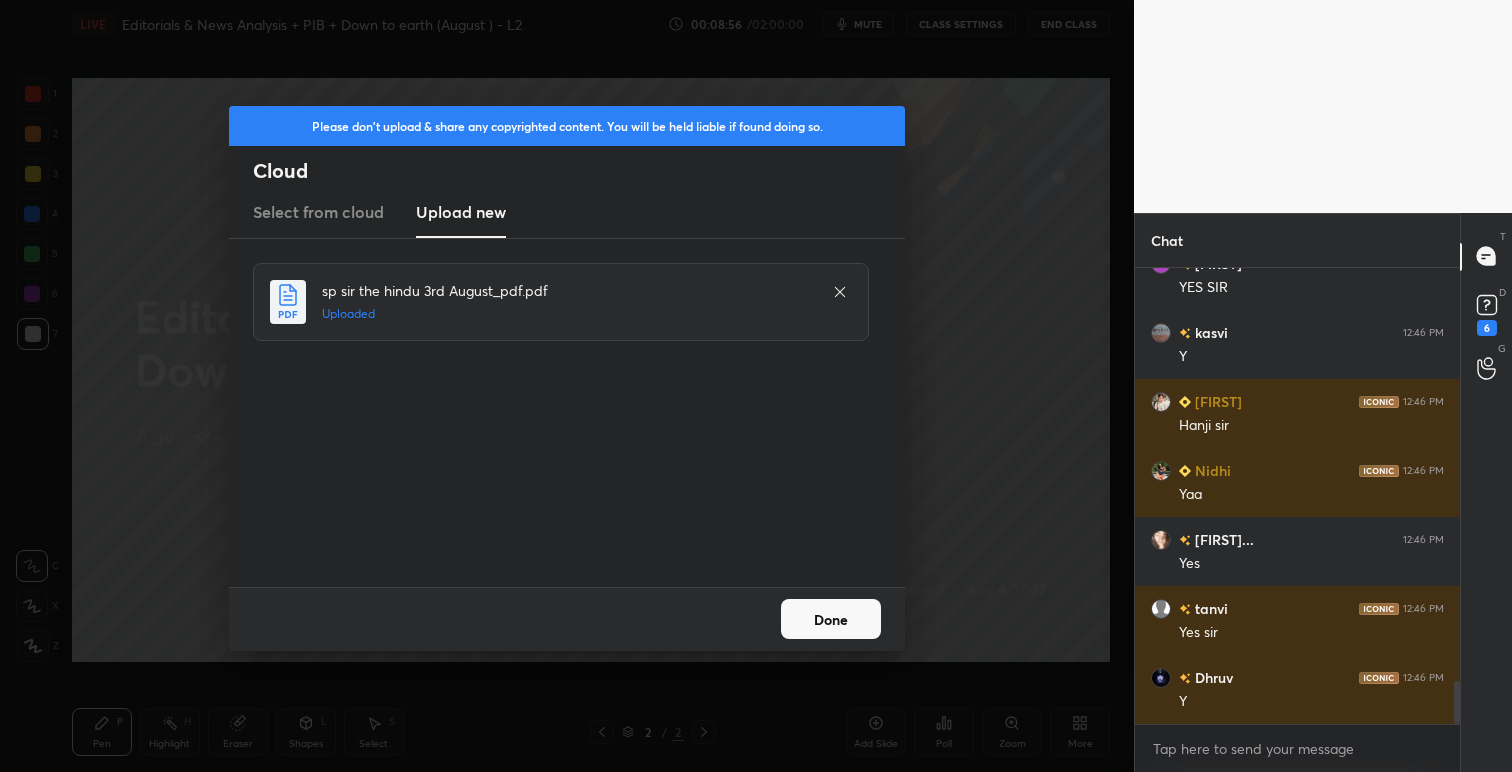 click on "Done" at bounding box center [831, 619] 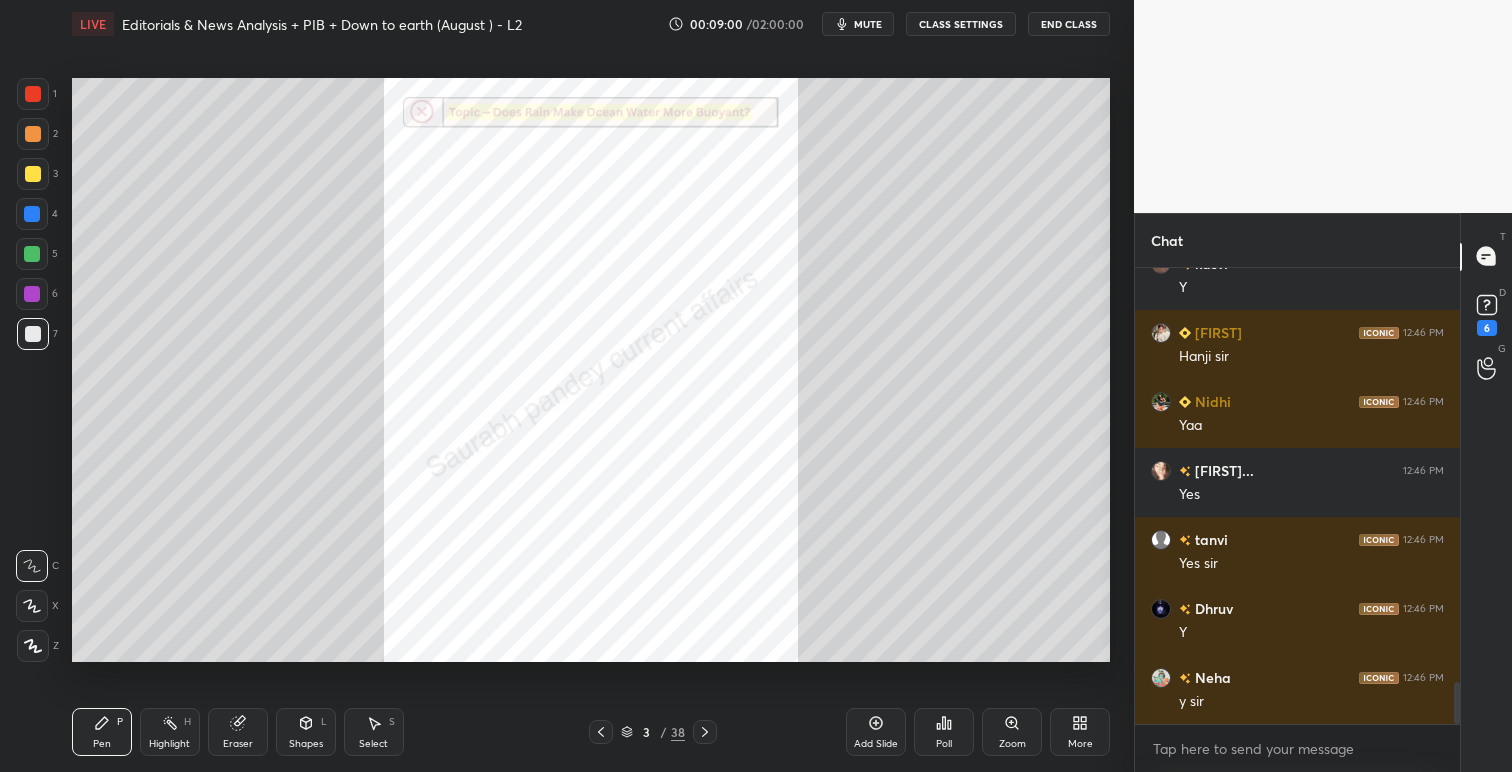 scroll, scrollTop: 4448, scrollLeft: 0, axis: vertical 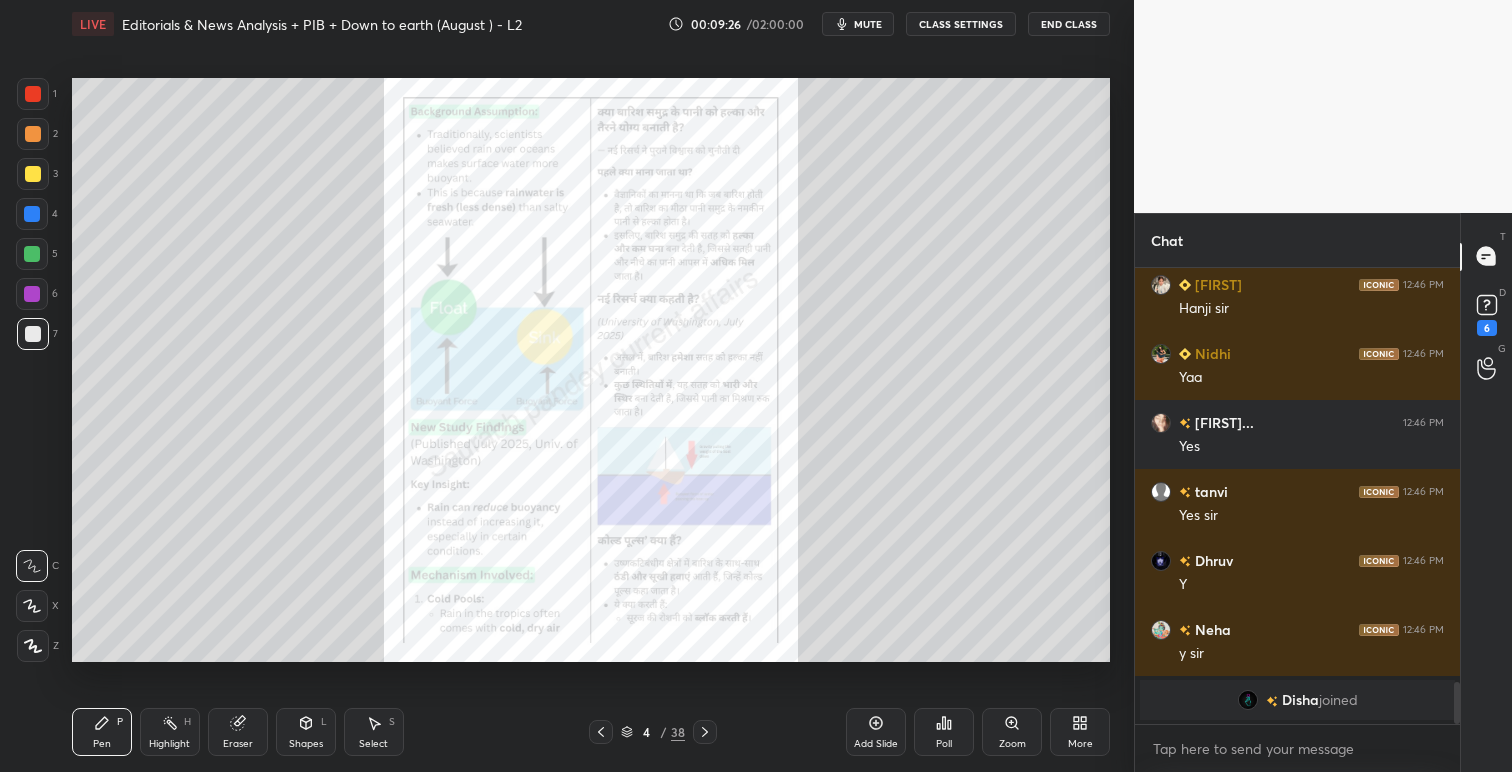 drag, startPoint x: 28, startPoint y: 100, endPoint x: 66, endPoint y: 97, distance: 38.118237 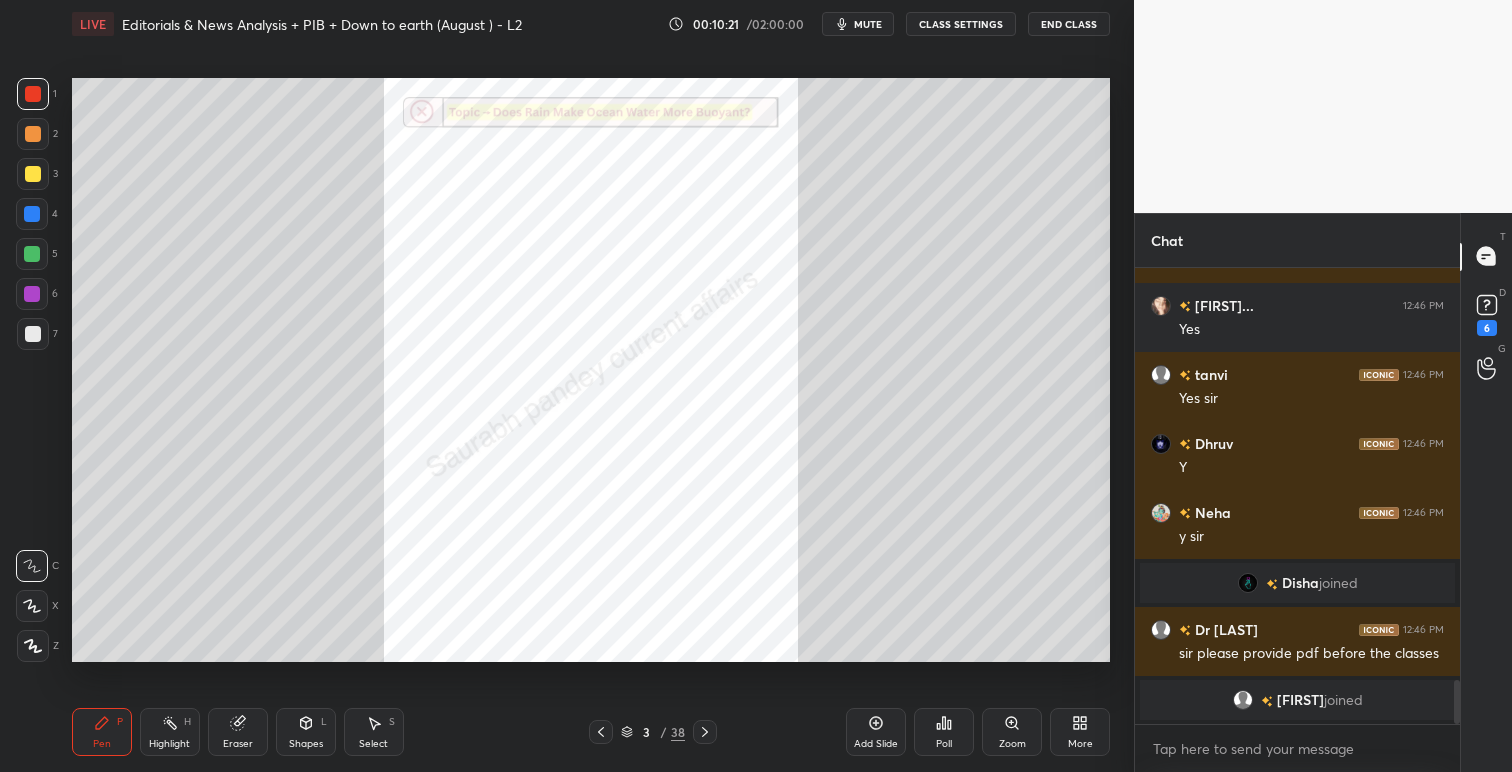 scroll, scrollTop: 4266, scrollLeft: 0, axis: vertical 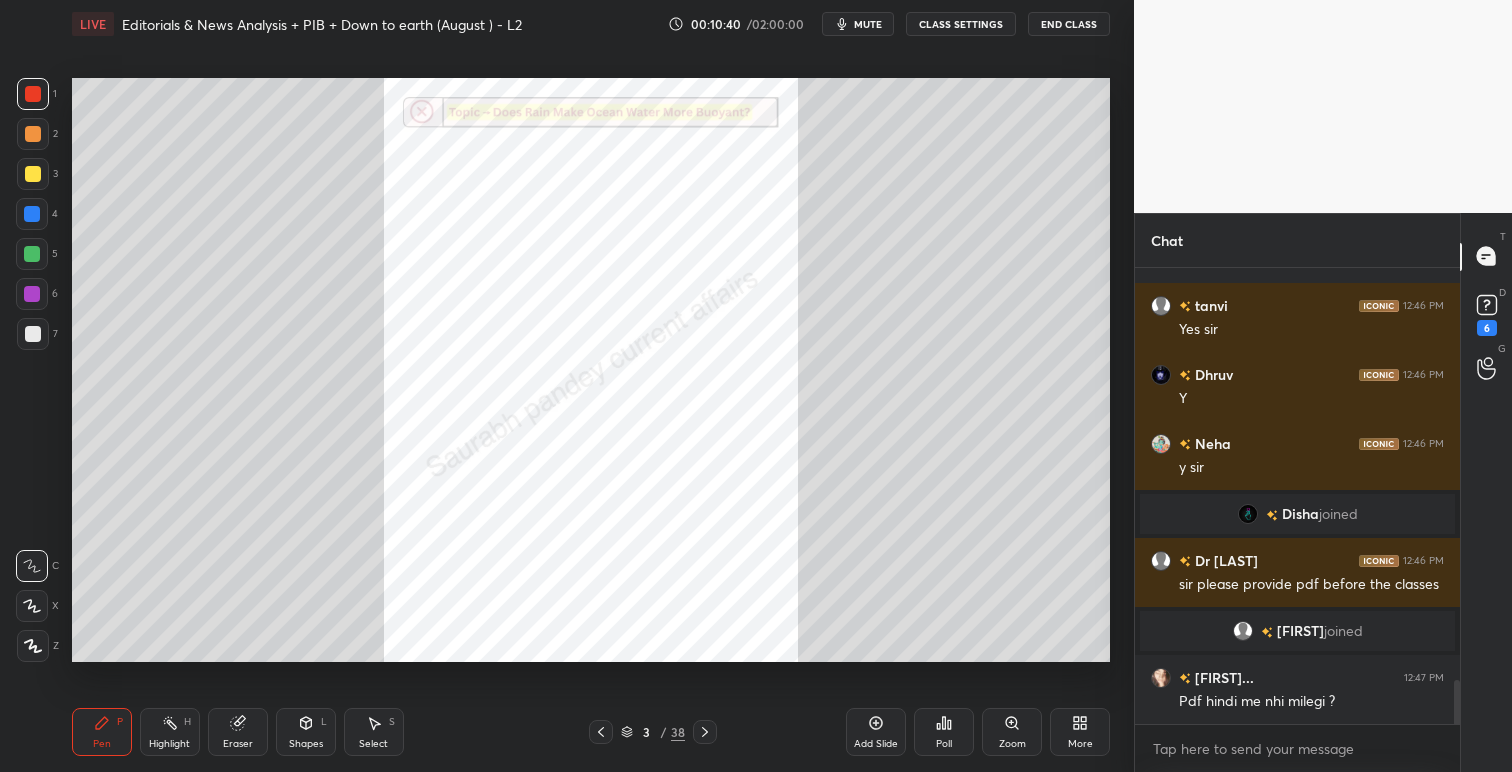 click 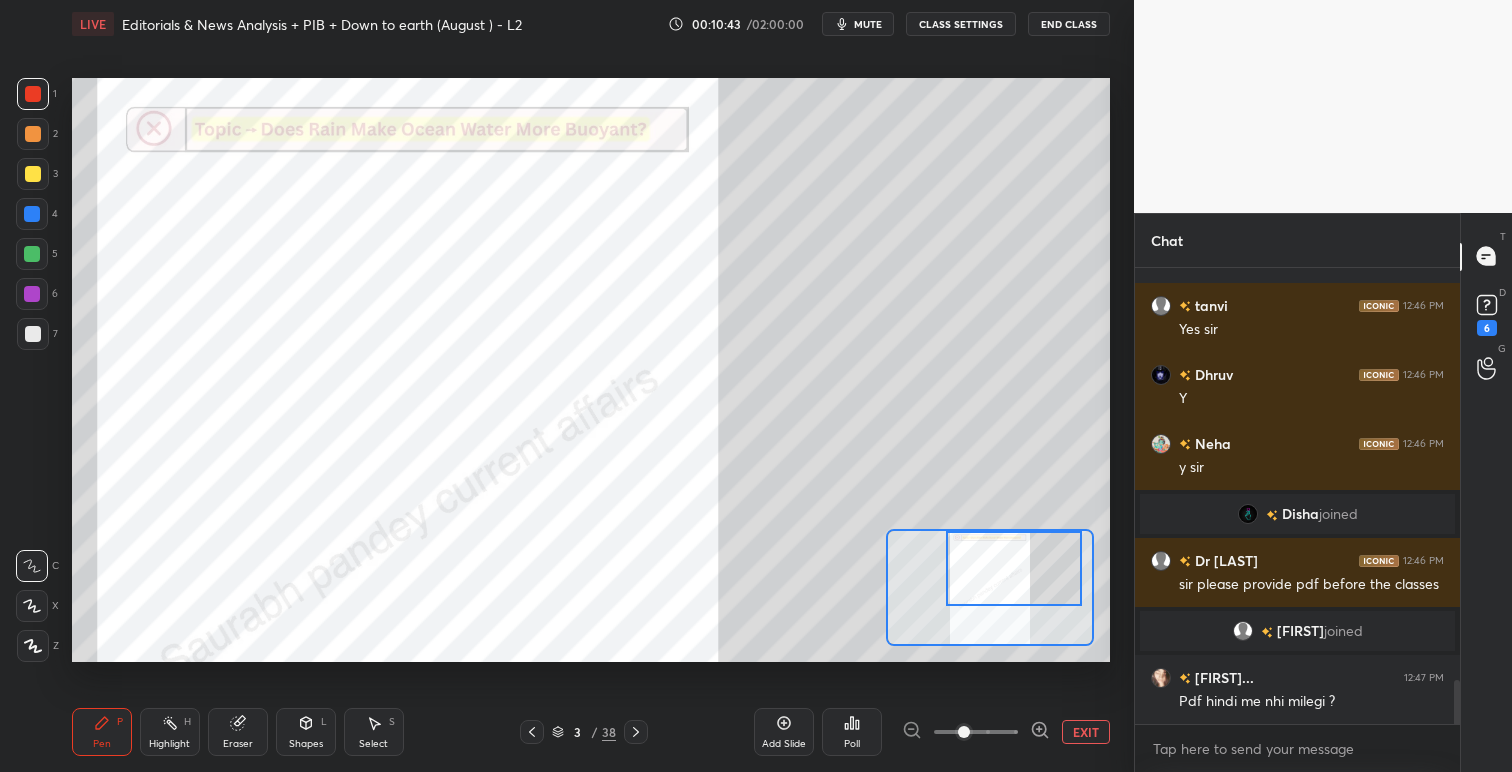 drag, startPoint x: 995, startPoint y: 605, endPoint x: 1019, endPoint y: 562, distance: 49.24429 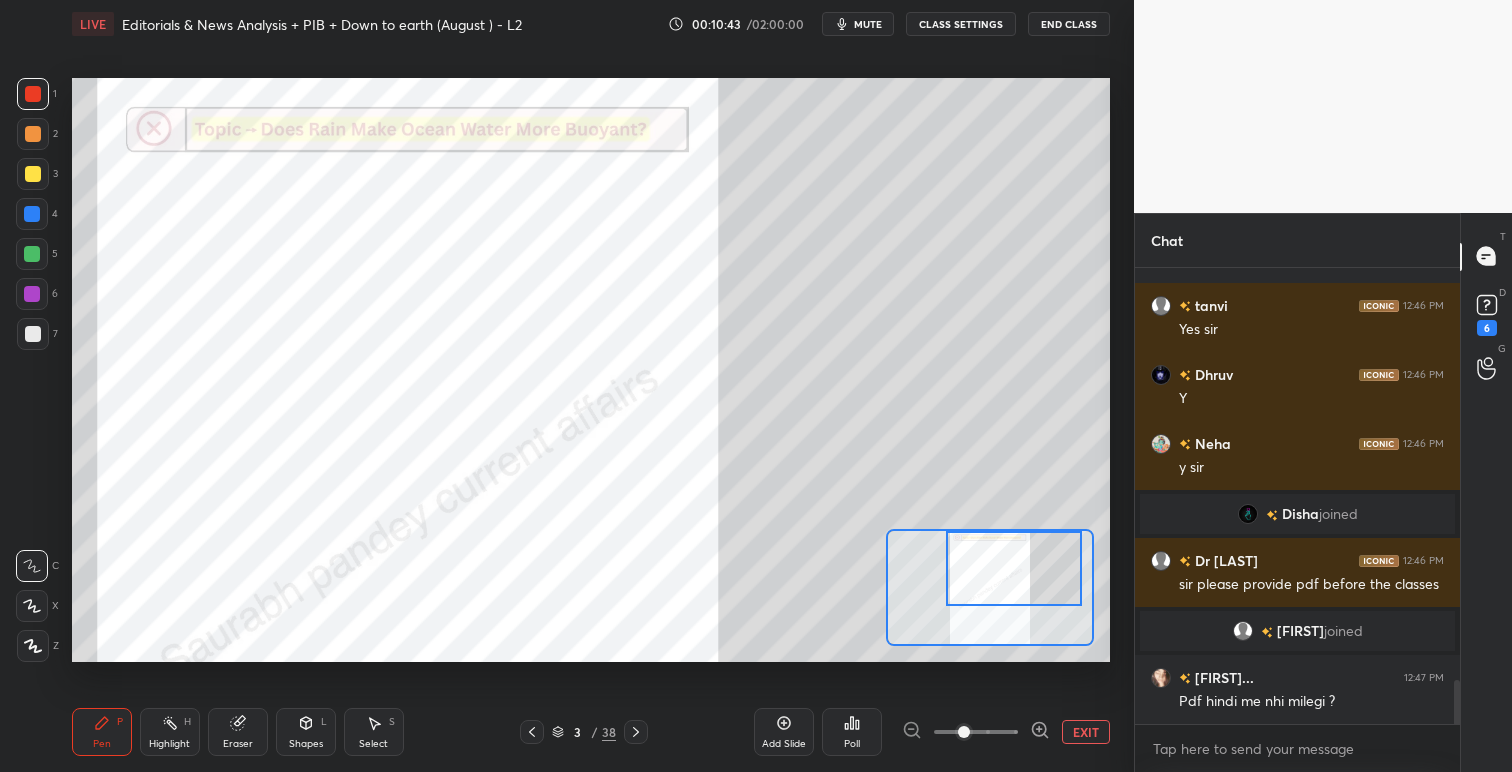 click at bounding box center [1014, 568] 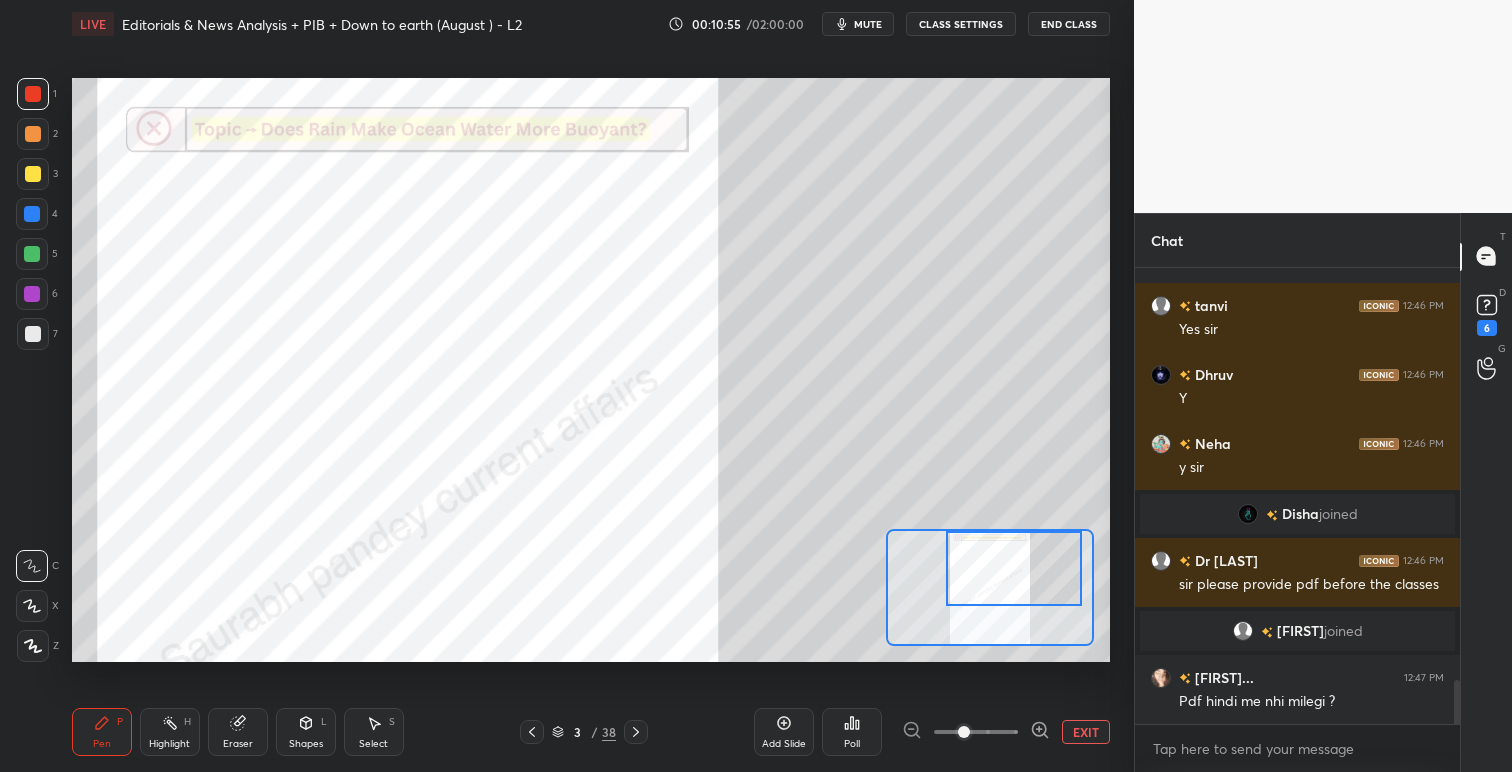 click at bounding box center [32, 214] 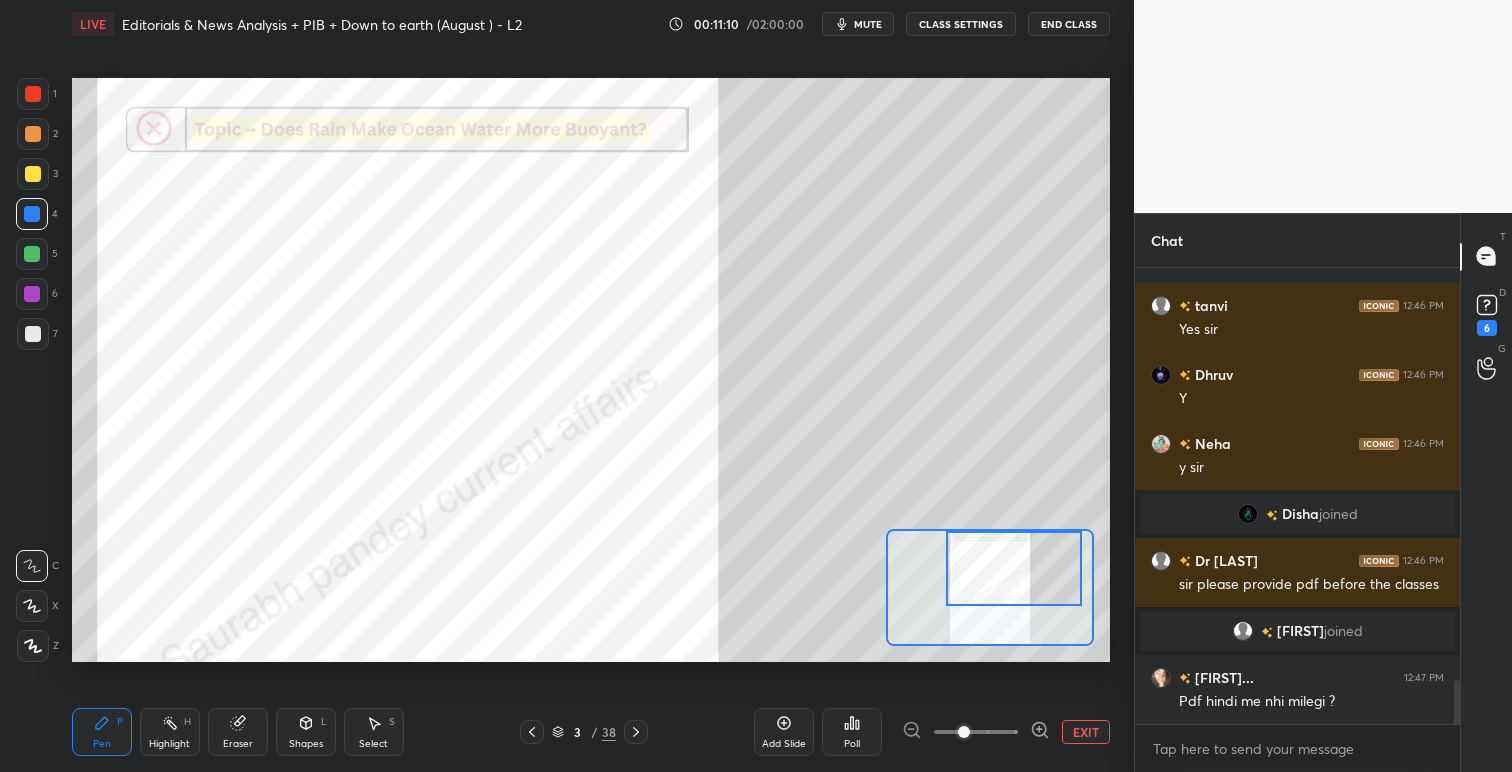 scroll, scrollTop: 4335, scrollLeft: 0, axis: vertical 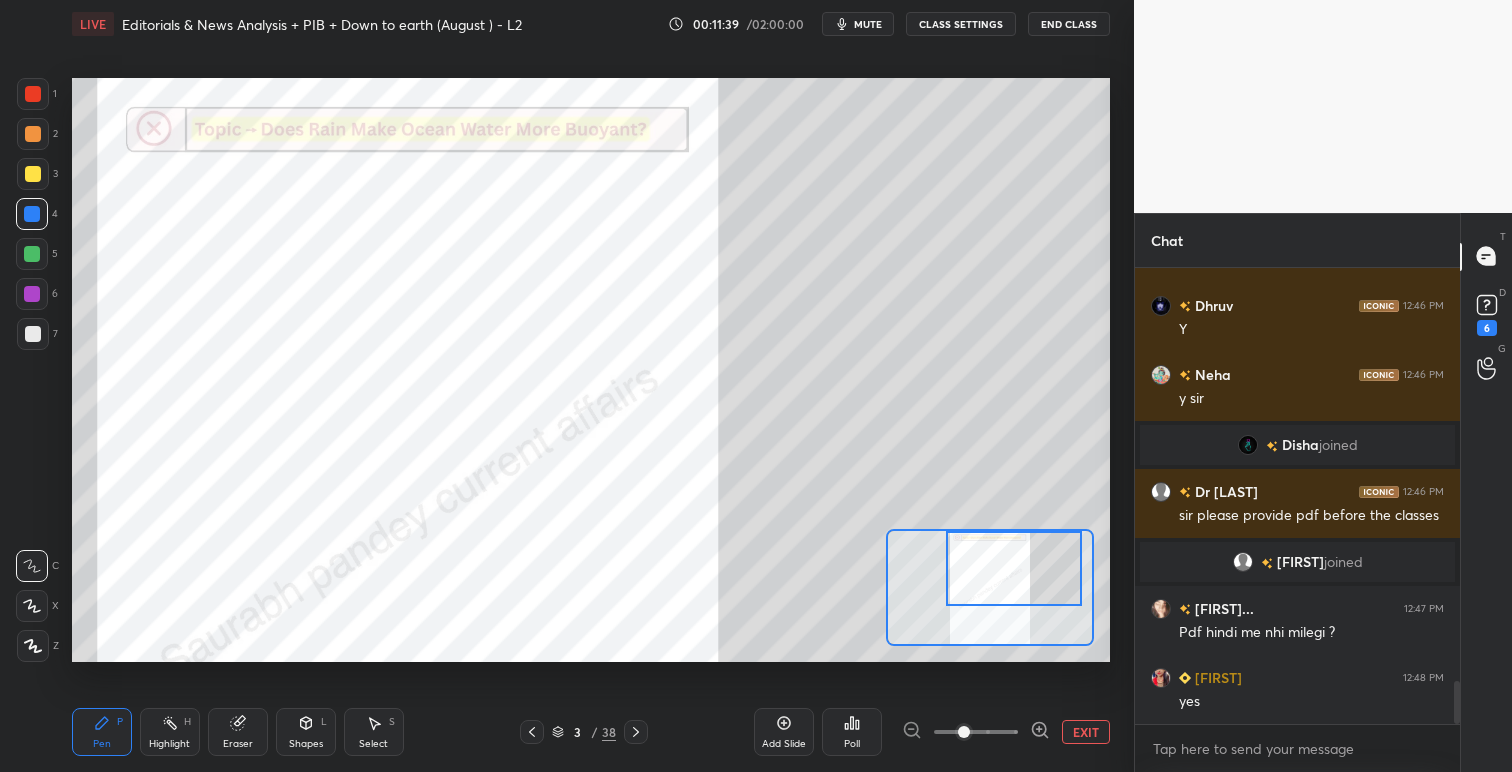 click 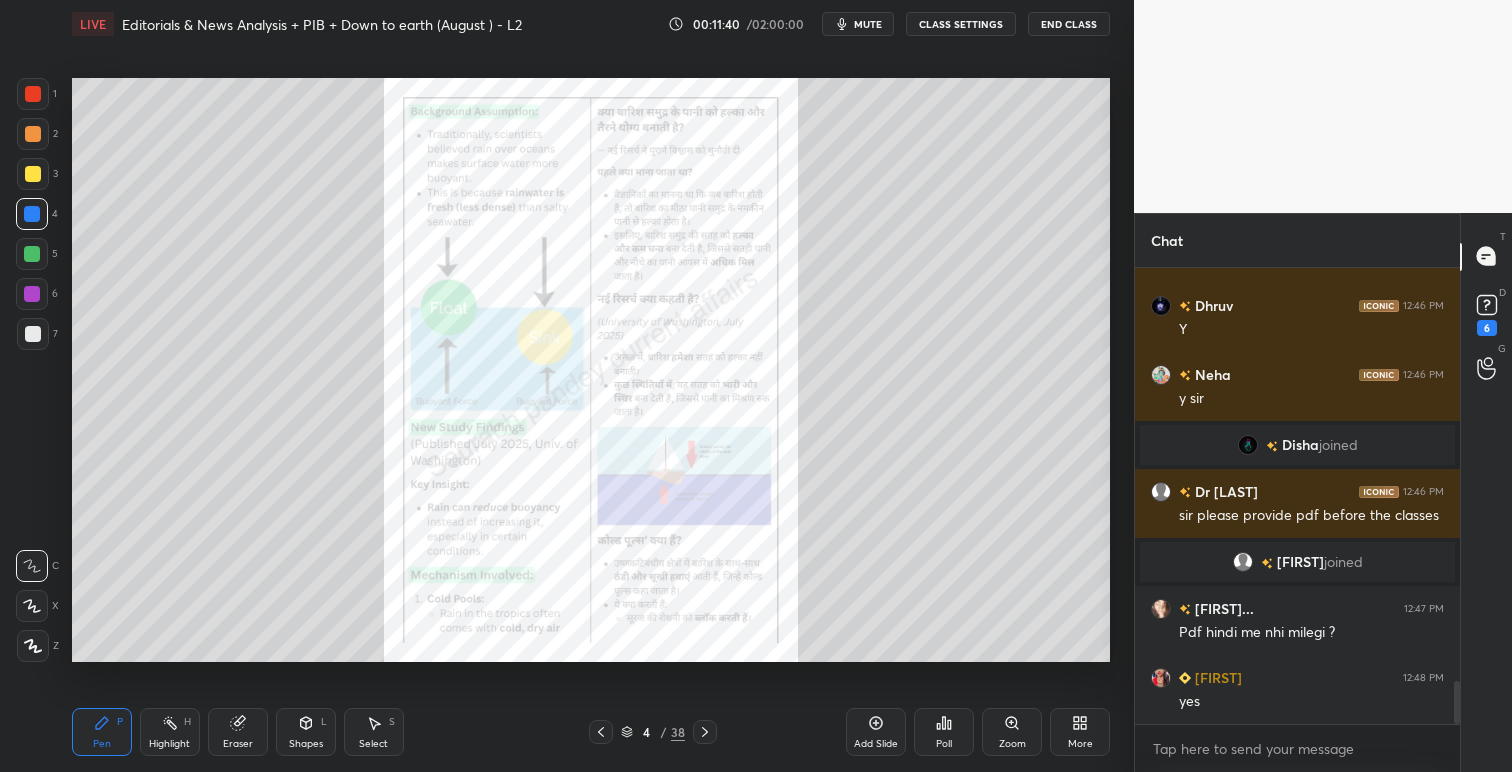 scroll, scrollTop: 4404, scrollLeft: 0, axis: vertical 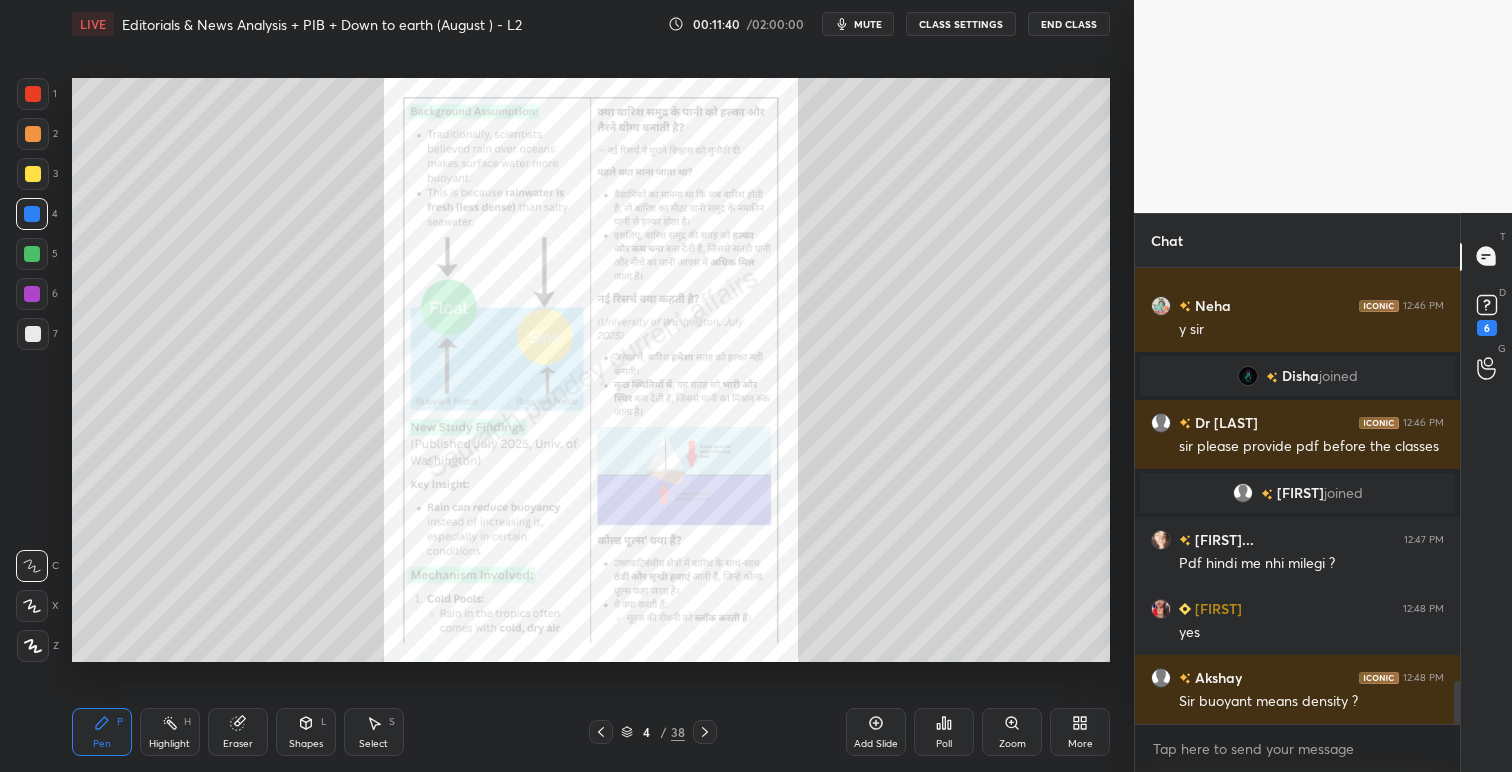click 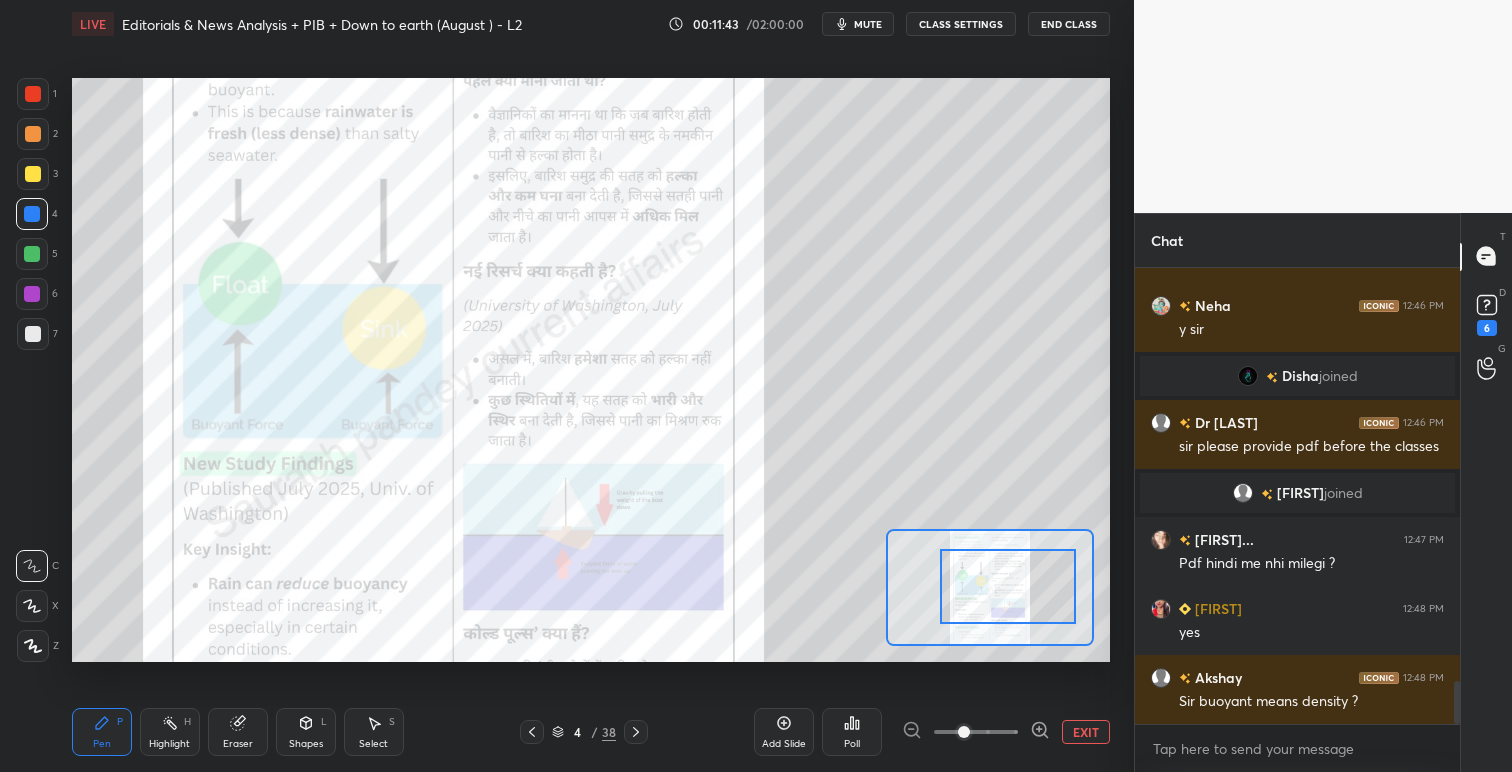 drag, startPoint x: 986, startPoint y: 576, endPoint x: 1002, endPoint y: 581, distance: 16.763054 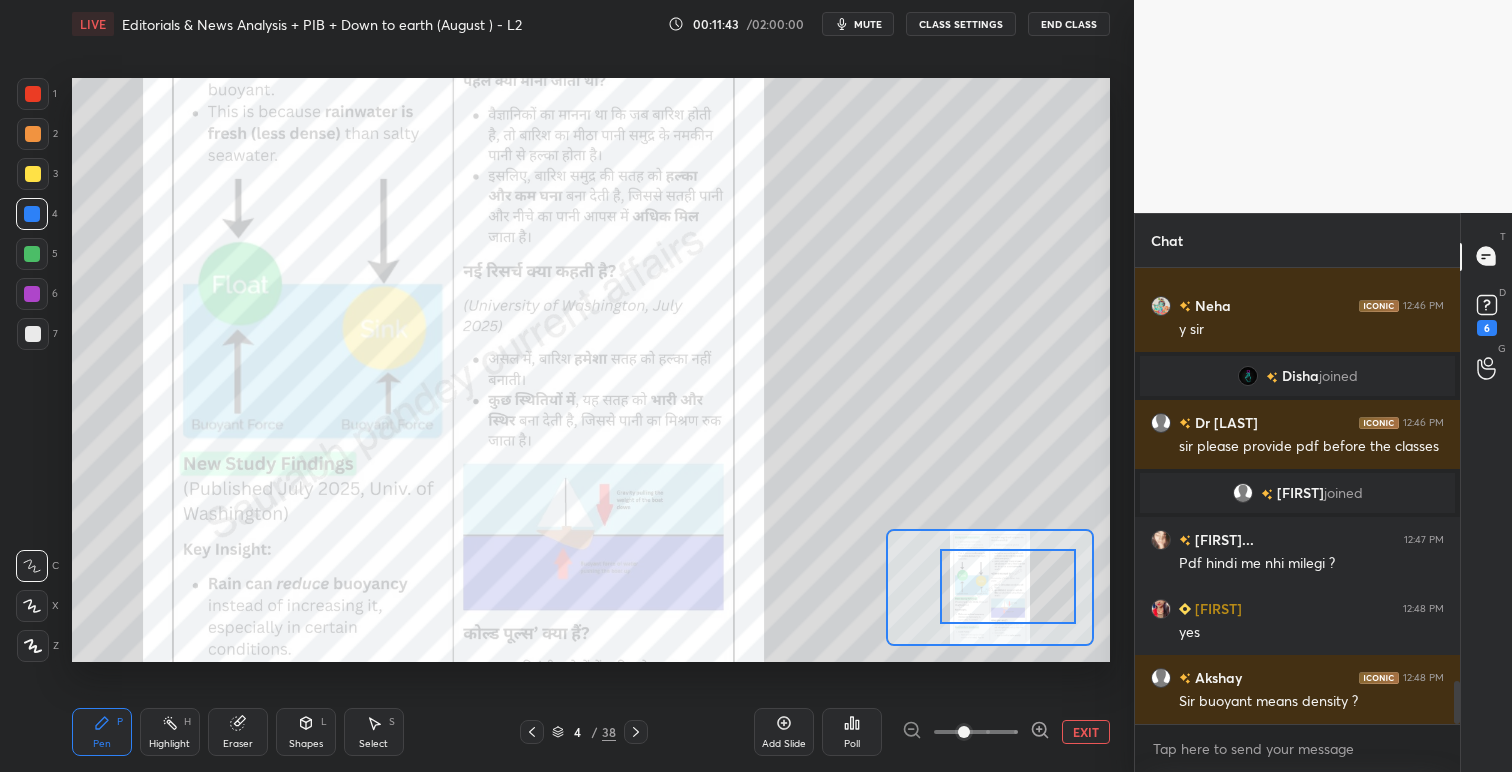 click at bounding box center (1008, 586) 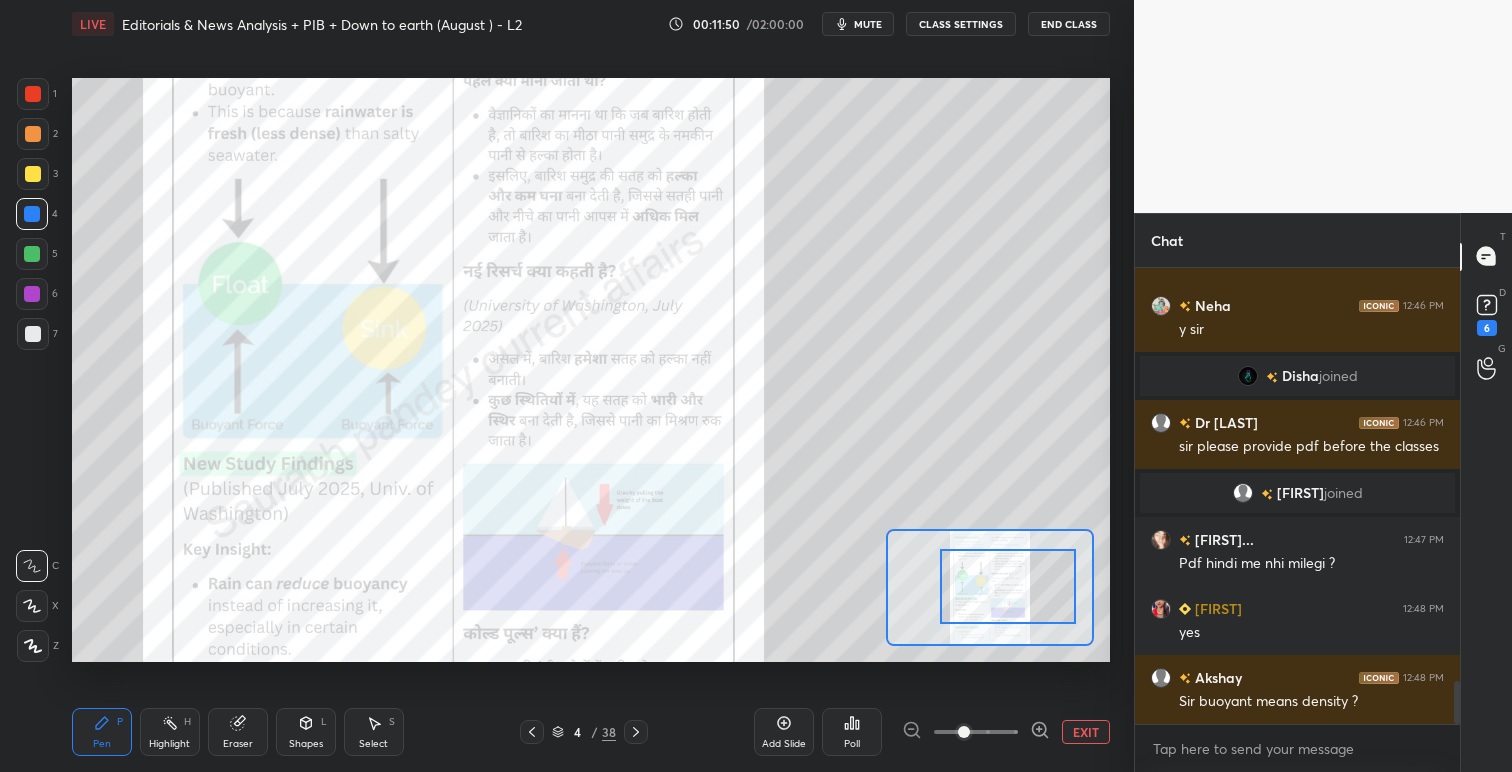 drag, startPoint x: 40, startPoint y: 97, endPoint x: 56, endPoint y: 114, distance: 23.345236 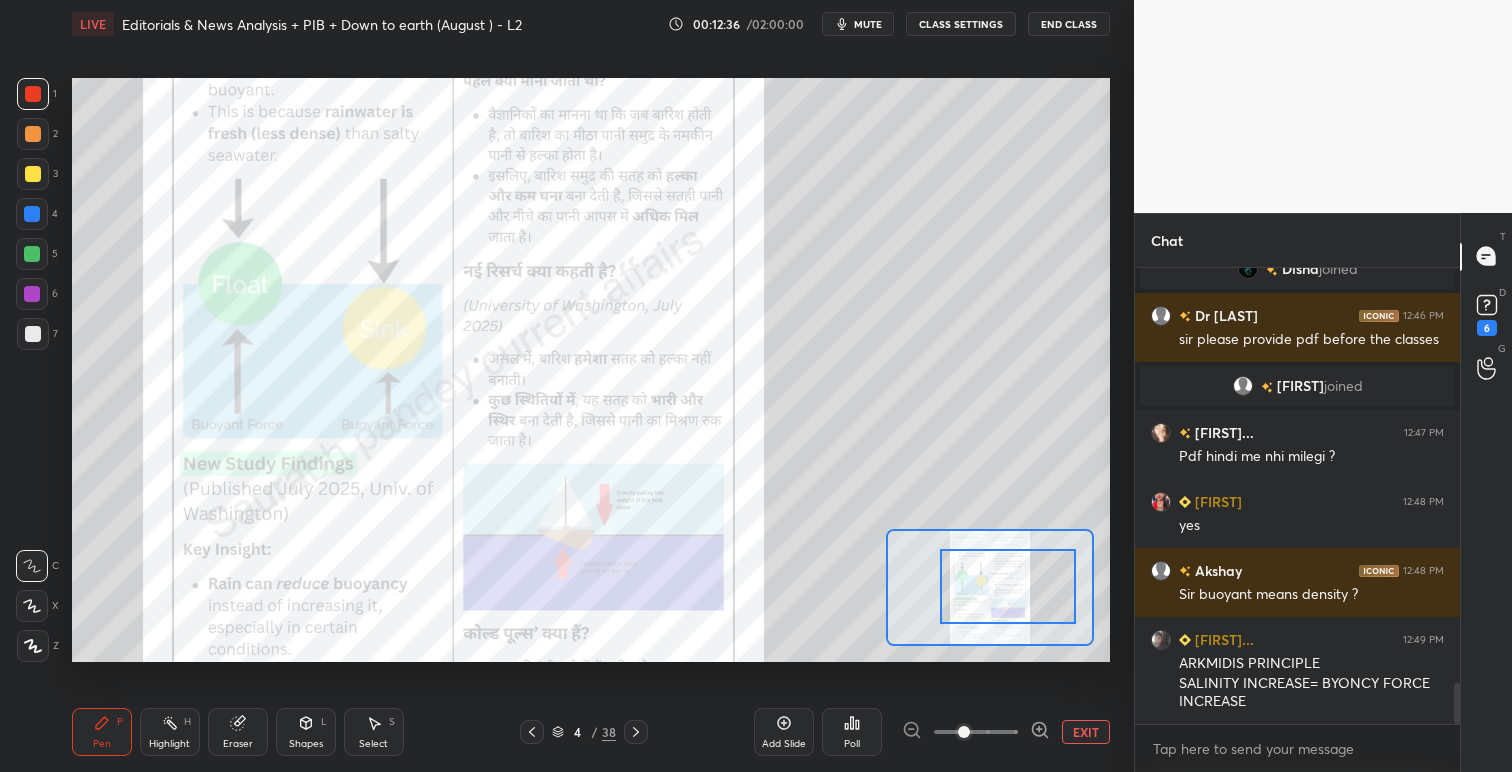 scroll, scrollTop: 4580, scrollLeft: 0, axis: vertical 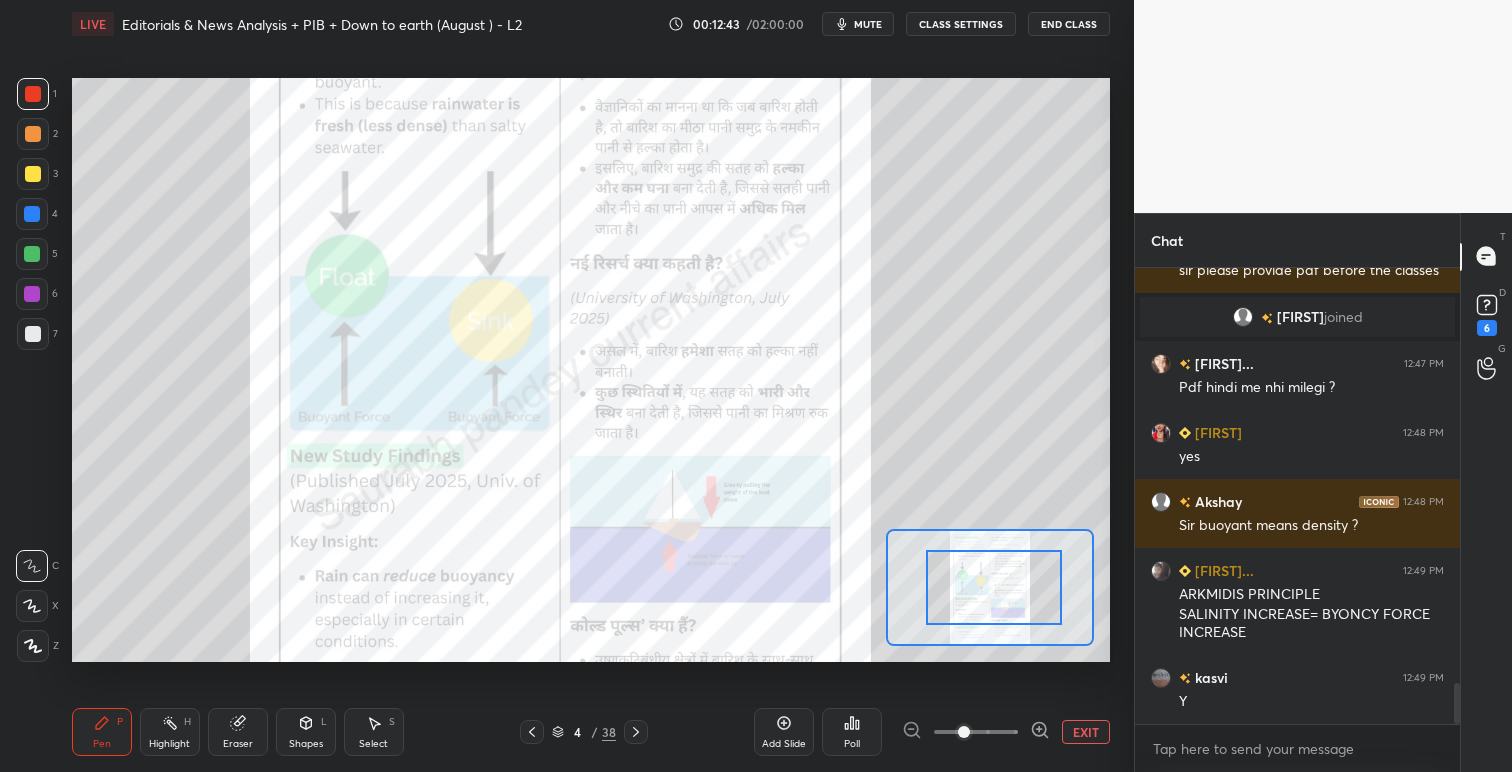 drag, startPoint x: 1004, startPoint y: 568, endPoint x: 990, endPoint y: 570, distance: 14.142136 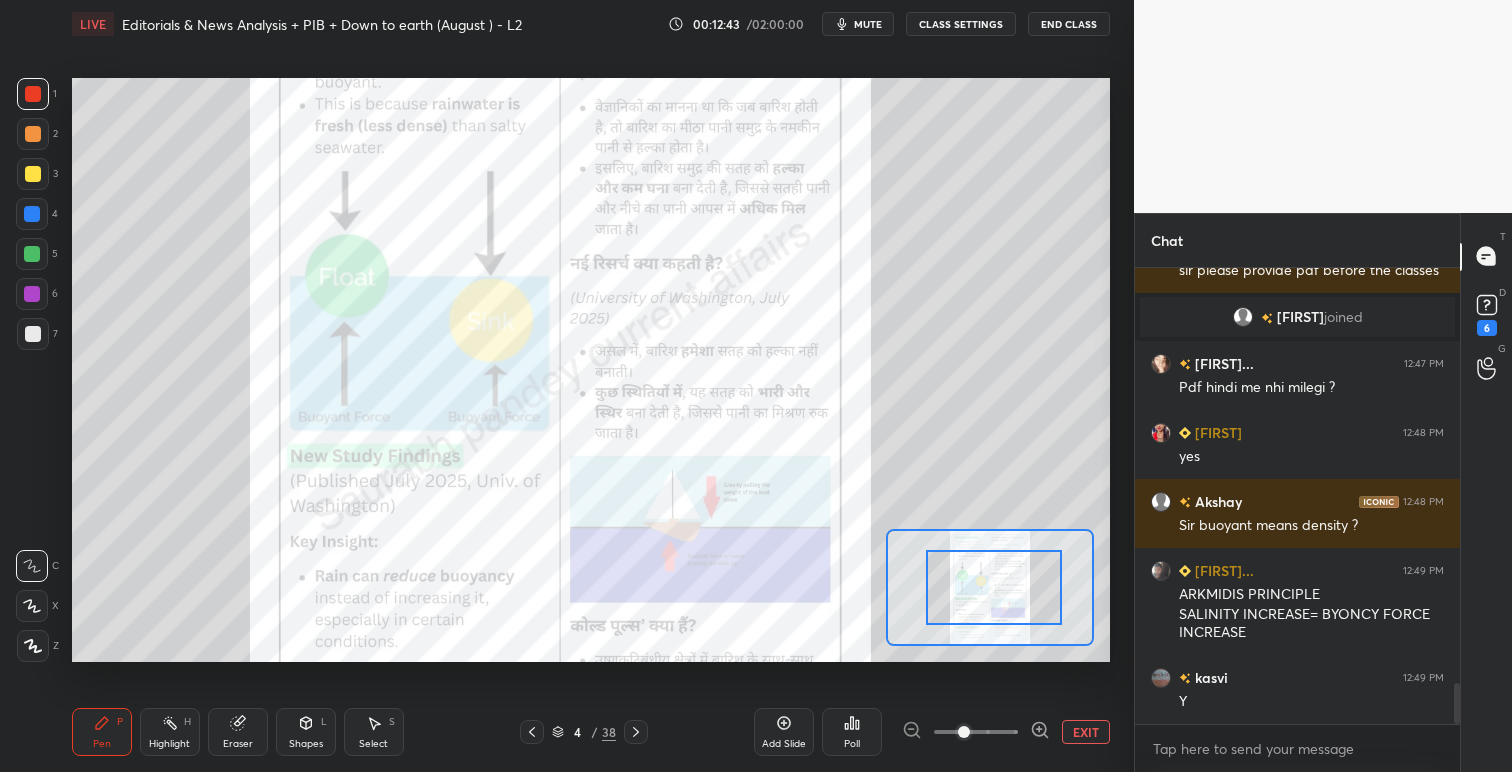 click at bounding box center [994, 587] 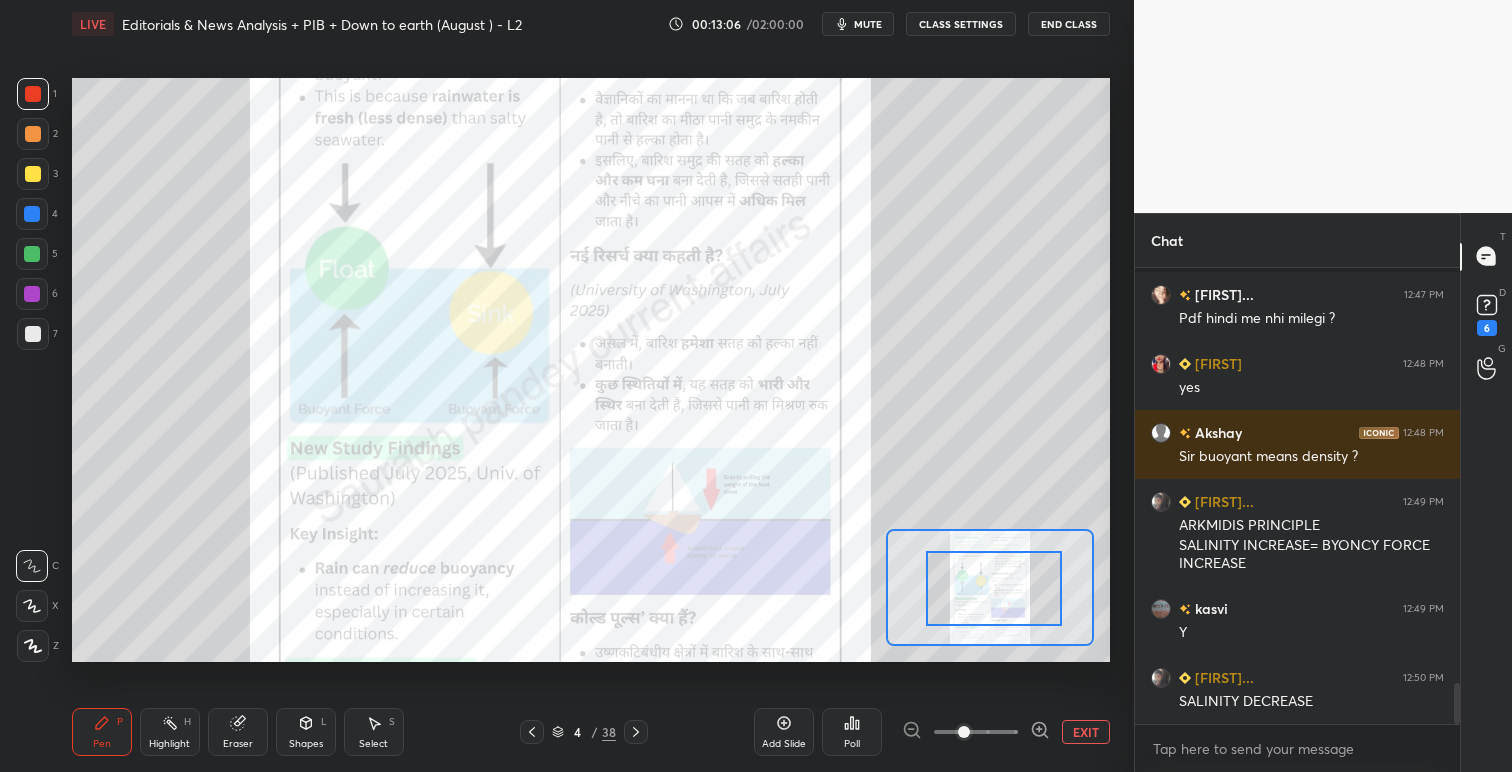 scroll, scrollTop: 4697, scrollLeft: 0, axis: vertical 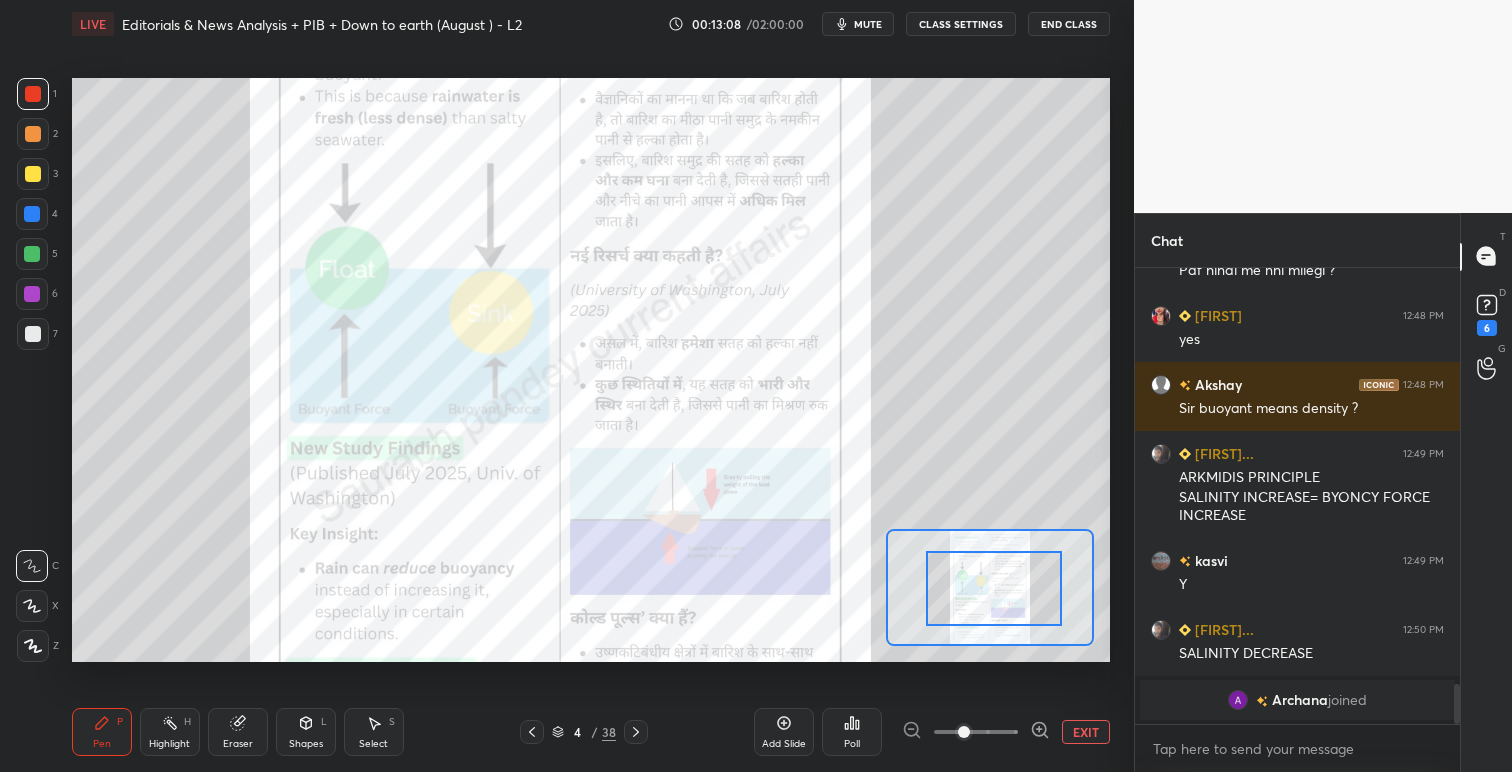 click at bounding box center [33, 334] 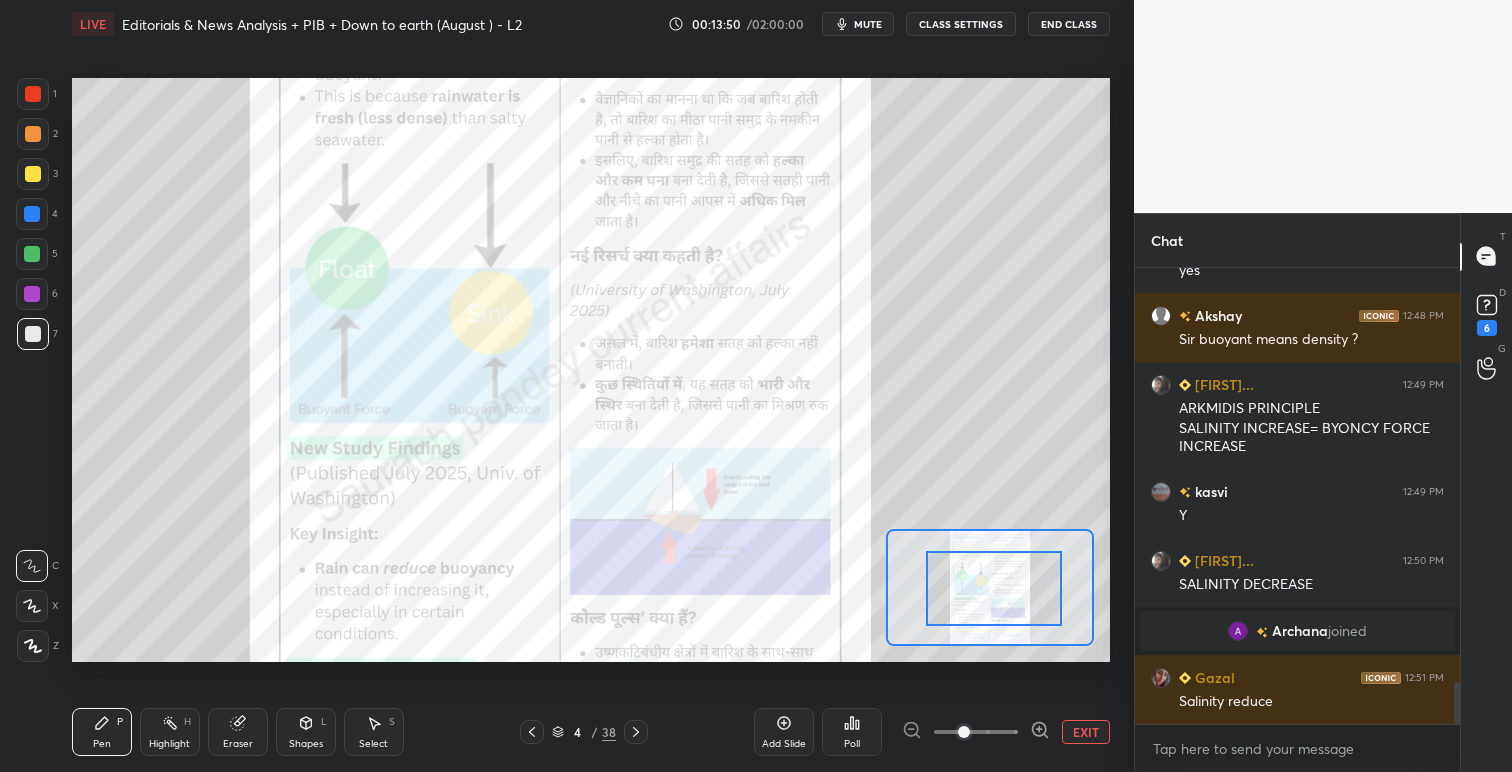 scroll, scrollTop: 4480, scrollLeft: 0, axis: vertical 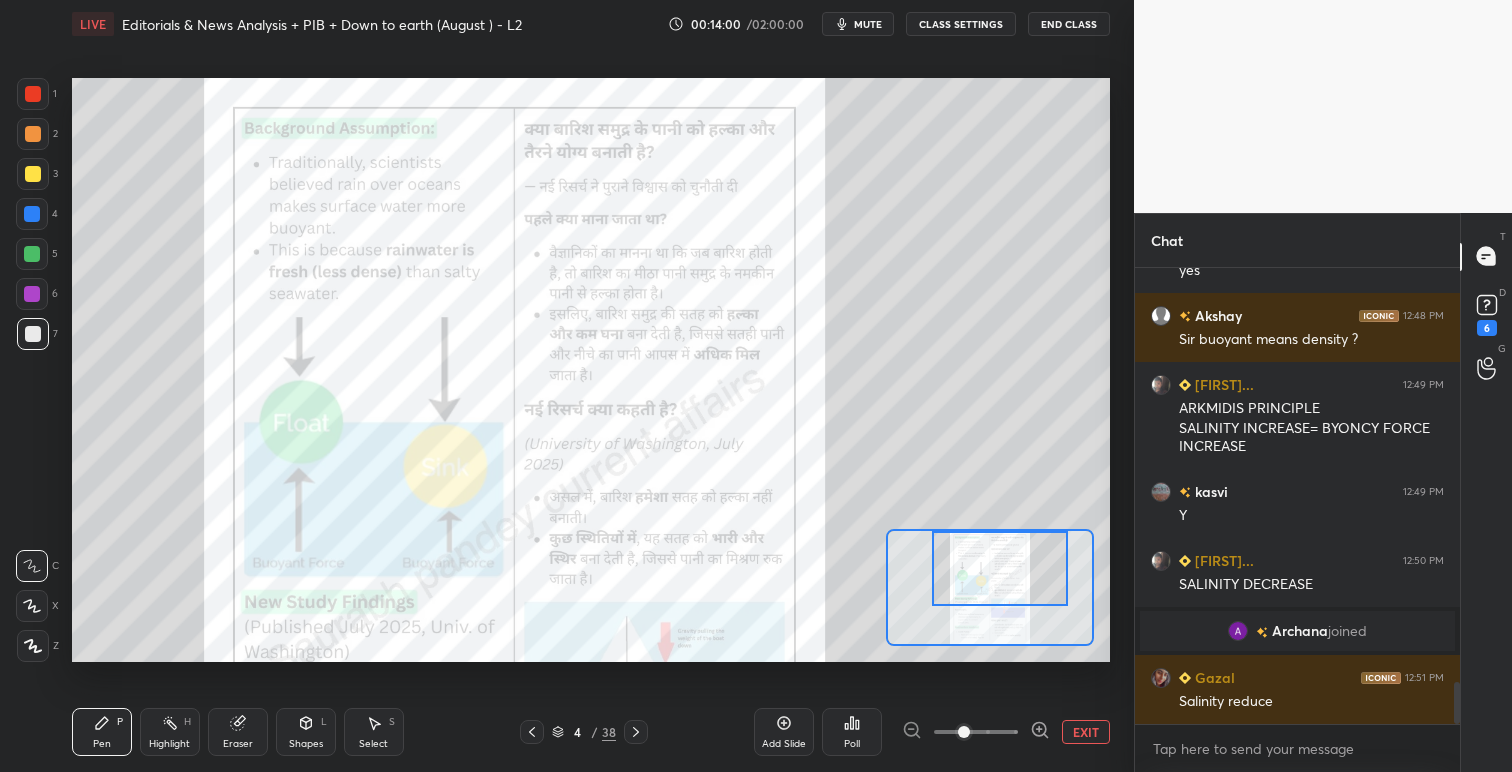 drag, startPoint x: 993, startPoint y: 583, endPoint x: 999, endPoint y: 560, distance: 23.769728 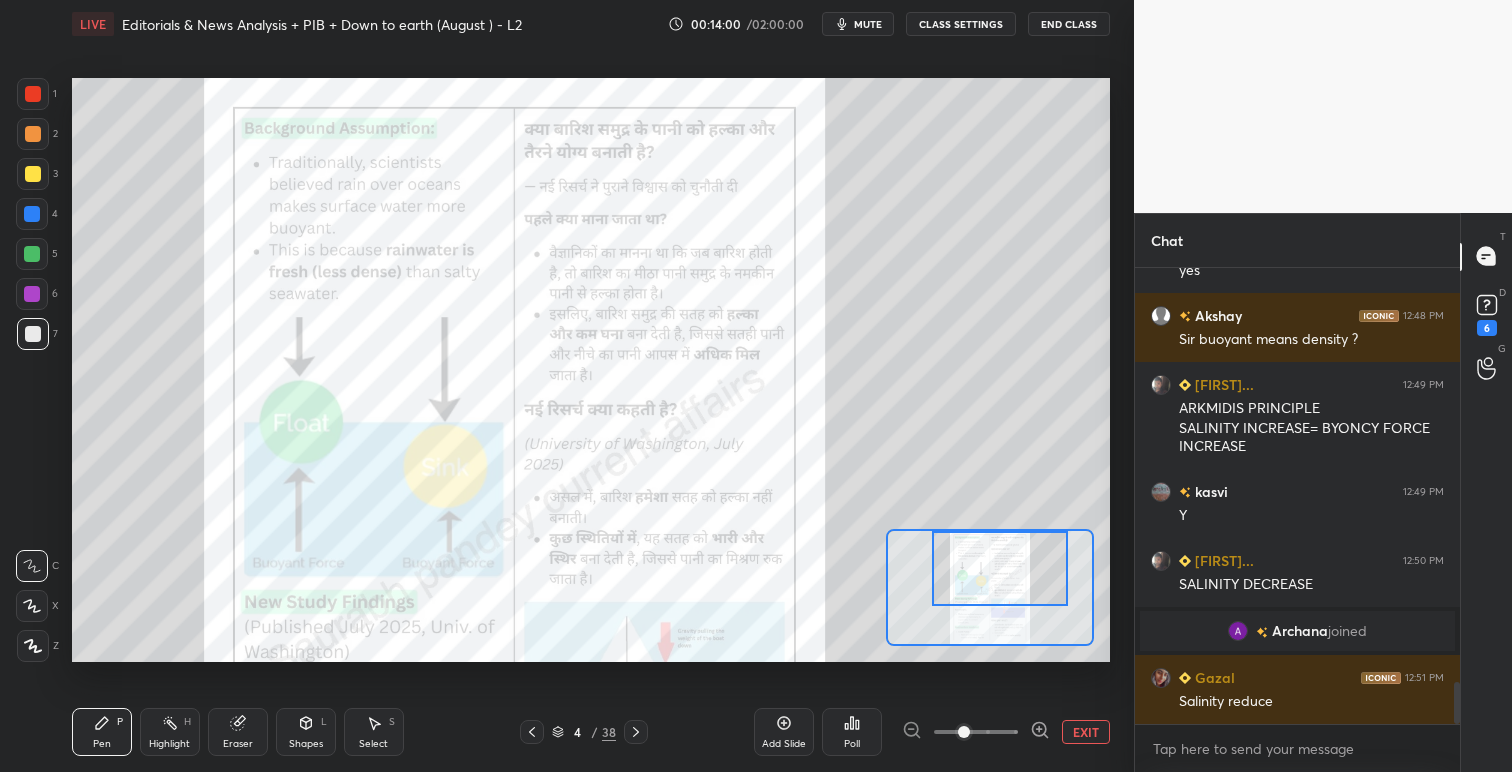 click at bounding box center (1000, 568) 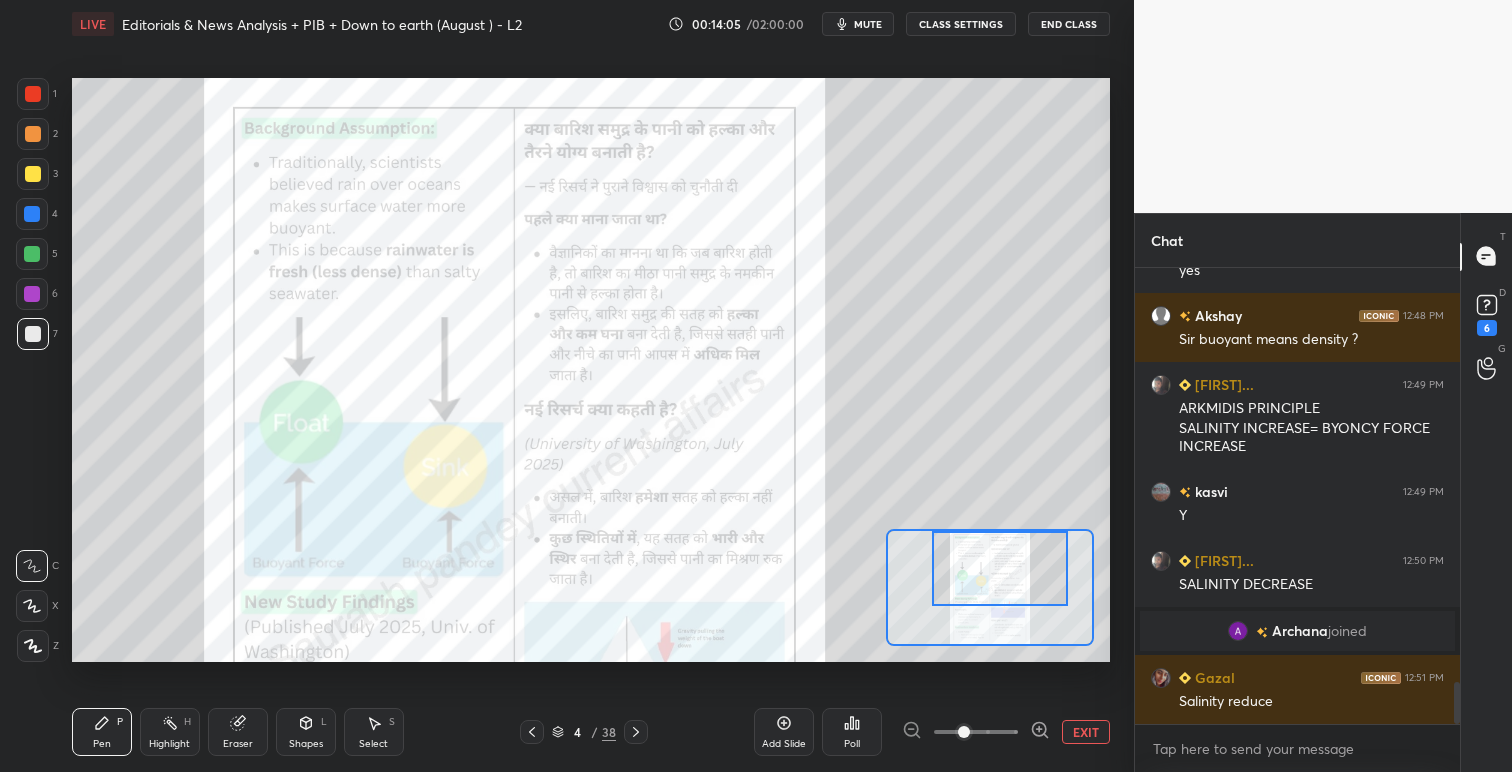click at bounding box center (33, 94) 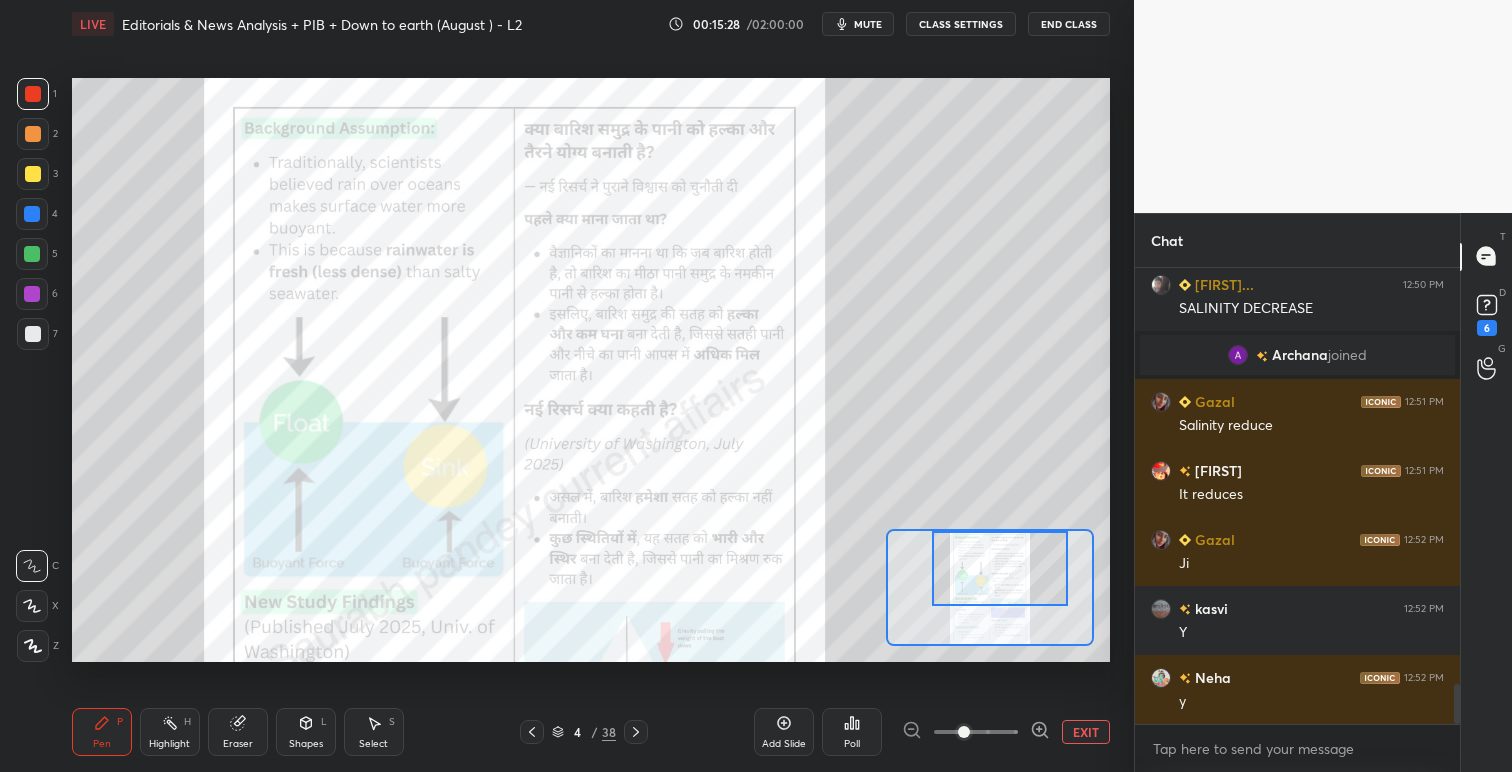 scroll, scrollTop: 4825, scrollLeft: 0, axis: vertical 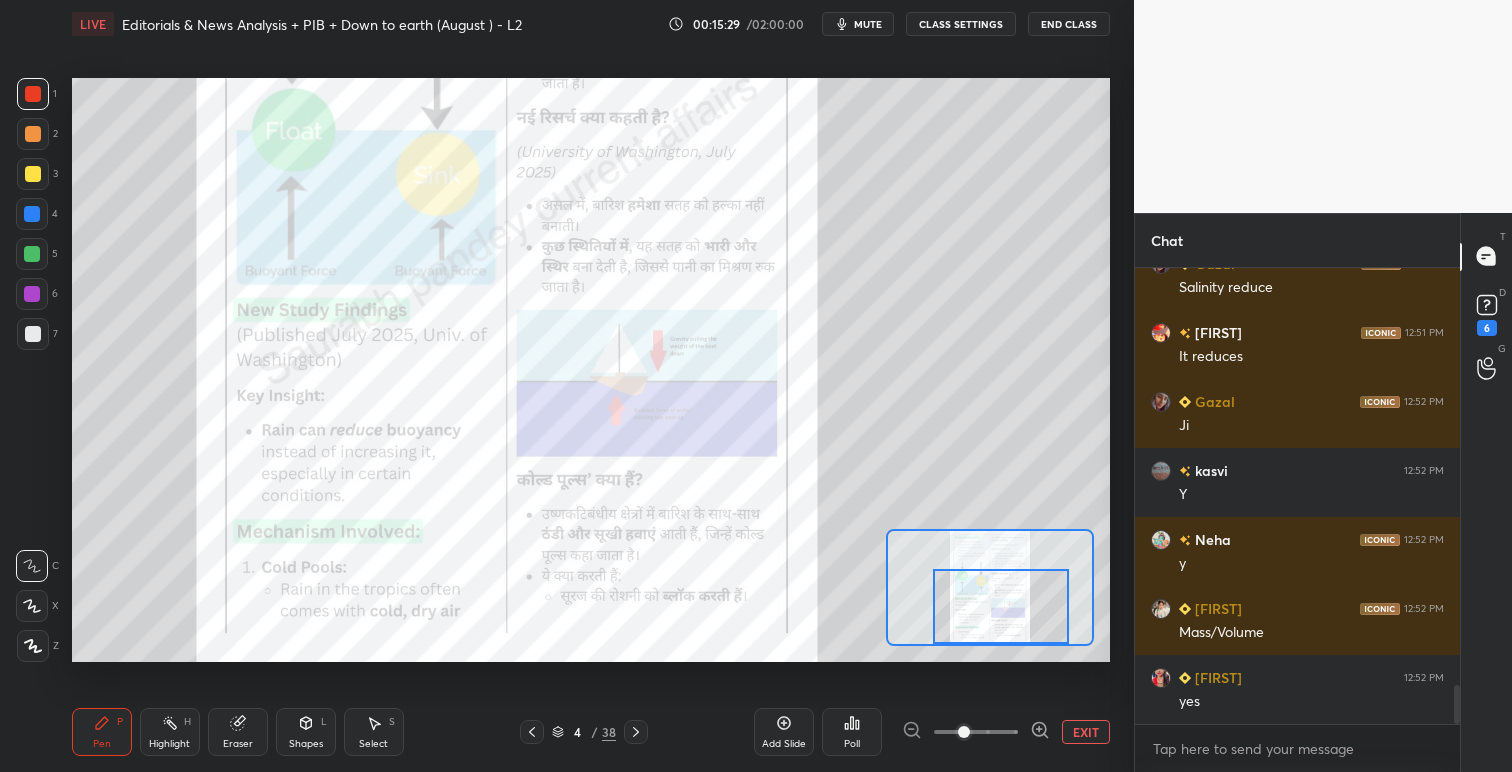 drag, startPoint x: 994, startPoint y: 561, endPoint x: 995, endPoint y: 601, distance: 40.012497 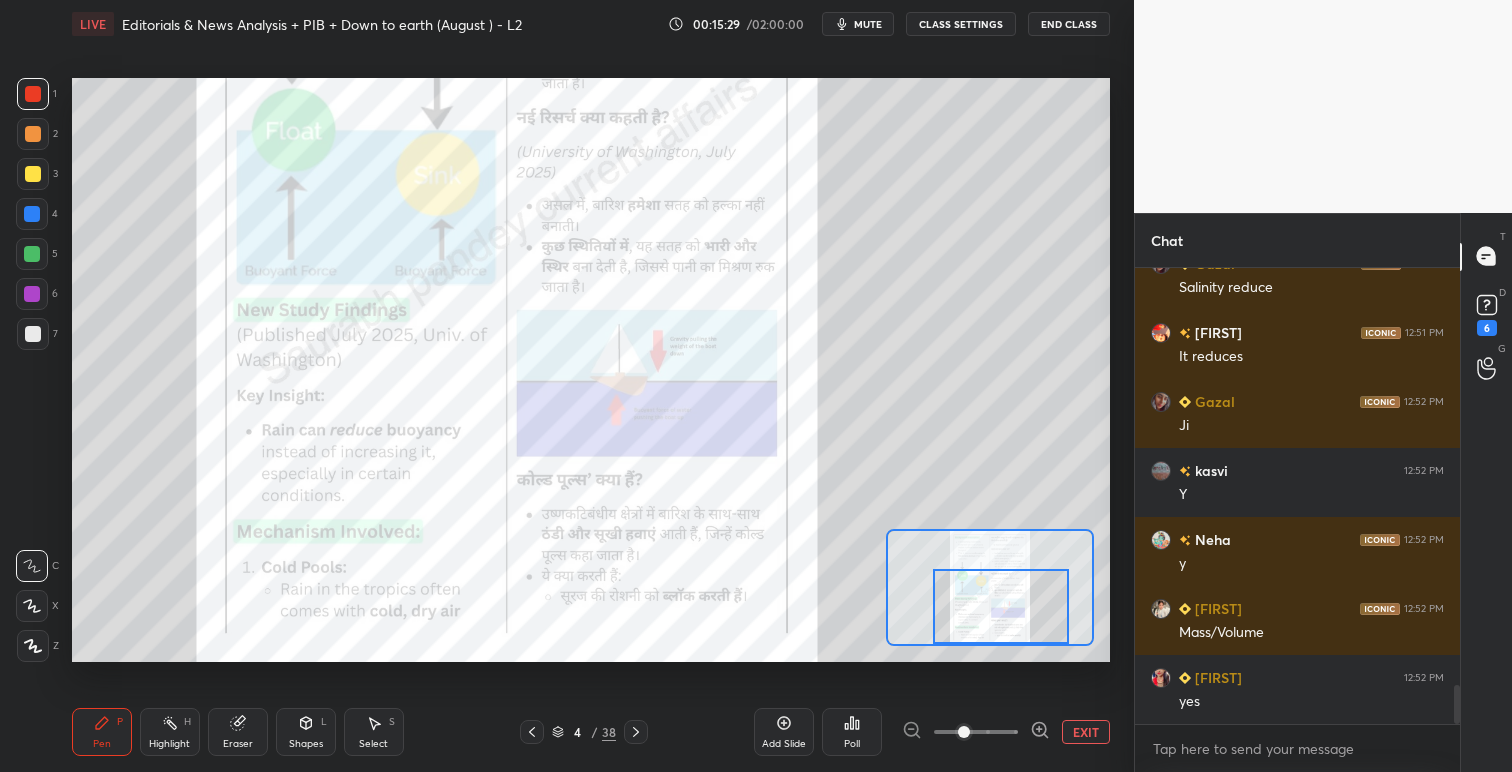 click at bounding box center (1001, 606) 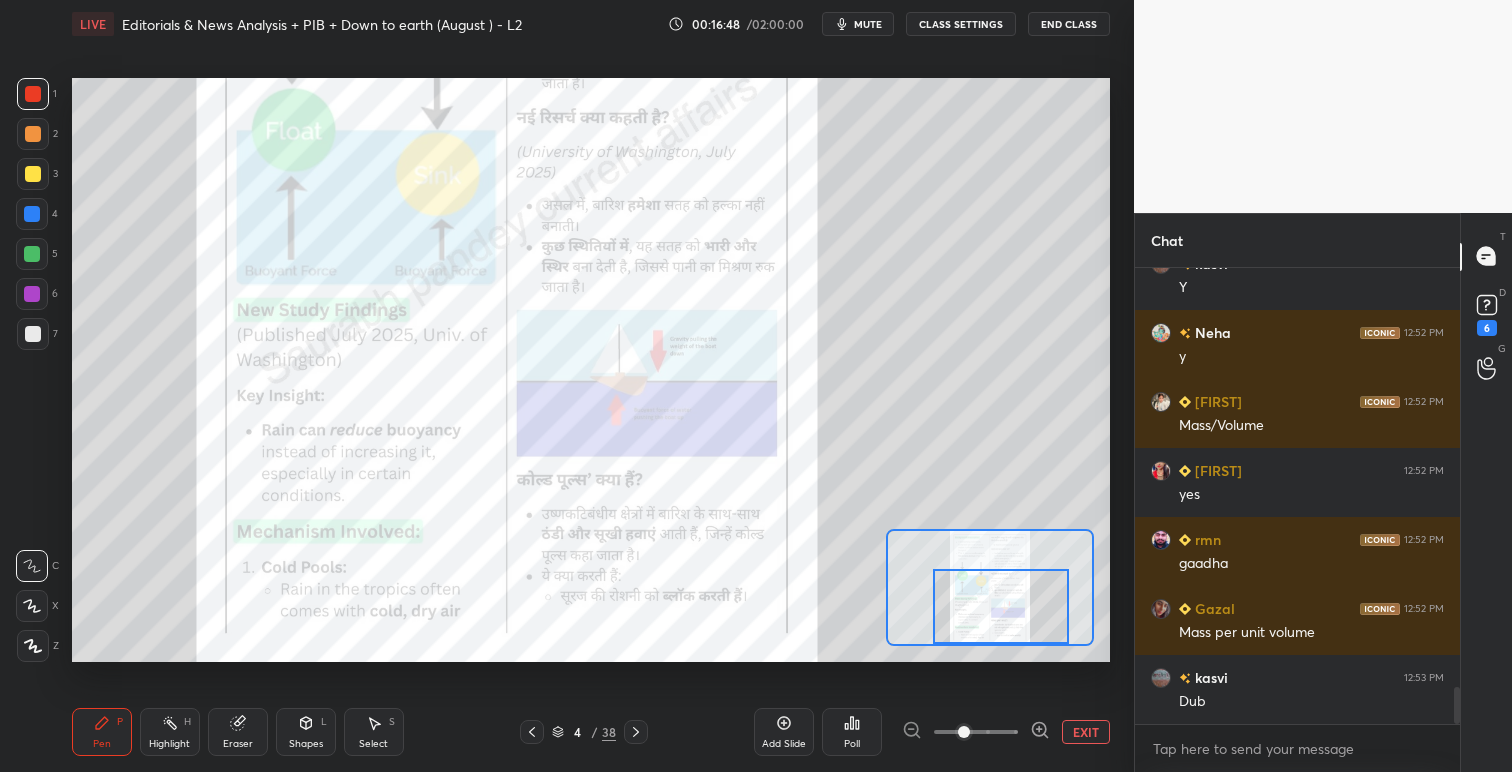 scroll, scrollTop: 5188, scrollLeft: 0, axis: vertical 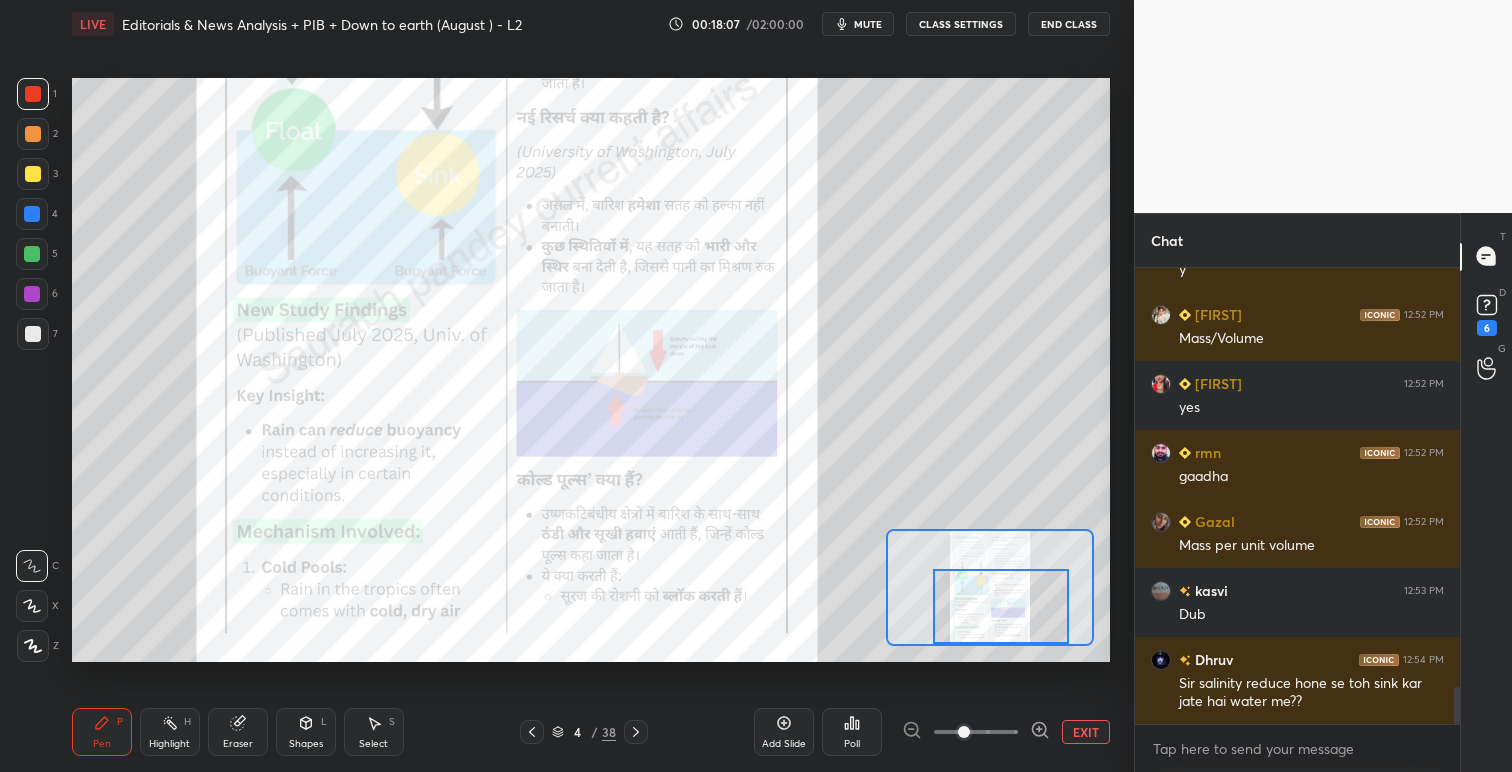click 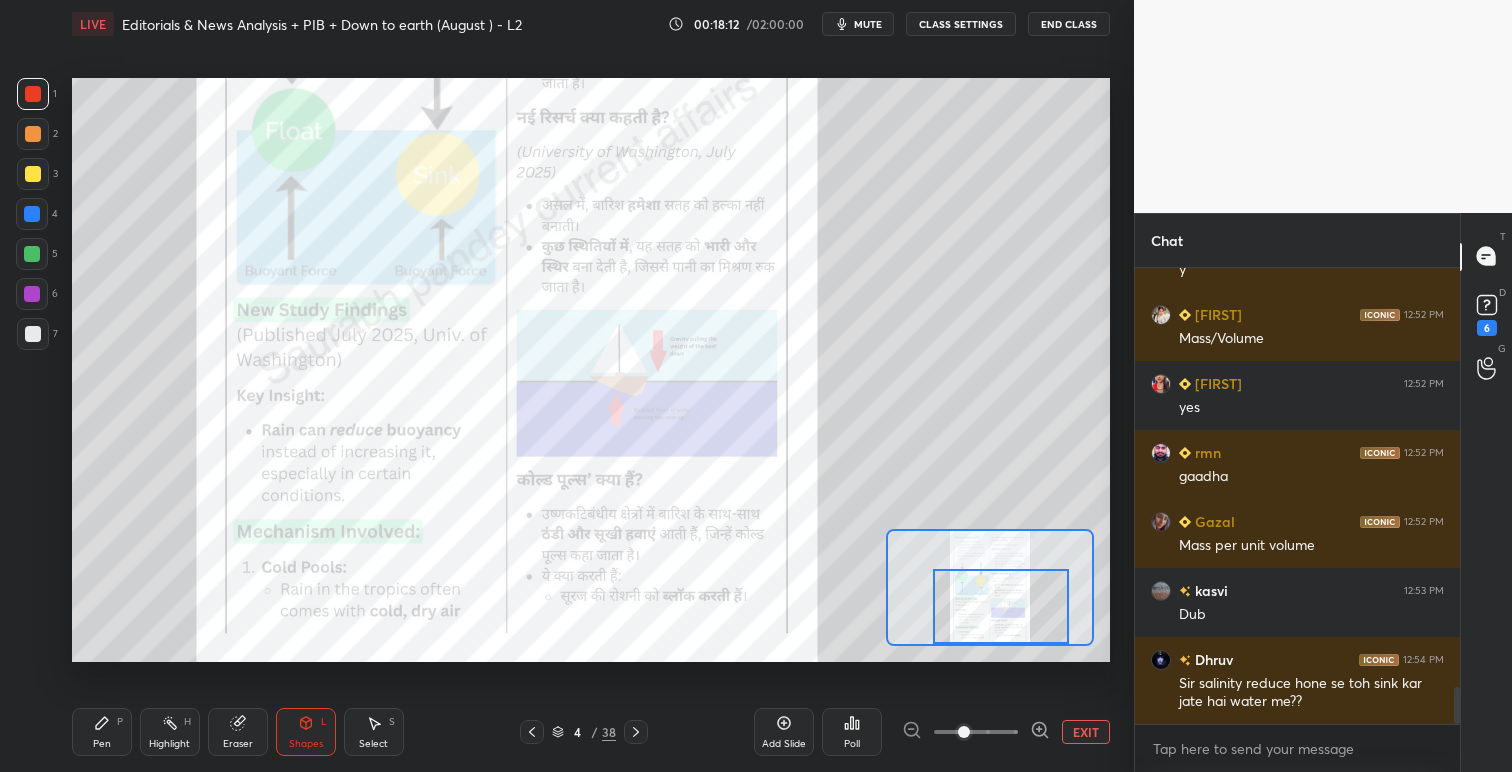 click 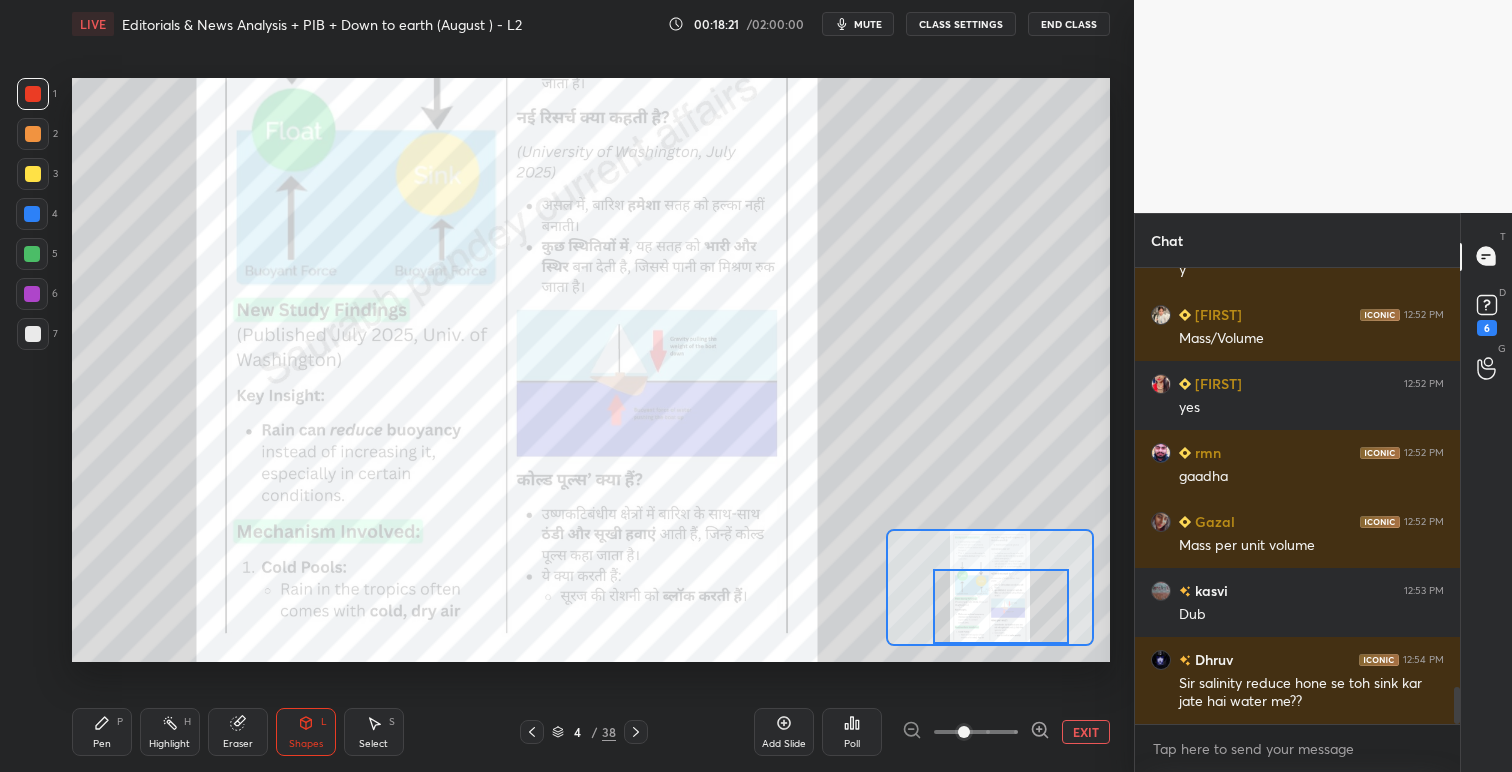 click at bounding box center [32, 214] 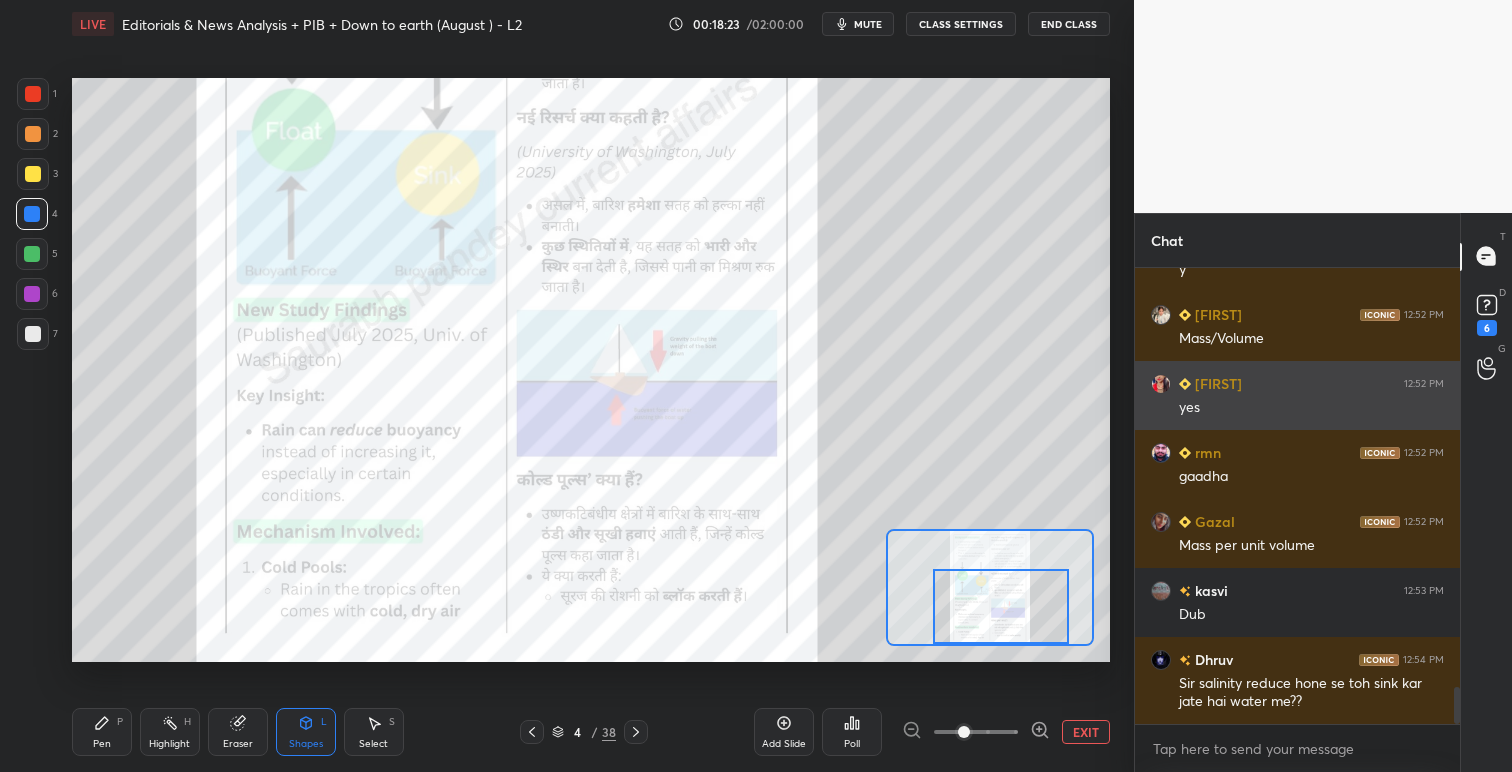 scroll, scrollTop: 5257, scrollLeft: 0, axis: vertical 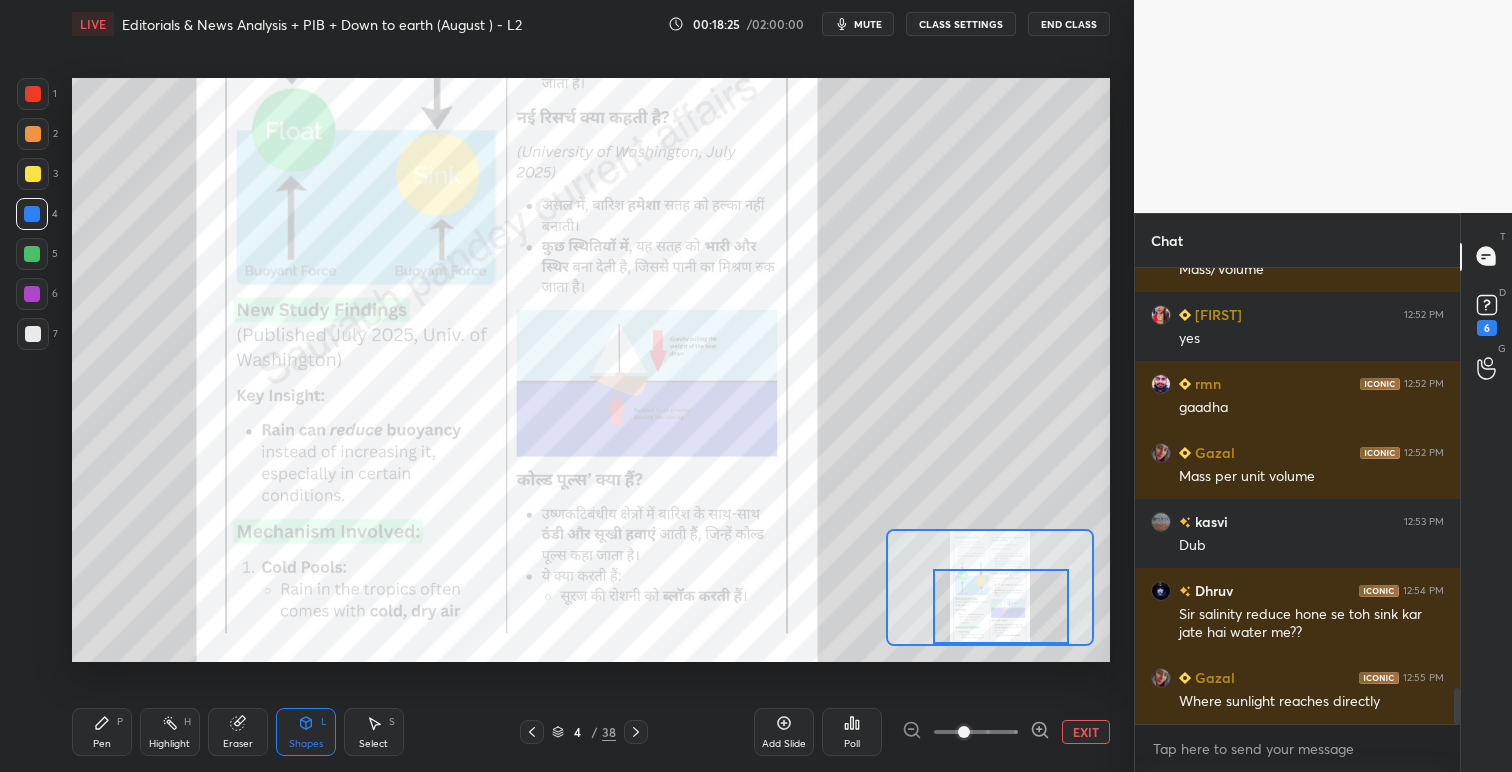 click on "Pen P" at bounding box center (102, 732) 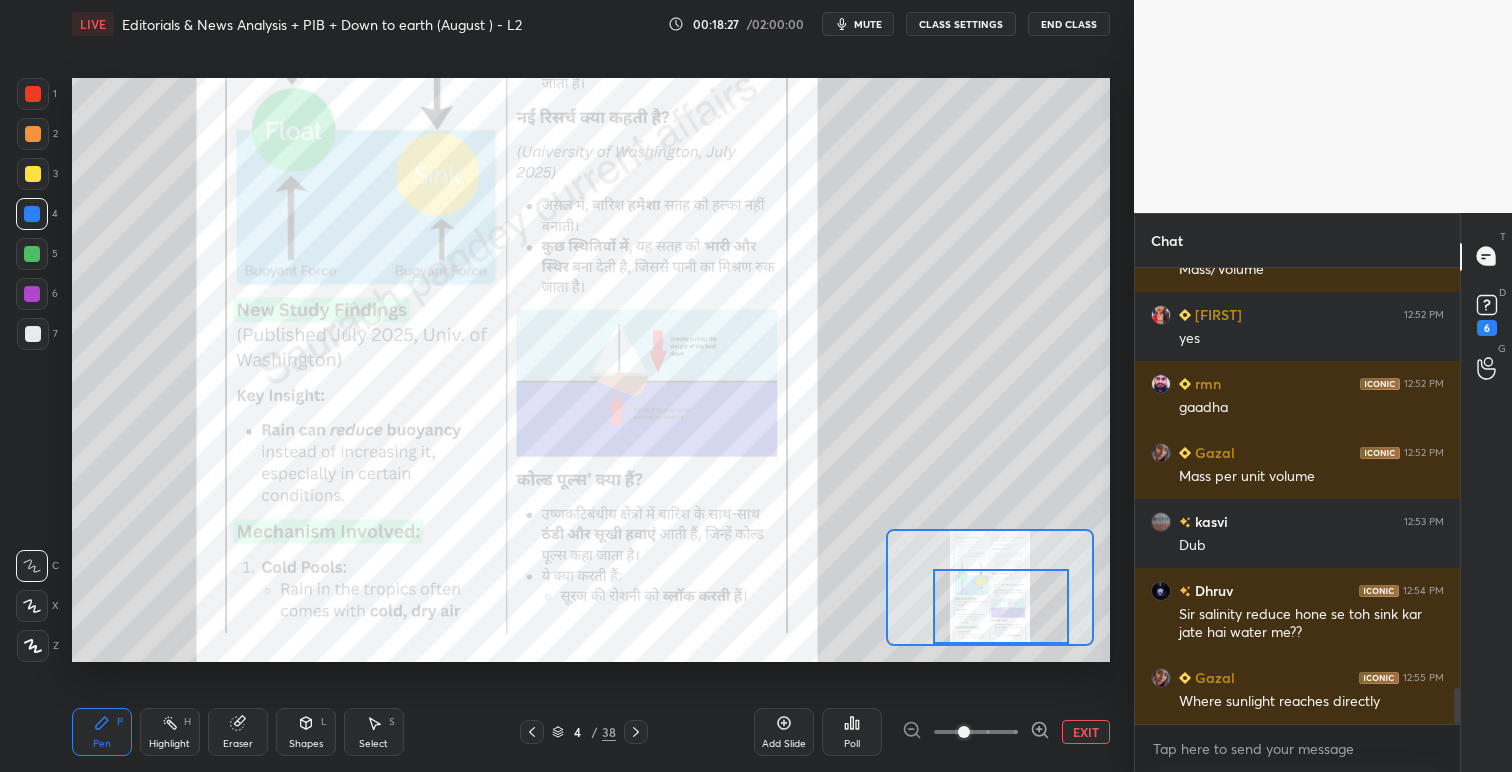 scroll, scrollTop: 5326, scrollLeft: 0, axis: vertical 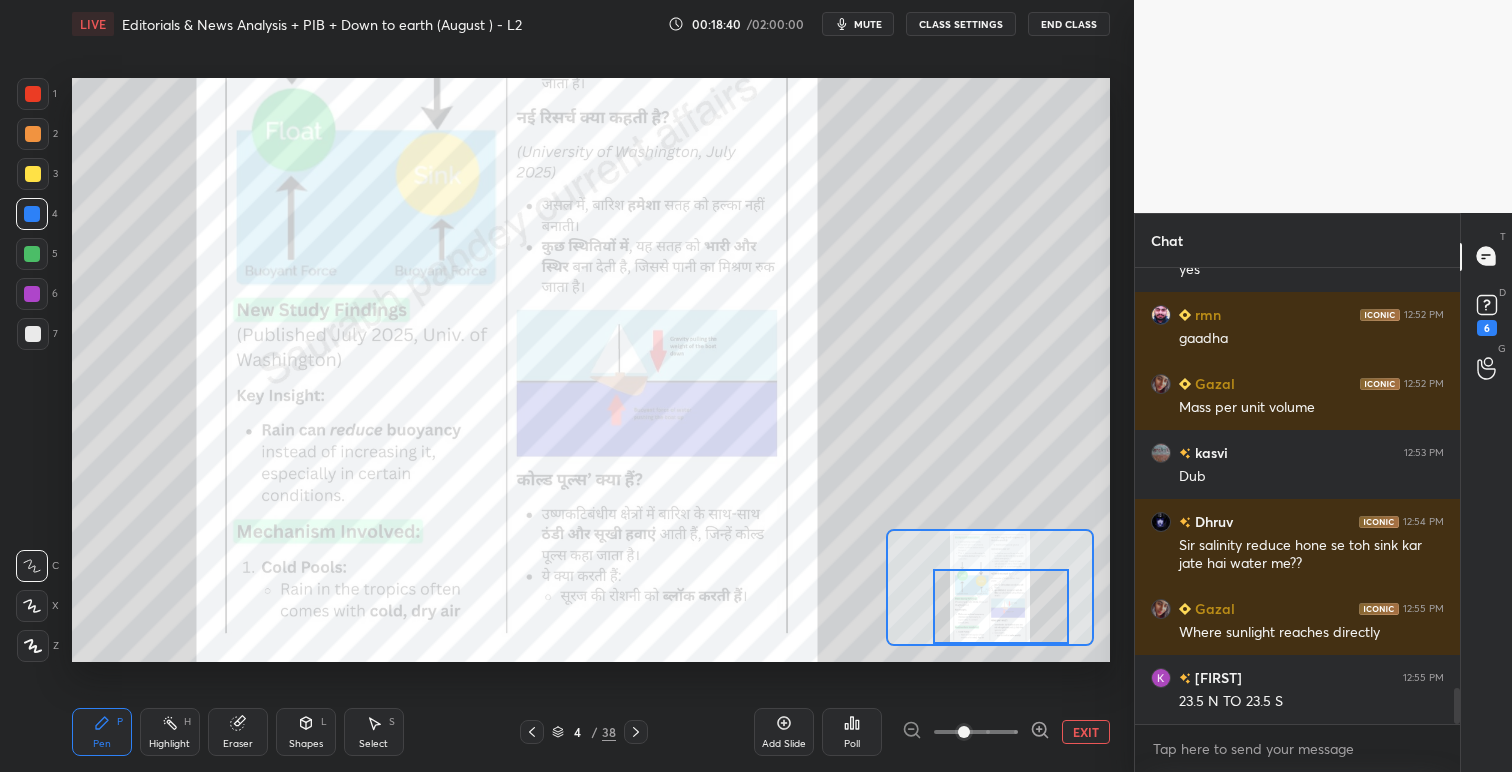 click on "Setting up your live class Poll for   secs No correct answer Start poll" at bounding box center (591, 370) 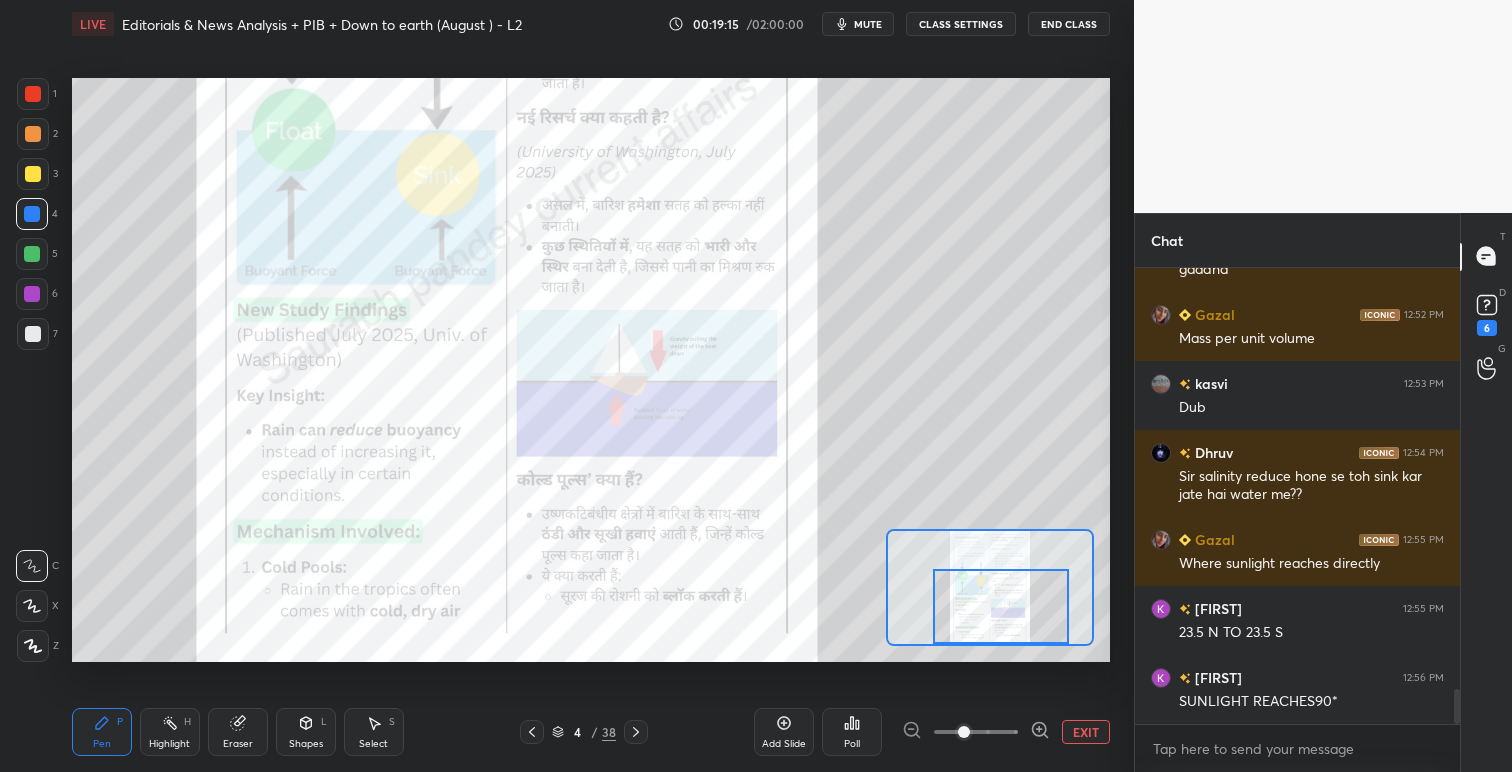 scroll, scrollTop: 5443, scrollLeft: 0, axis: vertical 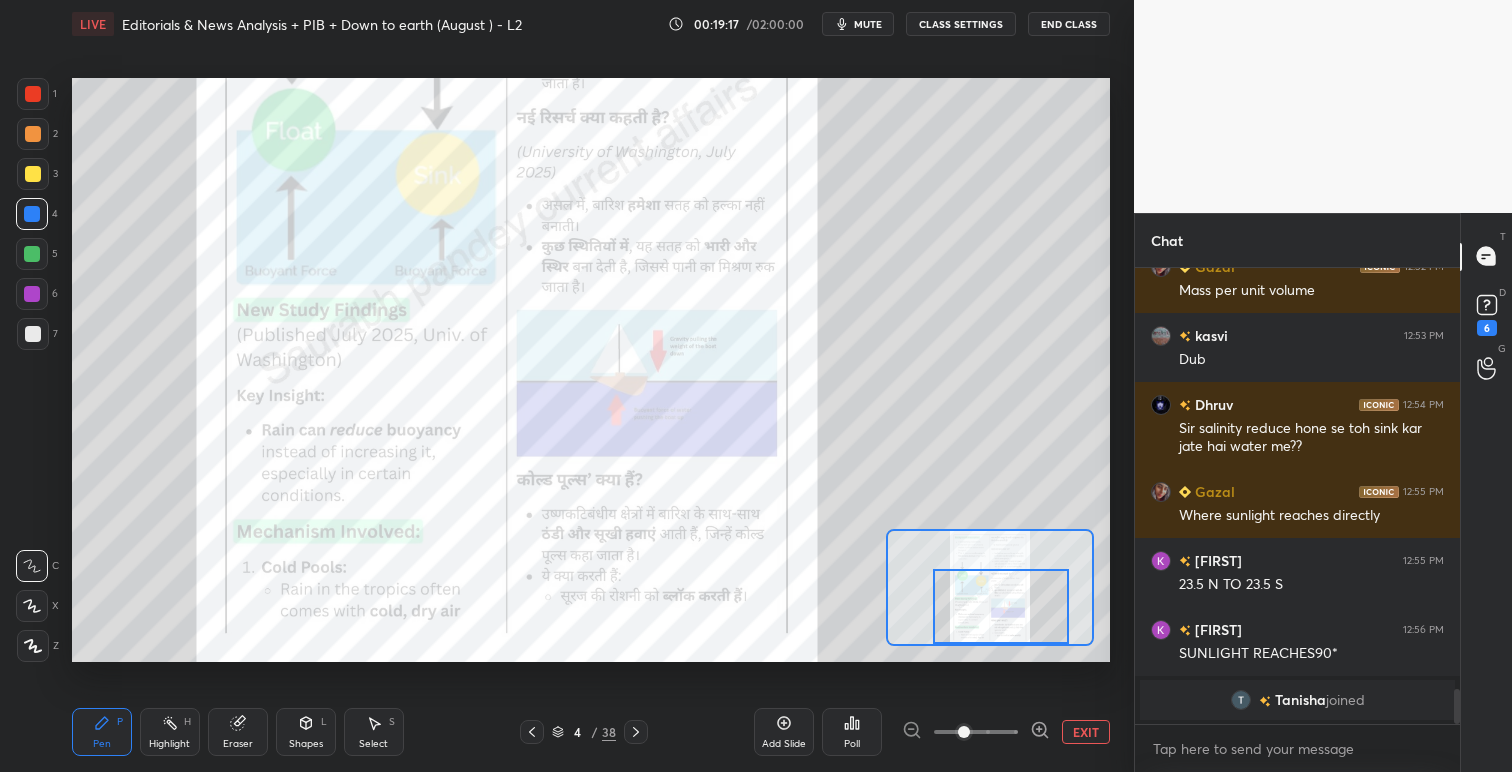 click on "Setting up your live class Poll for   secs No correct answer Start poll" at bounding box center [591, 370] 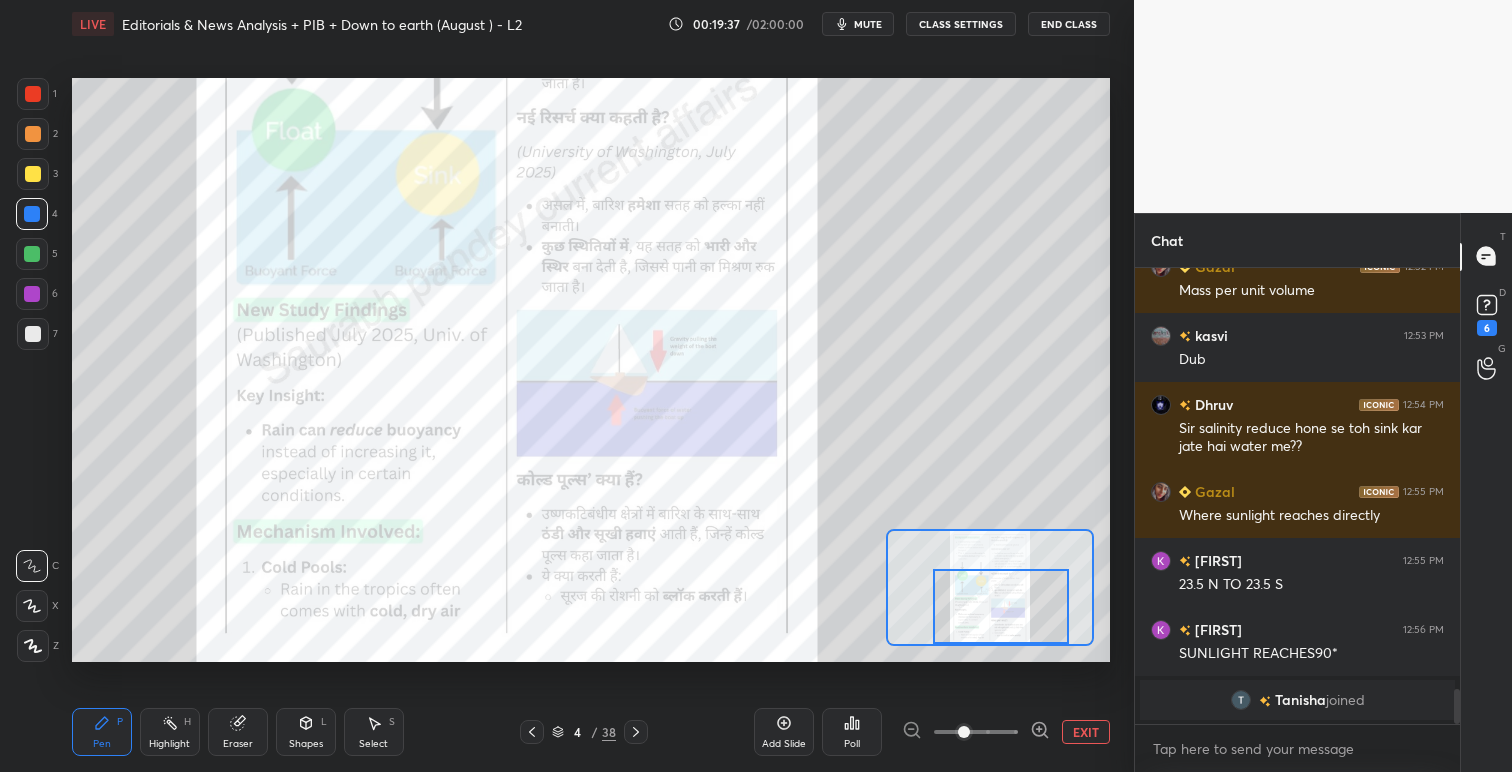 click on "mute" at bounding box center (868, 24) 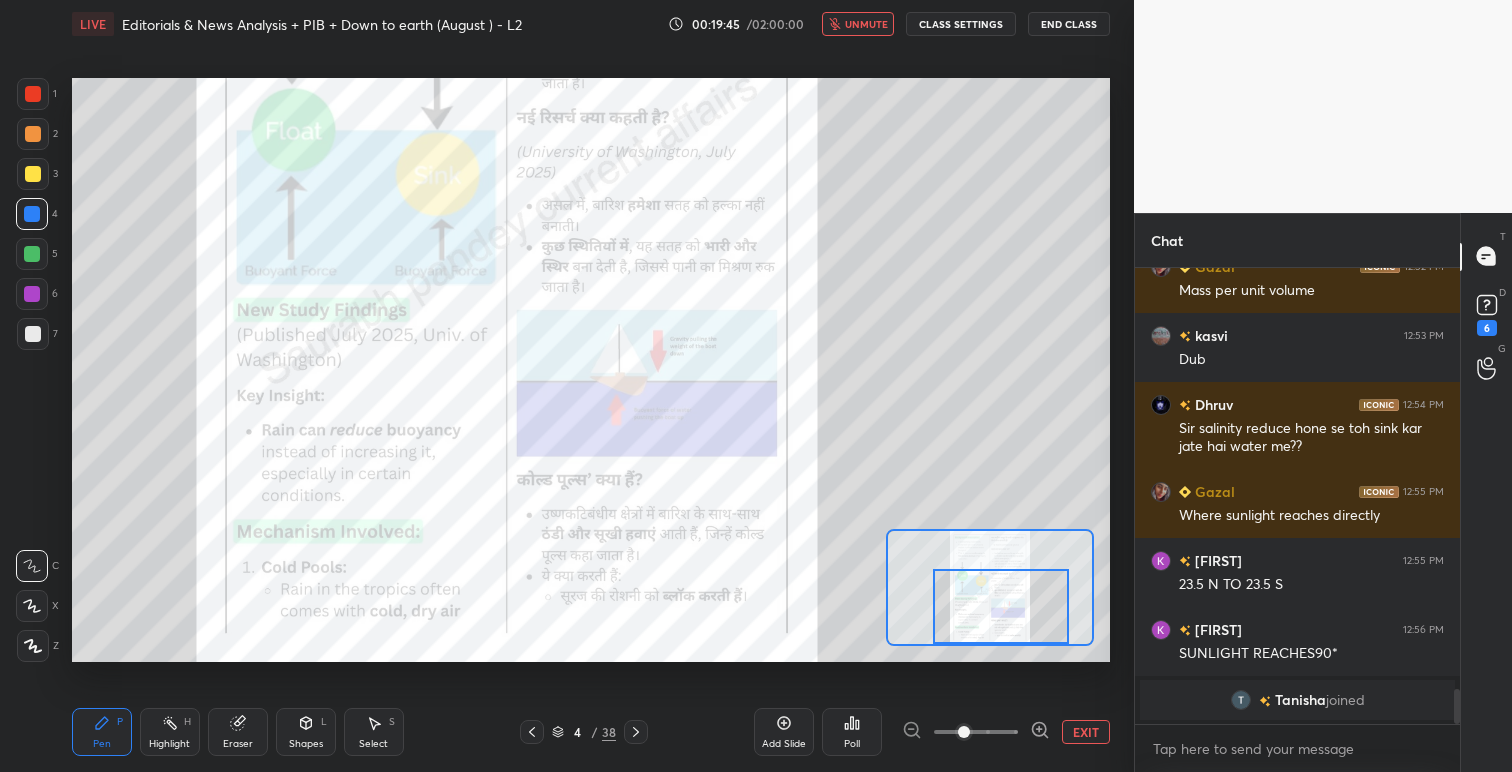 click on "unmute" at bounding box center [866, 24] 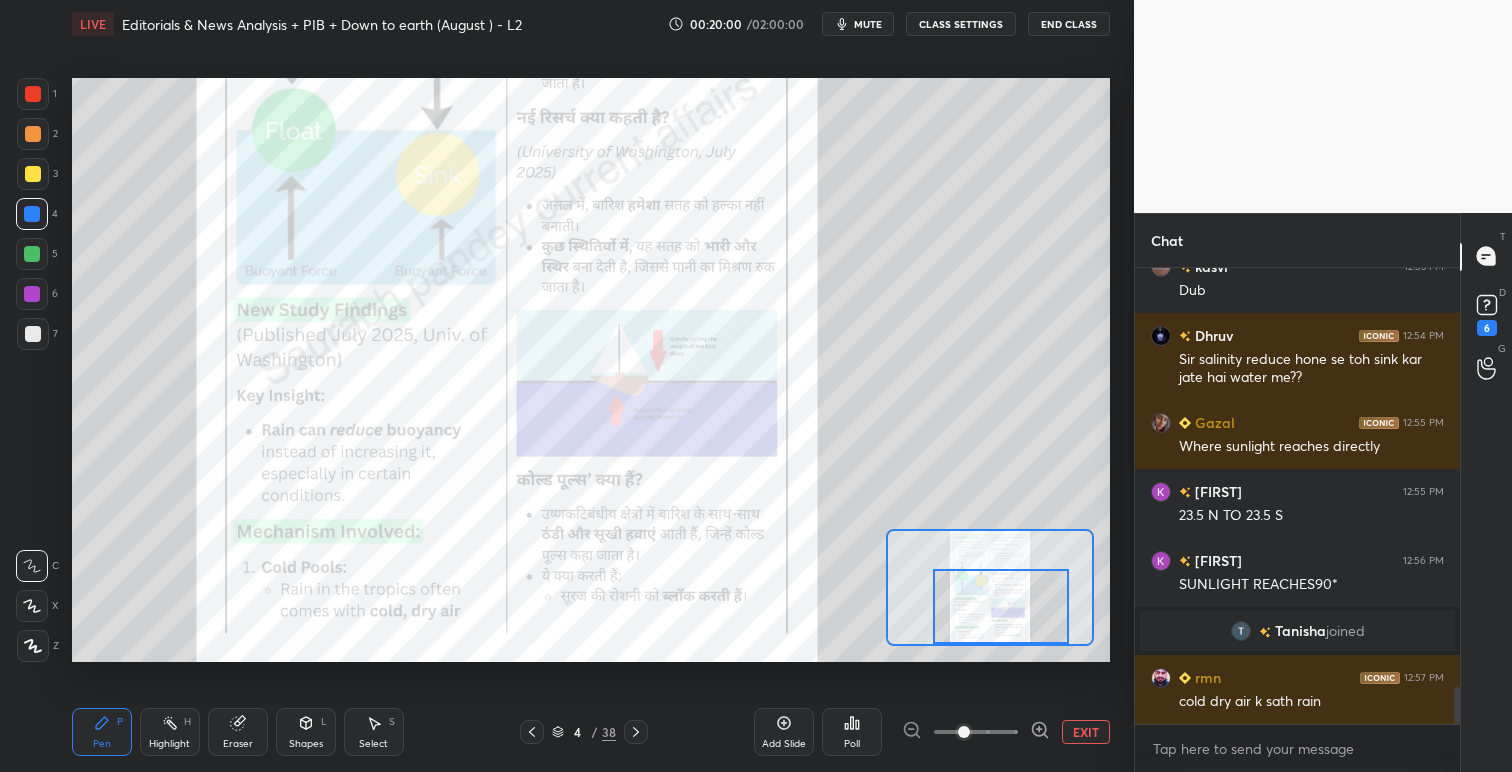 scroll, scrollTop: 5231, scrollLeft: 0, axis: vertical 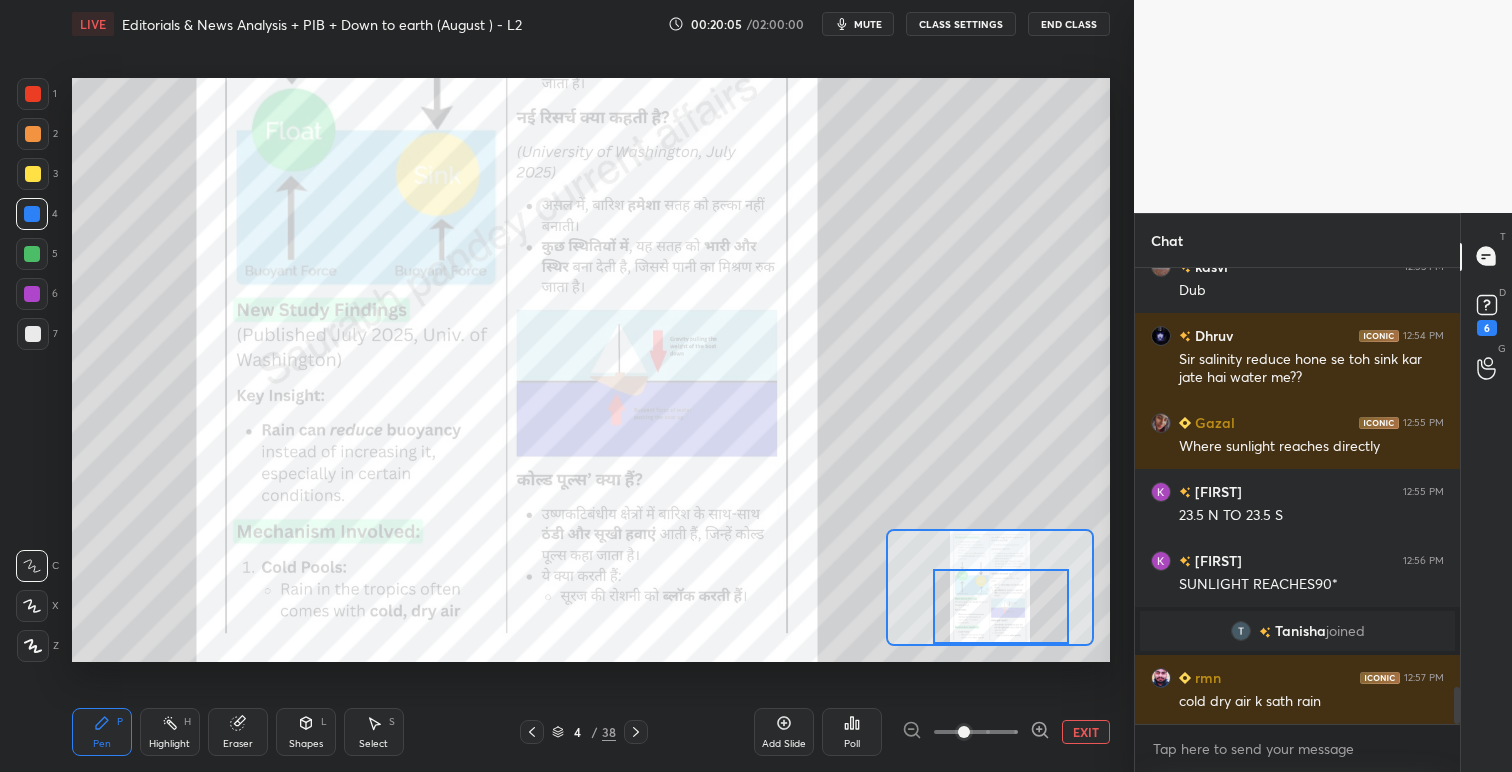 click 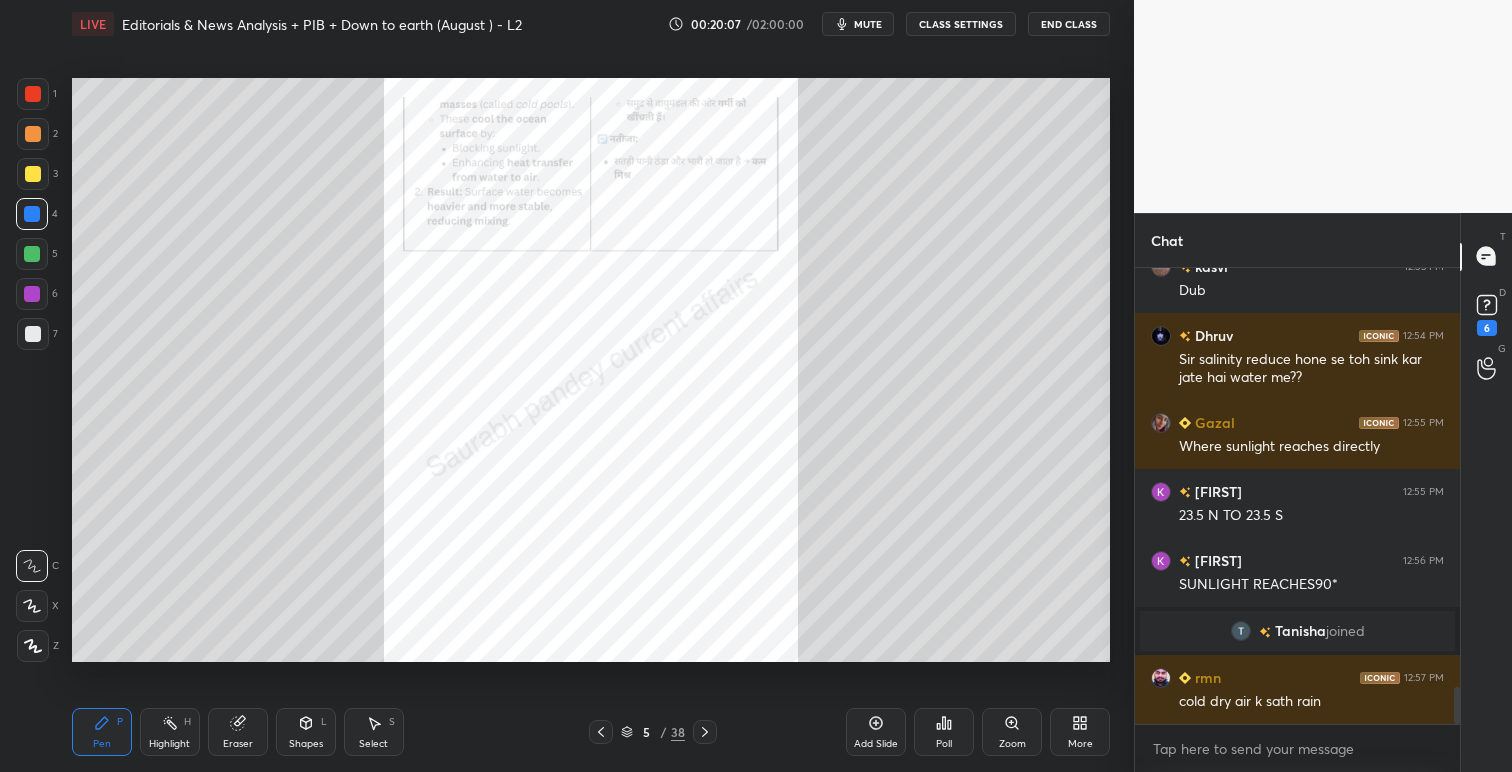click 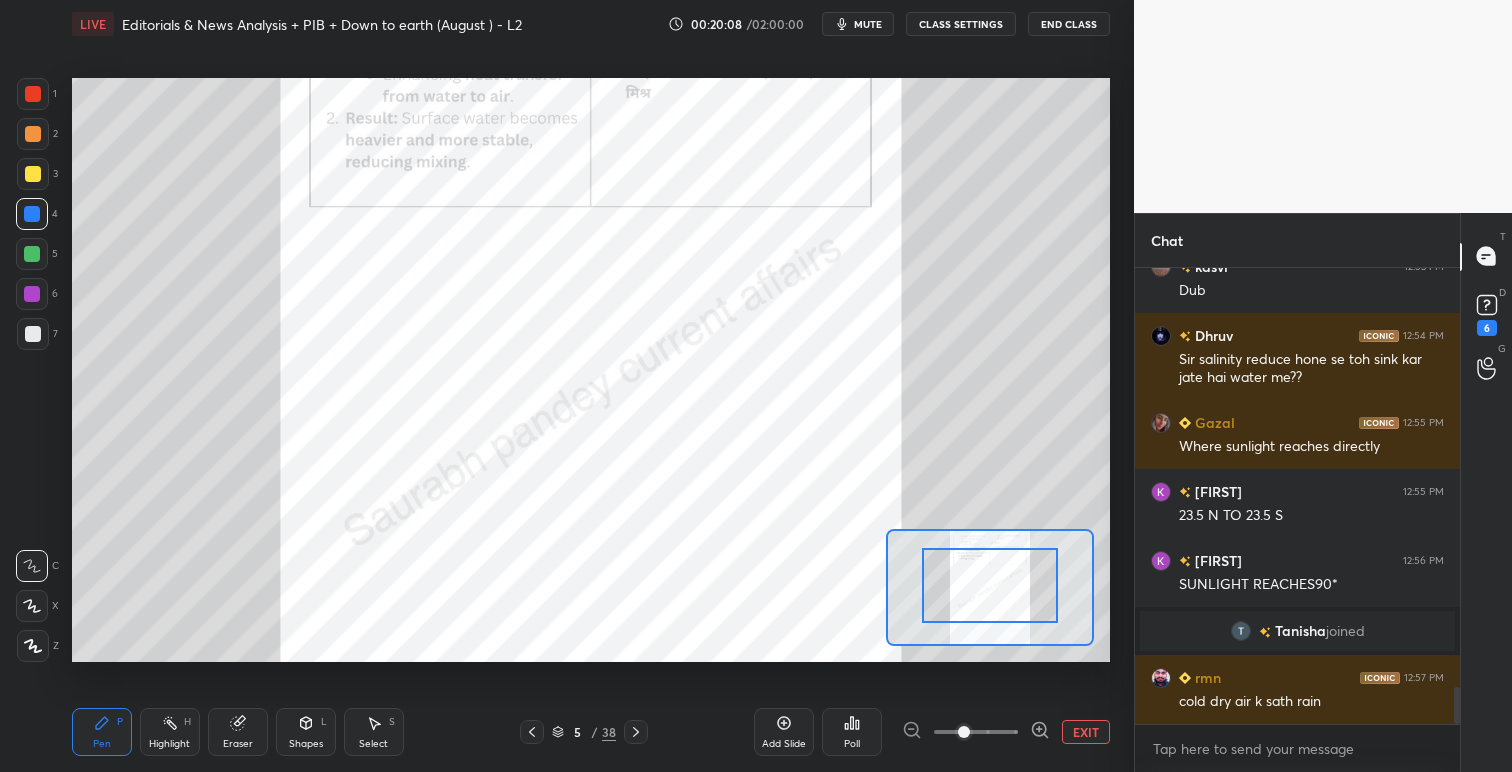 drag, startPoint x: 997, startPoint y: 585, endPoint x: 1018, endPoint y: 557, distance: 35 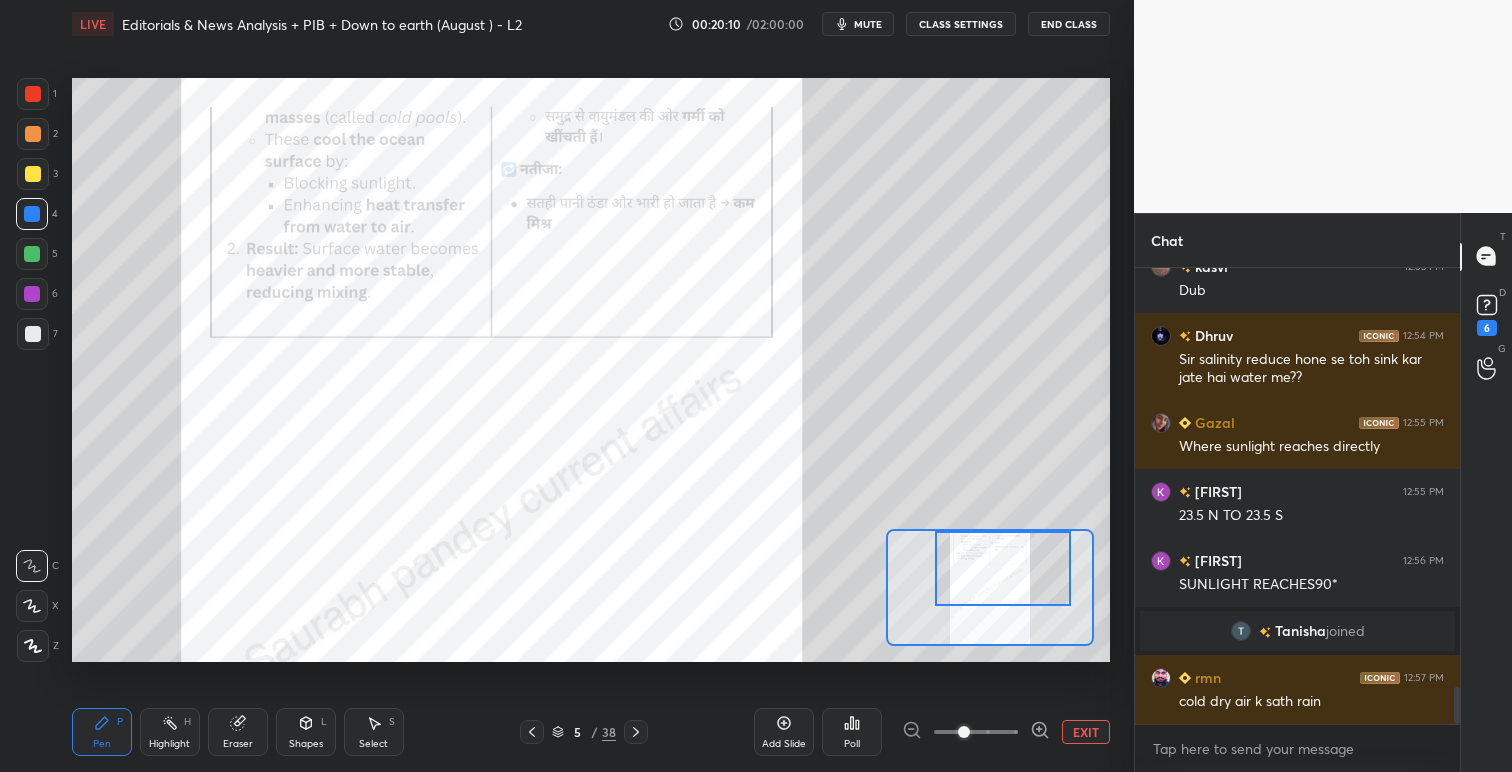 drag, startPoint x: 1014, startPoint y: 580, endPoint x: 1026, endPoint y: 555, distance: 27.730848 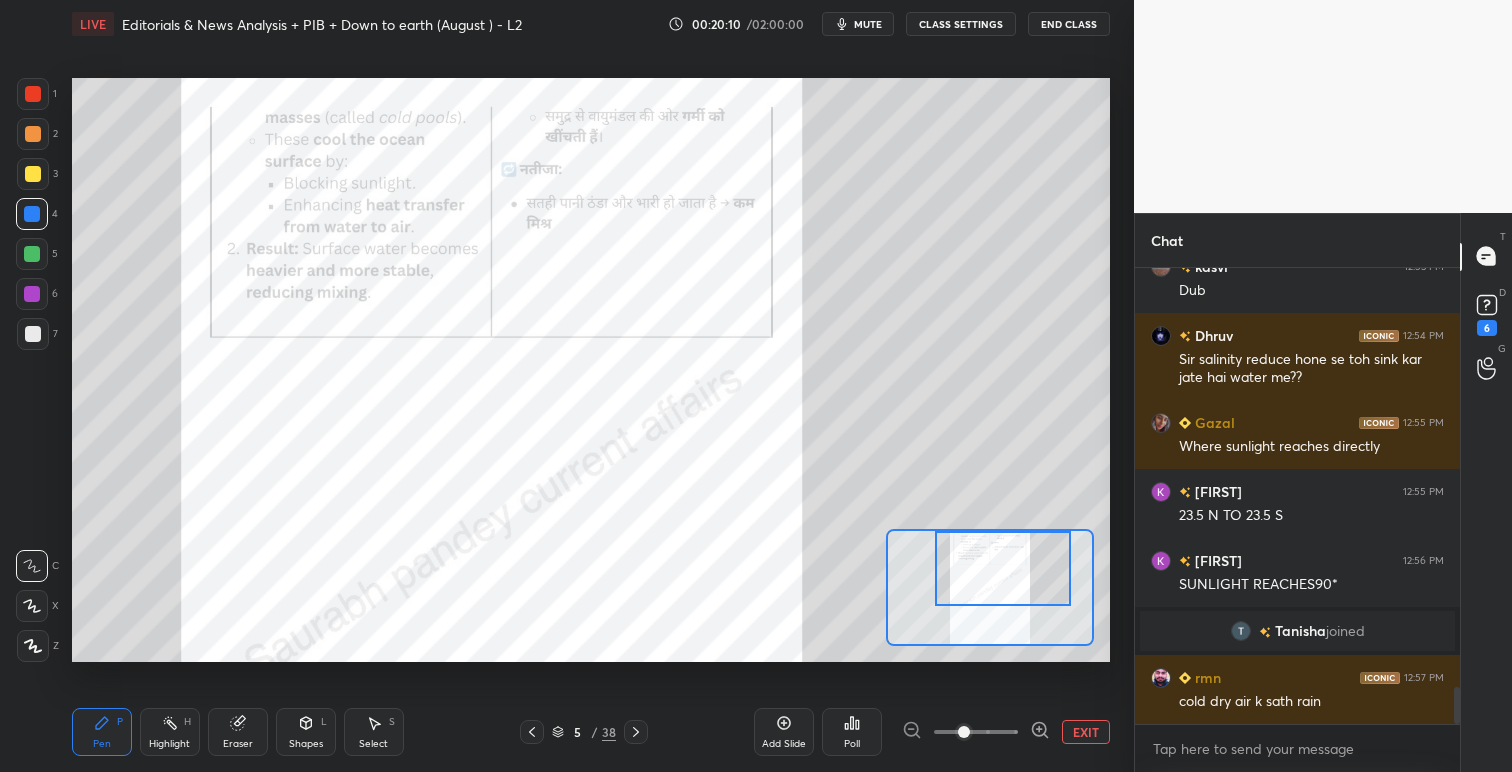 click at bounding box center [1003, 568] 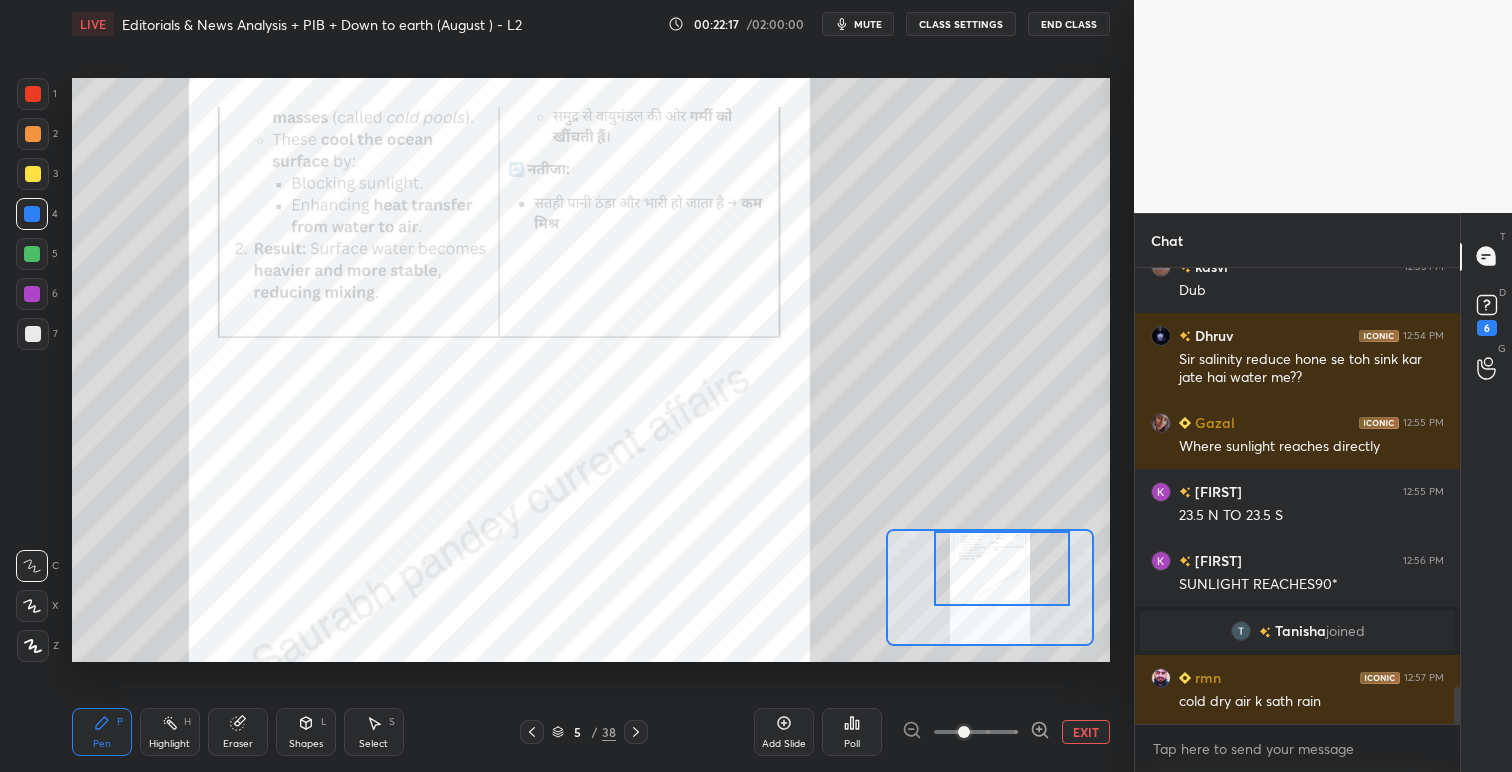 click at bounding box center [33, 94] 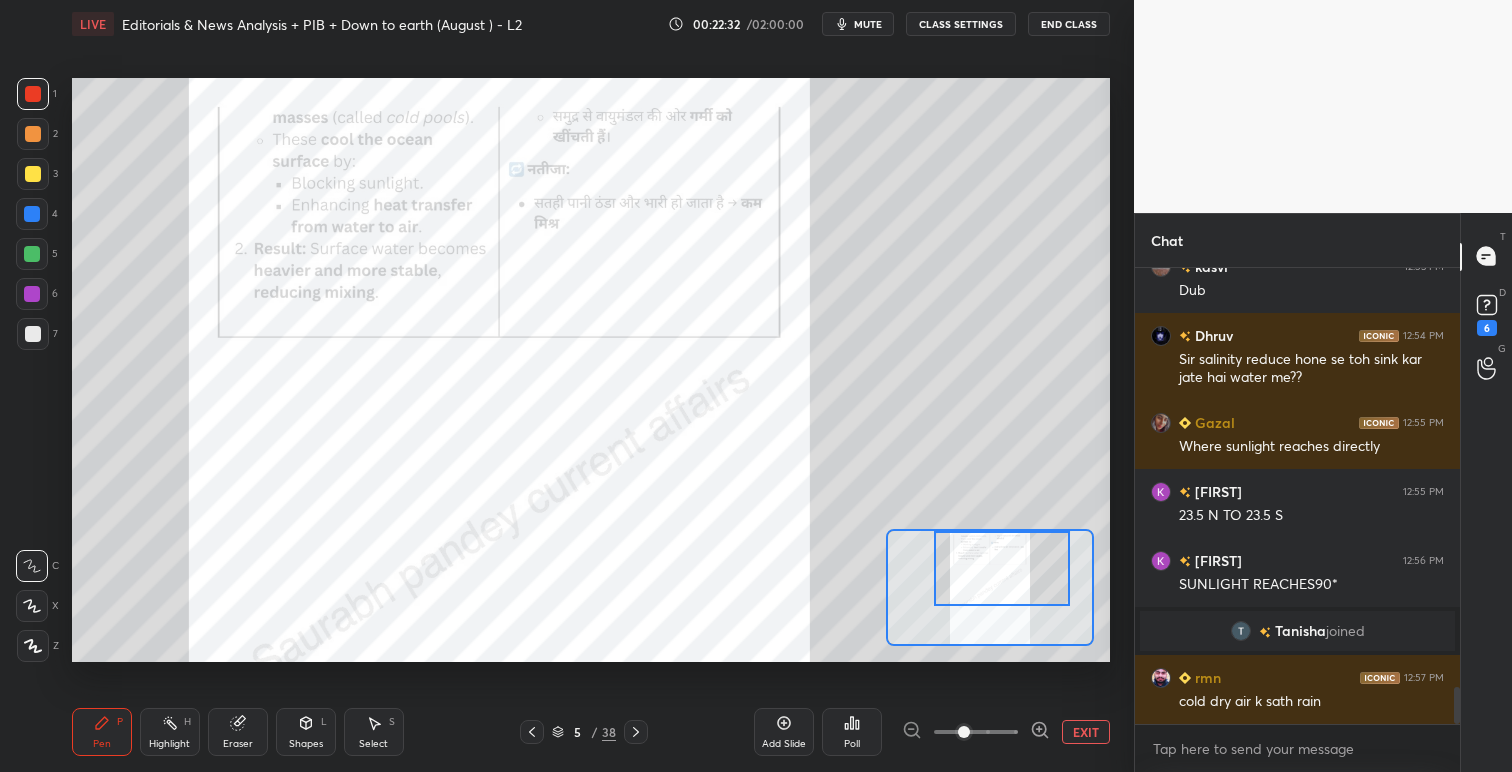 drag, startPoint x: 28, startPoint y: 215, endPoint x: 68, endPoint y: 224, distance: 41 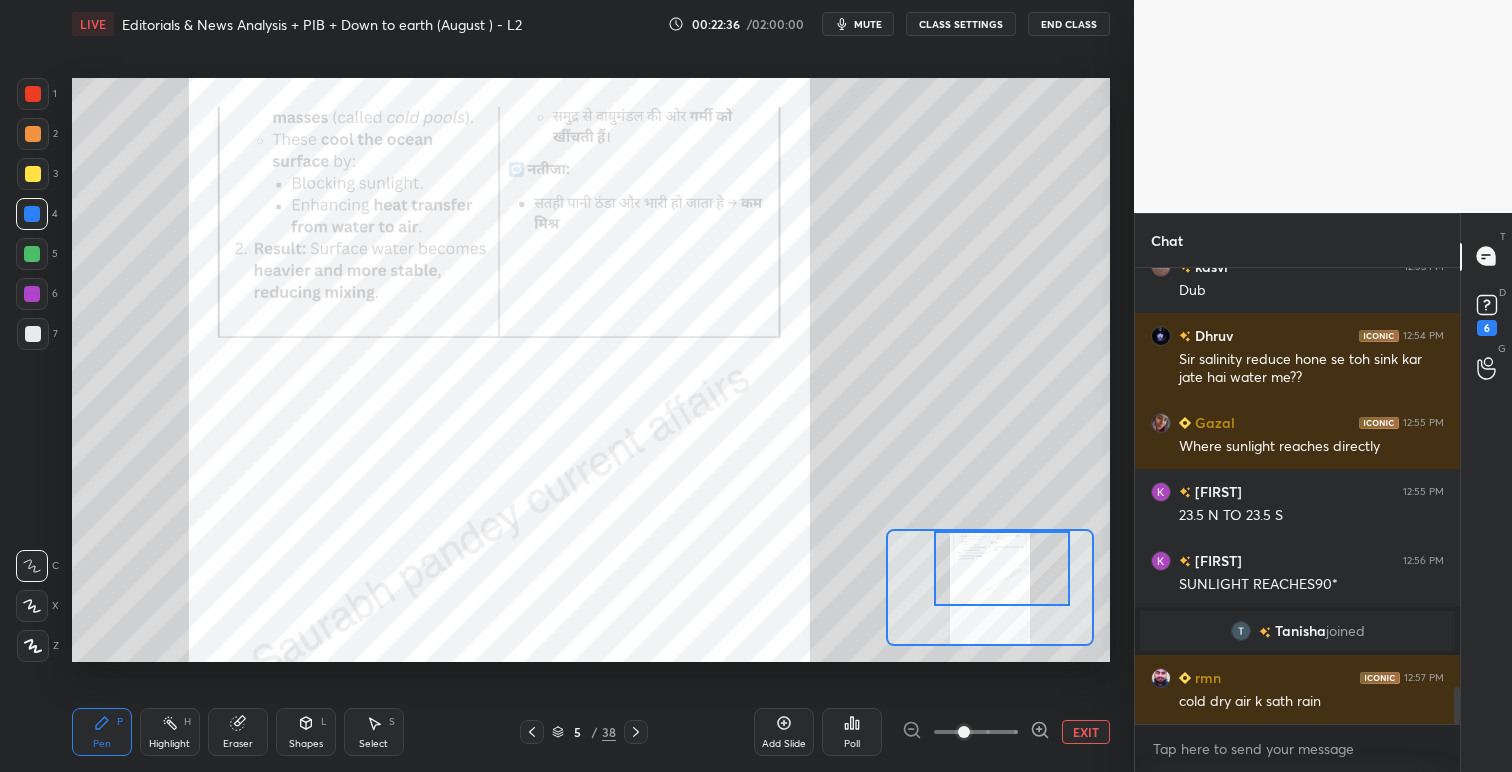 click on "mute" at bounding box center (868, 24) 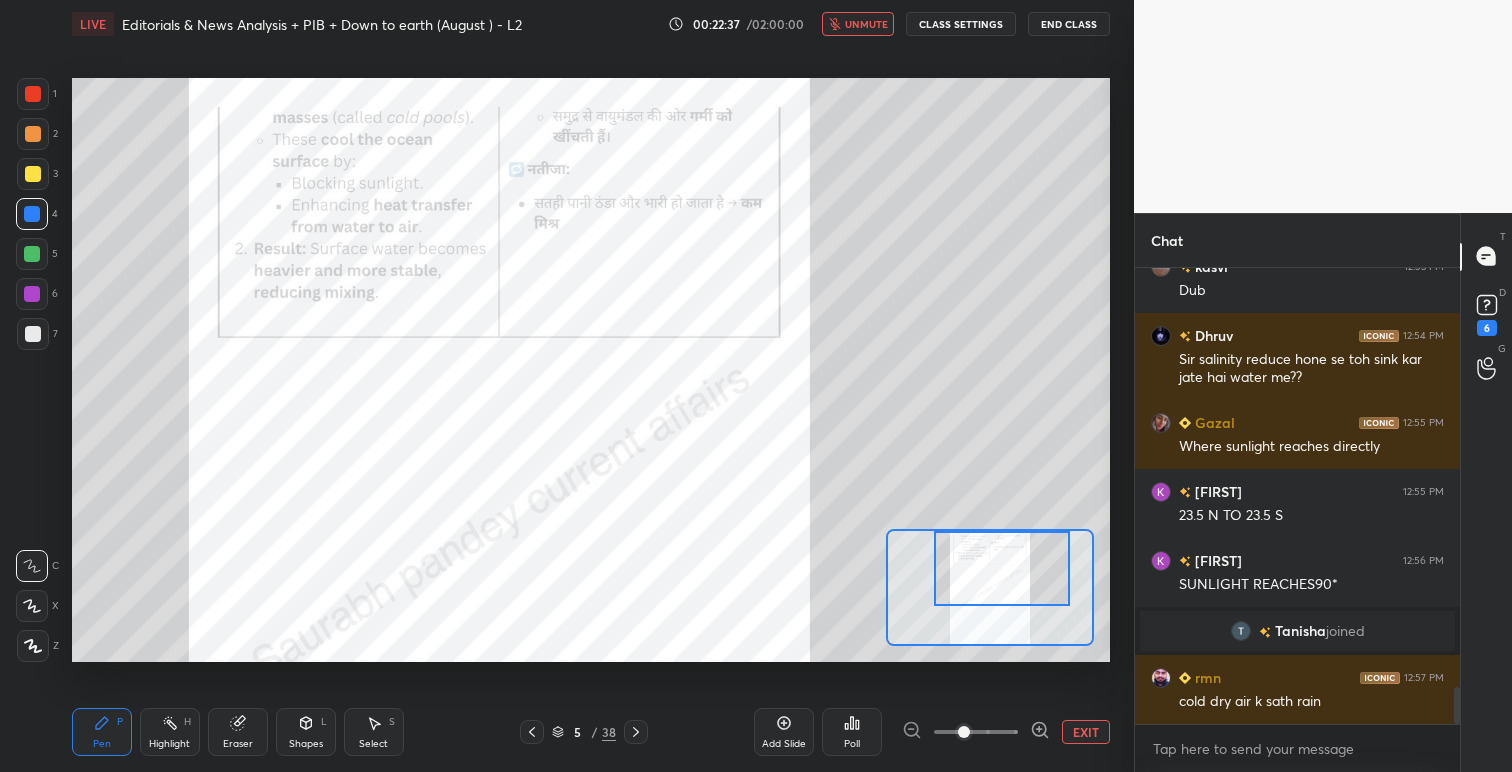 click on "unmute" at bounding box center (866, 24) 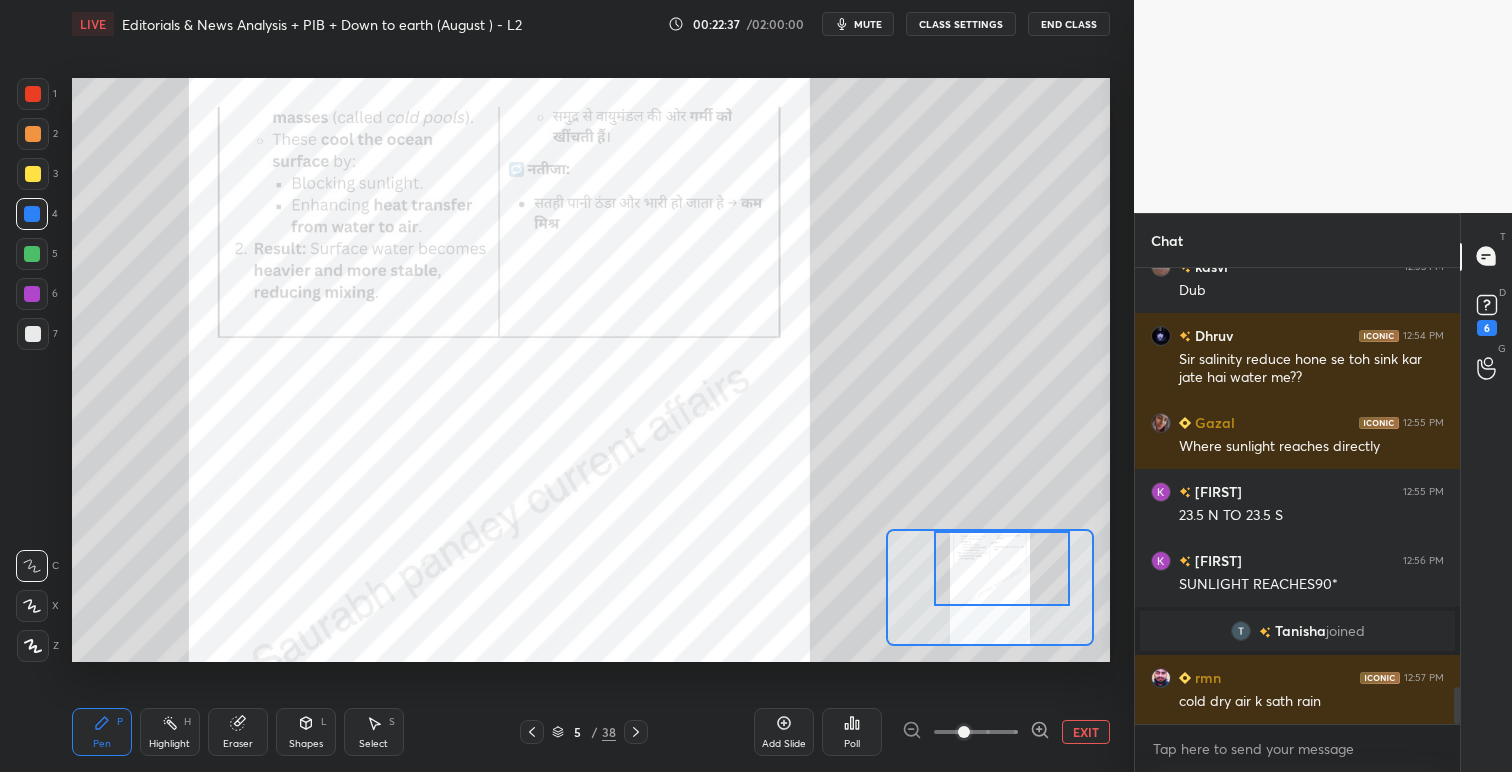 click on "mute" at bounding box center [868, 24] 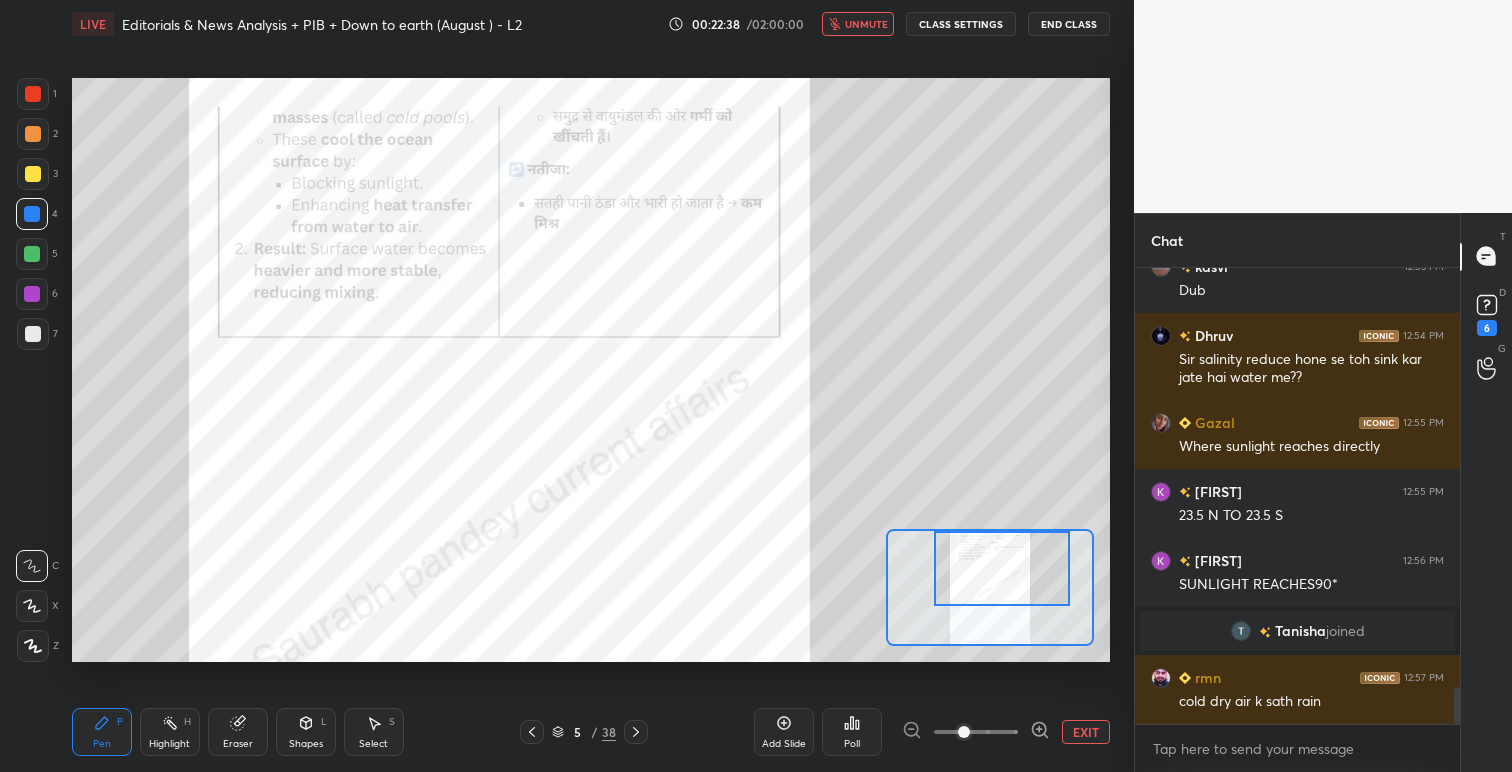 scroll, scrollTop: 5300, scrollLeft: 0, axis: vertical 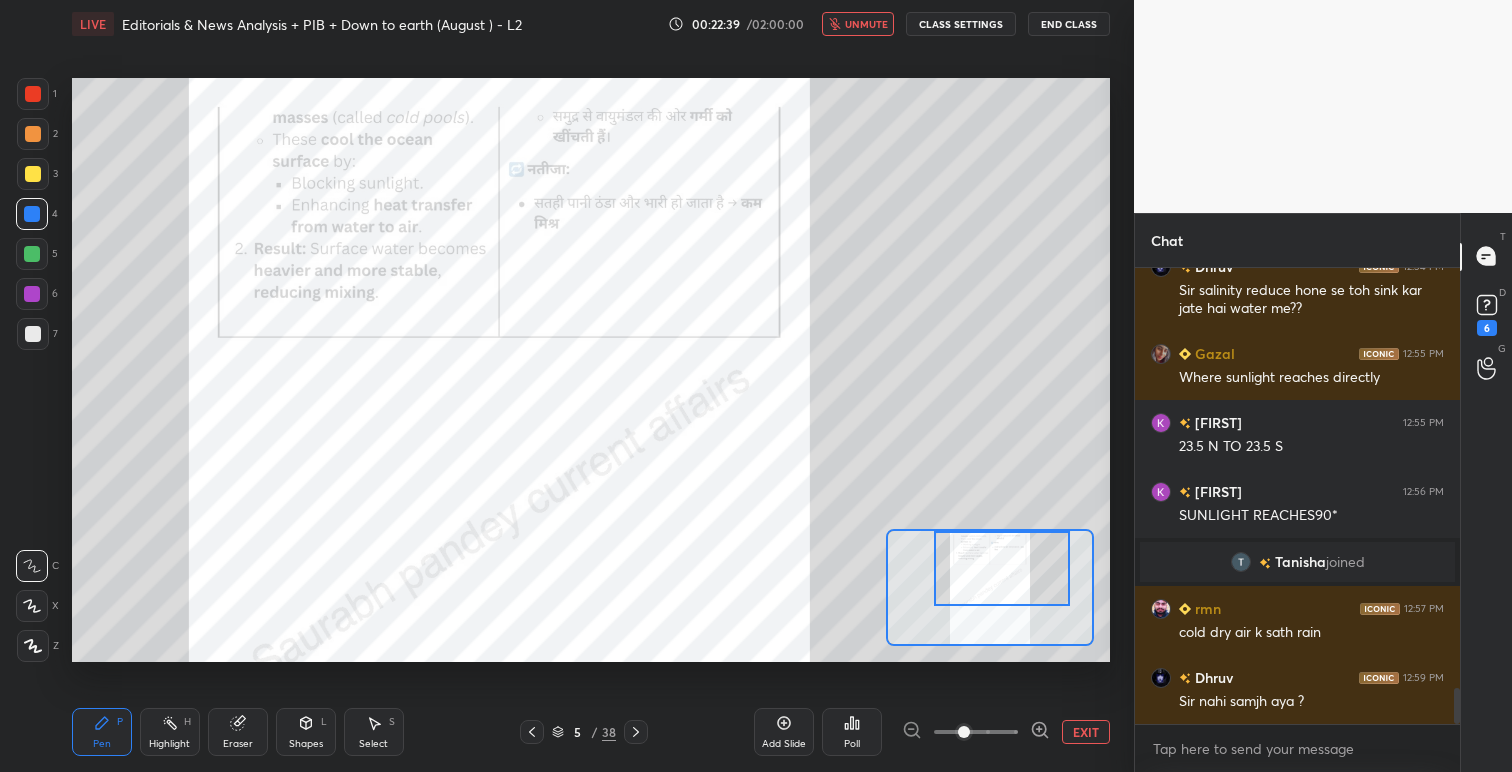 drag, startPoint x: 851, startPoint y: 29, endPoint x: 835, endPoint y: 65, distance: 39.39543 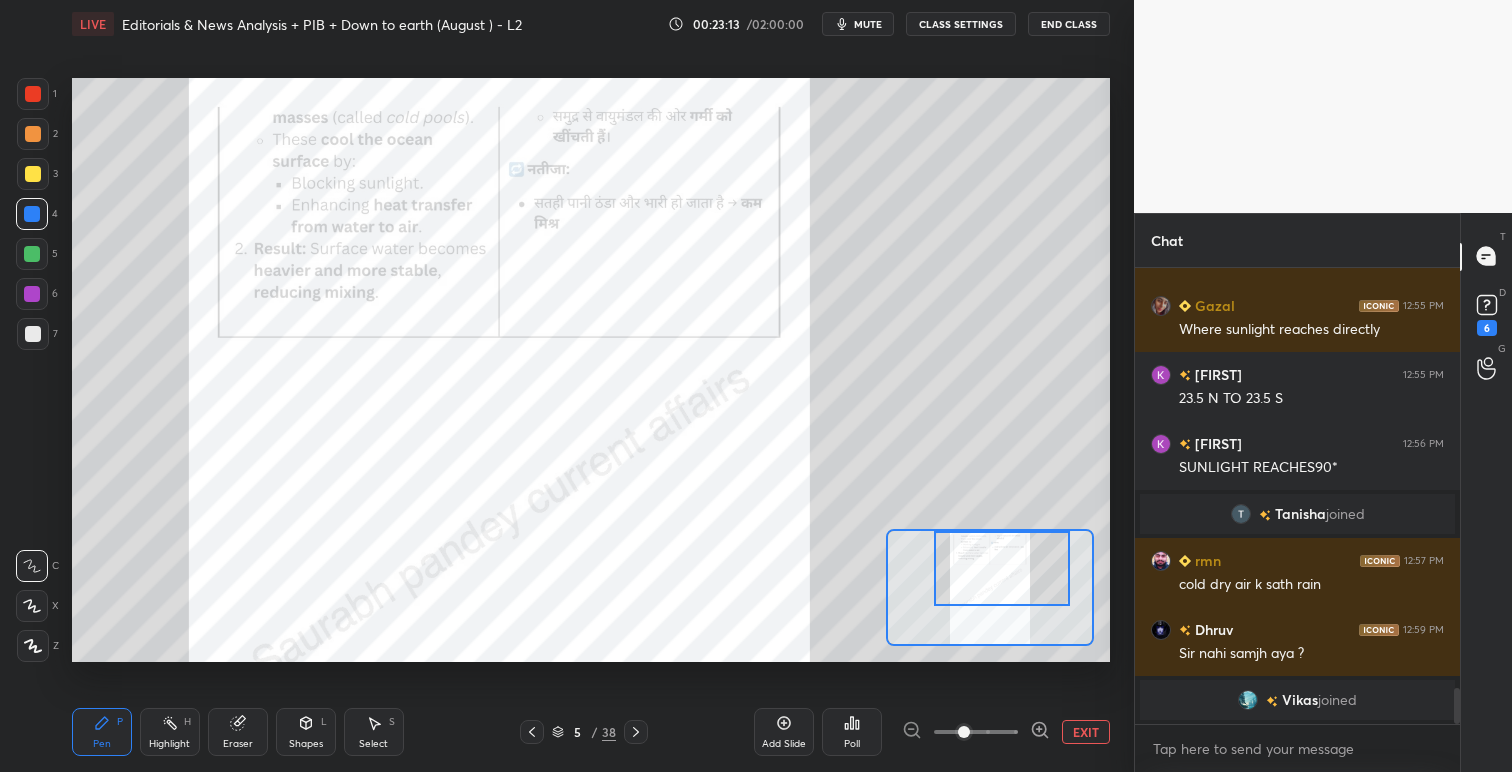 scroll, scrollTop: 5397, scrollLeft: 0, axis: vertical 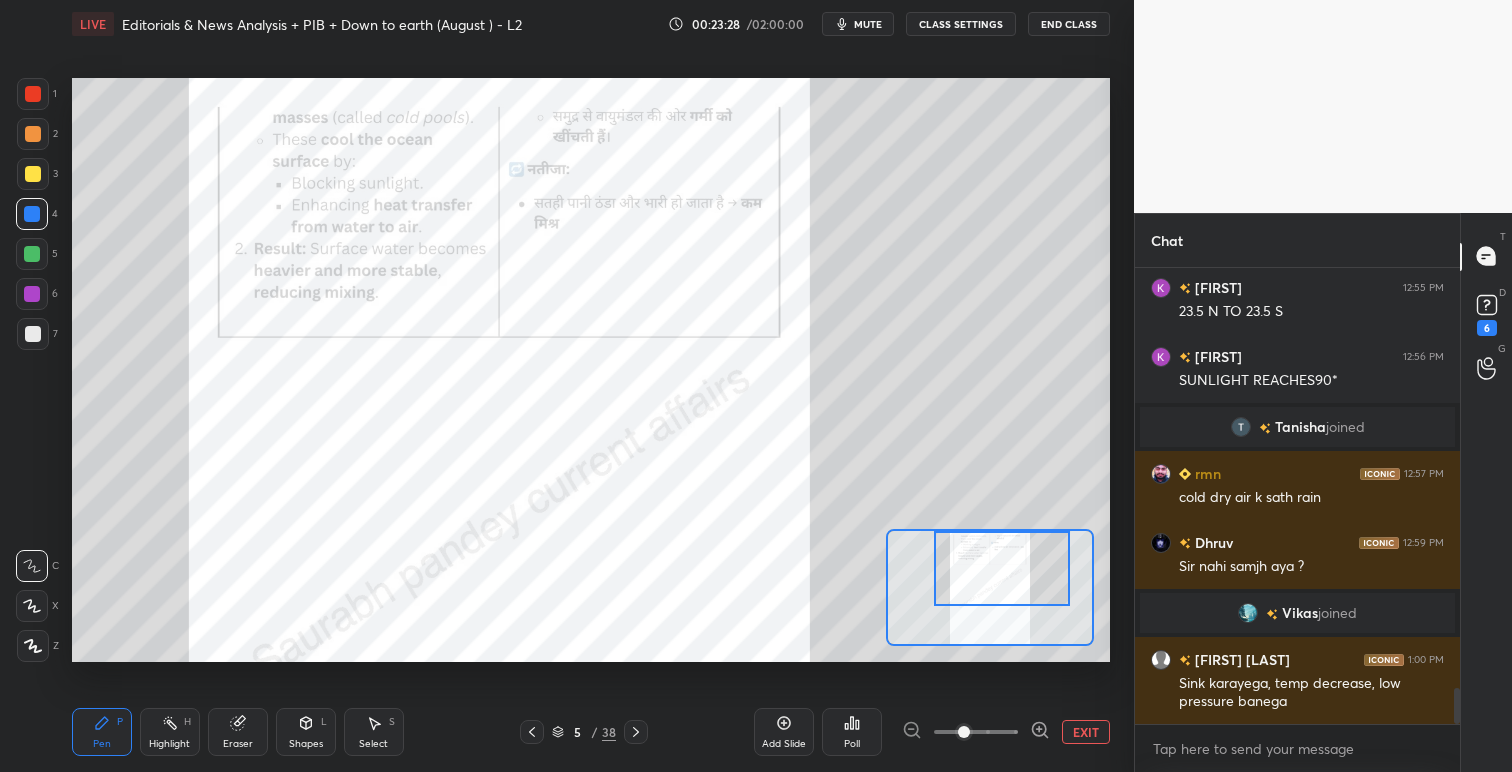 click 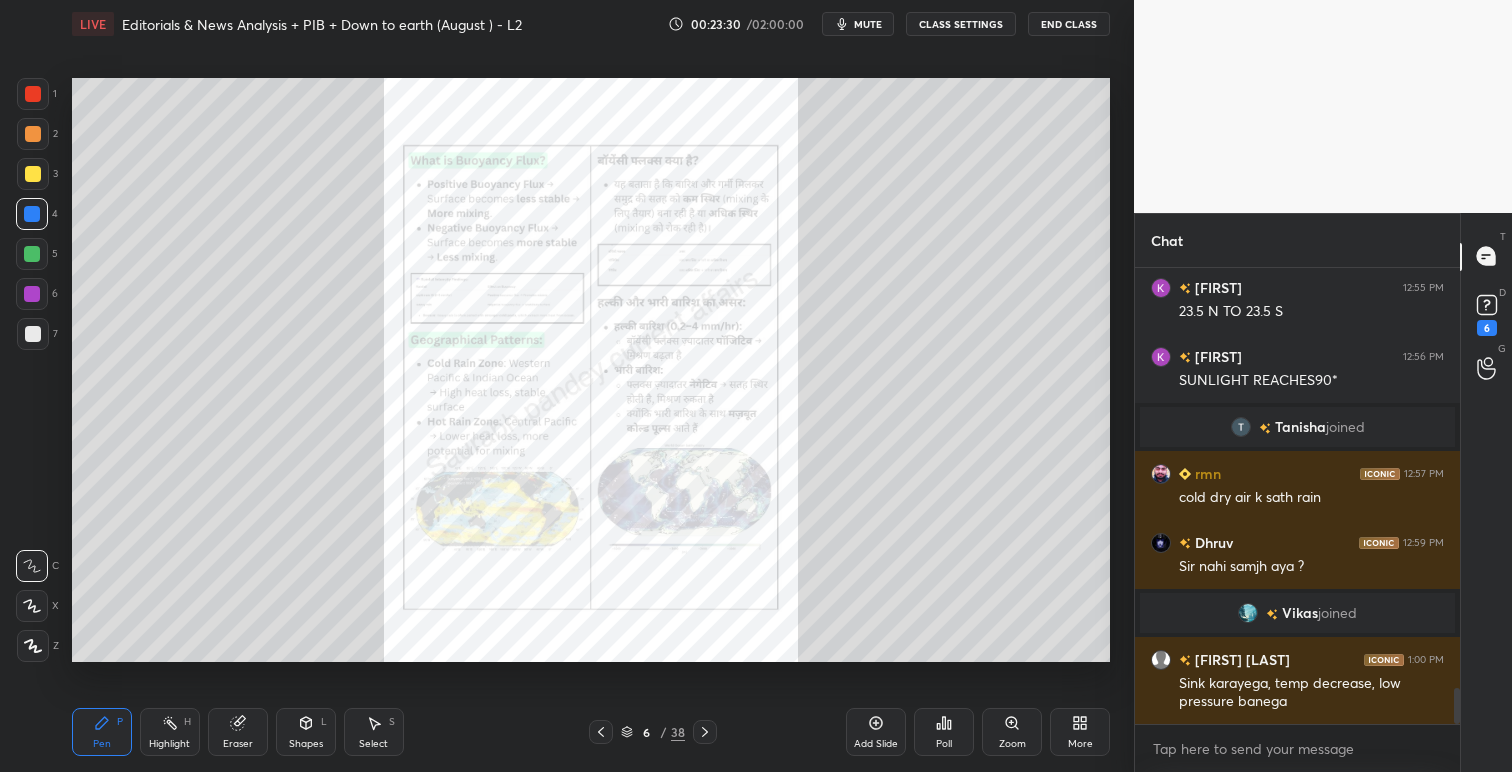 click 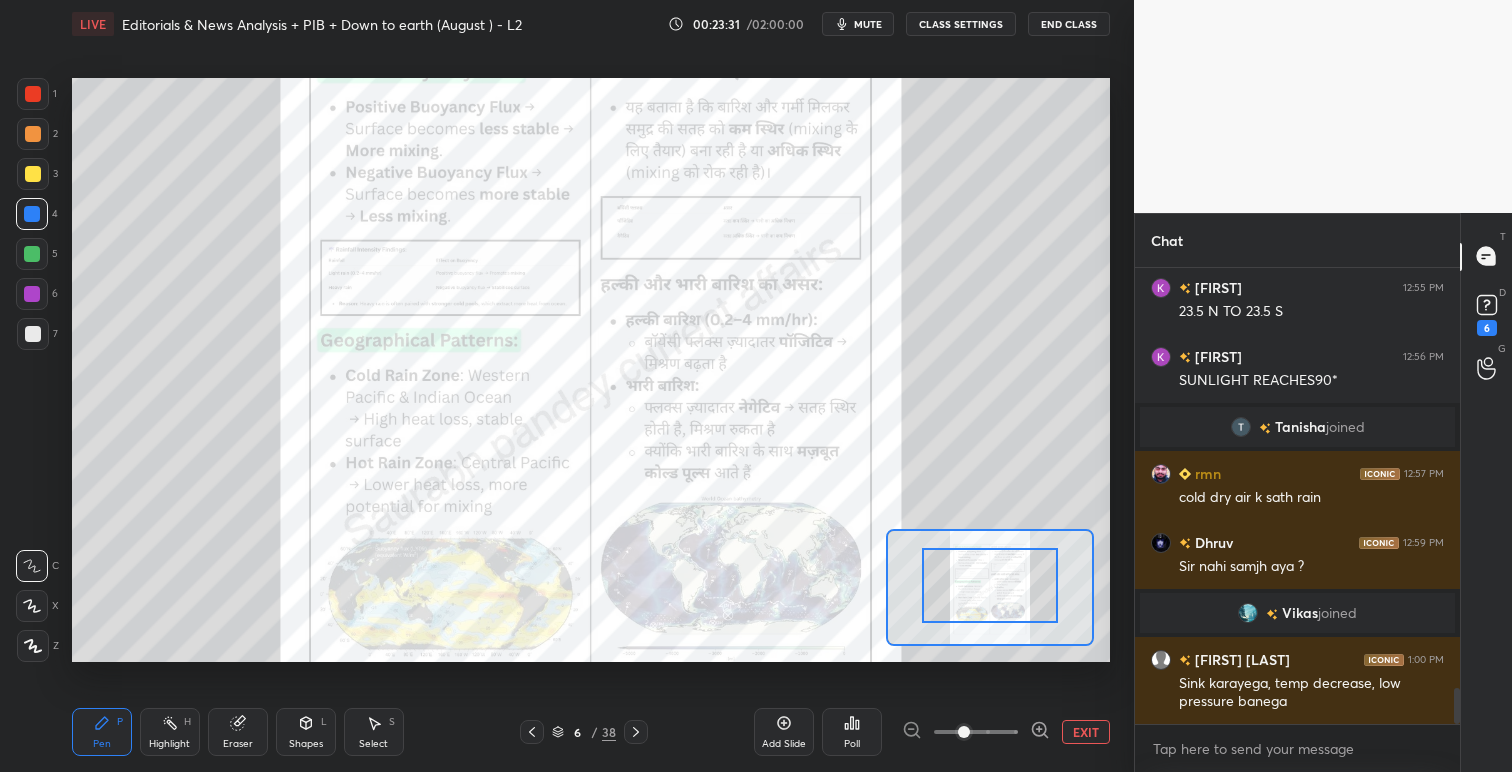 drag, startPoint x: 984, startPoint y: 592, endPoint x: 989, endPoint y: 569, distance: 23.537205 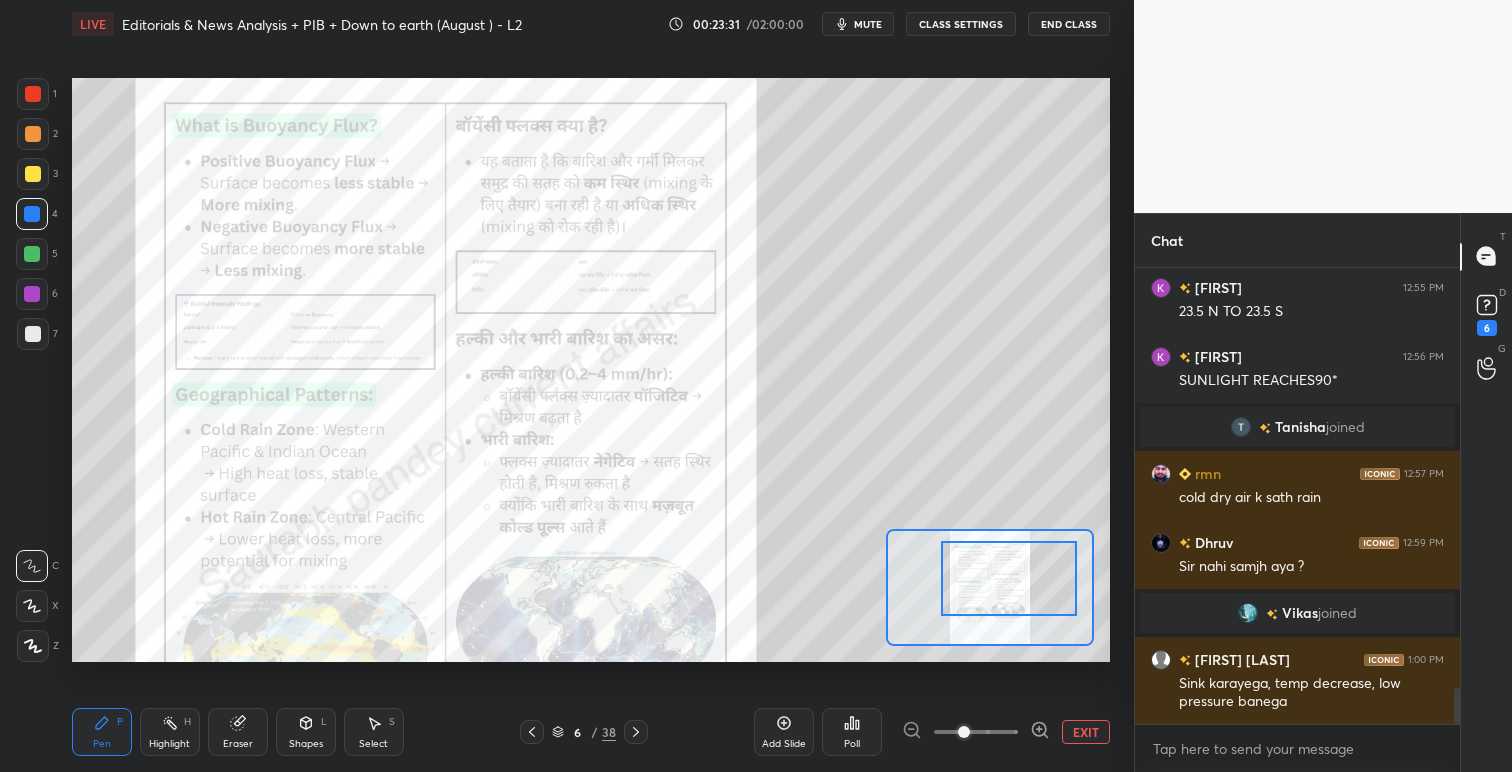 drag, startPoint x: 988, startPoint y: 580, endPoint x: 1007, endPoint y: 575, distance: 19.646883 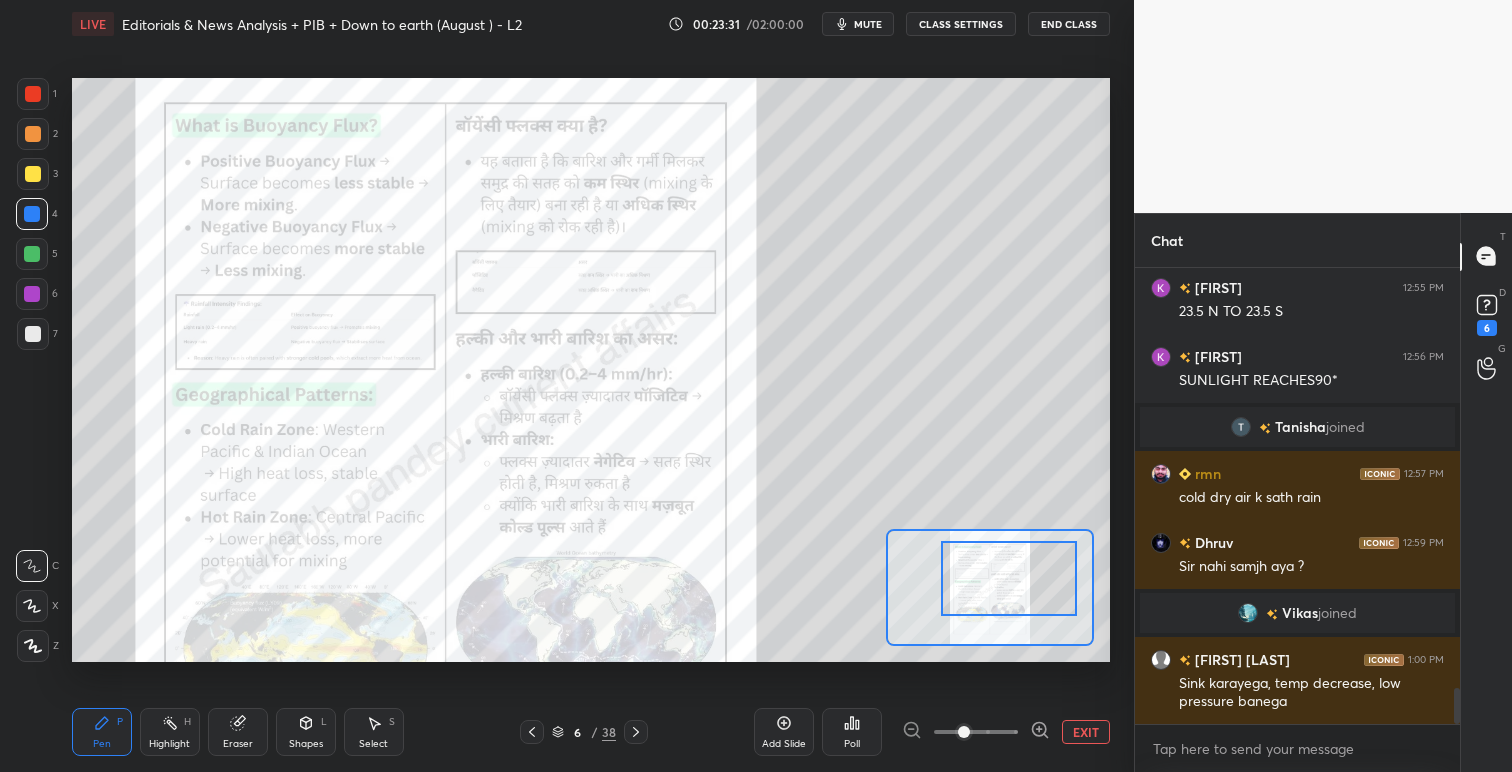 click at bounding box center [1009, 578] 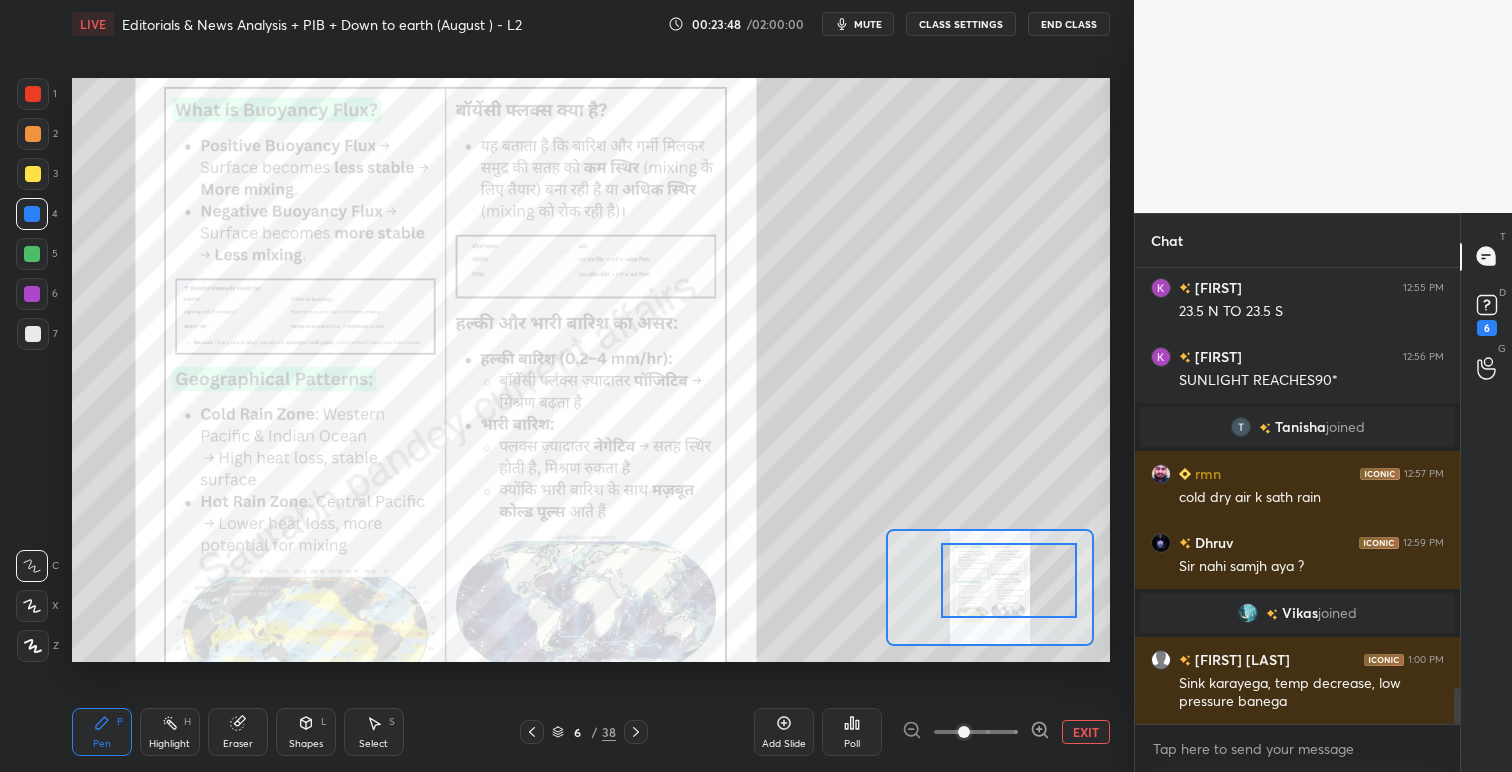 click at bounding box center (33, 94) 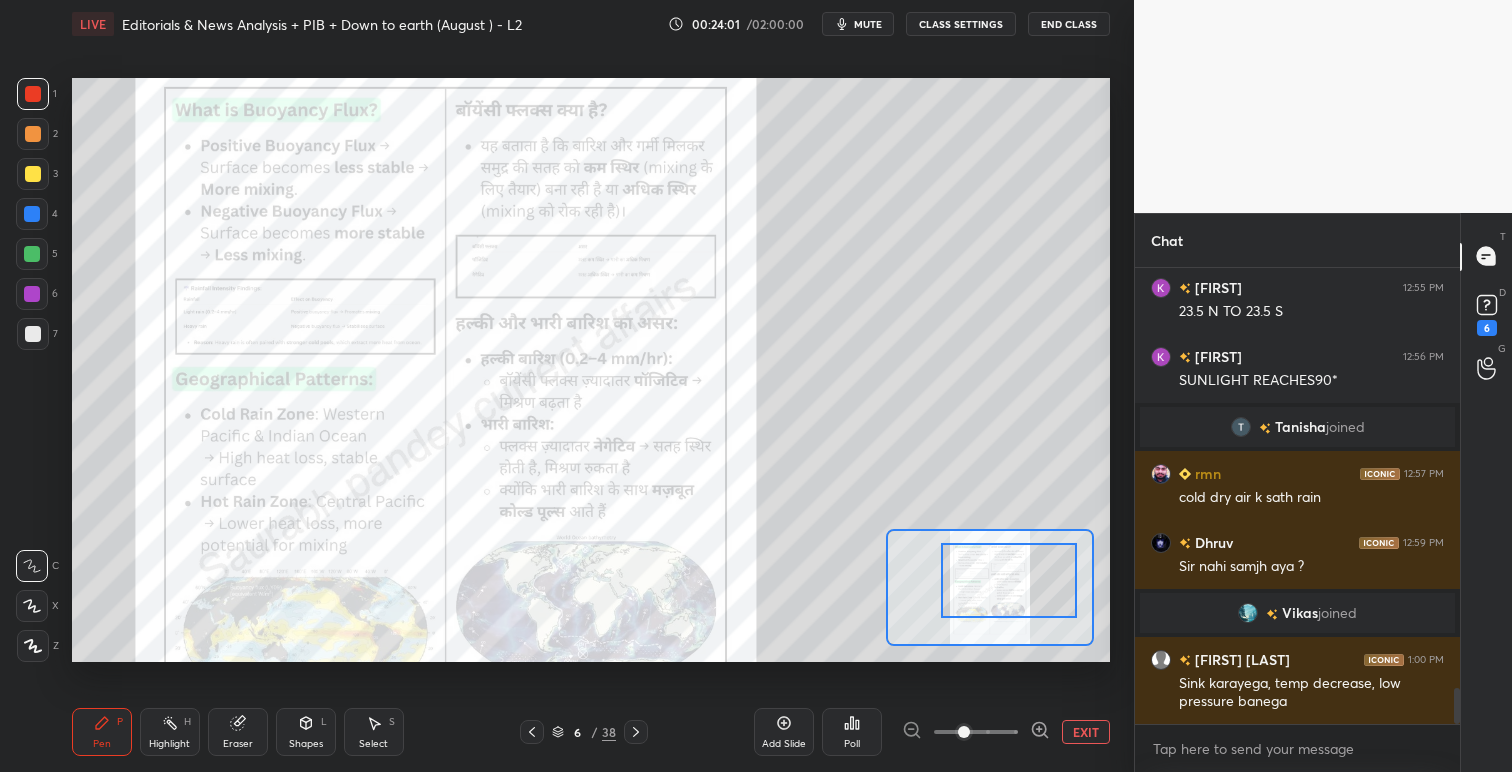 click on "CLASS SETTINGS" at bounding box center (961, 24) 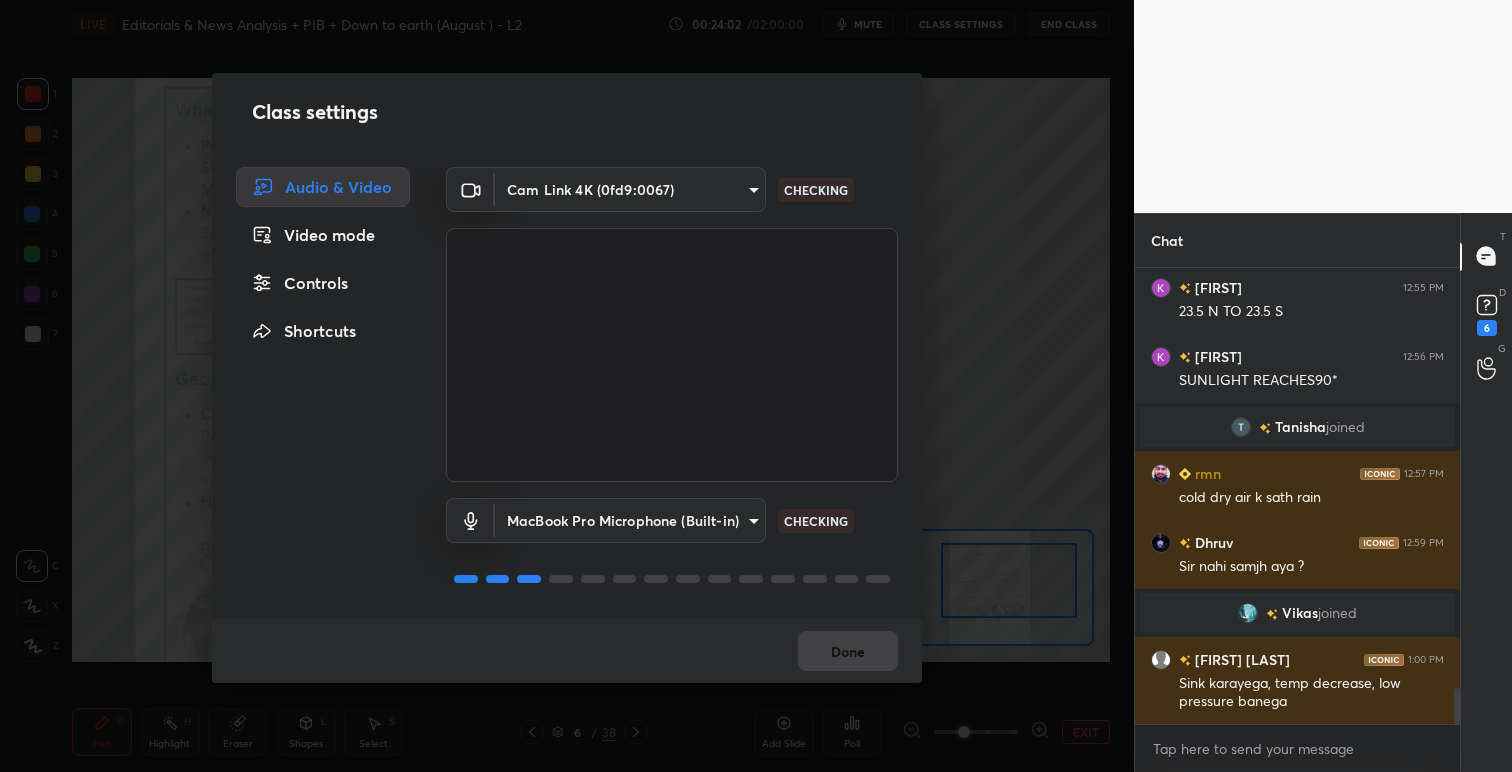 click on "1 2 3 4 5 6 7 C X Z C X Z E E Erase all   H H LIVE Editorials & News Analysis + PIB + Down to earth (August ) - L2 00:24:02 /  02:00:00 mute CLASS SETTINGS End Class Setting up your live class Poll for   secs No correct answer Start poll Back Editorials & News Analysis + PIB + Down to earth (August ) - L2 • L2 of Advance UPSC Current Affairs for August 2025 (Both Pre and Mains) [PERSON] Pen P Highlight H Eraser Shapes L Select S 6 / 38 Add Slide Poll EXIT Chat Gazal 12:55 PM Where sunlight reaches directly KHURMI 12:55 PM 23.5 N TO 23.5 S KHURMI 12:56 PM SUNLIGHT REACHES90* Tanisha  joined rmn 12:57 PM cold dry air k sath rain Dhruv 12:59 PM Sir nahi samjh aya ? Vikas  joined Hriday Raj 1:00 PM Sink karayega, temp decrease, low pressure banega JUMP TO LATEST Enable hand raising Enable raise hand to speak to learners. Once enabled, chat will be turned off temporarily. Enable x   Azulfa Asked a doubt 1 Please help me with this doubt Pick this doubt Azulfa Asked a doubt 1 Please help me with this doubt 1" at bounding box center (756, 386) 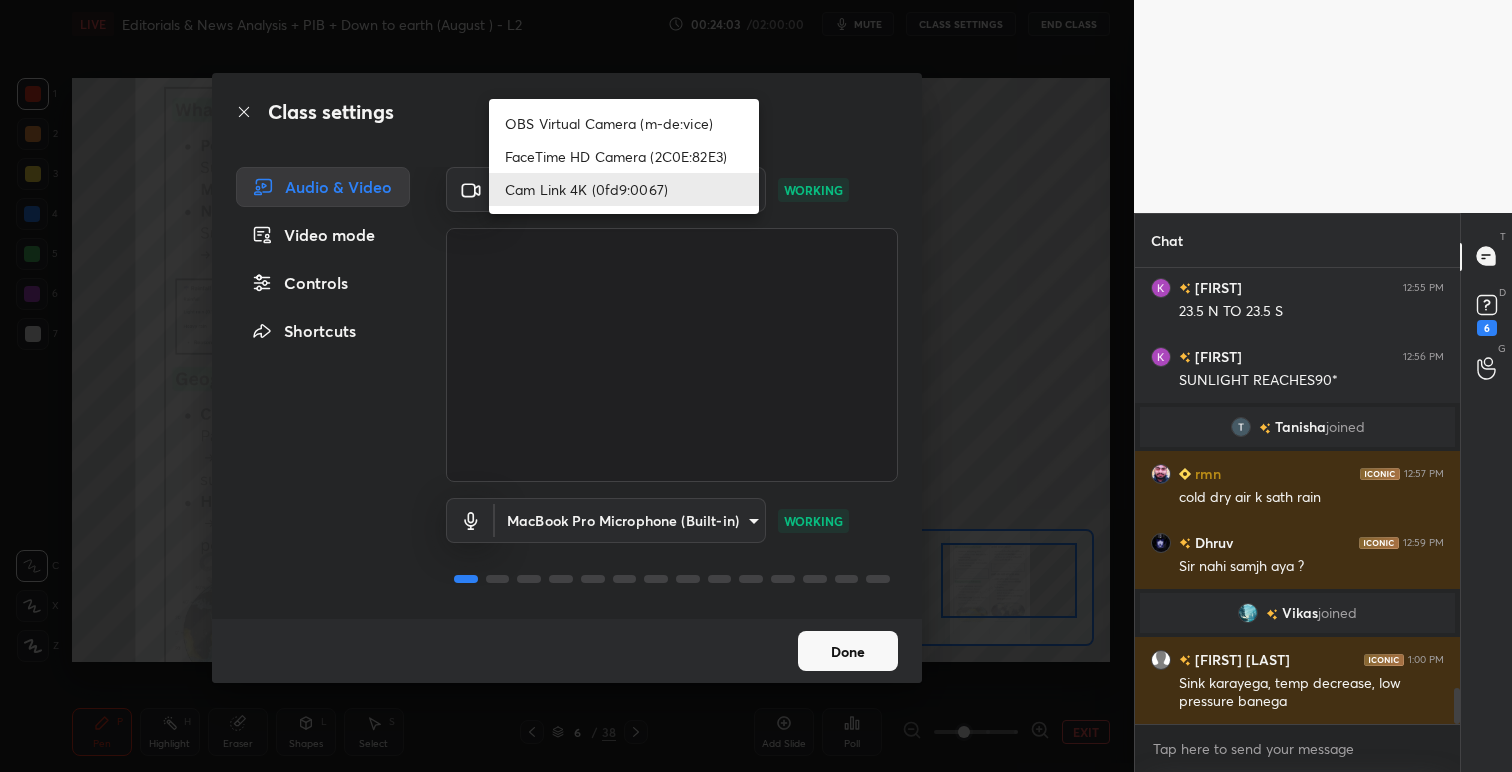 click on "OBS Virtual Camera (m-de:vice)" at bounding box center (624, 123) 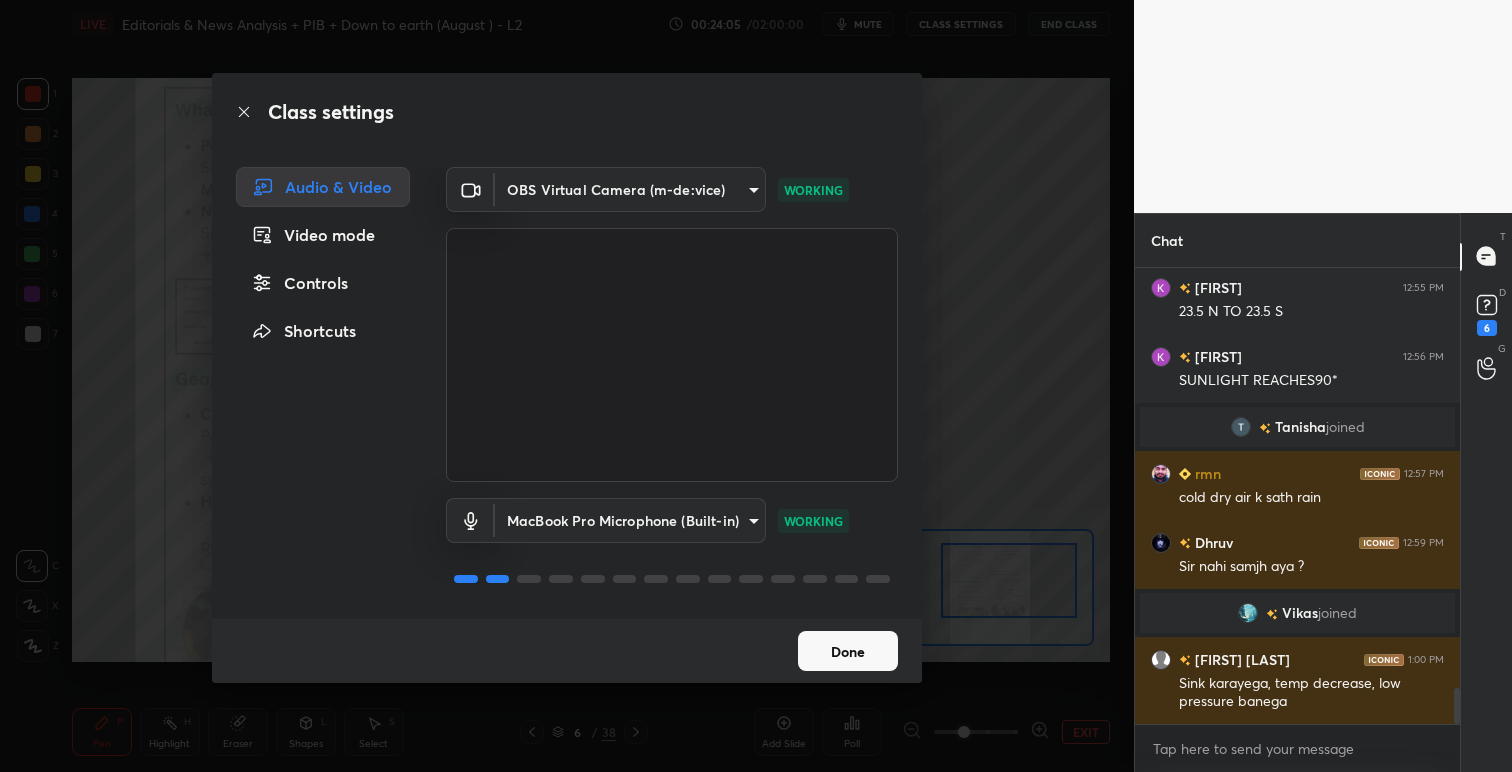 click on "Done" at bounding box center (848, 651) 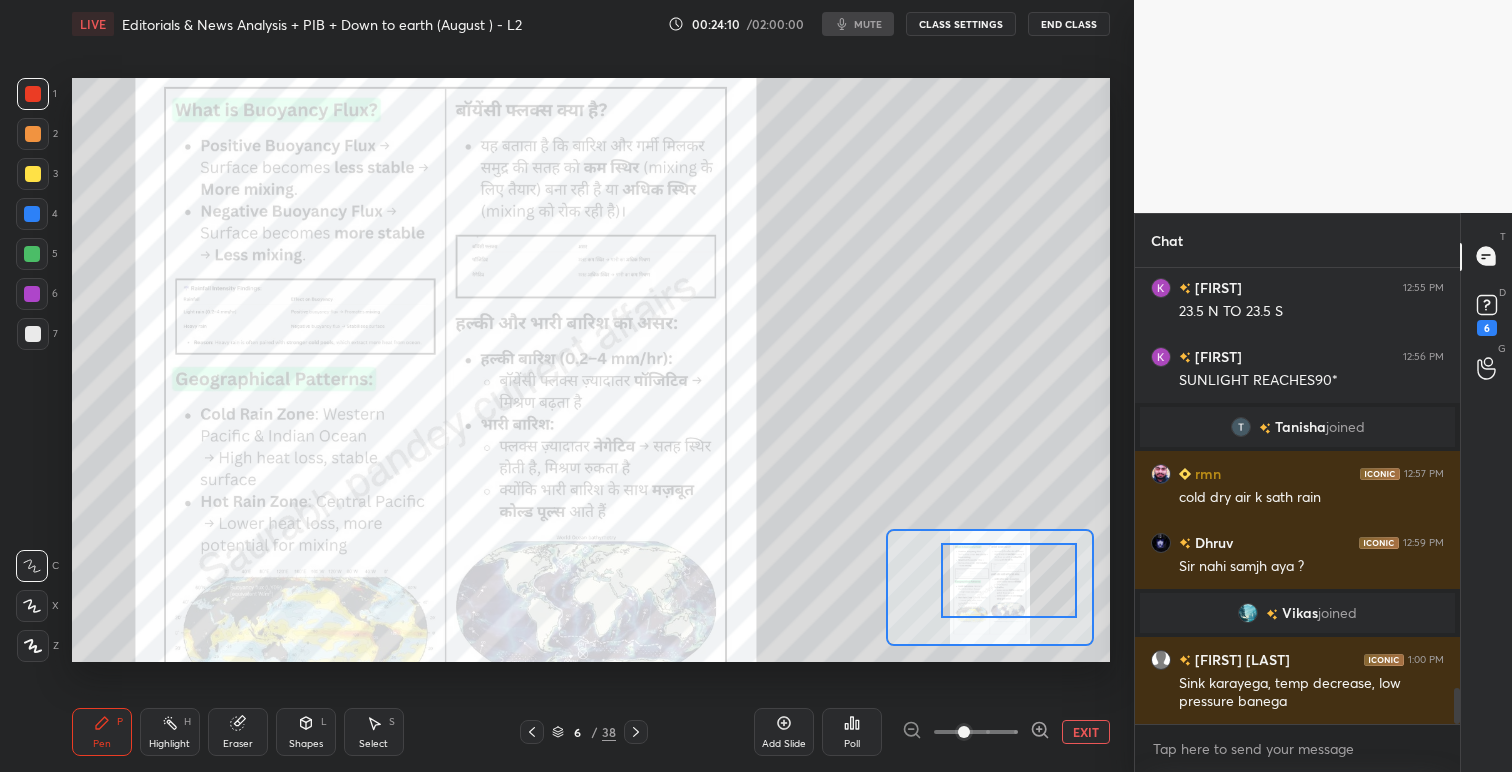 scroll, scrollTop: 409, scrollLeft: 319, axis: both 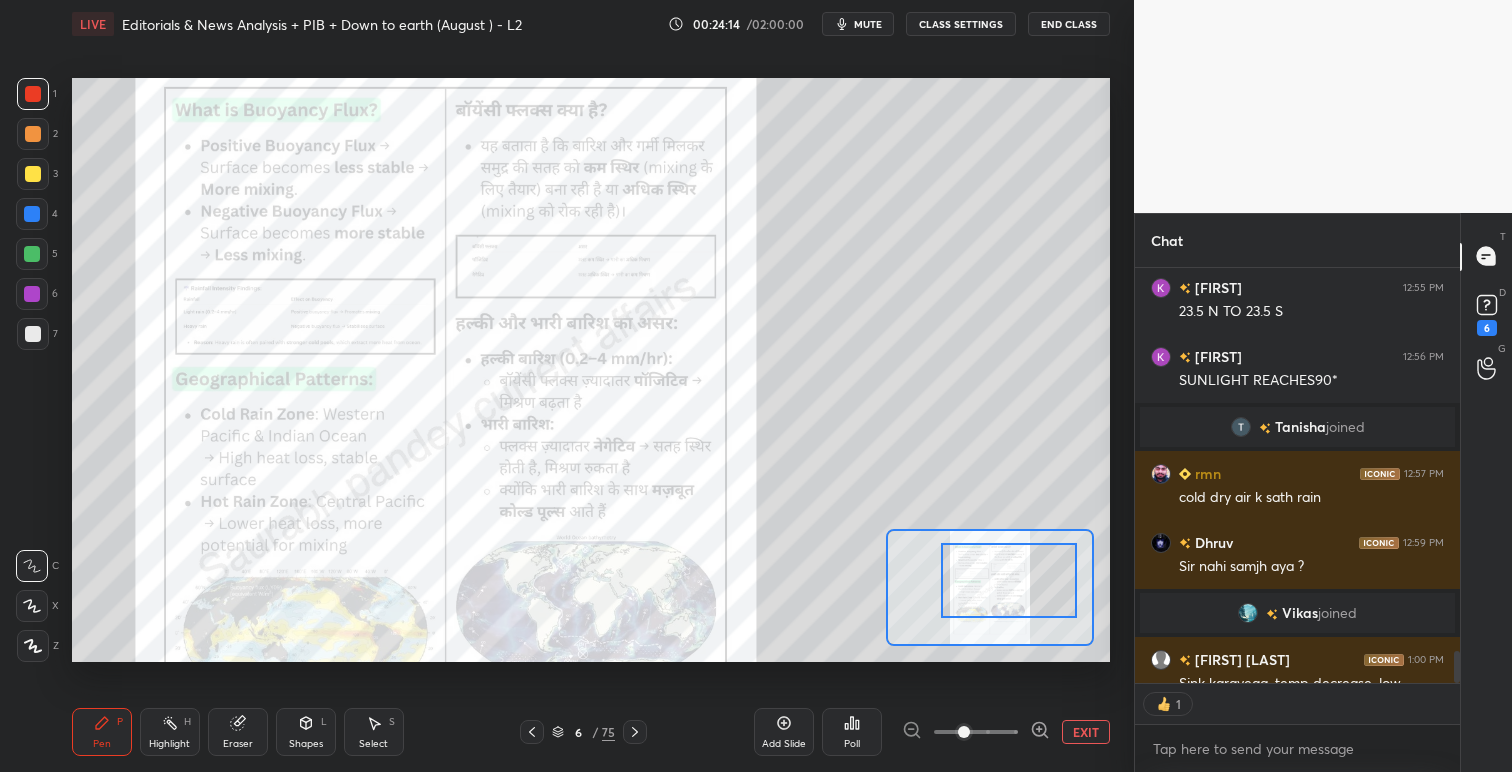 click on "mute" at bounding box center [868, 24] 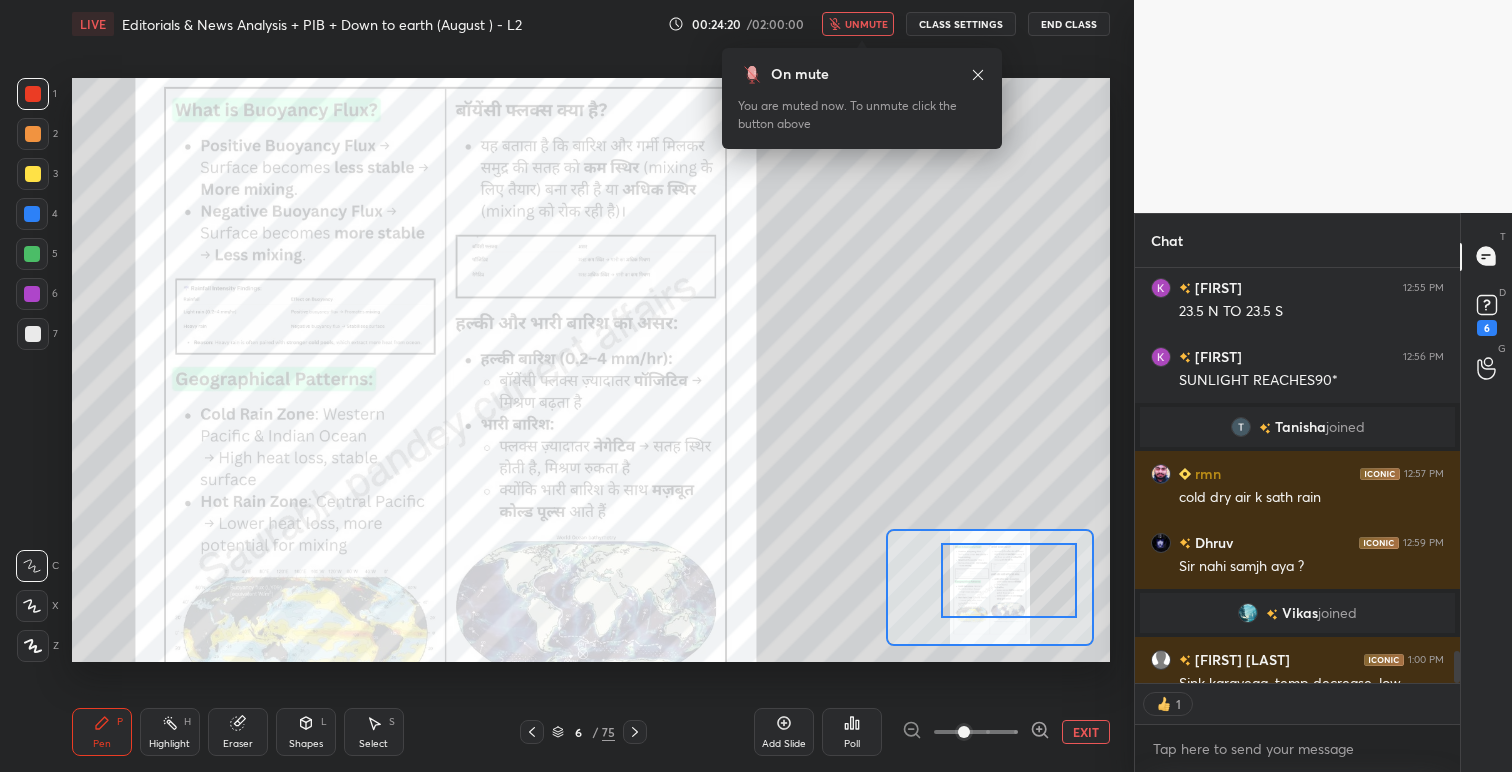 scroll, scrollTop: 6, scrollLeft: 7, axis: both 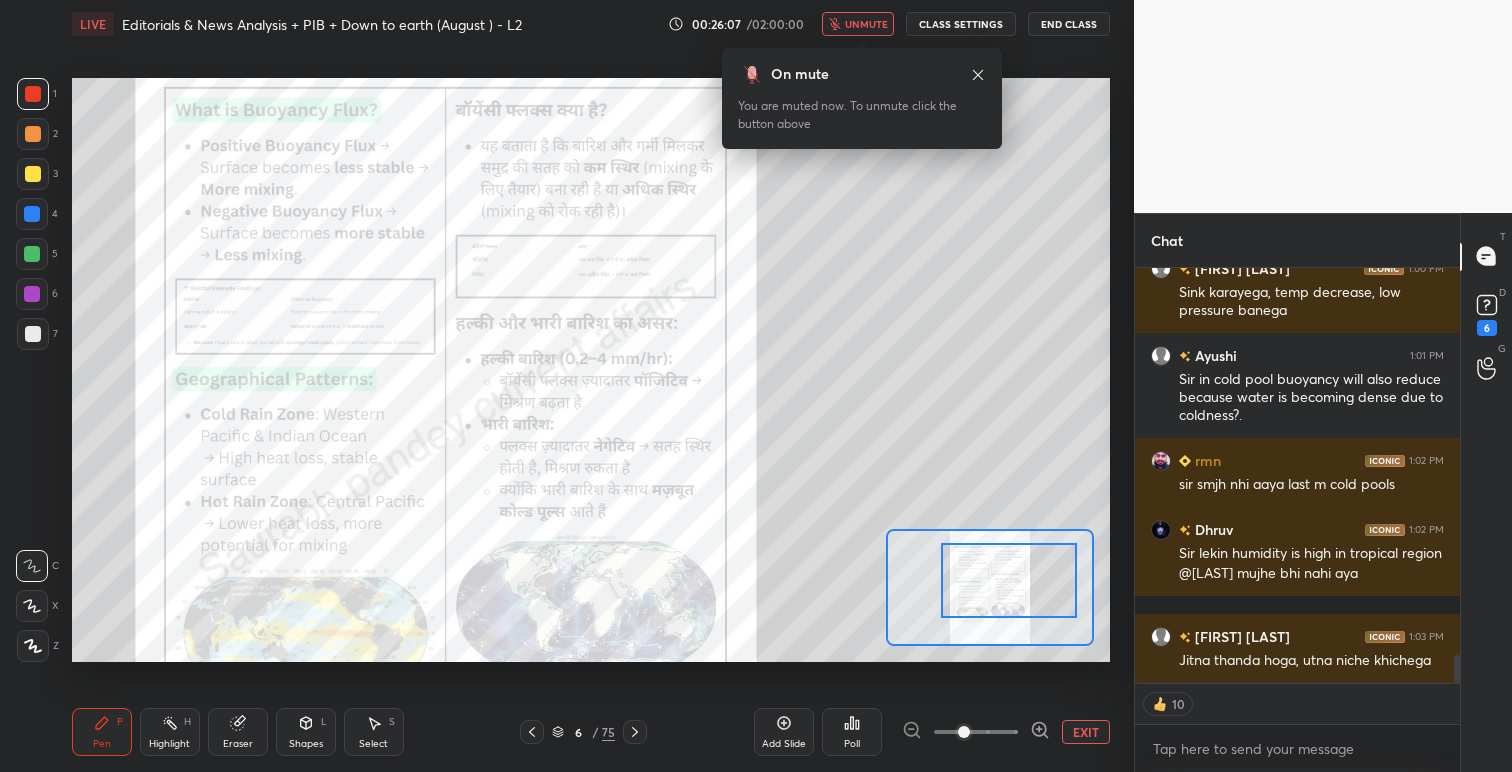 type on "x" 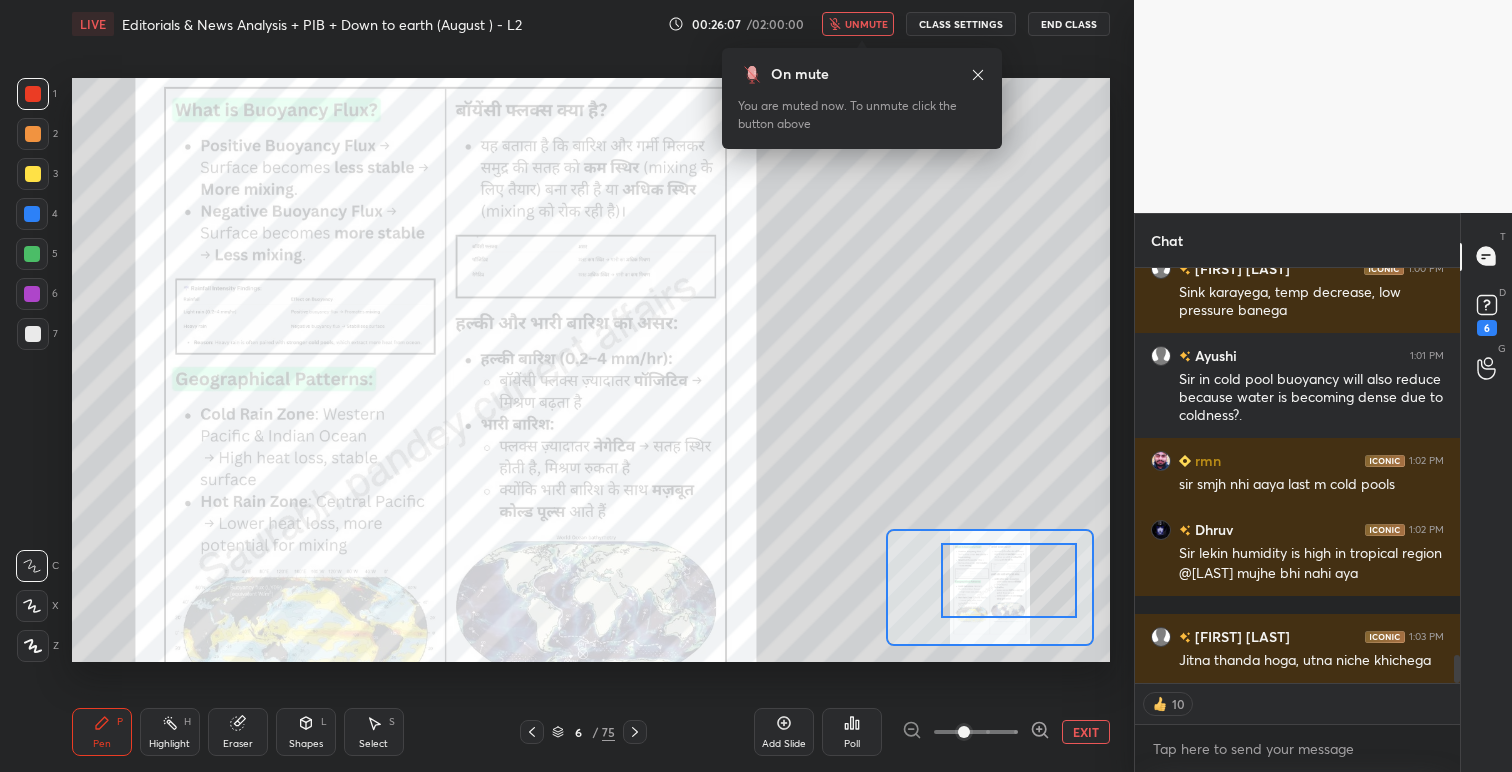 scroll, scrollTop: 6, scrollLeft: 7, axis: both 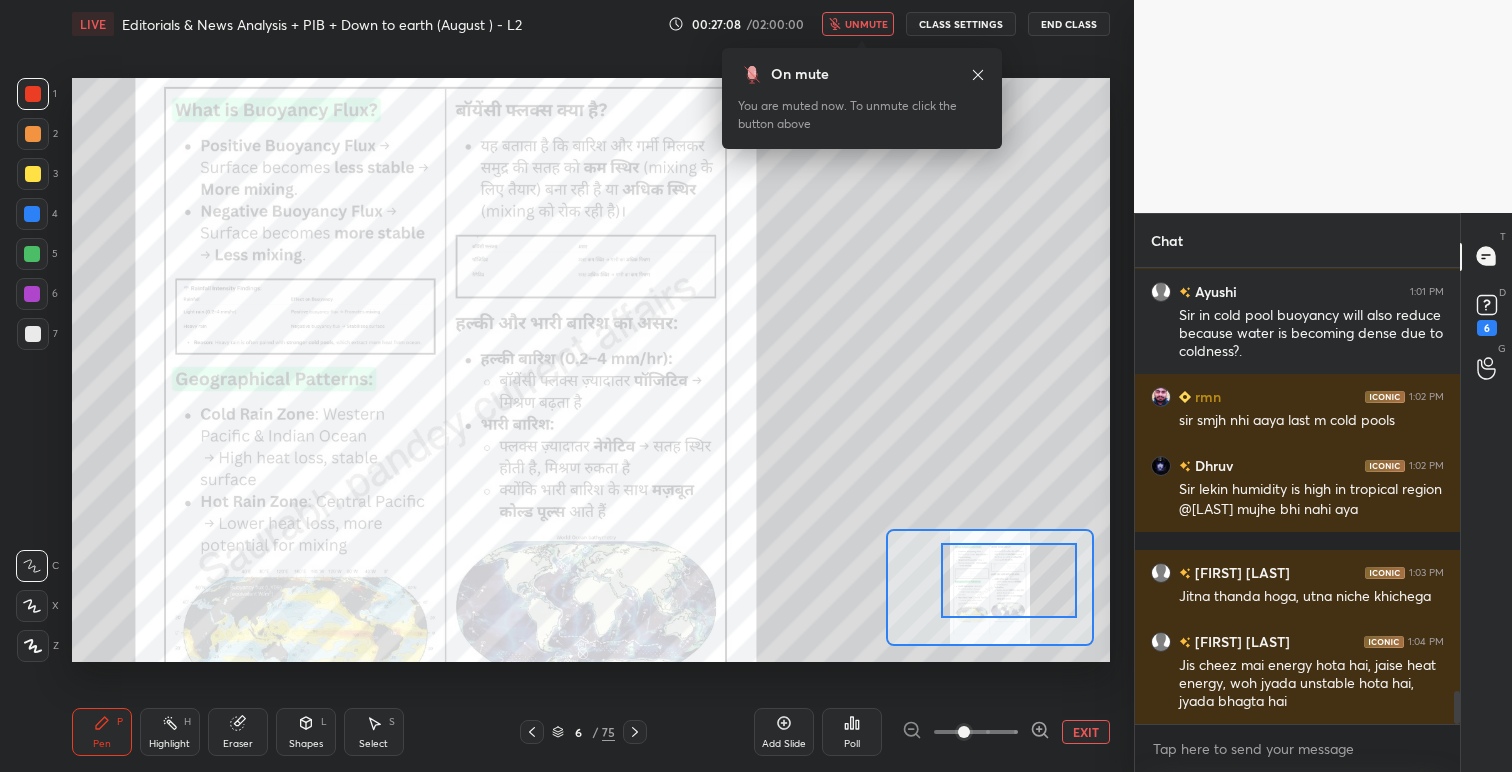 click on "unmute" at bounding box center (866, 24) 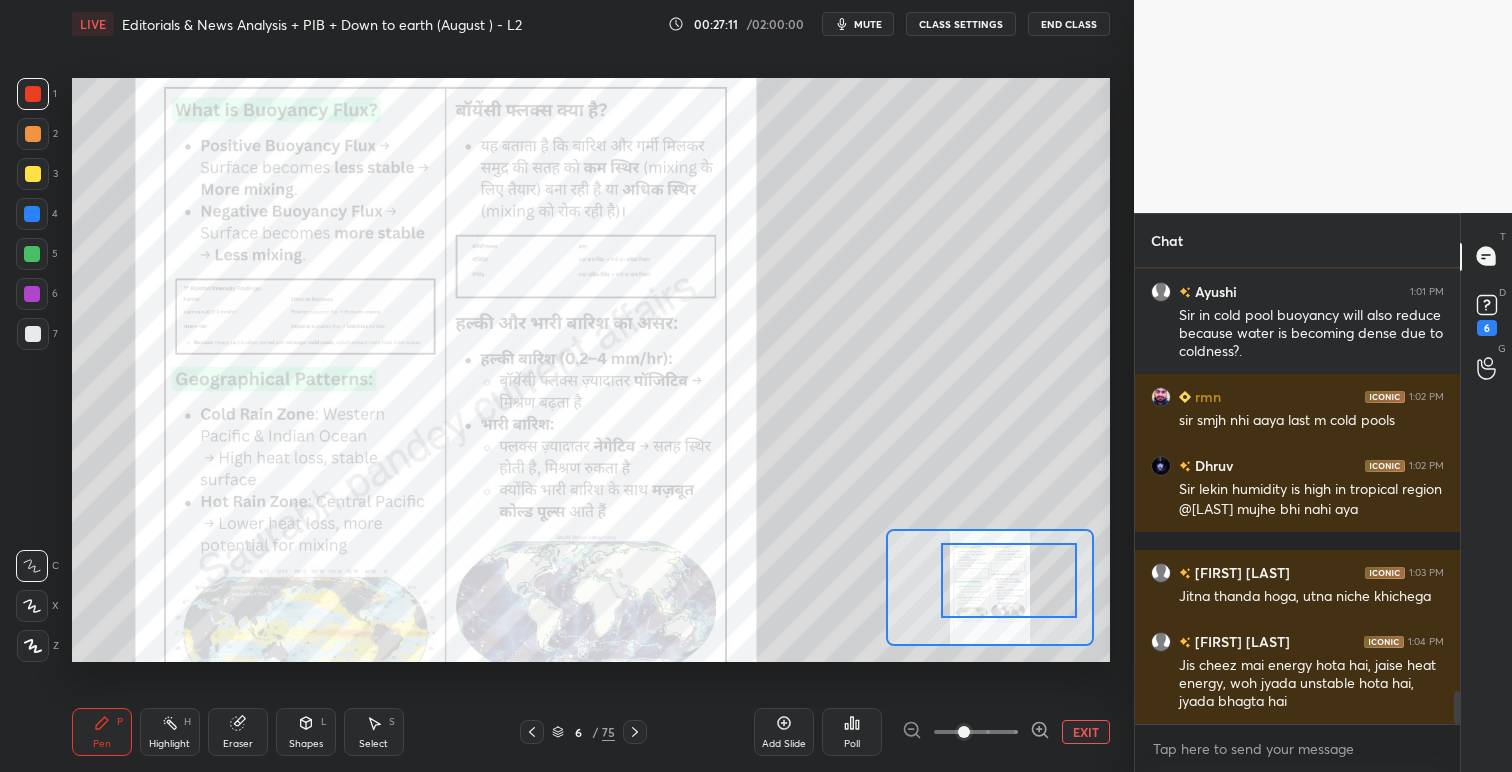 click on "CLASS SETTINGS" at bounding box center [961, 24] 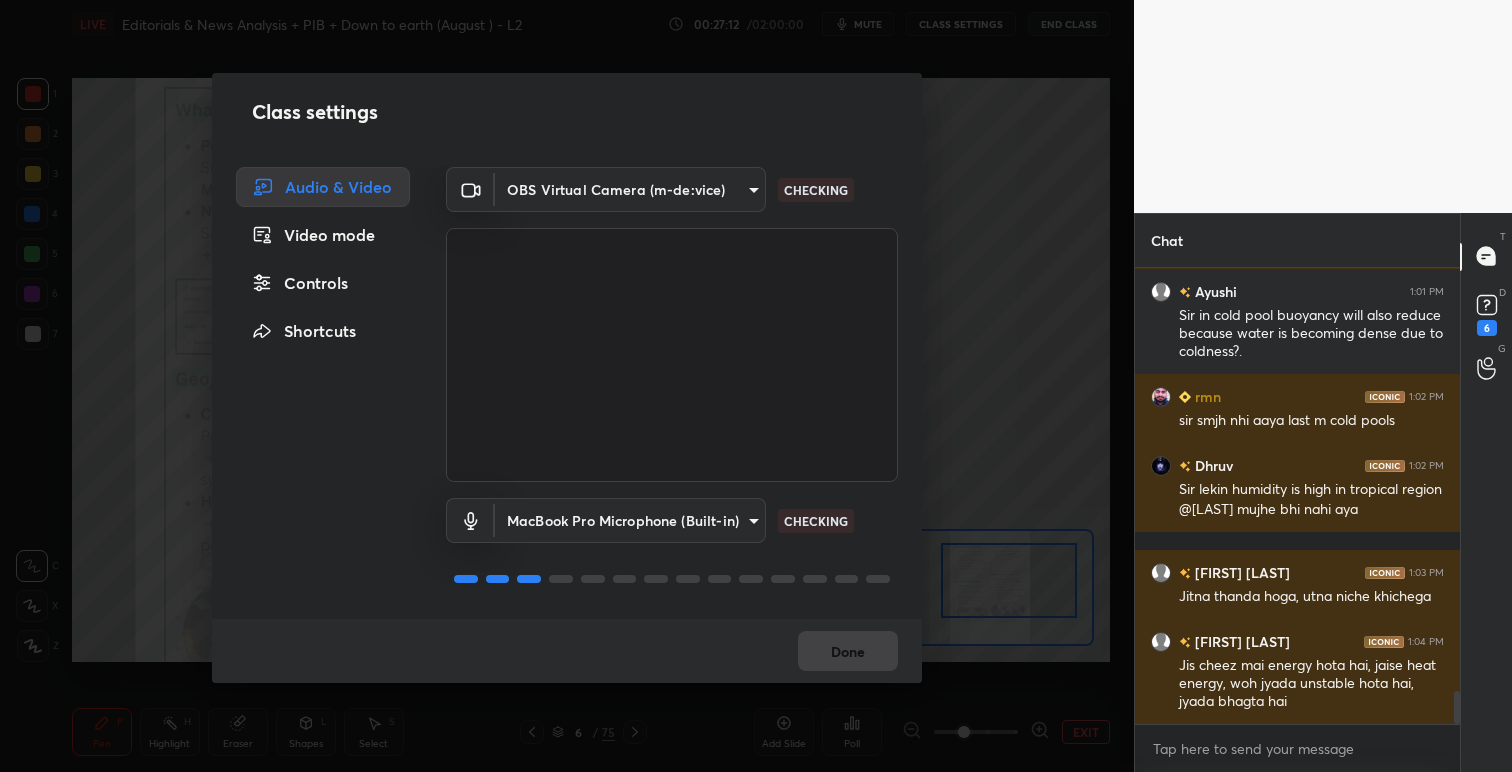 click on "1 2 3 4 5 6 7 C X Z C X Z E E Erase all   H H LIVE Editorials & News Analysis + PIB + Down to earth (August ) - L2 00:27:12 /  02:00:00 mute CLASS SETTINGS End Class Setting up your live class Poll for   secs No correct answer Start poll Back Editorials & News Analysis + PIB + Down to earth (August ) - L2 • L2 of Advance UPSC Current Affairs for August 2025 (Both Pre and Mains) [FIRST] [LAST] Pen P Highlight H Eraser Shapes L Select S 6 / 75 Add Slide Poll EXIT Chat Vikas  joined Hriday Raj 1:00 PM Sink karayega, temp decrease, low pressure banega Ayushi 1:01 PM Sir in cold pool buoyancy will also reduce because water is becoming dense due to coldness?. [LAST] 1:02 PM sir smjh nhi aaya last m cold pools Dhruv 1:02 PM Sir lekin humidity is high in tropical region @[LAST] mujhe bhi nahi aya Hriday Raj 1:03 PM Jitna thanda hoga, utna niche khichega Hriday Raj 1:04 PM Jis cheez mai energy hota hai, jaise heat energy, woh jyada unstable hota hai, jyada bhagta hai JUMP TO LATEST Enable hand raising Enable x   Azulfa 1" at bounding box center (756, 386) 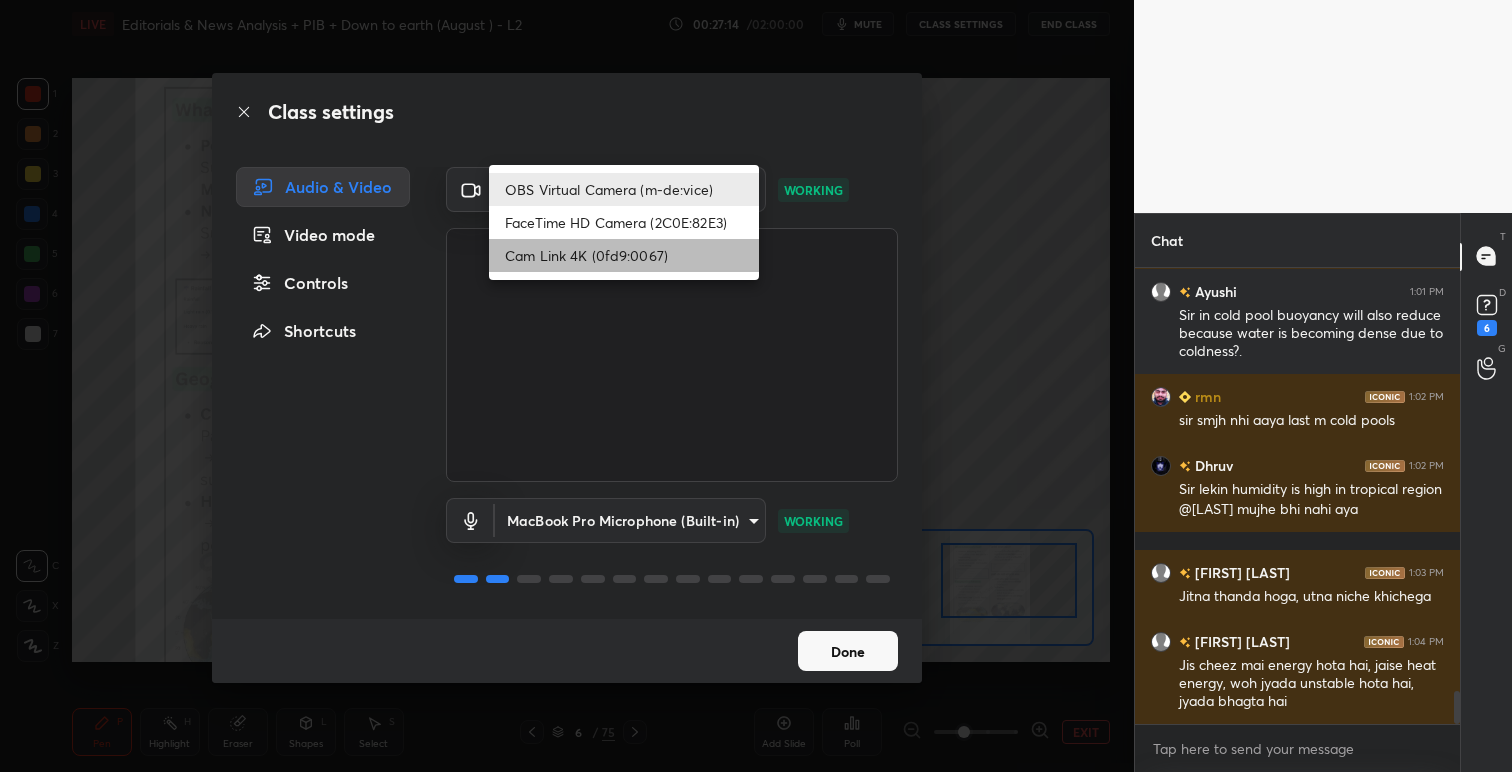 click on "Cam Link 4K (0fd9:0067)" at bounding box center [624, 255] 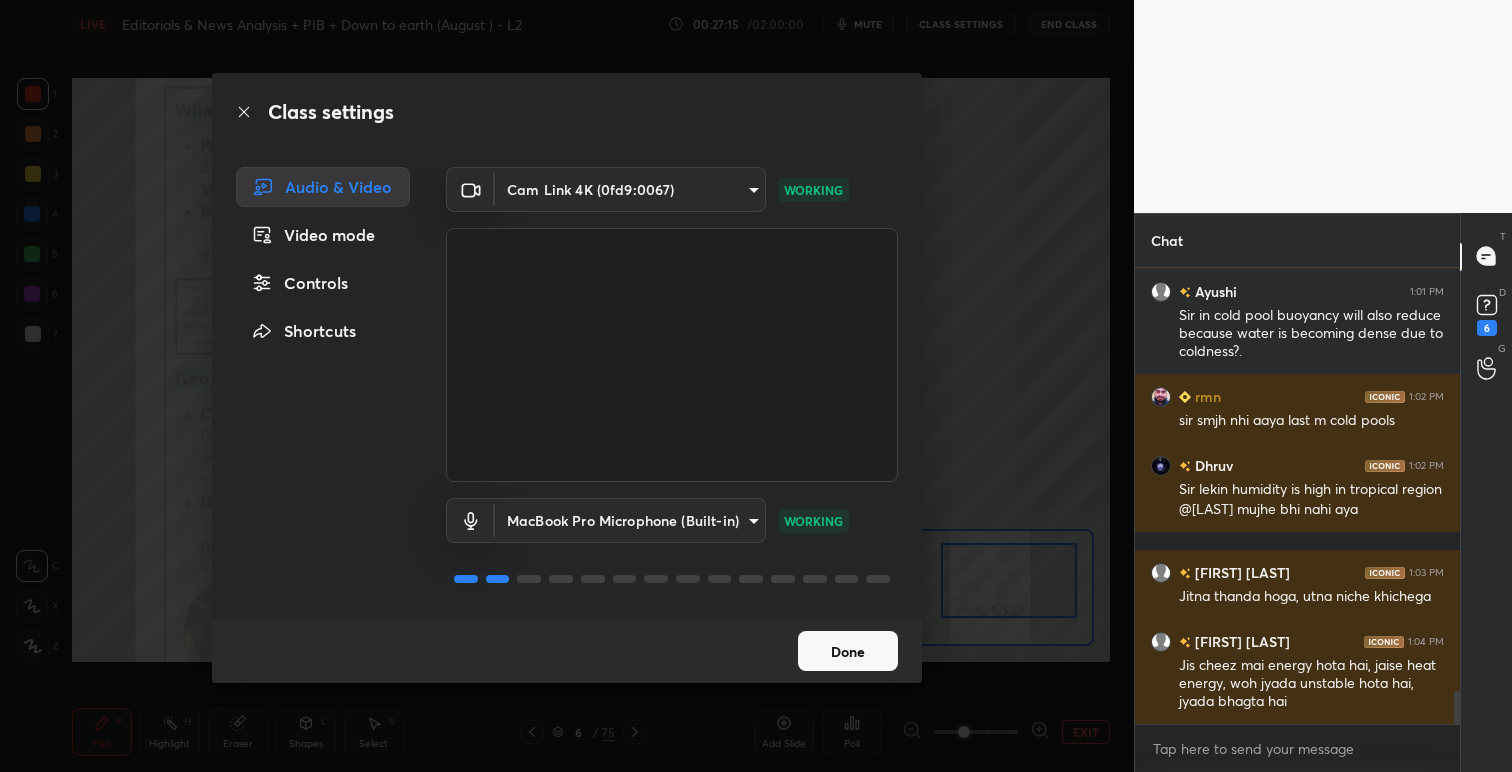 click on "Done" at bounding box center (848, 651) 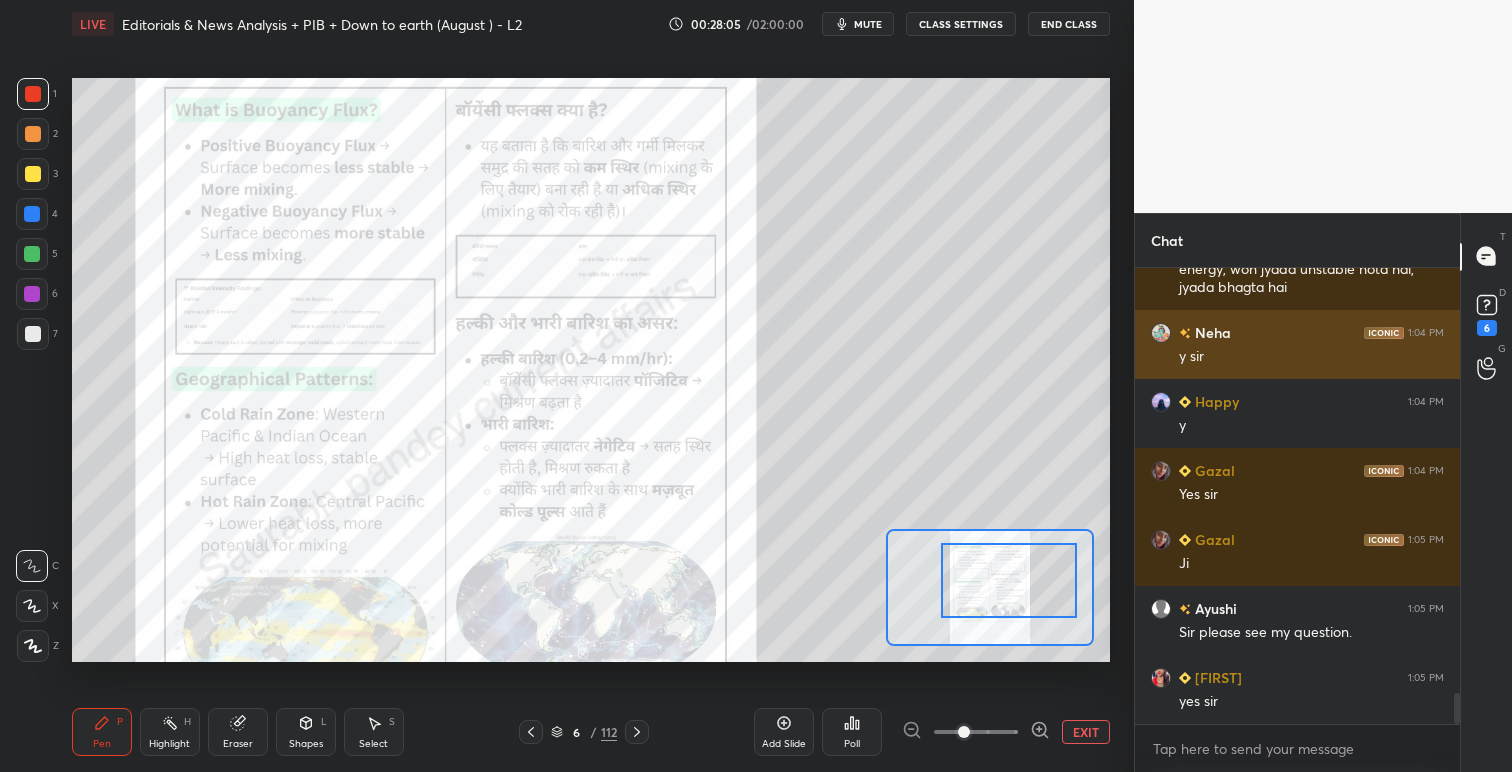 scroll, scrollTop: 6335, scrollLeft: 0, axis: vertical 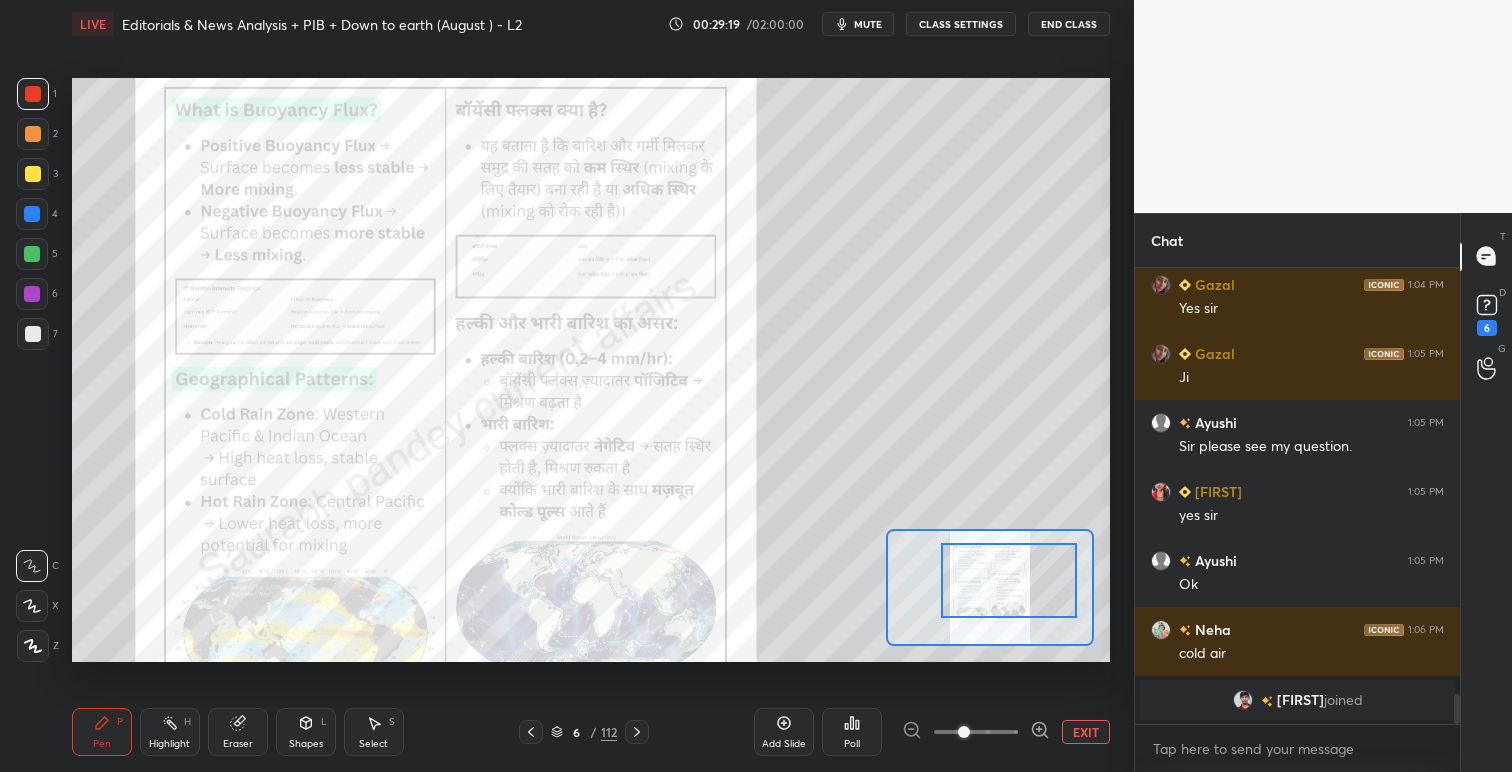 click on "Setting up your live class Poll for   secs No correct answer Start poll" at bounding box center (591, 370) 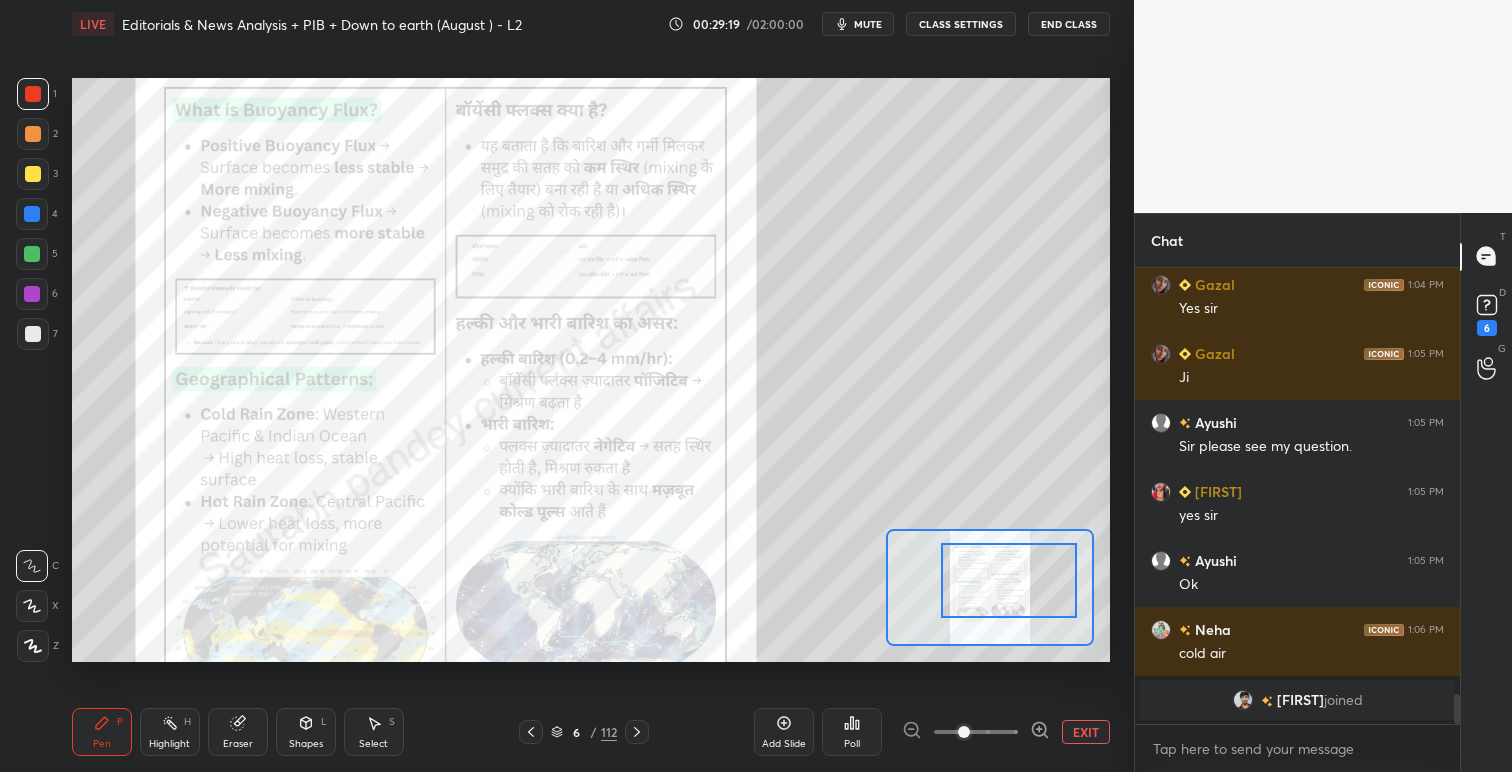 click at bounding box center [990, 587] 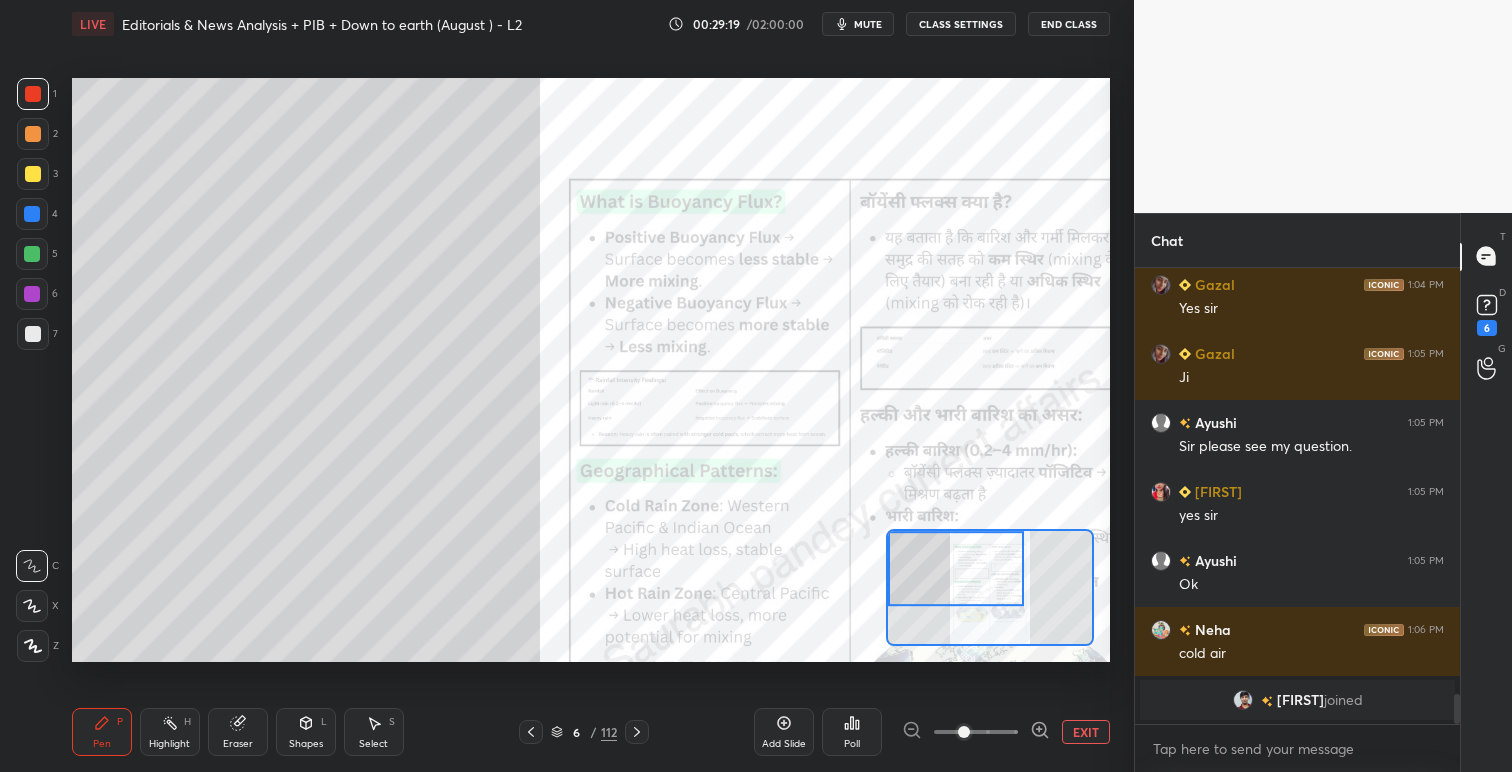drag, startPoint x: 902, startPoint y: 529, endPoint x: 888, endPoint y: 553, distance: 27.784887 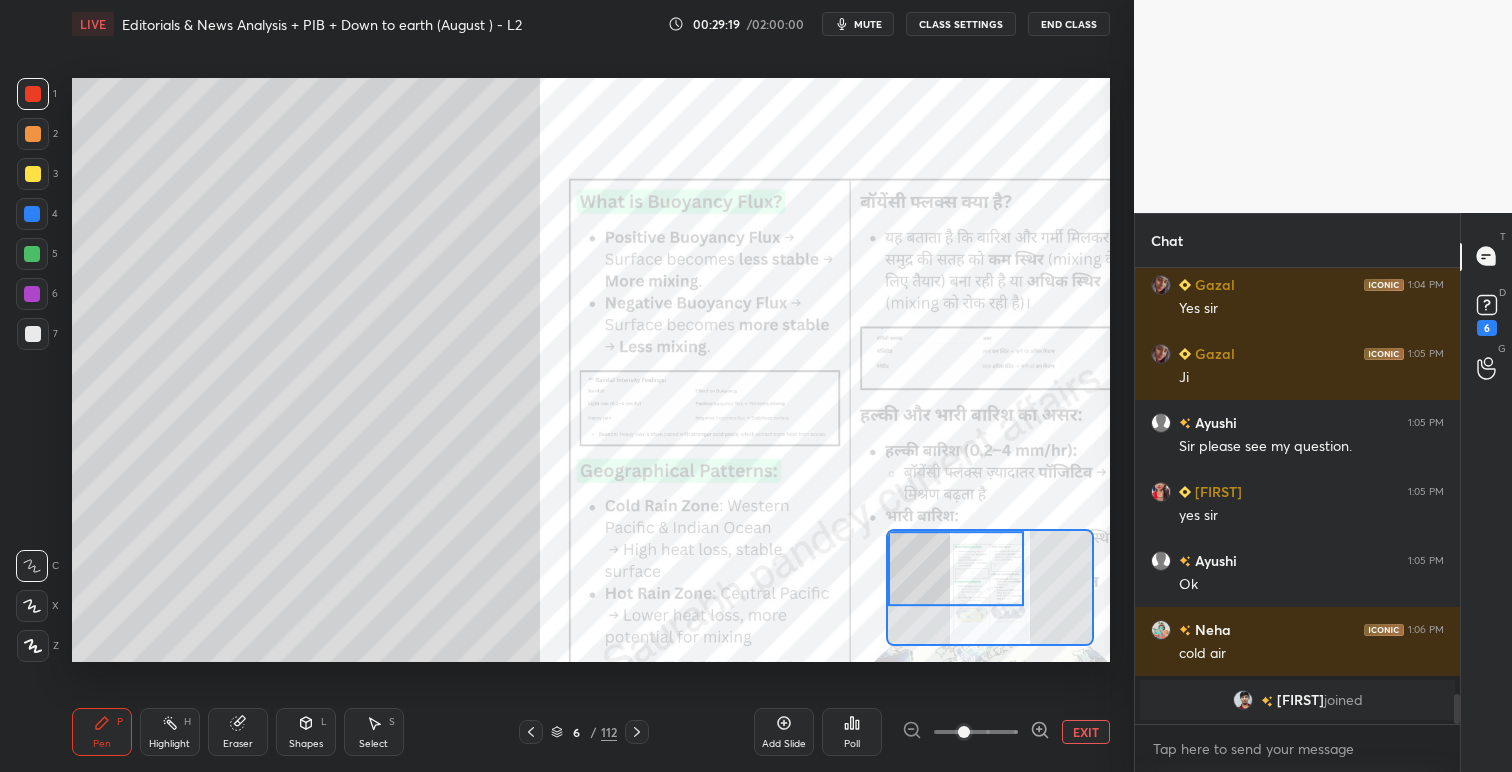 click on "Setting up your live class Poll for   secs No correct answer Start poll" at bounding box center (591, 370) 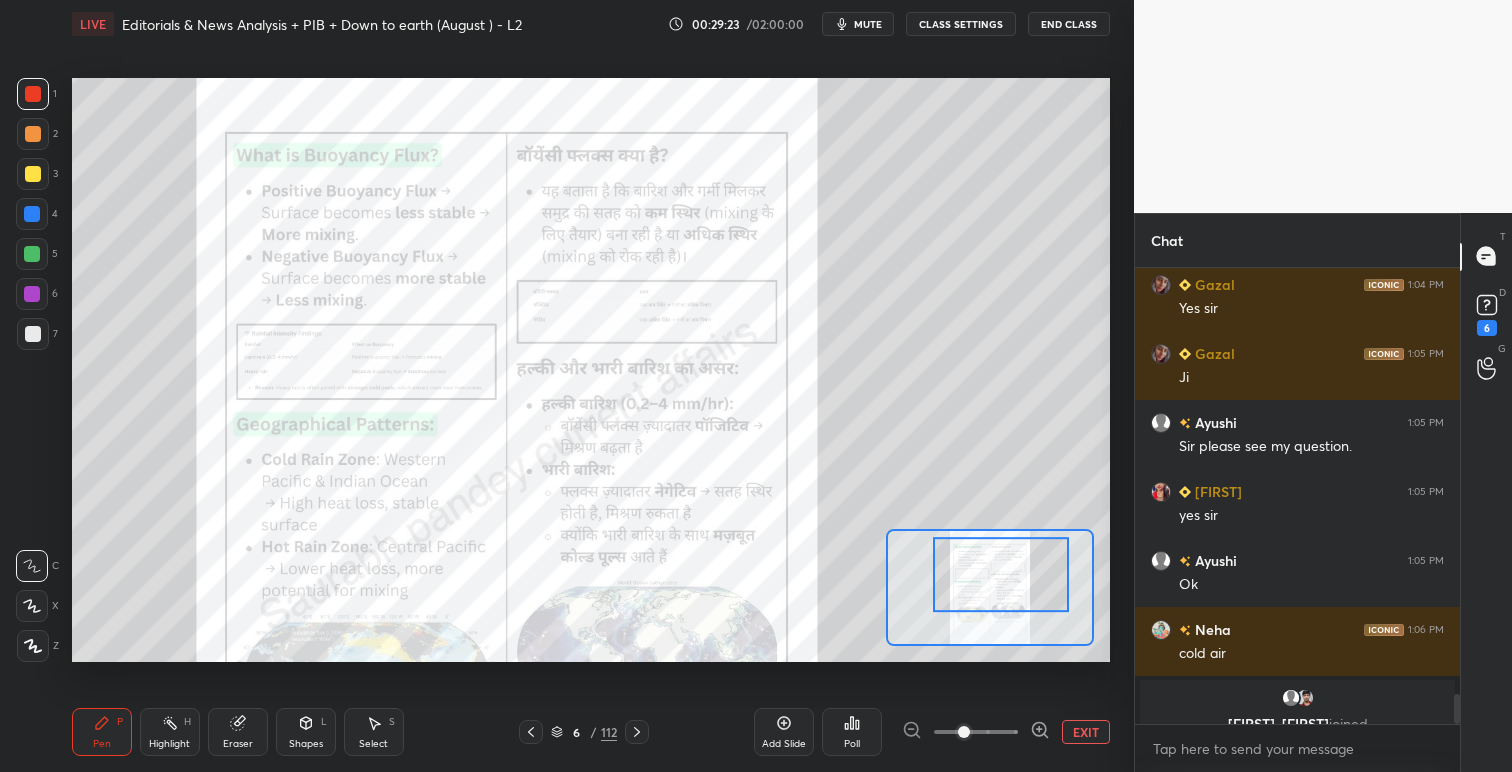 scroll, scrollTop: 6477, scrollLeft: 0, axis: vertical 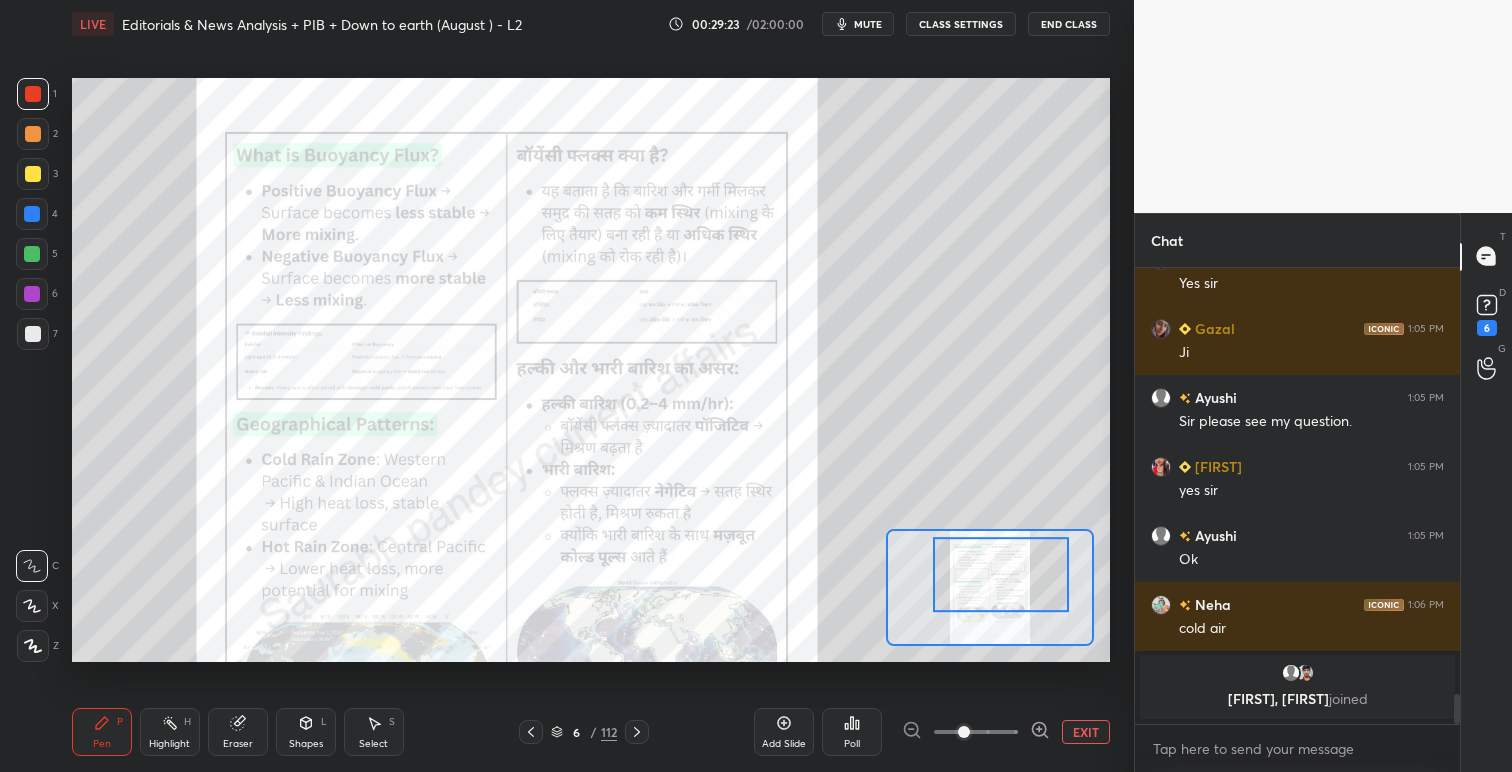 drag, startPoint x: 1010, startPoint y: 586, endPoint x: 1055, endPoint y: 592, distance: 45.39824 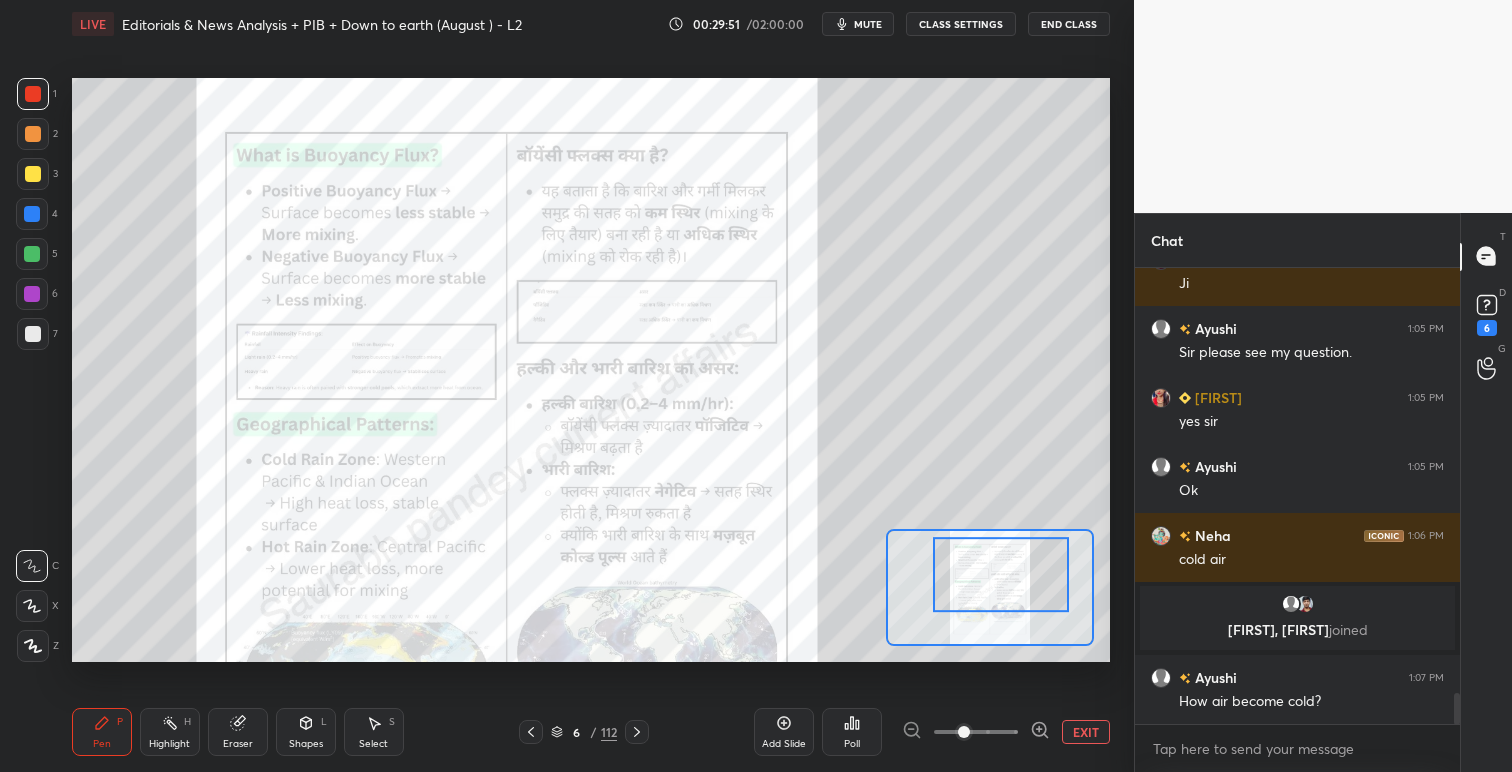 scroll, scrollTop: 6283, scrollLeft: 0, axis: vertical 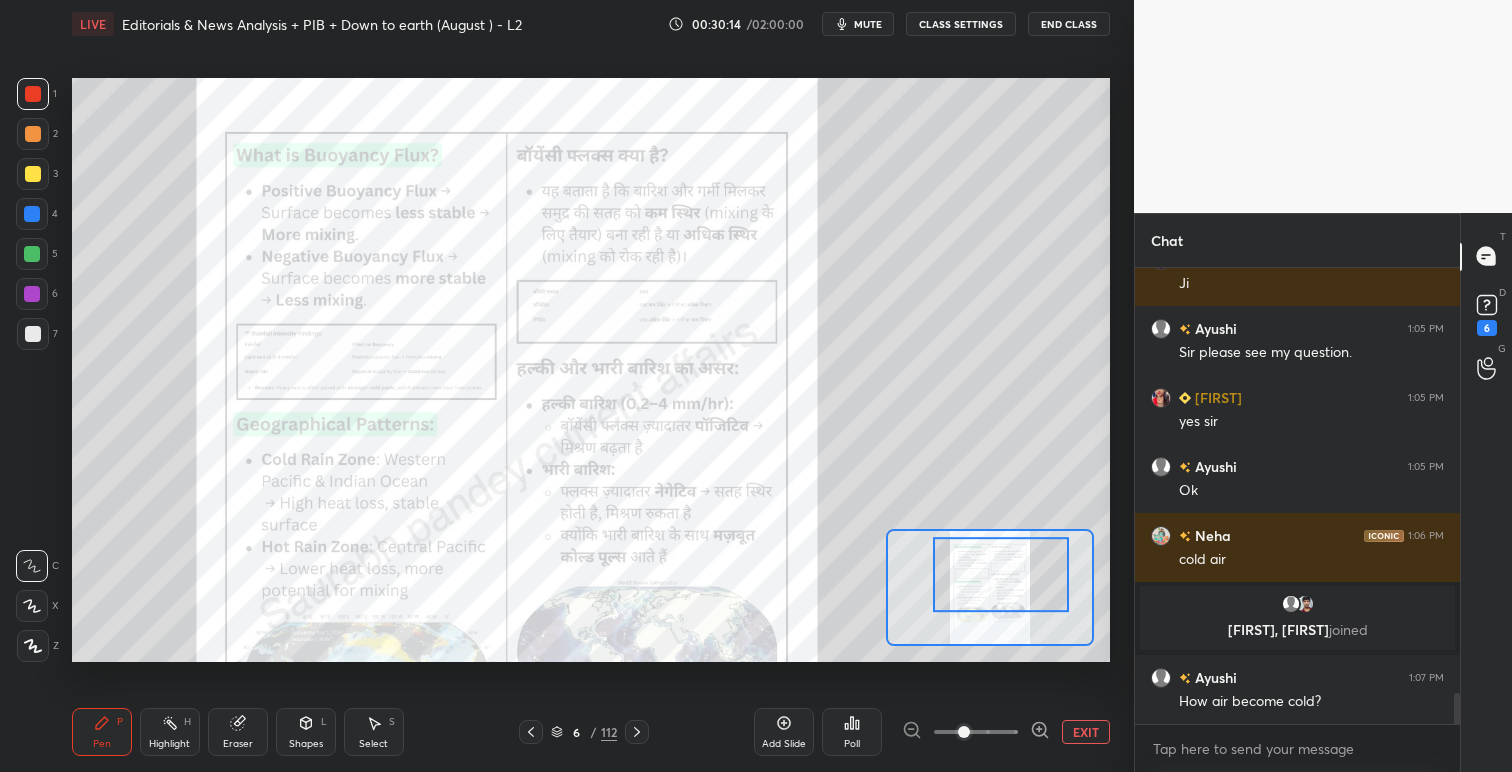 click on "EXIT" at bounding box center (1086, 732) 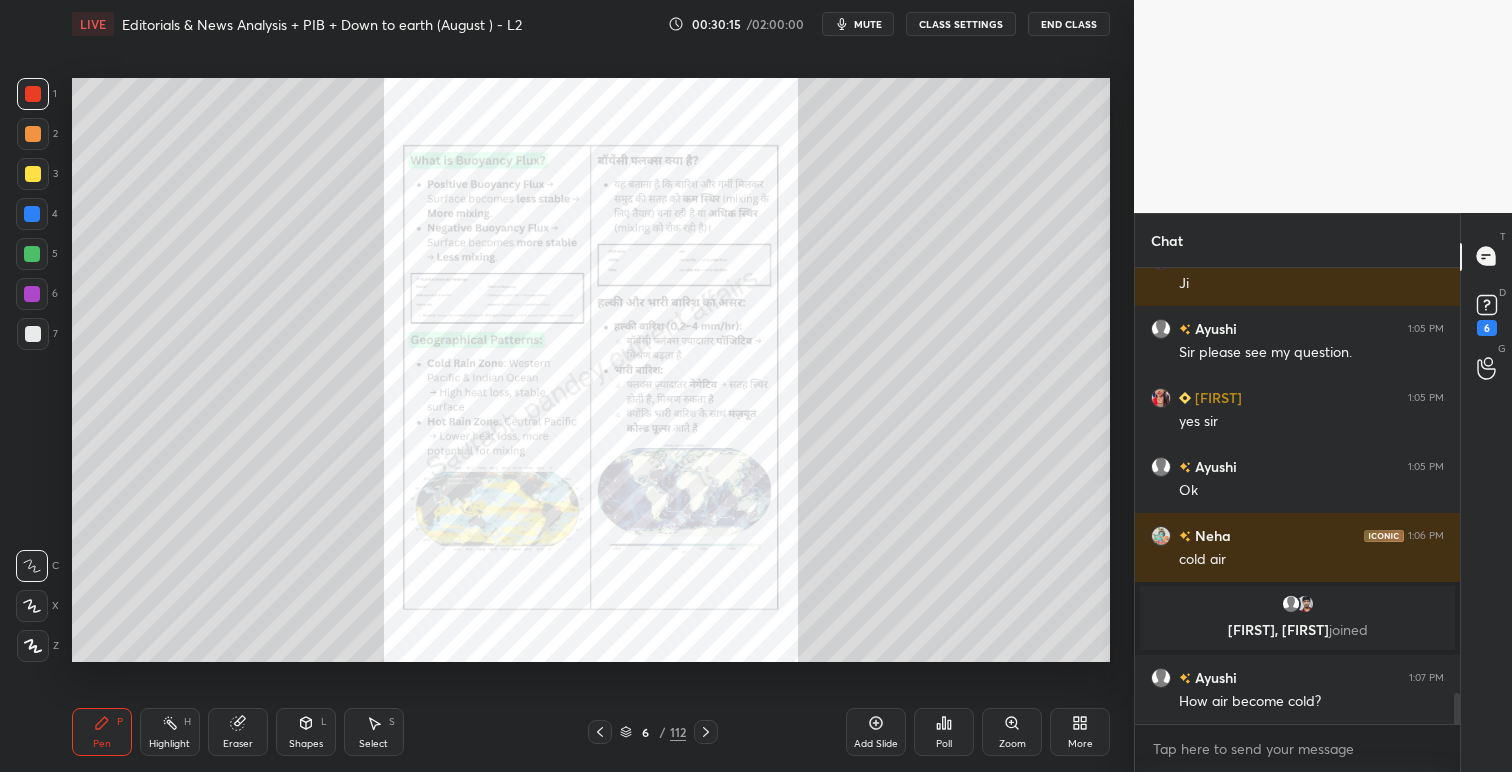 click 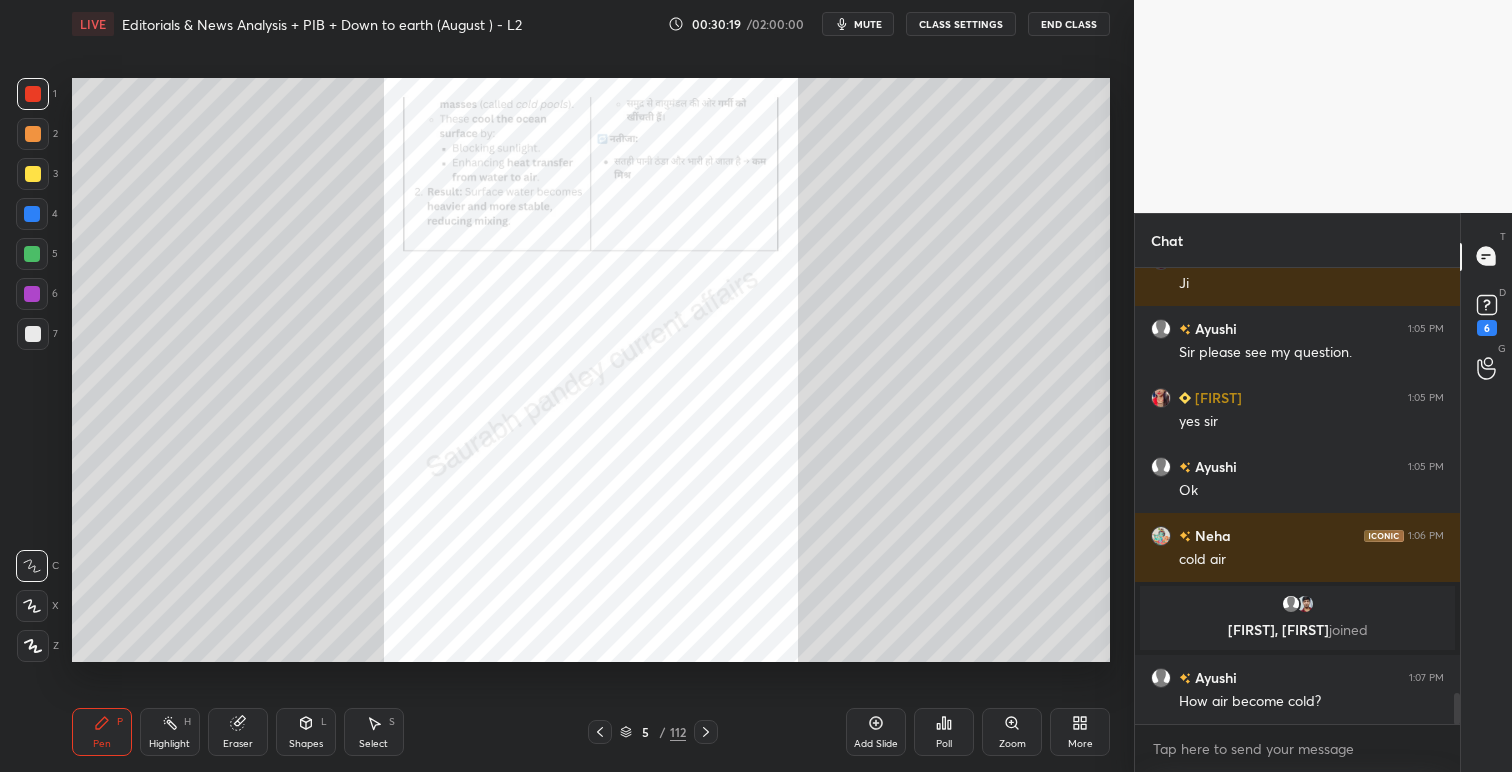click 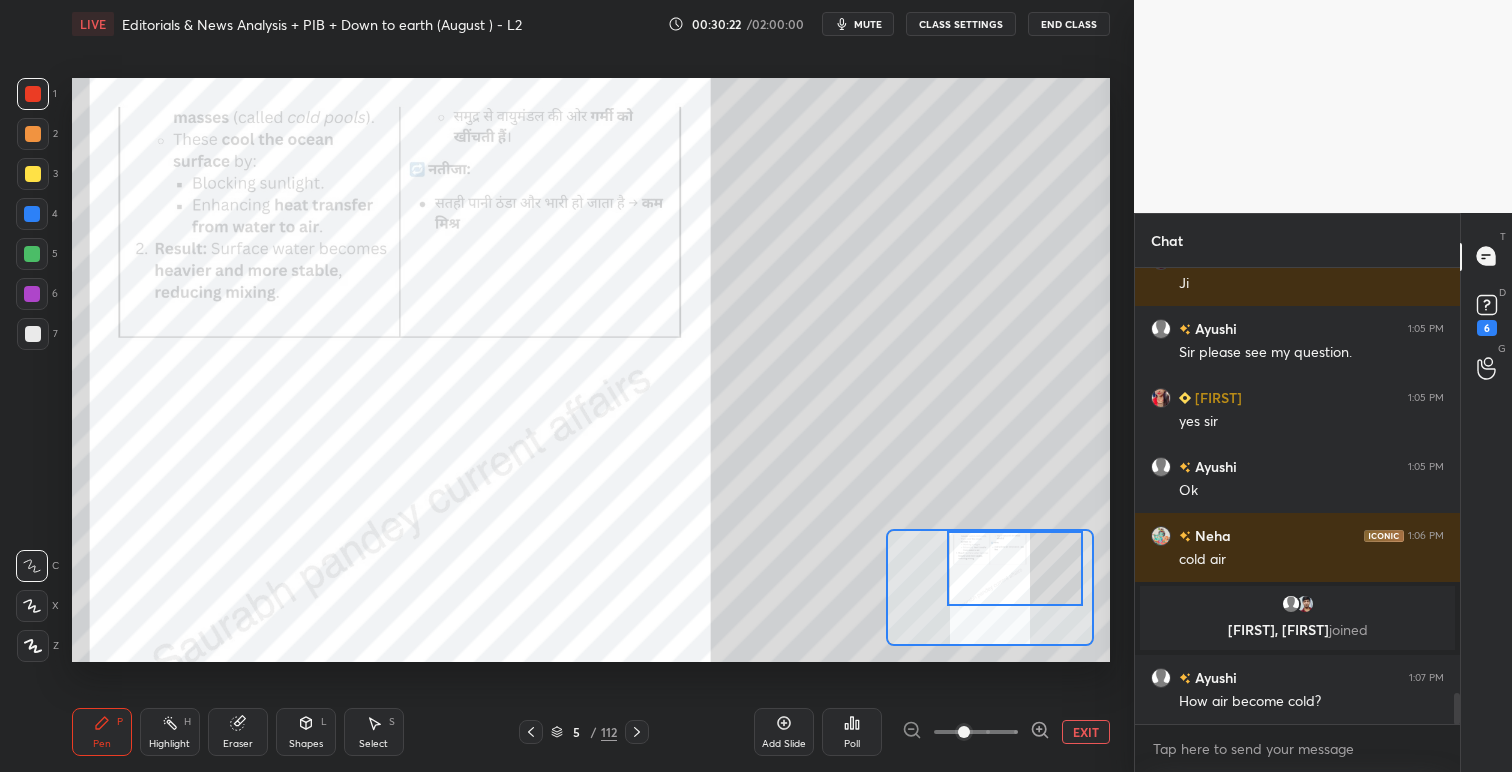 drag, startPoint x: 1019, startPoint y: 573, endPoint x: 1044, endPoint y: 536, distance: 44.65423 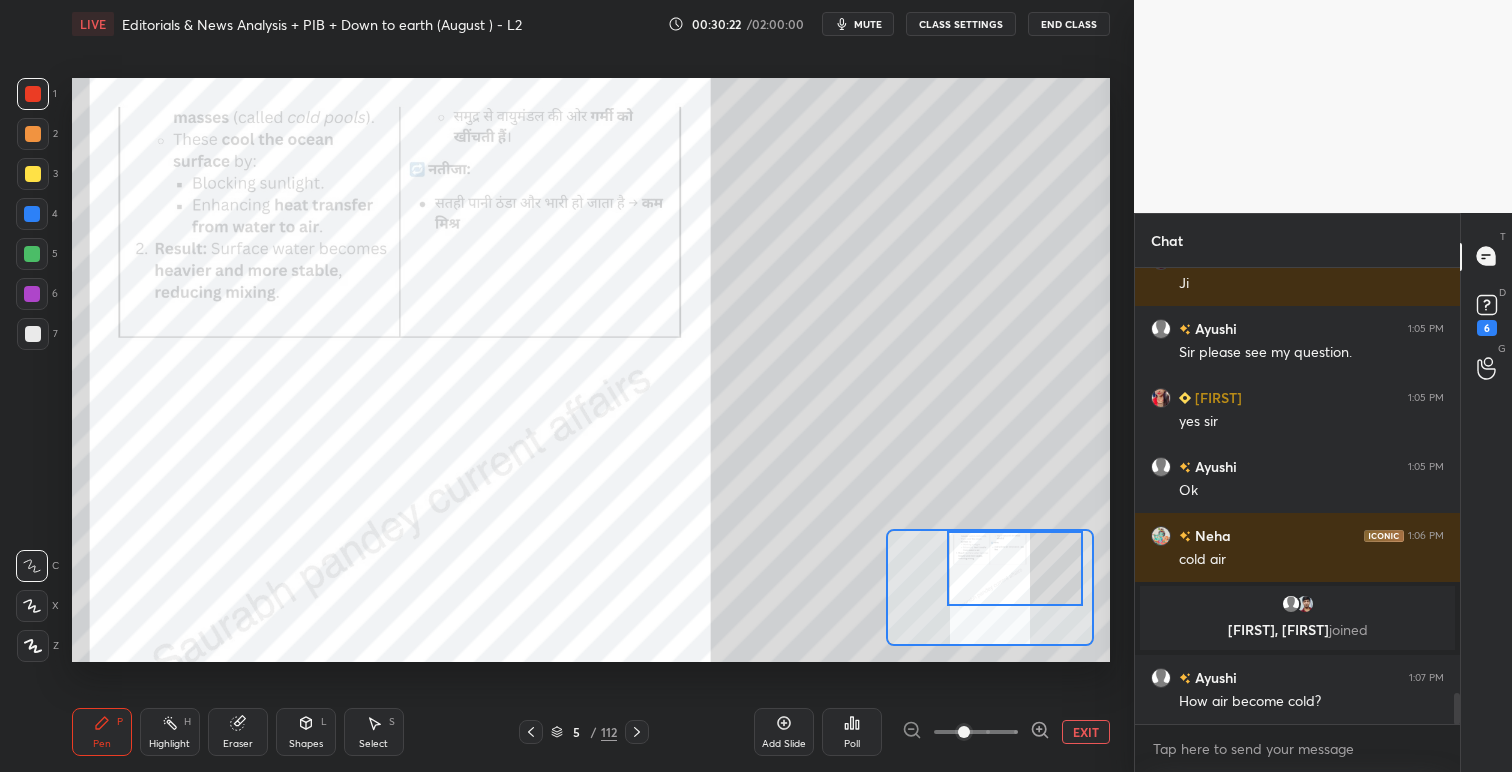 click at bounding box center (1015, 568) 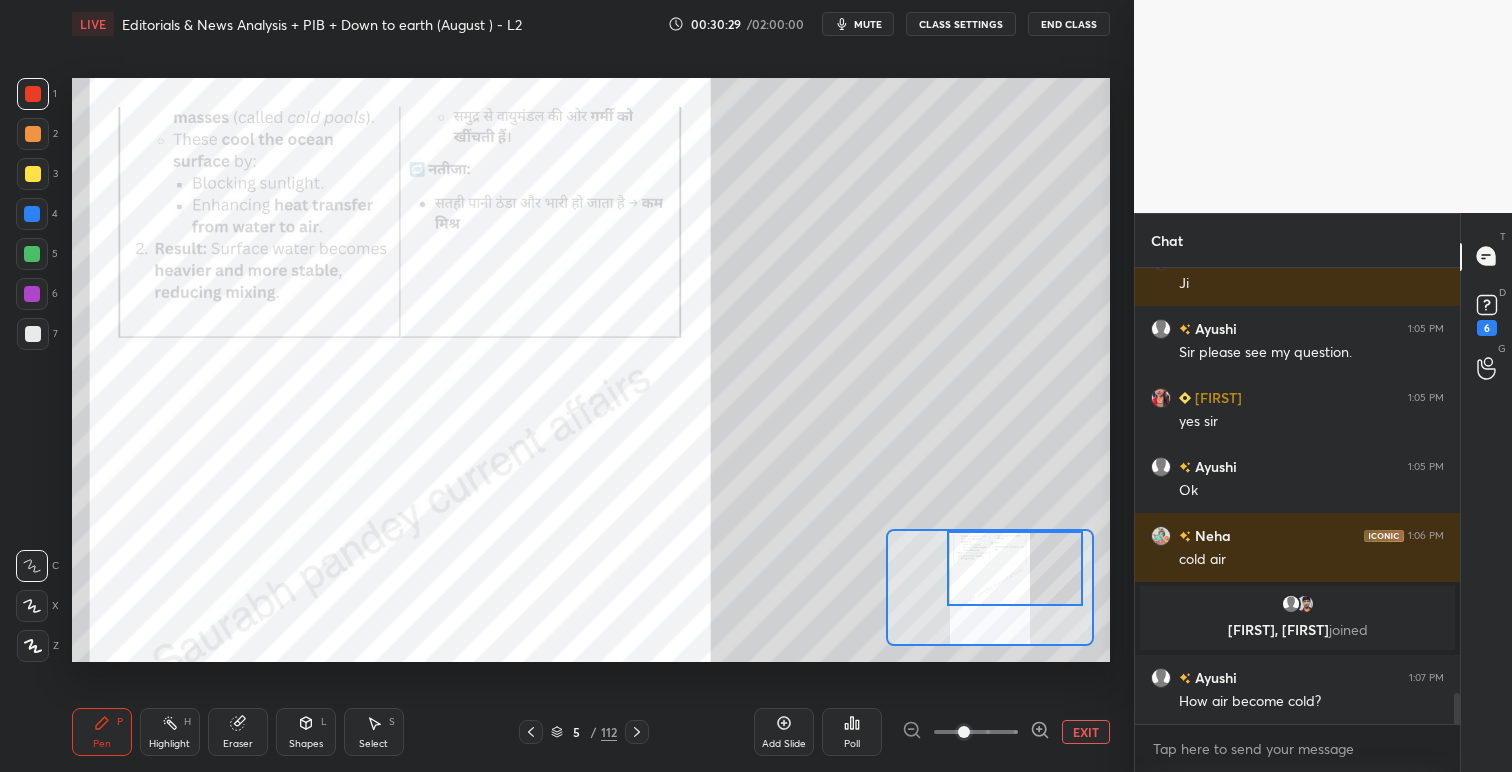 drag, startPoint x: 30, startPoint y: 171, endPoint x: 67, endPoint y: 200, distance: 47.010635 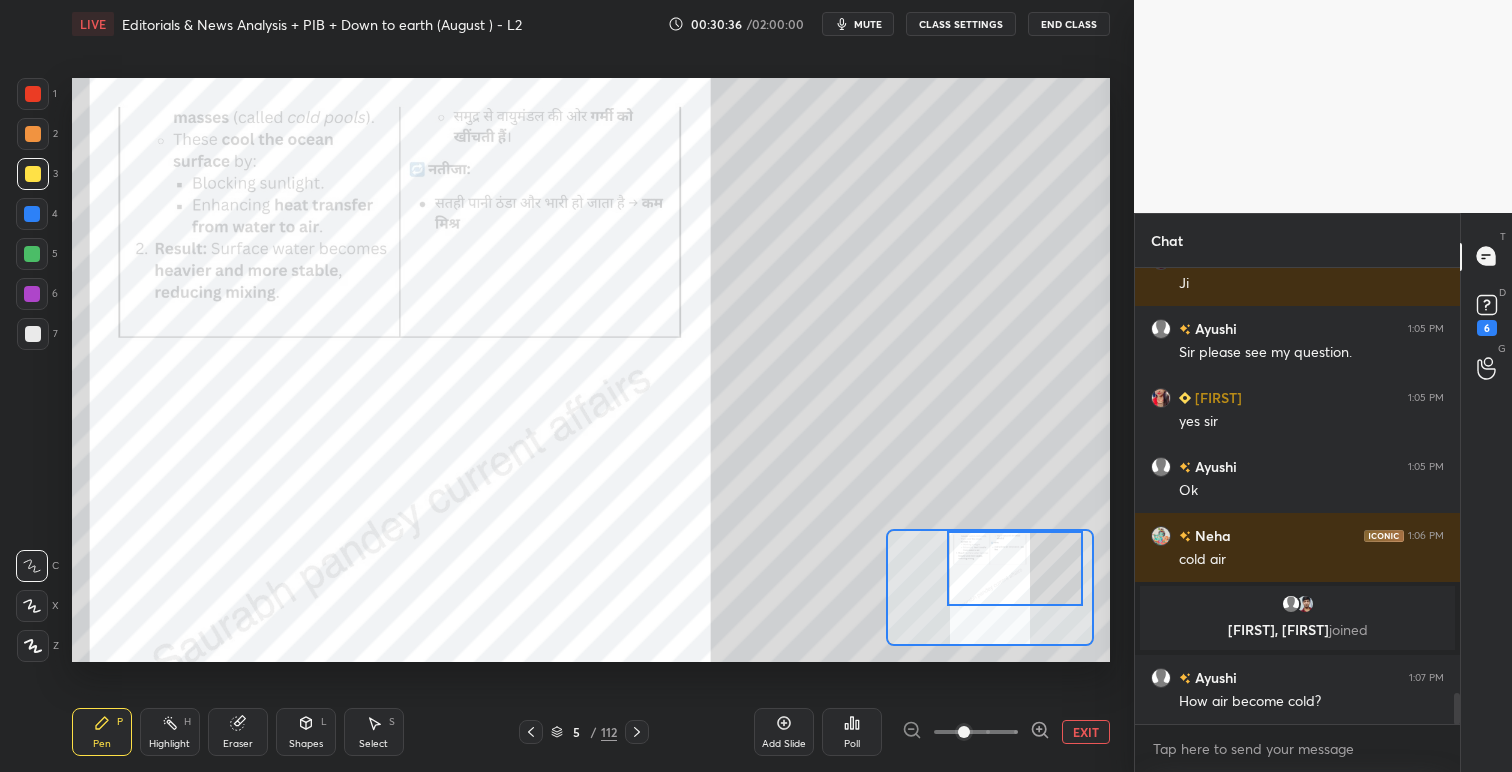 scroll, scrollTop: 6352, scrollLeft: 0, axis: vertical 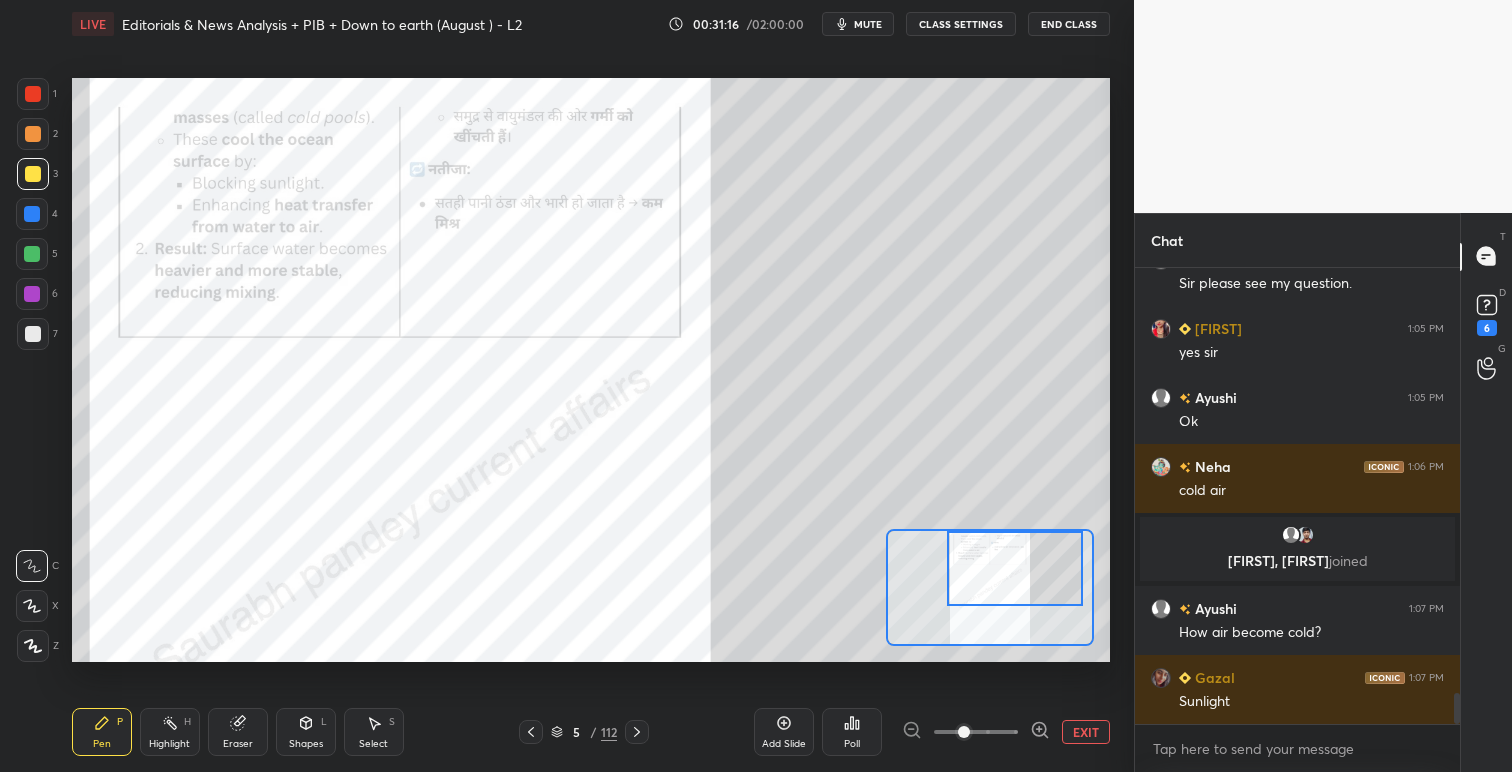 click 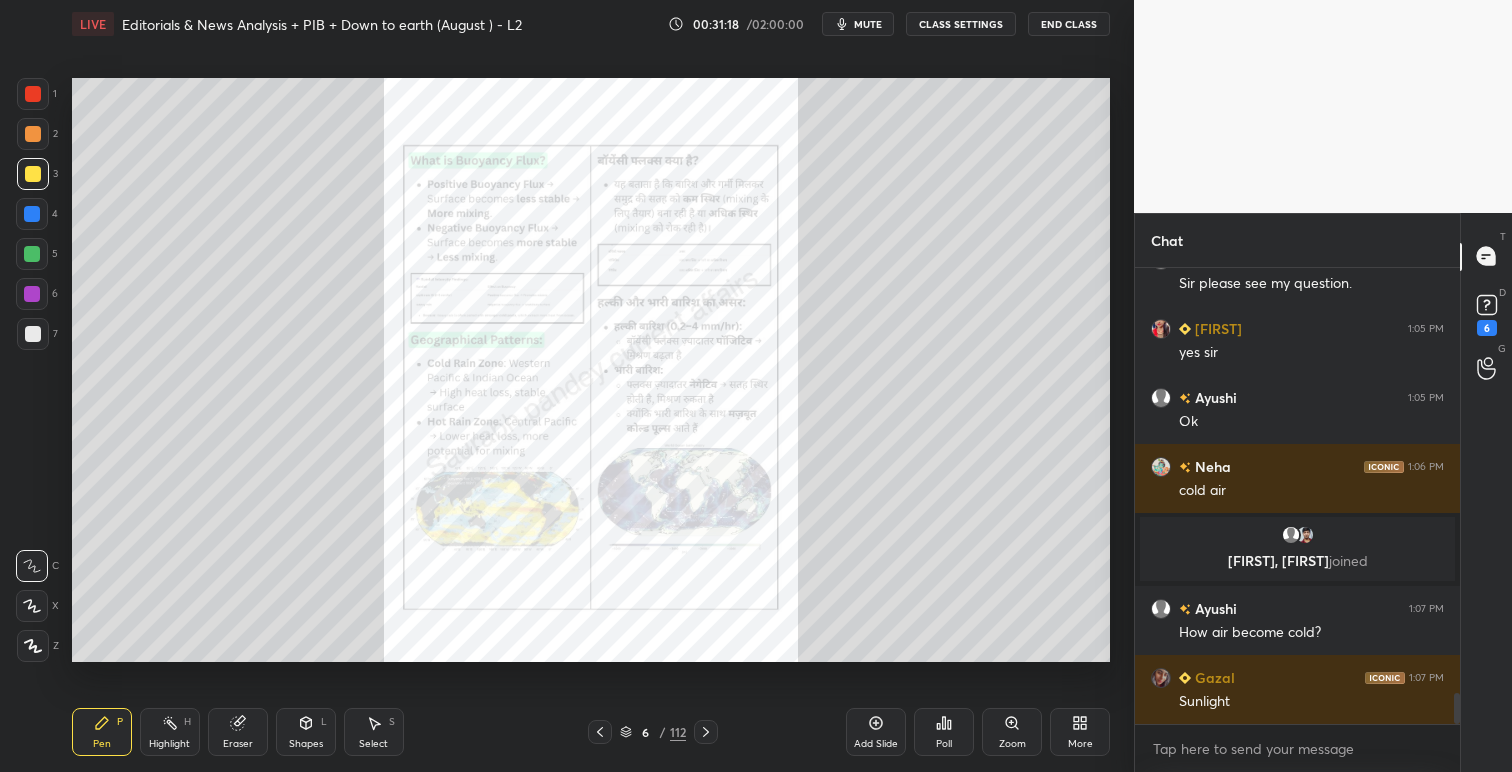 click 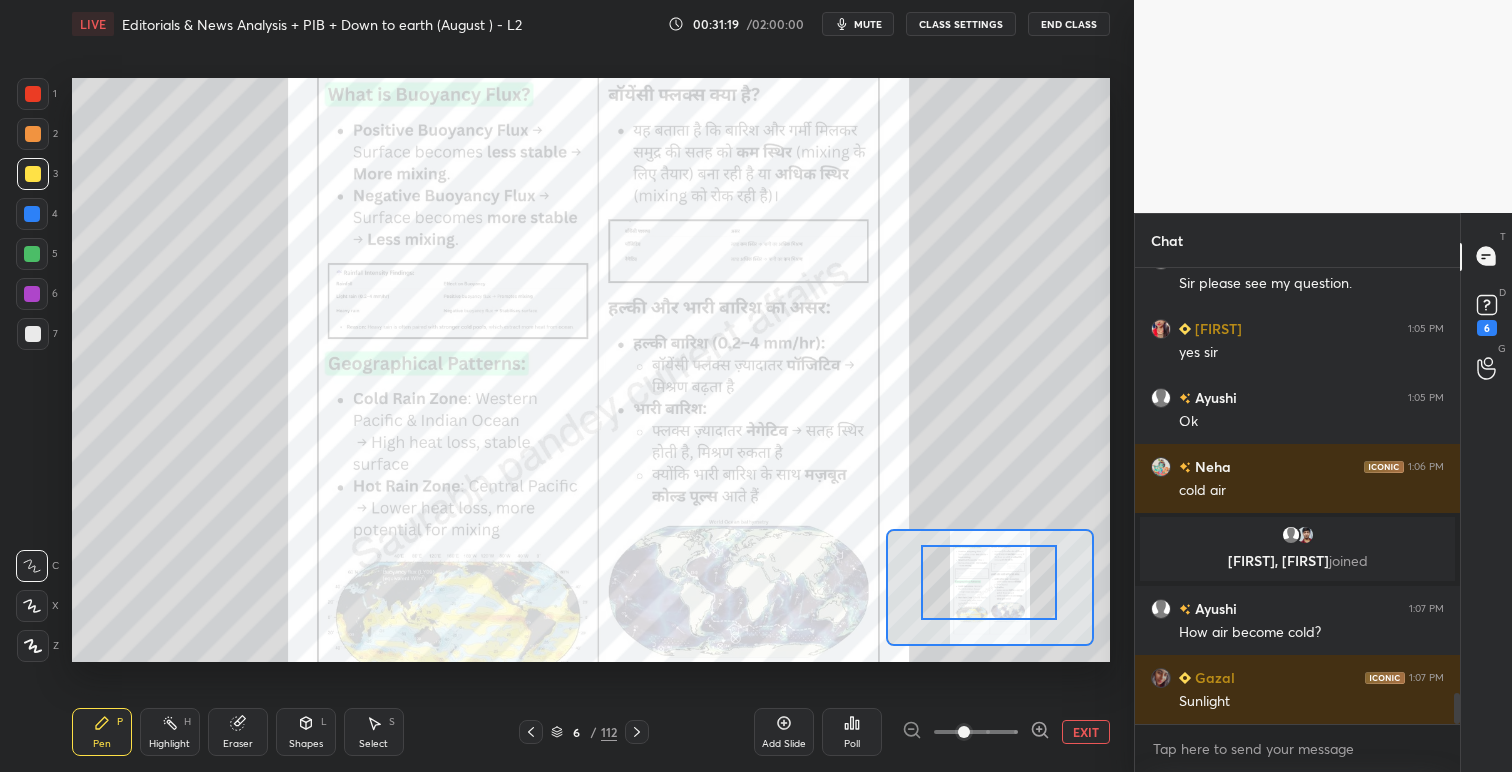drag, startPoint x: 999, startPoint y: 596, endPoint x: 1003, endPoint y: 607, distance: 11.7046995 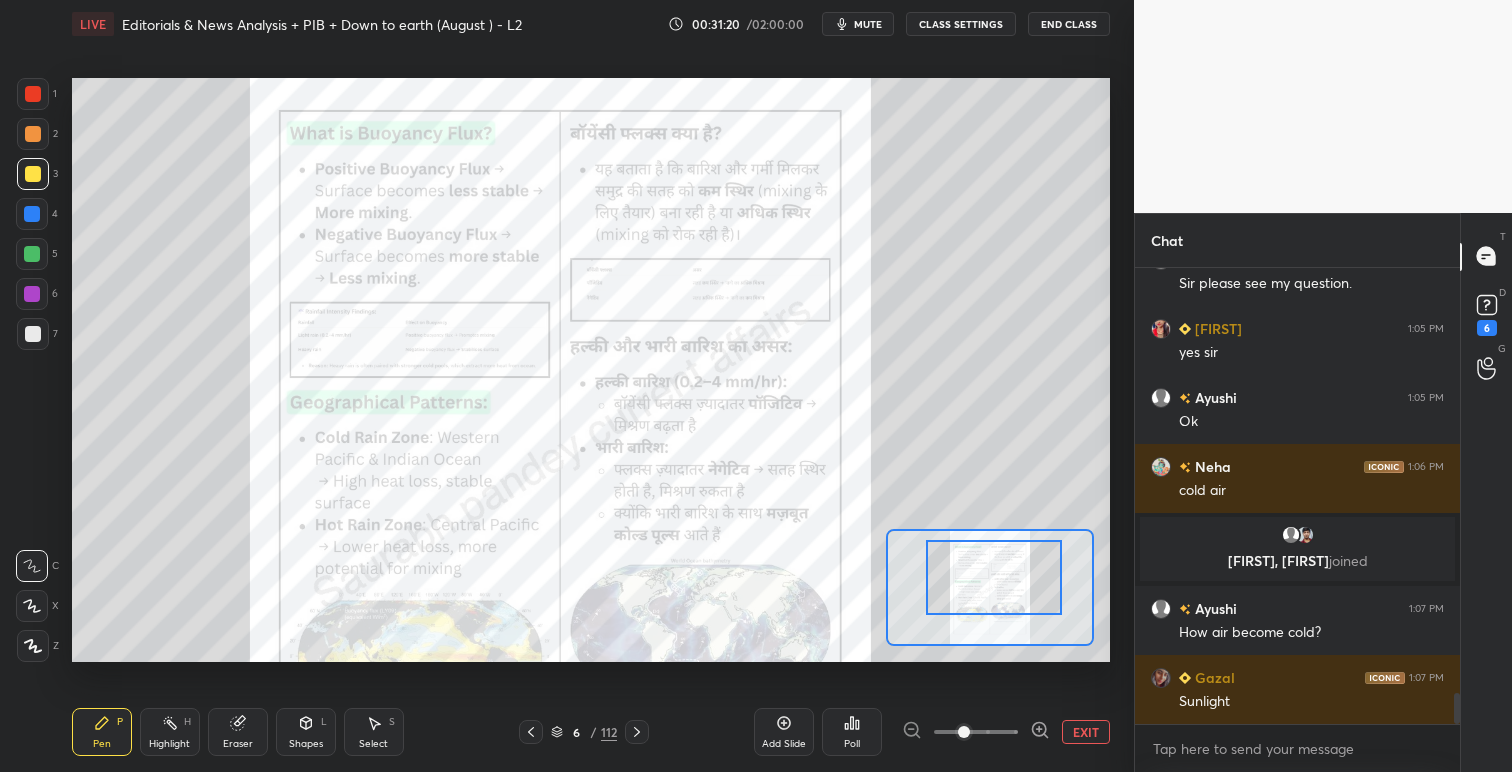 click at bounding box center (994, 577) 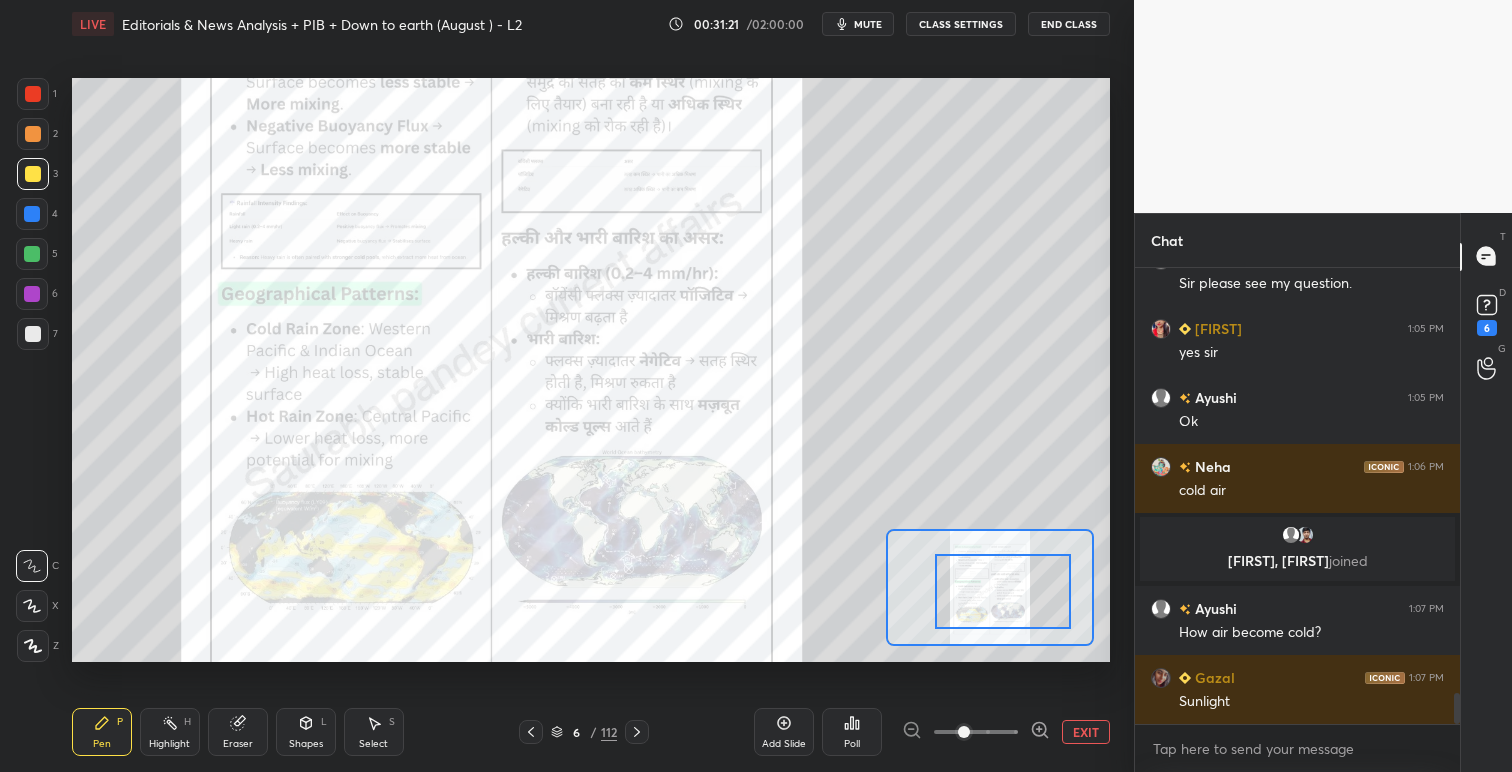 drag, startPoint x: 1012, startPoint y: 602, endPoint x: 1020, endPoint y: 617, distance: 17 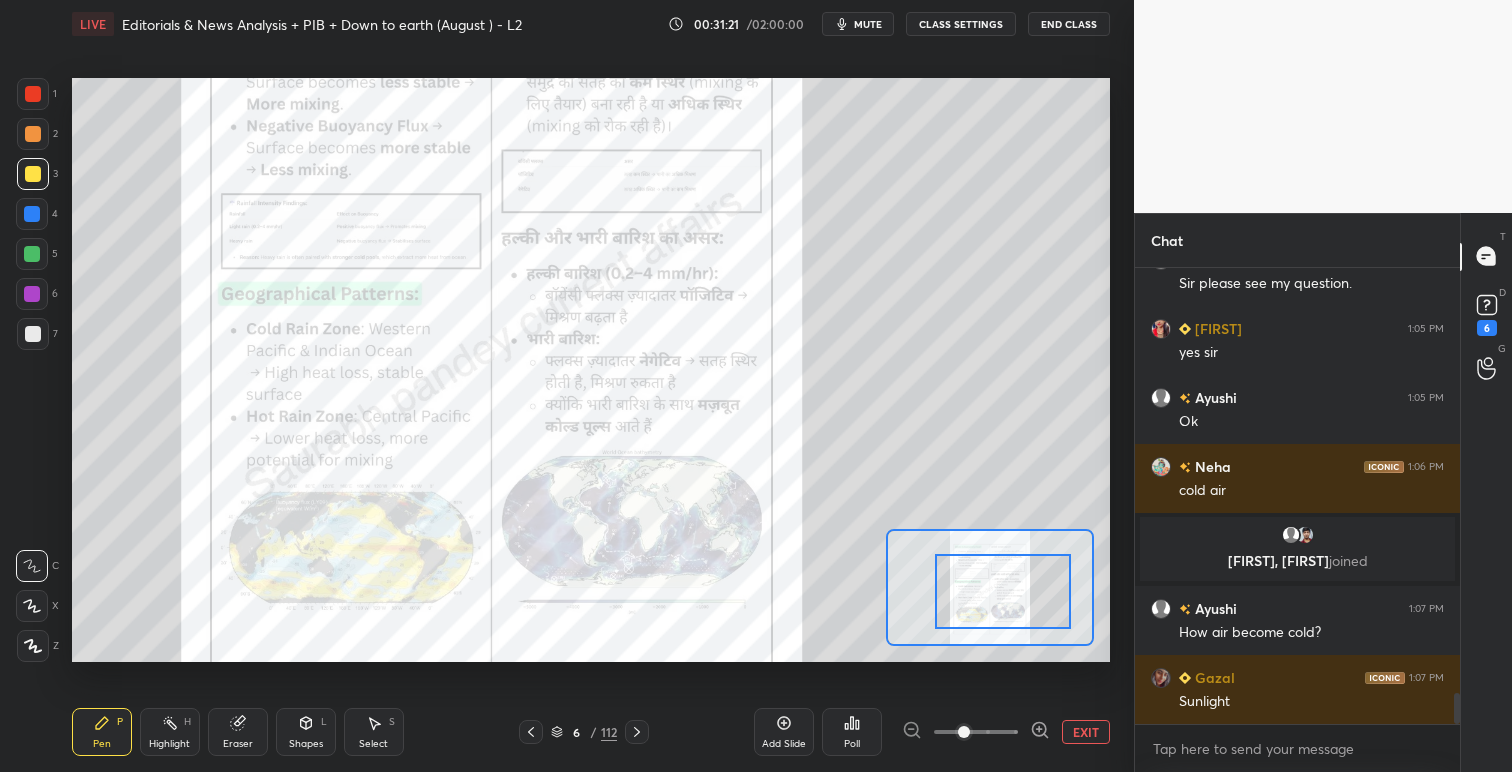 click at bounding box center [1003, 591] 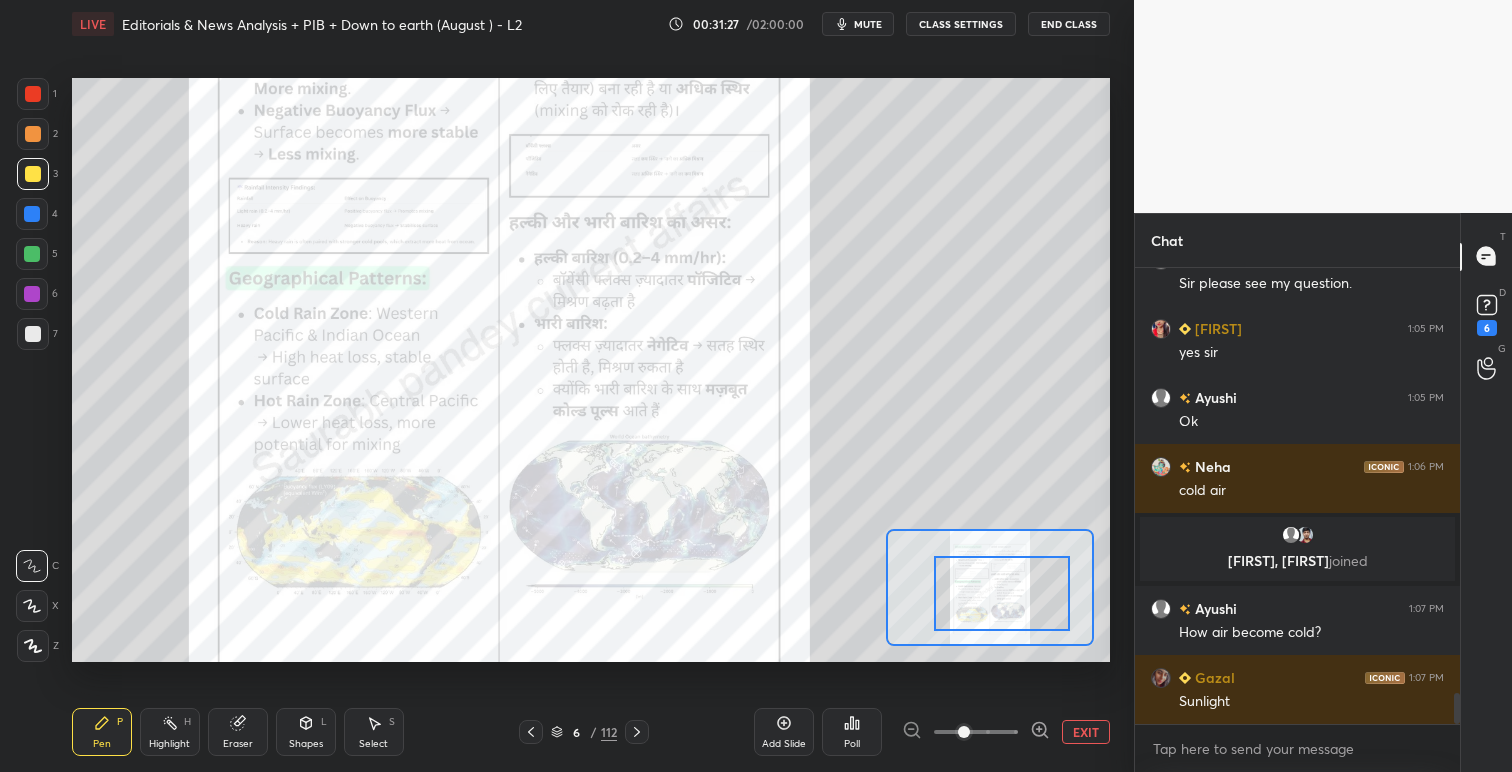 click at bounding box center [33, 94] 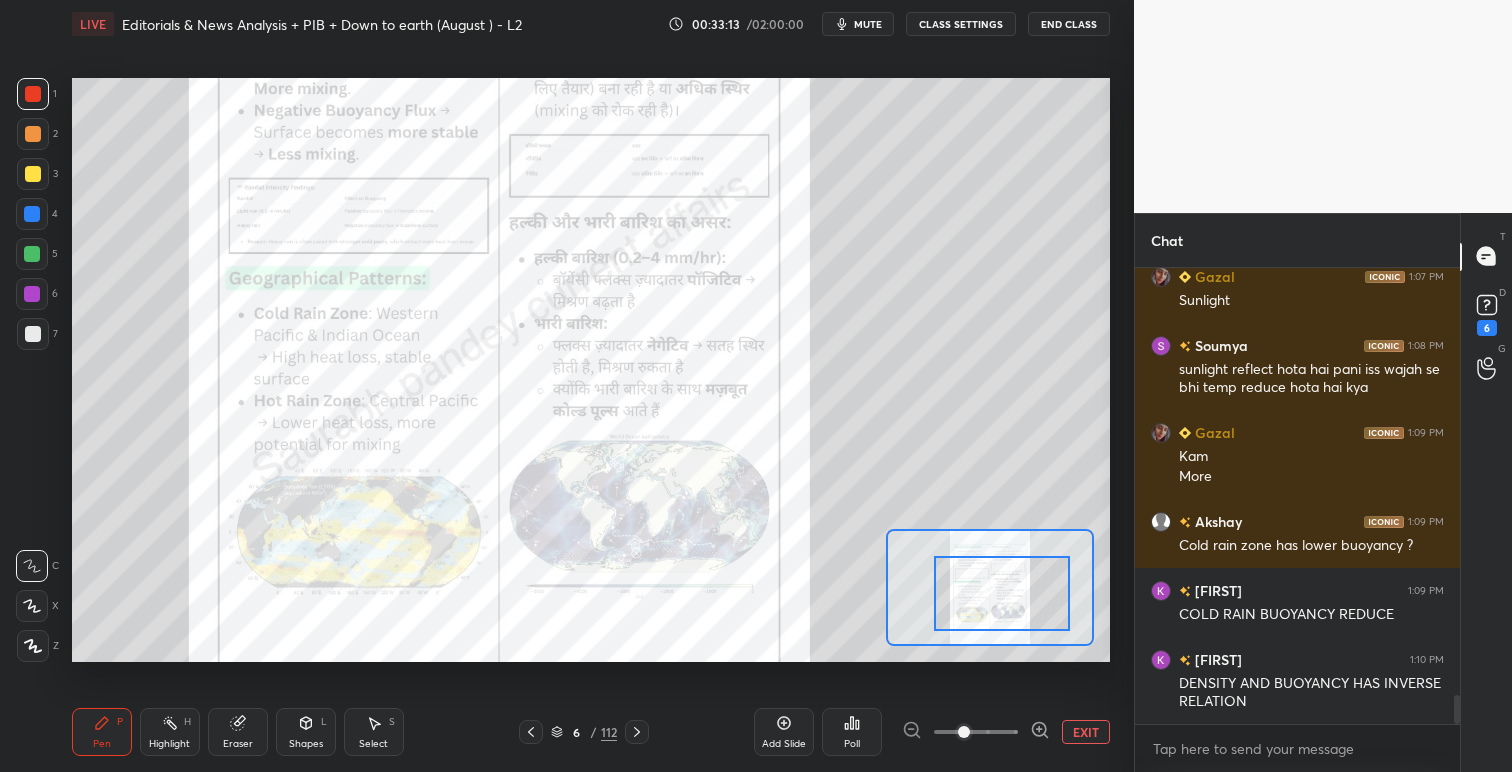 scroll, scrollTop: 6801, scrollLeft: 0, axis: vertical 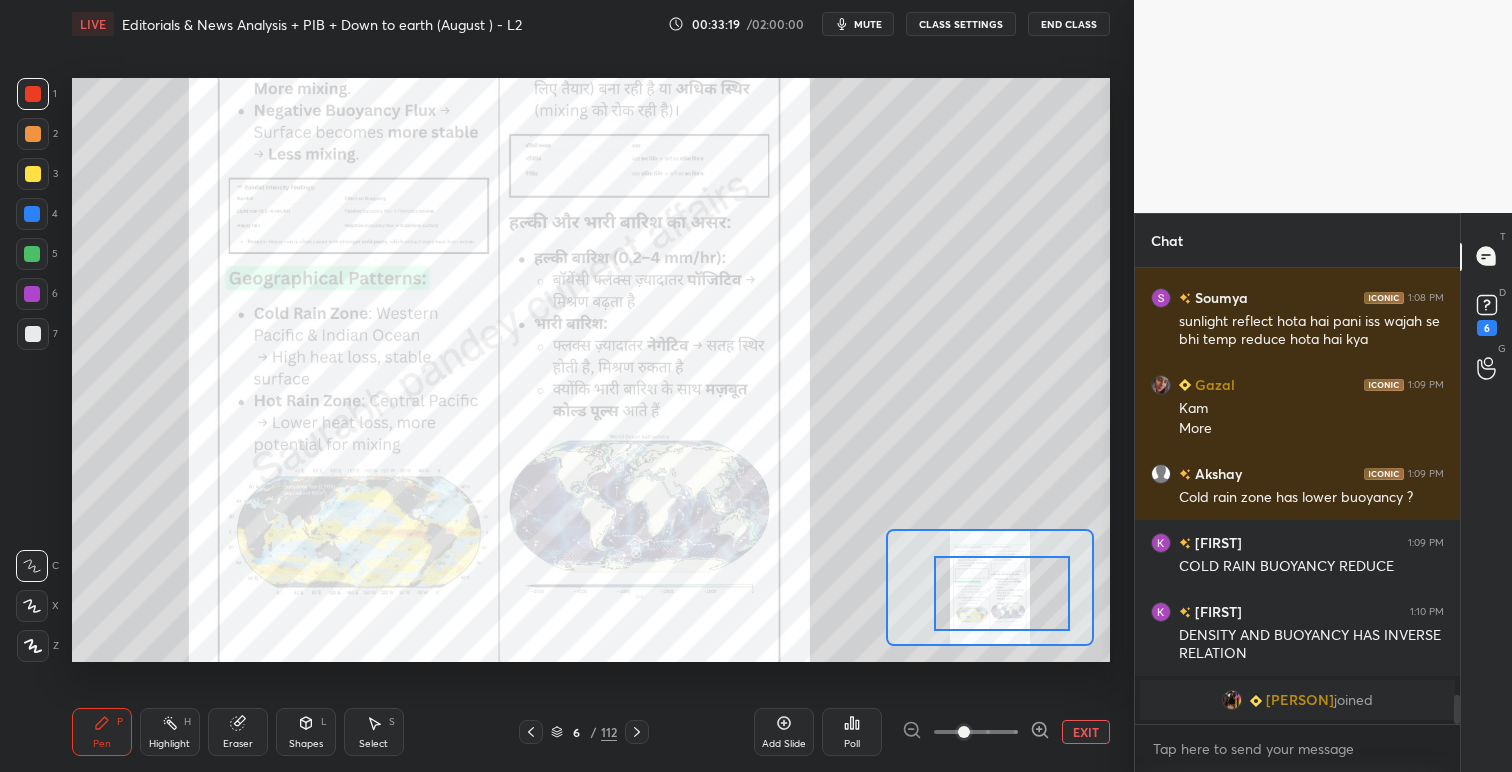 click 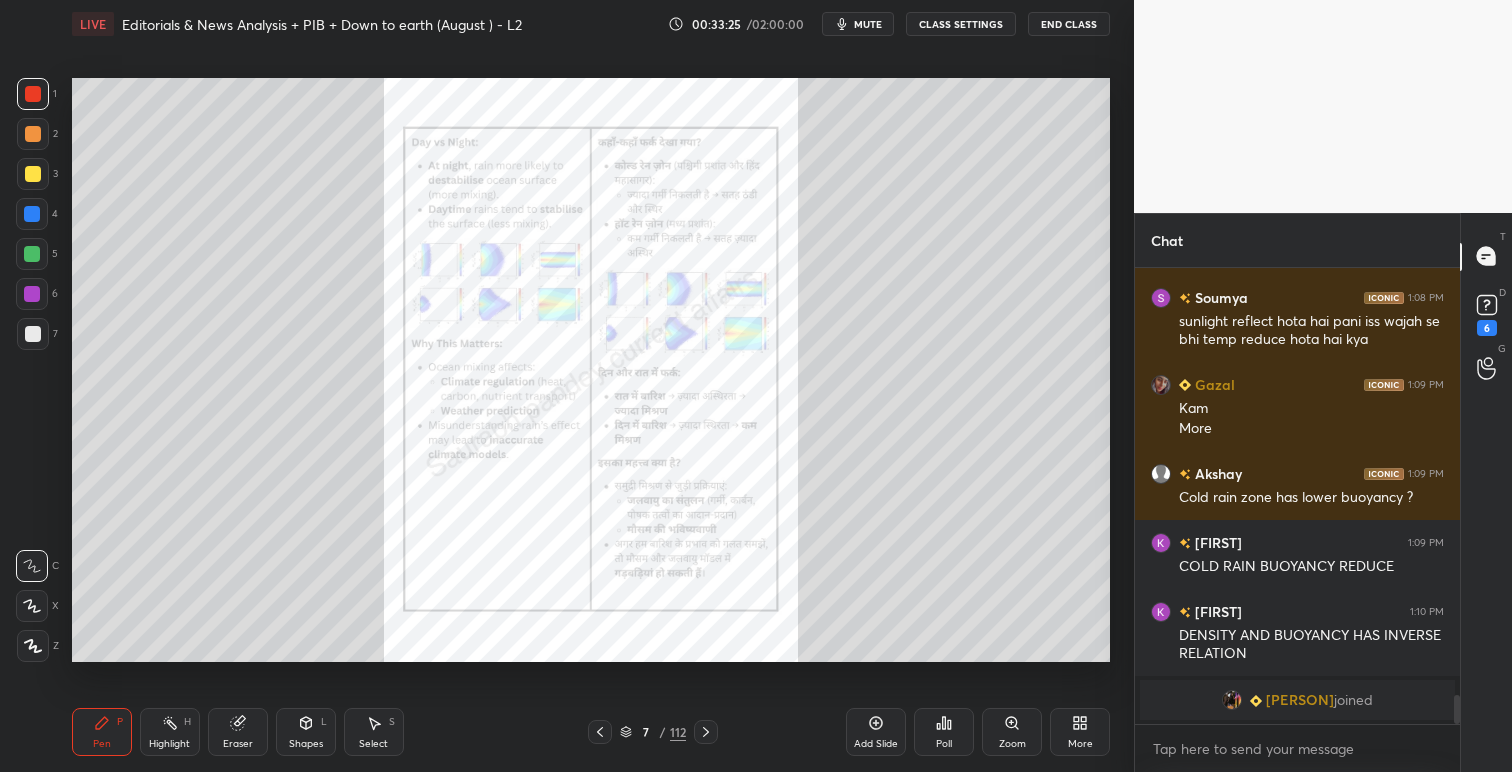 click 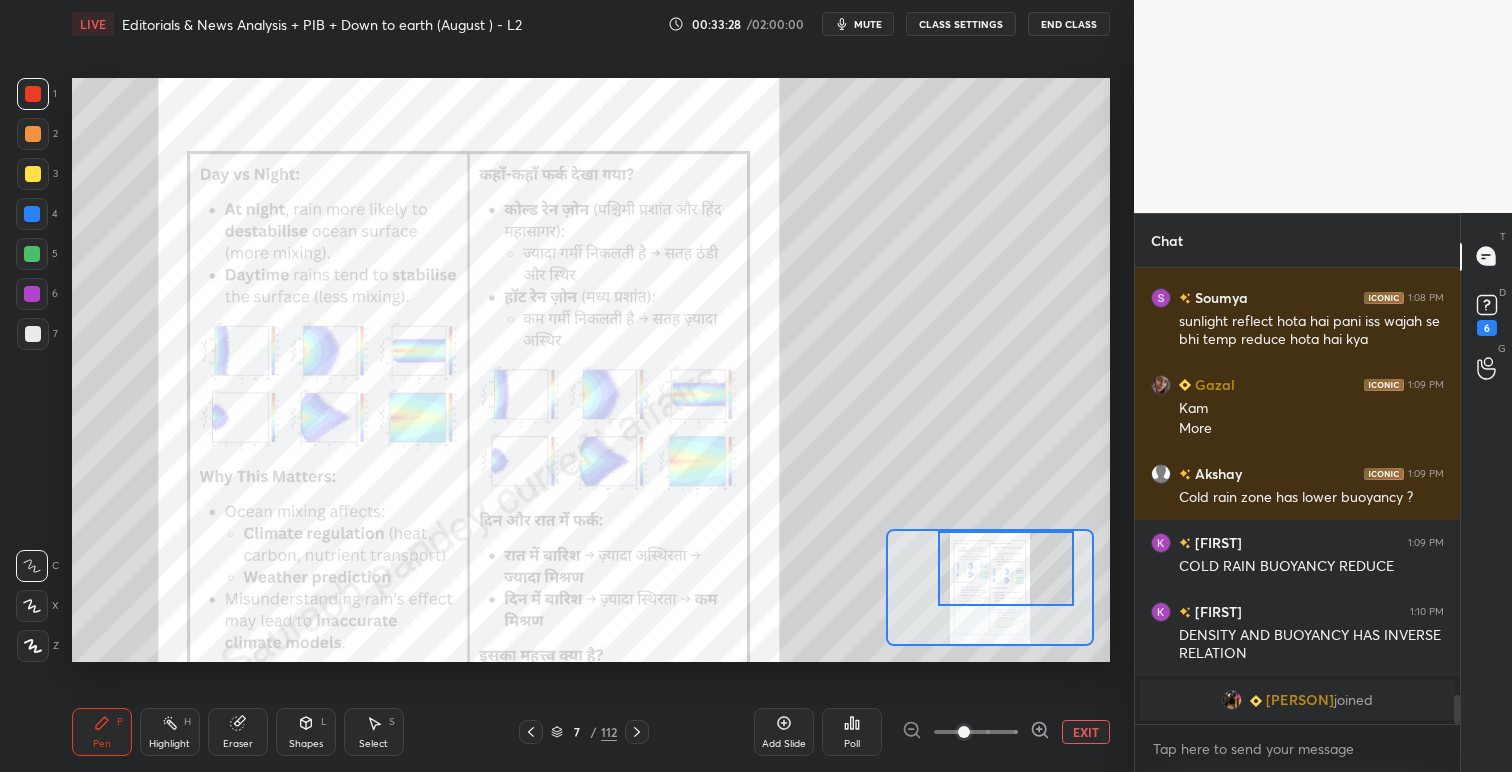 drag, startPoint x: 1004, startPoint y: 583, endPoint x: 1020, endPoint y: 558, distance: 29.681644 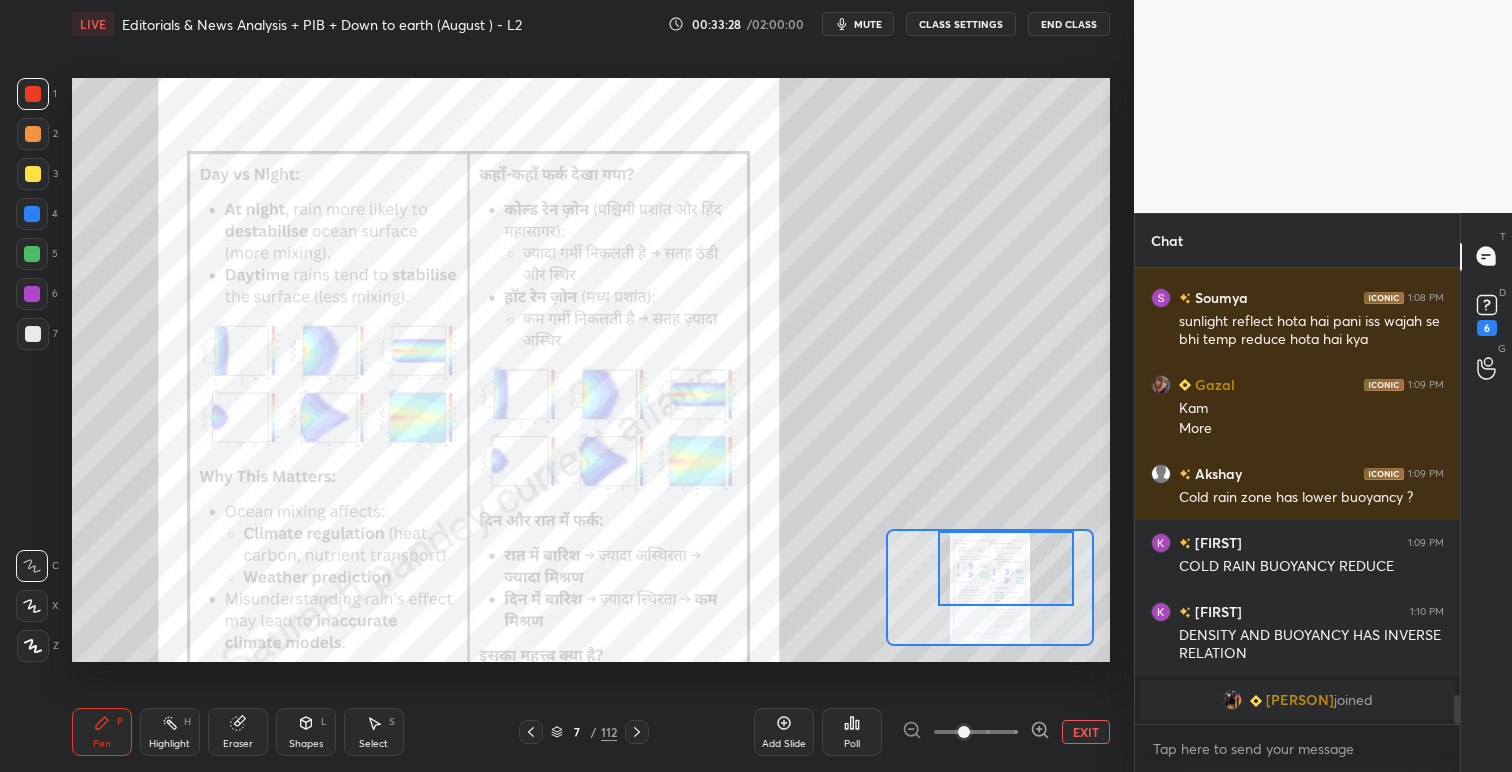 click at bounding box center (1006, 568) 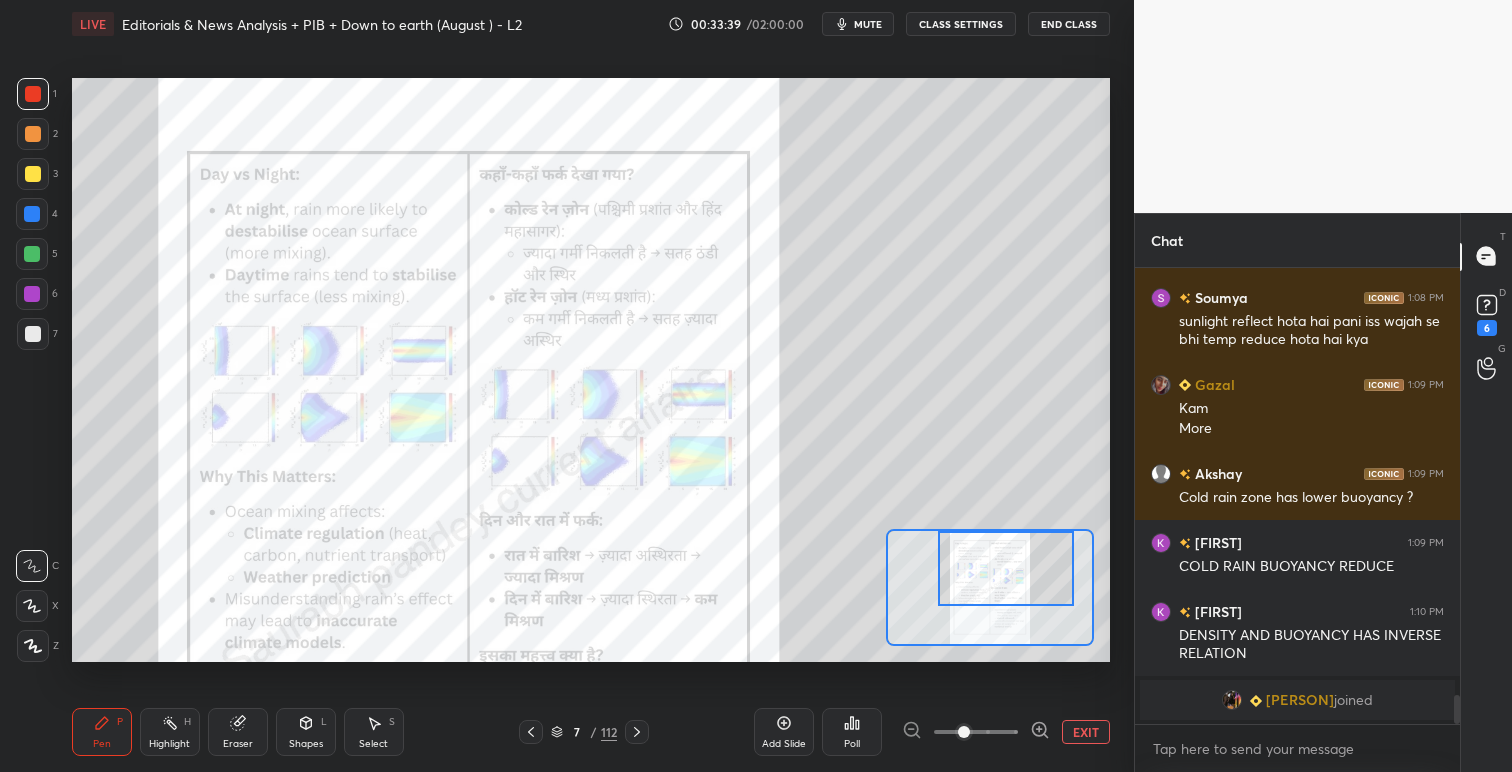 scroll, scrollTop: 6666, scrollLeft: 0, axis: vertical 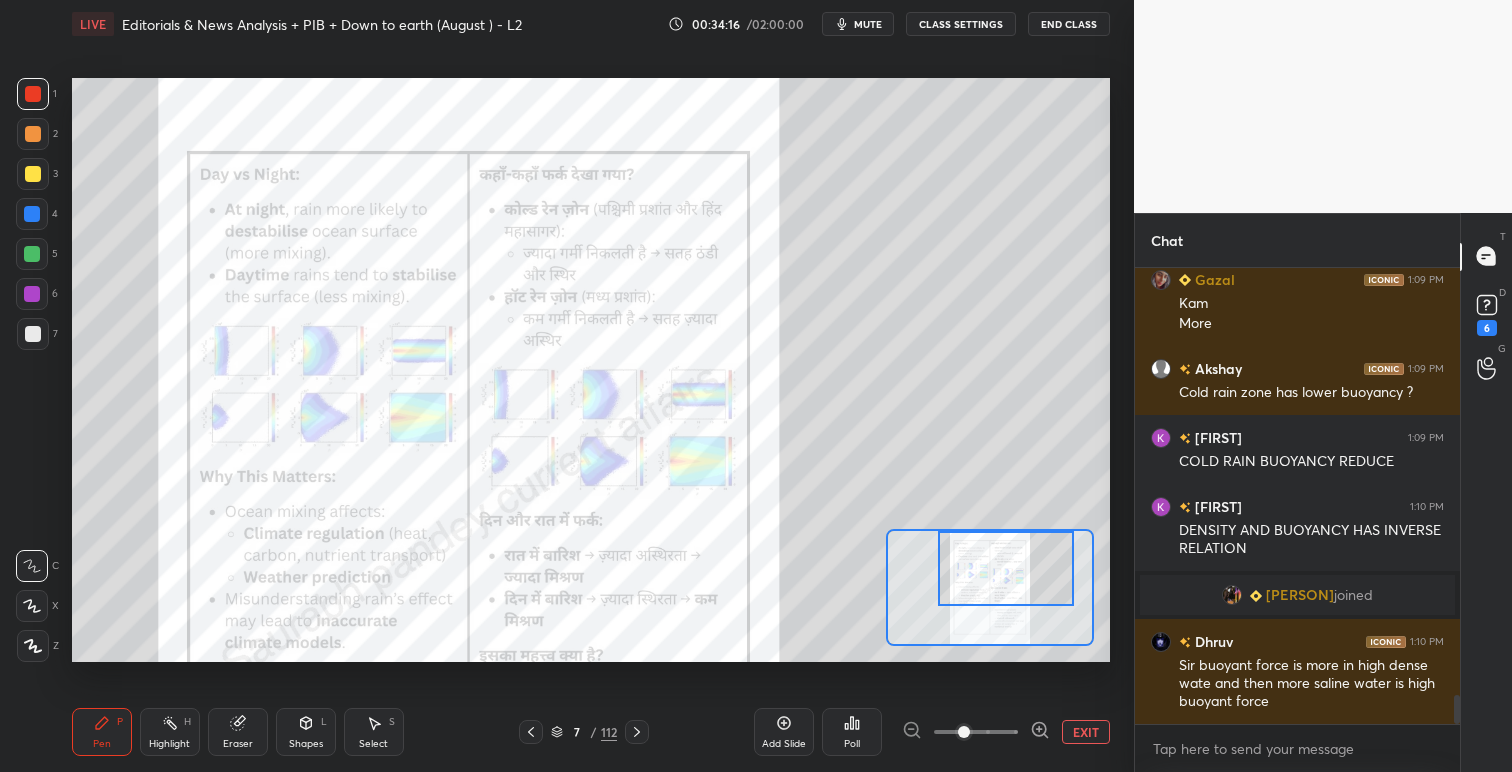 click 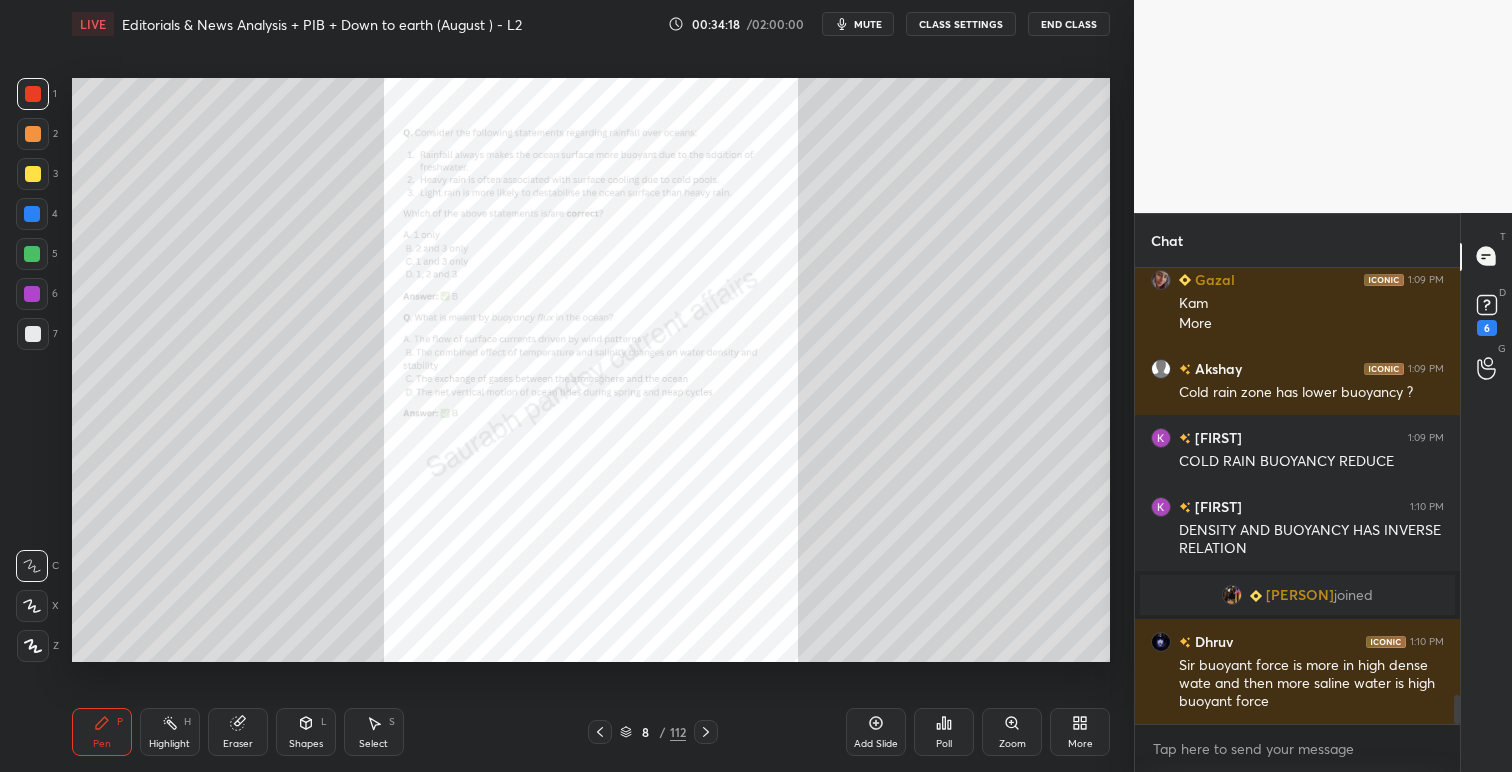 click on "Zoom" at bounding box center [1012, 732] 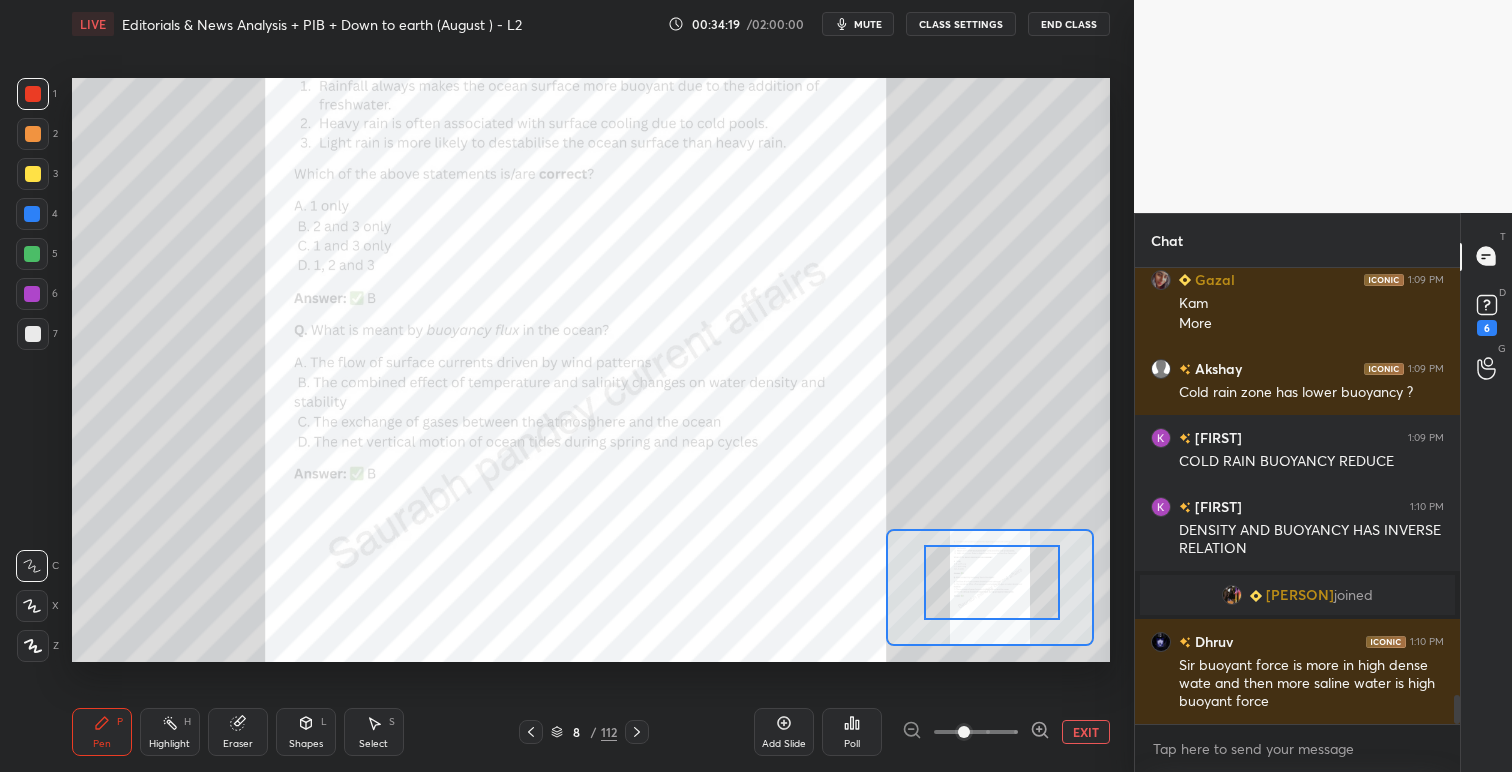 drag, startPoint x: 992, startPoint y: 599, endPoint x: 1010, endPoint y: 568, distance: 35.846897 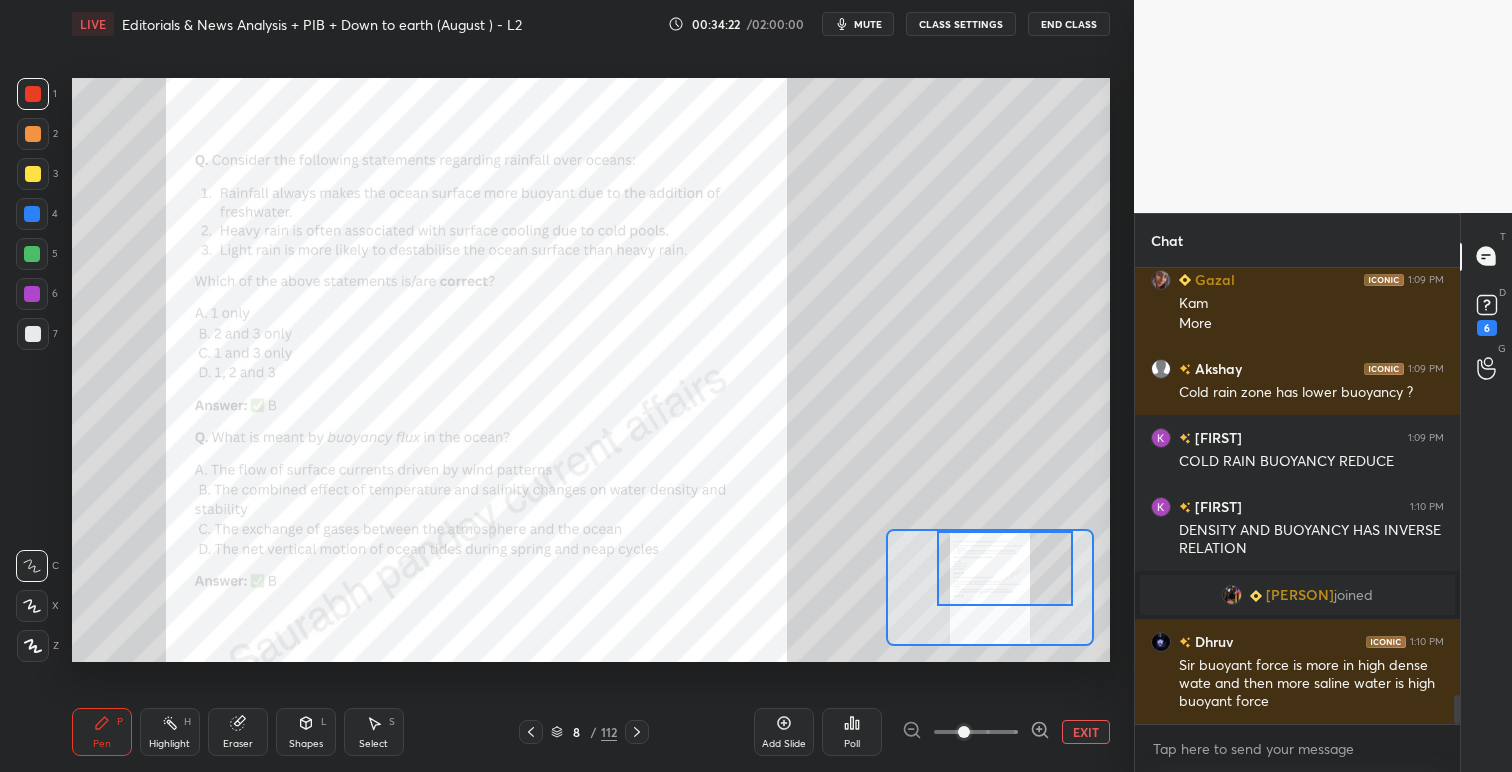 drag, startPoint x: 1008, startPoint y: 586, endPoint x: 1021, endPoint y: 573, distance: 18.384777 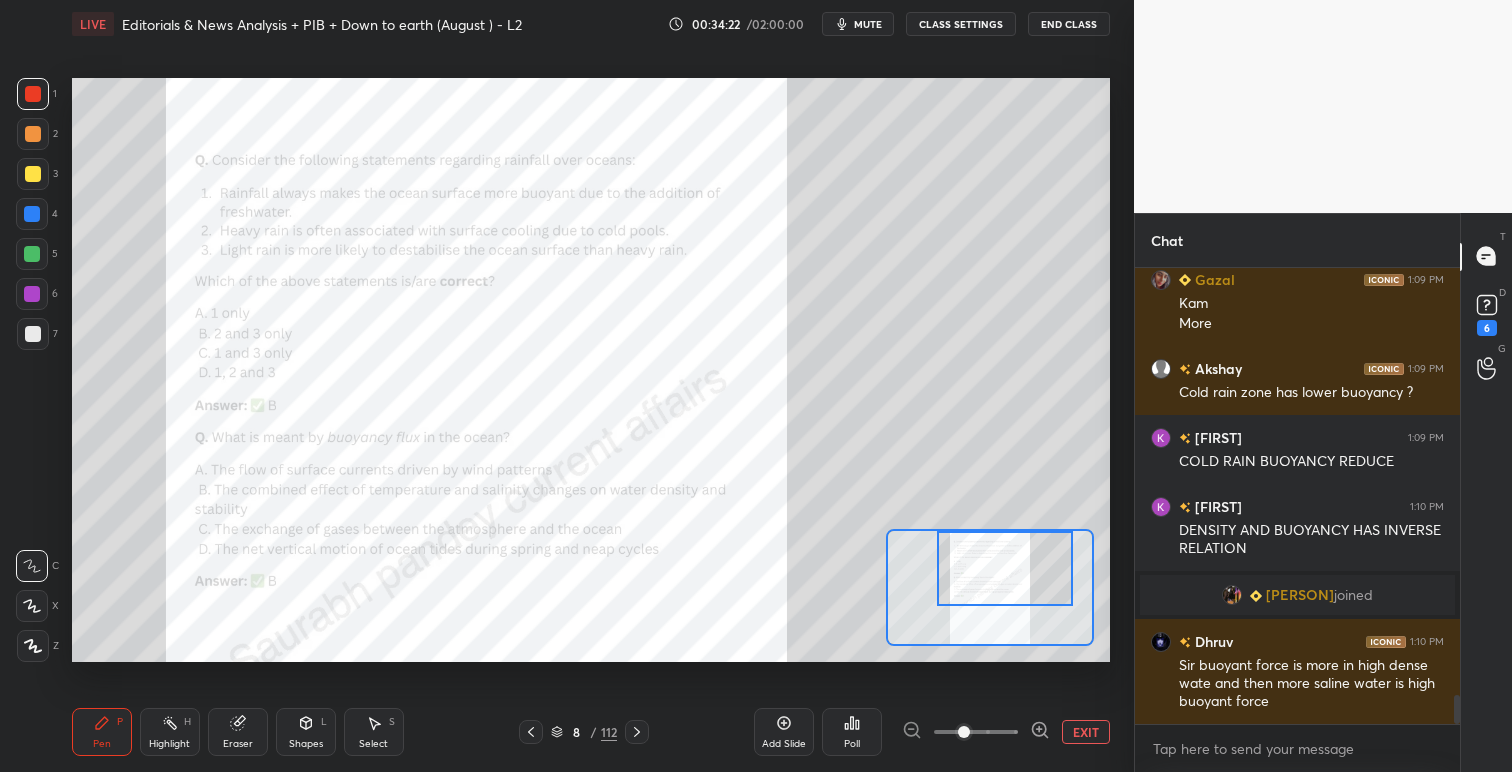 click at bounding box center [1005, 568] 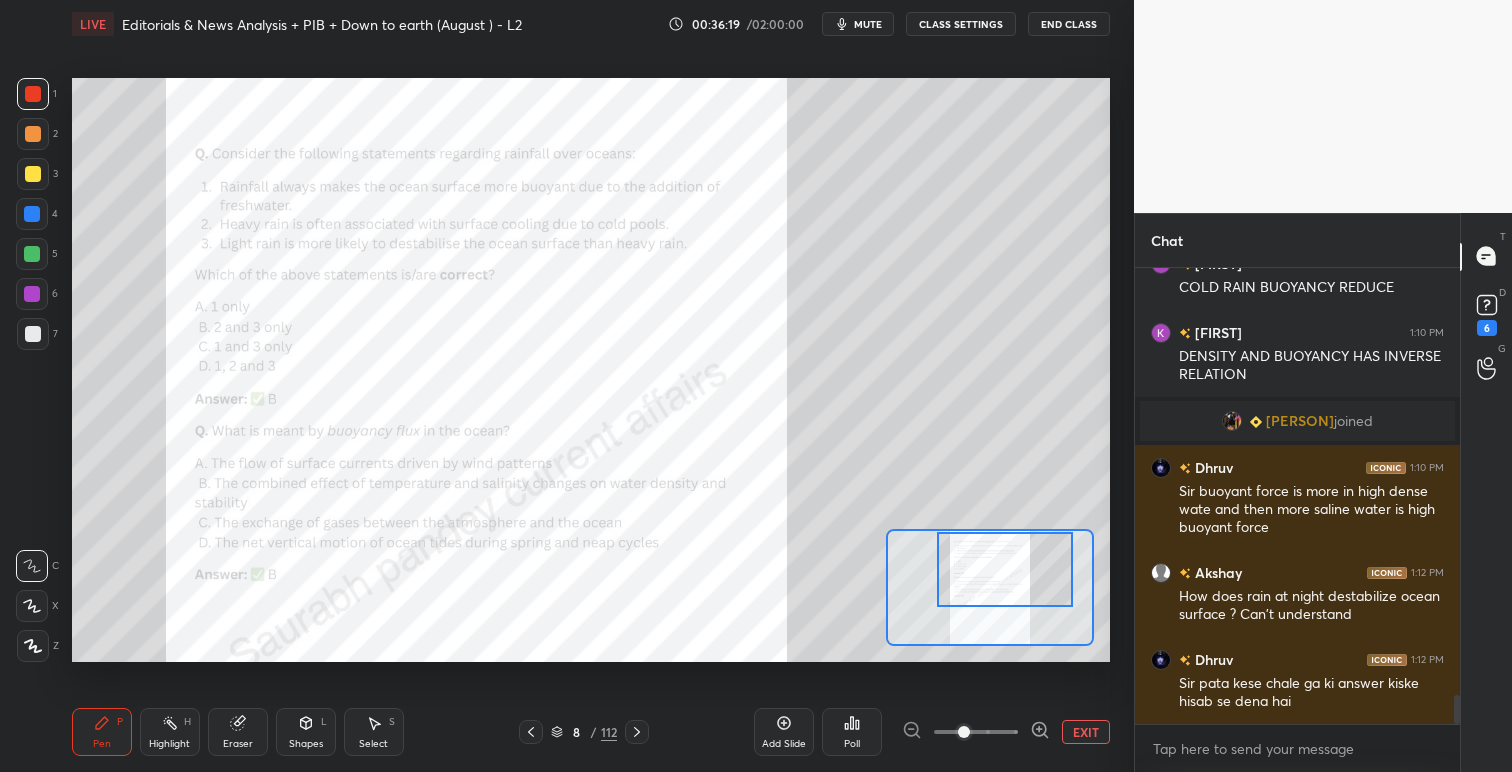scroll, scrollTop: 6888, scrollLeft: 0, axis: vertical 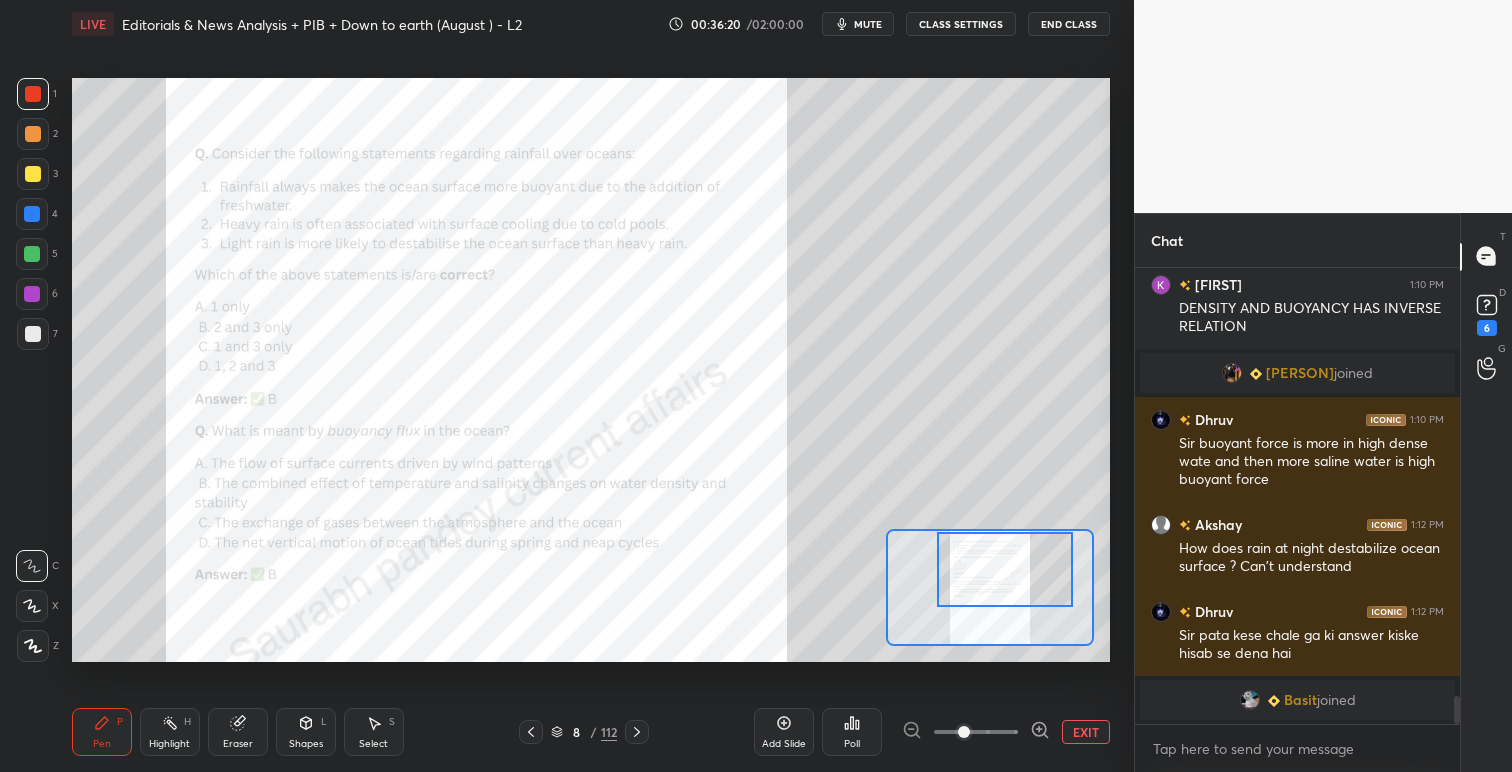 click on "CLASS SETTINGS" at bounding box center (961, 24) 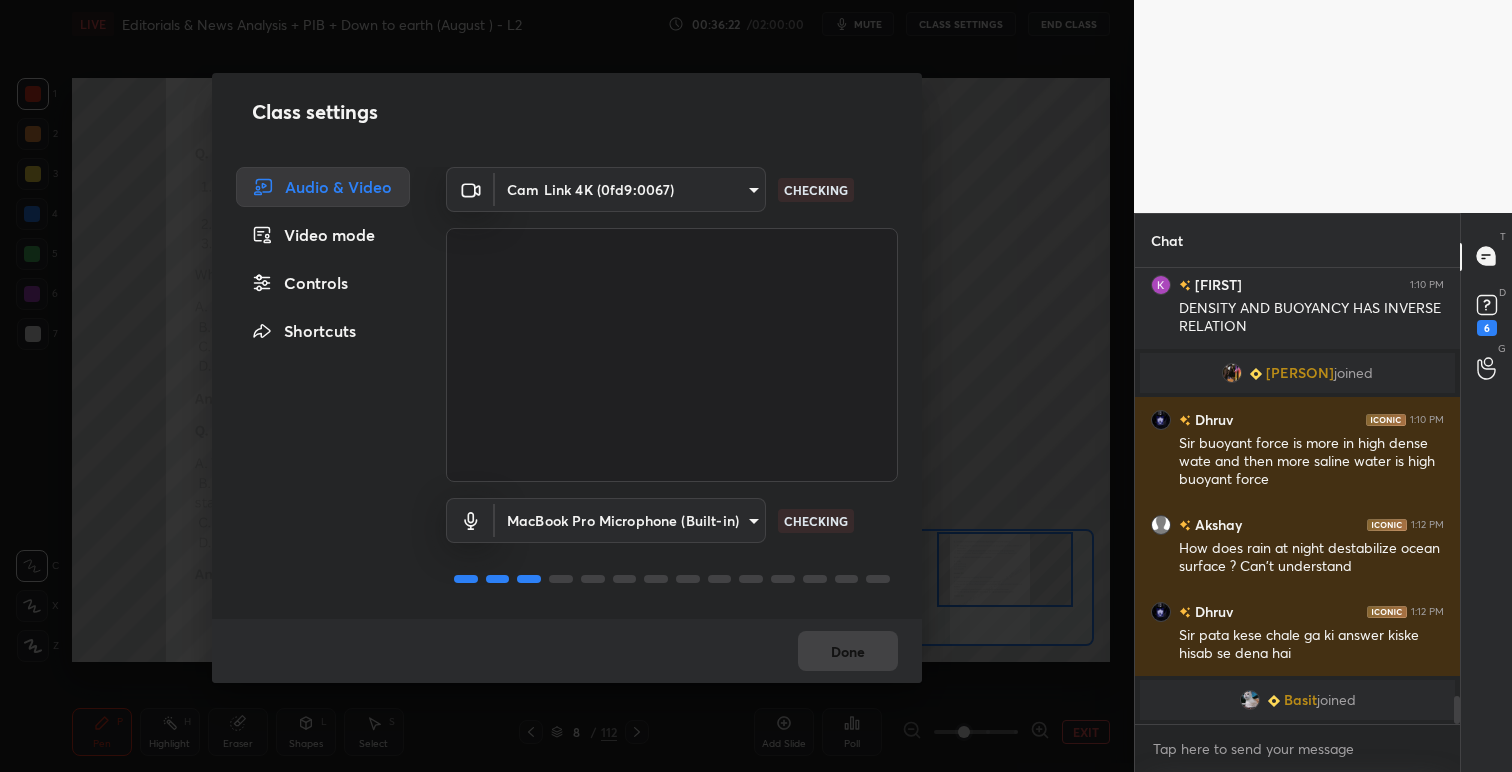 click on "Class settings Audio & Video Video mode Controls Shortcuts Cam Link 4K (0fd9:0067) 3d54a3dd74e590e4943db726665900d767464ed30e7e457ab6c9ee9711adb258 CHECKING MacBook Pro Microphone (Built-in) 6ec60e4f84b3fa82b533d5dd507347c8ebb14d5c202508d83b730ec036bbacb5 CHECKING Done" at bounding box center [567, 386] 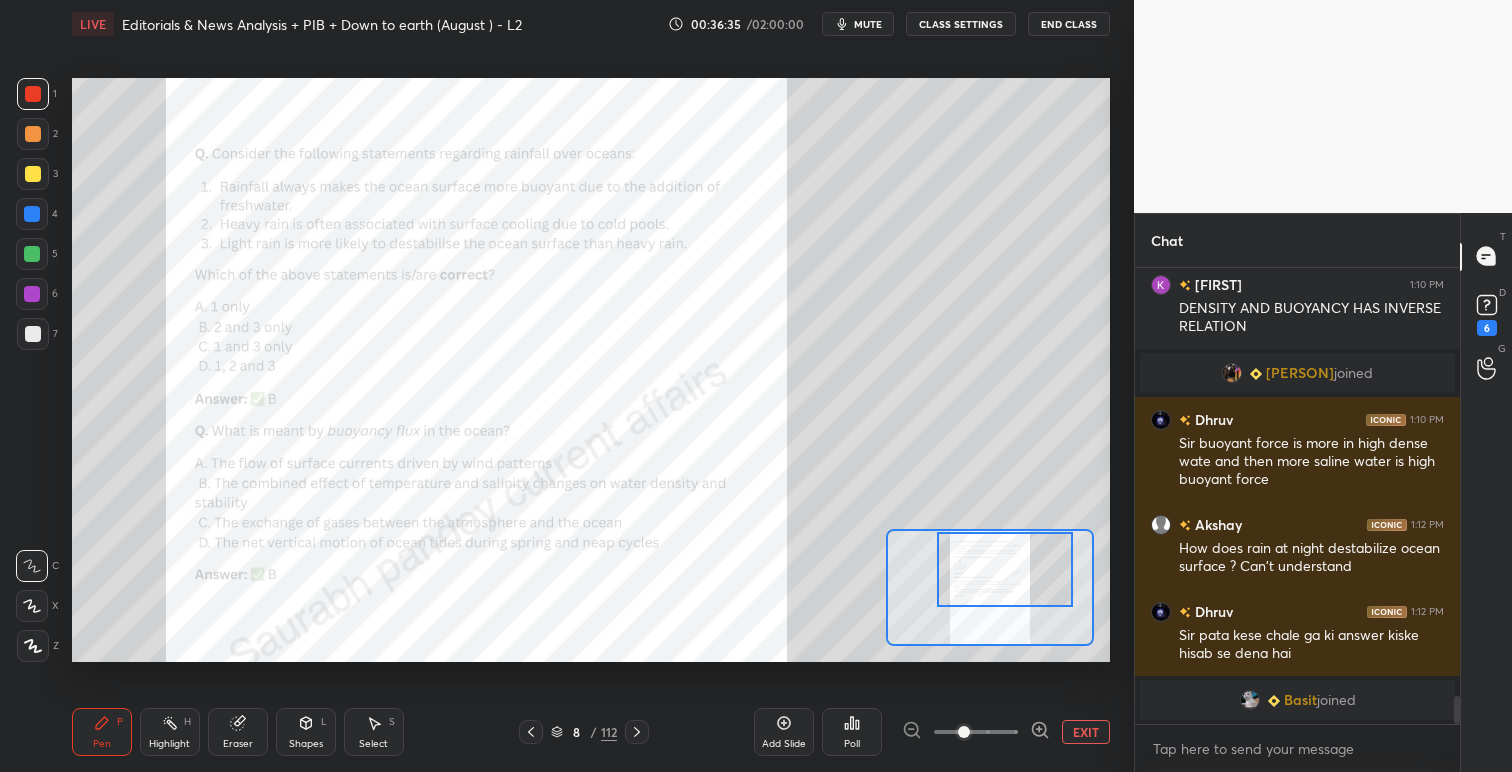 scroll, scrollTop: 6881, scrollLeft: 0, axis: vertical 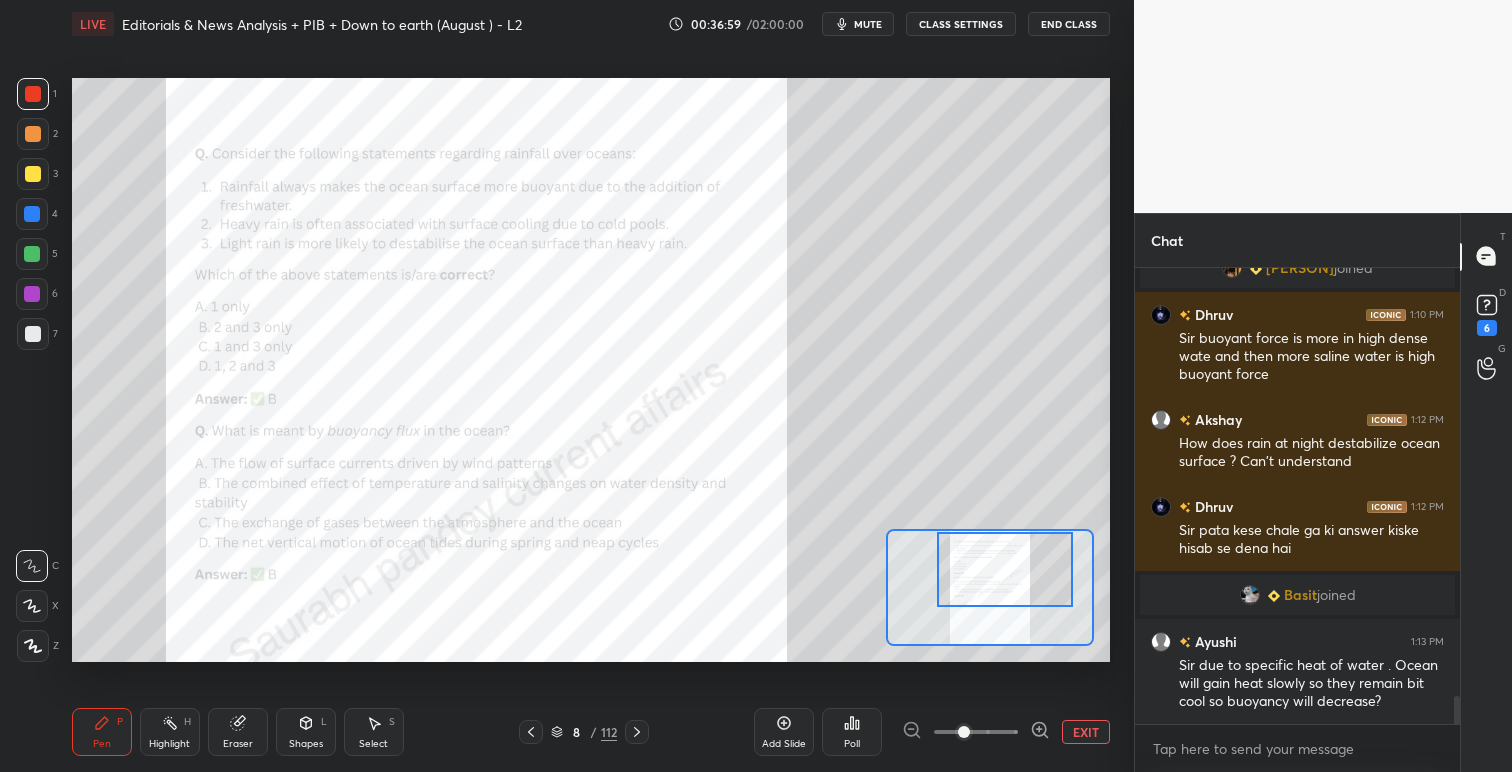 click on "CLASS SETTINGS" at bounding box center [961, 24] 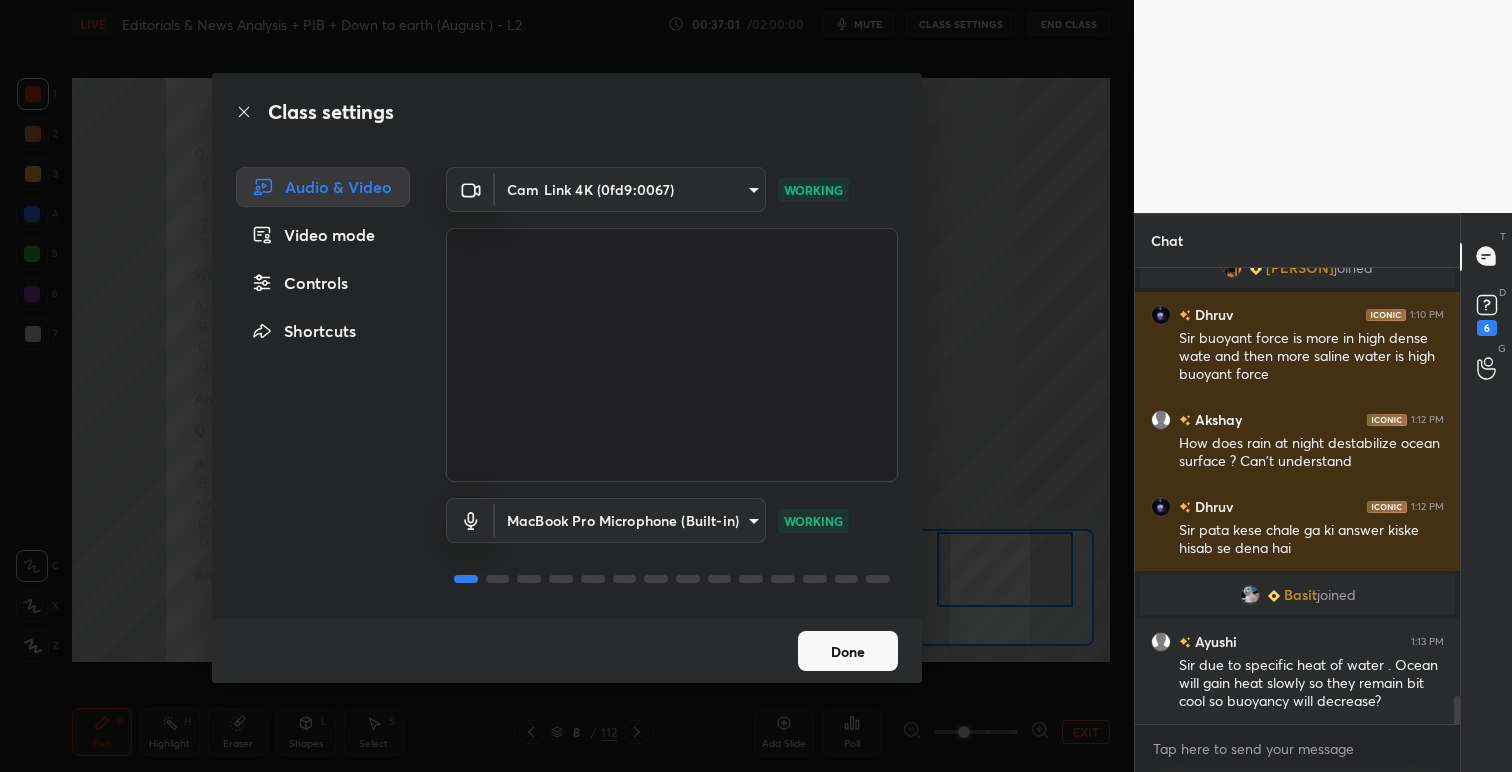 click on "Class settings Audio & Video Video mode Controls Shortcuts Cam Link 4K (0fd9:0067) 3d54a3dd74e590e4943db726665900d767464ed30e7e457ab6c9ee9711adb258 WORKING MacBook Pro Microphone (Built-in) 6ec60e4f84b3fa82b533d5dd507347c8ebb14d5c202508d83b730ec036bbacb5 WORKING Done" at bounding box center [567, 386] 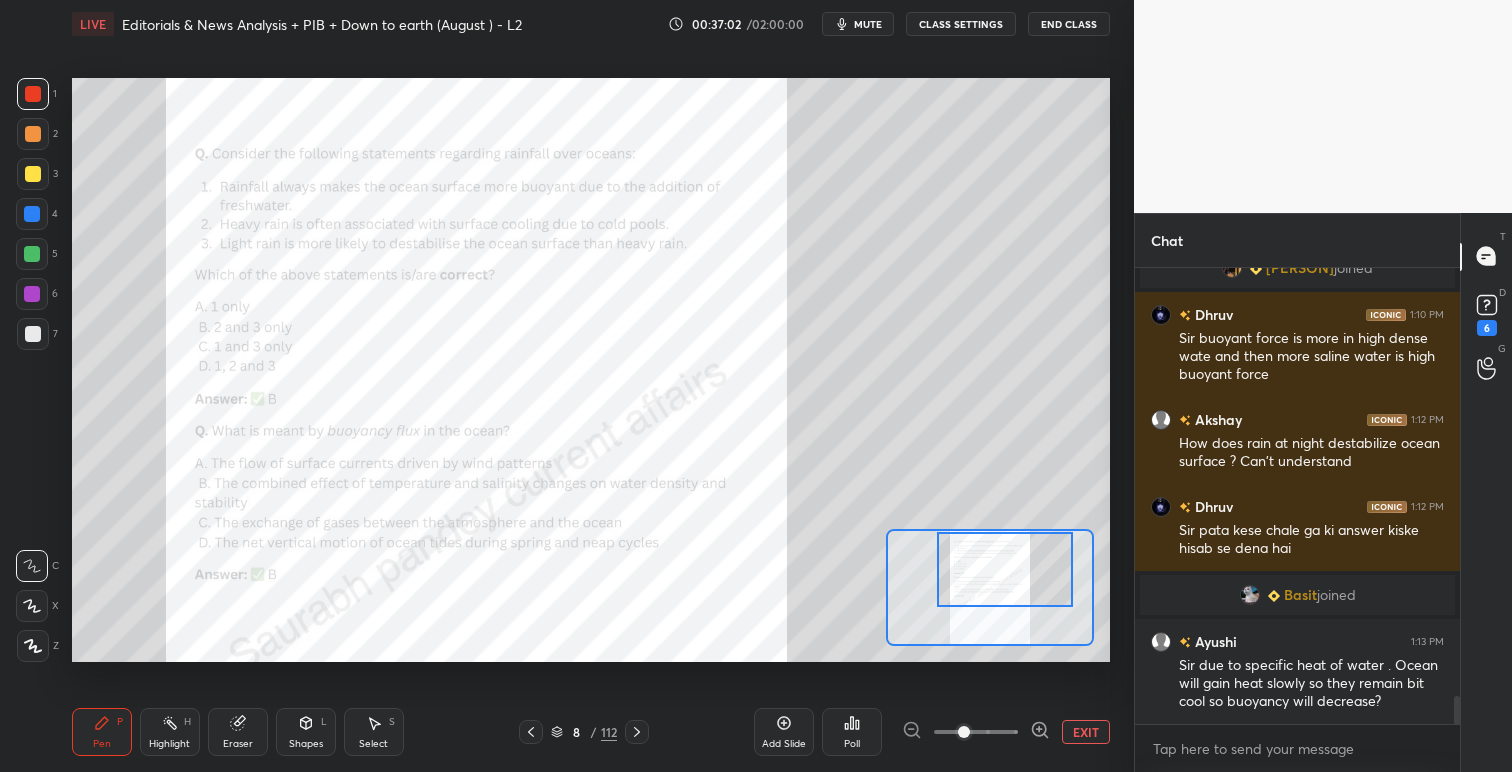 click on "mute" at bounding box center (858, 24) 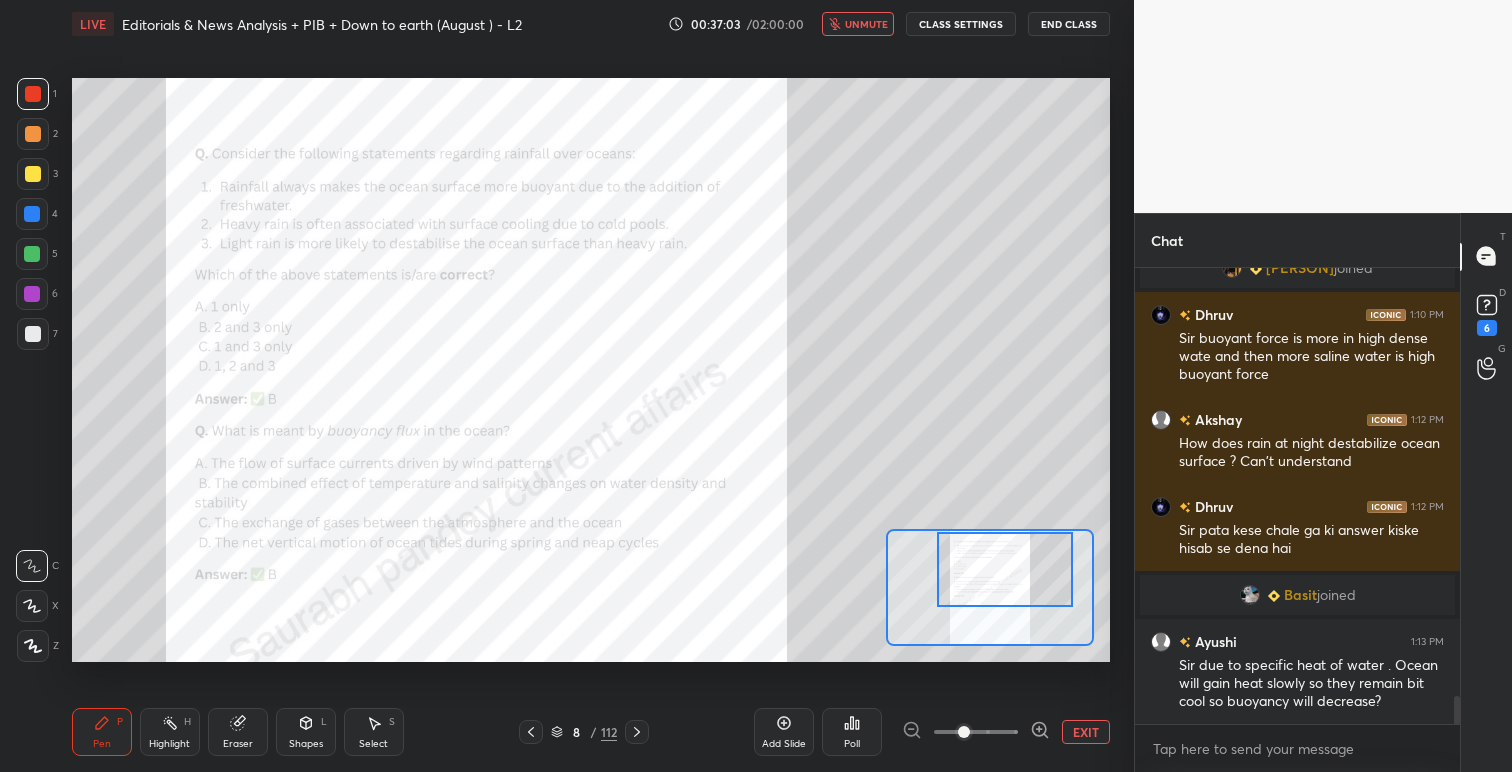 click on "CLASS SETTINGS" at bounding box center [961, 24] 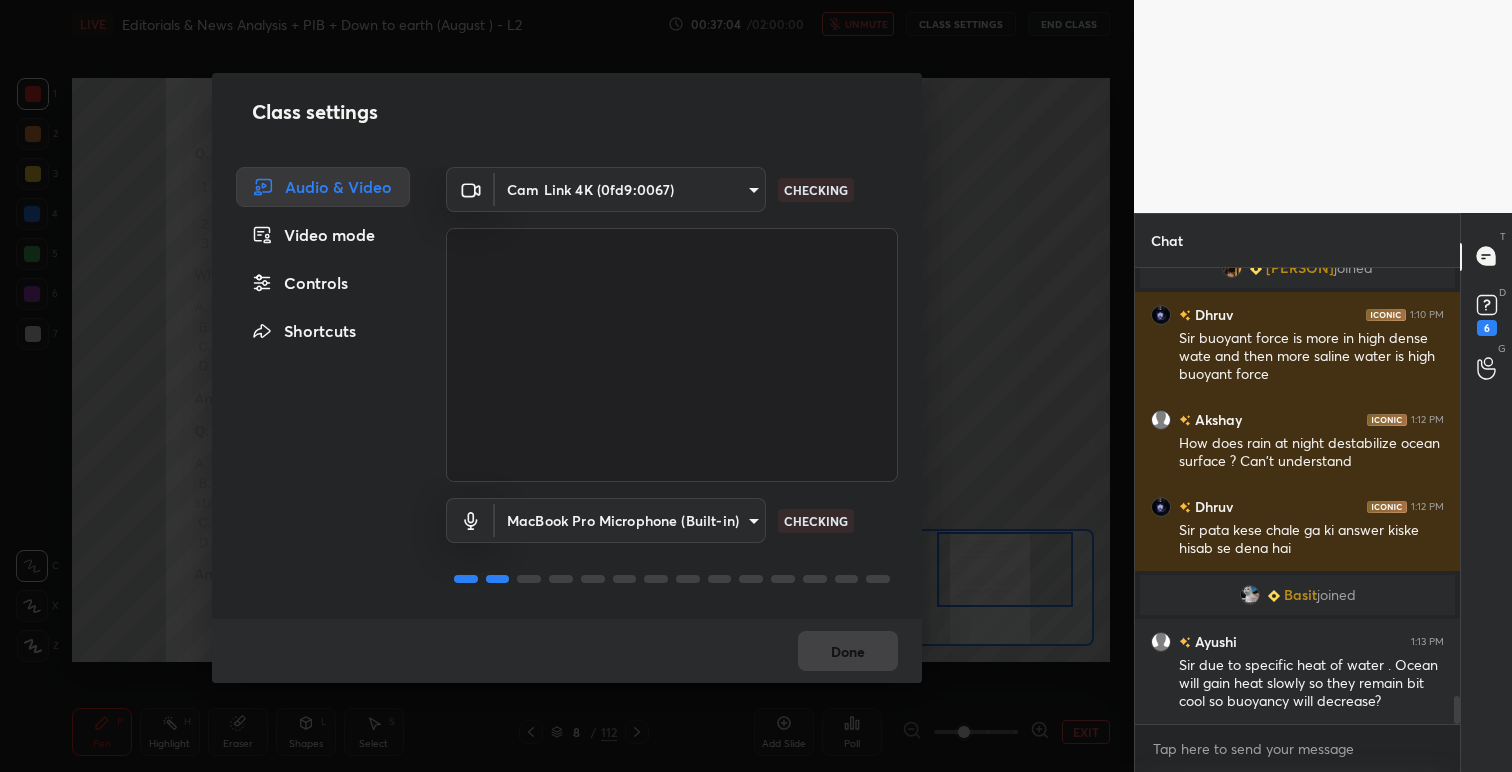 scroll, scrollTop: 6950, scrollLeft: 0, axis: vertical 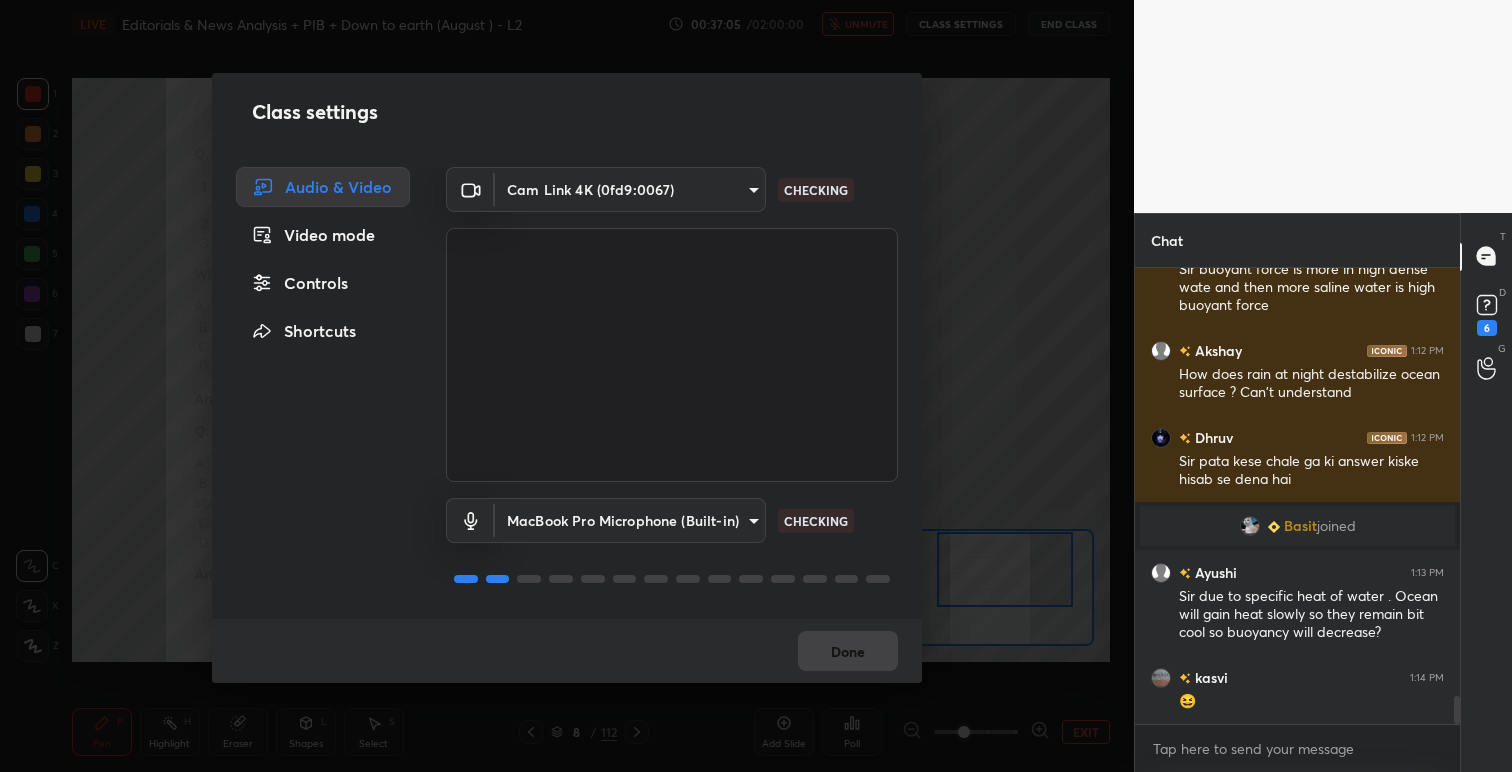 click on "1 2 3 4 5 6 7 C X Z C X Z E E Erase all   H H LIVE Editorials & News Analysis + PIB + Down to earth (August ) - L2 00:37:05 /  02:00:00 unmute CLASS SETTINGS End Class Setting up your live class Poll for   secs No correct answer Start poll Back Editorials & News Analysis + PIB + Down to earth (August ) - L2 • L2 of Advance UPSC Current Affairs for August 2025 (Both Pre and Mains) [FIRST] [LAST] Pen P Highlight H Eraser Shapes L Select S 8 / 112 Add Slide Poll EXIT Chat Divyanka  joined Dhruv 1:10 PM Sir buoyant force is more in high dense wate and then more saline water is high buoyant force Akshay 1:12 PM How does rain at night destabilize ocean surface ? Can't understand Dhruv 1:12 PM Sir pata kese chale ga ki answer kiske hisab se dena hai Basit  joined Ayushi 1:13 PM Sir due to specific heat of water . Ocean will gain heat slowly so they remain bit cool so buoyancy will decrease? kasvi 1:14 PM 😆 JUMP TO LATEST Enable hand raising Enable x   Azulfa Asked a doubt 1 Please help me with this doubt Azulfa" at bounding box center (756, 386) 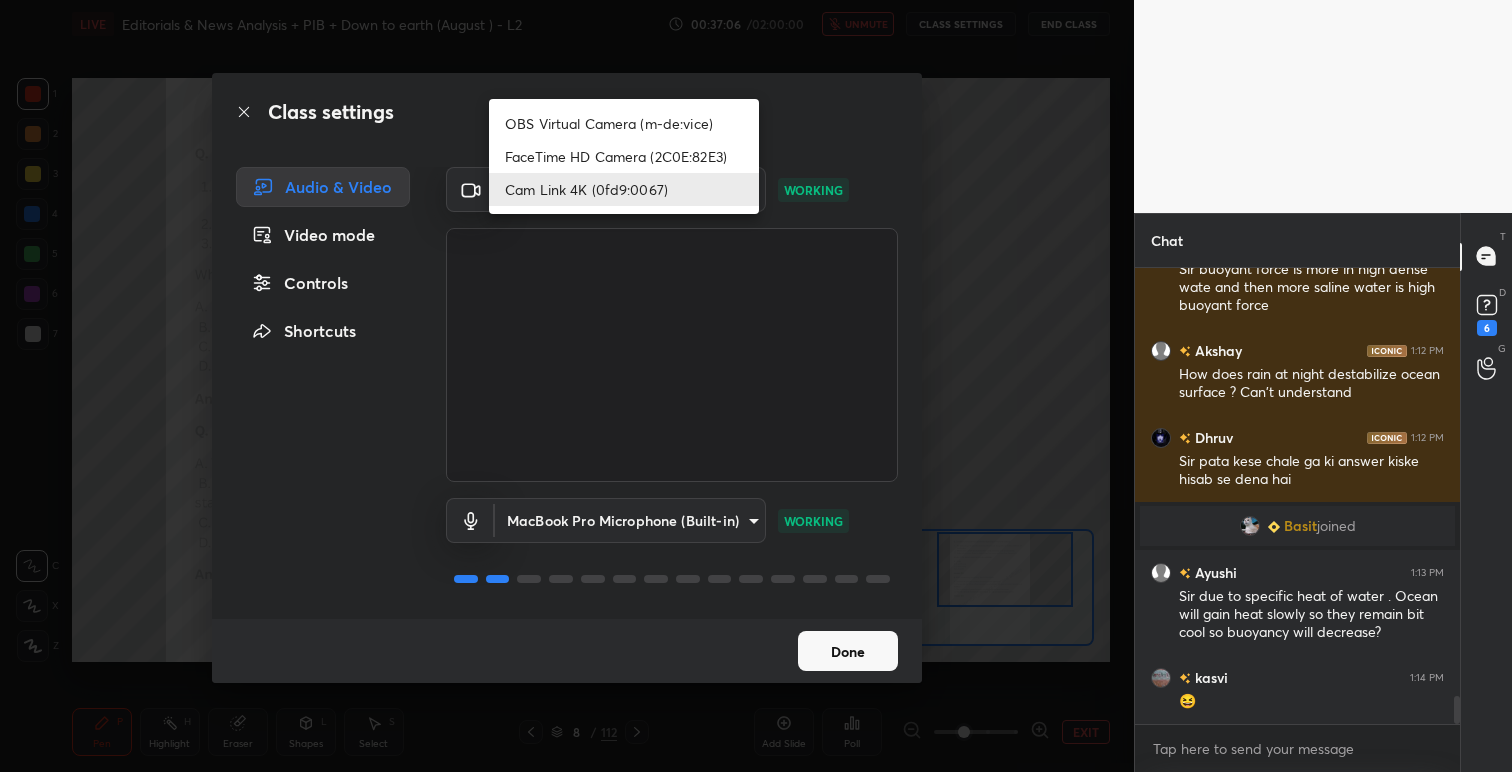 click on "OBS Virtual Camera (m-de:vice)" at bounding box center [624, 123] 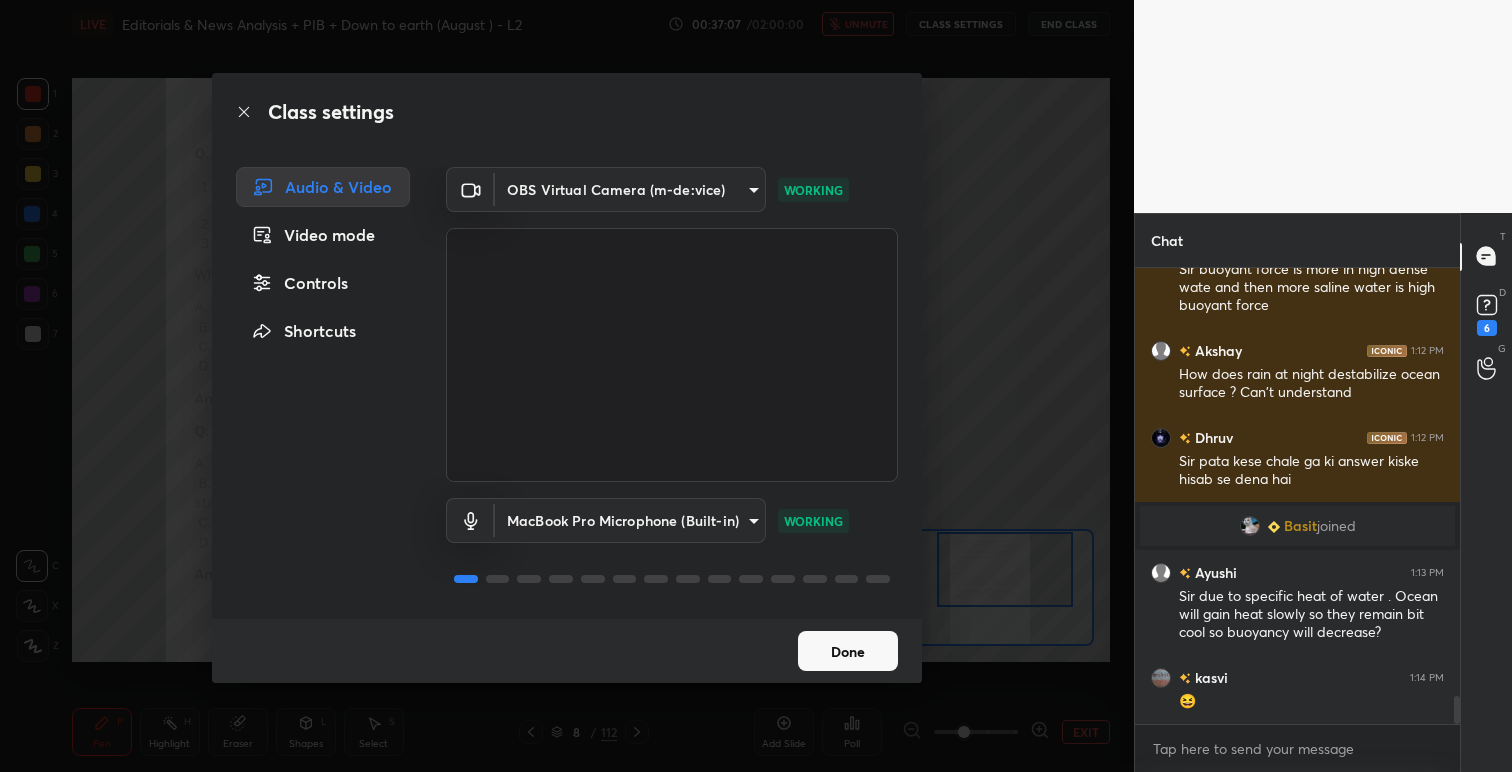 click on "Done" at bounding box center [848, 651] 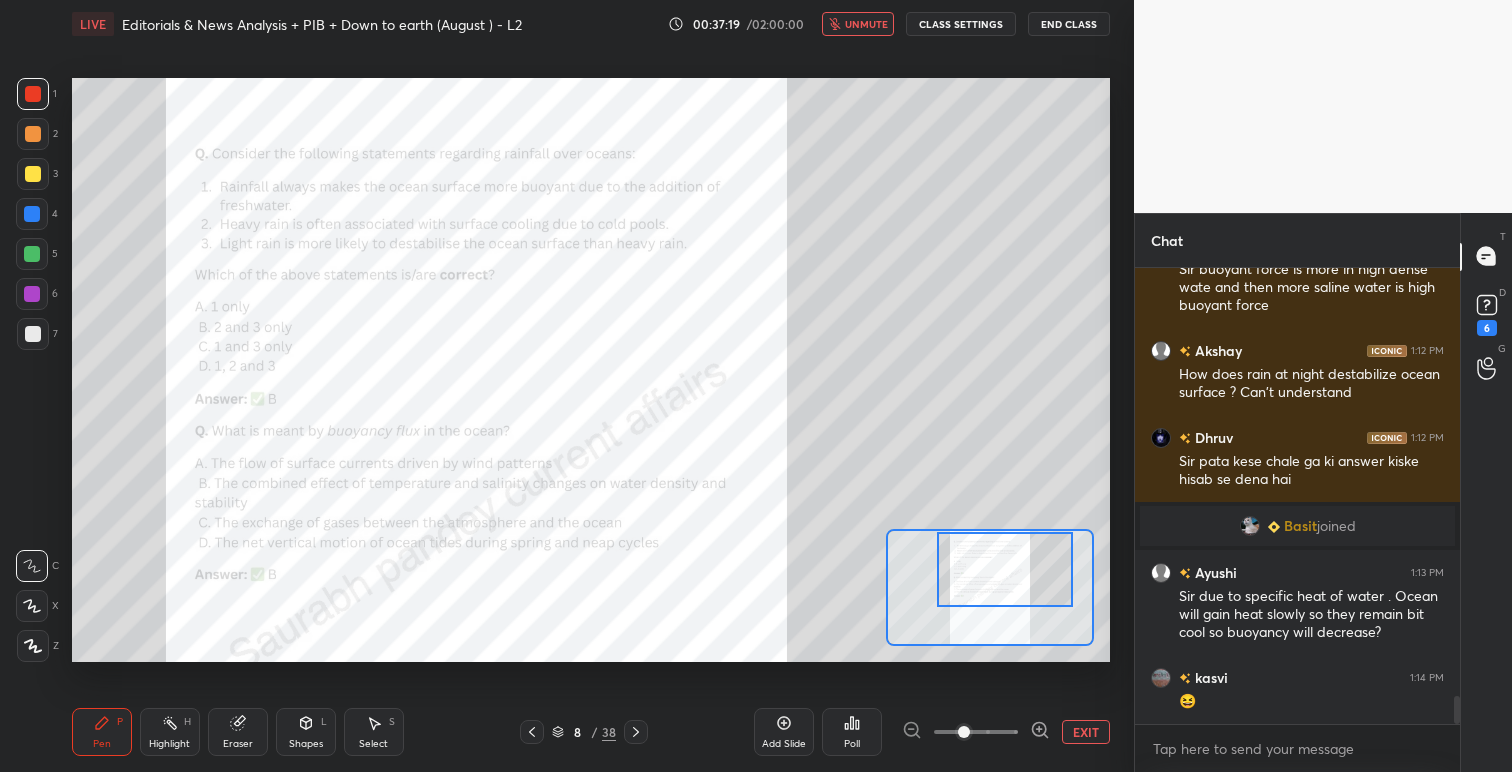 scroll, scrollTop: 7019, scrollLeft: 0, axis: vertical 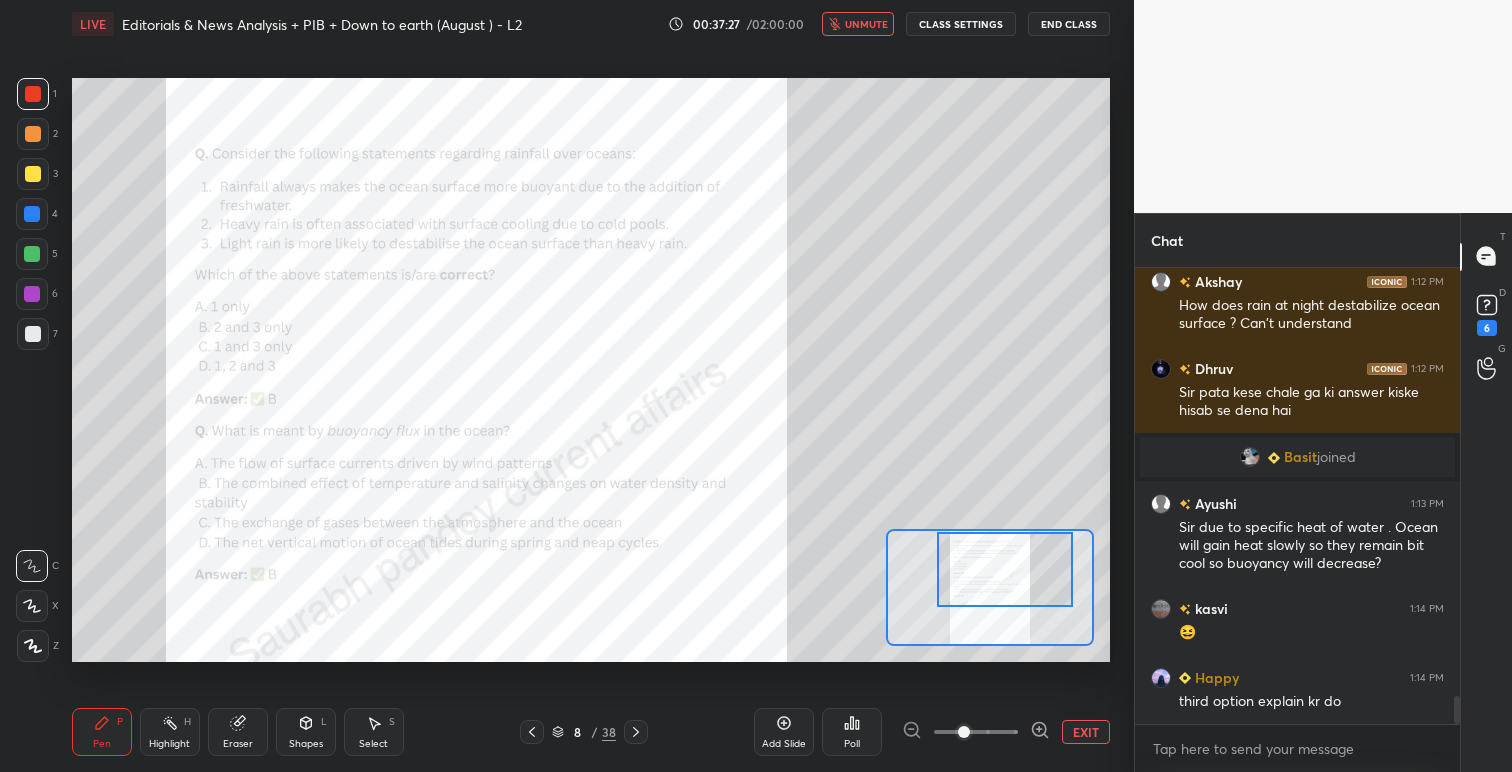click on "unmute" at bounding box center [866, 24] 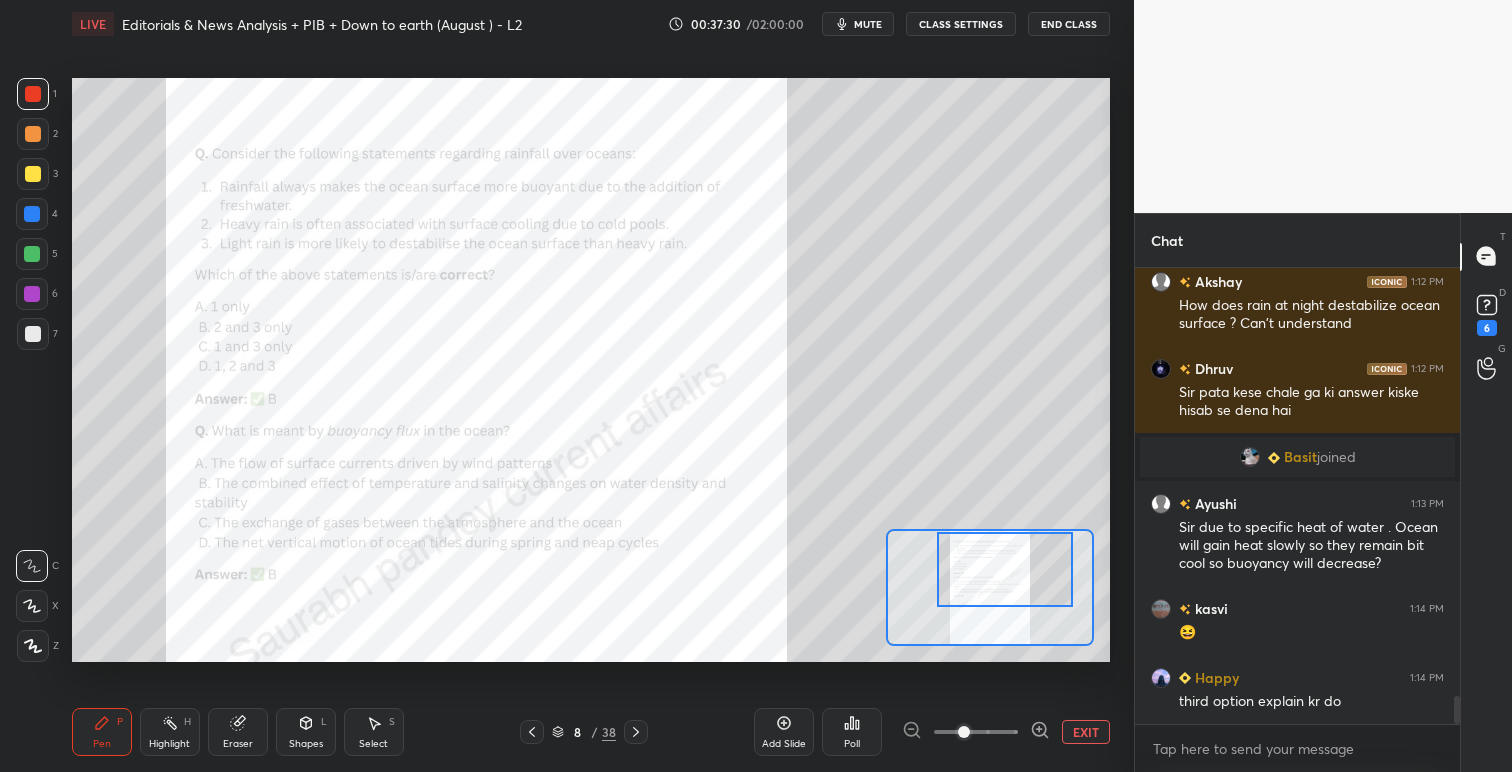 click on "CLASS SETTINGS" at bounding box center [961, 24] 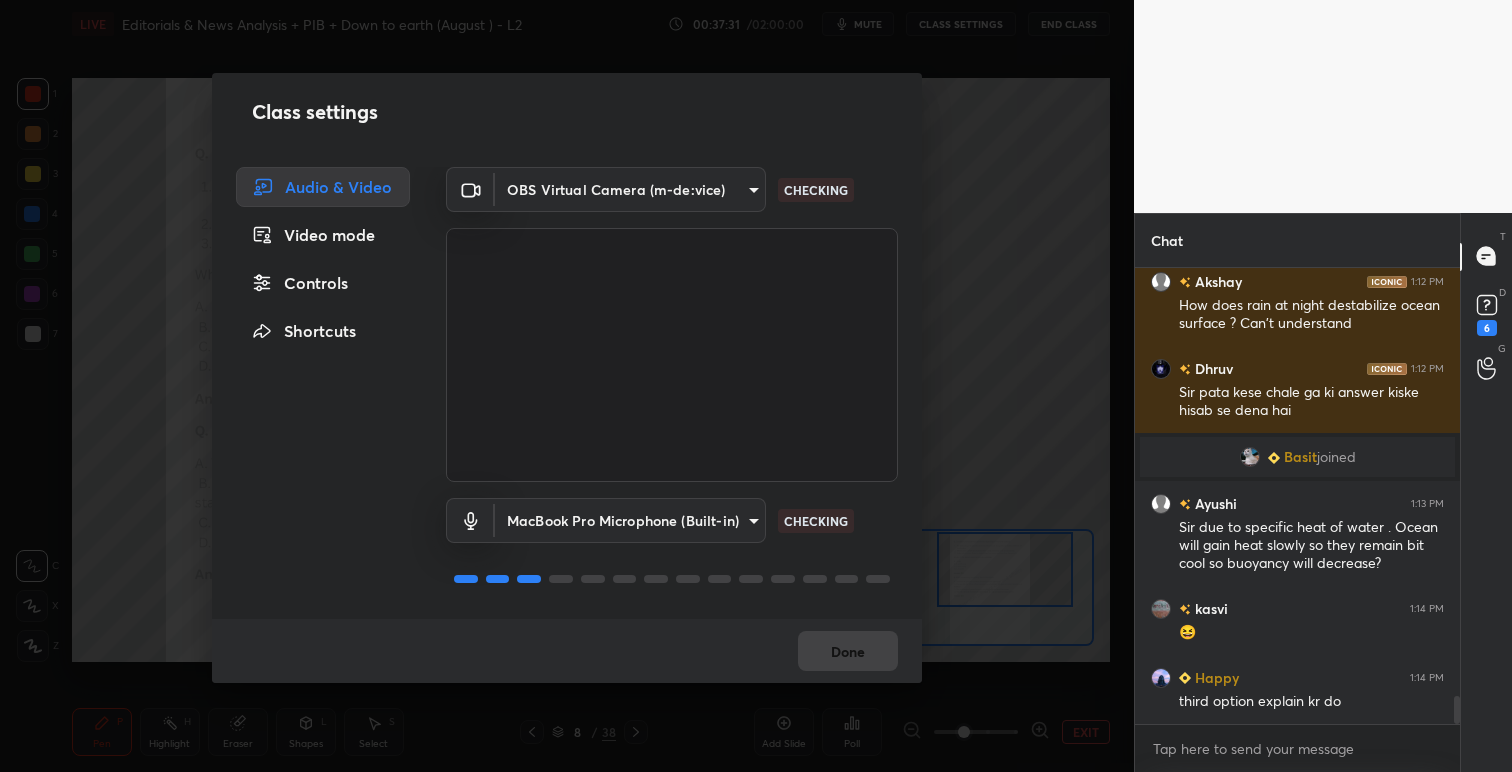 click on "1 2 3 4 5 6 7 C X Z C X Z E E Erase all   H H LIVE Editorials & News Analysis + PIB + Down to earth (August ) - L2 00:37:31 /  02:00:00 mute CLASS SETTINGS End Class Setting up your live class Poll for   secs No correct answer Start poll Back Editorials & News Analysis + PIB + Down to earth (August ) - L2 • L2 of Advance UPSC Current Affairs for August 2025 (Both Pre and Mains) [FIRST] [LAST] Pen P Highlight H Eraser Shapes L Select S 8 / 38 Add Slide Poll EXIT Chat Dhruv 1:10 PM Sir buoyant force is more in high dense wate and then more saline water is high buoyant force Akshay 1:12 PM How does rain at night destabilize ocean surface ? Can't understand Dhruv 1:12 PM Sir pata kese chale ga ki answer kiske hisab se dena hai Basit  joined Ayushi 1:13 PM Sir due to specific heat of water . Ocean will gain heat slowly so they remain bit cool so buoyancy will decrease? kasvi 1:14 PM 😆 Happy 1:14 PM third option explain kr do JUMP TO LATEST Enable hand raising Enable x   Azulfa Asked a doubt 1 Pick this doubt" at bounding box center (756, 386) 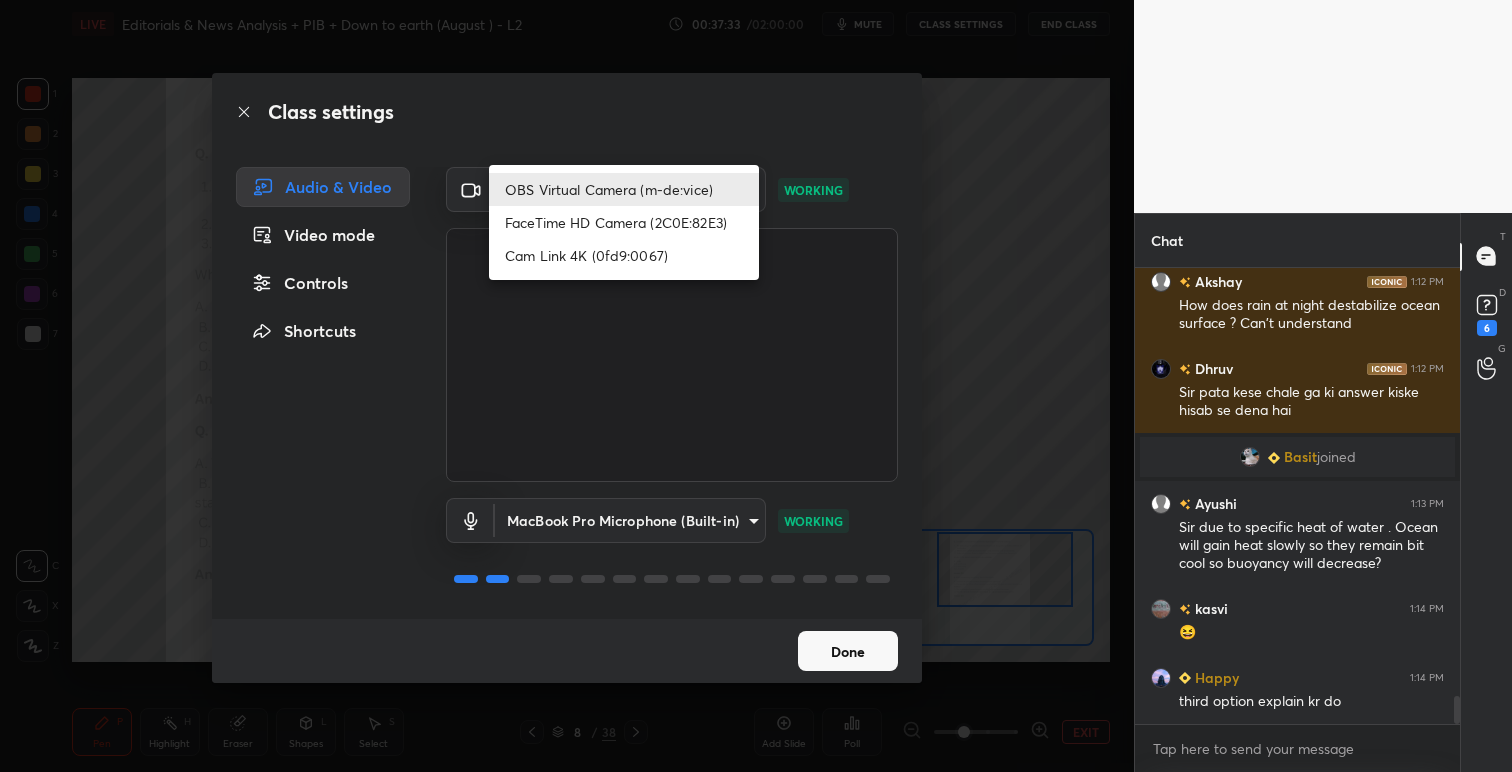 click on "Cam Link 4K (0fd9:0067)" at bounding box center [624, 255] 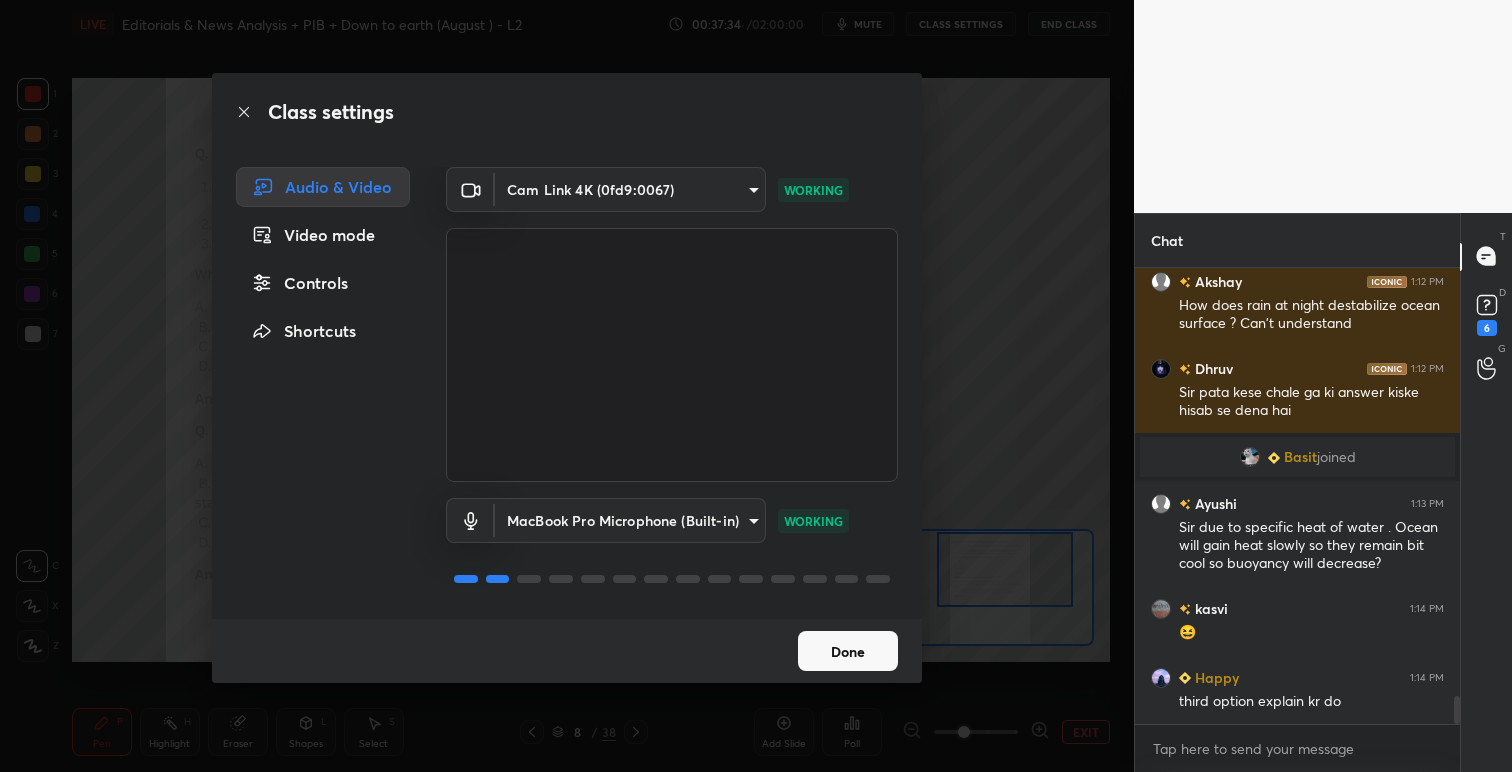 click on "Done" at bounding box center [848, 651] 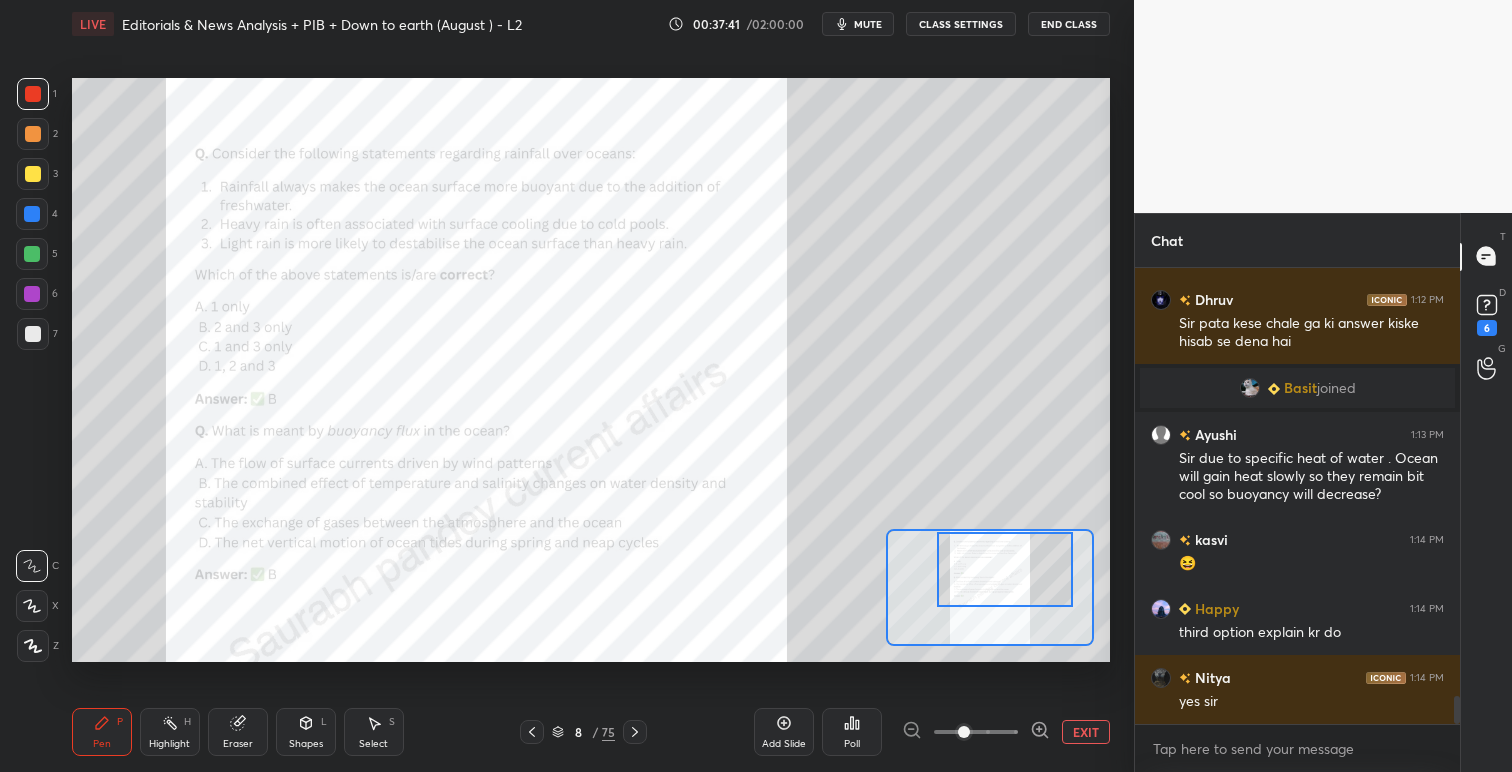 scroll, scrollTop: 7157, scrollLeft: 0, axis: vertical 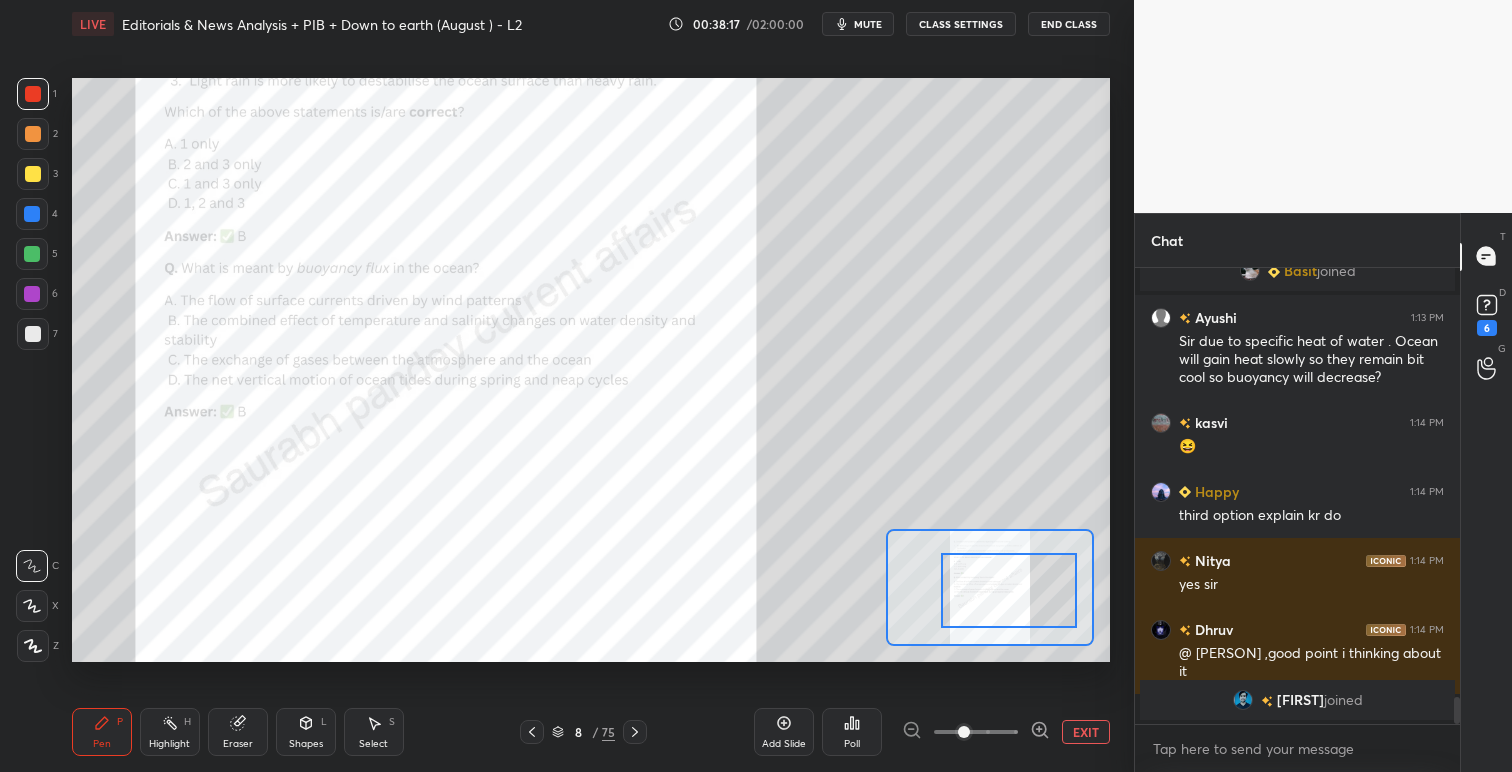 drag, startPoint x: 962, startPoint y: 579, endPoint x: 967, endPoint y: 592, distance: 13.928389 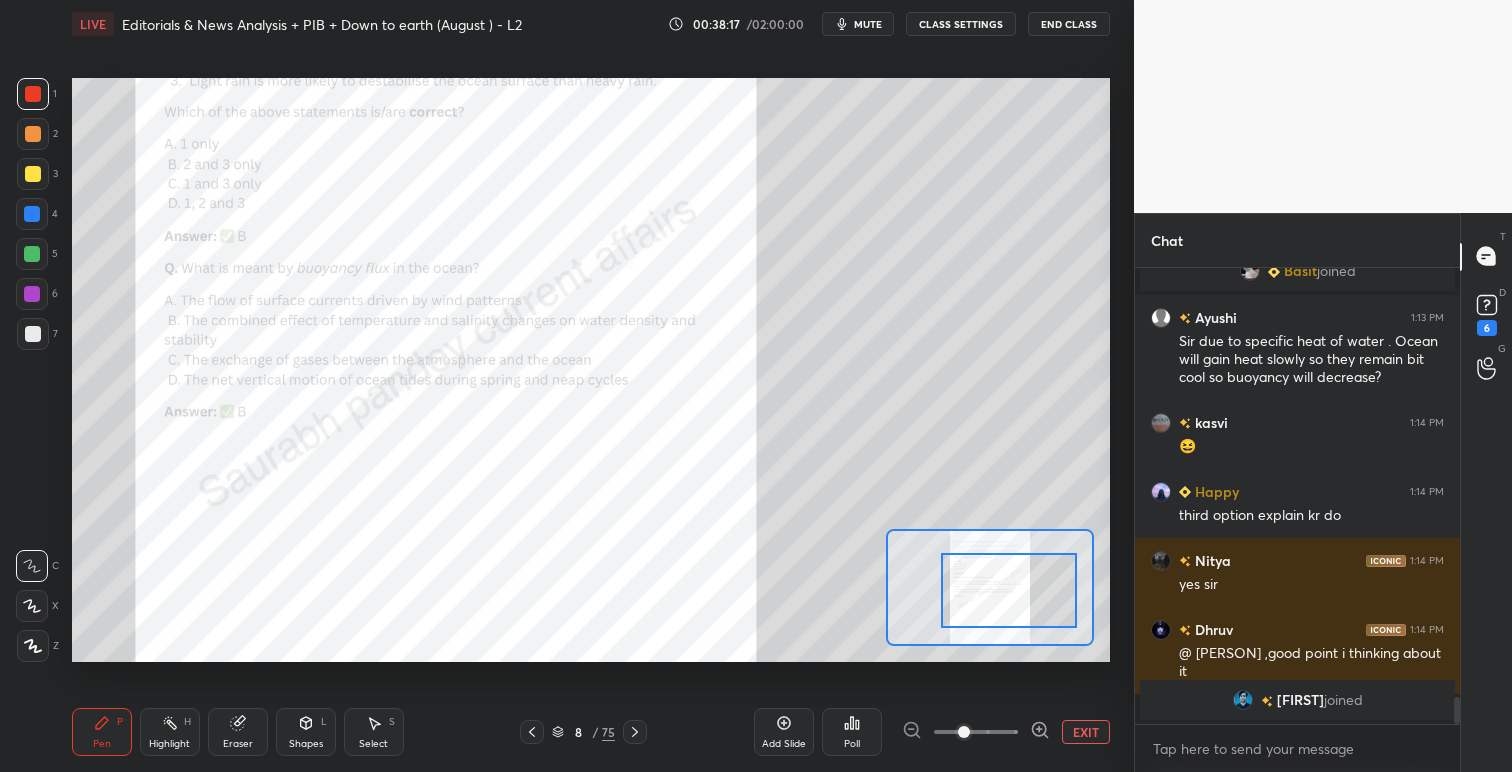 click at bounding box center [1009, 590] 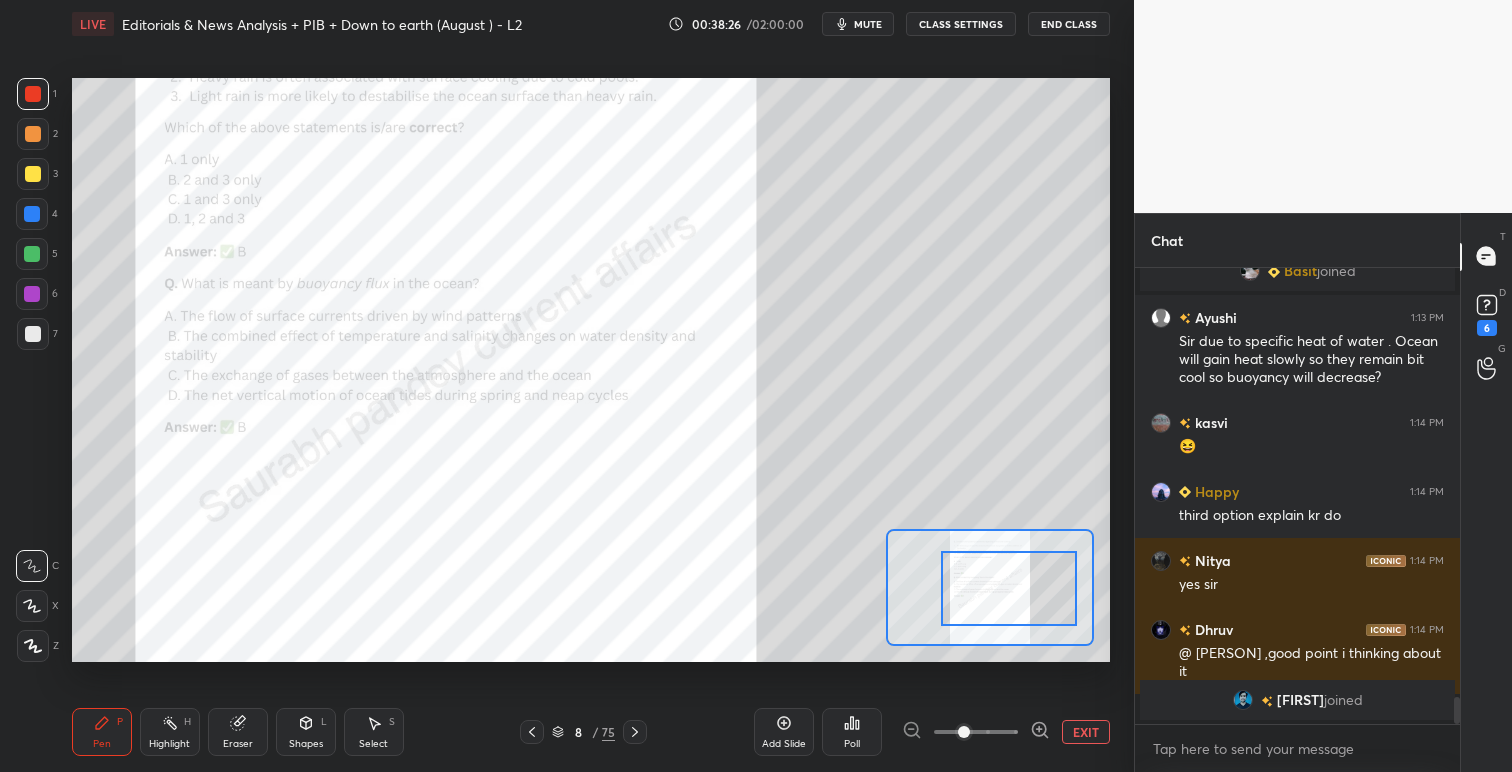 scroll, scrollTop: 7198, scrollLeft: 0, axis: vertical 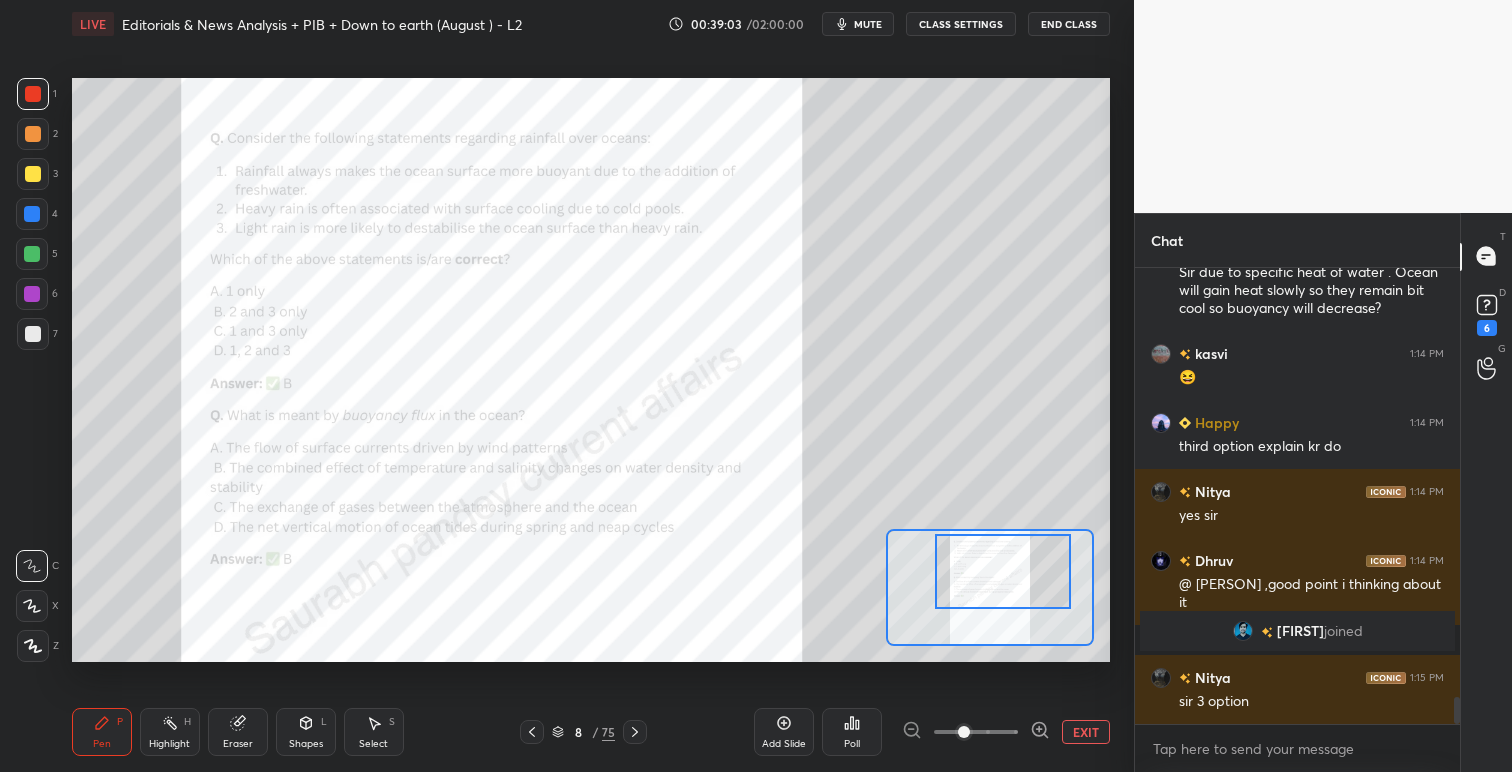 drag, startPoint x: 981, startPoint y: 603, endPoint x: 975, endPoint y: 586, distance: 18.027756 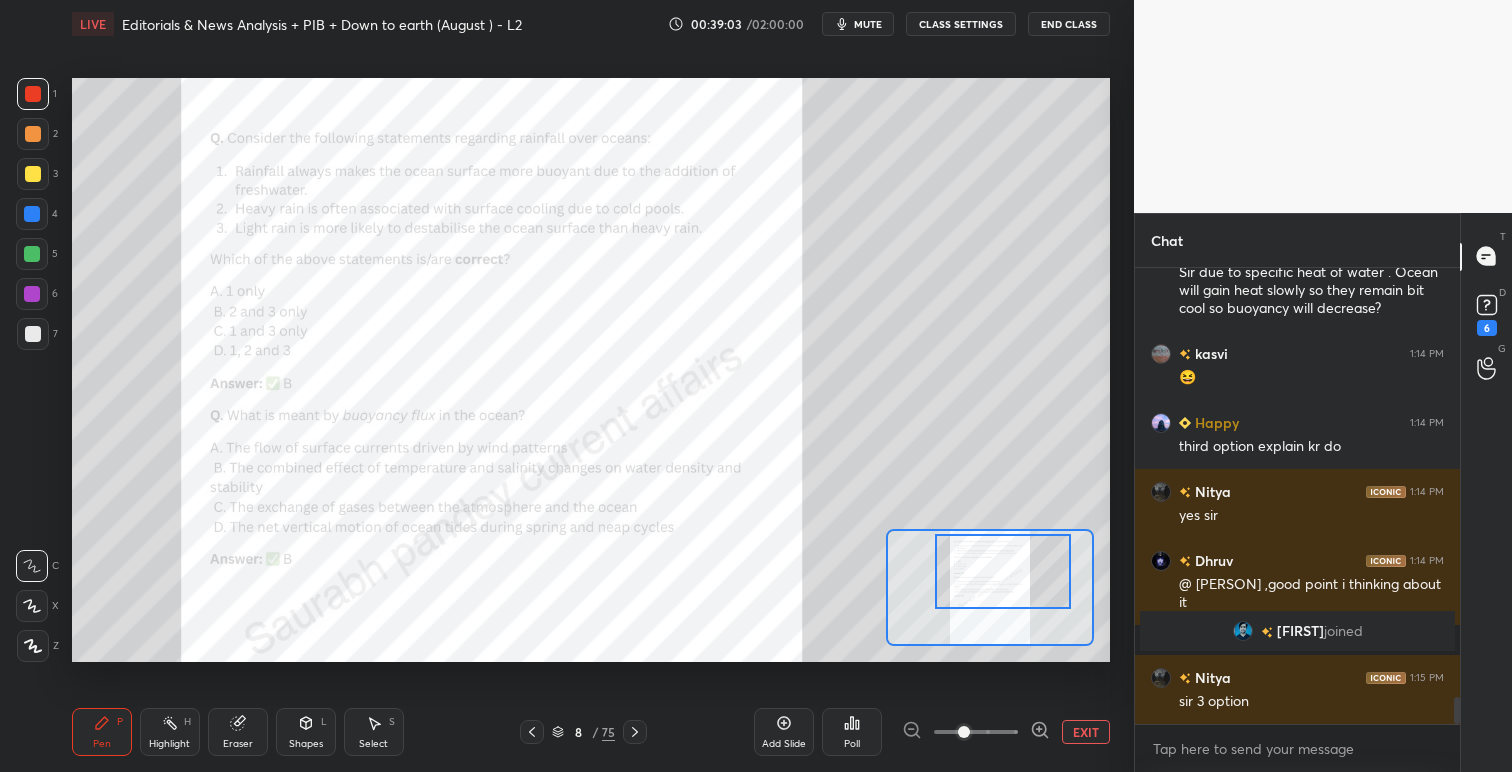 click at bounding box center (1003, 571) 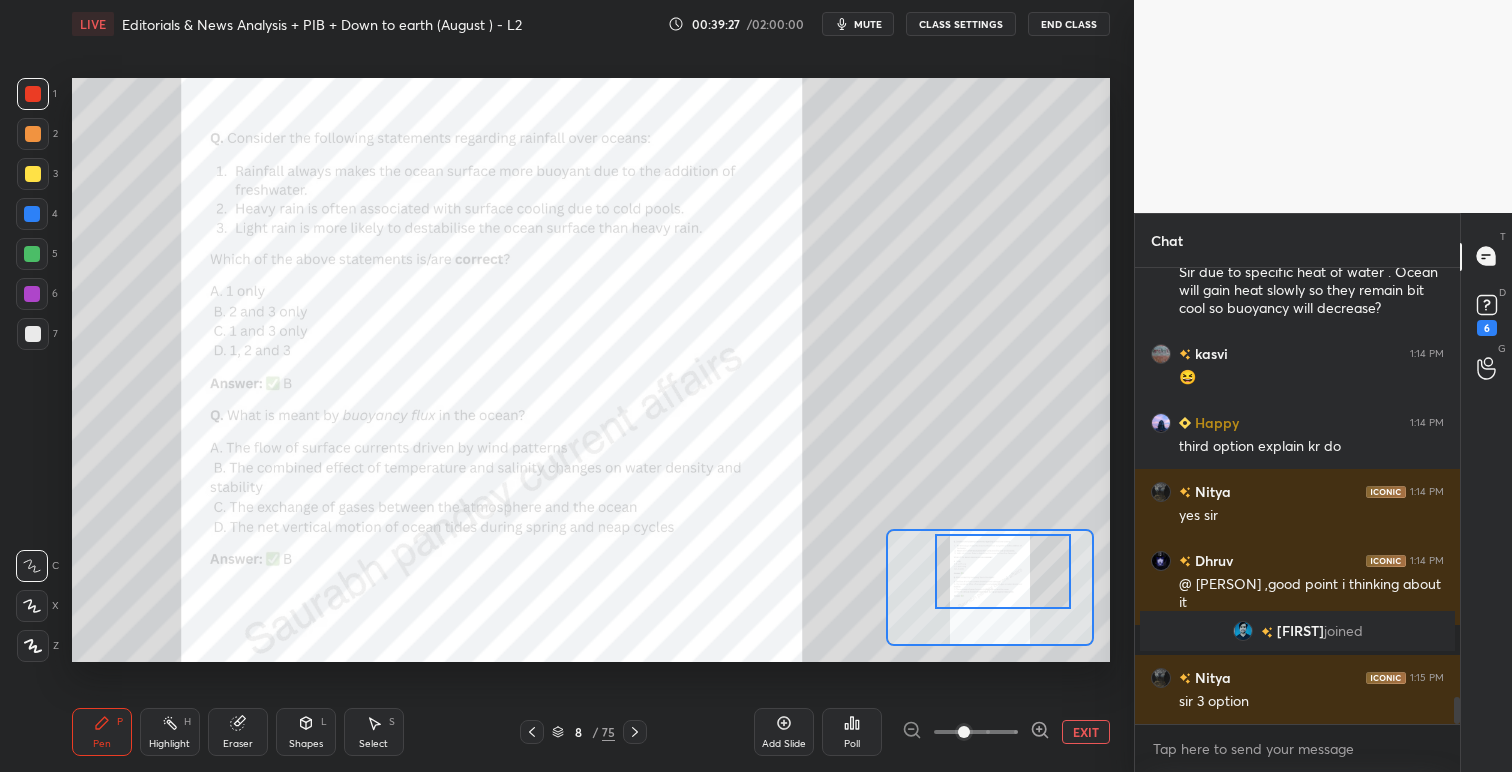 click on "EXIT" at bounding box center (1086, 732) 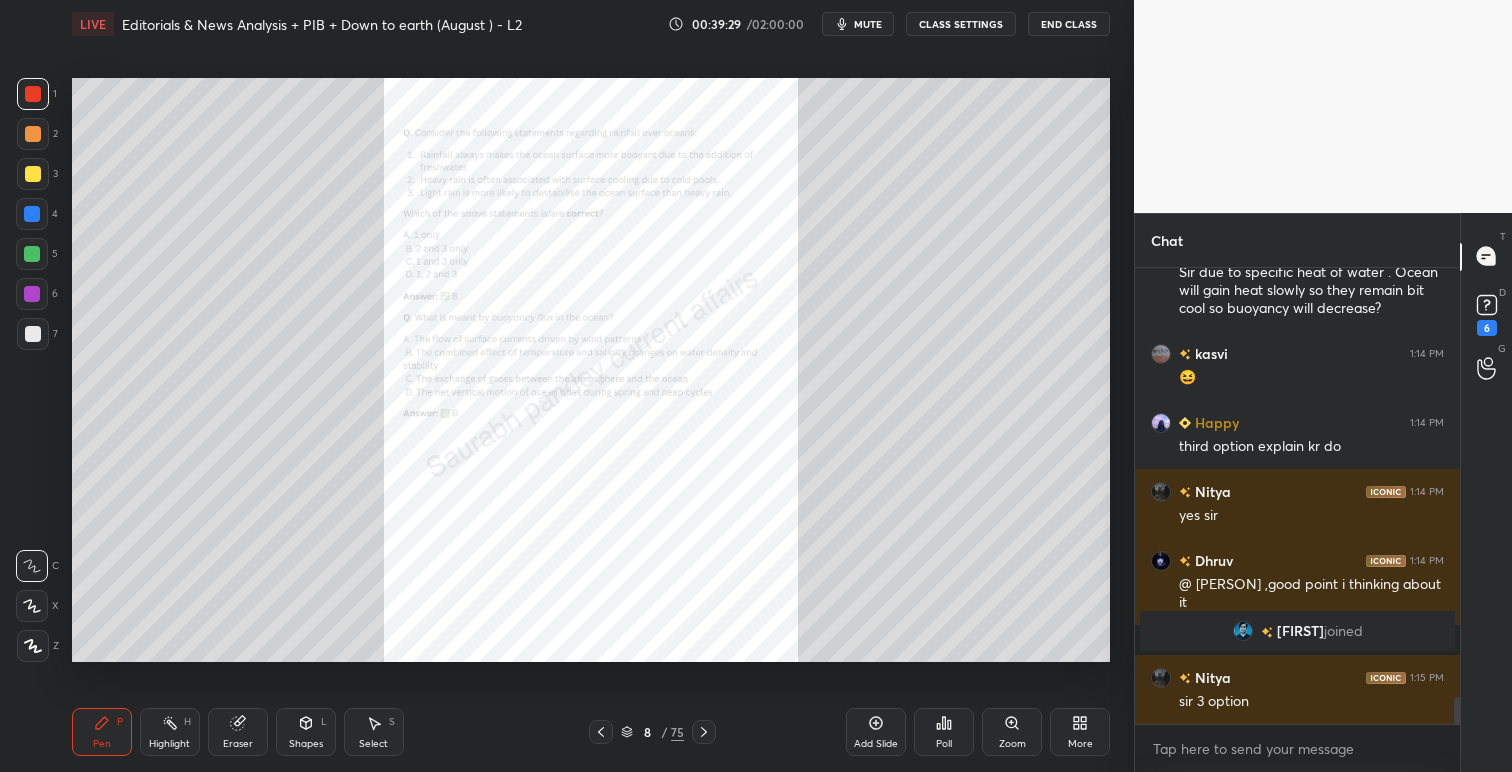 click 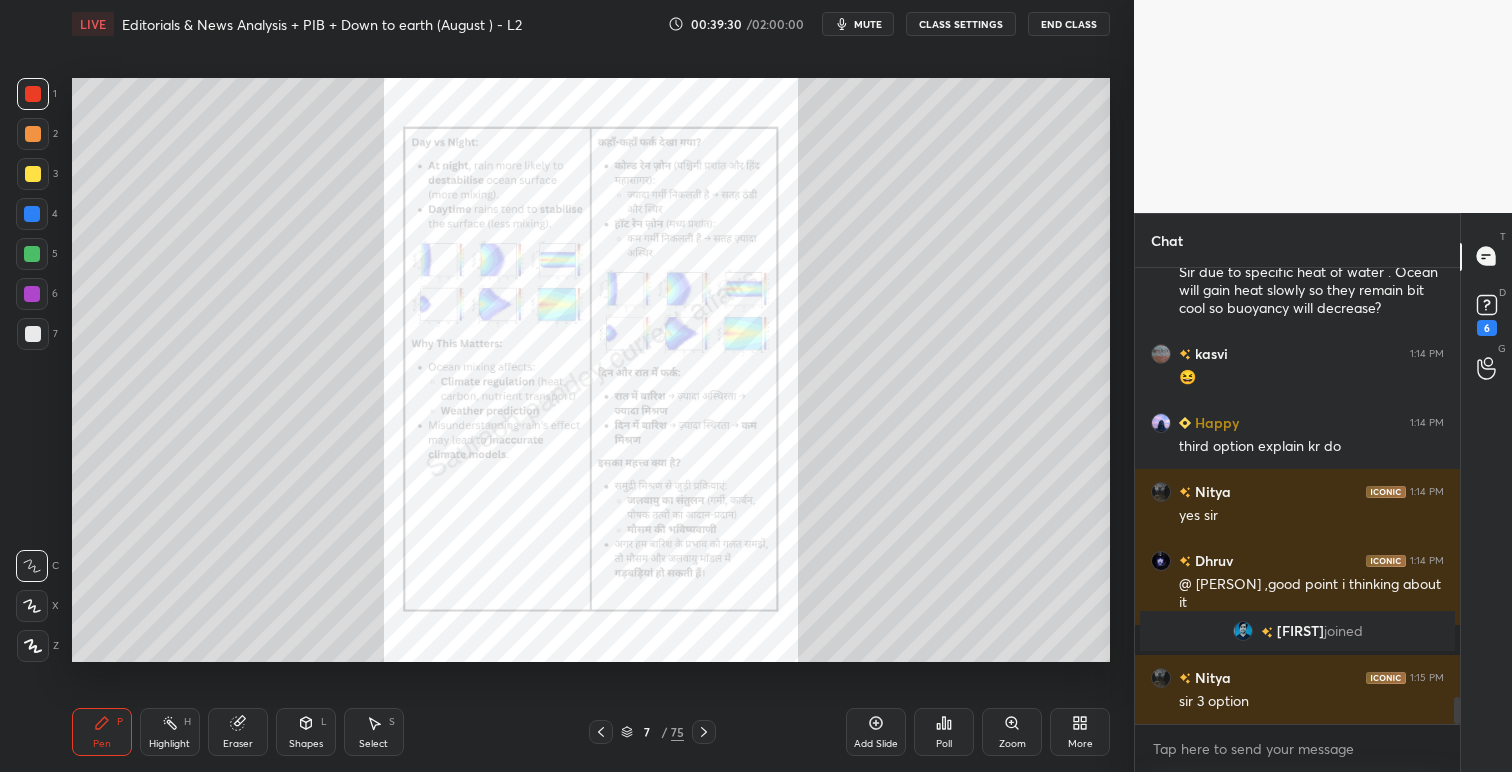 click 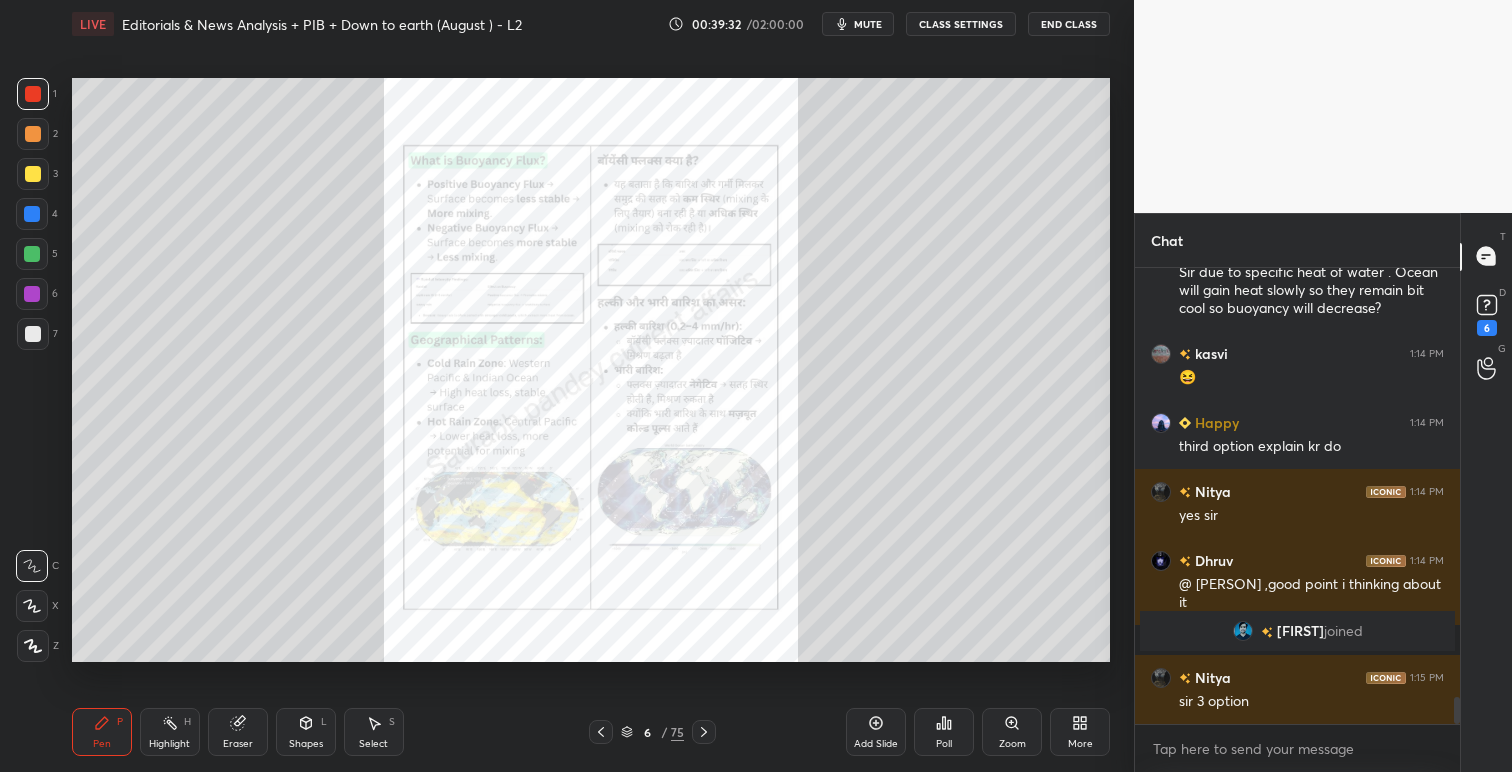 click 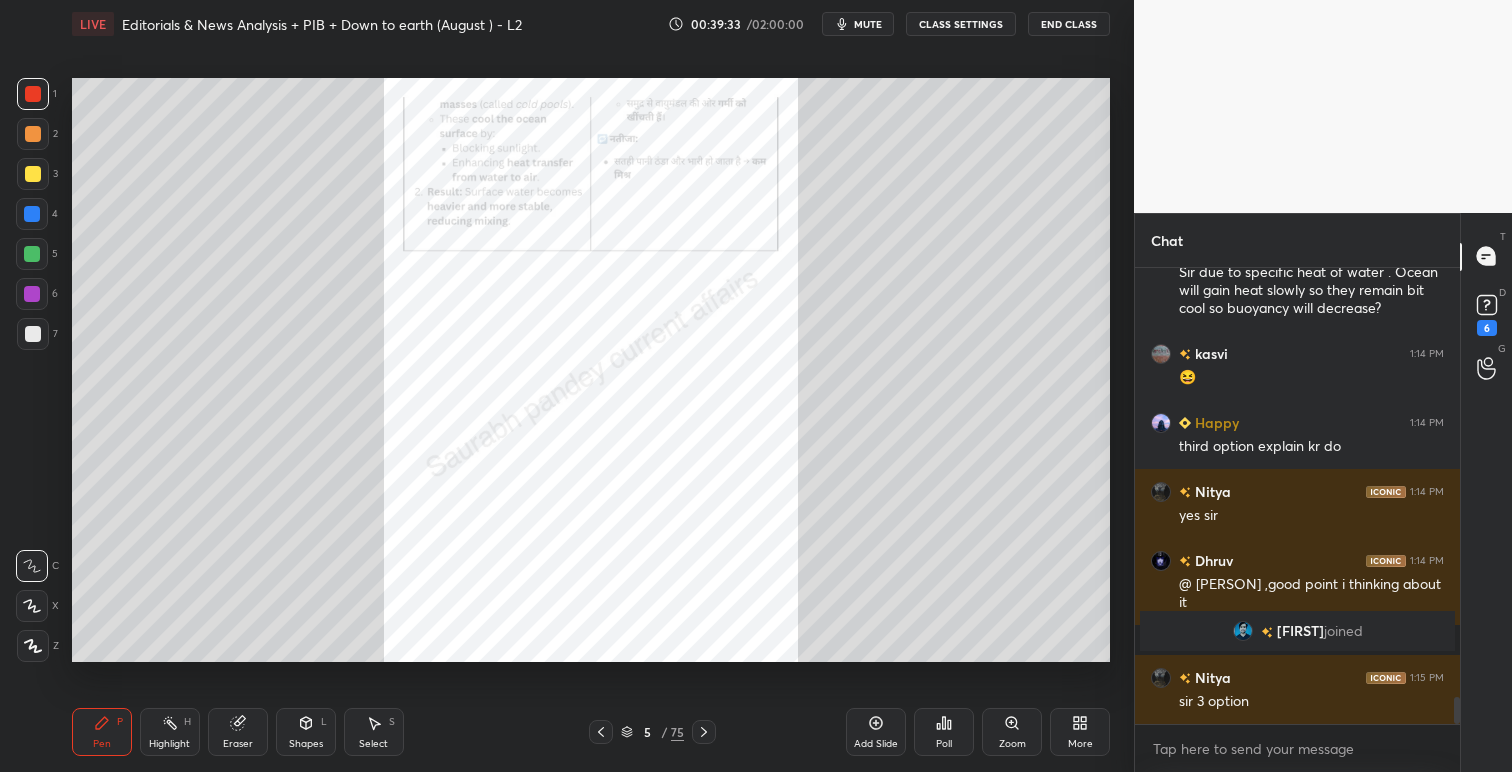 click 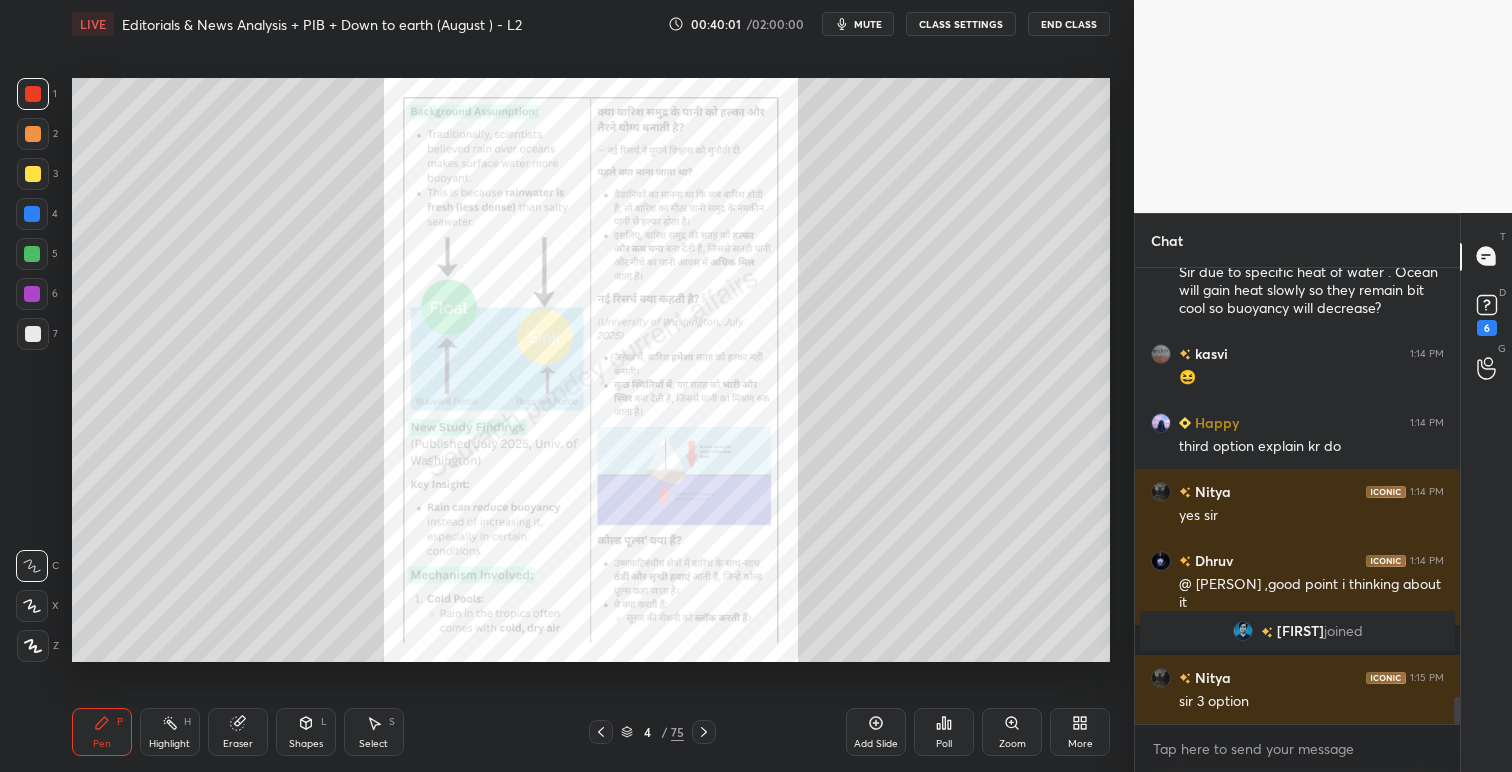 click 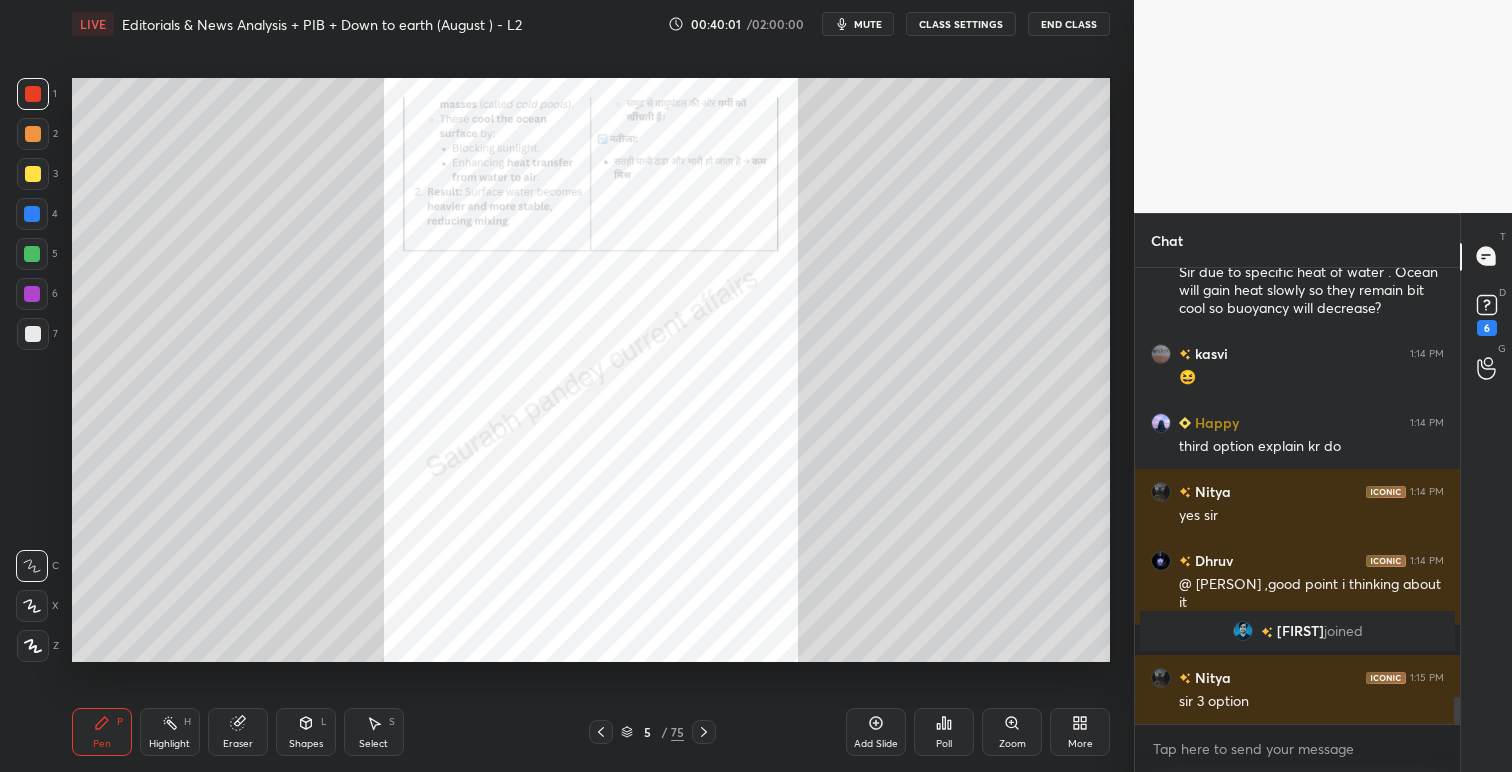 click 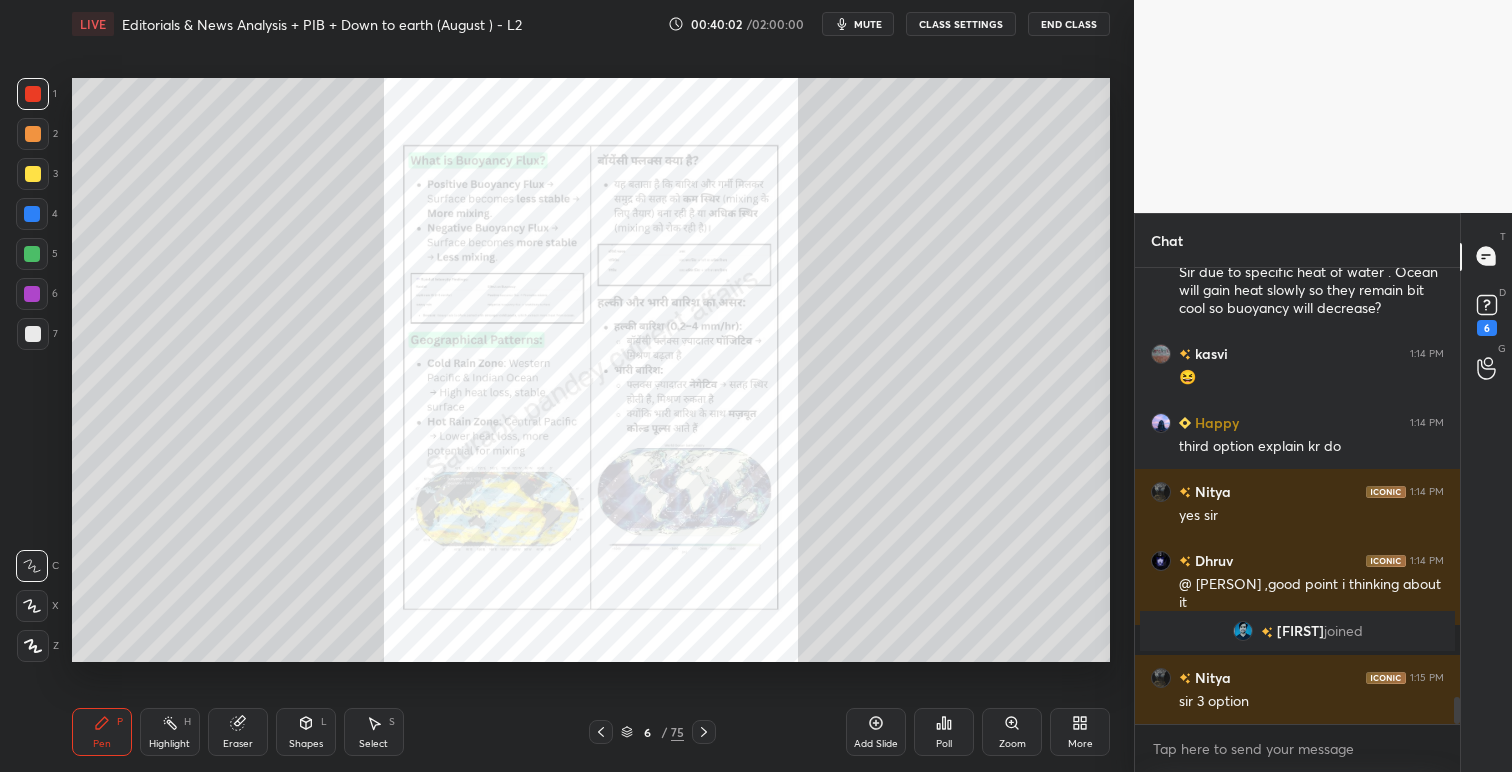 click 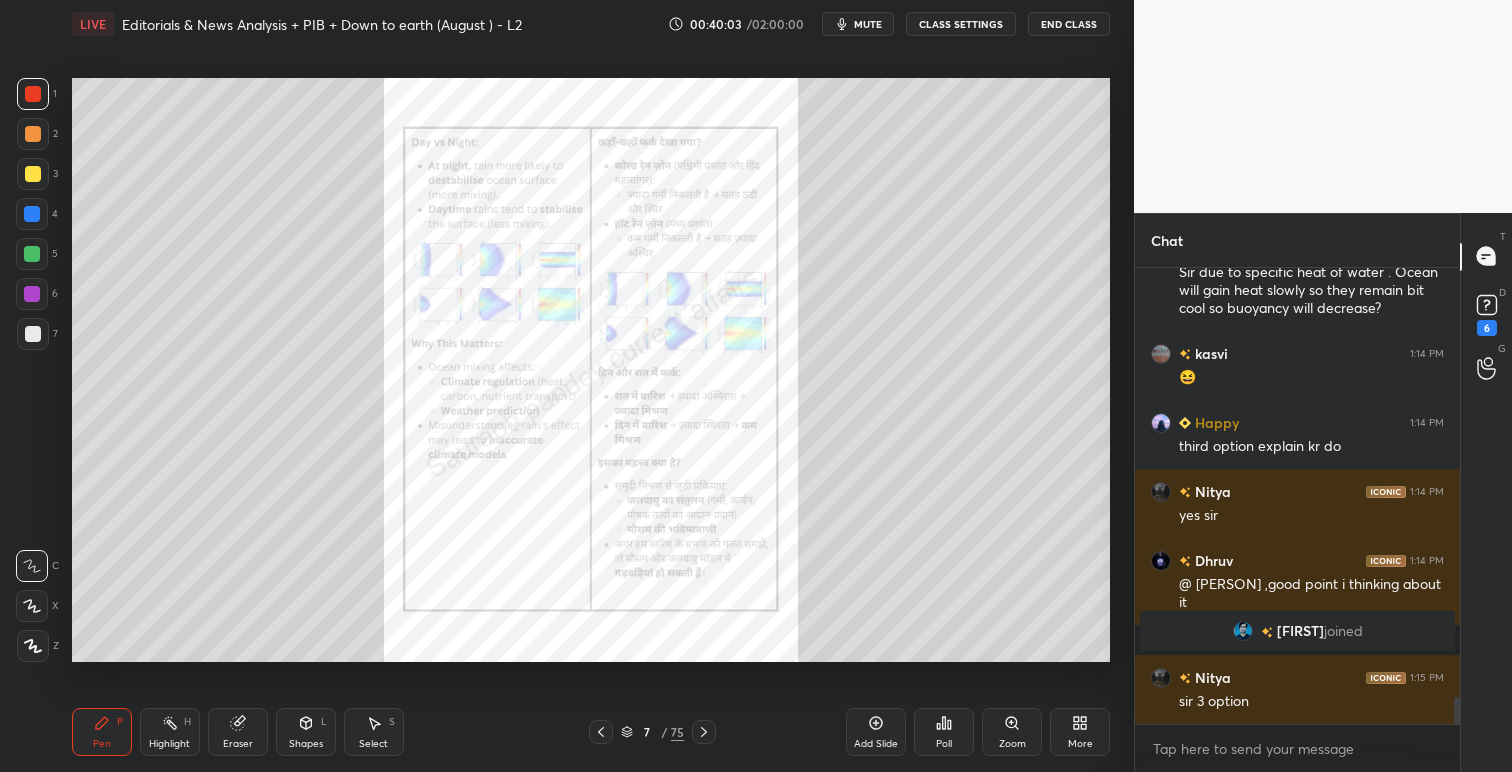 click 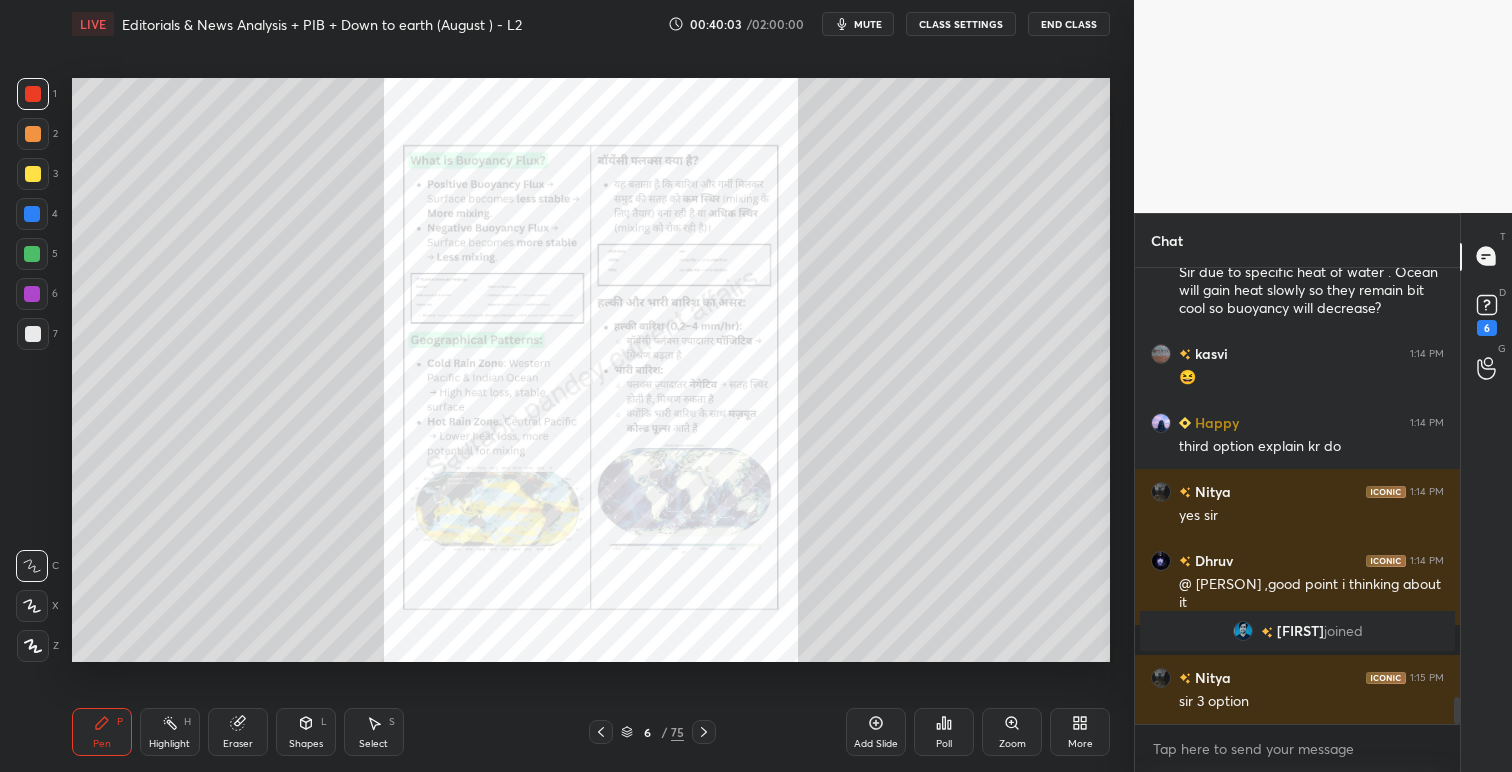 click 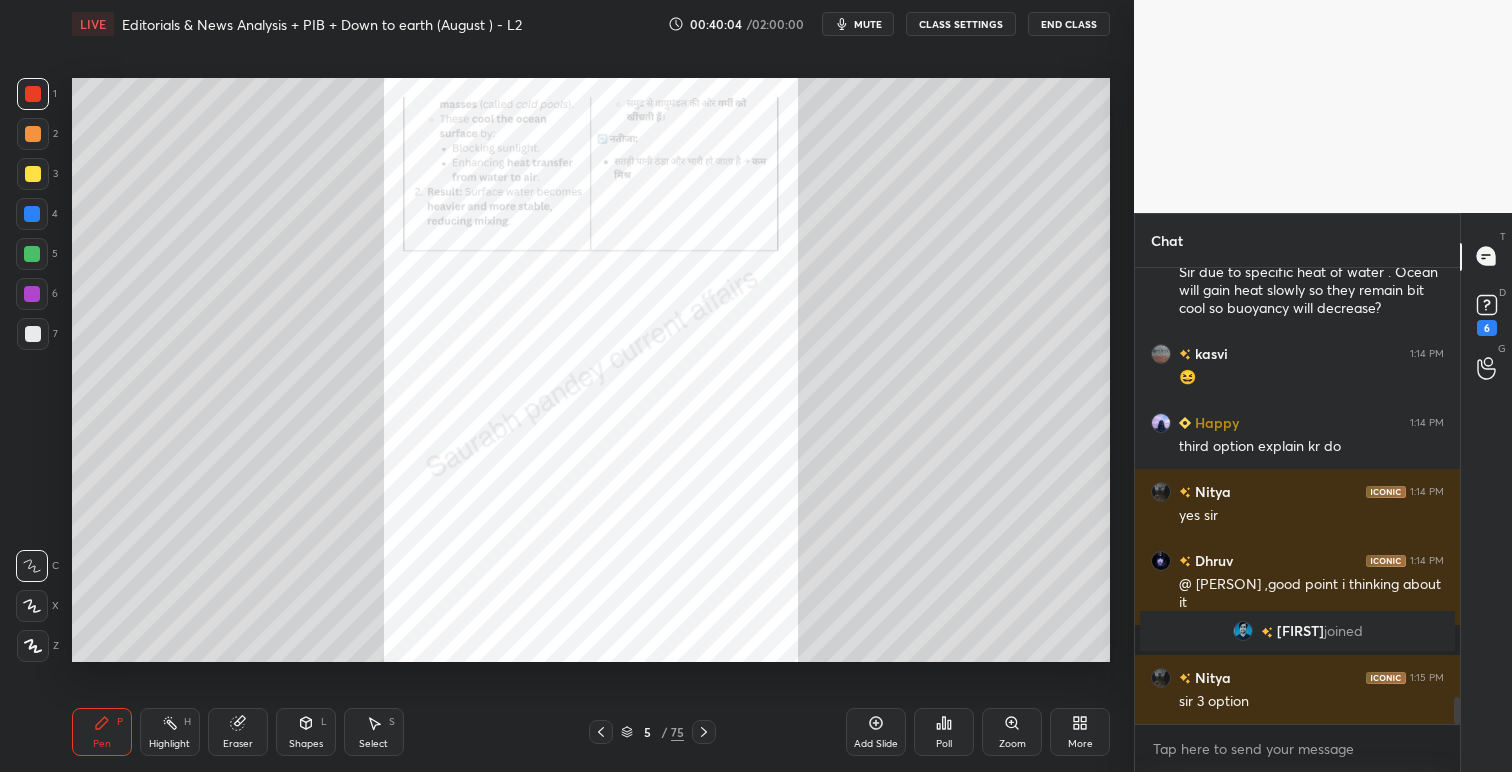 click 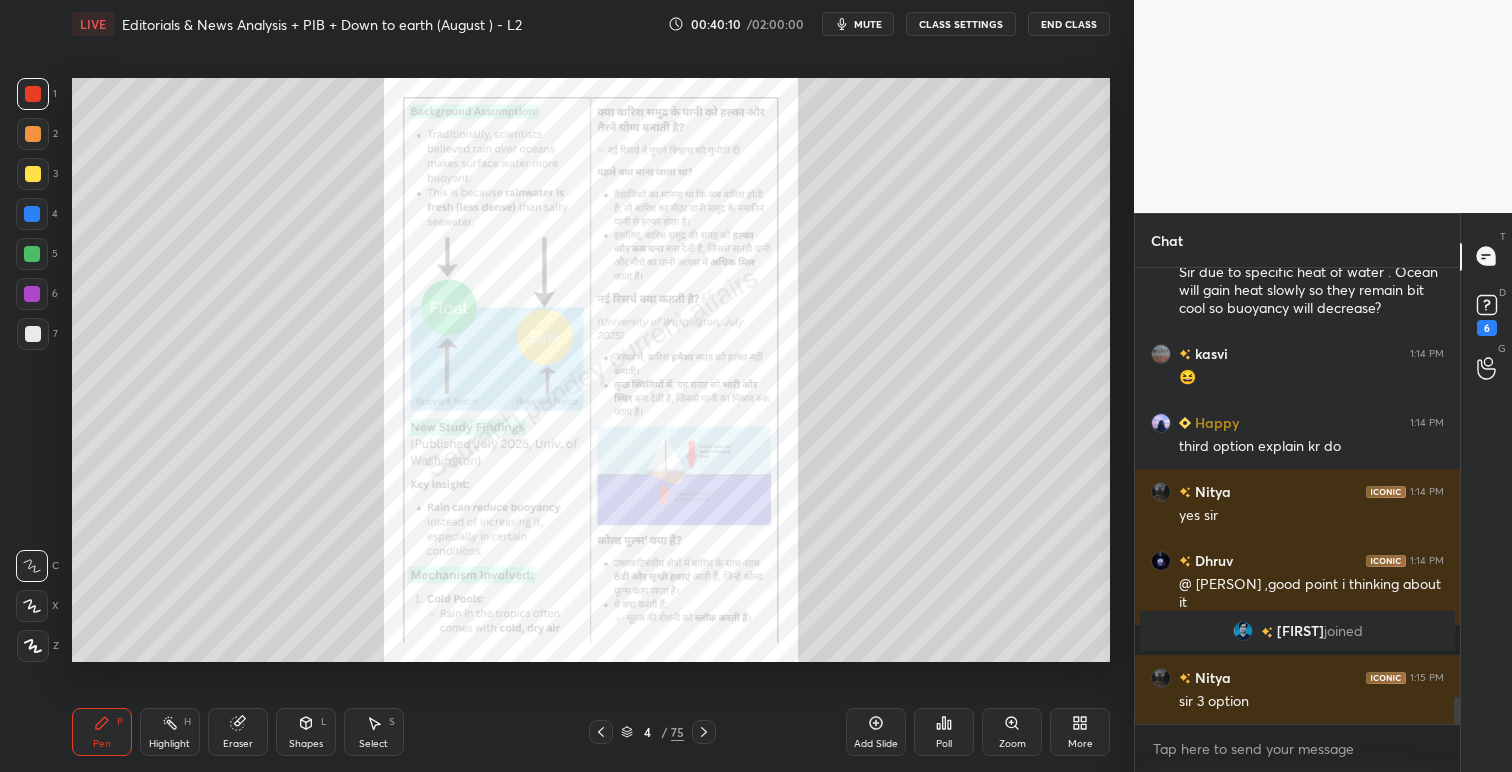 scroll, scrollTop: 7267, scrollLeft: 0, axis: vertical 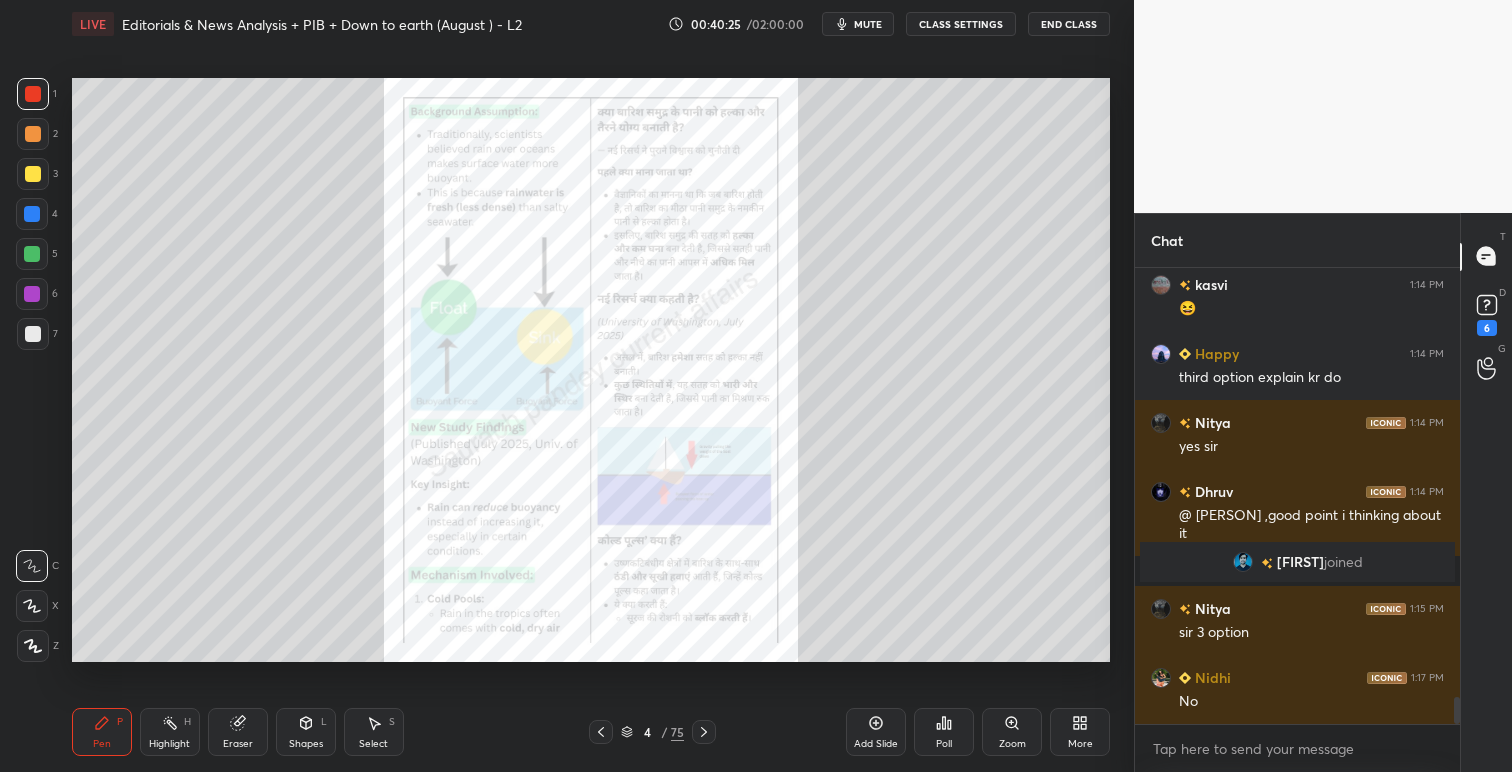 click 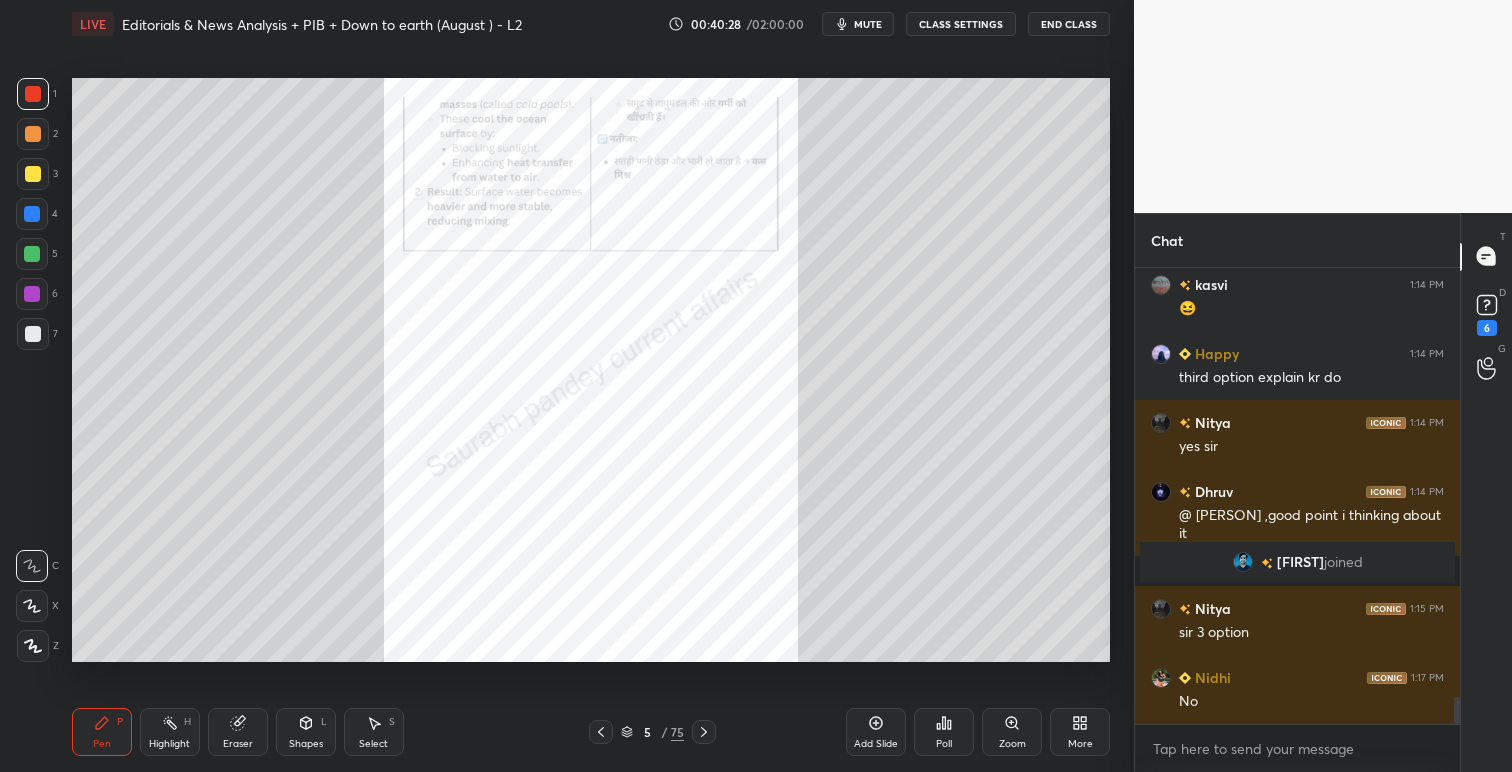 click at bounding box center (704, 732) 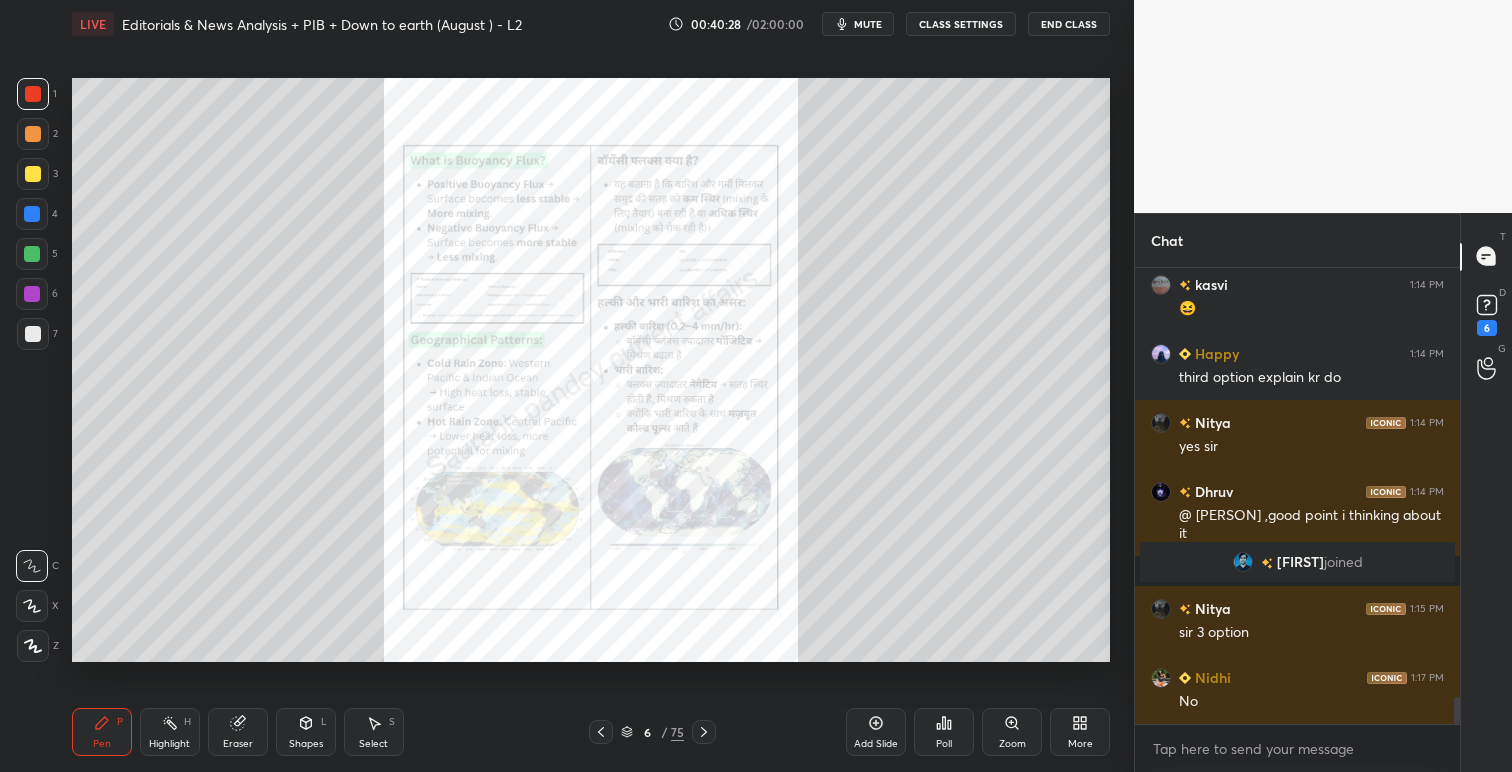 click at bounding box center (704, 732) 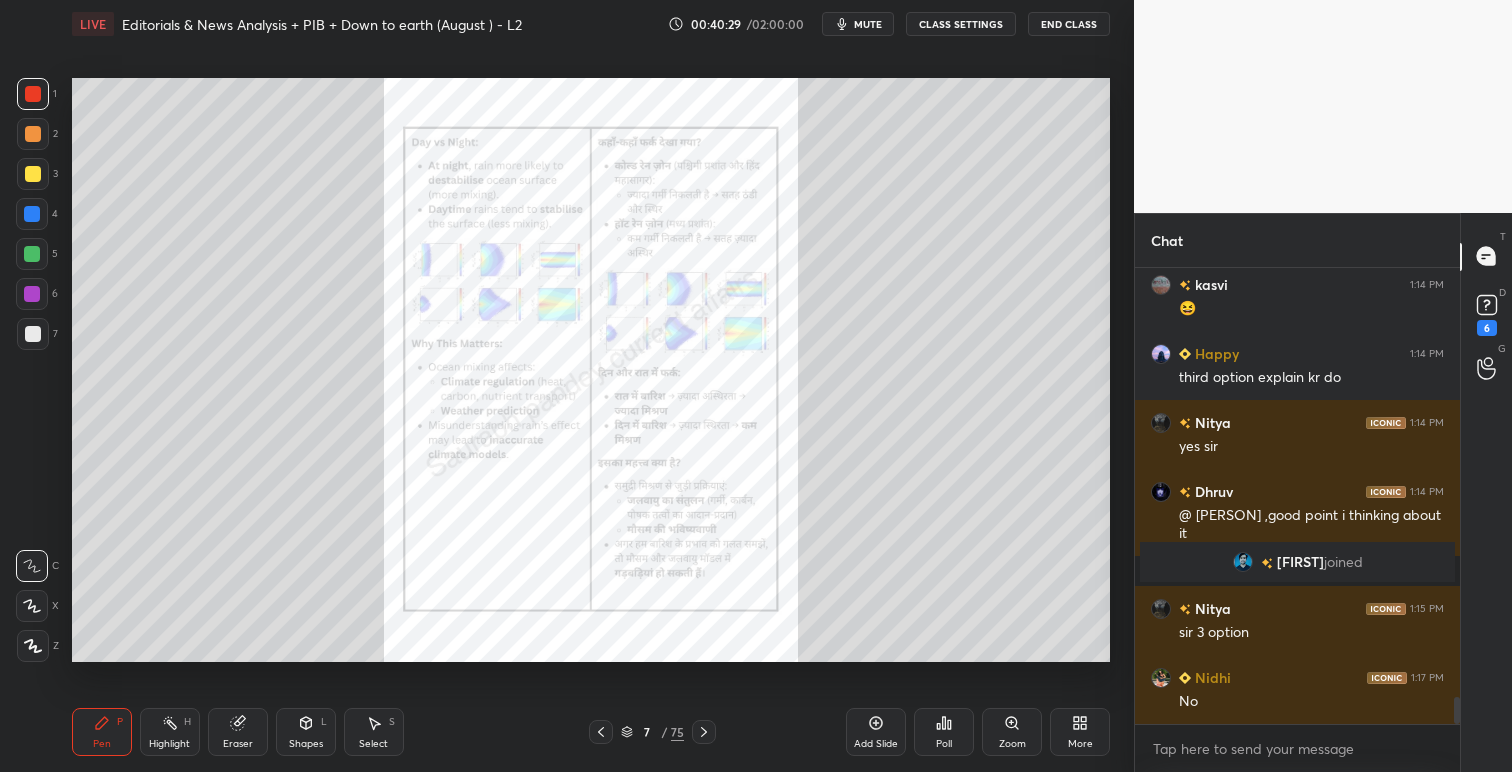 click at bounding box center (704, 732) 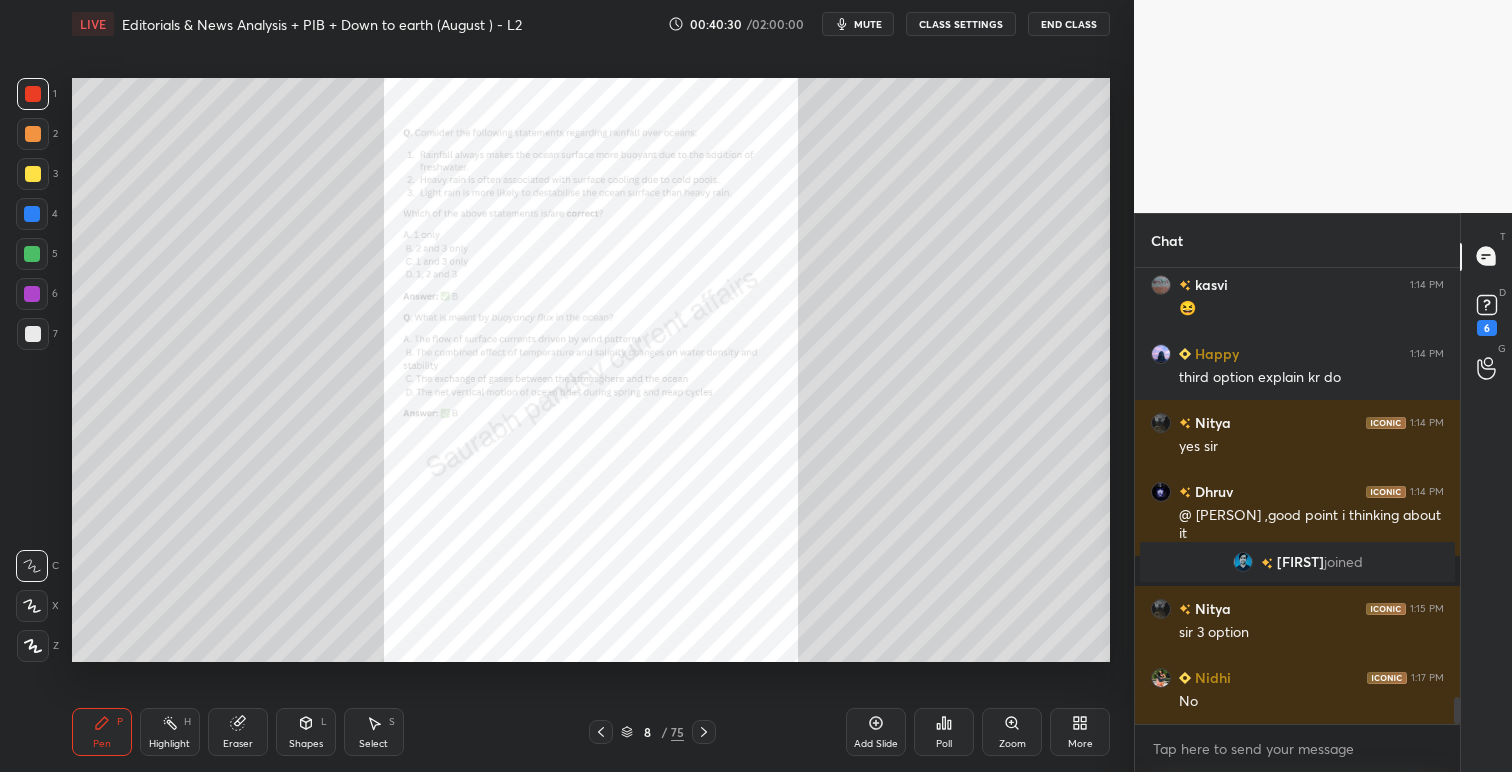 click at bounding box center [704, 732] 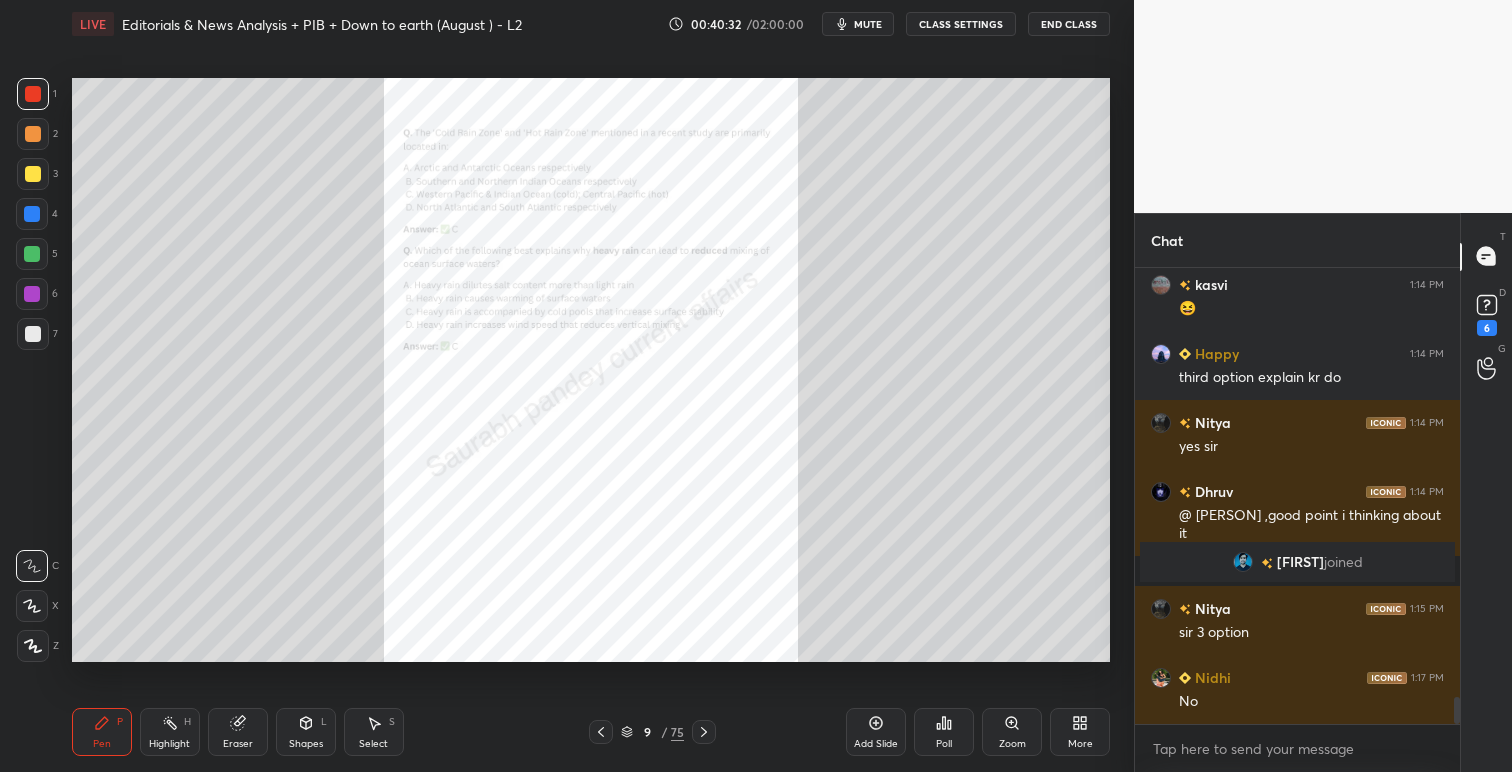 click 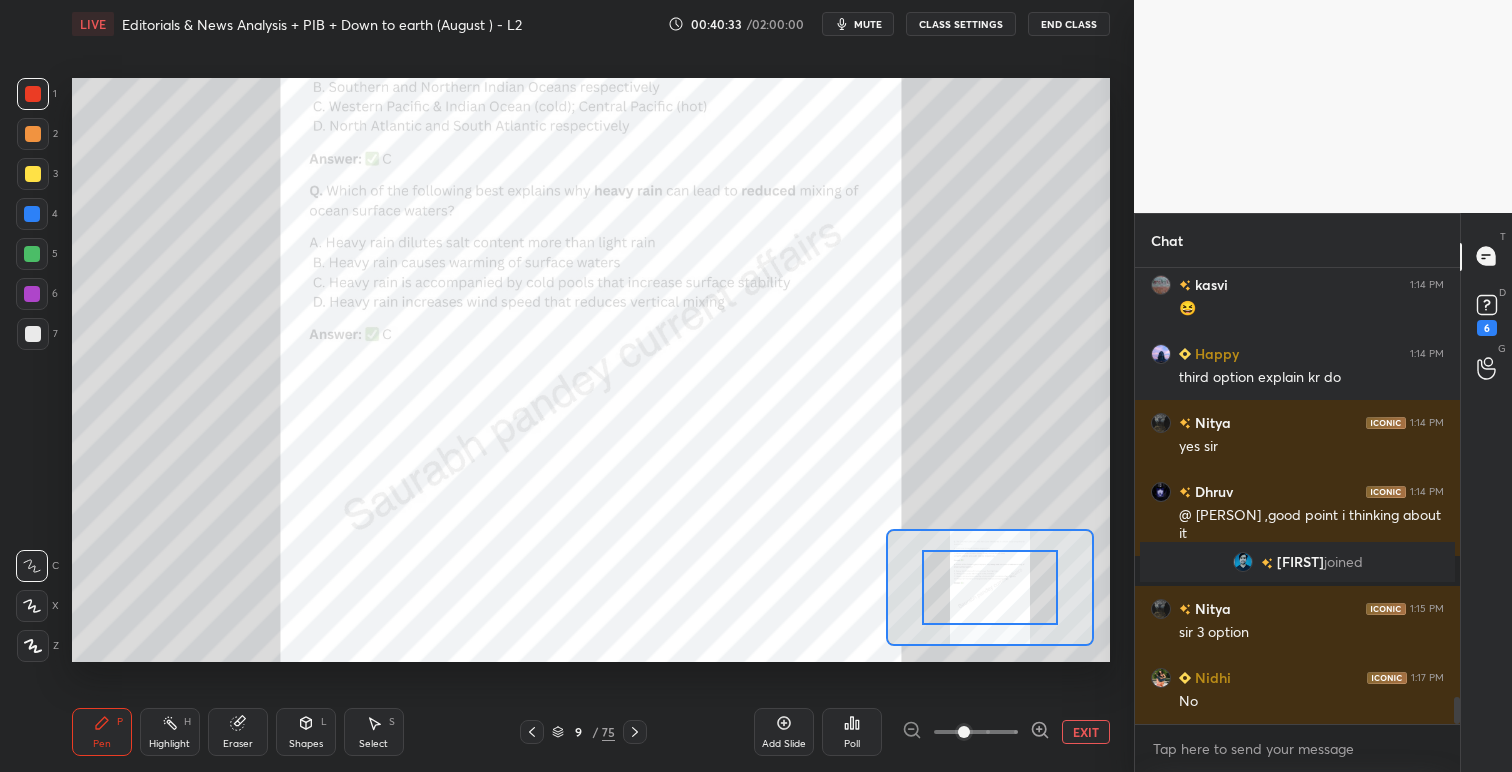 click at bounding box center (990, 587) 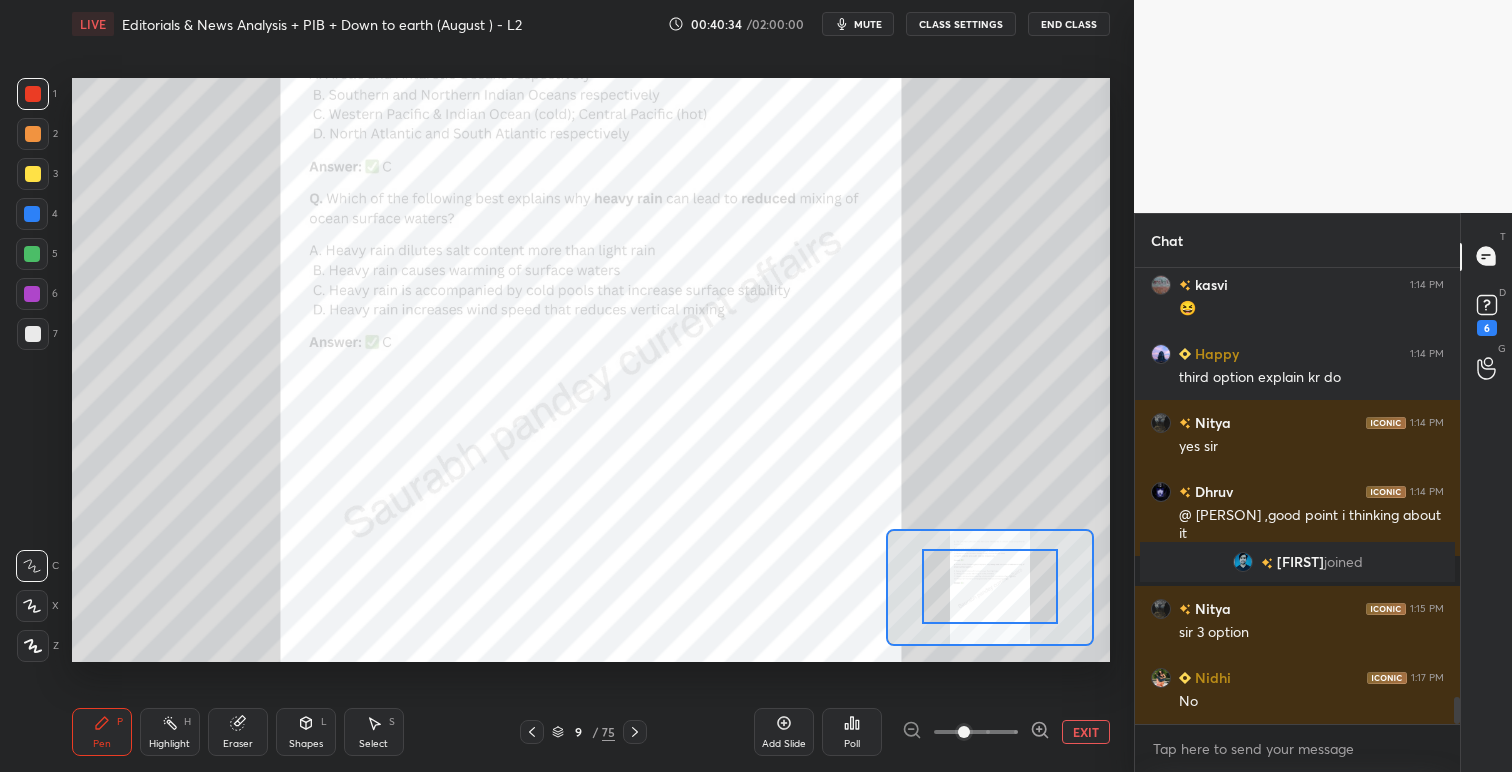 drag, startPoint x: 1011, startPoint y: 608, endPoint x: 1028, endPoint y: 571, distance: 40.718548 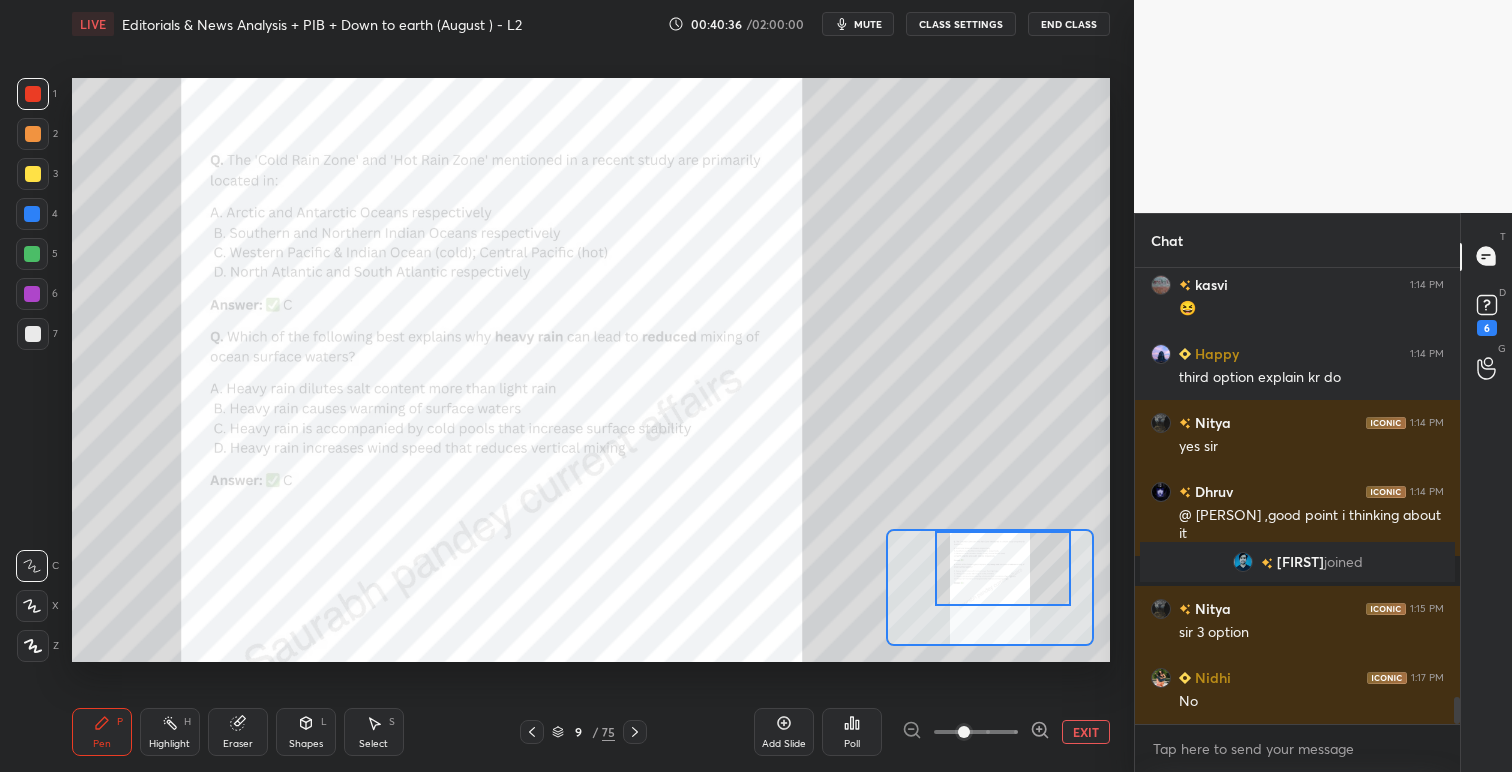 drag, startPoint x: 1028, startPoint y: 571, endPoint x: 1041, endPoint y: 551, distance: 23.853722 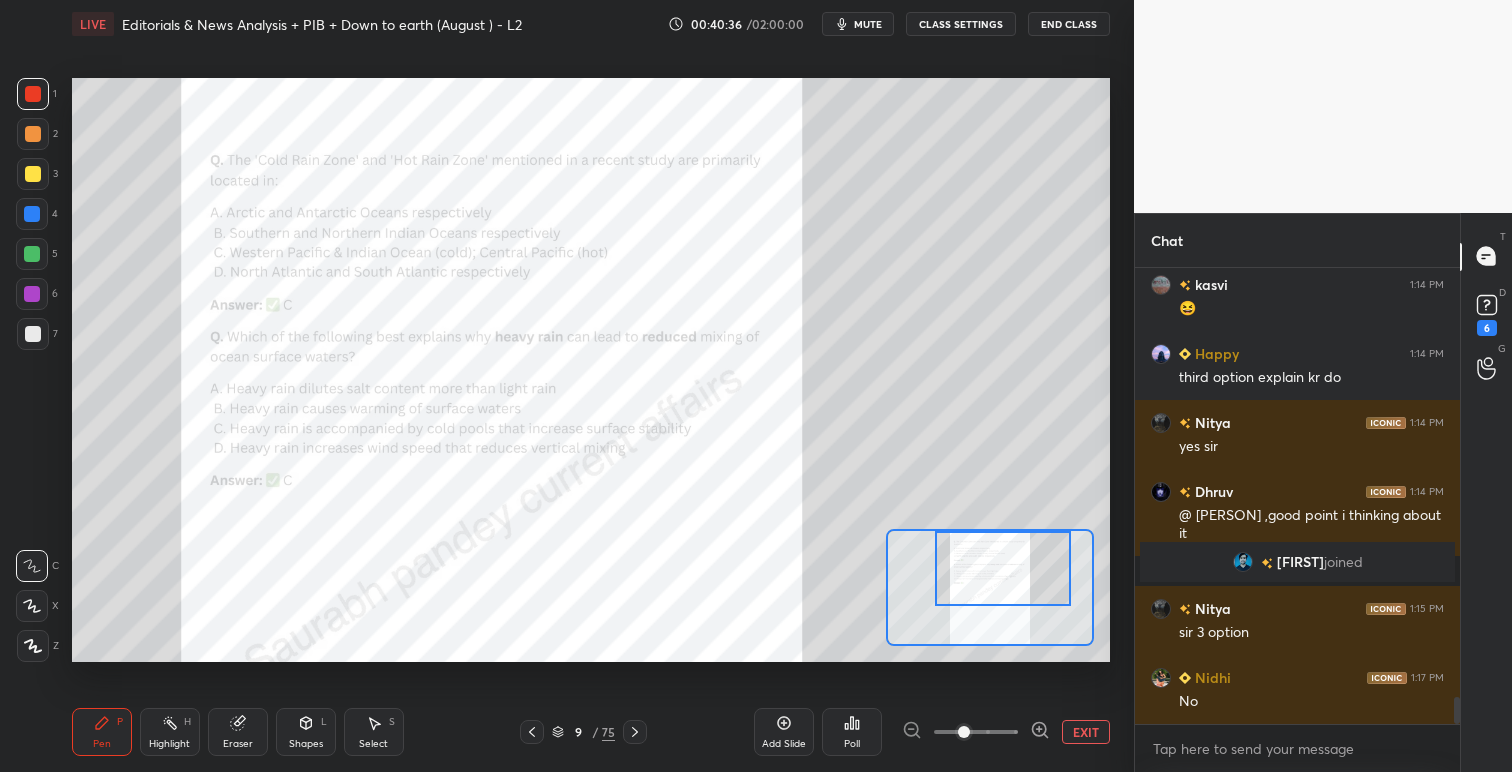 click at bounding box center (1003, 568) 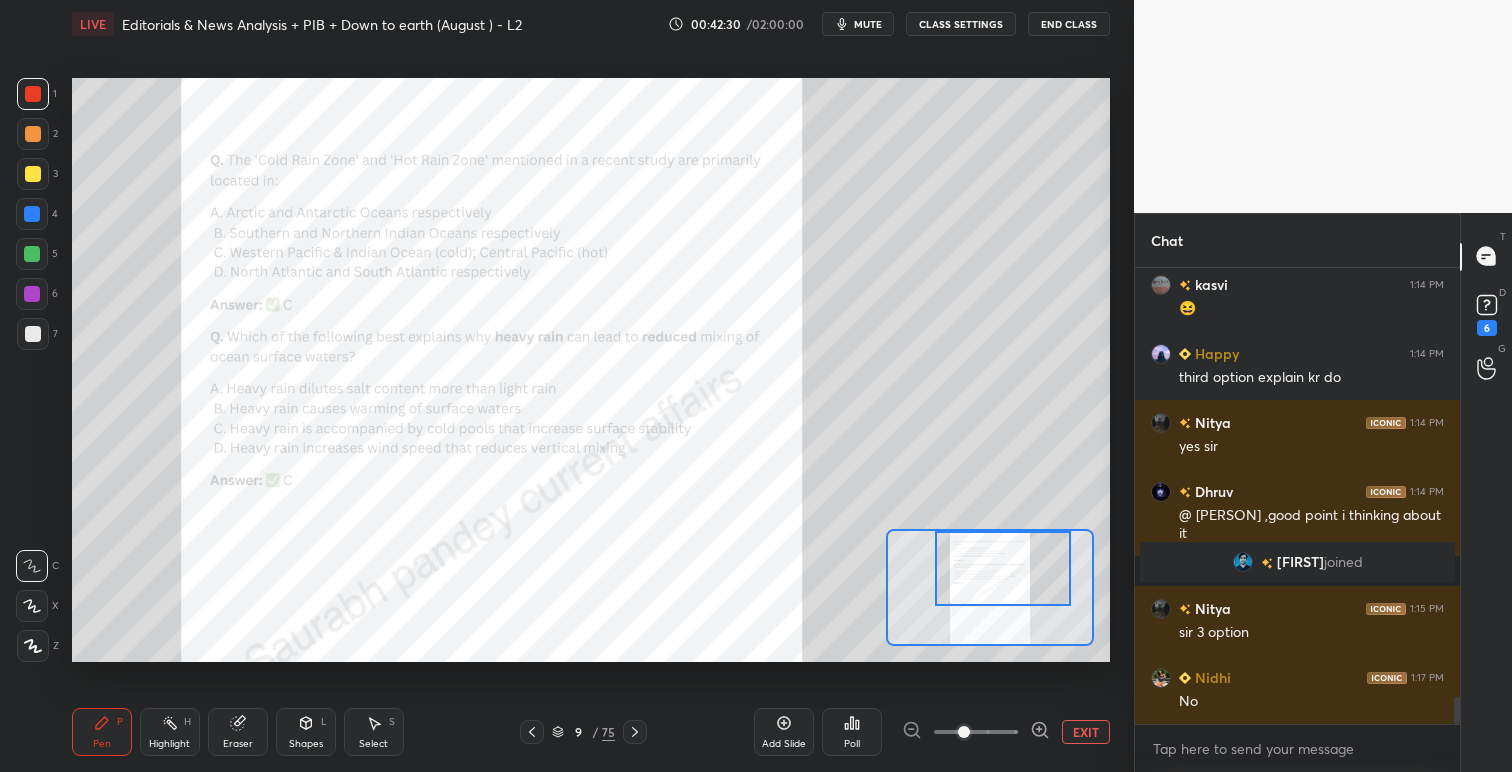 scroll, scrollTop: 7354, scrollLeft: 0, axis: vertical 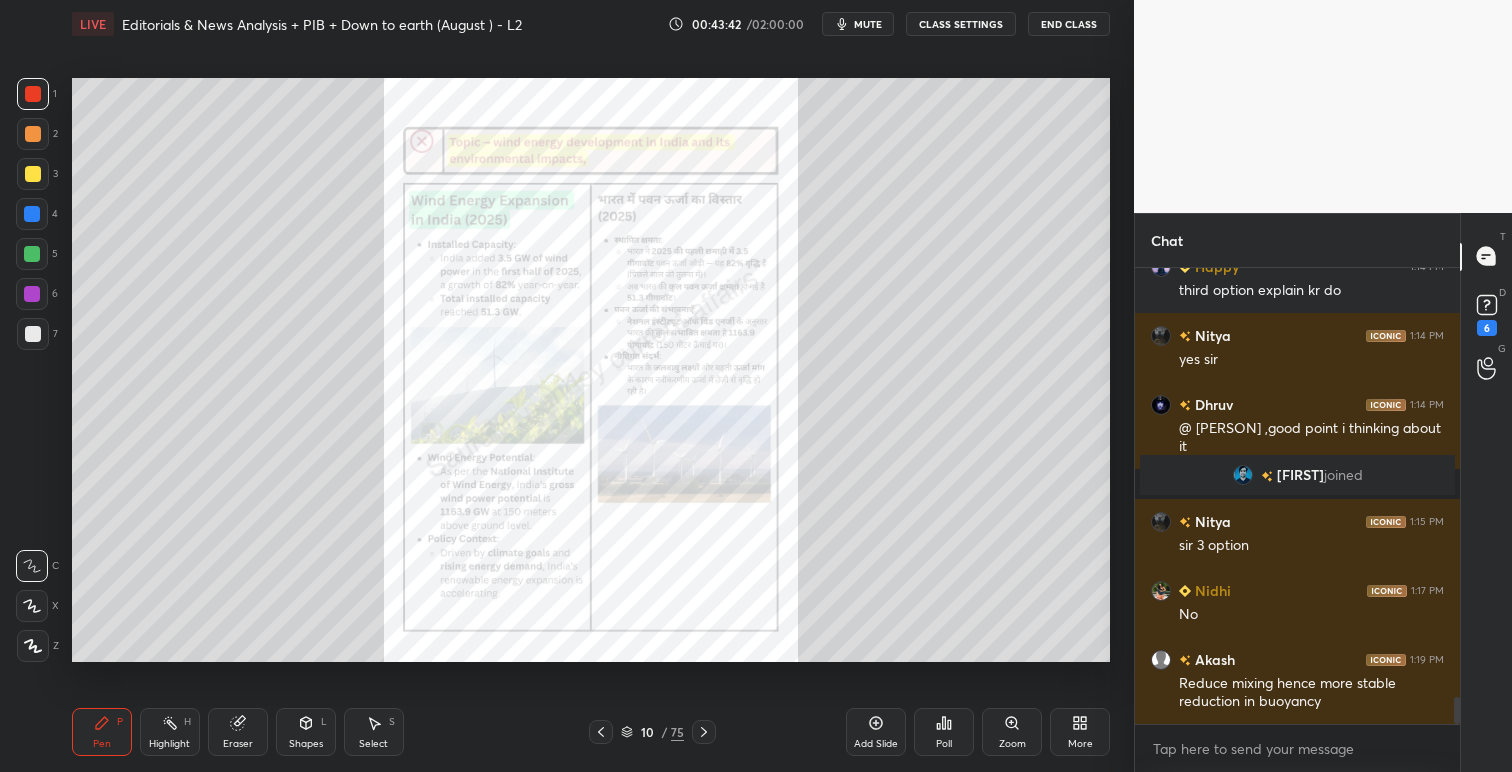click 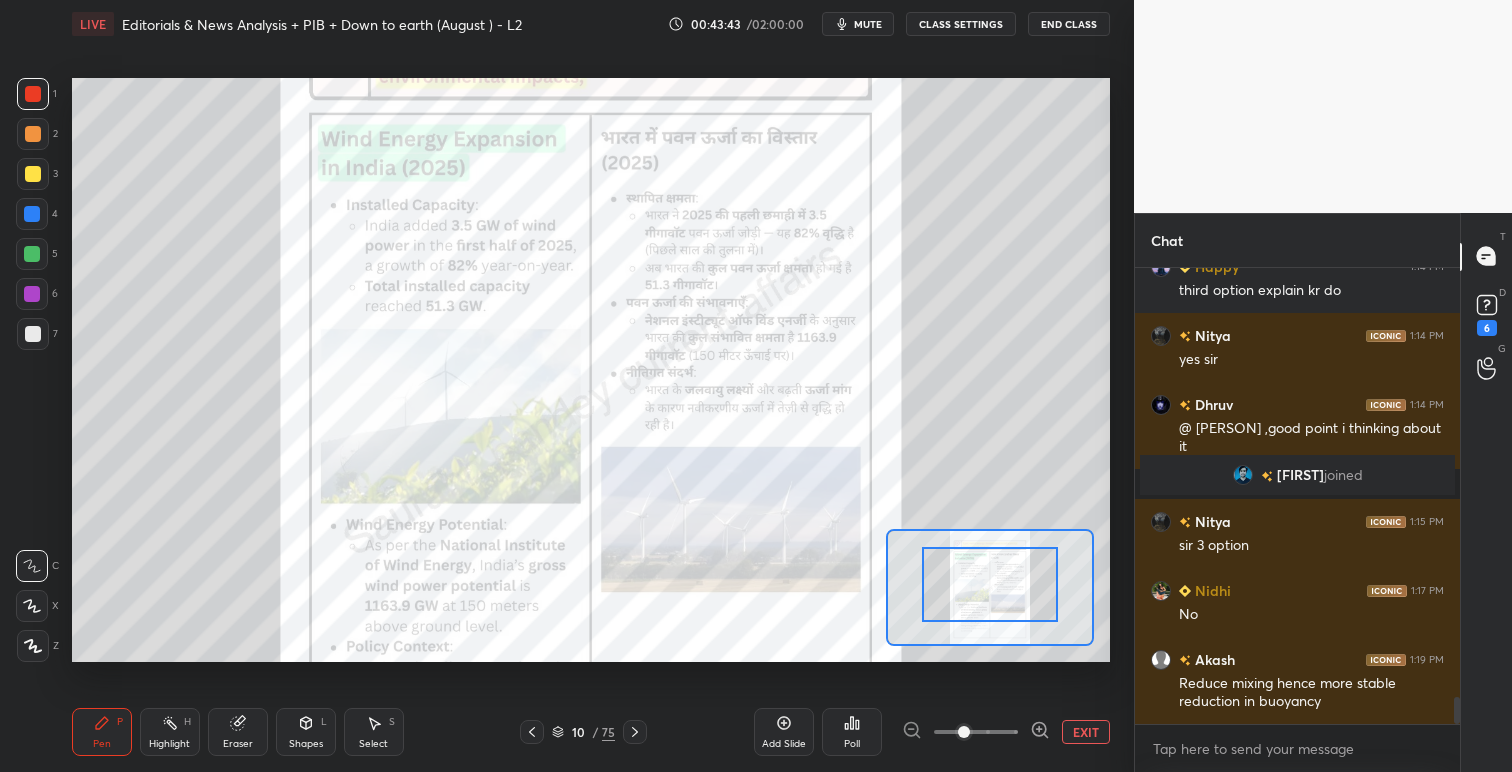 drag, startPoint x: 987, startPoint y: 596, endPoint x: 991, endPoint y: 580, distance: 16.492422 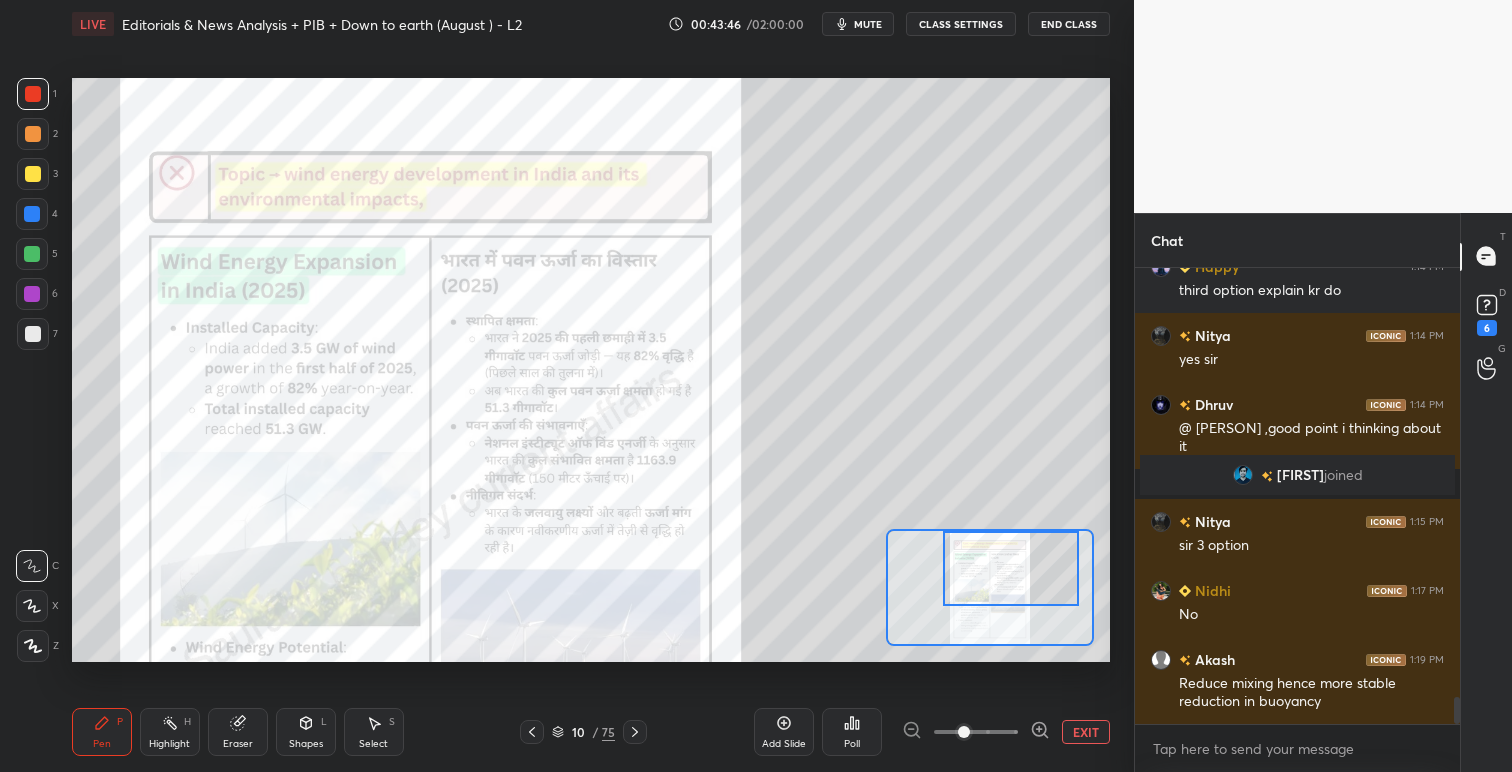 drag, startPoint x: 991, startPoint y: 600, endPoint x: 1012, endPoint y: 575, distance: 32.649654 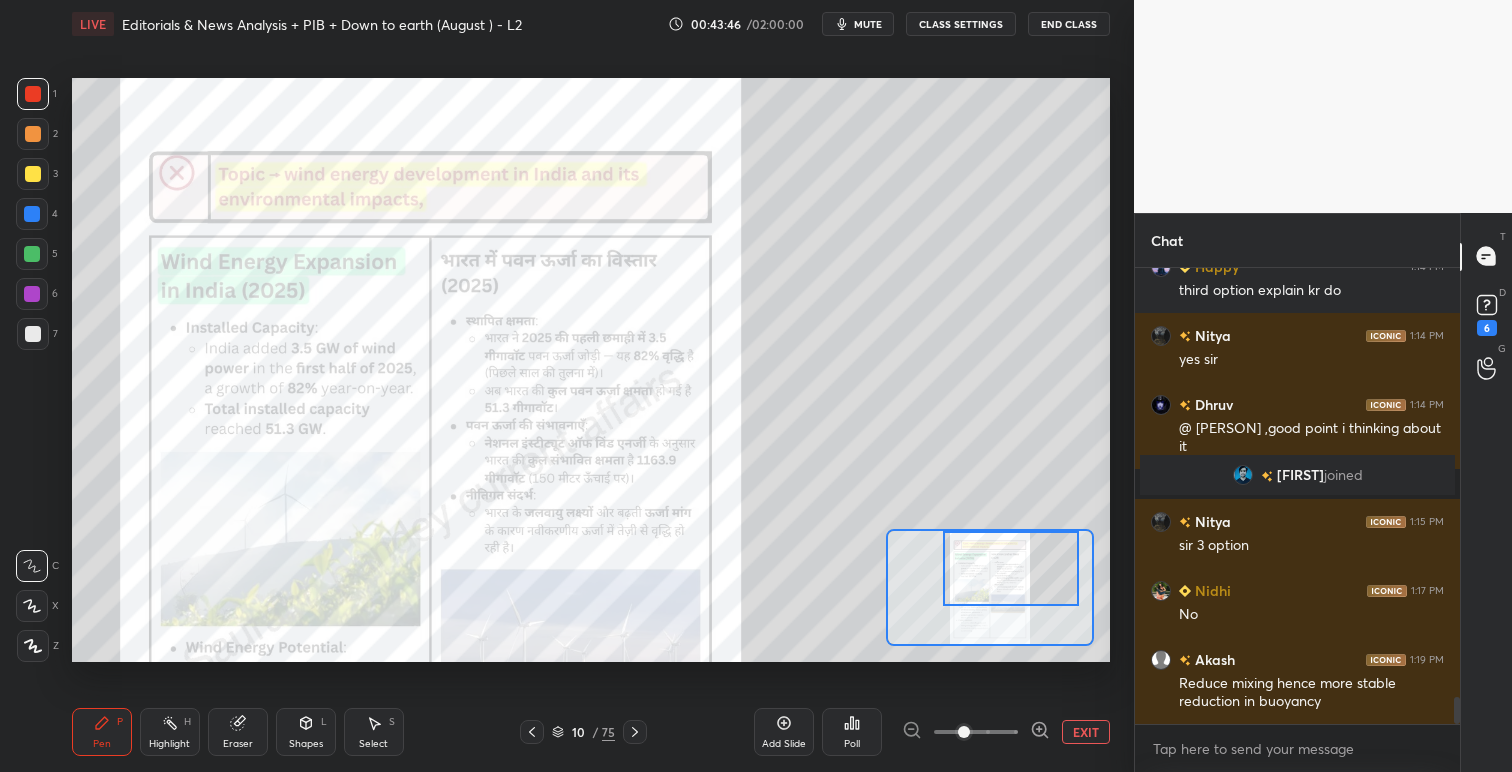 click at bounding box center [1011, 568] 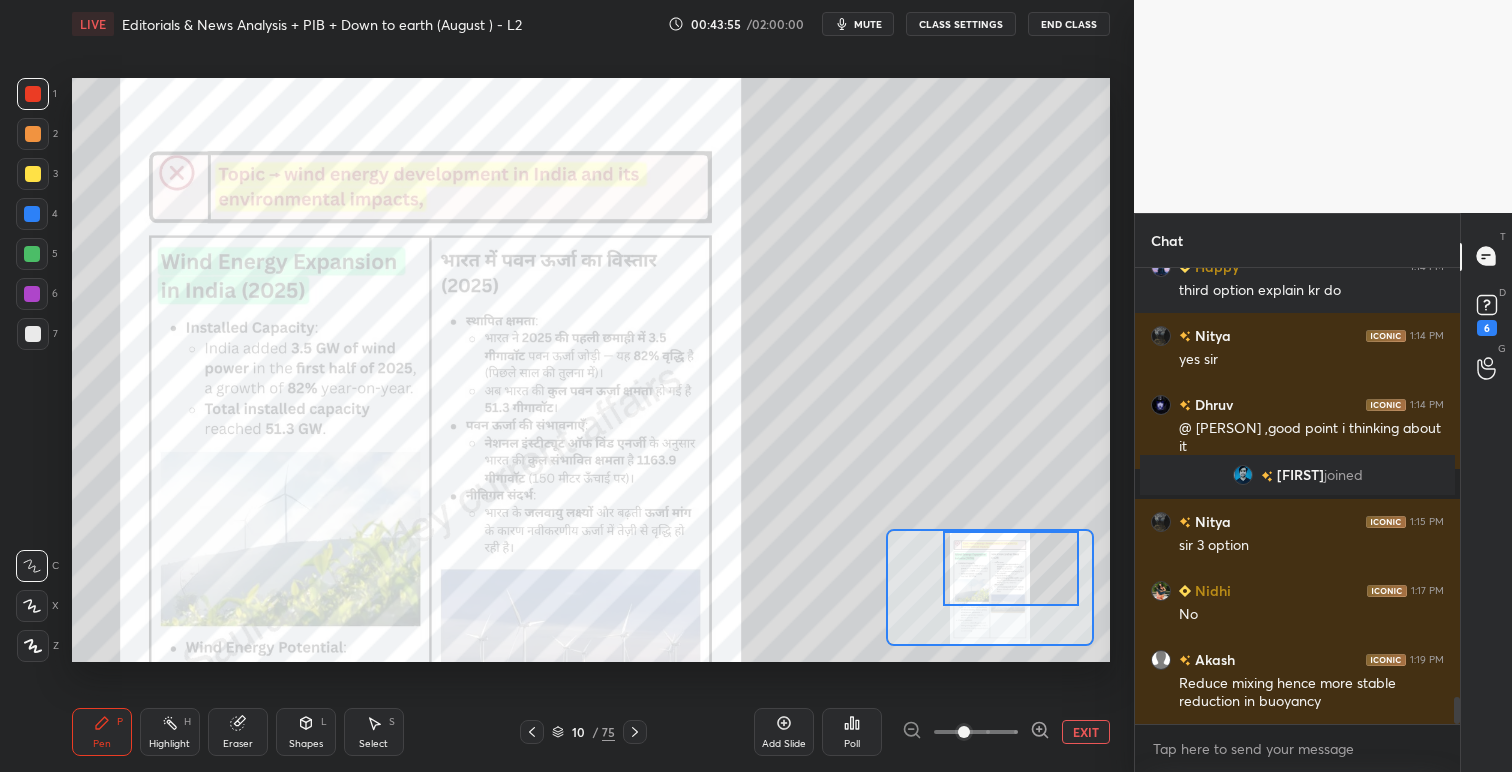 click at bounding box center [33, 174] 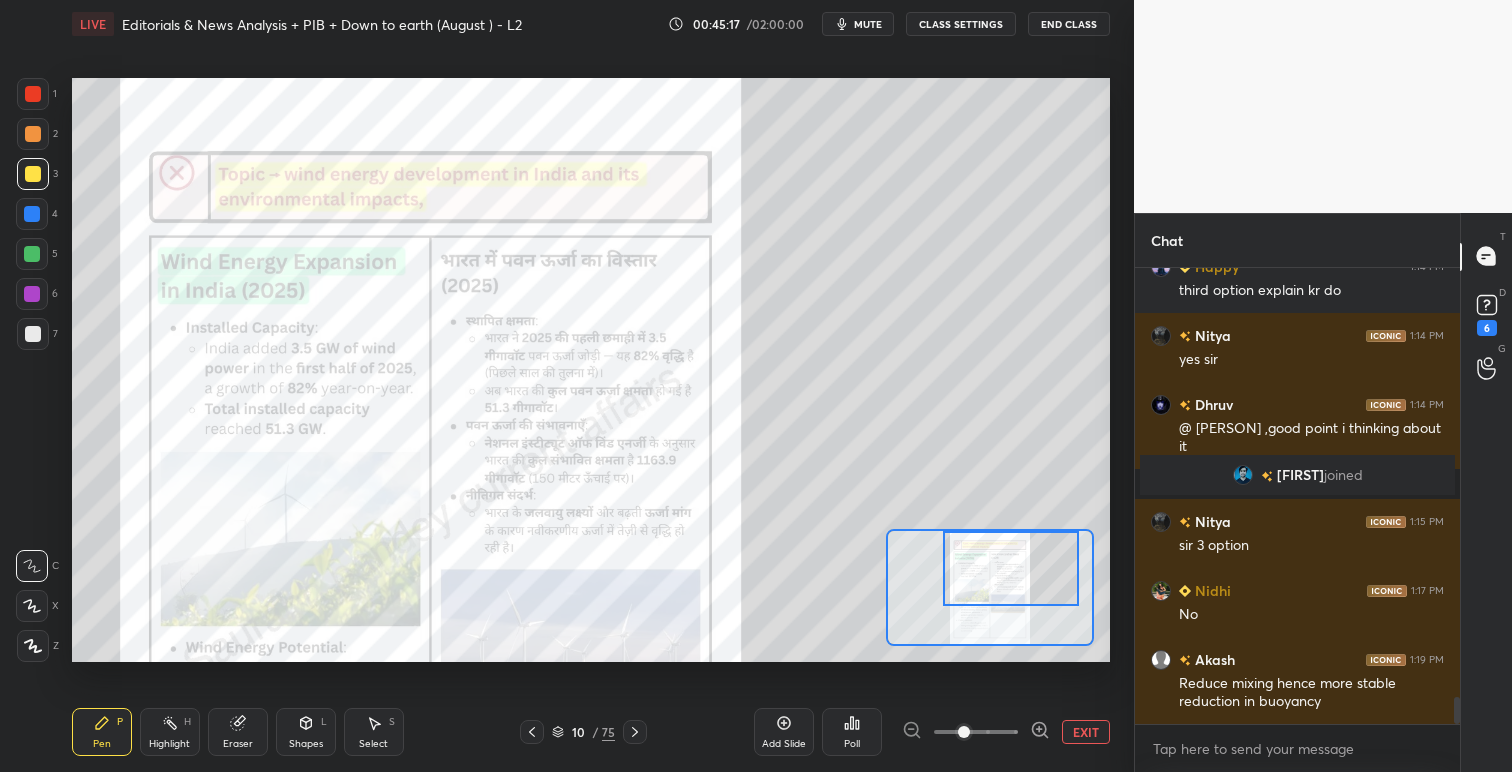 drag, startPoint x: 35, startPoint y: 93, endPoint x: 51, endPoint y: 106, distance: 20.615528 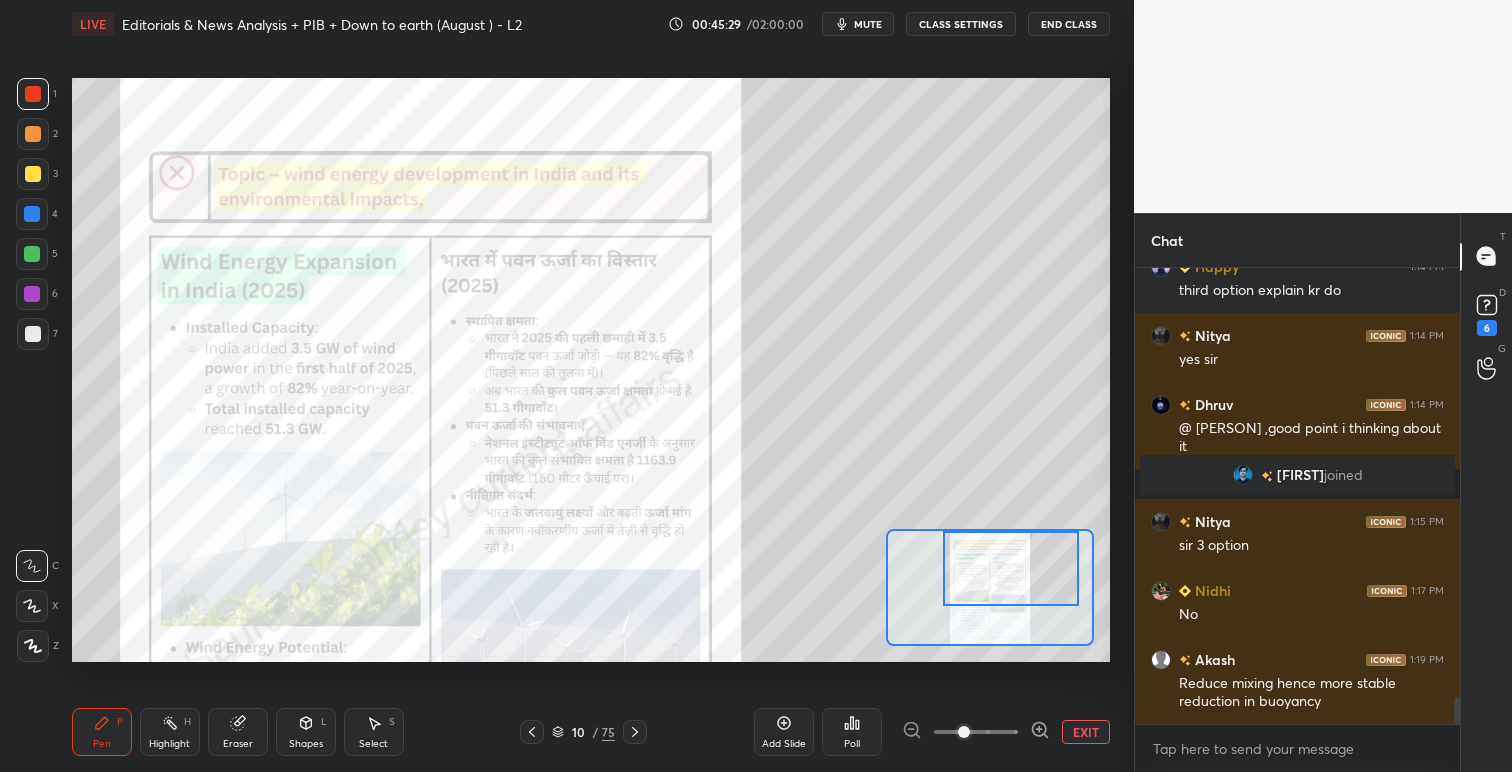 scroll, scrollTop: 424, scrollLeft: 319, axis: both 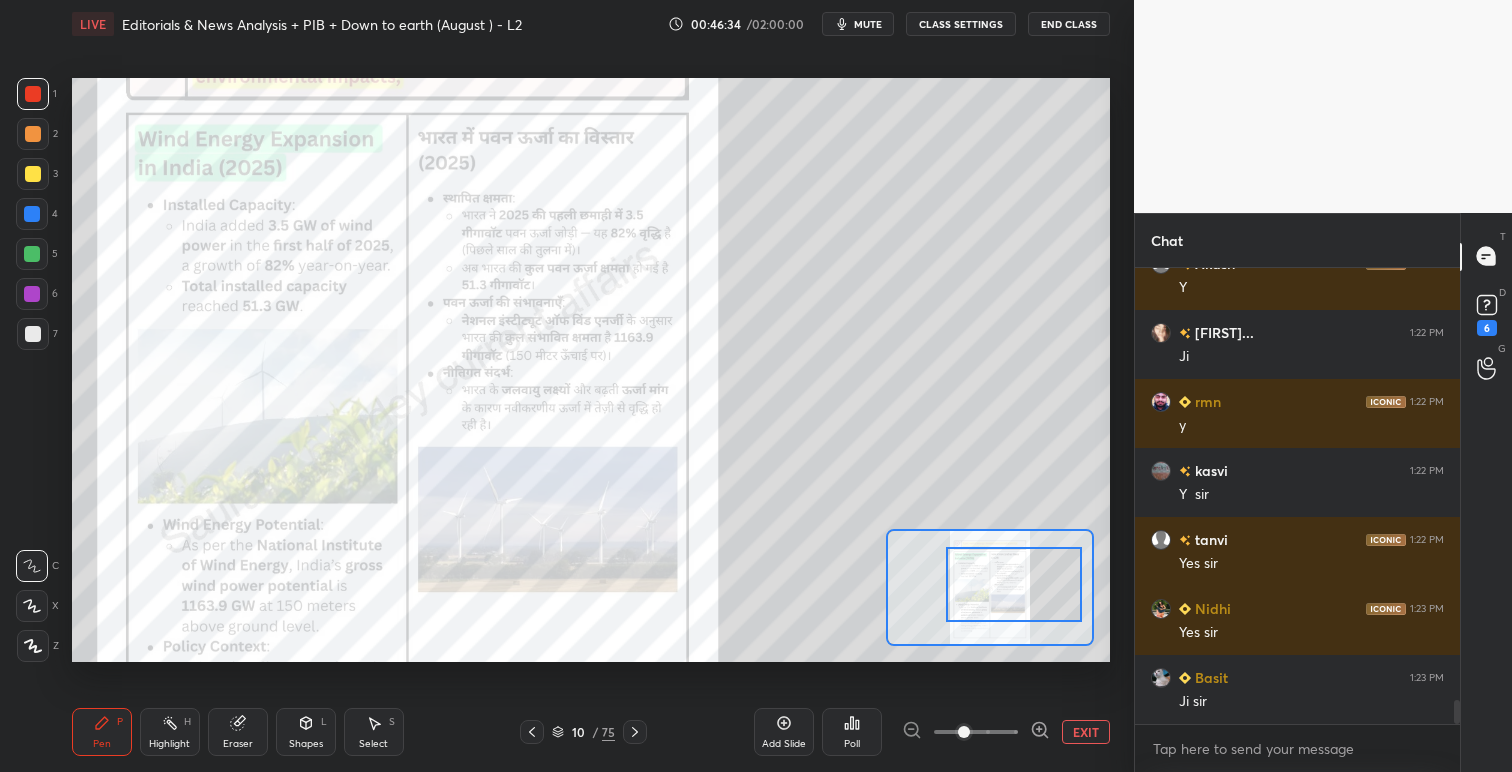 drag, startPoint x: 1010, startPoint y: 559, endPoint x: 1014, endPoint y: 573, distance: 14.56022 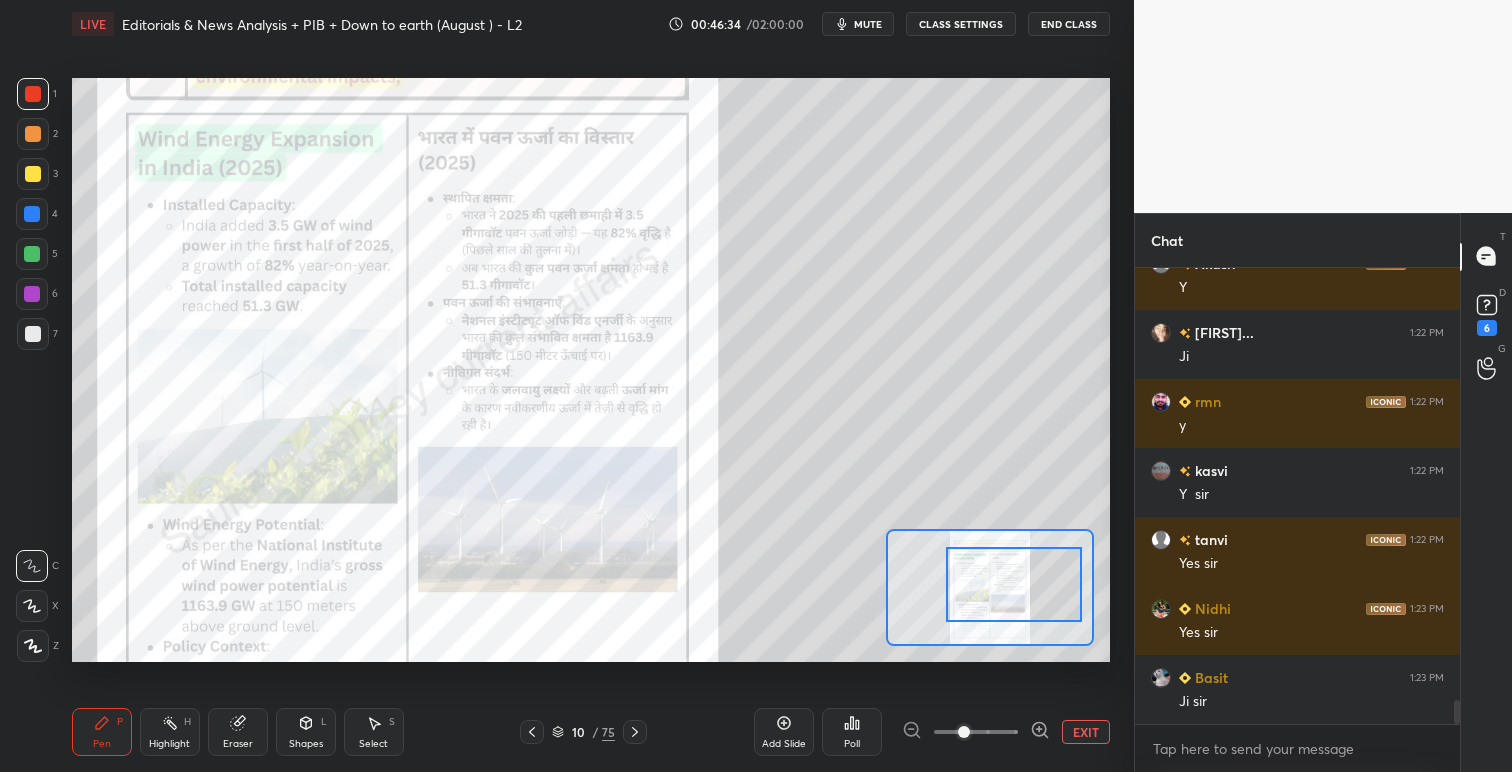 click at bounding box center (1014, 584) 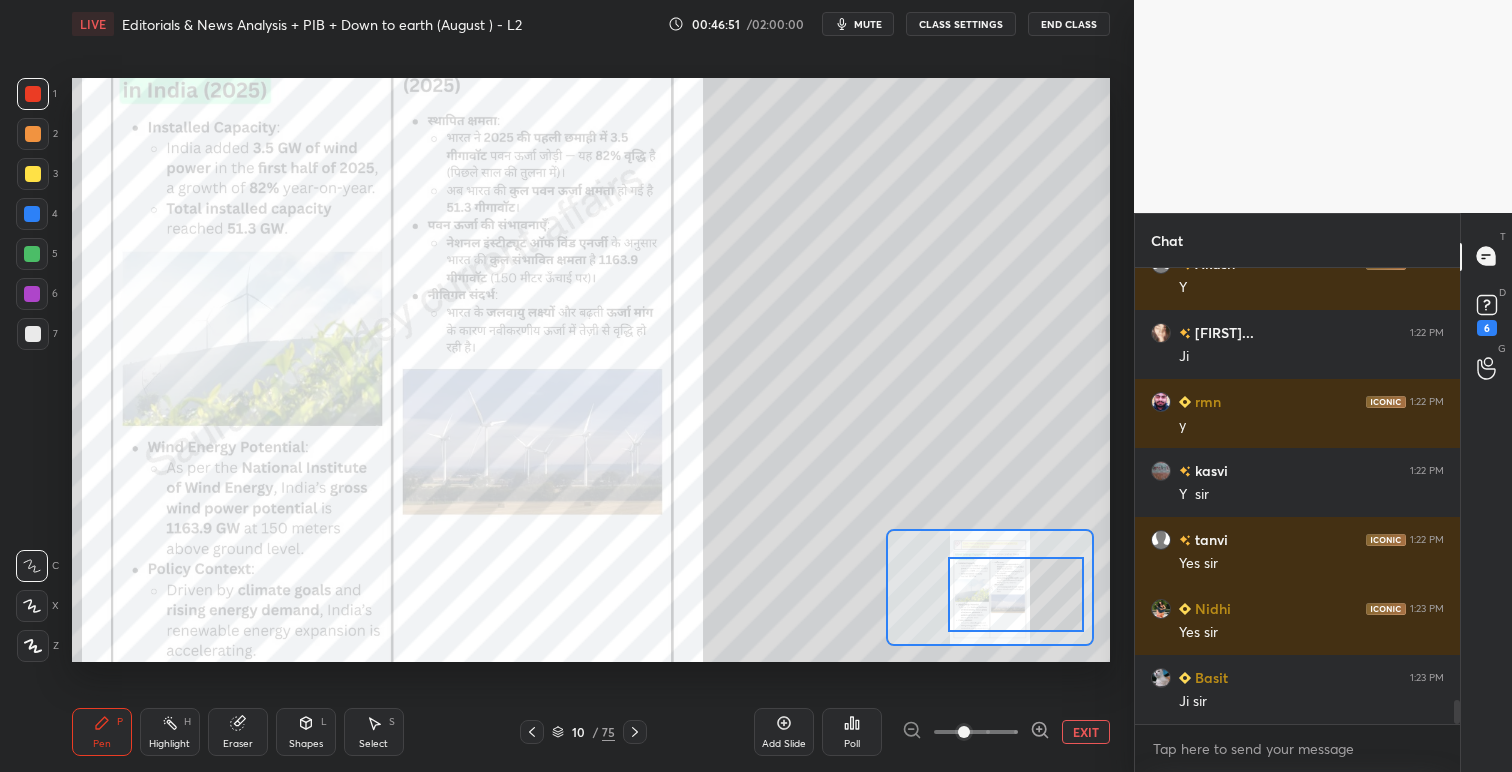 drag, startPoint x: 984, startPoint y: 567, endPoint x: 988, endPoint y: 577, distance: 10.770329 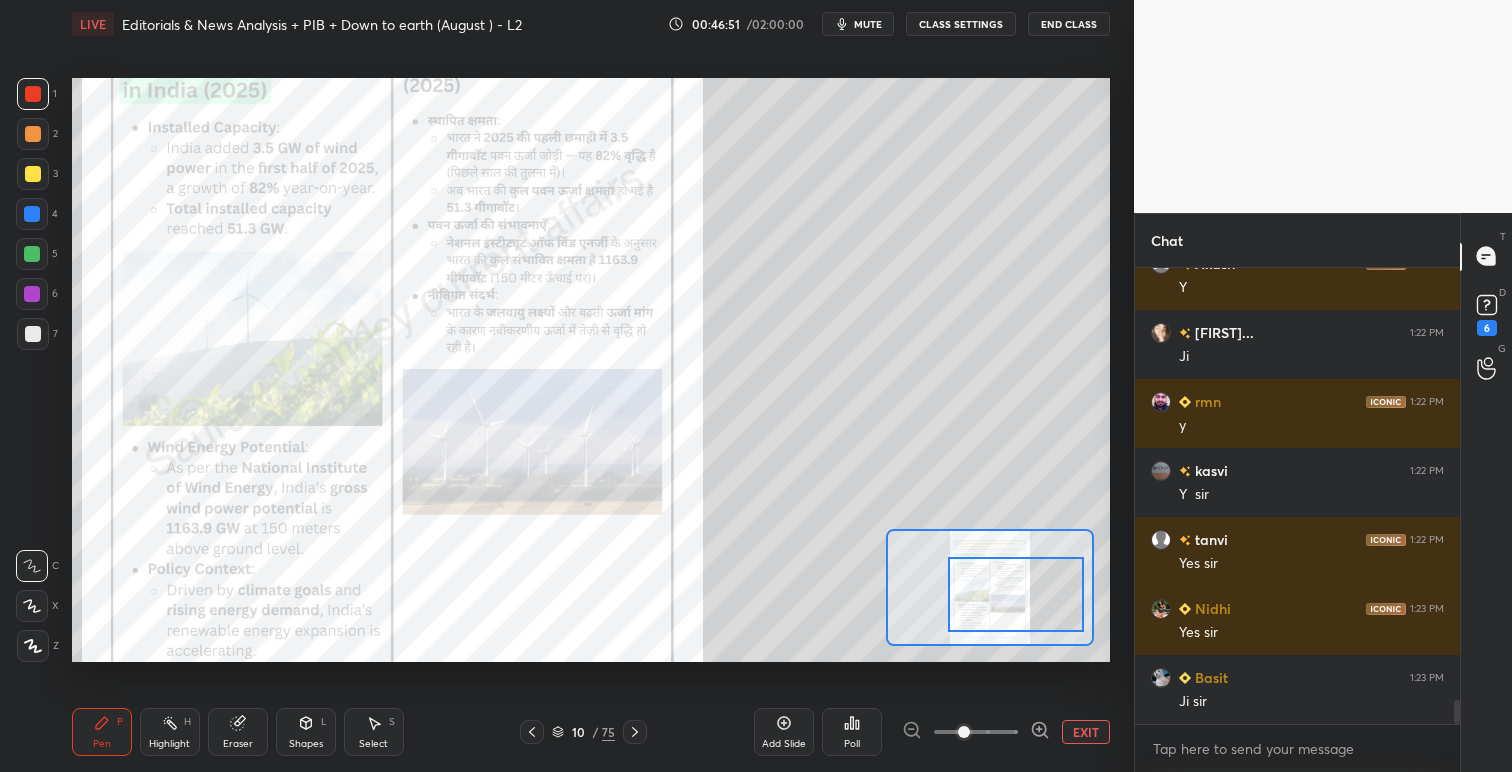 click at bounding box center [1016, 594] 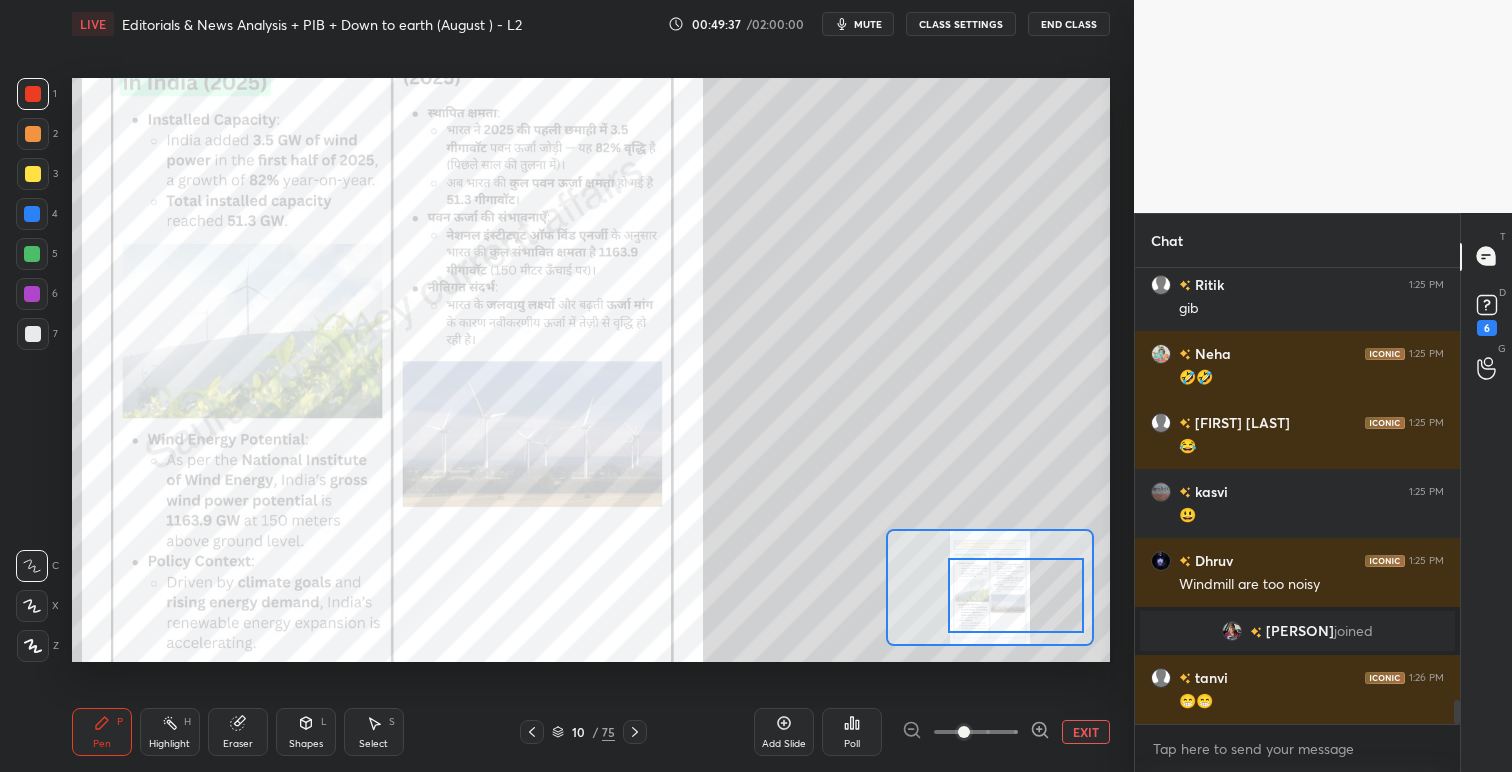 scroll, scrollTop: 8190, scrollLeft: 0, axis: vertical 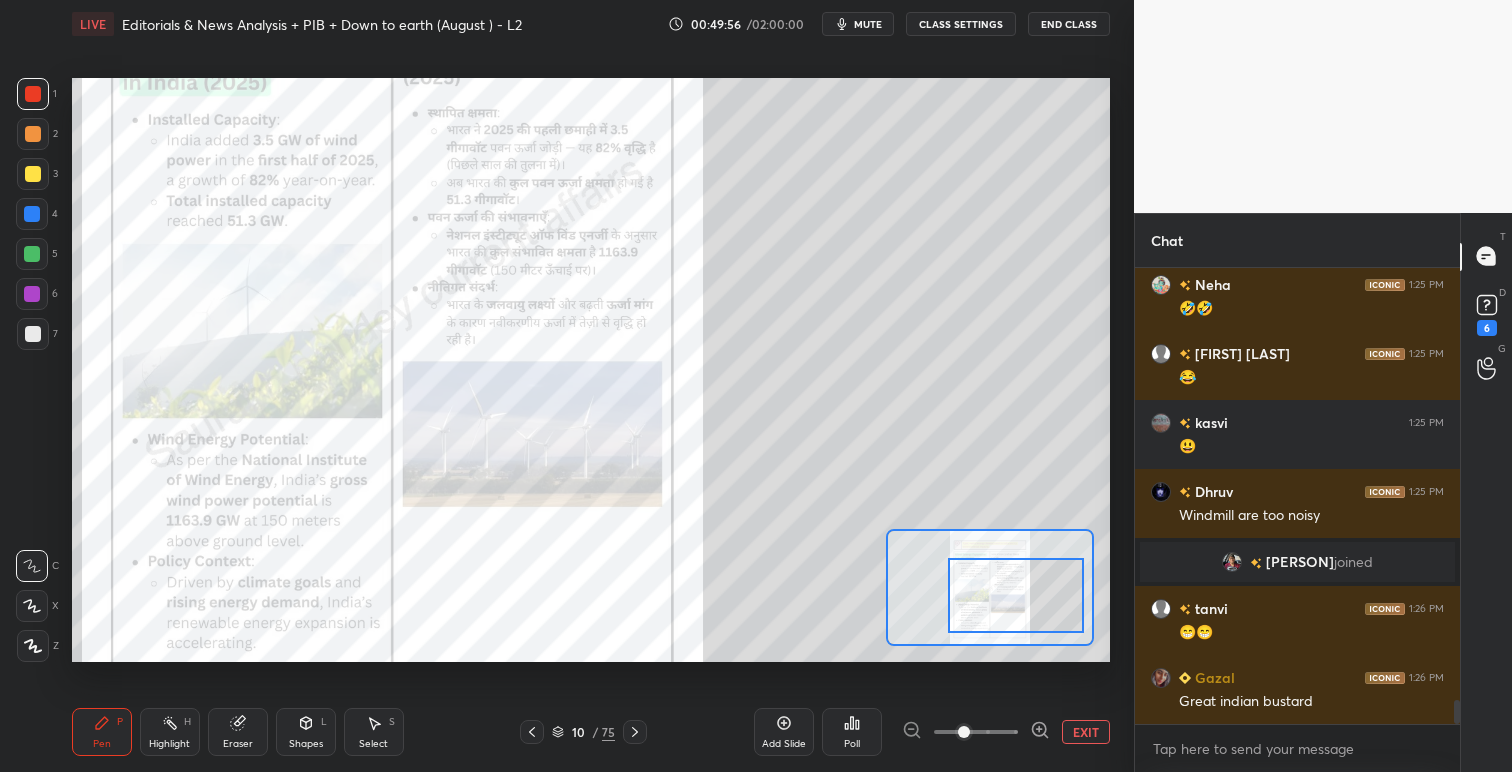 click at bounding box center (33, 174) 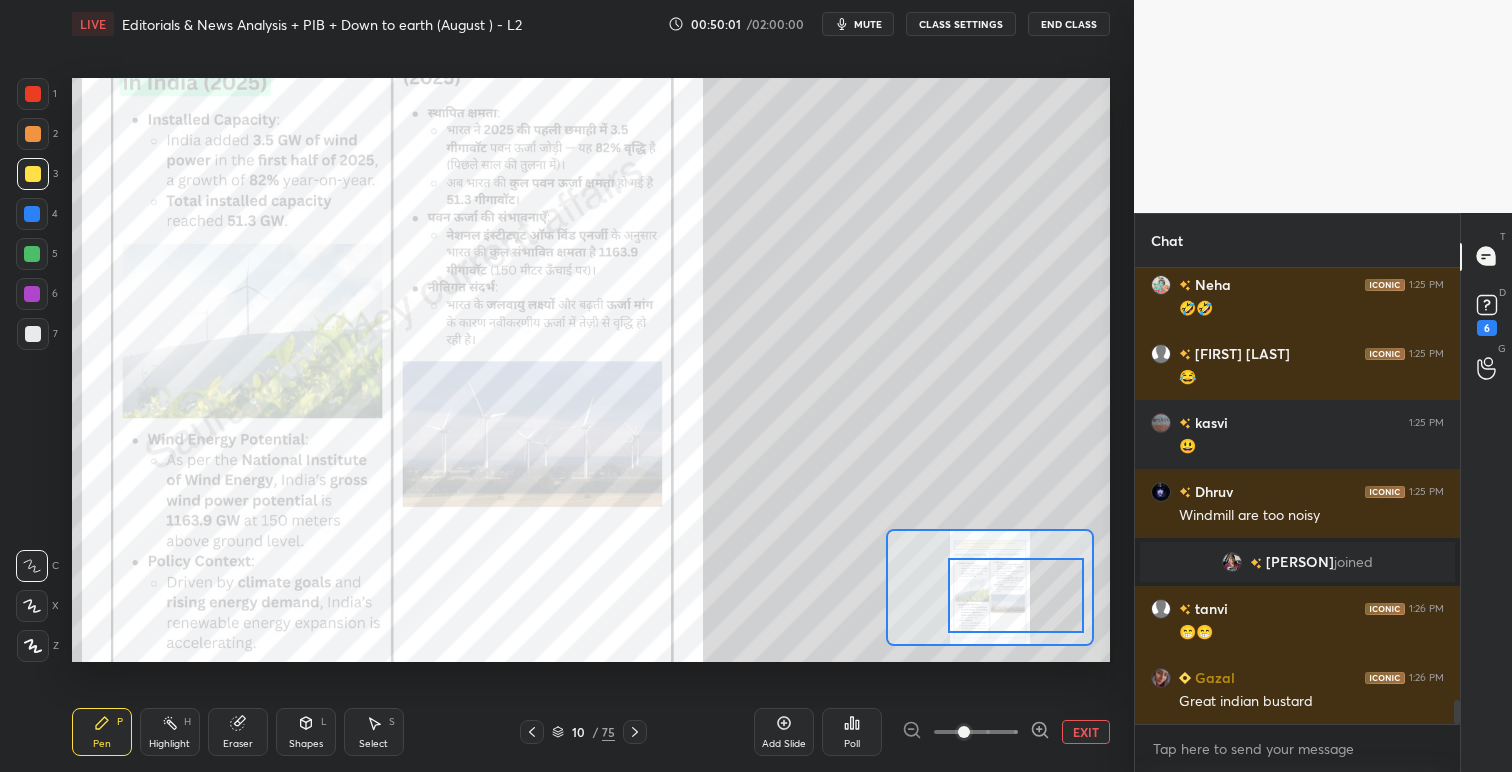 scroll, scrollTop: 8259, scrollLeft: 0, axis: vertical 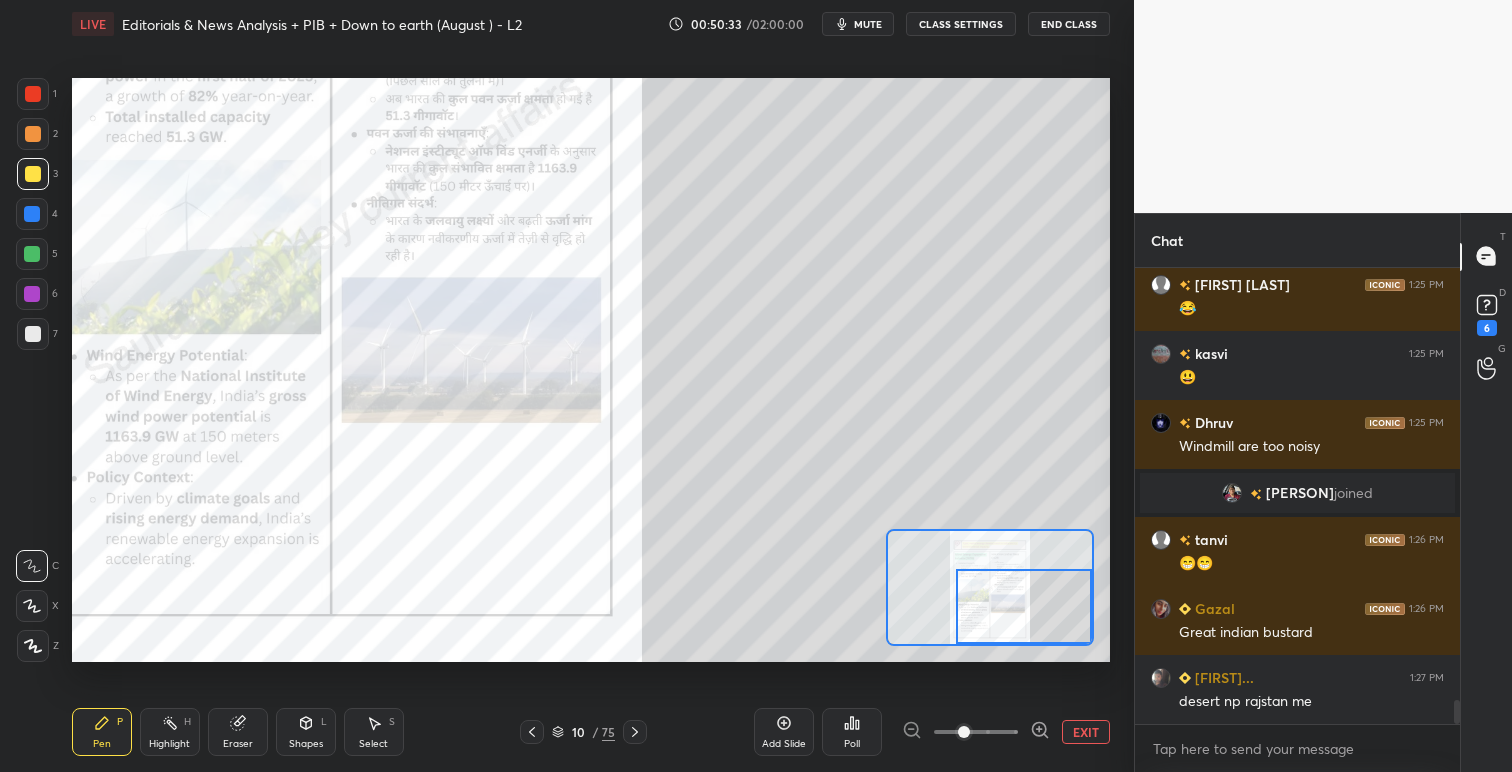 drag, startPoint x: 993, startPoint y: 594, endPoint x: 1004, endPoint y: 613, distance: 21.954498 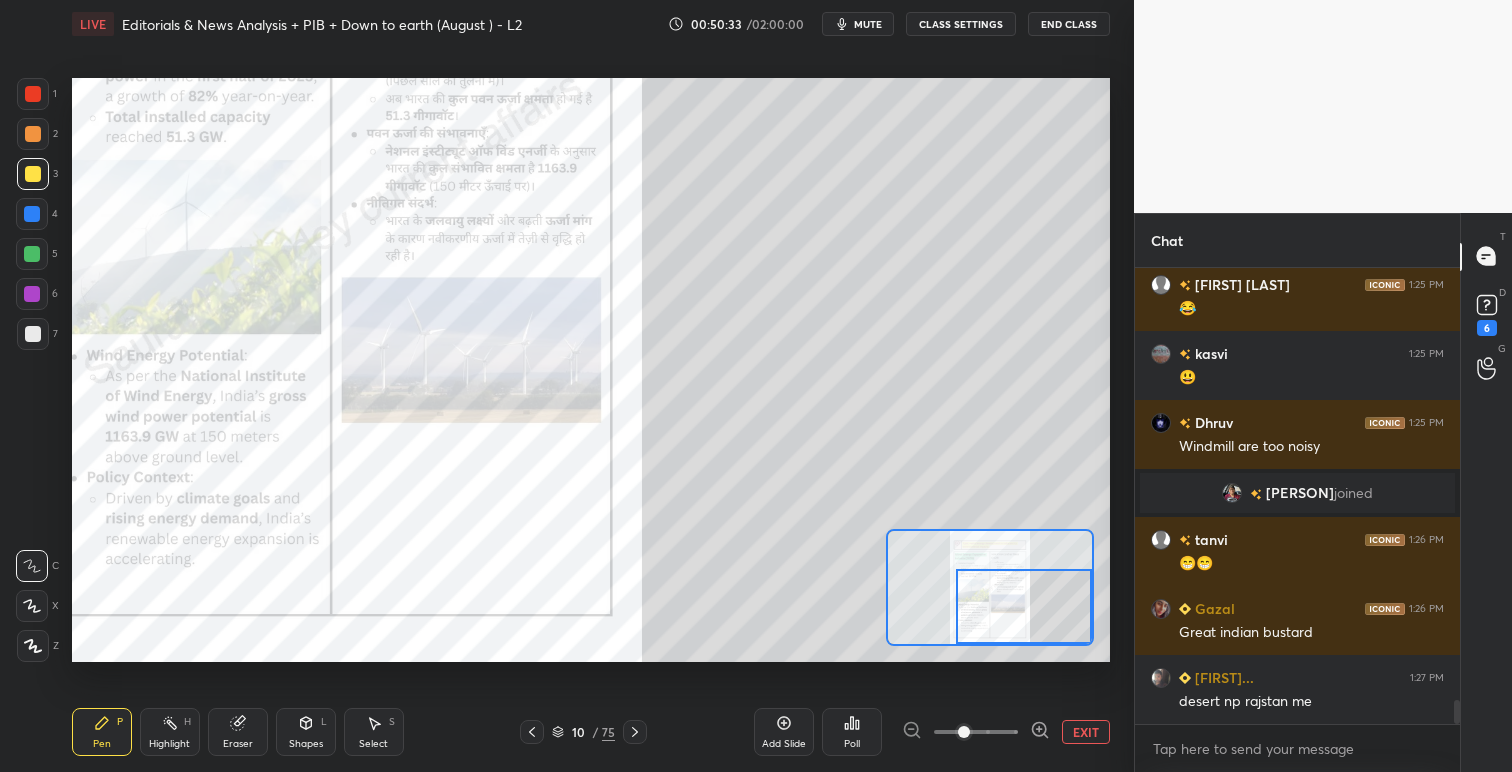 click at bounding box center [1024, 606] 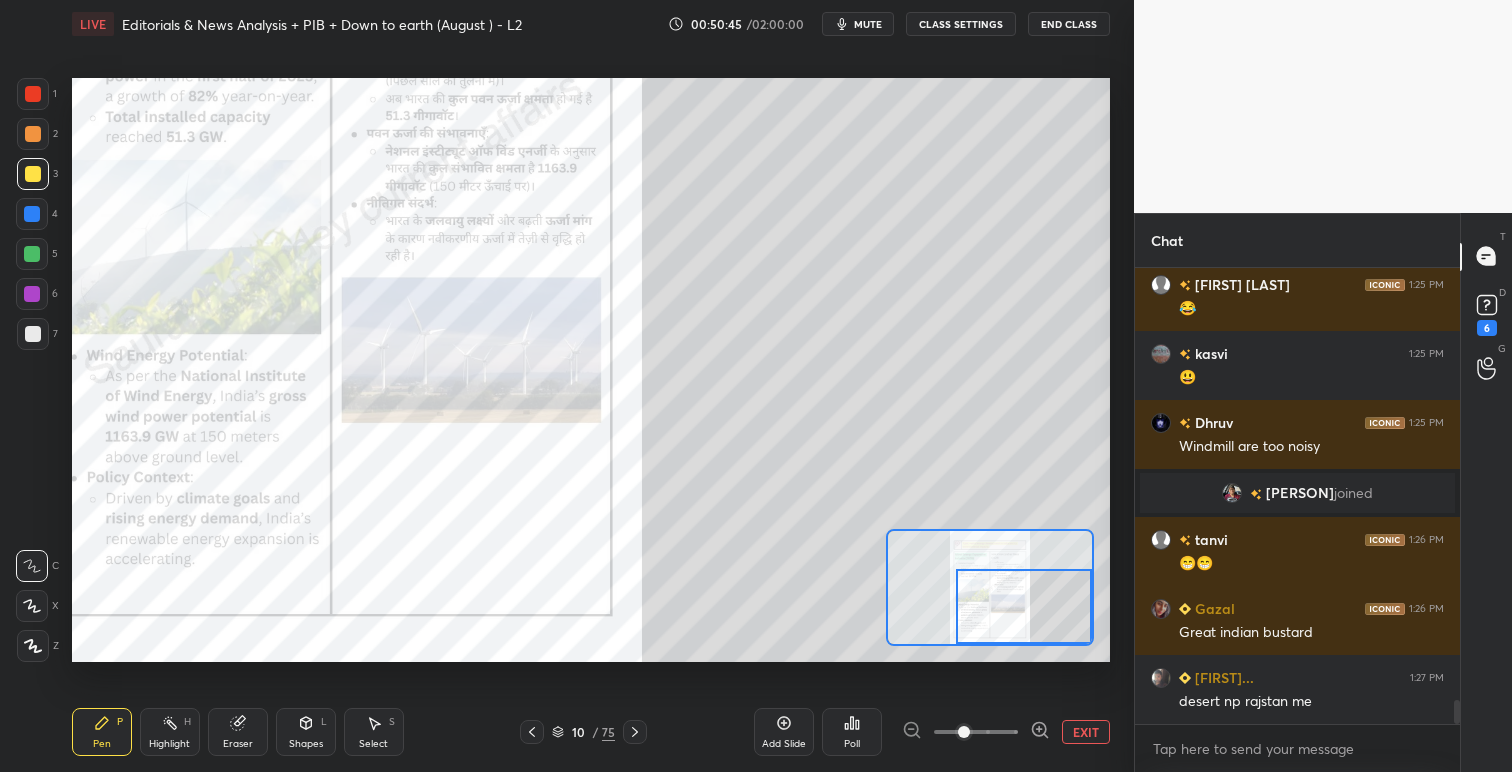 scroll, scrollTop: 8328, scrollLeft: 0, axis: vertical 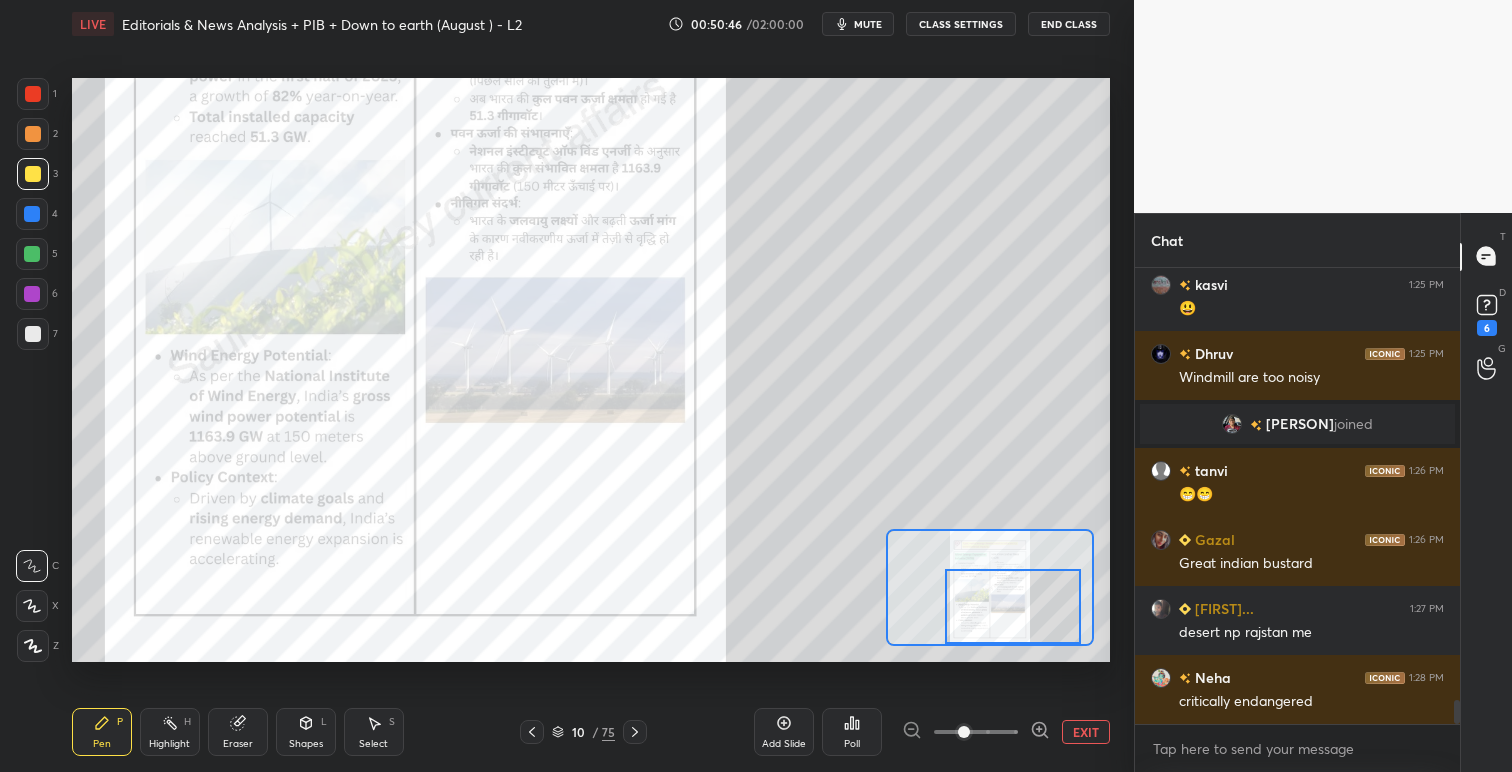 drag, startPoint x: 1021, startPoint y: 615, endPoint x: 1010, endPoint y: 624, distance: 14.21267 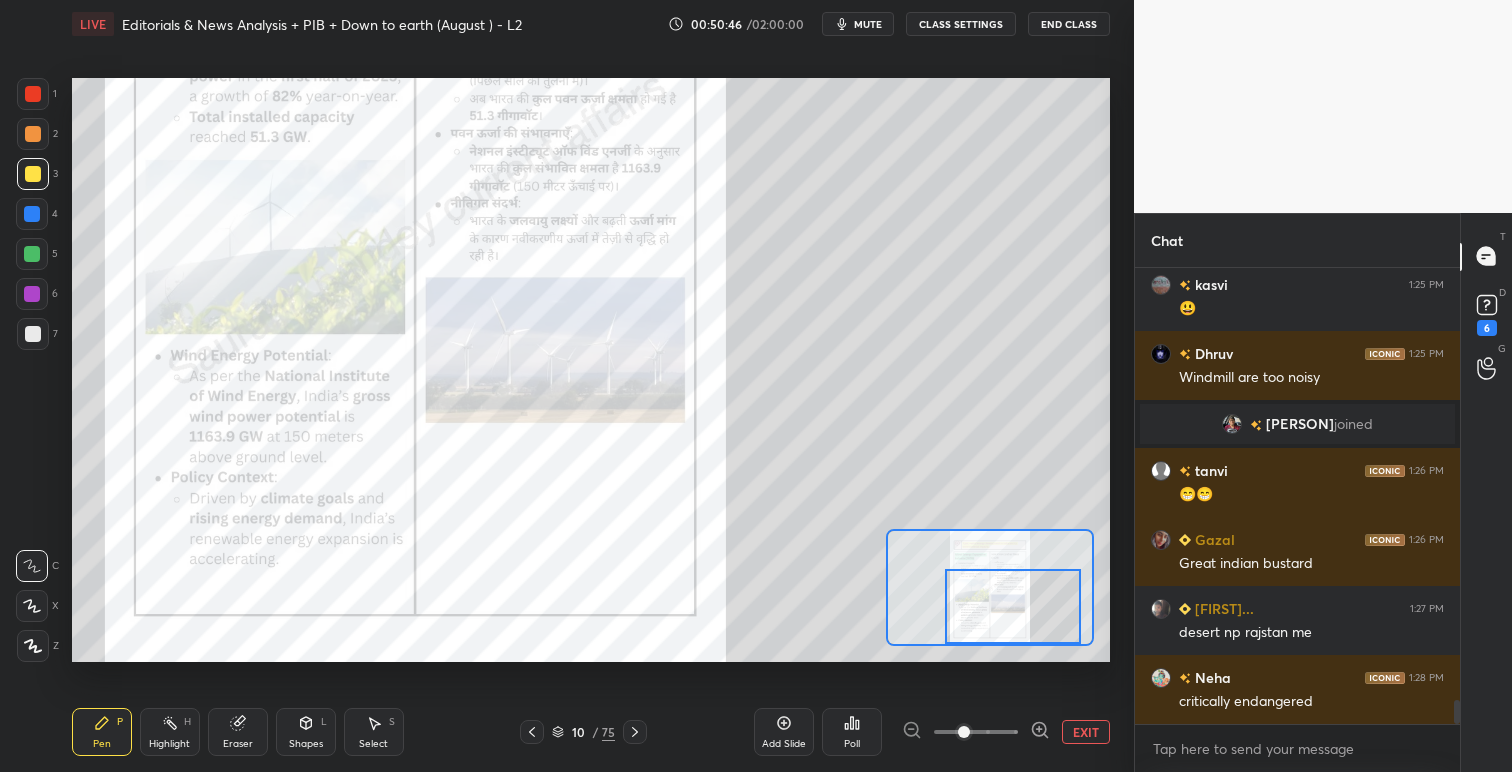 click at bounding box center (1013, 606) 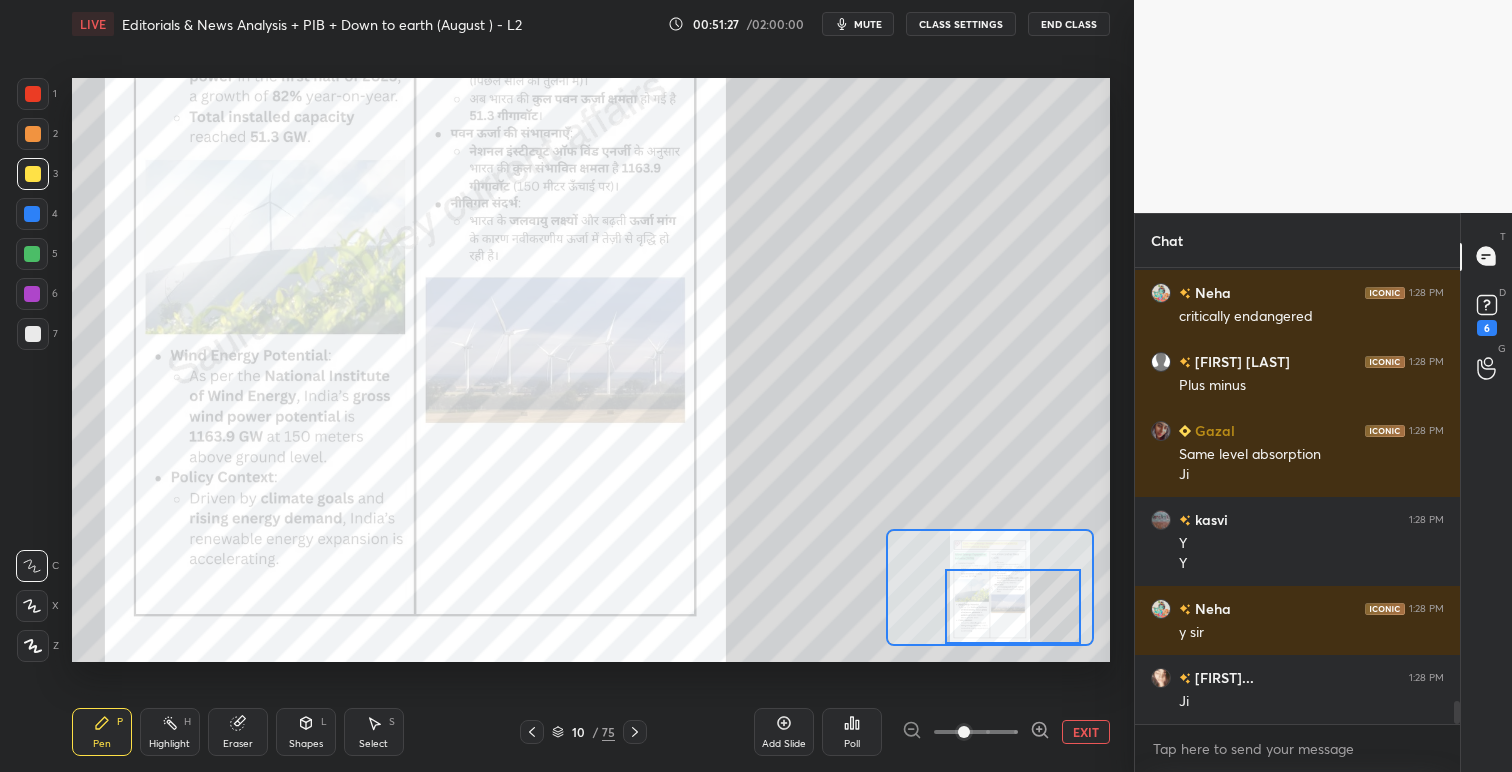 scroll, scrollTop: 8782, scrollLeft: 0, axis: vertical 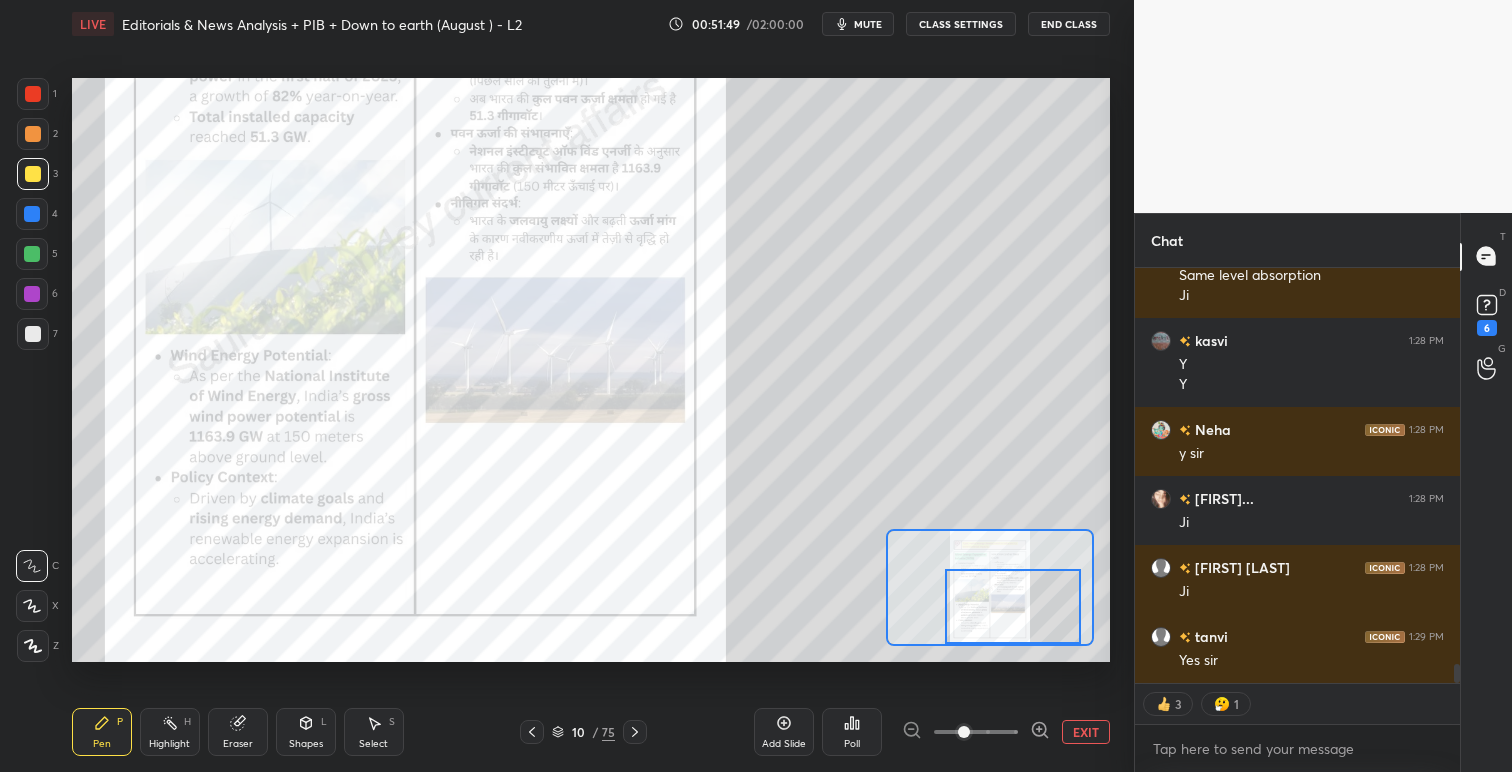 type on "x" 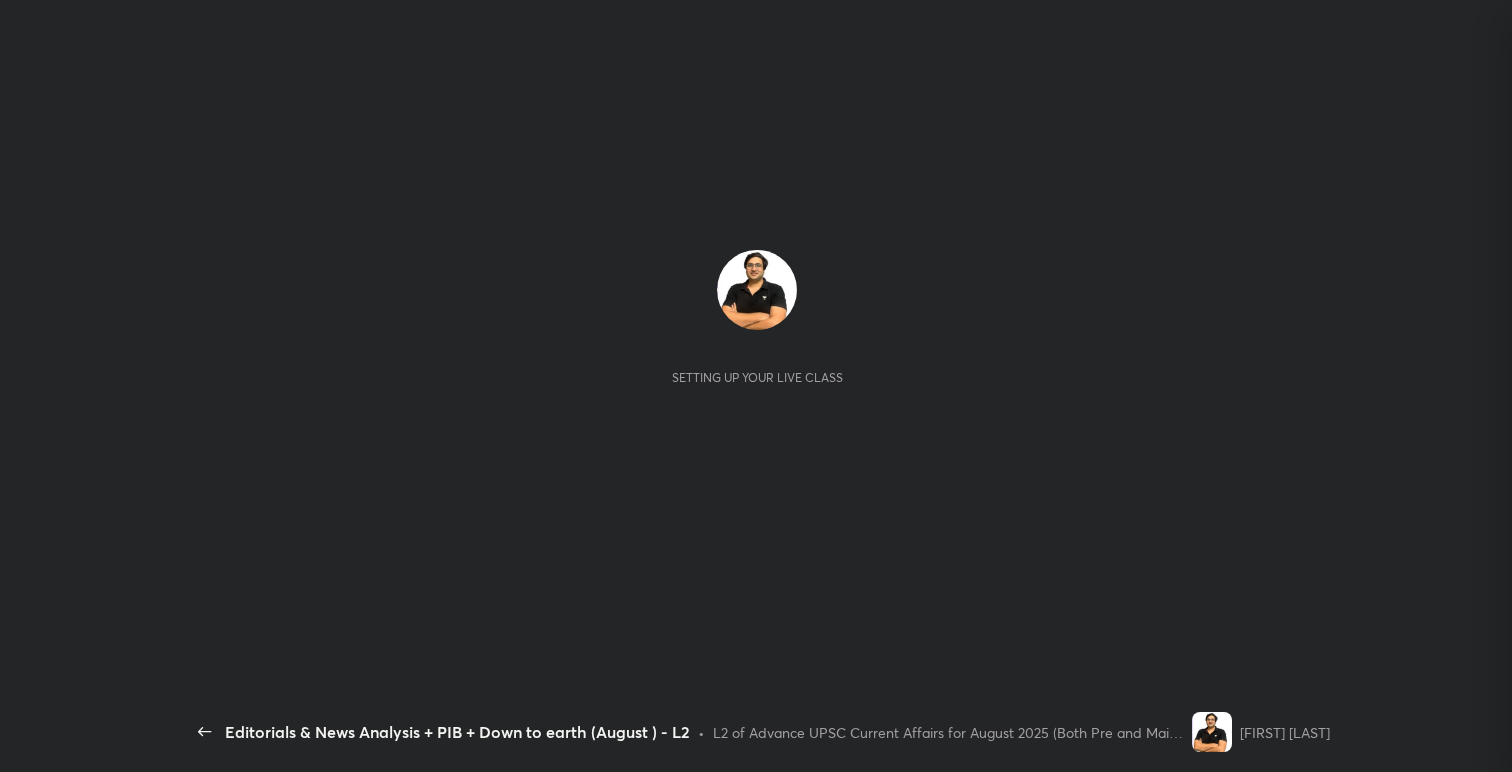 scroll, scrollTop: 0, scrollLeft: 0, axis: both 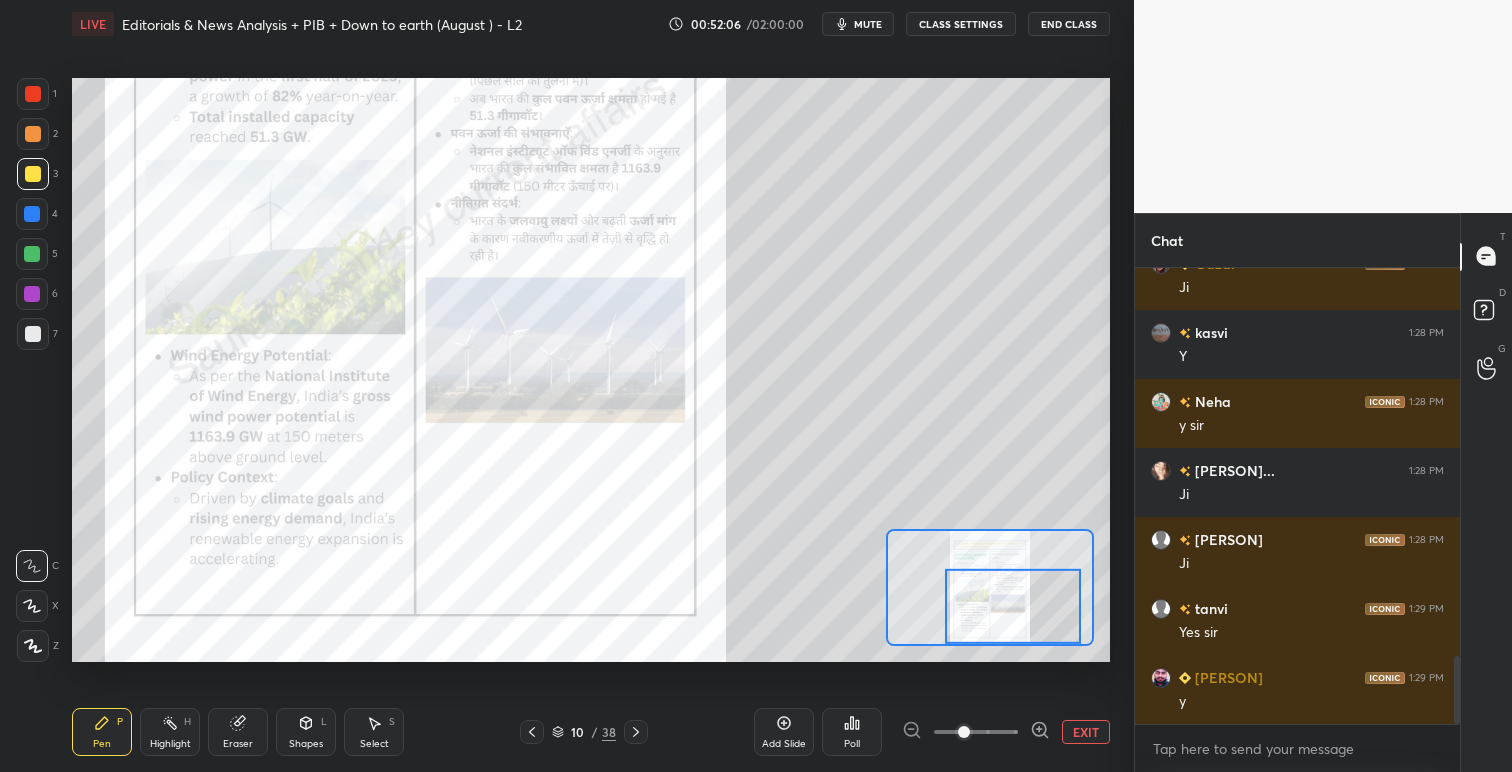 click on "mute" at bounding box center [868, 24] 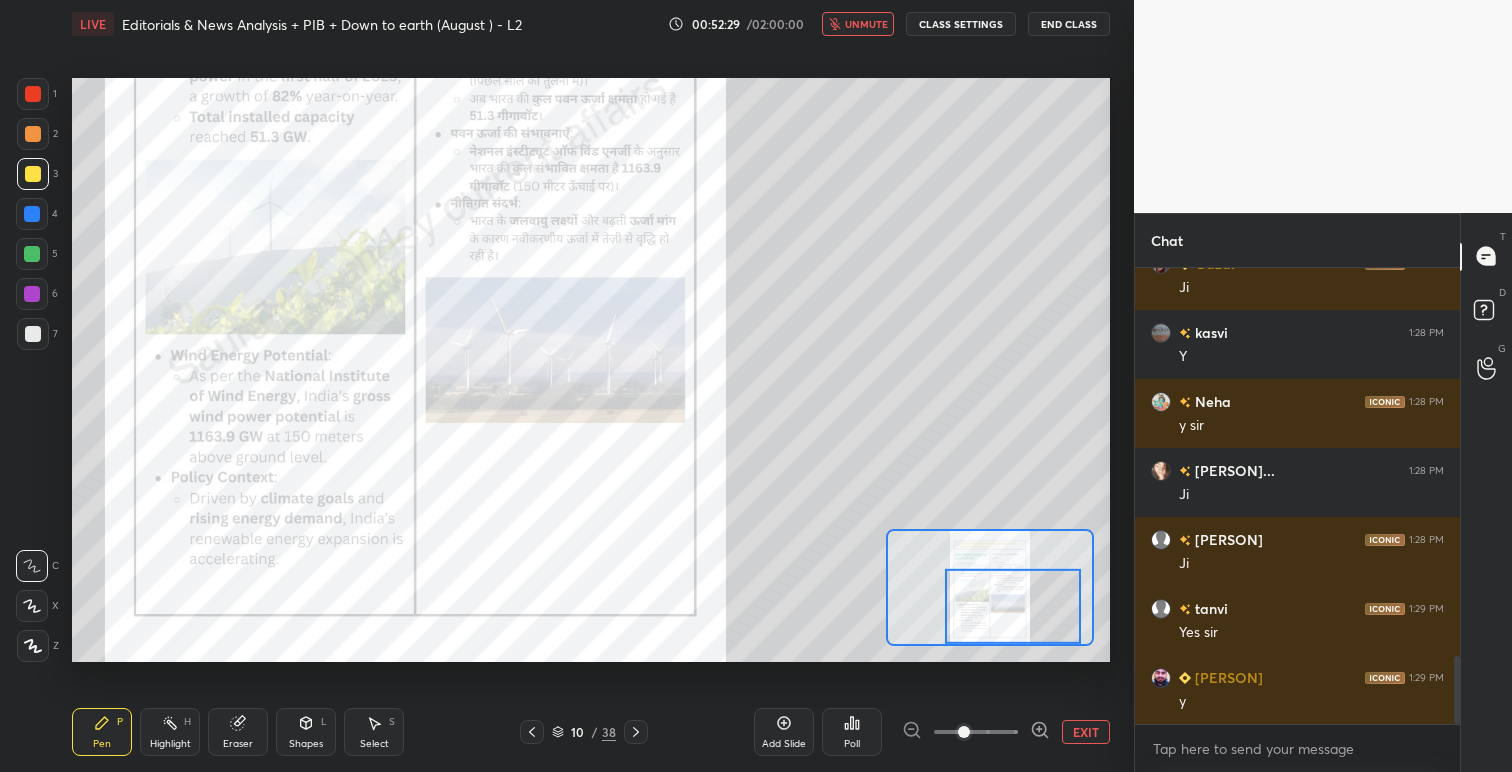 click on "CLASS SETTINGS" at bounding box center (961, 24) 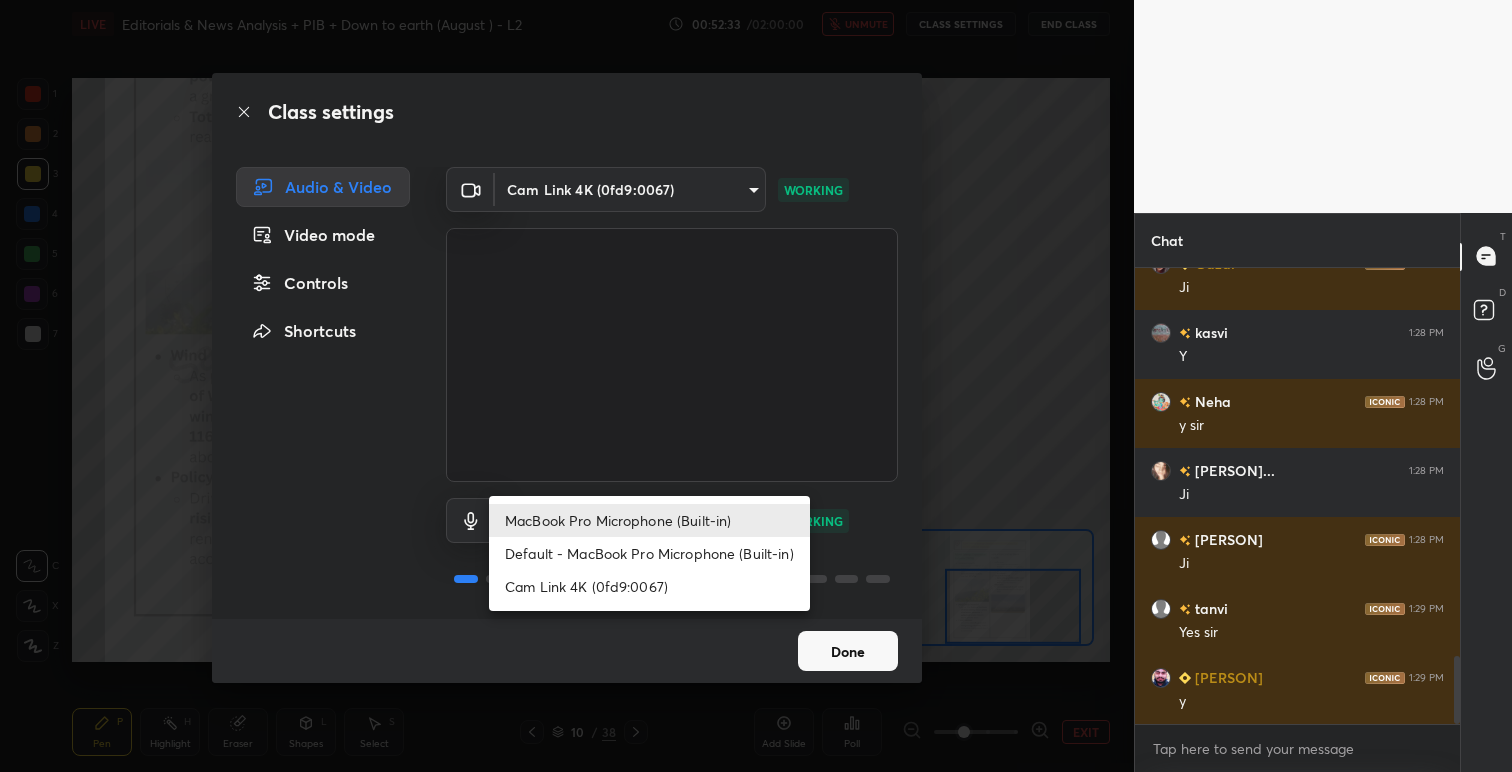 click on "1 2 3 4 5 6 7 C X Z C X Z E E Erase all   H H LIVE Editorials & News Analysis + PIB + Down to earth (August ) - L2 00:52:33 /  02:00:00 unmute CLASS SETTINGS End Class Setting up your live class Poll for   secs No correct answer Start poll Back Editorials & News Analysis + PIB + Down to earth (August ) - L2 • L2 of Advance UPSC Current Affairs for August 2025 (Both Pre and Mains) Saurabh Pandey Pen P Highlight H Eraser Shapes L Select S 10 / 38 Add Slide Poll EXIT Chat kasvi 1:28 PM Y Gazal 1:28 PM Ji kasvi 1:28 PM Y Neha 1:28 PM y sir Mubasshiri... 1:28 PM Ji Hriday Raj 1:28 PM Ji tanvi 1:29 PM Yes sir rmn 1:29 PM y JUMP TO LATEST Enable hand raising Enable raise hand to speak to learners. Once enabled, chat will be turned off temporarily. Enable x   Azulfa Asked a doubt 1 Please help me with this doubt Pick this doubt Azulfa Asked a doubt 1 Please help me with this doubt Pick this doubt Neha Asked a doubt 1 Please help me with this doubt Pick this doubt Azulfa Asked a doubt 1 Pick this doubt Neha 1 Neha 1" at bounding box center [756, 386] 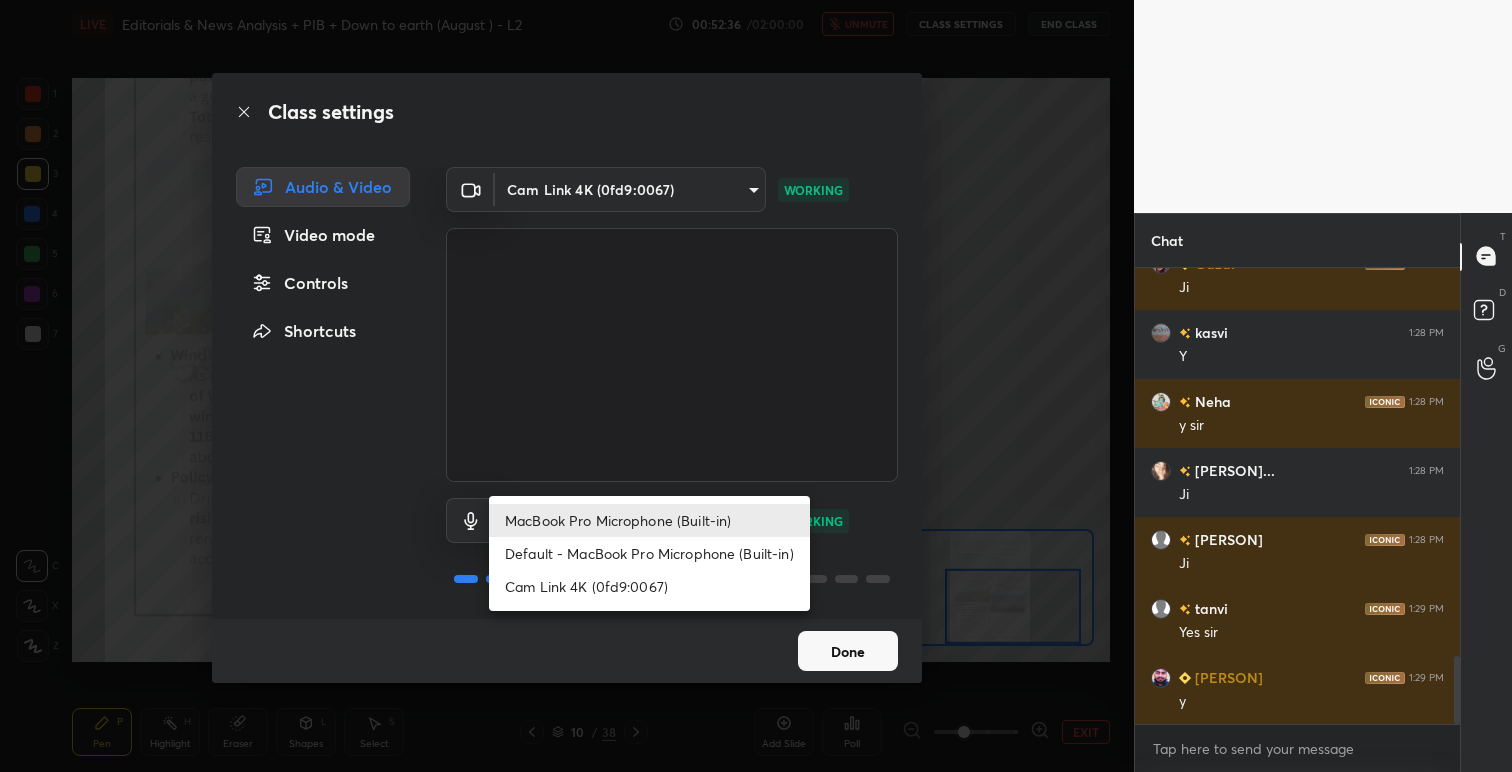 click at bounding box center (756, 386) 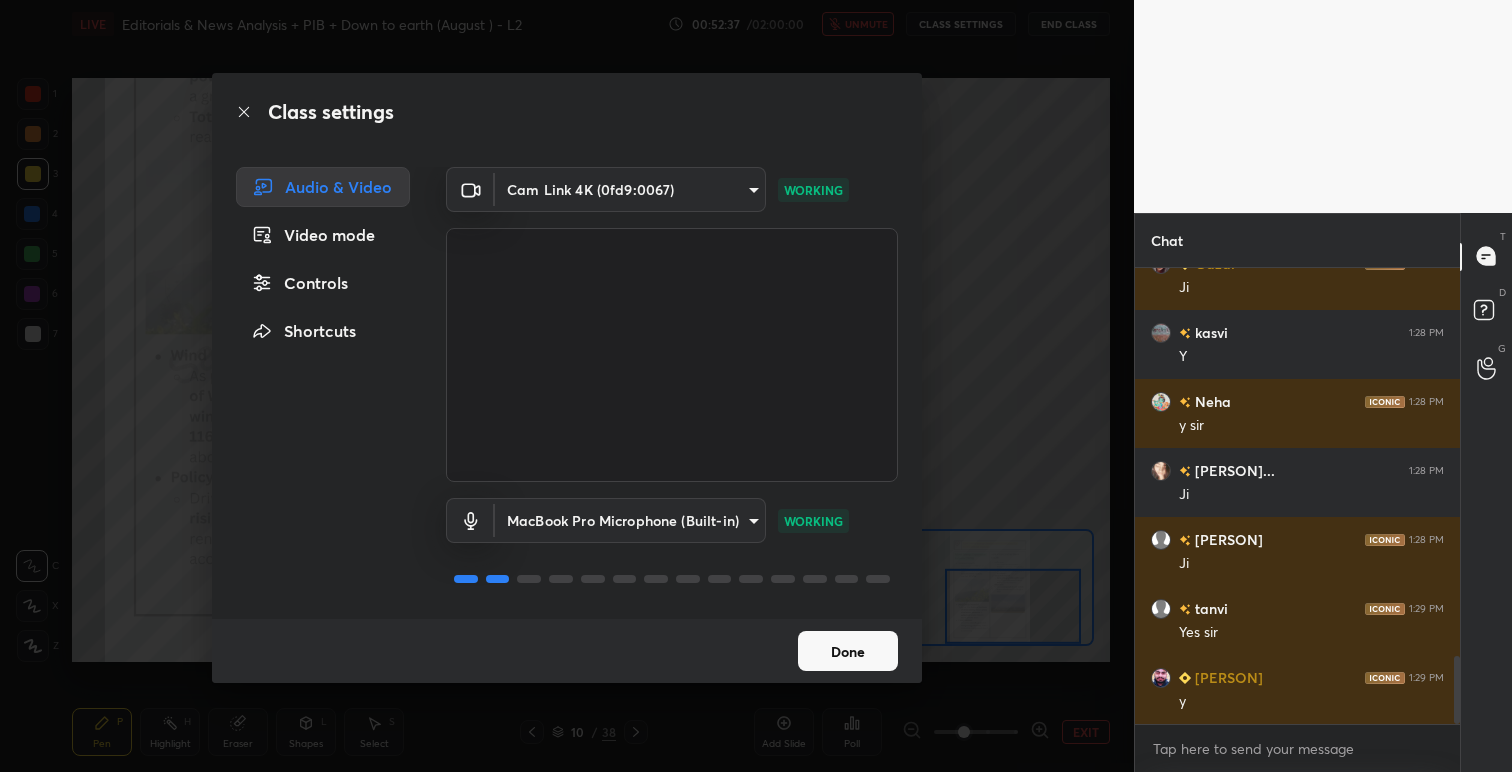 click on "1 2 3 4 5 6 7 C X Z C X Z E E Erase all   H H LIVE Editorials & News Analysis + PIB + Down to earth (August ) - L2 00:52:37 /  02:00:00 unmute CLASS SETTINGS End Class Setting up your live class Poll for   secs No correct answer Start poll Back Editorials & News Analysis + PIB + Down to earth (August ) - L2 • L2 of Advance UPSC Current Affairs for August 2025 (Both Pre and Mains) Saurabh Pandey Pen P Highlight H Eraser Shapes L Select S 10 / 38 Add Slide Poll EXIT Chat kasvi 1:28 PM Y Gazal 1:28 PM Ji kasvi 1:28 PM Y Neha 1:28 PM y sir Mubasshiri... 1:28 PM Ji Hriday Raj 1:28 PM Ji tanvi 1:29 PM Yes sir rmn 1:29 PM y JUMP TO LATEST Enable hand raising Enable raise hand to speak to learners. Once enabled, chat will be turned off temporarily. Enable x   Azulfa Asked a doubt 1 Please help me with this doubt Pick this doubt Azulfa Asked a doubt 1 Please help me with this doubt Pick this doubt Neha Asked a doubt 1 Please help me with this doubt Pick this doubt Azulfa Asked a doubt 1 Pick this doubt Neha 1 Neha 1" at bounding box center (756, 386) 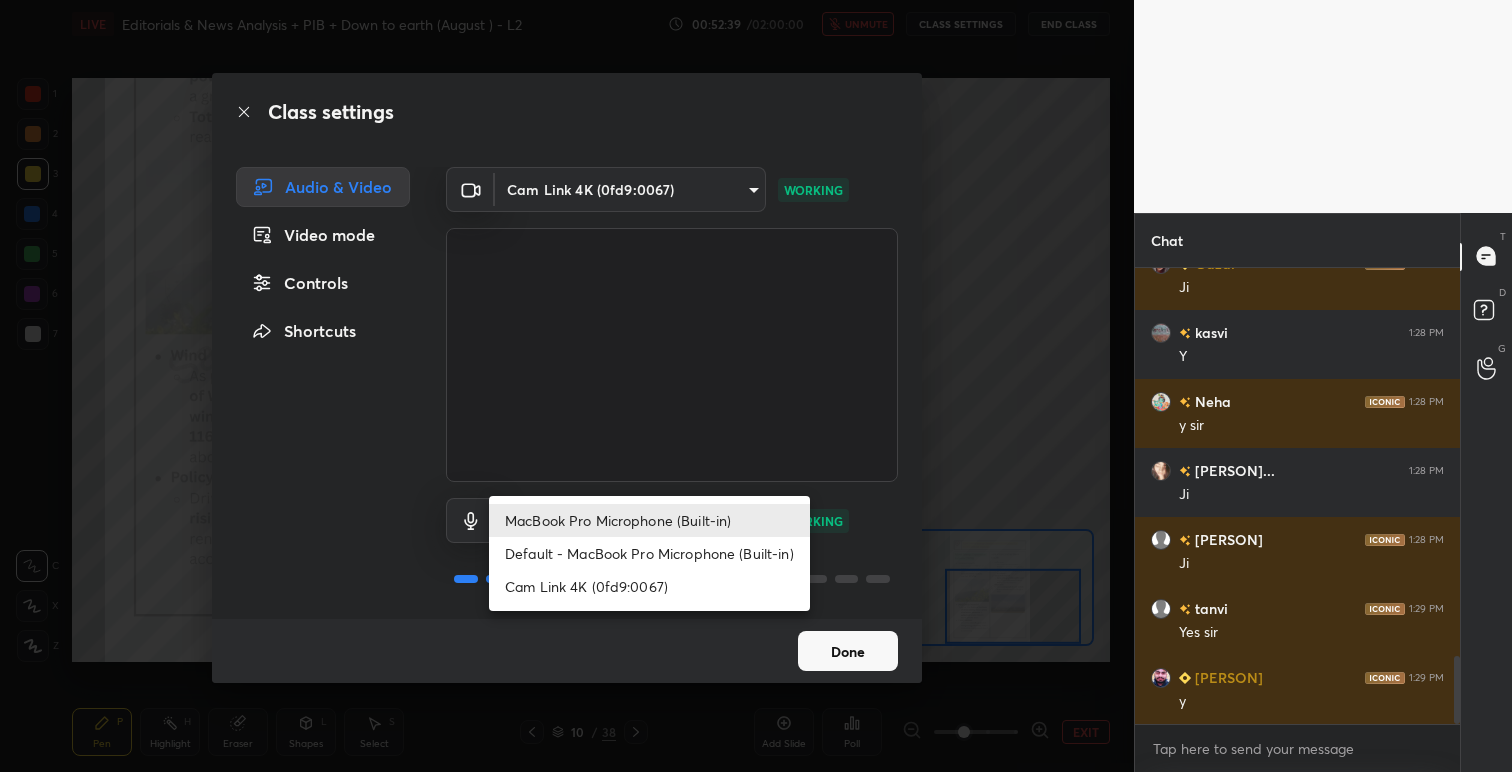 click at bounding box center [756, 386] 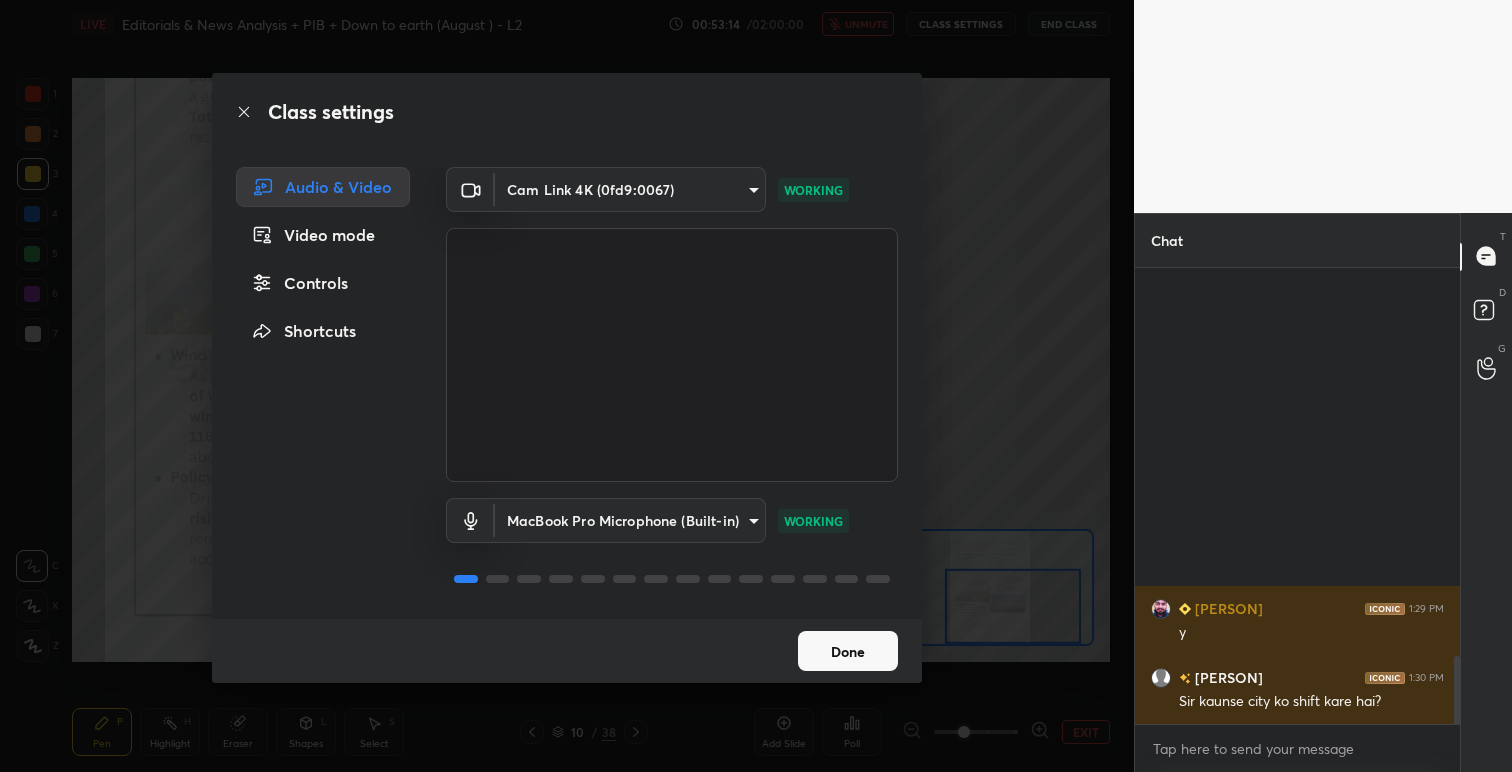 scroll, scrollTop: 2353, scrollLeft: 0, axis: vertical 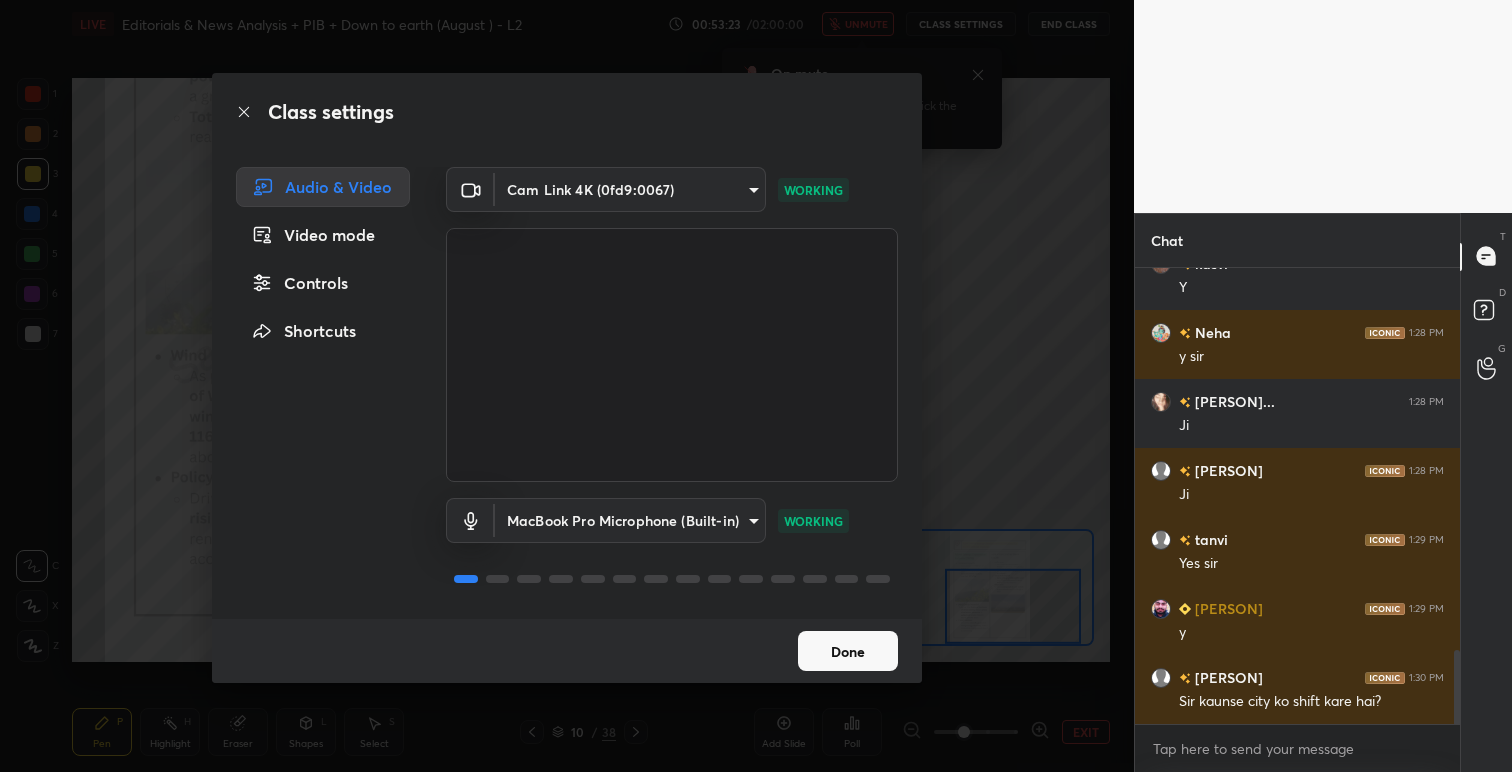 click on "Done" at bounding box center (848, 651) 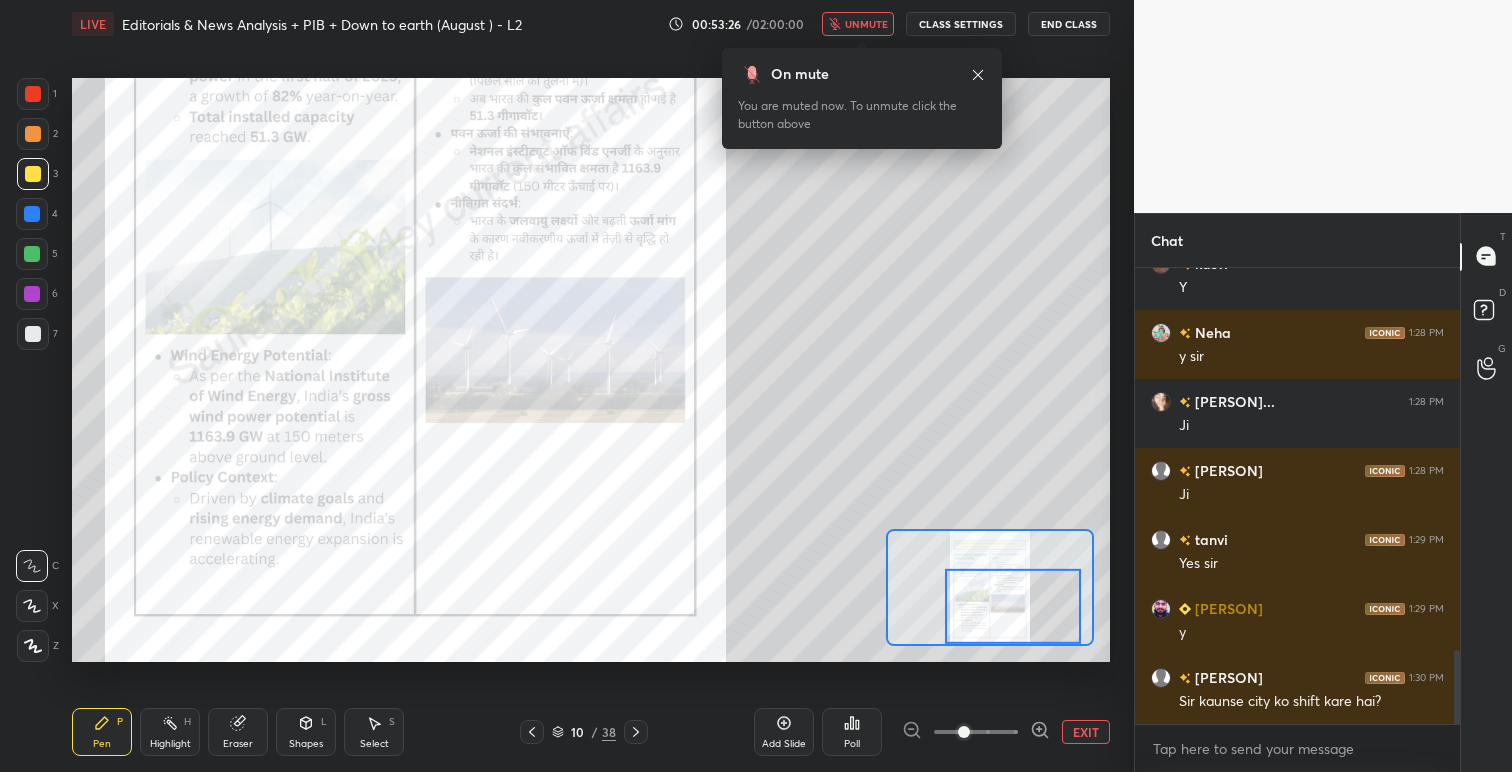 click on "unmute" at bounding box center (866, 24) 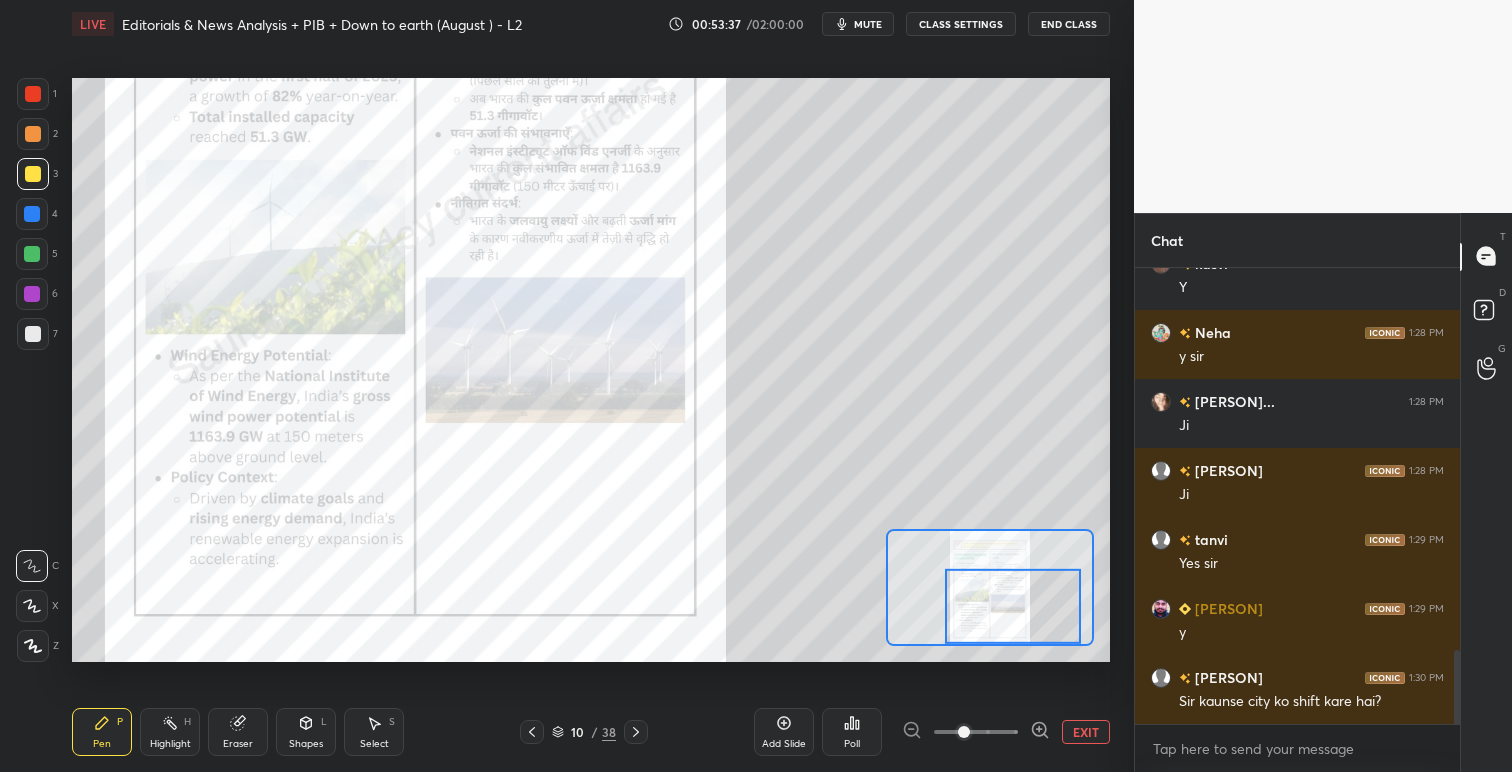 click on "CLASS SETTINGS" at bounding box center [961, 24] 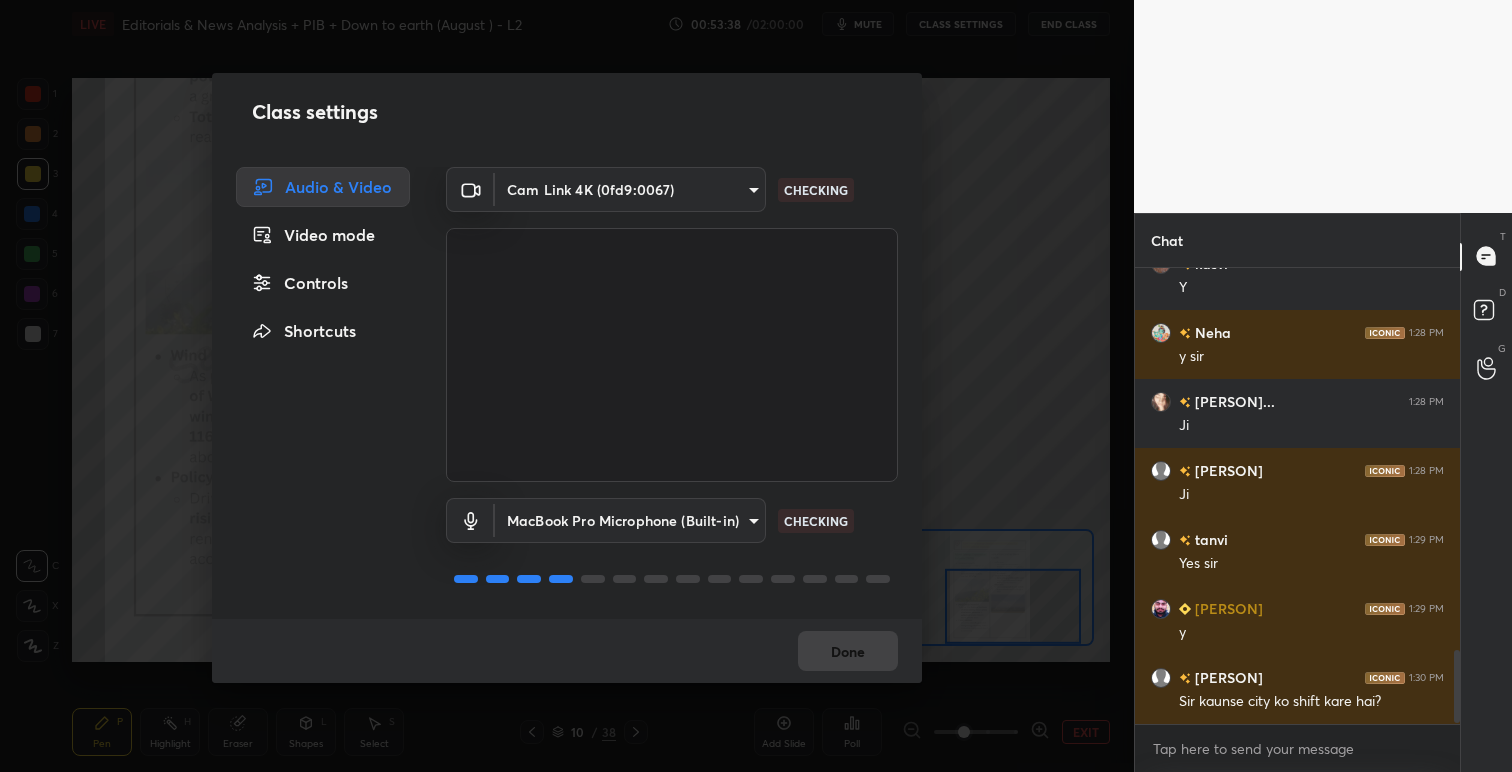 scroll, scrollTop: 2422, scrollLeft: 0, axis: vertical 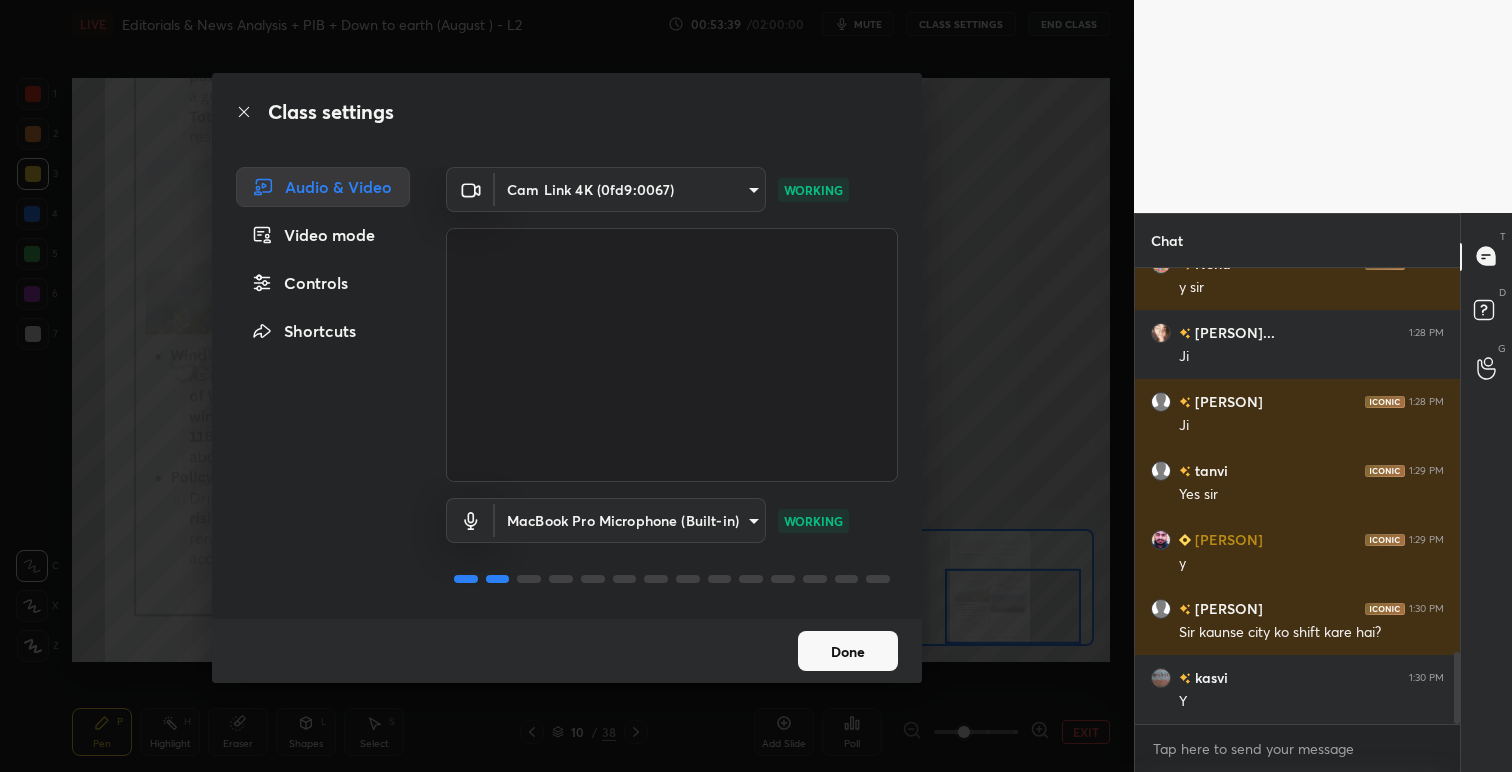 click on "1 2 3 4 5 6 7 C X Z C X Z E E Erase all   H H LIVE Editorials & News Analysis + PIB + Down to earth (August ) - L2 00:53:39 /  02:00:00 mute CLASS SETTINGS End Class Setting up your live class Poll for   secs No correct answer Start poll Back Editorials & News Analysis + PIB + Down to earth (August ) - L2 • L2 of Advance UPSC Current Affairs for August 2025 (Both Pre and Mains) Saurabh Pandey Pen P Highlight H Eraser Shapes L Select S 10 / 38 Add Slide Poll EXIT Chat kasvi 1:28 PM Y Neha 1:28 PM y sir Mubasshiri... 1:28 PM Ji Hriday Raj 1:28 PM Ji tanvi 1:29 PM Yes sir rmn 1:29 PM y Hriday Raj 1:30 PM Sir kaunse city ko shift kare hai? kasvi 1:30 PM Y JUMP TO LATEST Enable hand raising Enable raise hand to speak to learners. Once enabled, chat will be turned off temporarily. Enable x   Azulfa Asked a doubt 1 Please help me with this doubt Pick this doubt Azulfa Asked a doubt 1 Please help me with this doubt Pick this doubt Neha Asked a doubt 1 Please help me with this doubt Pick this doubt Azulfa 1 Neha 1 1" at bounding box center (756, 386) 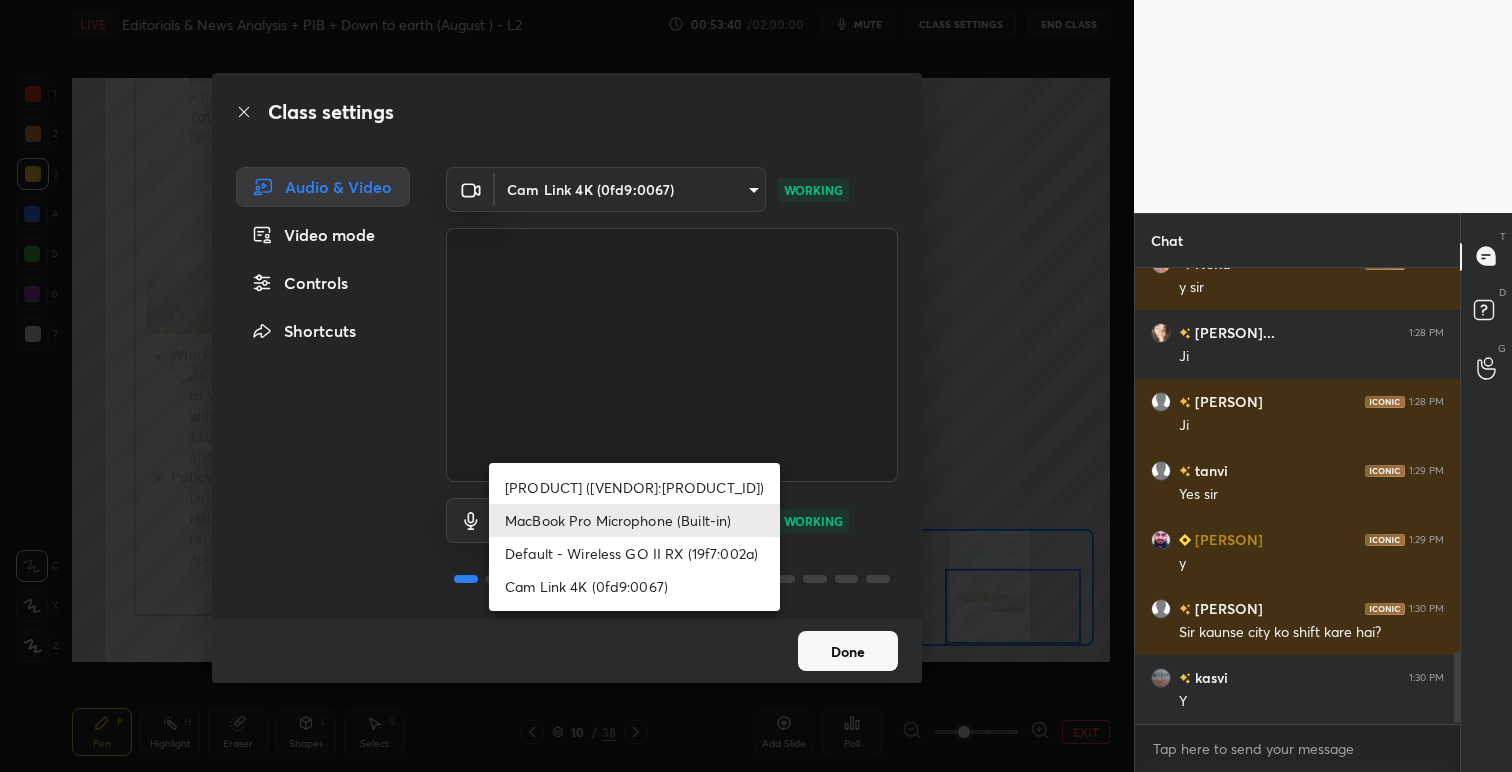 scroll, scrollTop: 2491, scrollLeft: 0, axis: vertical 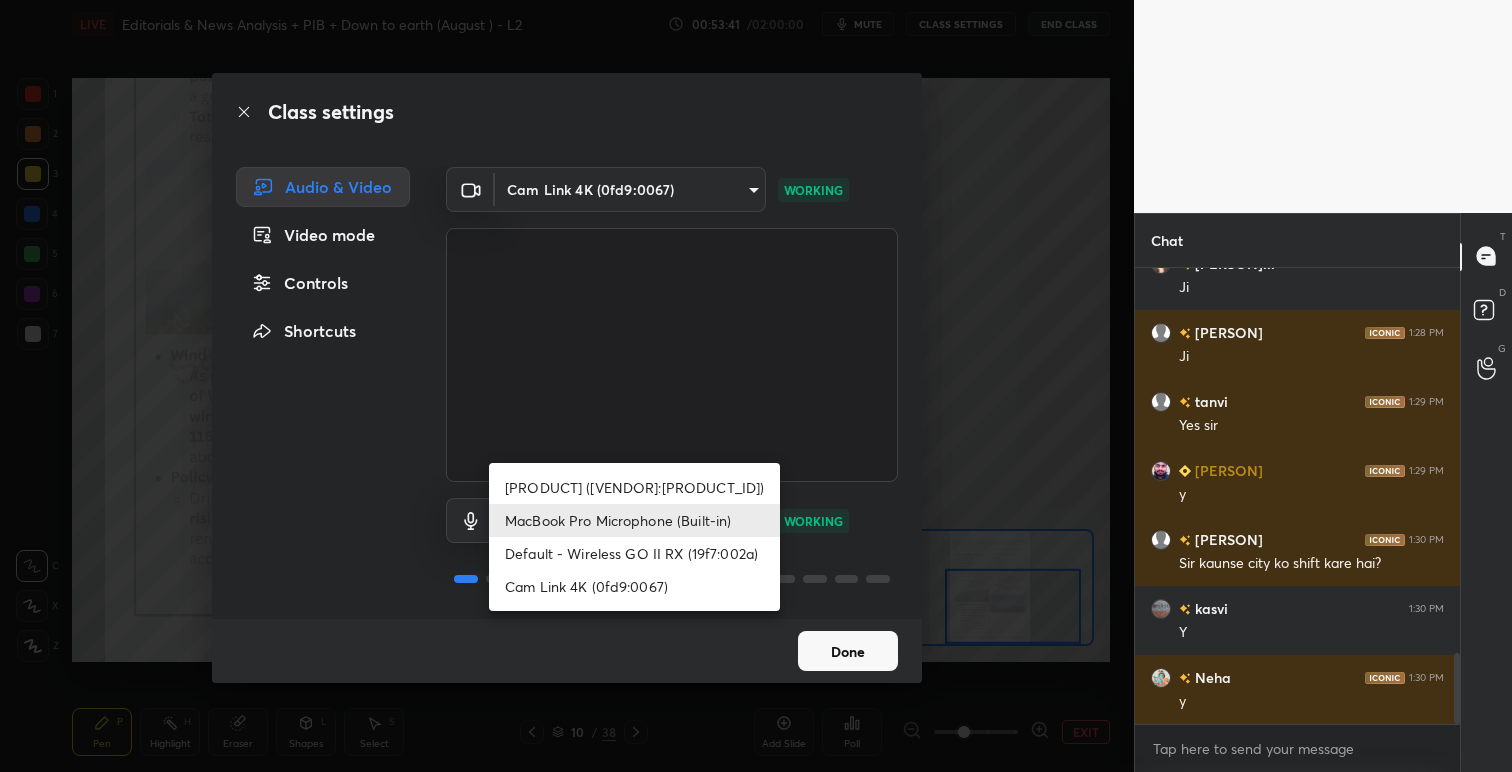 click on "Wireless GO II RX (19f7:002a)" at bounding box center [634, 487] 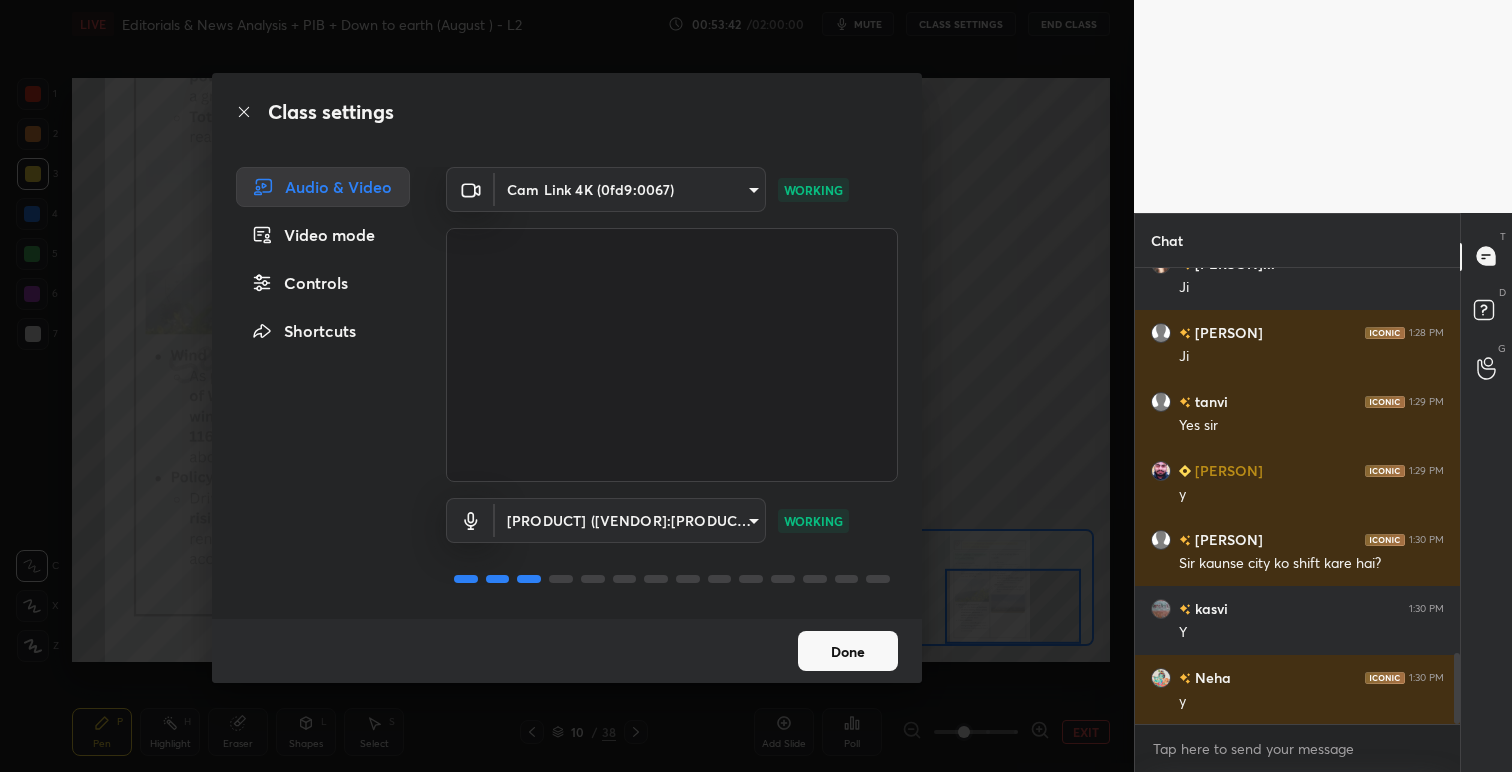 click on "Done" at bounding box center [848, 651] 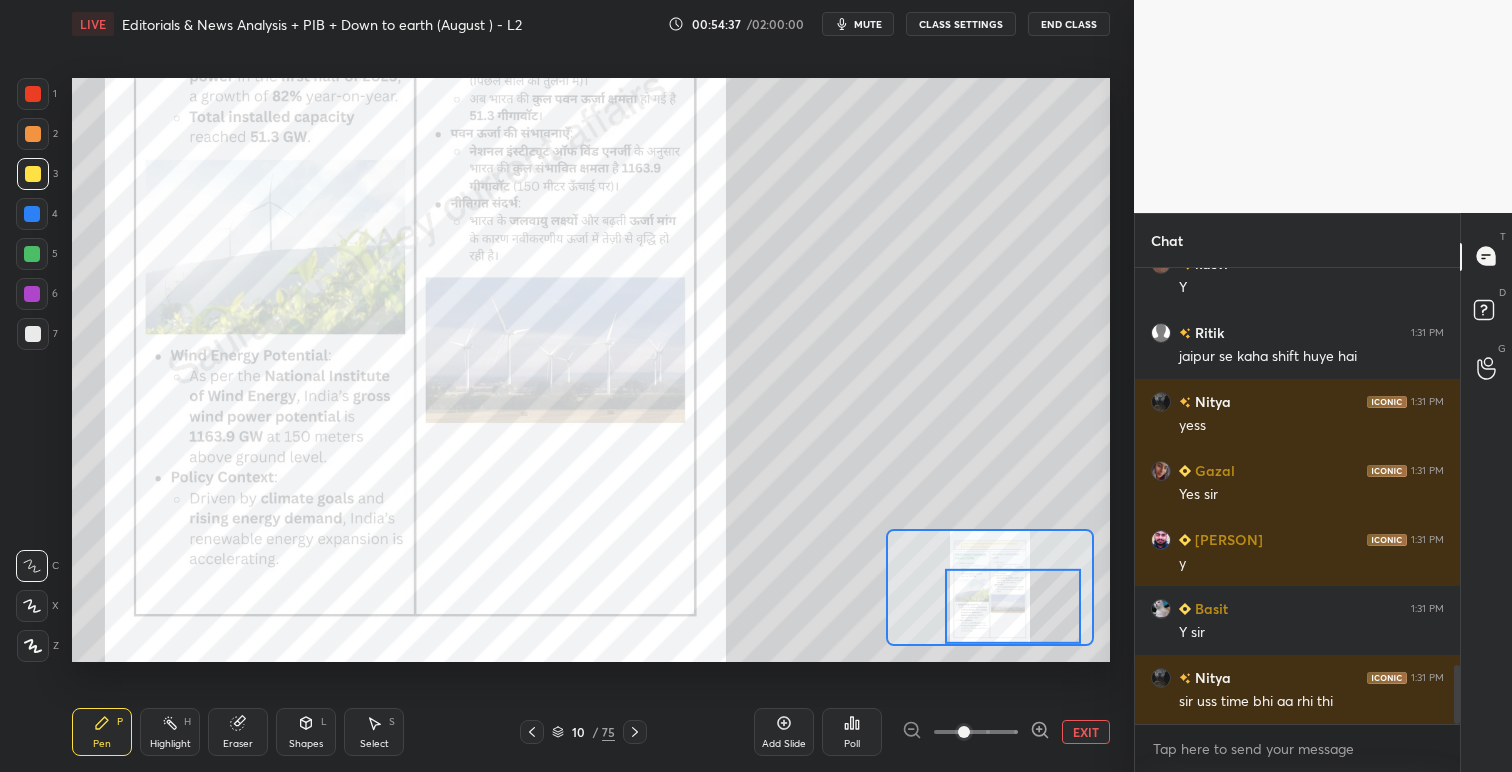 scroll, scrollTop: 3063, scrollLeft: 0, axis: vertical 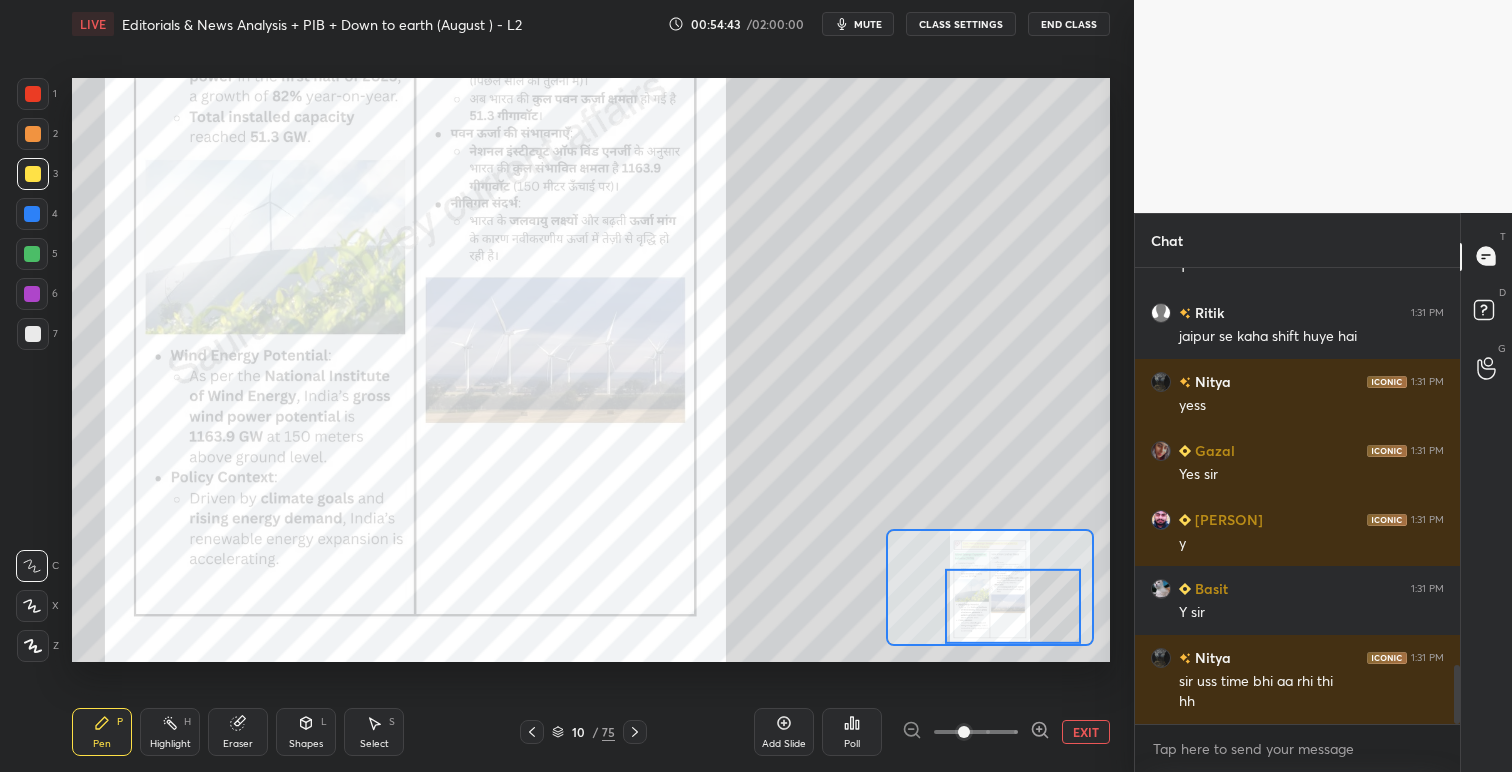 click on "EXIT" at bounding box center (1086, 732) 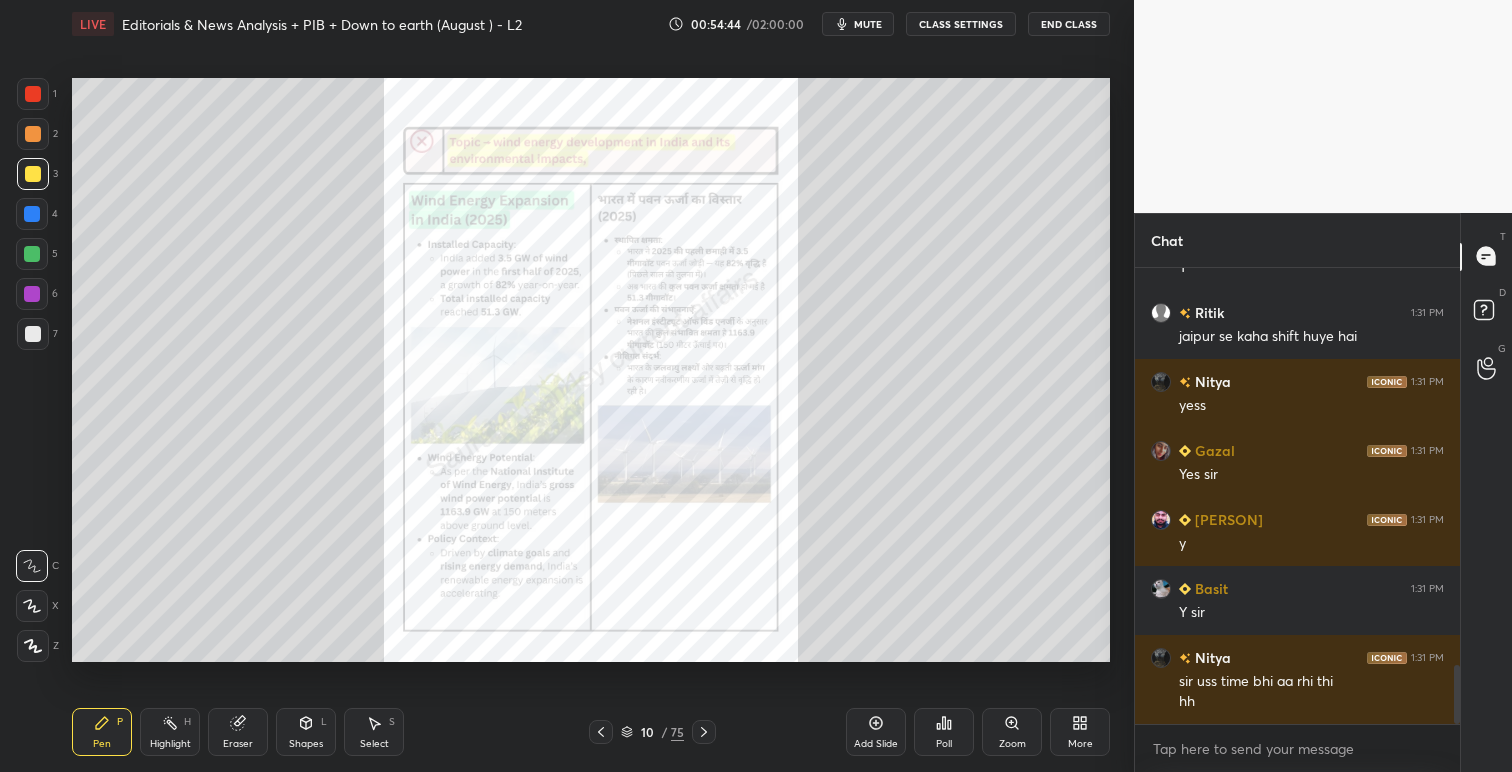 click 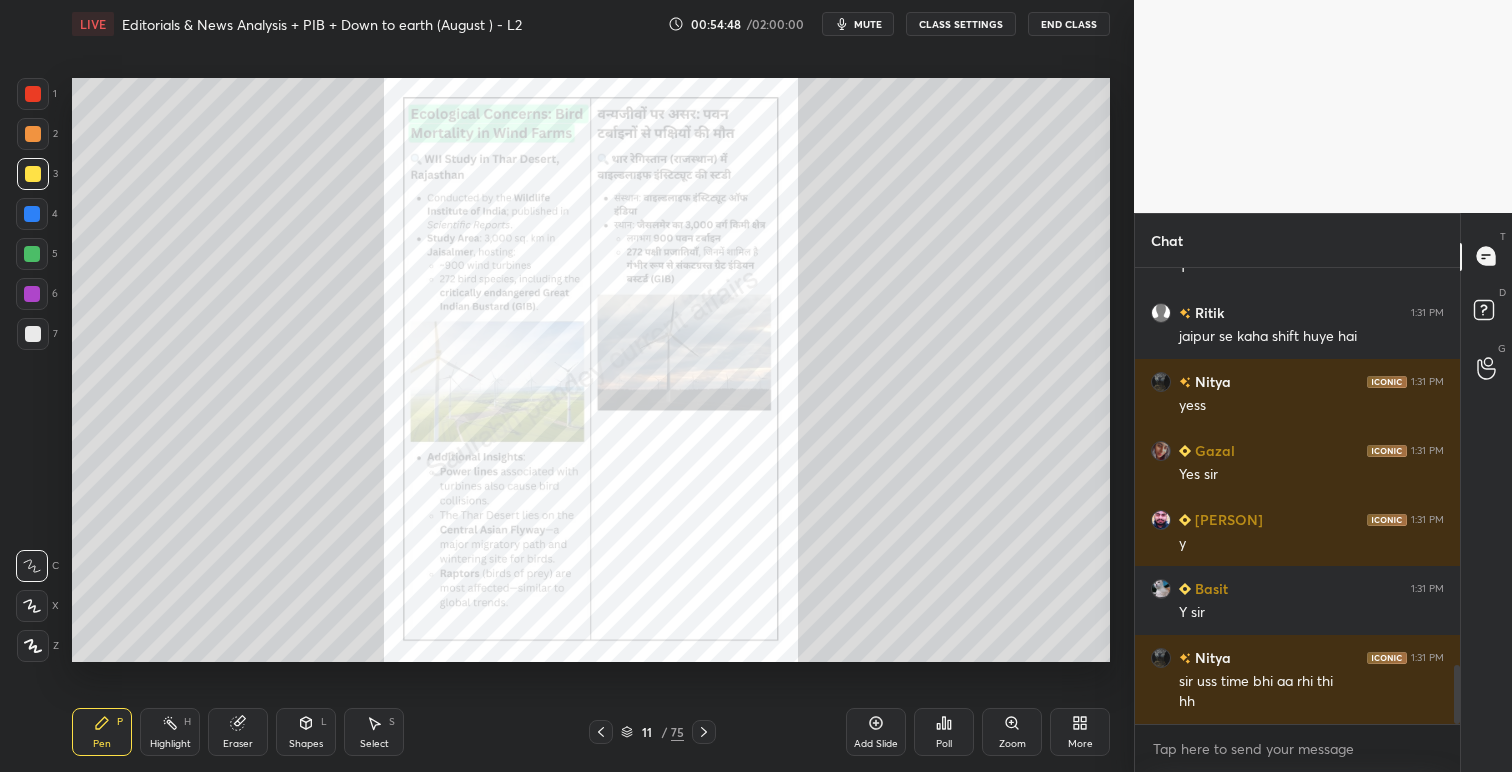 click 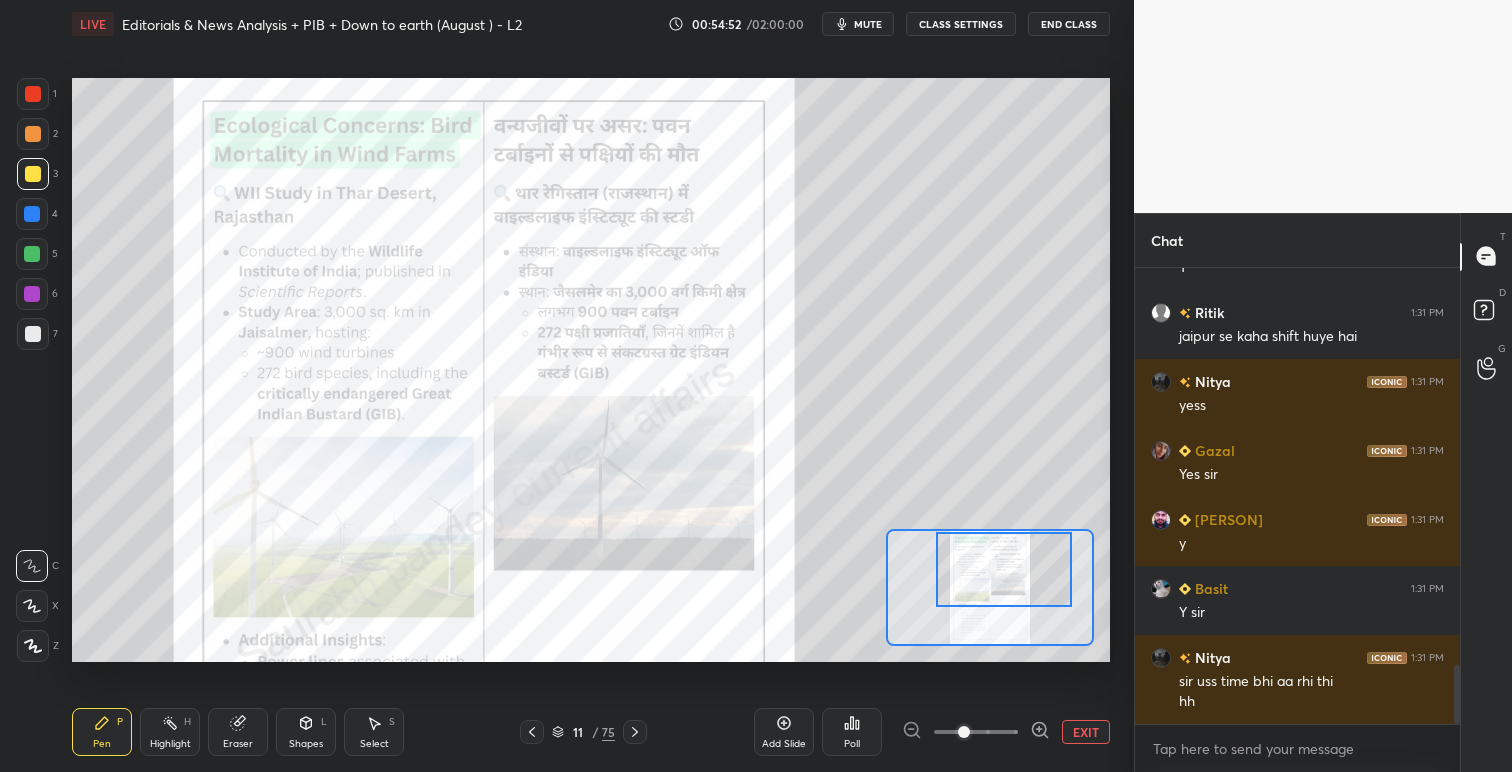 drag, startPoint x: 1009, startPoint y: 597, endPoint x: 1023, endPoint y: 580, distance: 22.022715 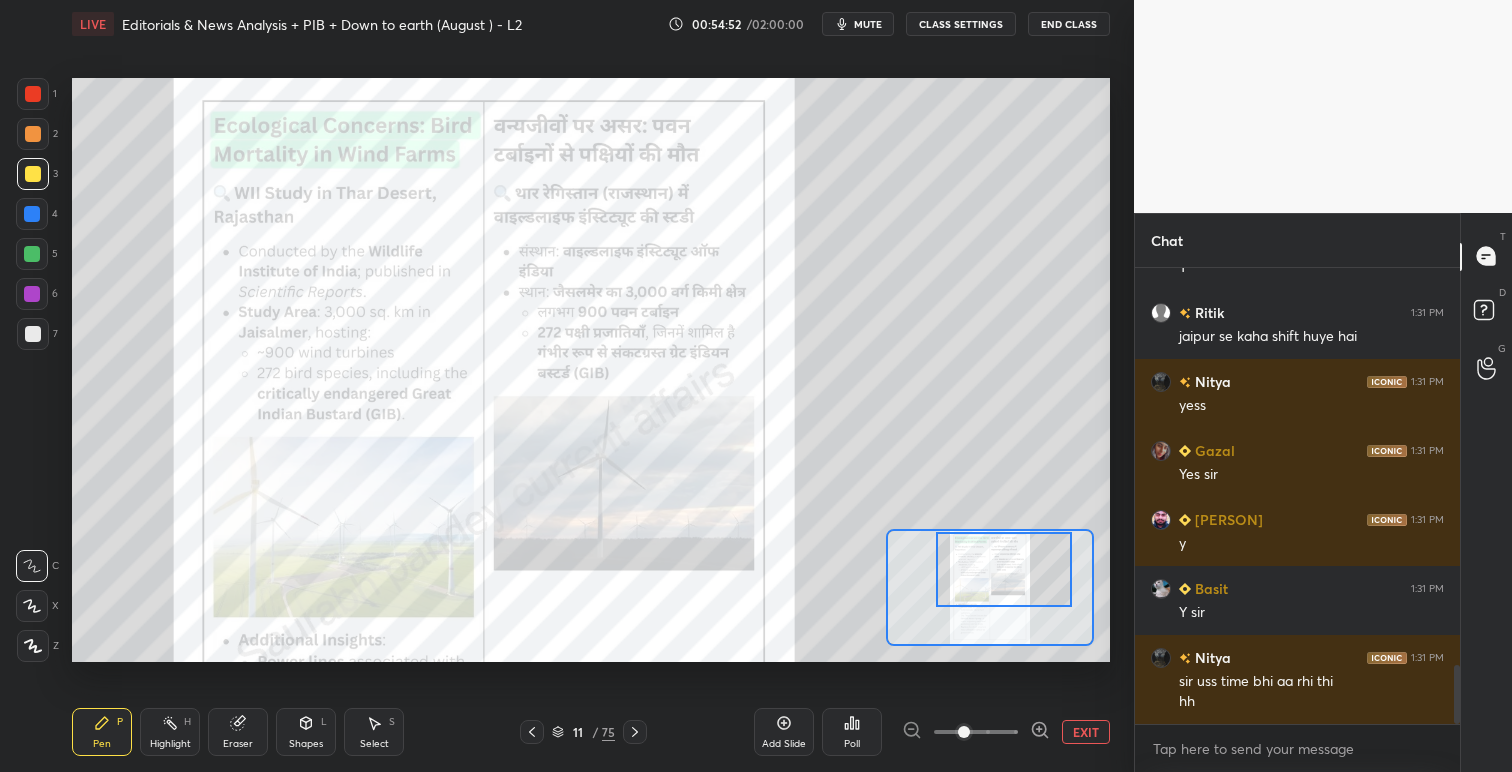 click at bounding box center (1004, 569) 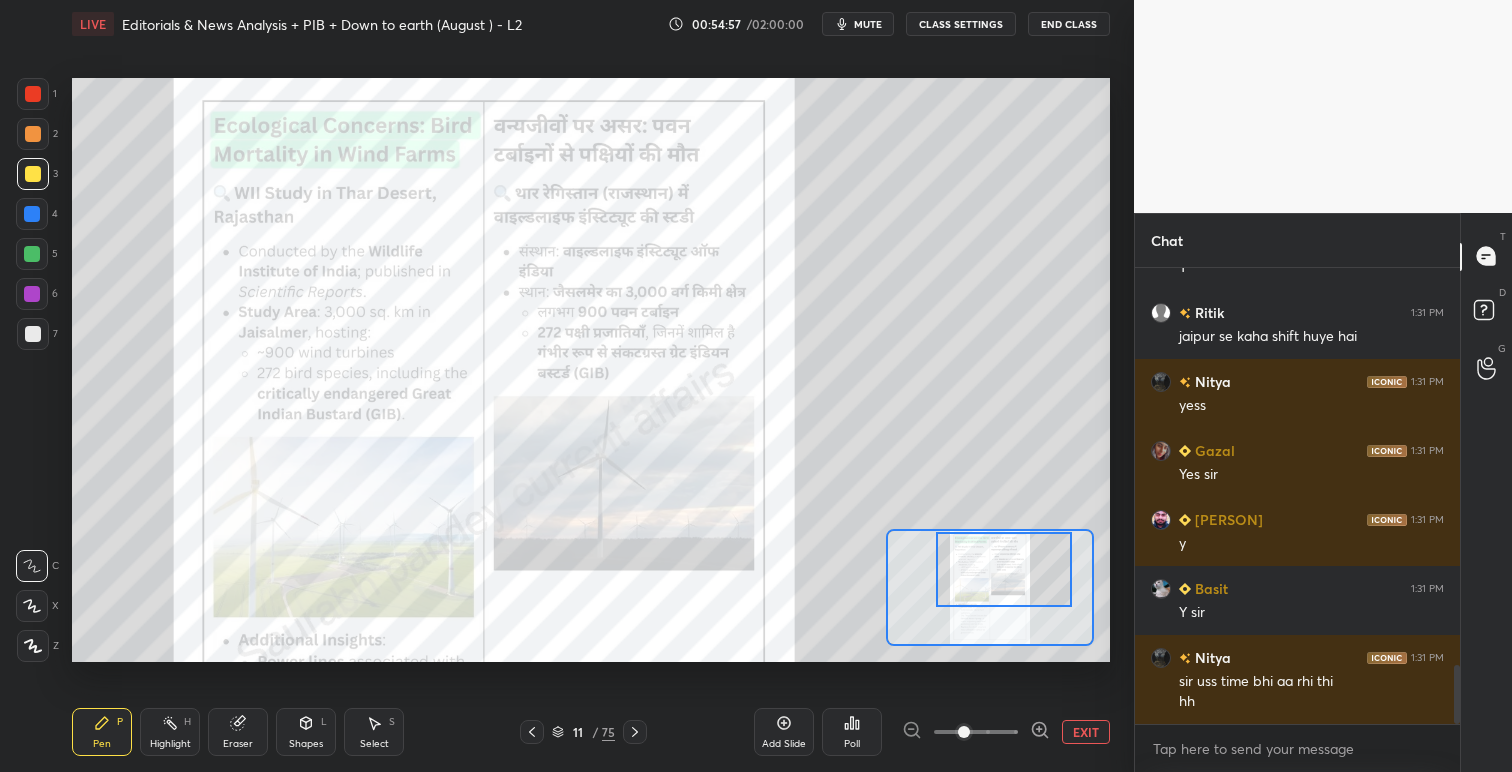 drag, startPoint x: 32, startPoint y: 94, endPoint x: 44, endPoint y: 105, distance: 16.27882 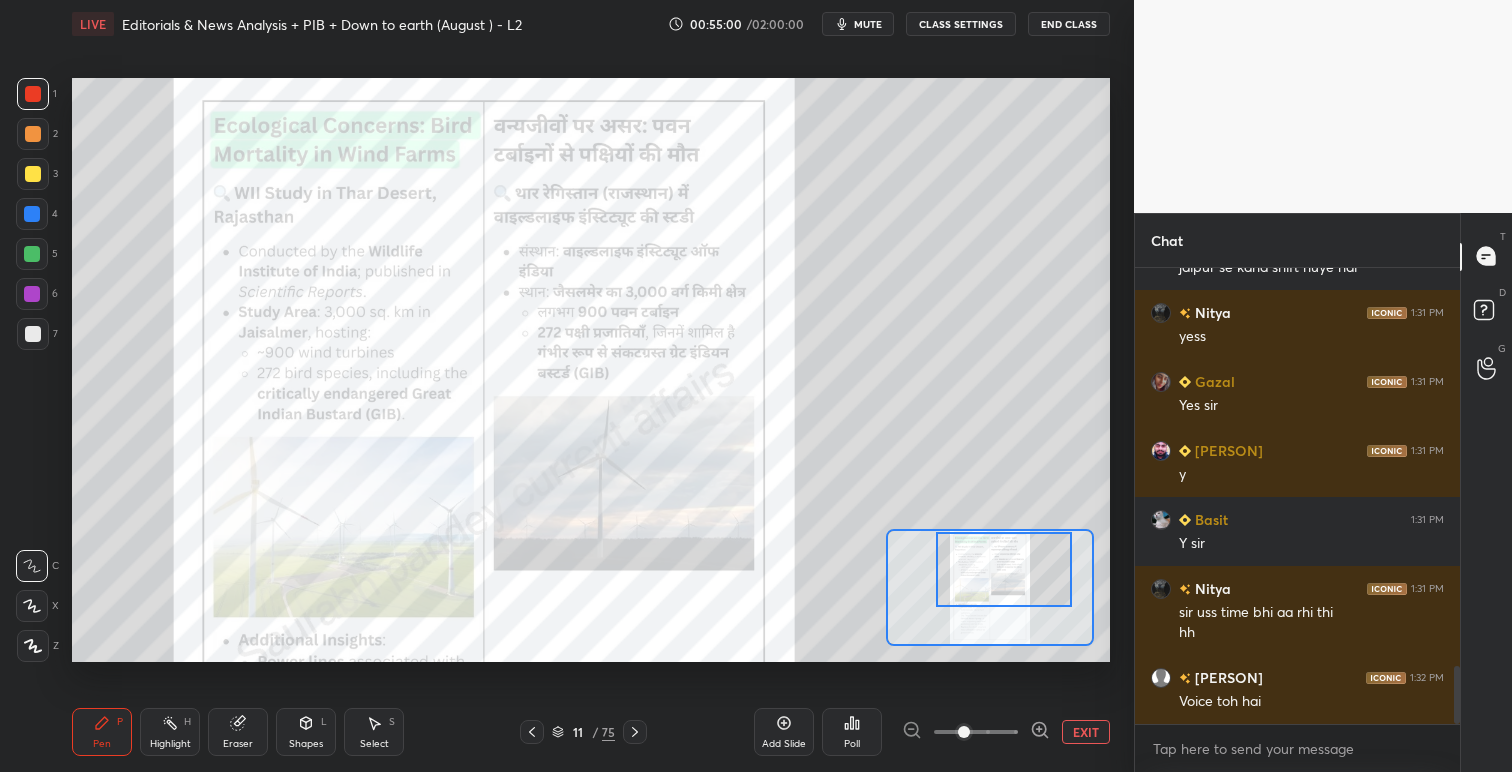 scroll, scrollTop: 3201, scrollLeft: 0, axis: vertical 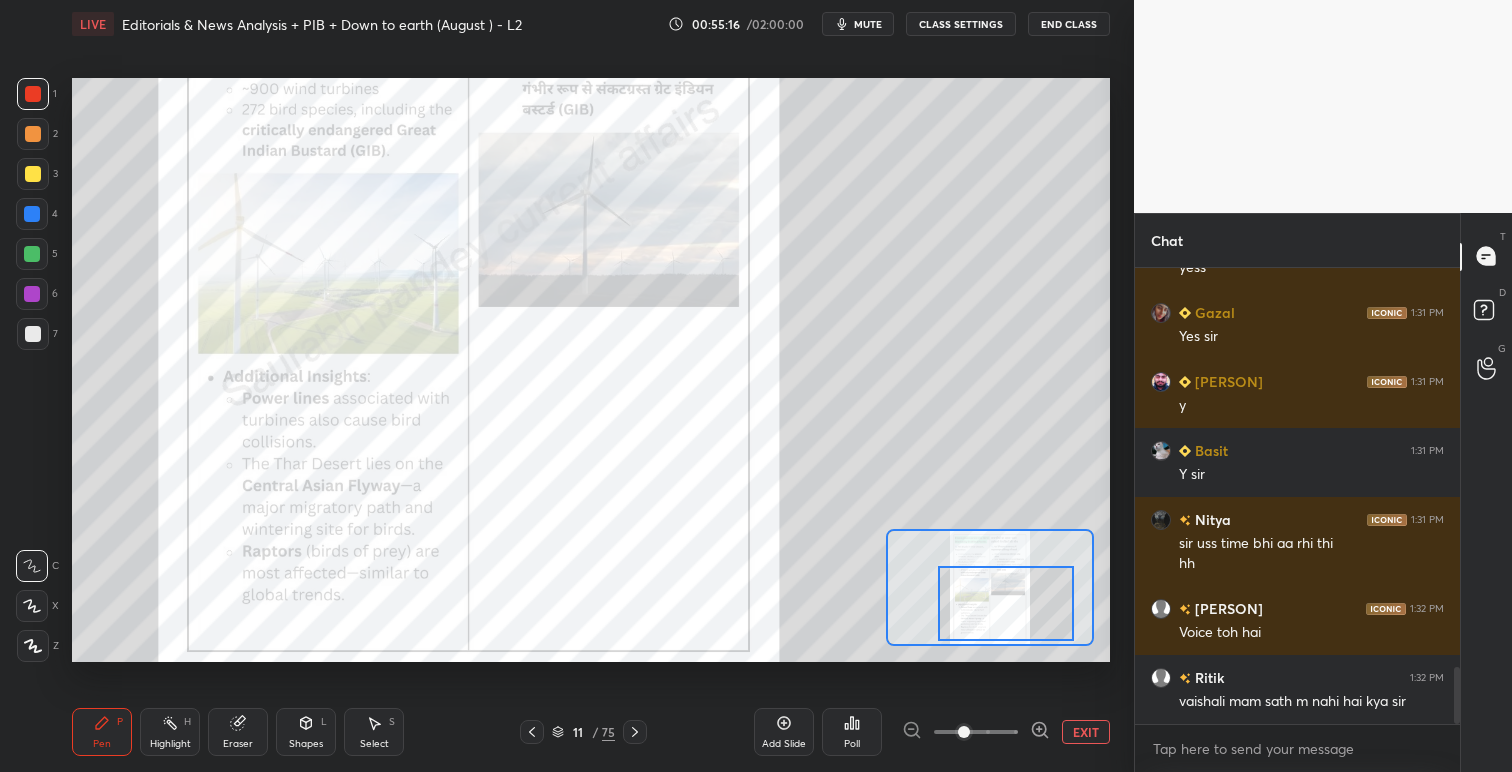 drag, startPoint x: 993, startPoint y: 563, endPoint x: 995, endPoint y: 578, distance: 15.132746 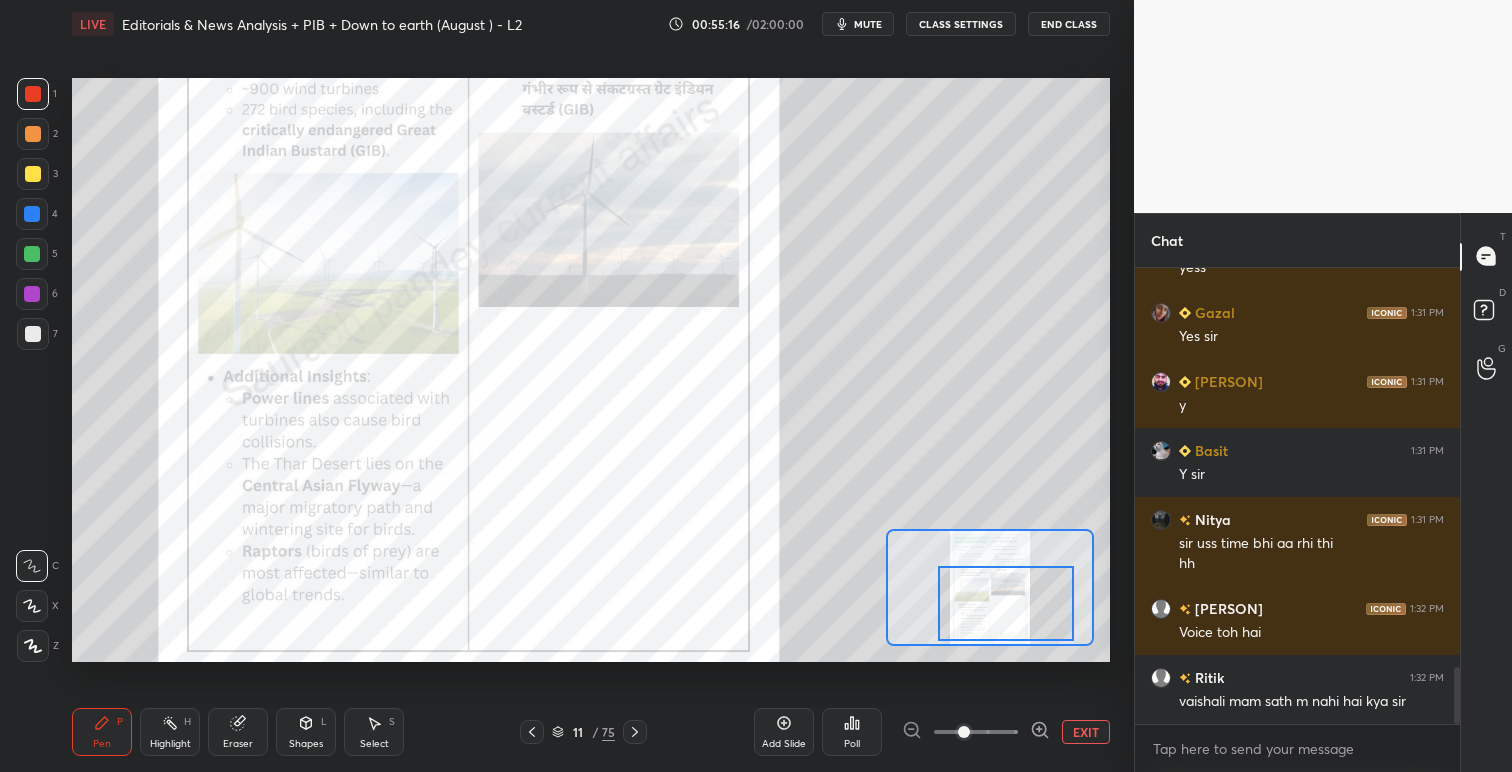 click at bounding box center [1006, 603] 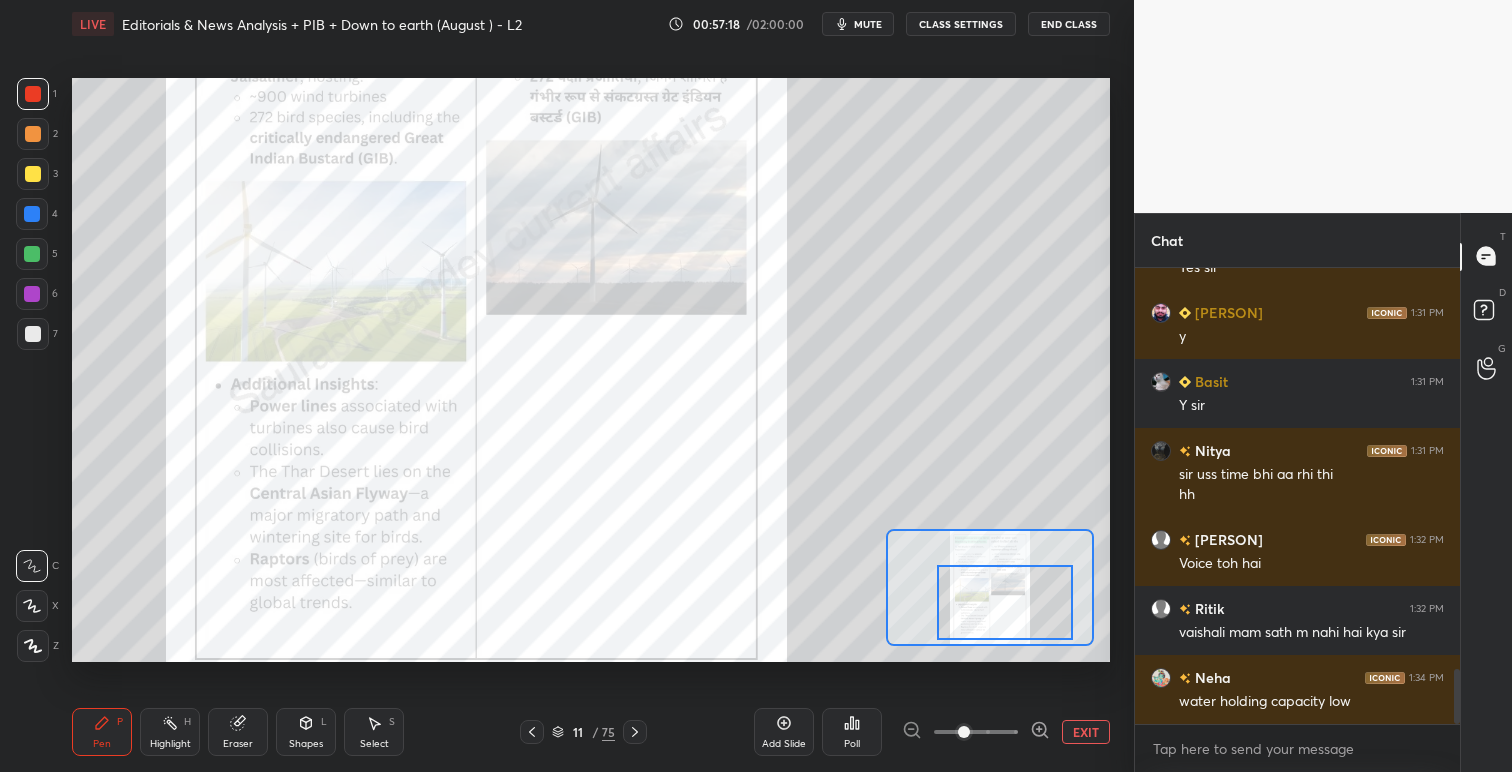 scroll, scrollTop: 3339, scrollLeft: 0, axis: vertical 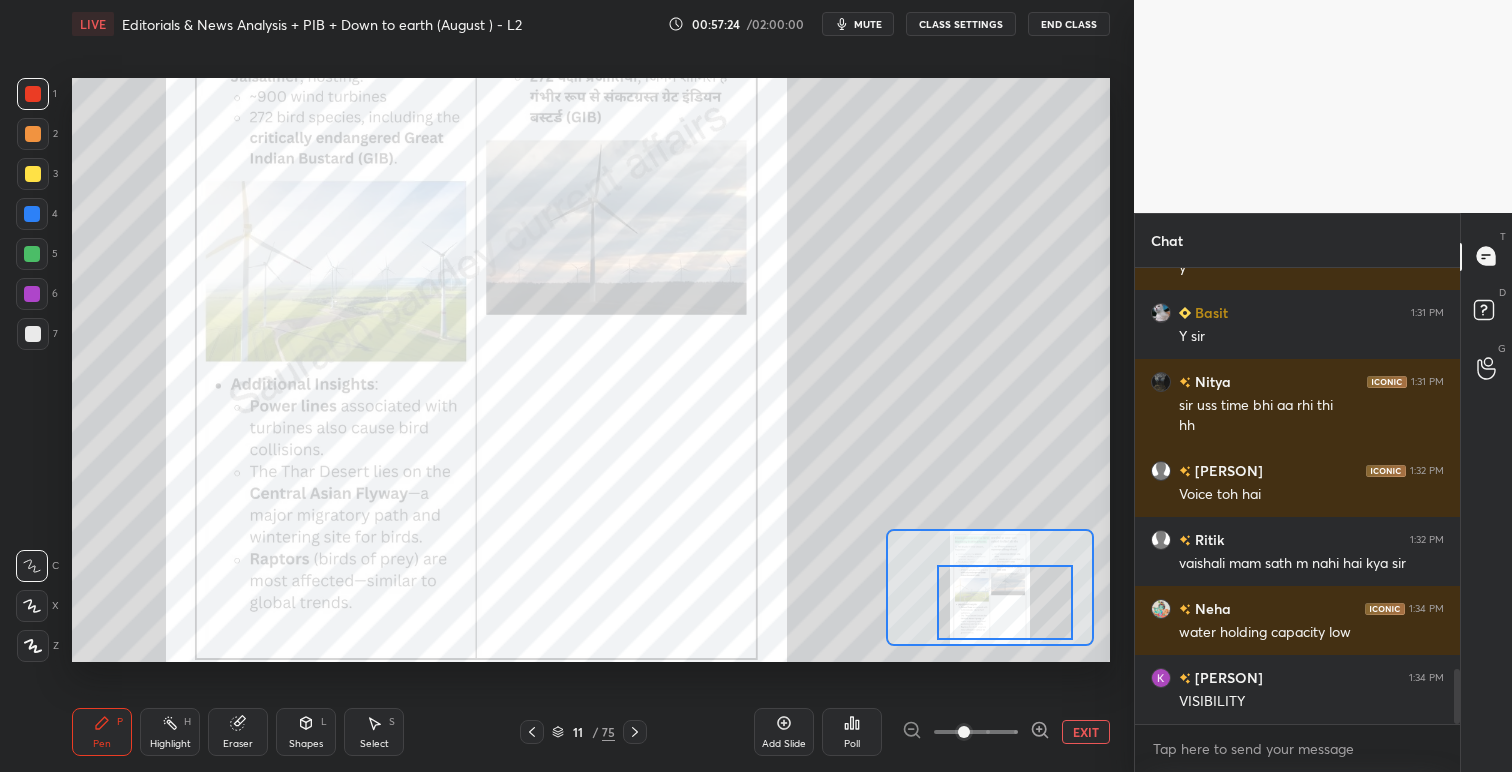 click 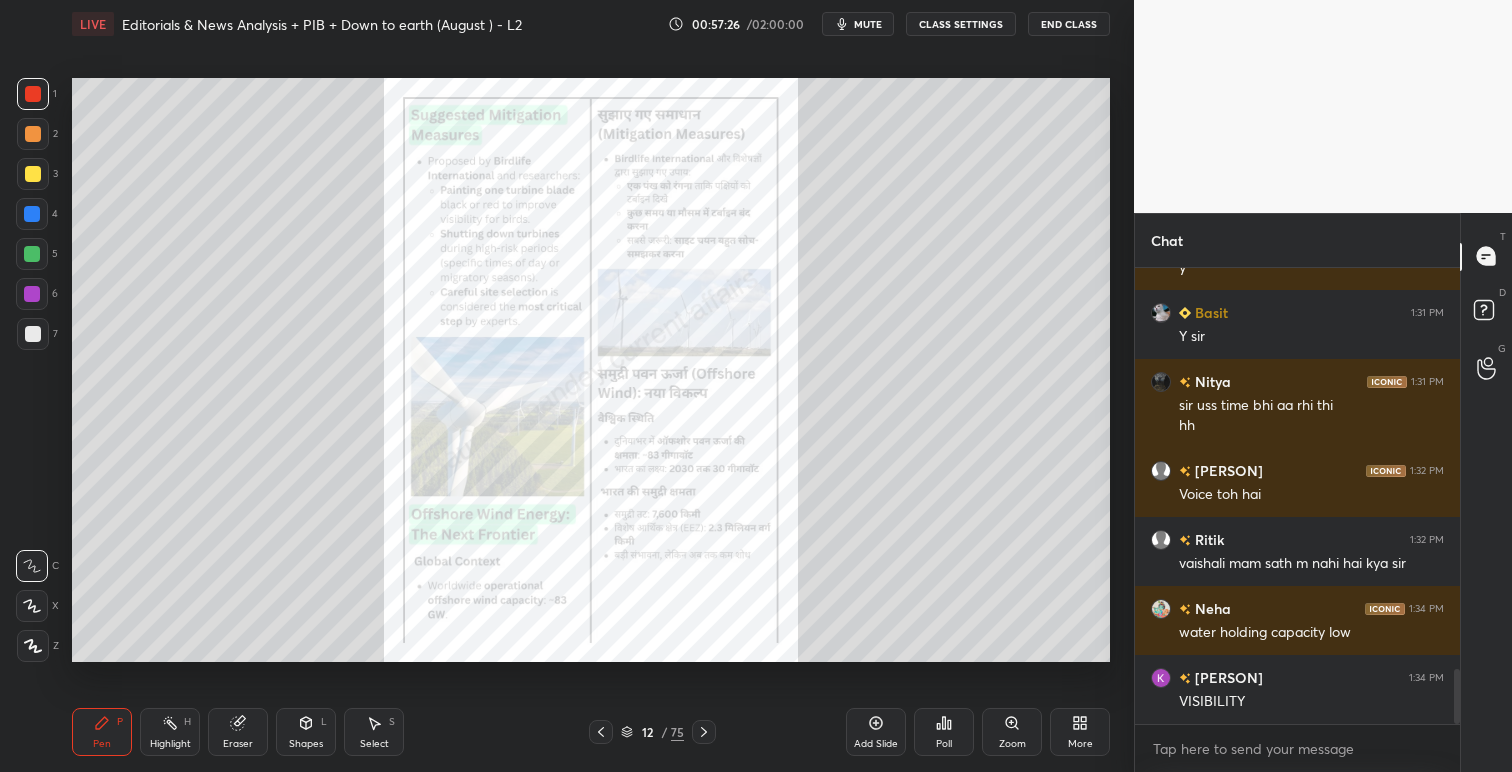 click 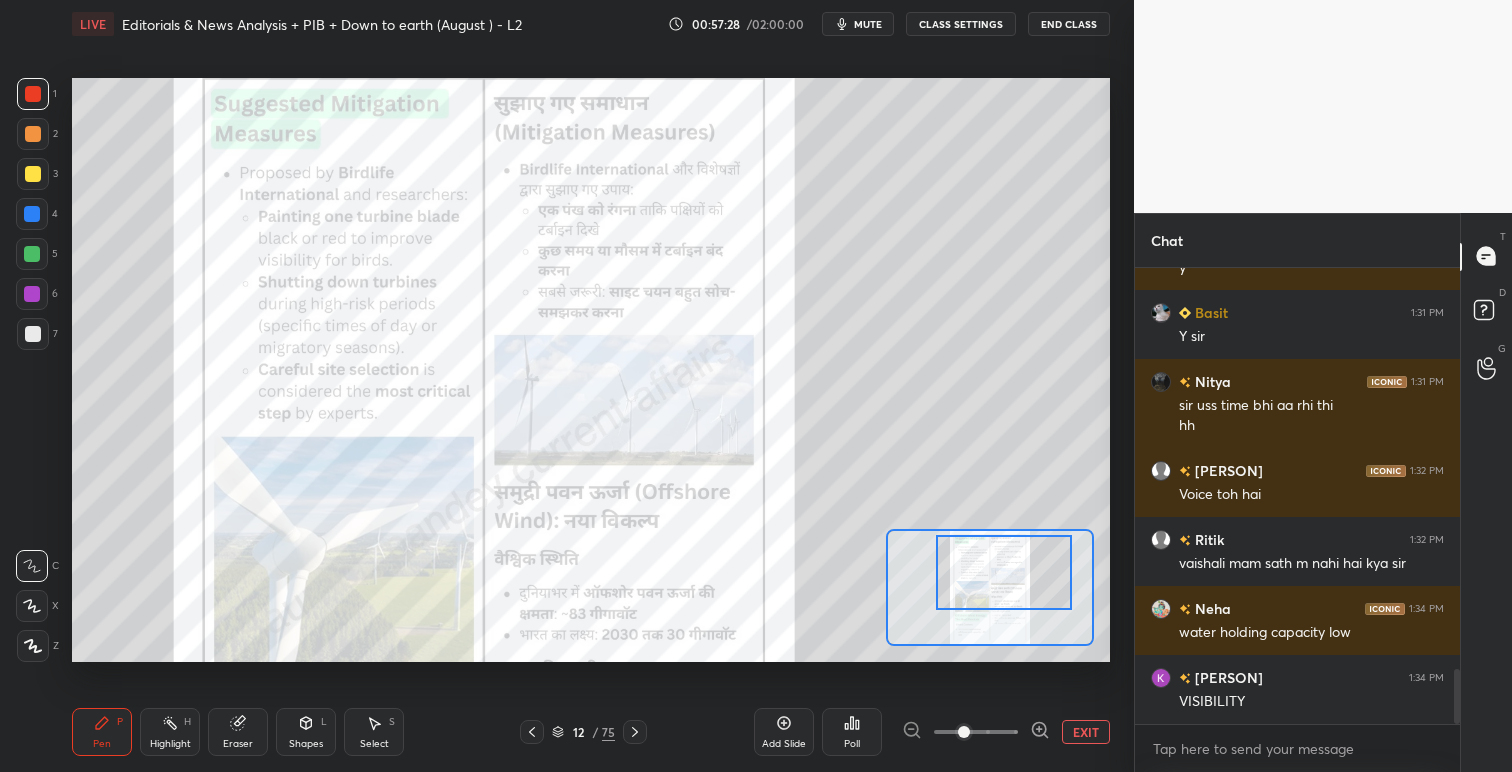 drag, startPoint x: 991, startPoint y: 598, endPoint x: 1005, endPoint y: 588, distance: 17.20465 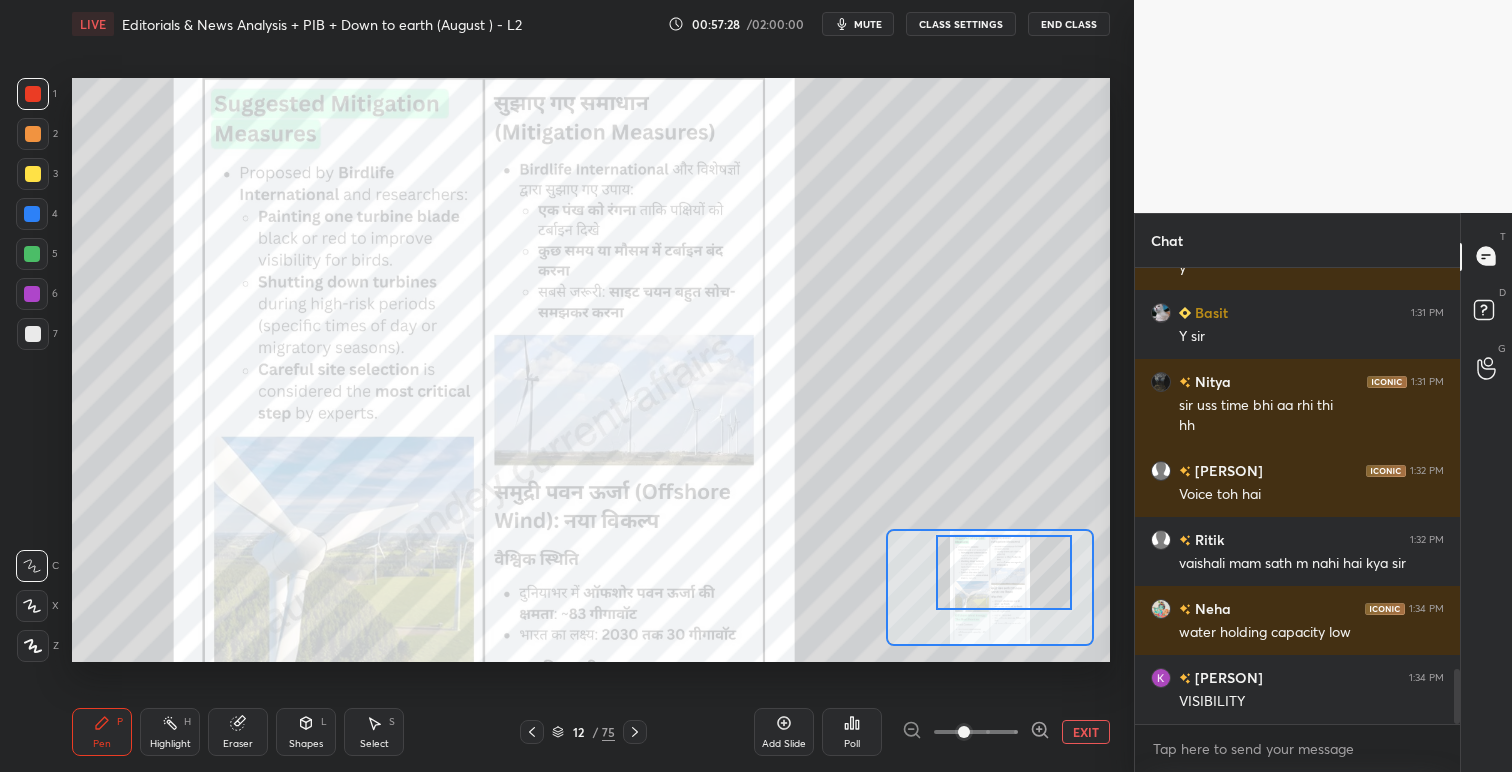 click at bounding box center (1004, 572) 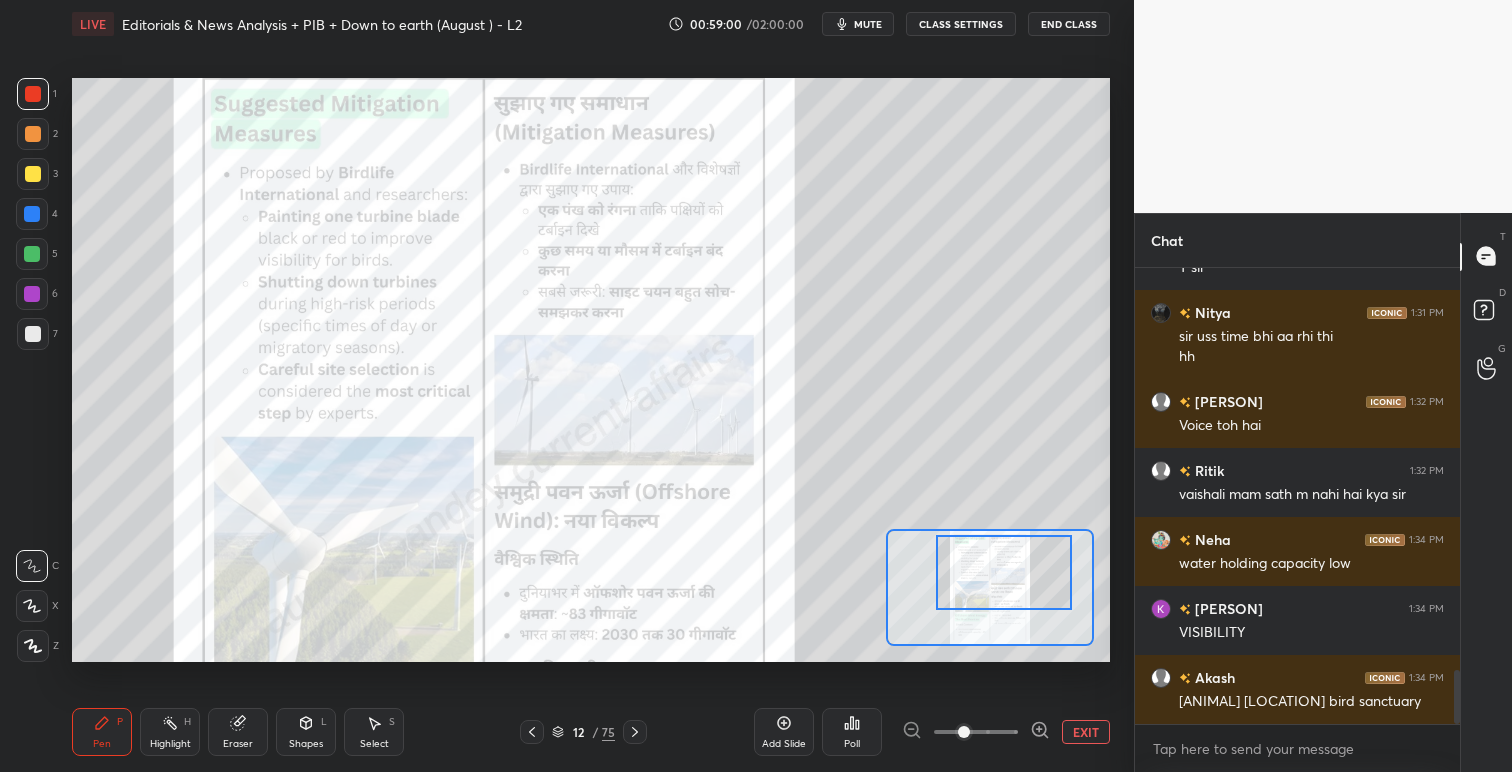 scroll, scrollTop: 3173, scrollLeft: 0, axis: vertical 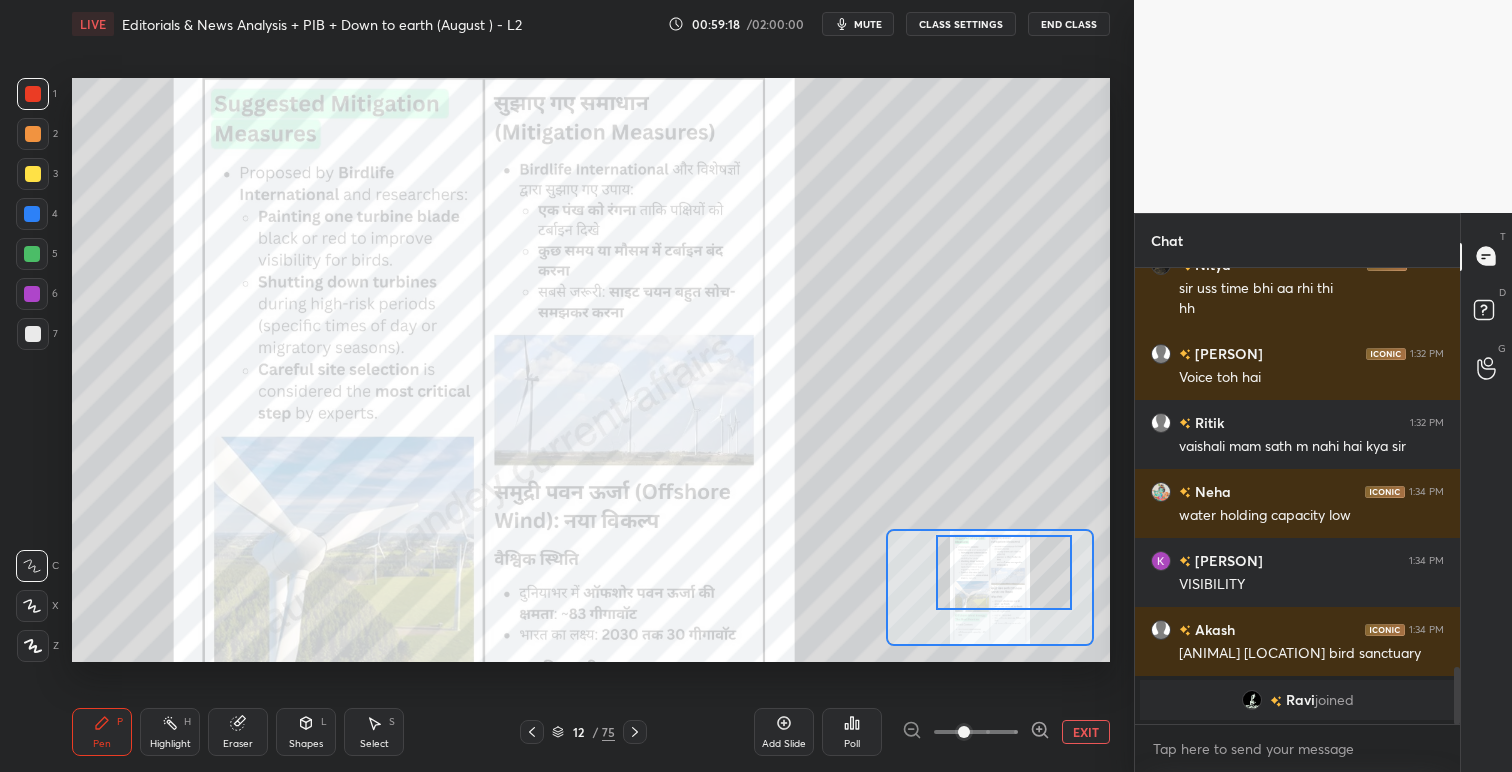 click at bounding box center [33, 174] 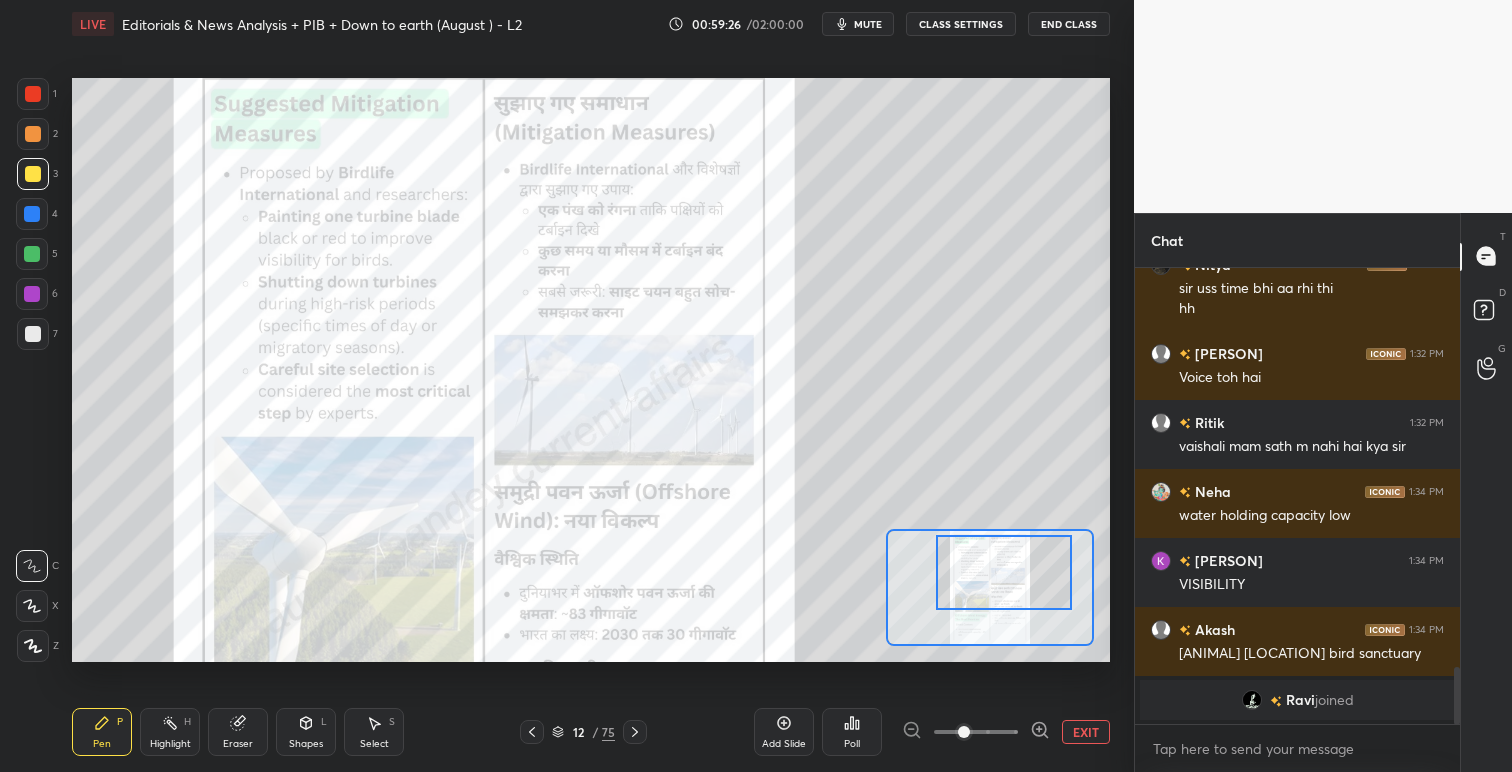 scroll, scrollTop: 3242, scrollLeft: 0, axis: vertical 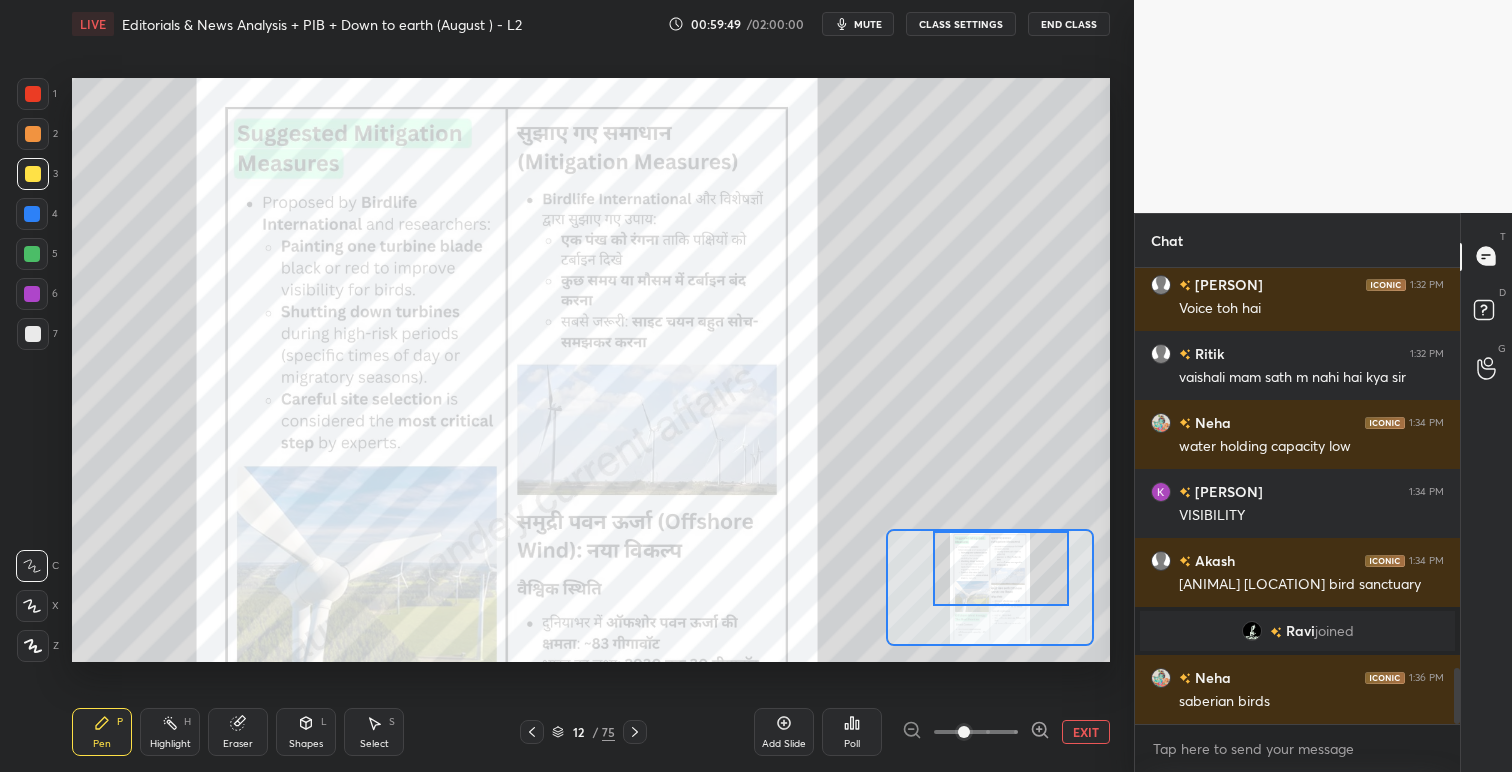 click at bounding box center [1001, 568] 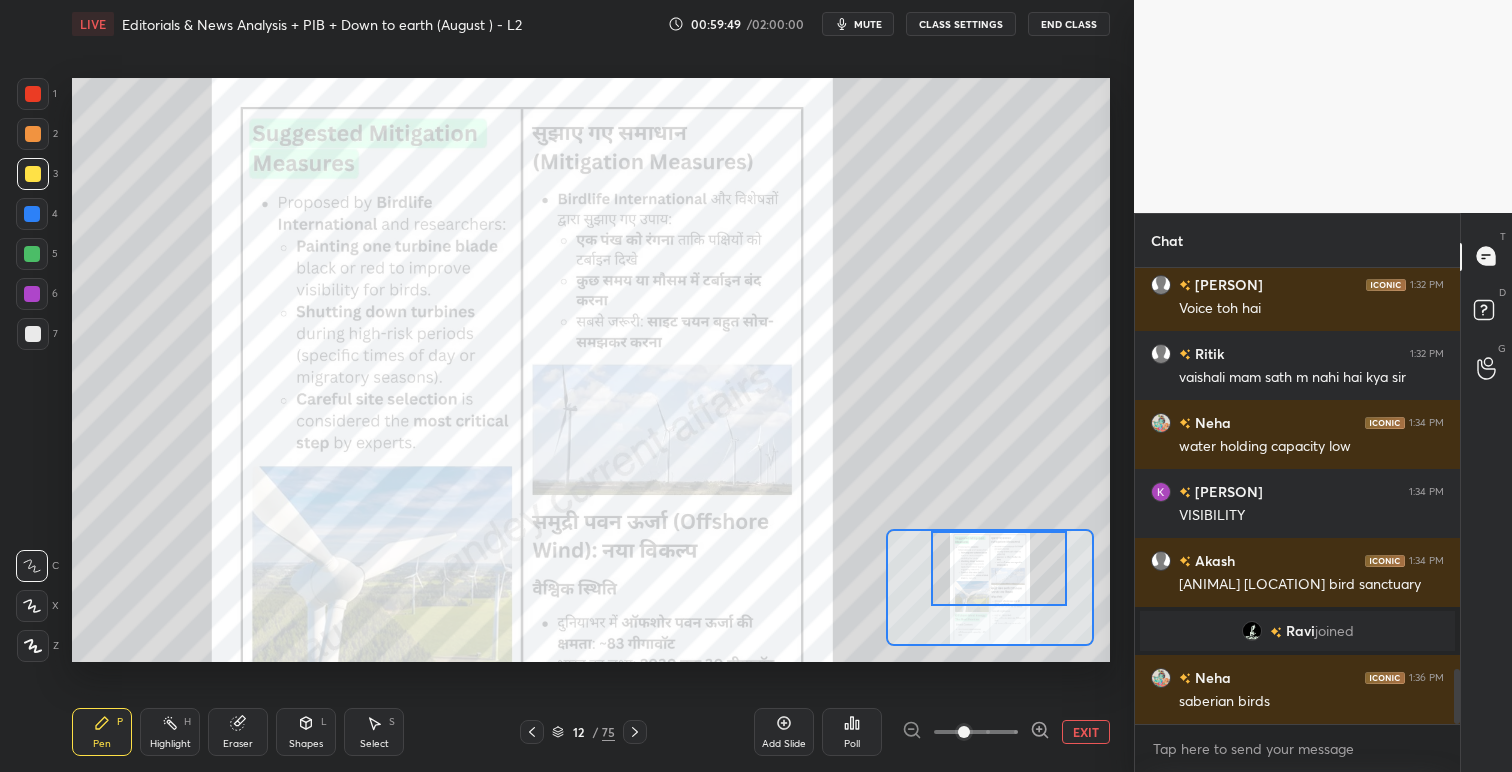 scroll, scrollTop: 3311, scrollLeft: 0, axis: vertical 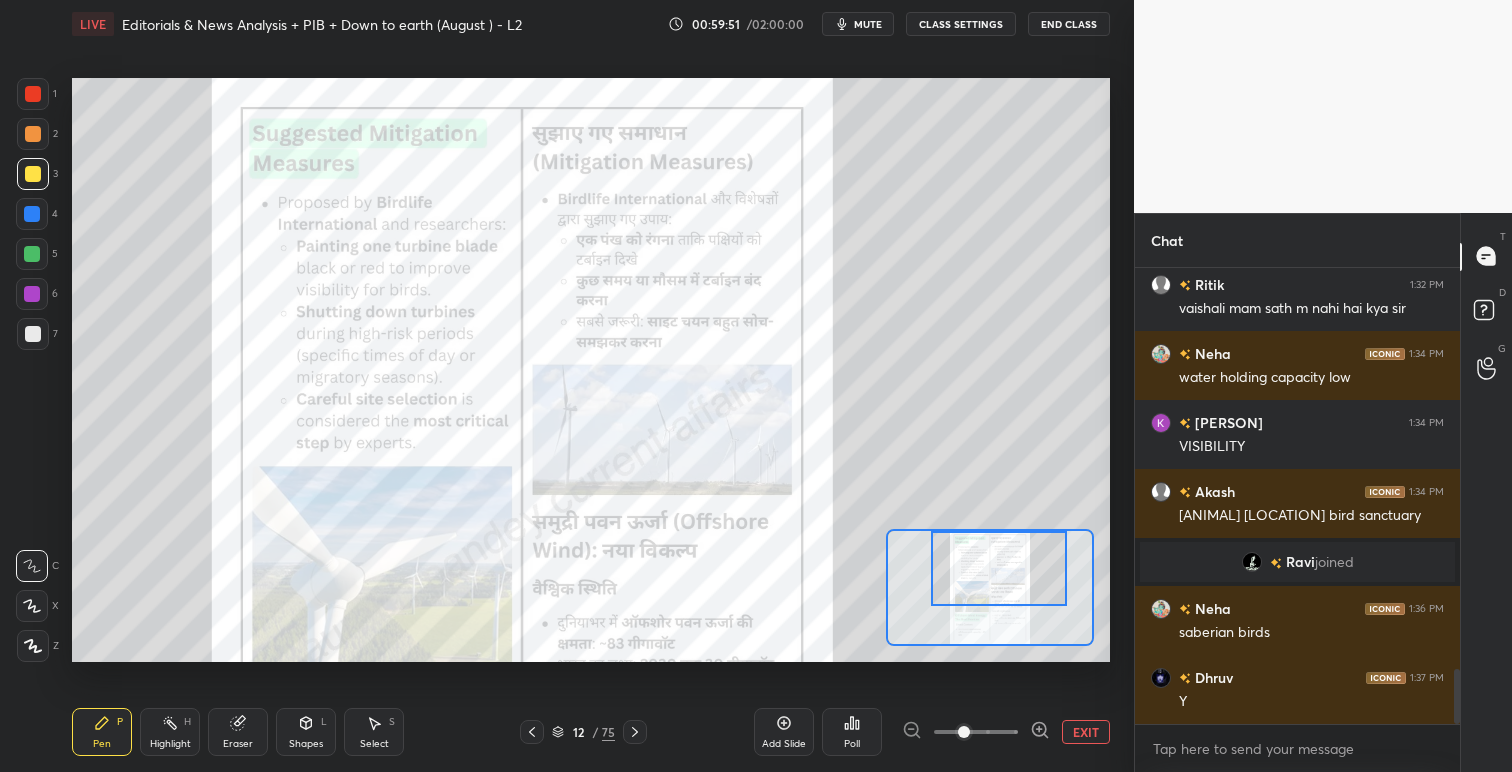 click 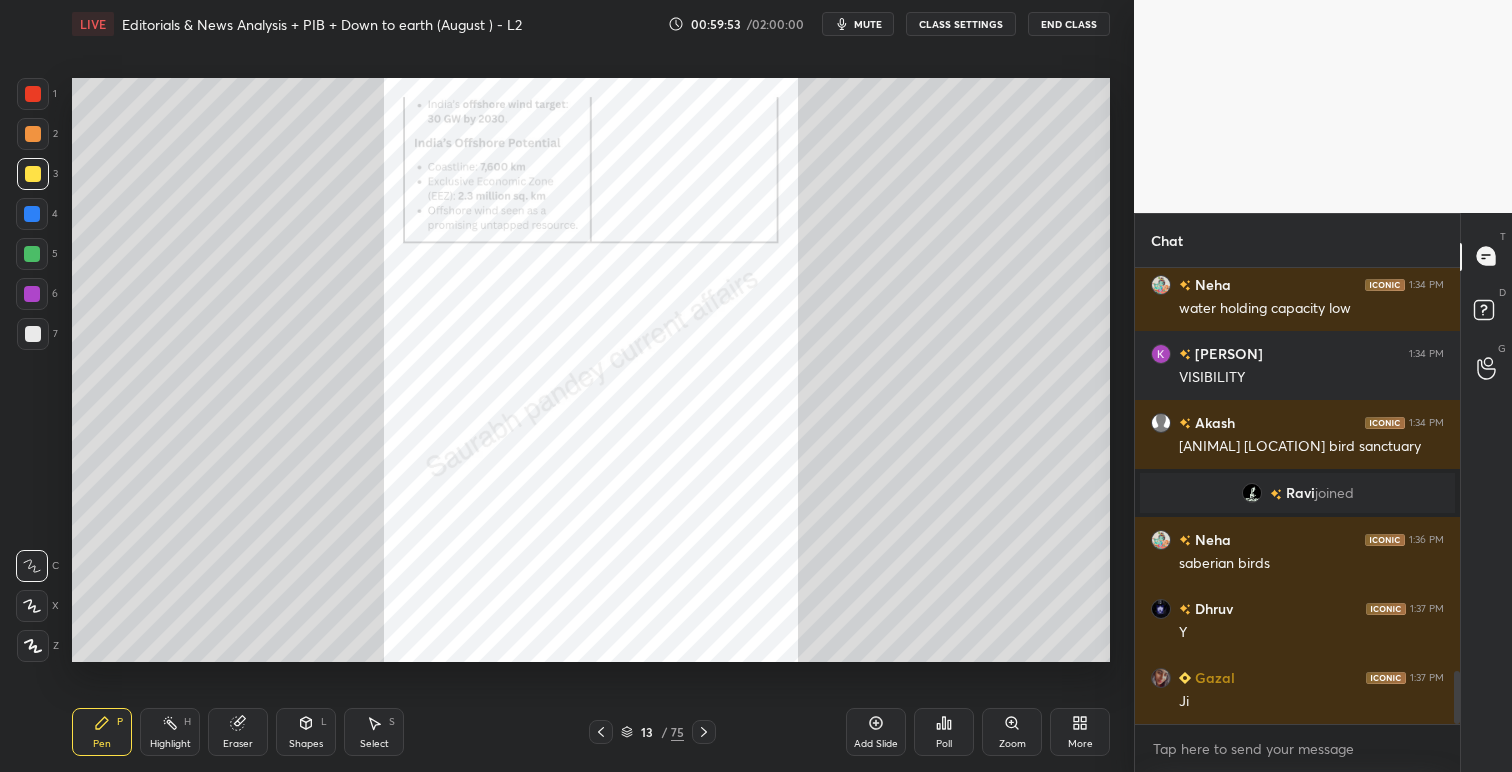 scroll, scrollTop: 3449, scrollLeft: 0, axis: vertical 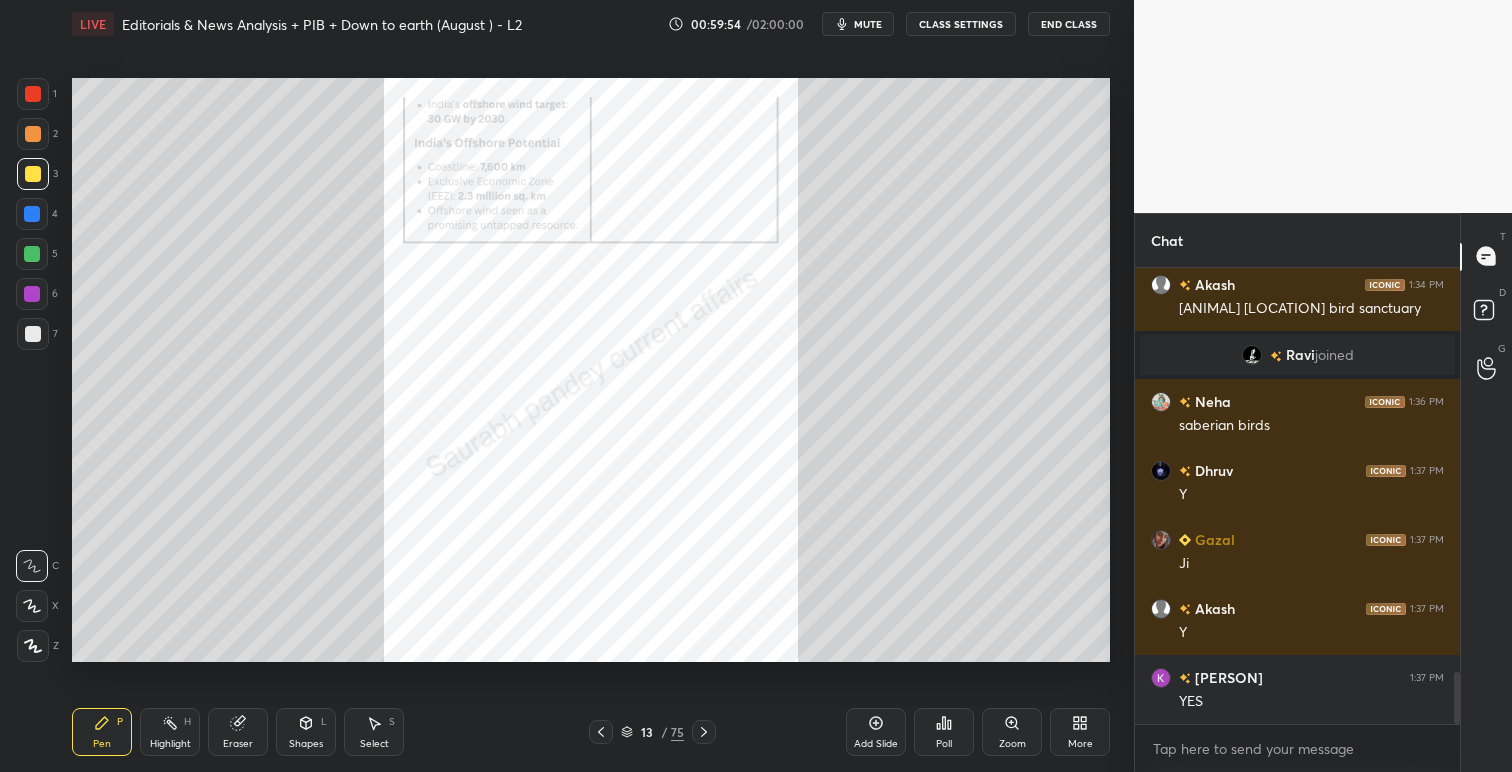 click on "Zoom" at bounding box center [1012, 732] 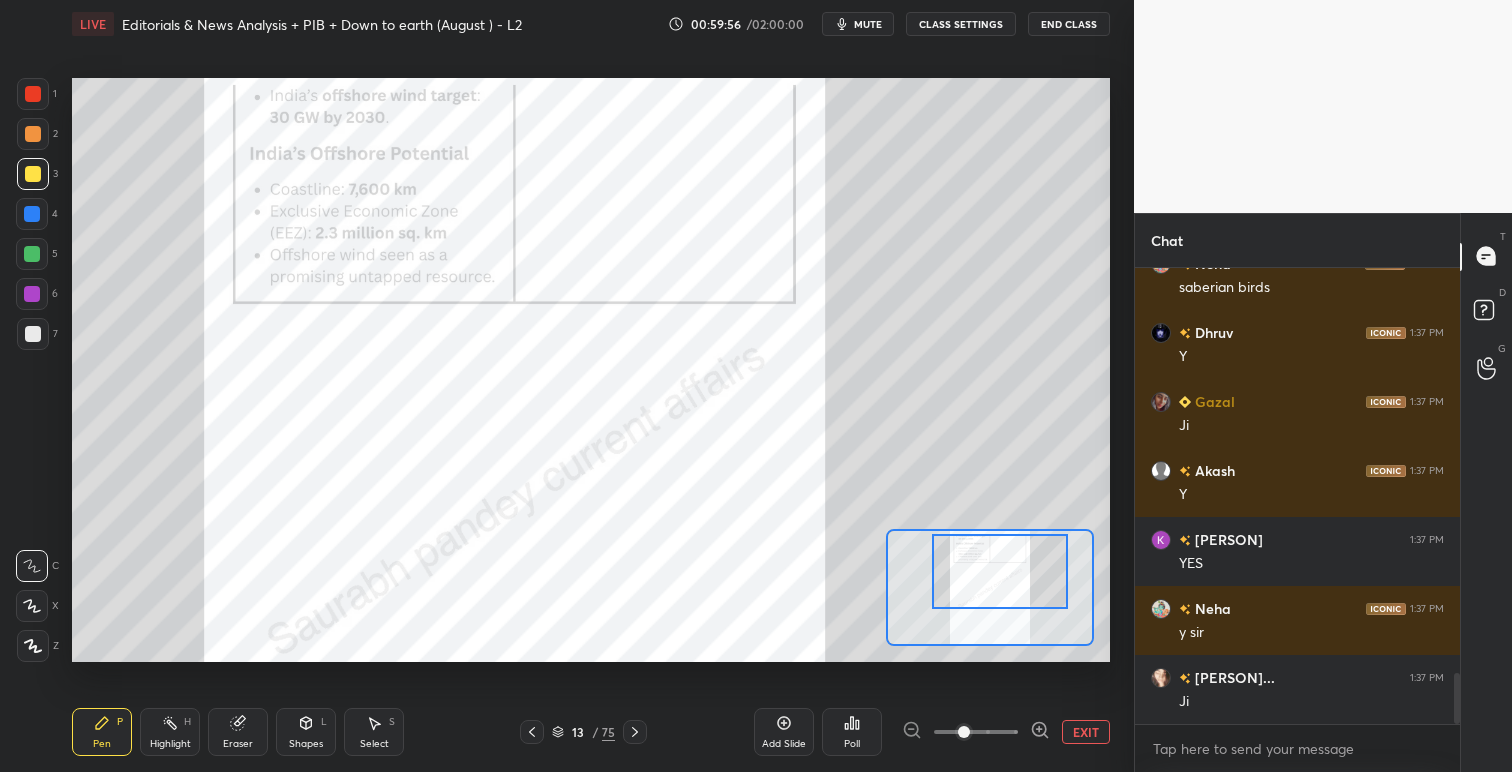 scroll, scrollTop: 3725, scrollLeft: 0, axis: vertical 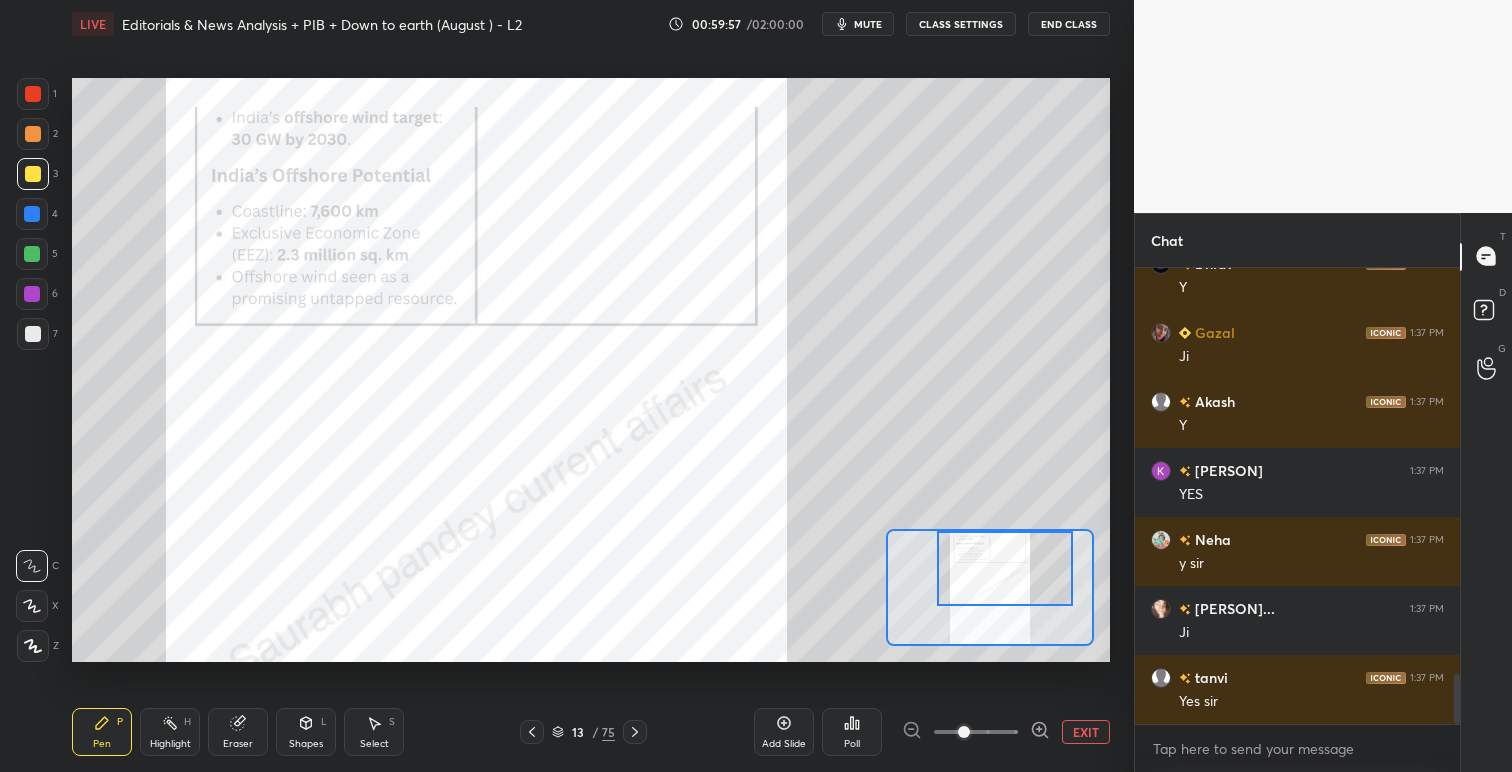 drag, startPoint x: 1000, startPoint y: 598, endPoint x: 1015, endPoint y: 576, distance: 26.627054 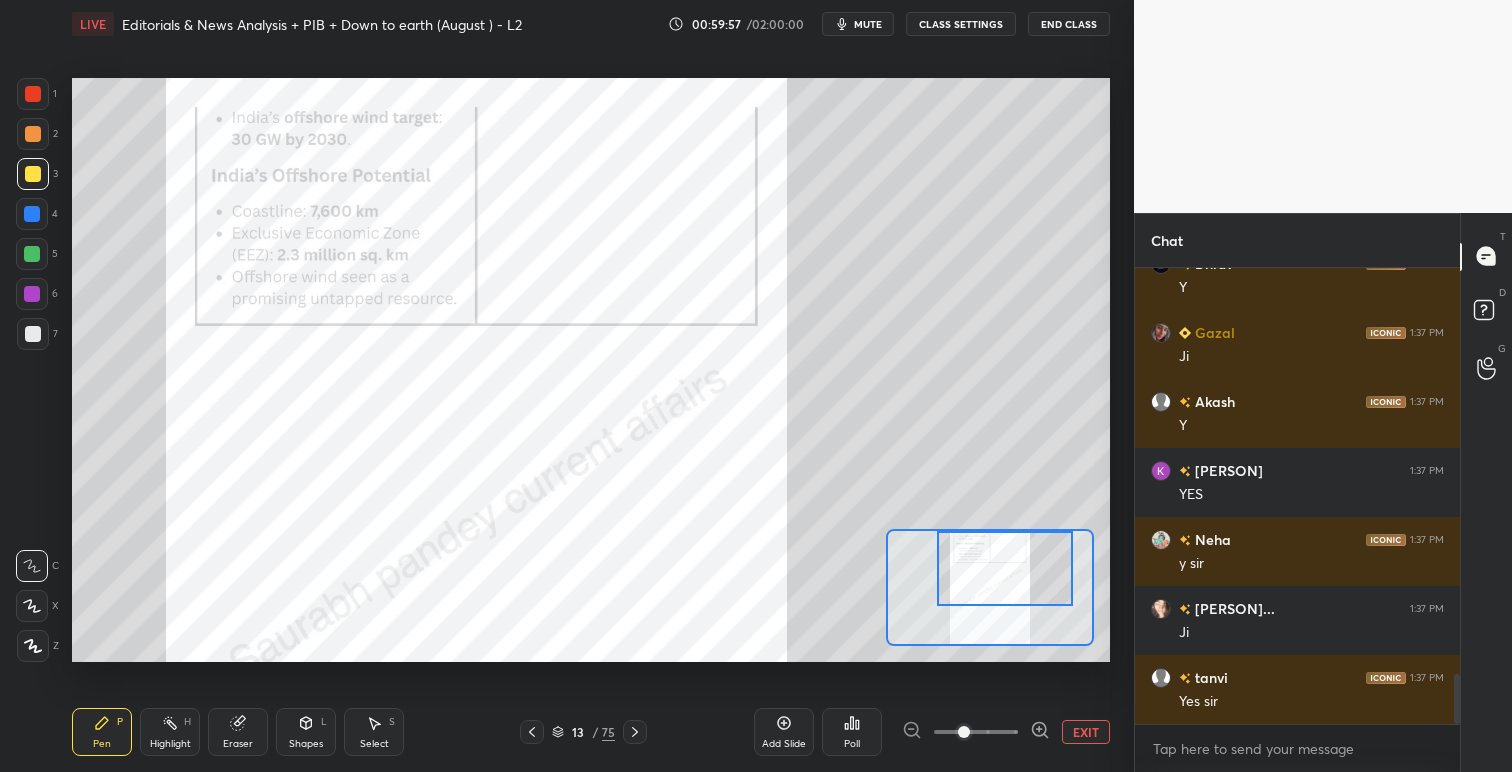 click at bounding box center (1005, 568) 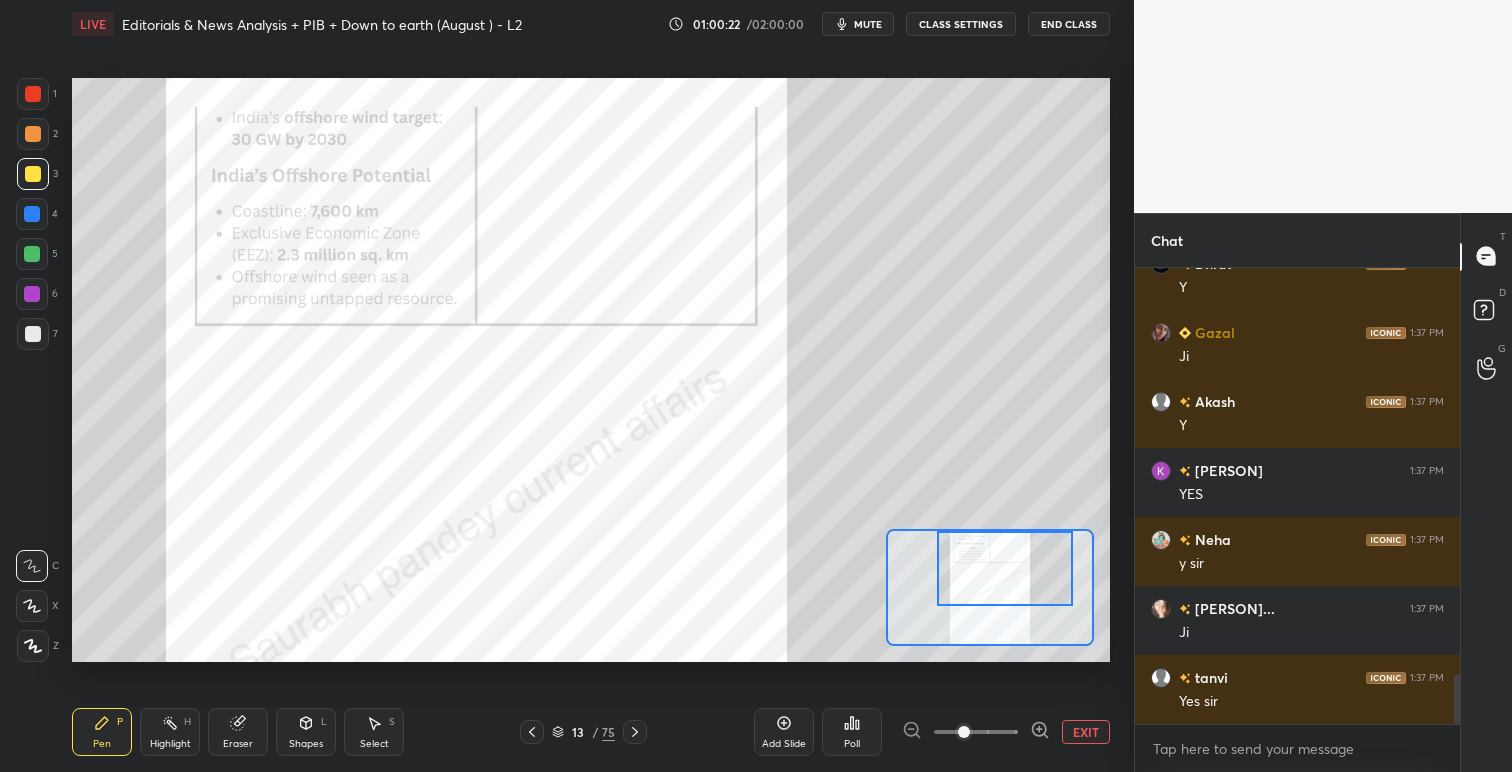 click at bounding box center (33, 94) 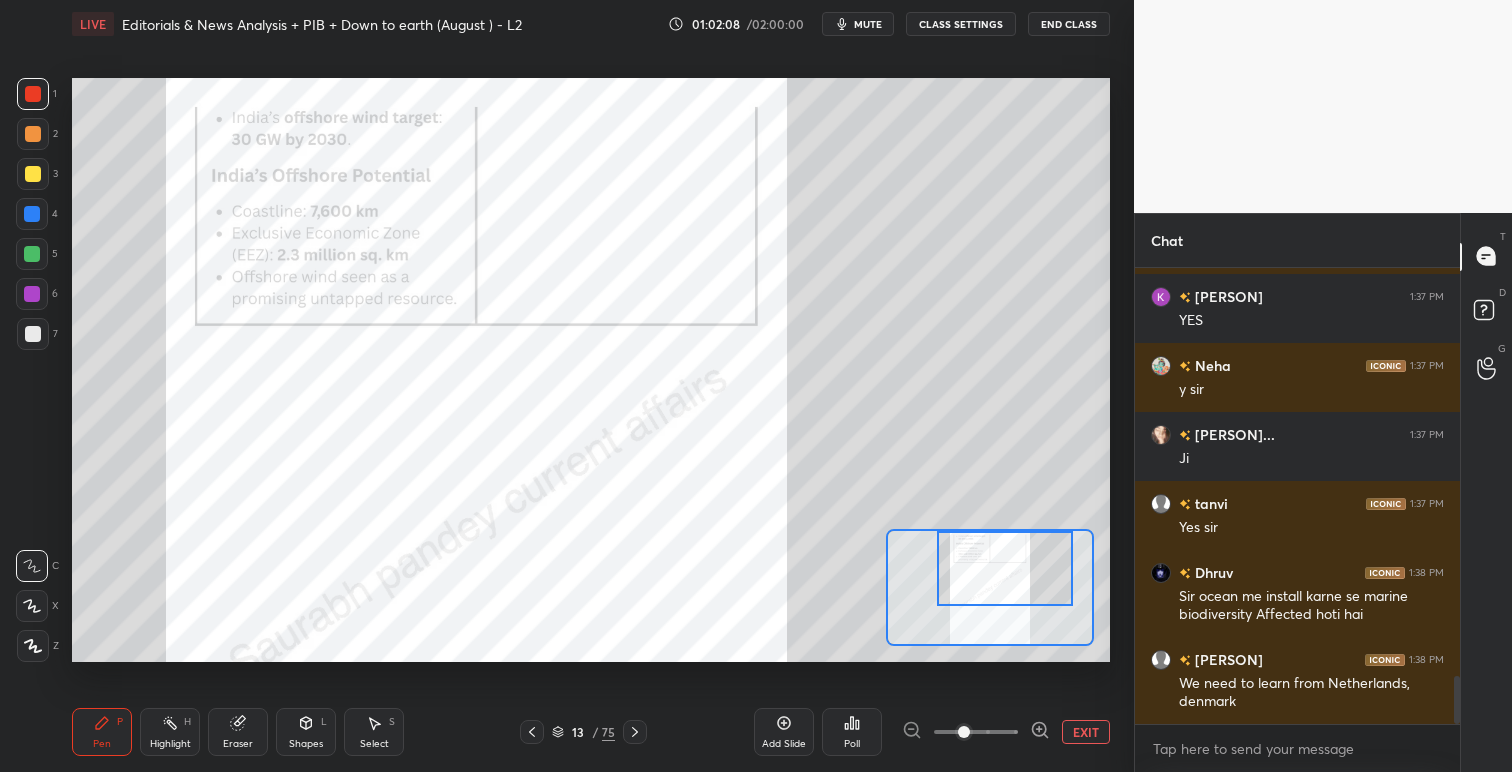 scroll, scrollTop: 3968, scrollLeft: 0, axis: vertical 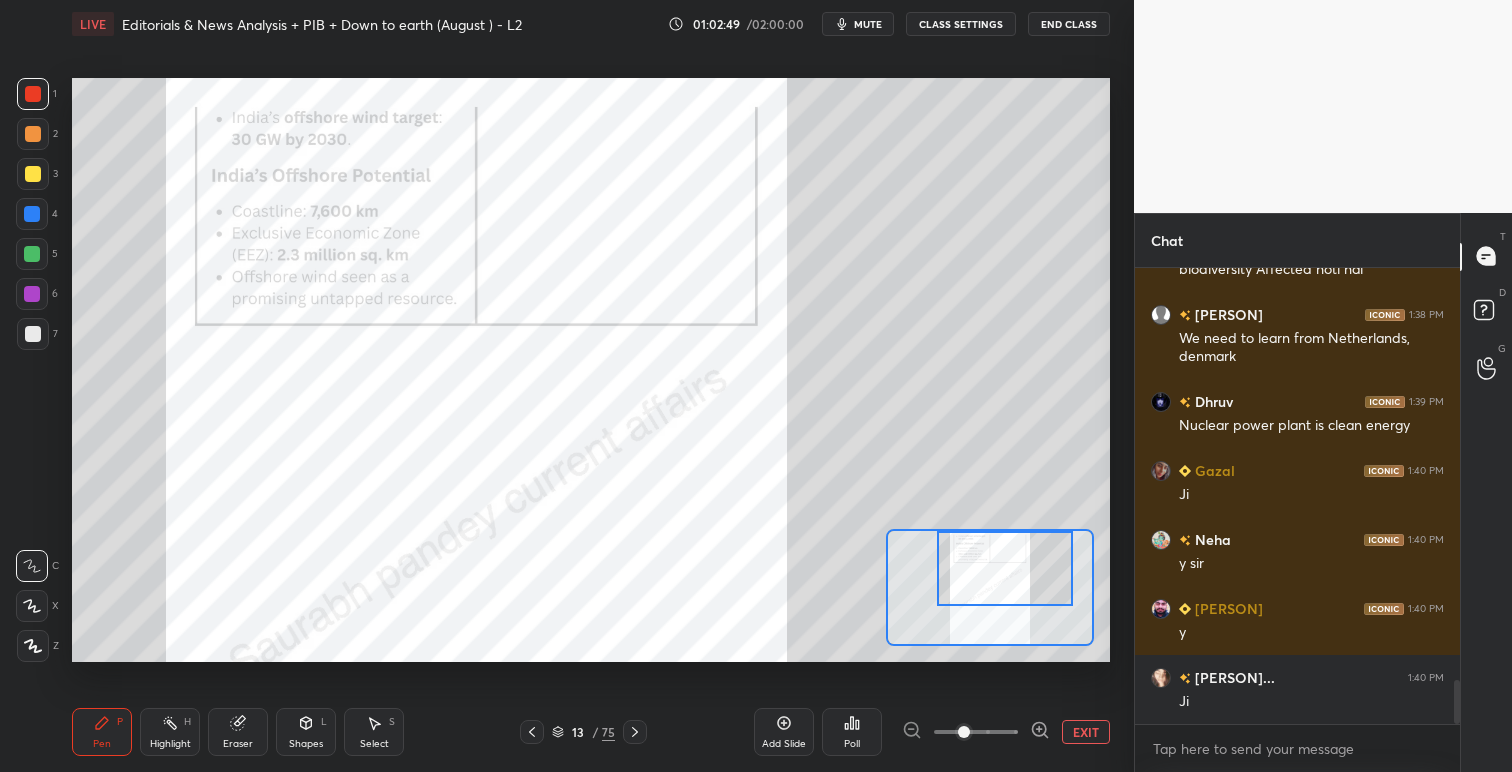 click 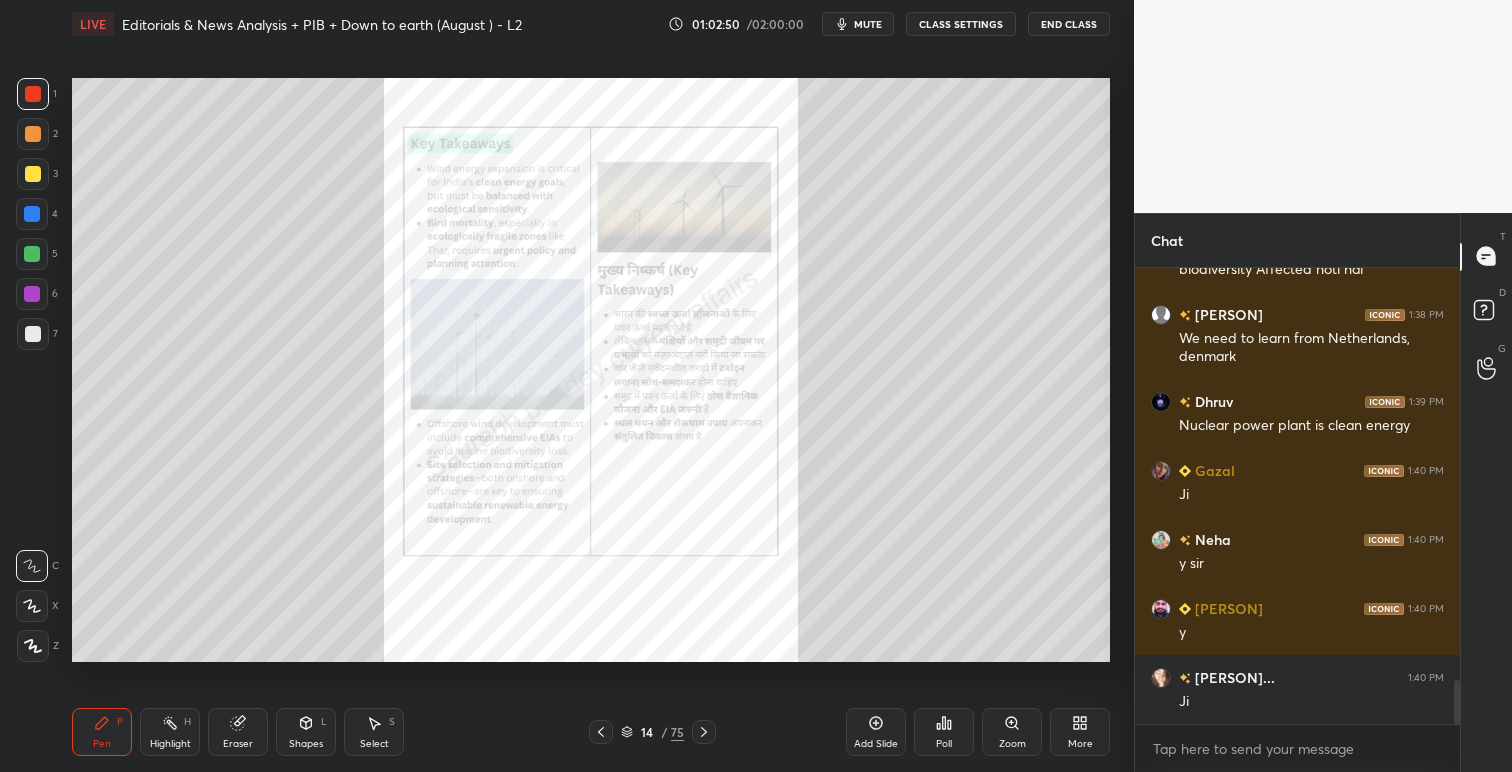 scroll, scrollTop: 4313, scrollLeft: 0, axis: vertical 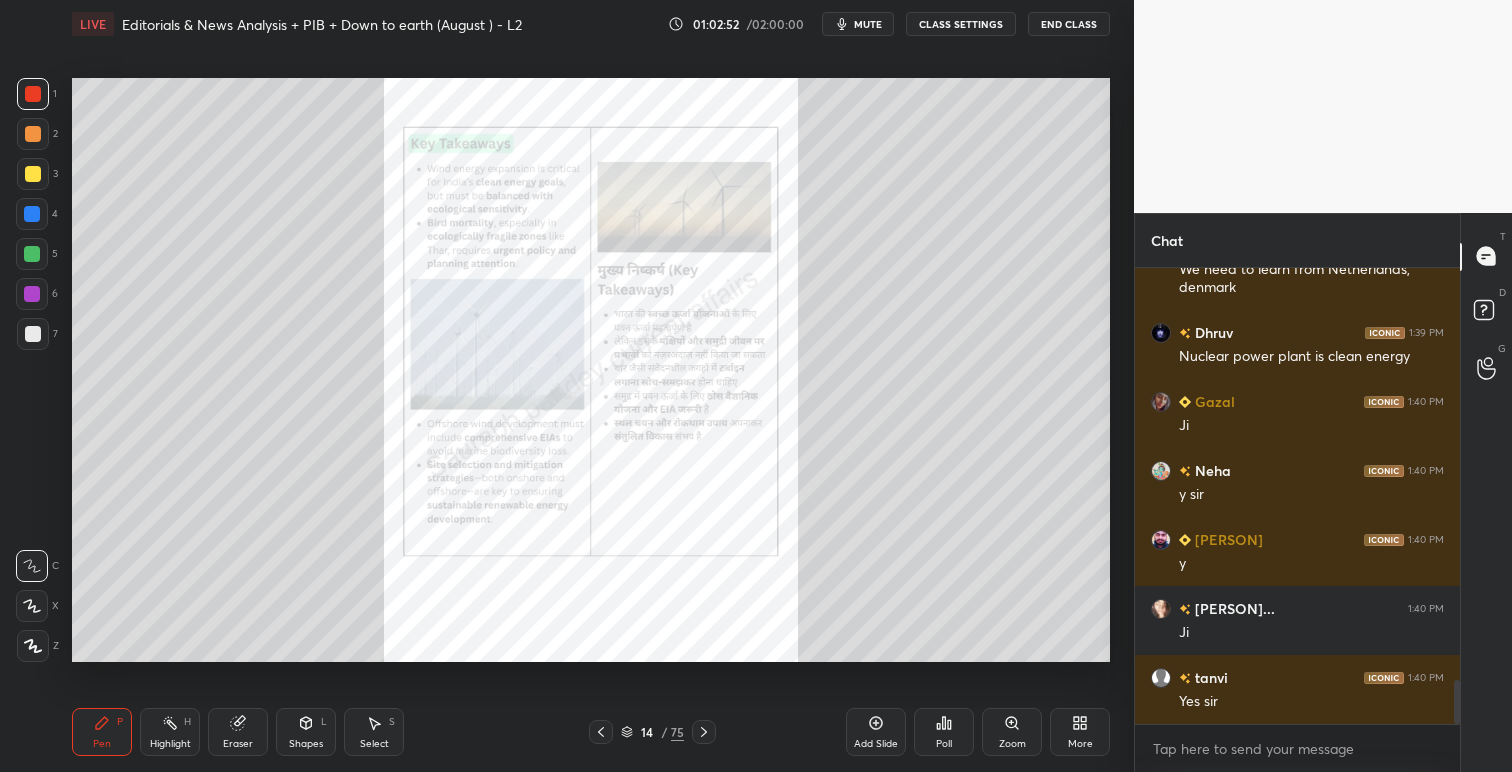 click 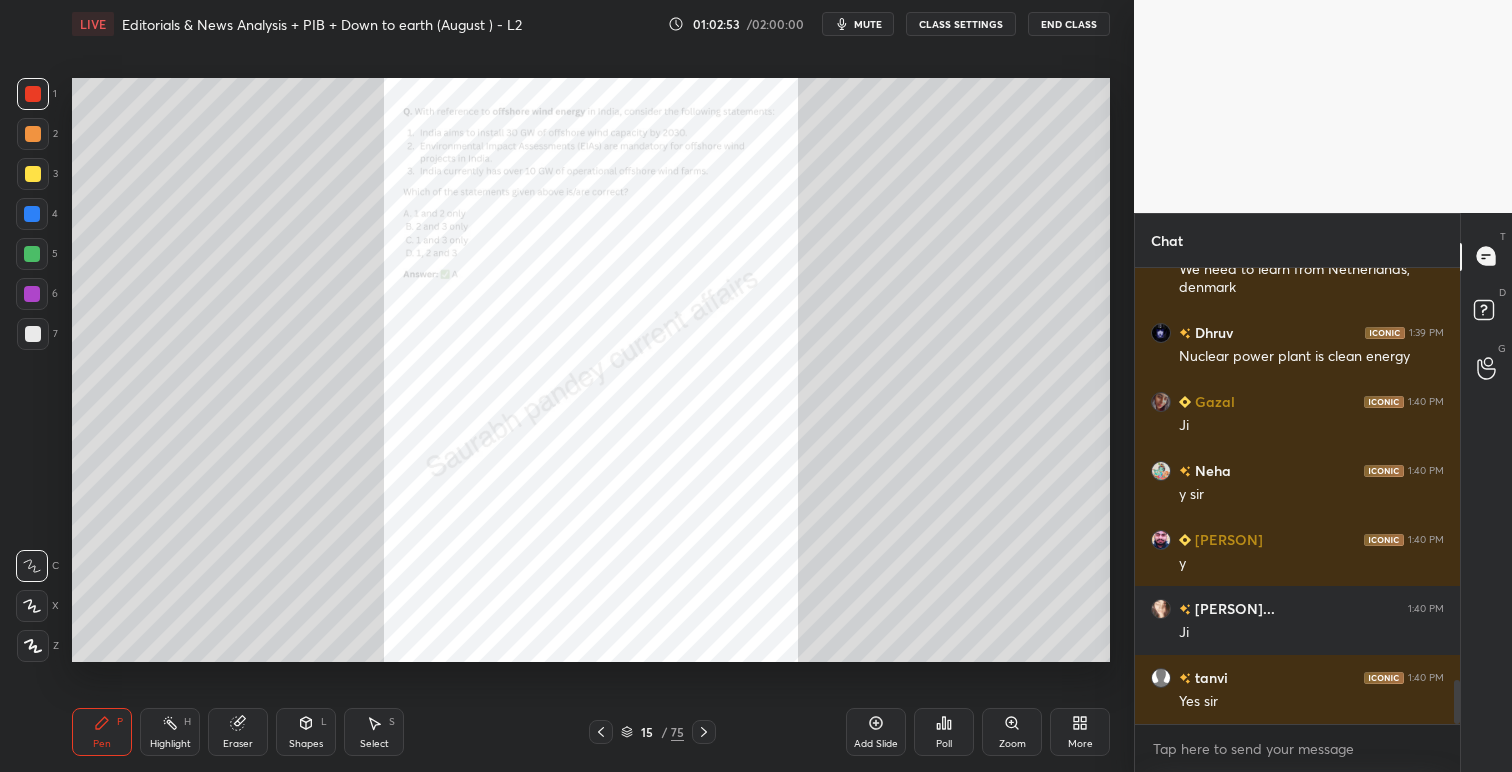 scroll, scrollTop: 4400, scrollLeft: 0, axis: vertical 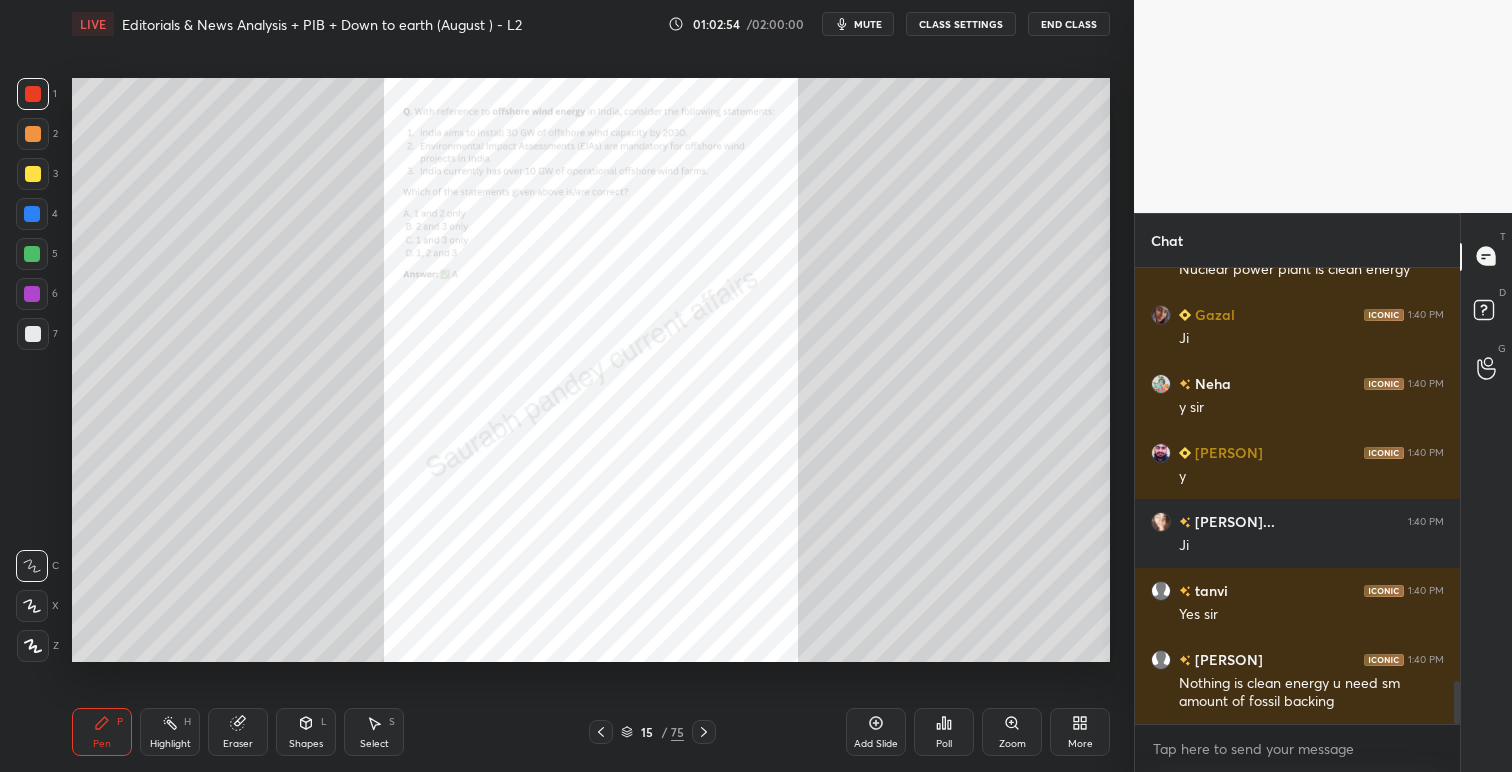 click 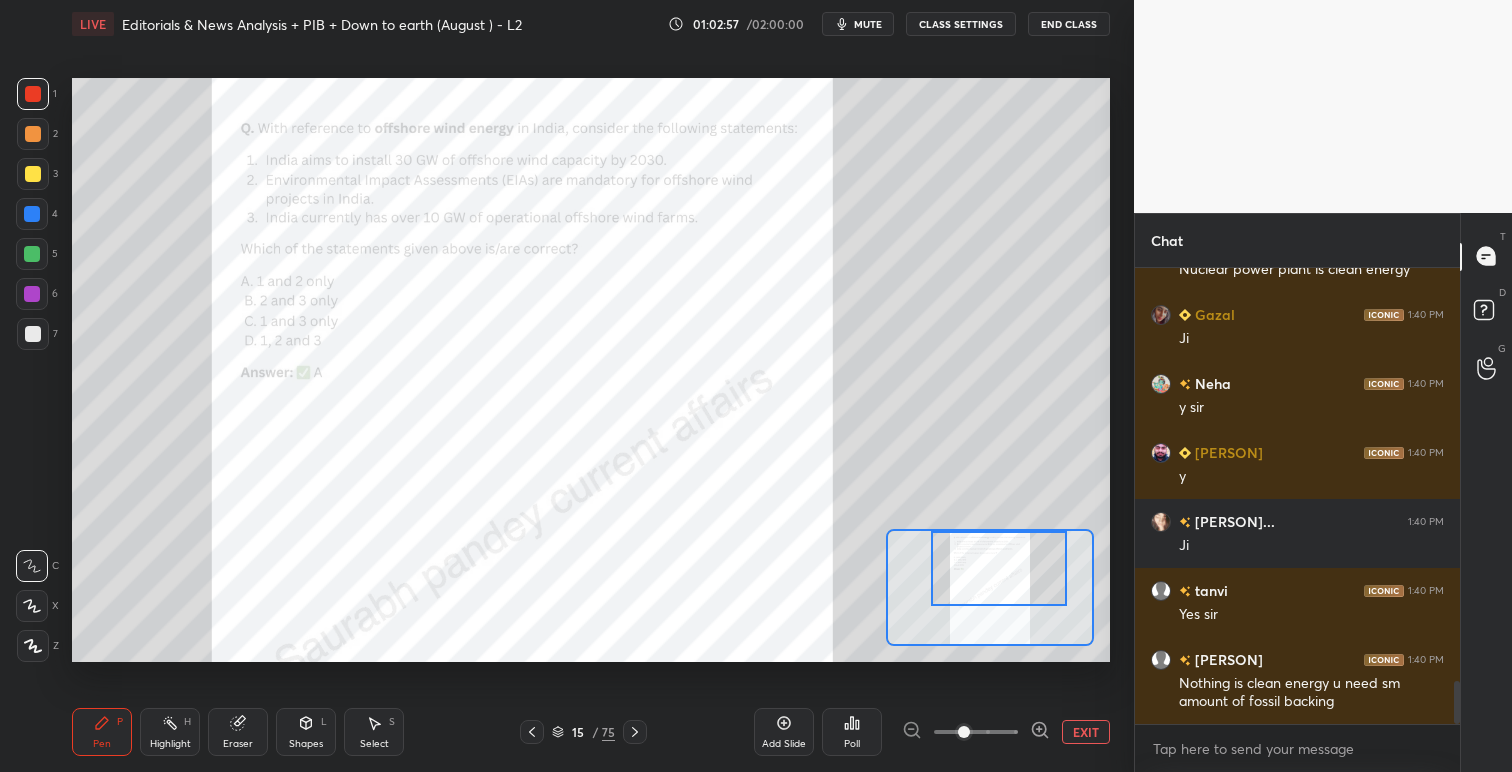 drag, startPoint x: 1015, startPoint y: 610, endPoint x: 1024, endPoint y: 577, distance: 34.20526 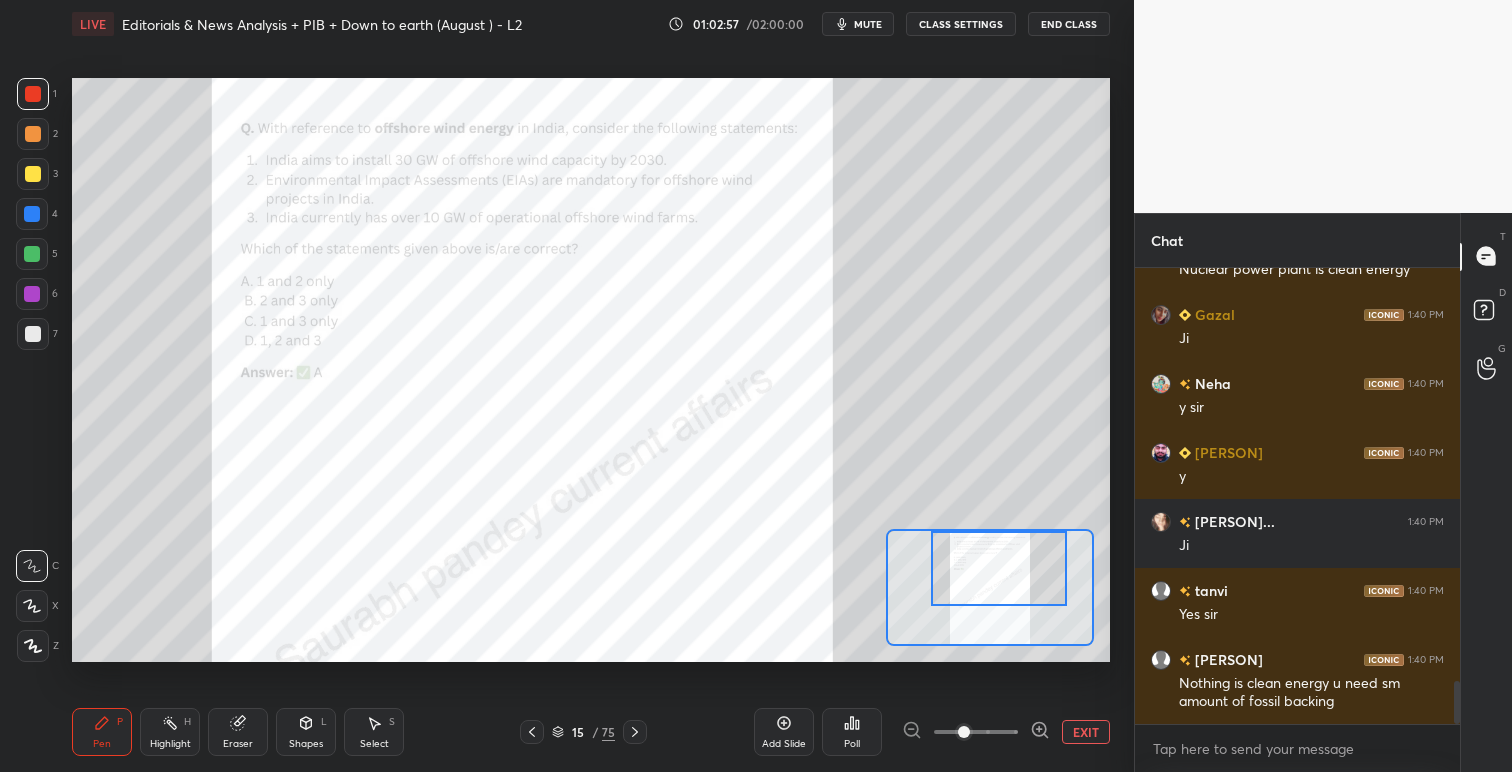 click at bounding box center [999, 568] 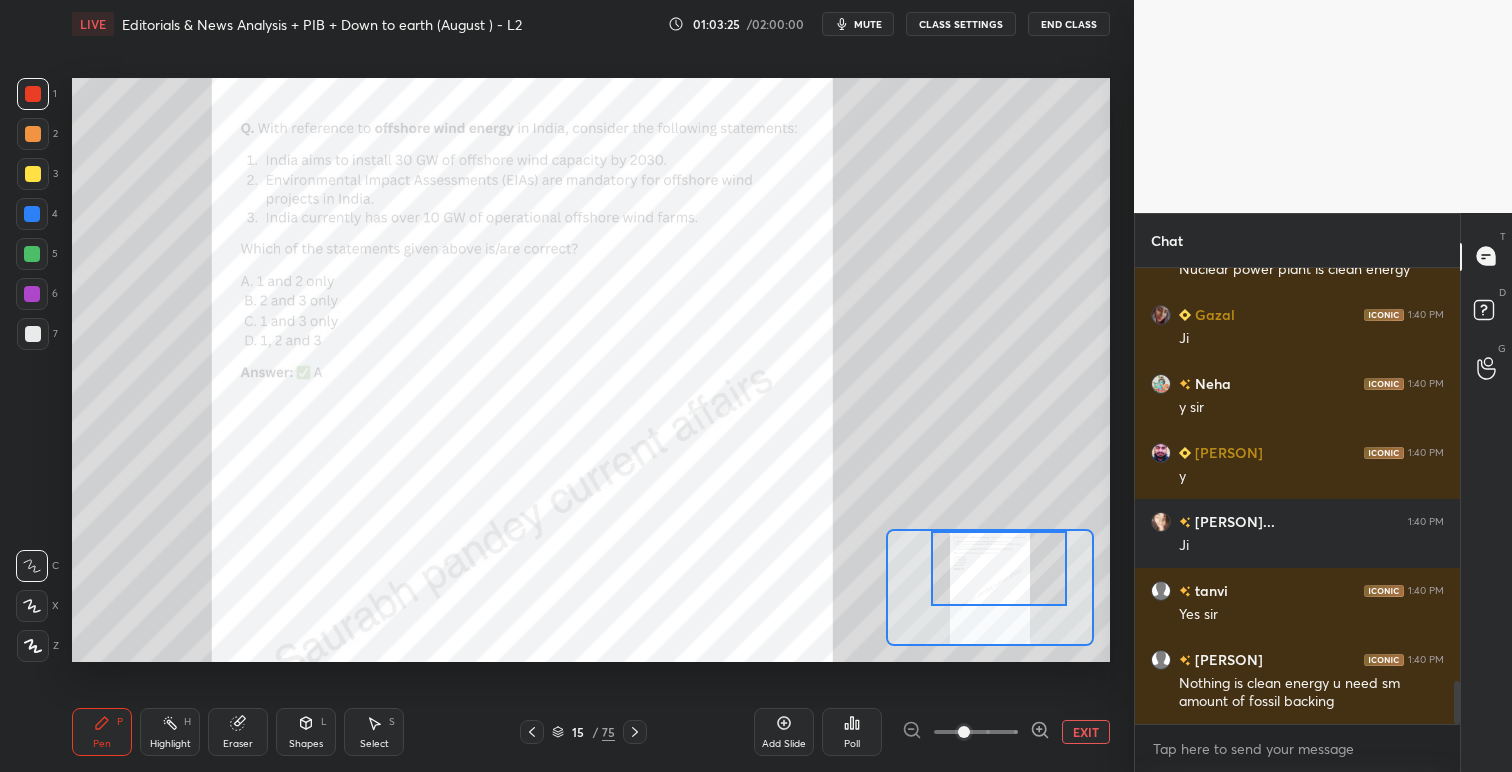 click 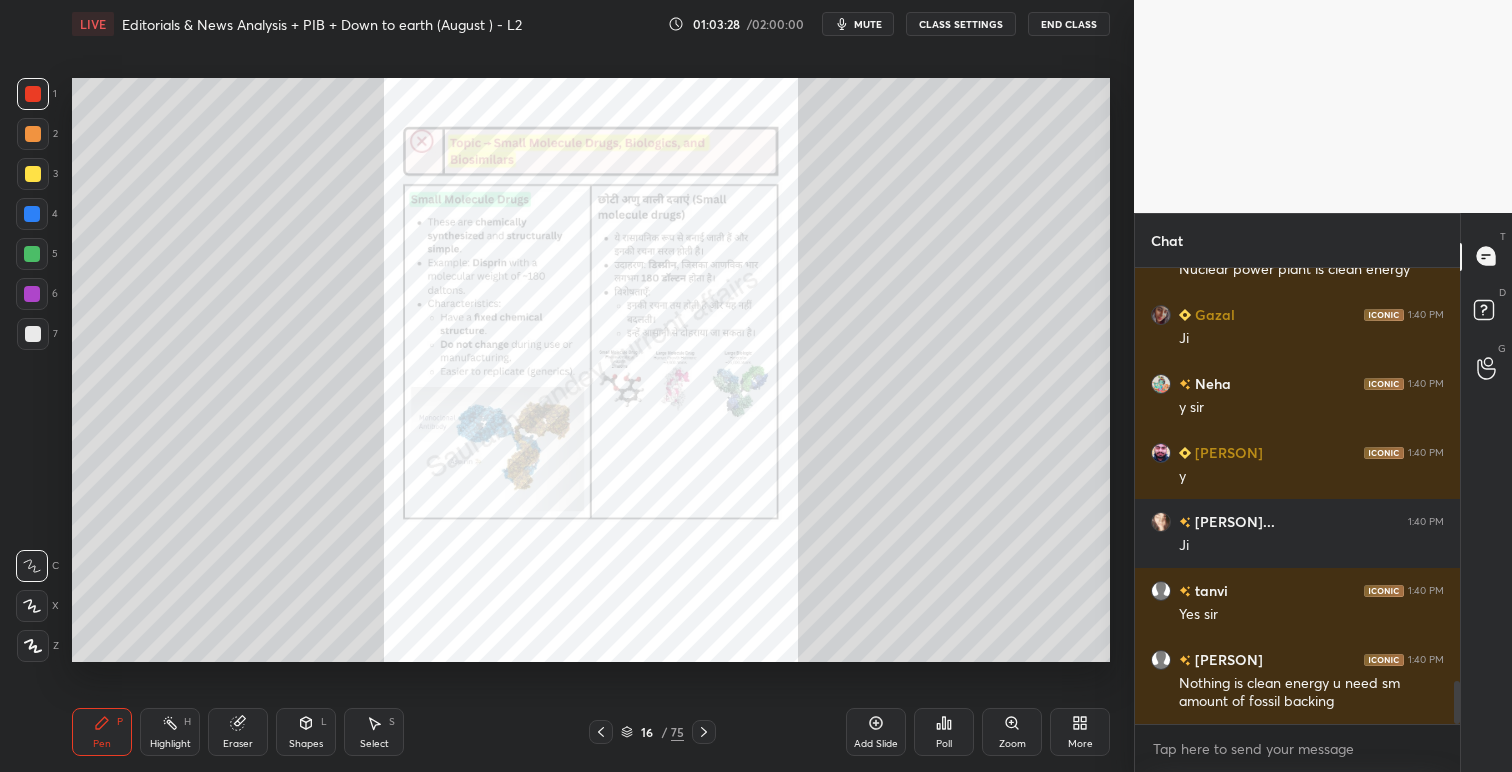 click 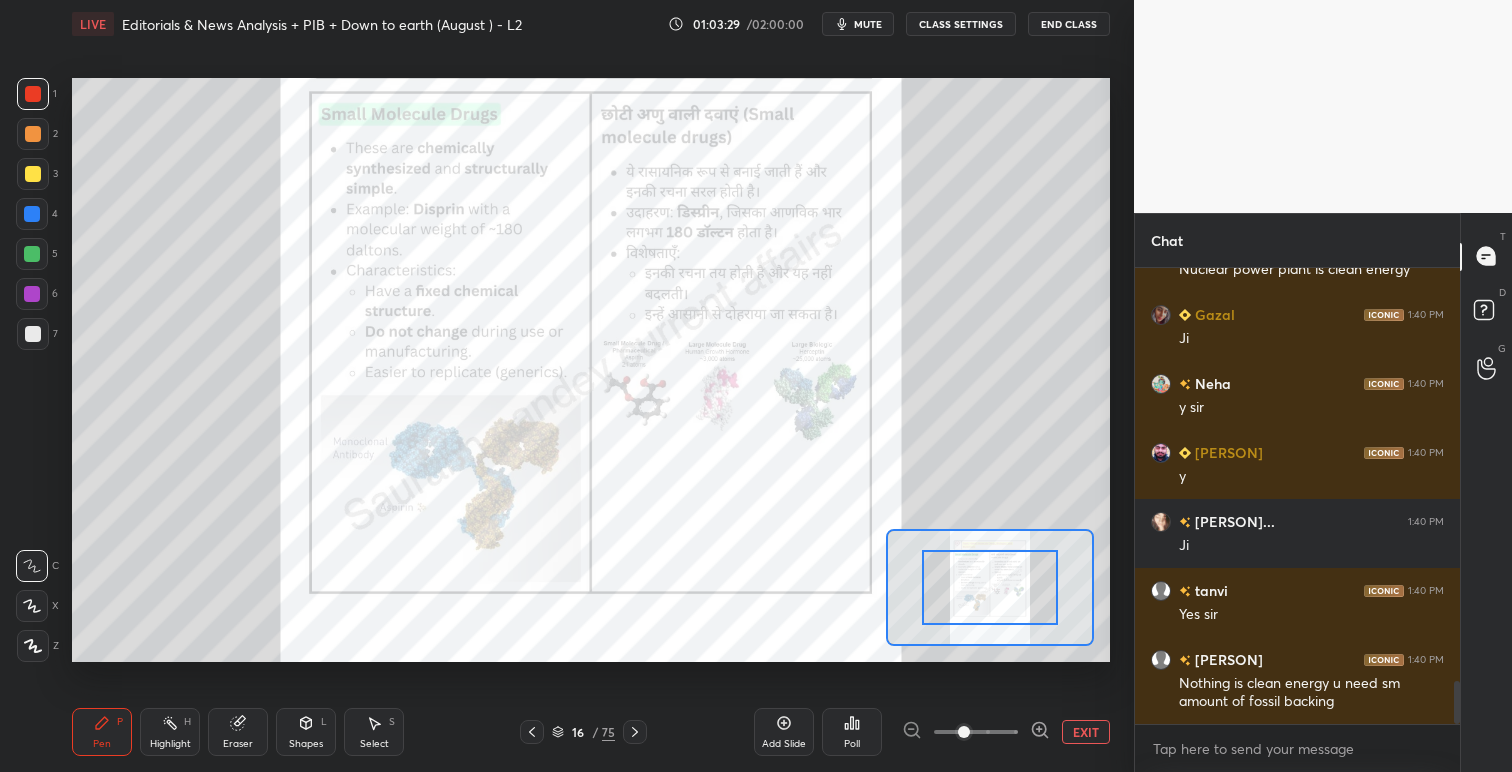 click at bounding box center (990, 587) 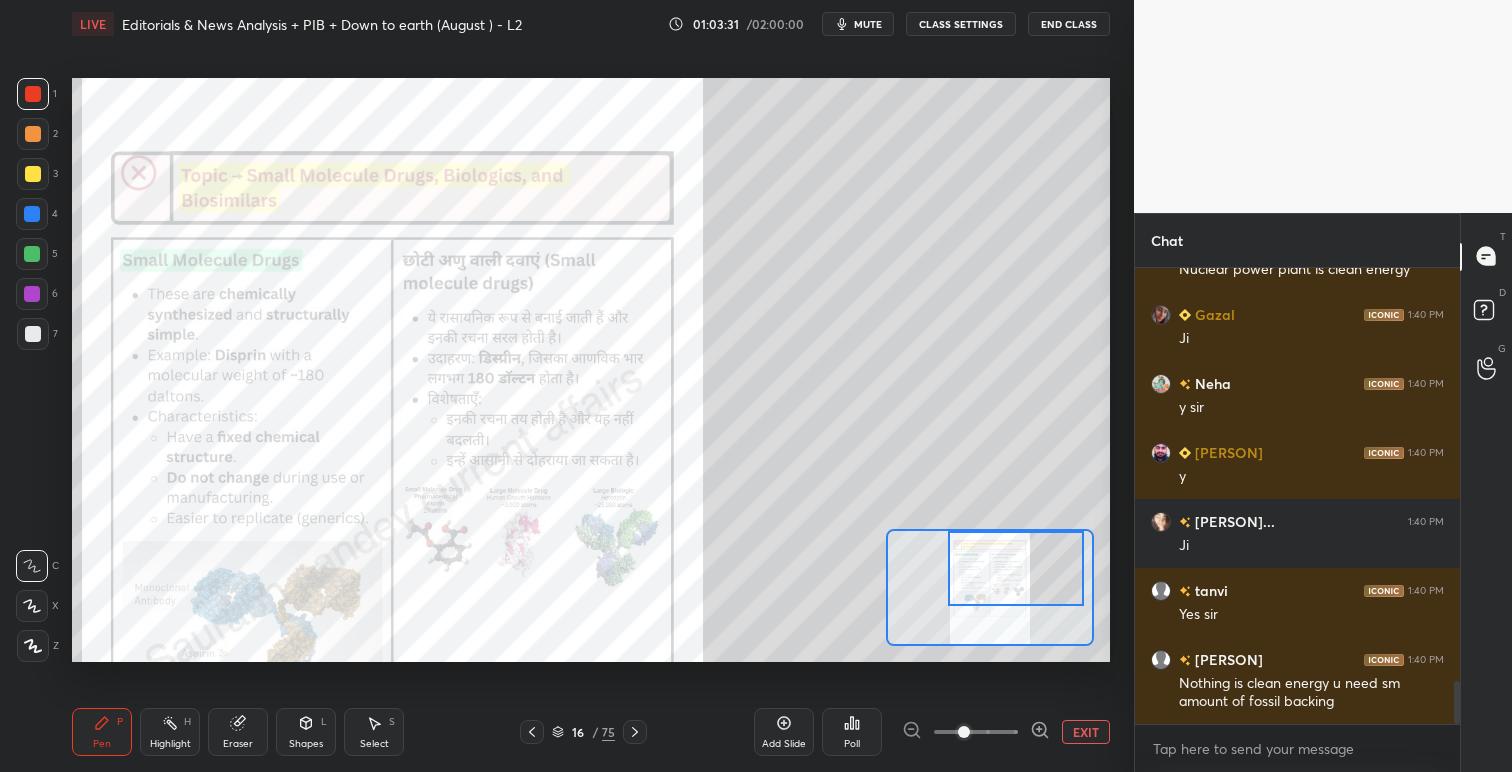 drag, startPoint x: 992, startPoint y: 614, endPoint x: 1018, endPoint y: 572, distance: 49.396355 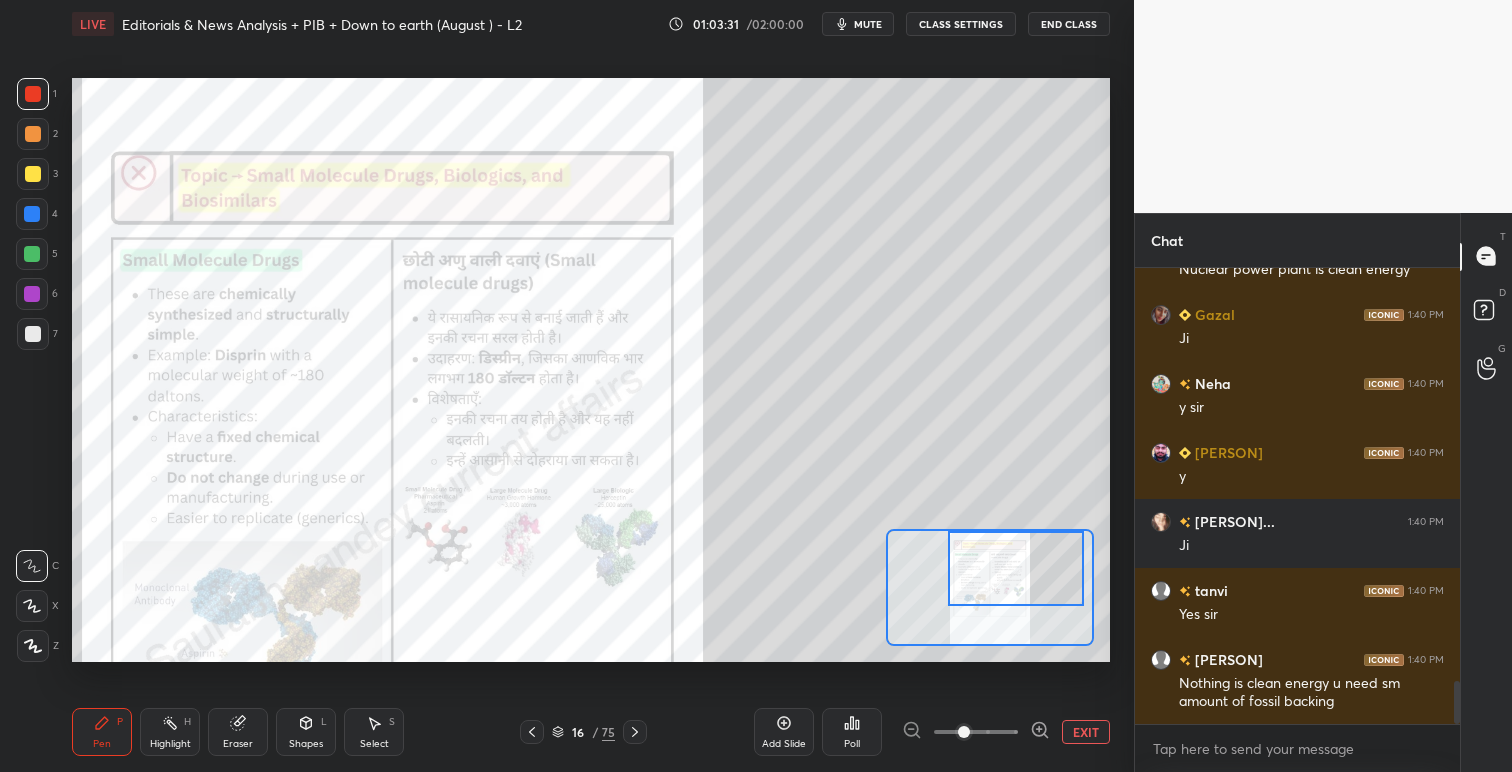 click at bounding box center [1016, 568] 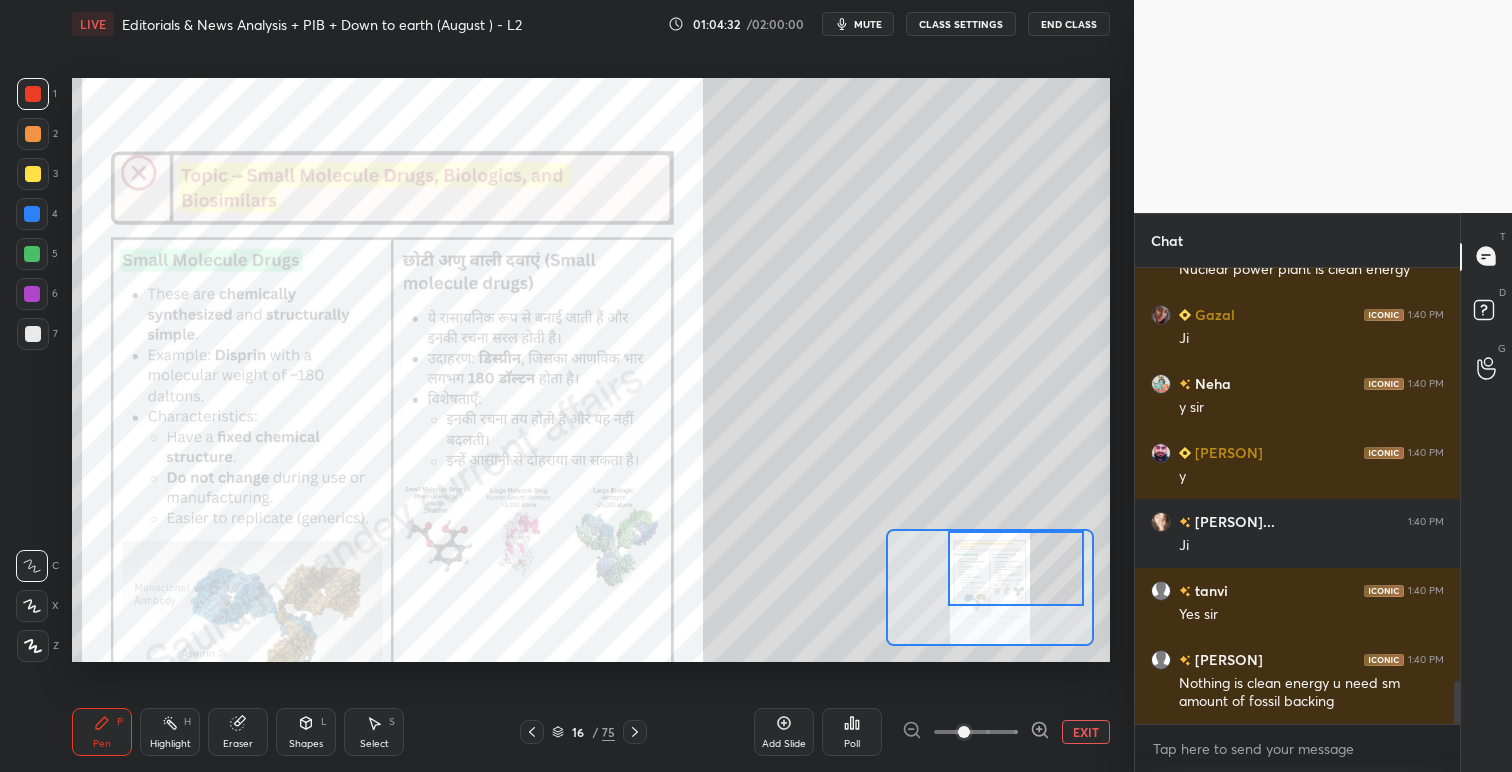 click on "1 2 3 4 5 6 7 C X Z C X Z E E Erase all   H H" at bounding box center [32, 370] 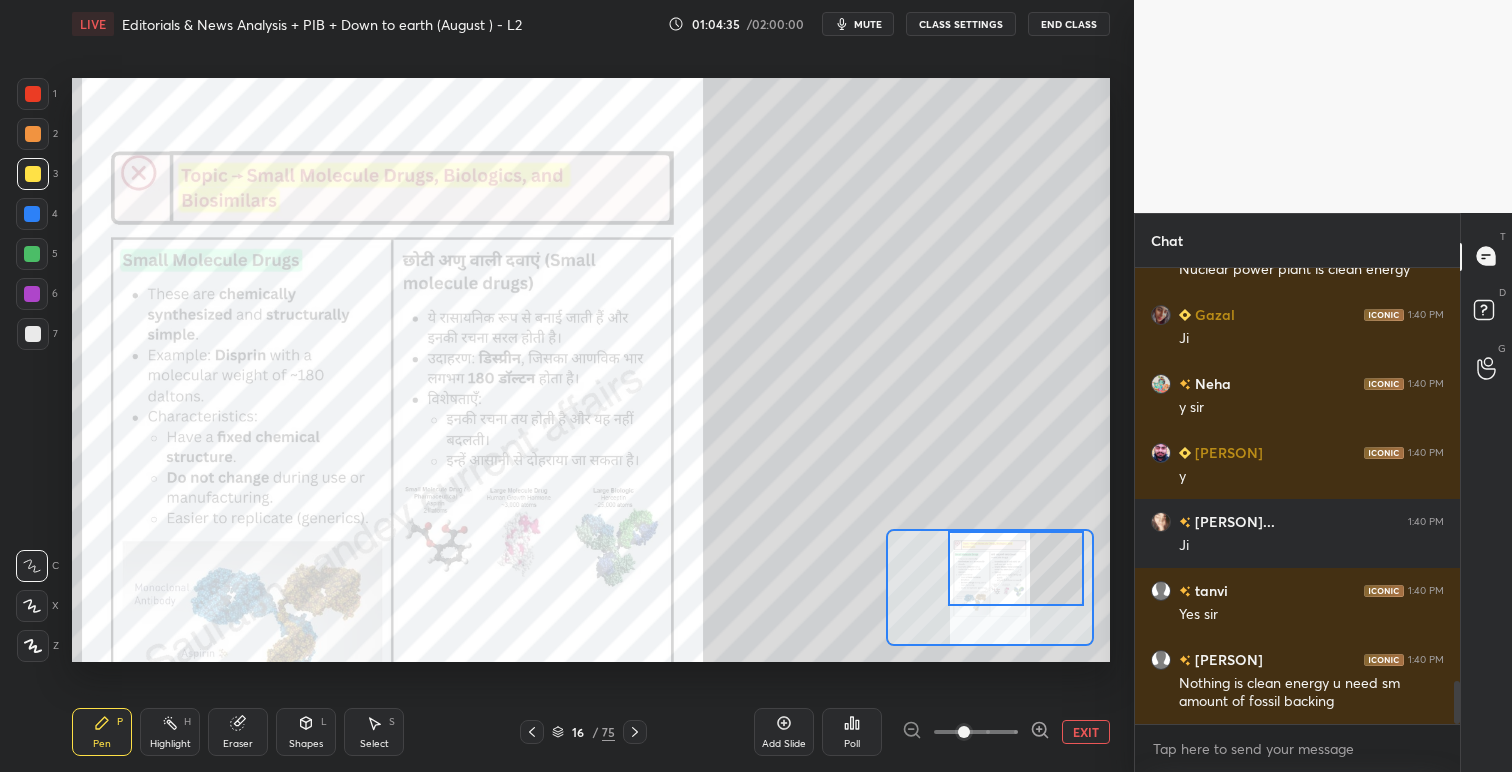 scroll, scrollTop: 4469, scrollLeft: 0, axis: vertical 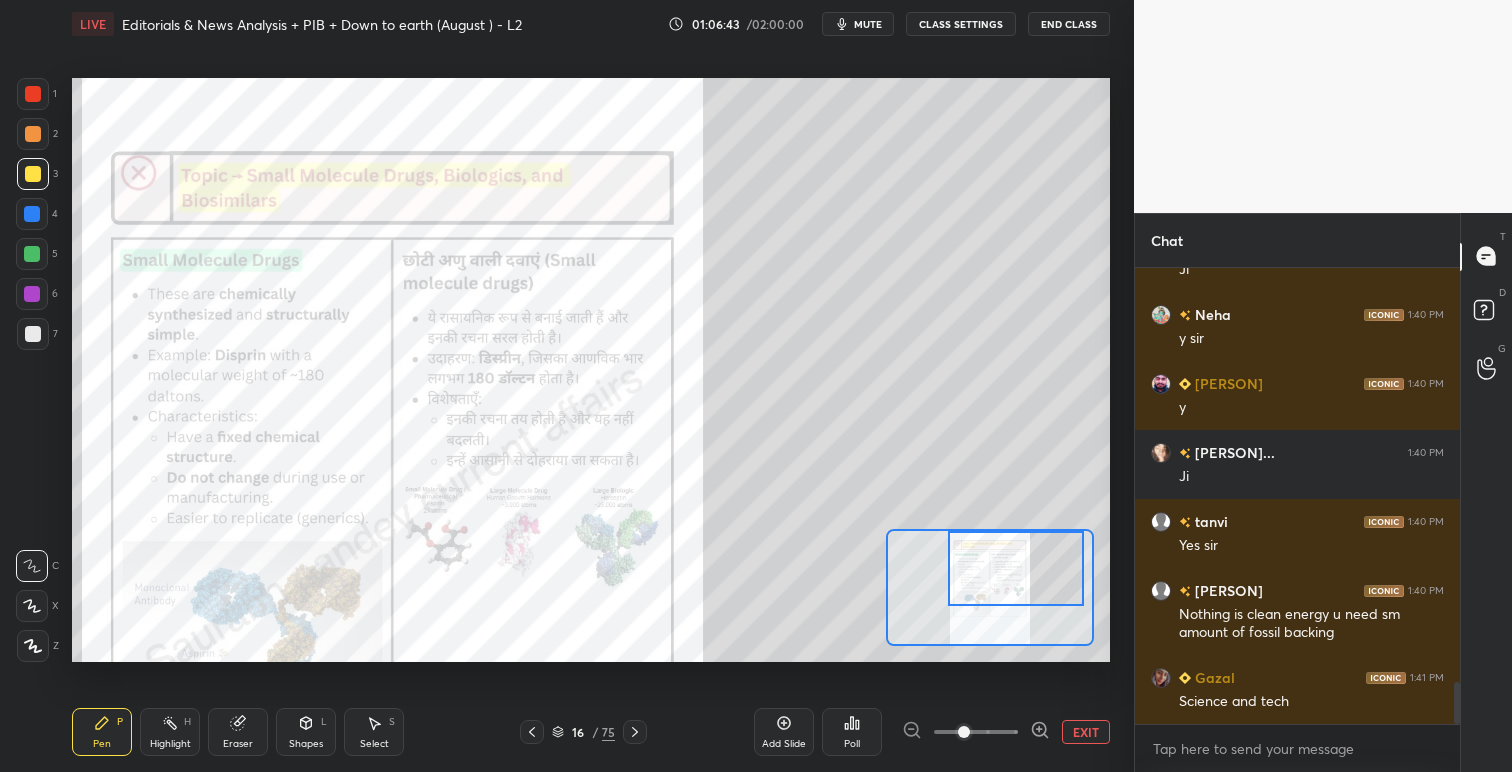 click 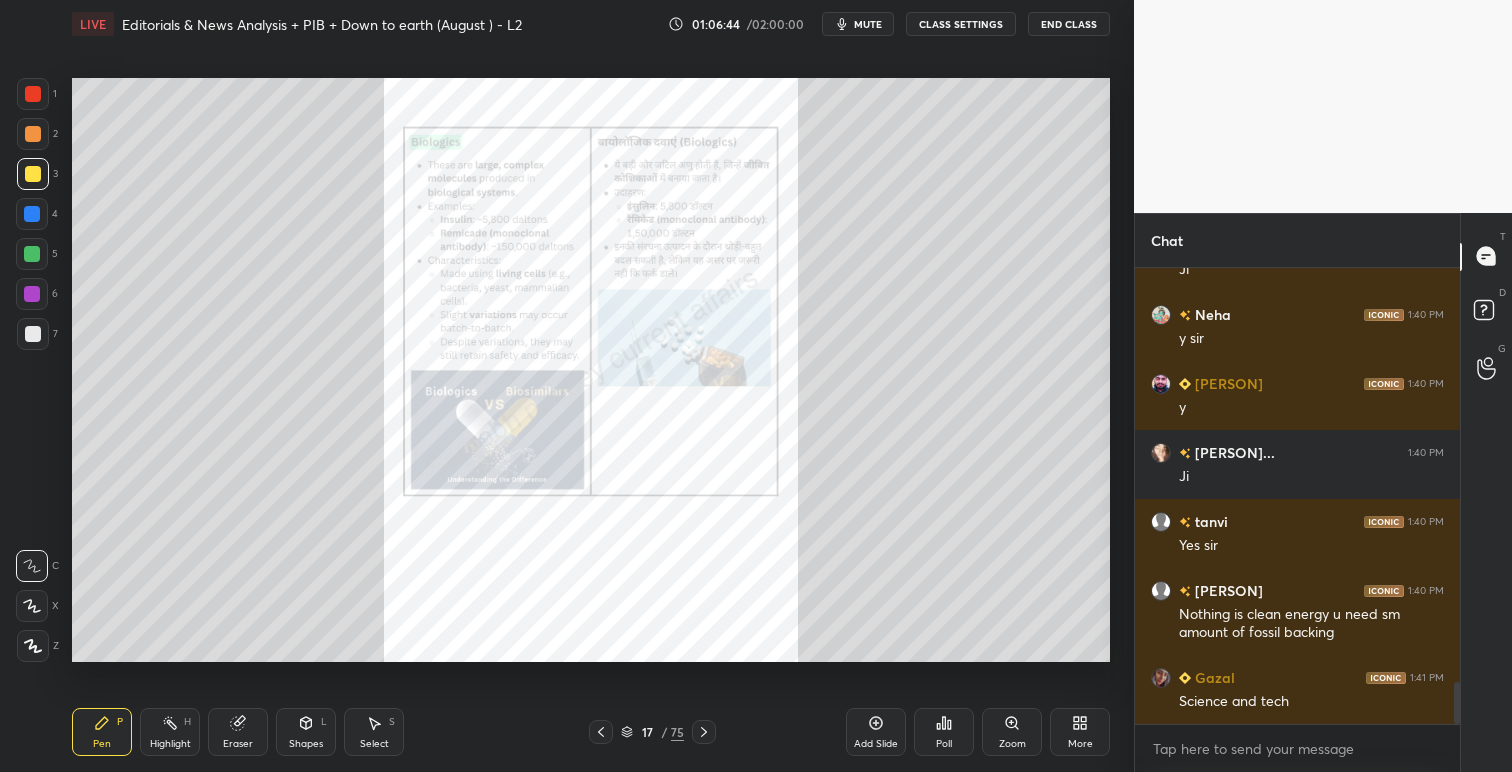 click 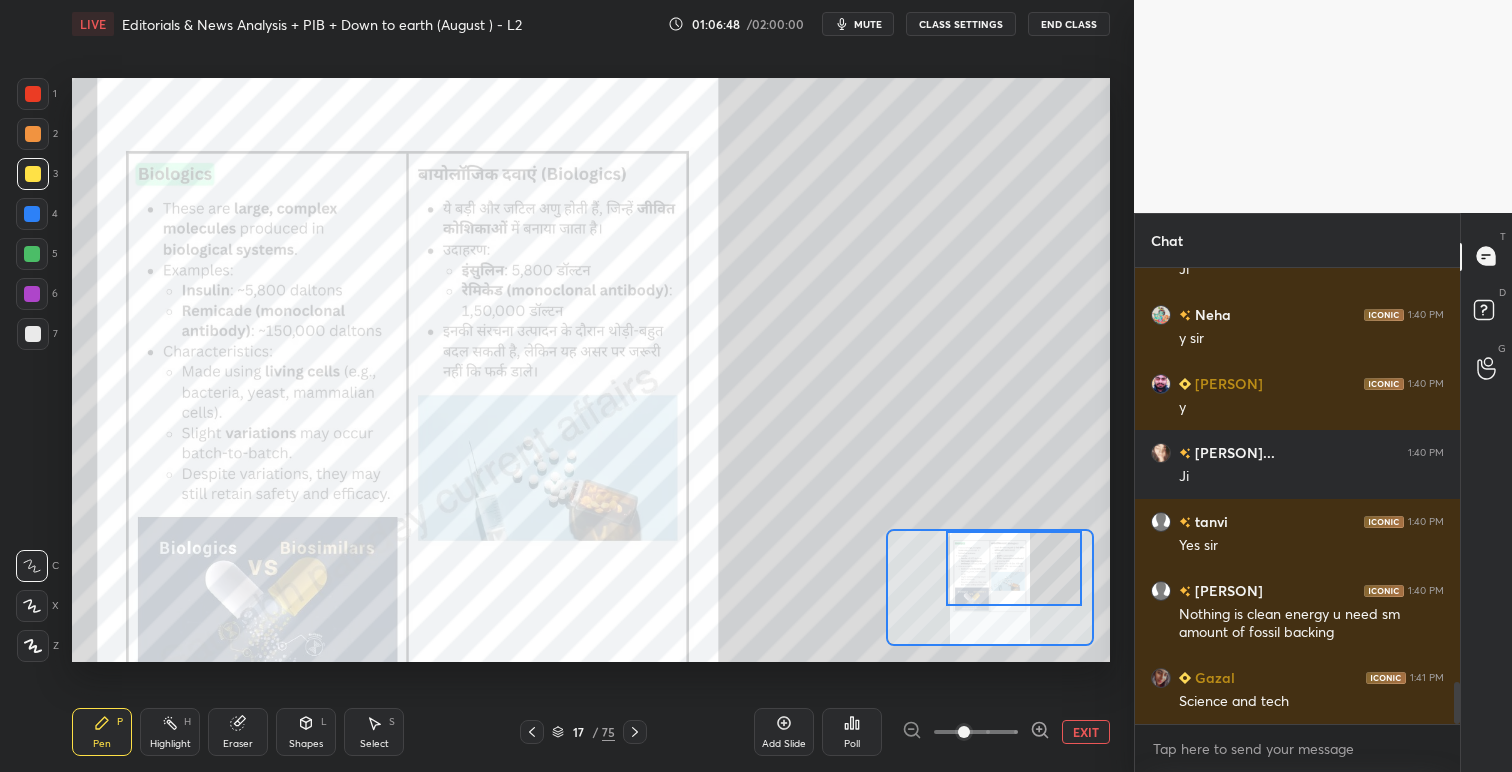 drag, startPoint x: 1016, startPoint y: 583, endPoint x: 1040, endPoint y: 544, distance: 45.79301 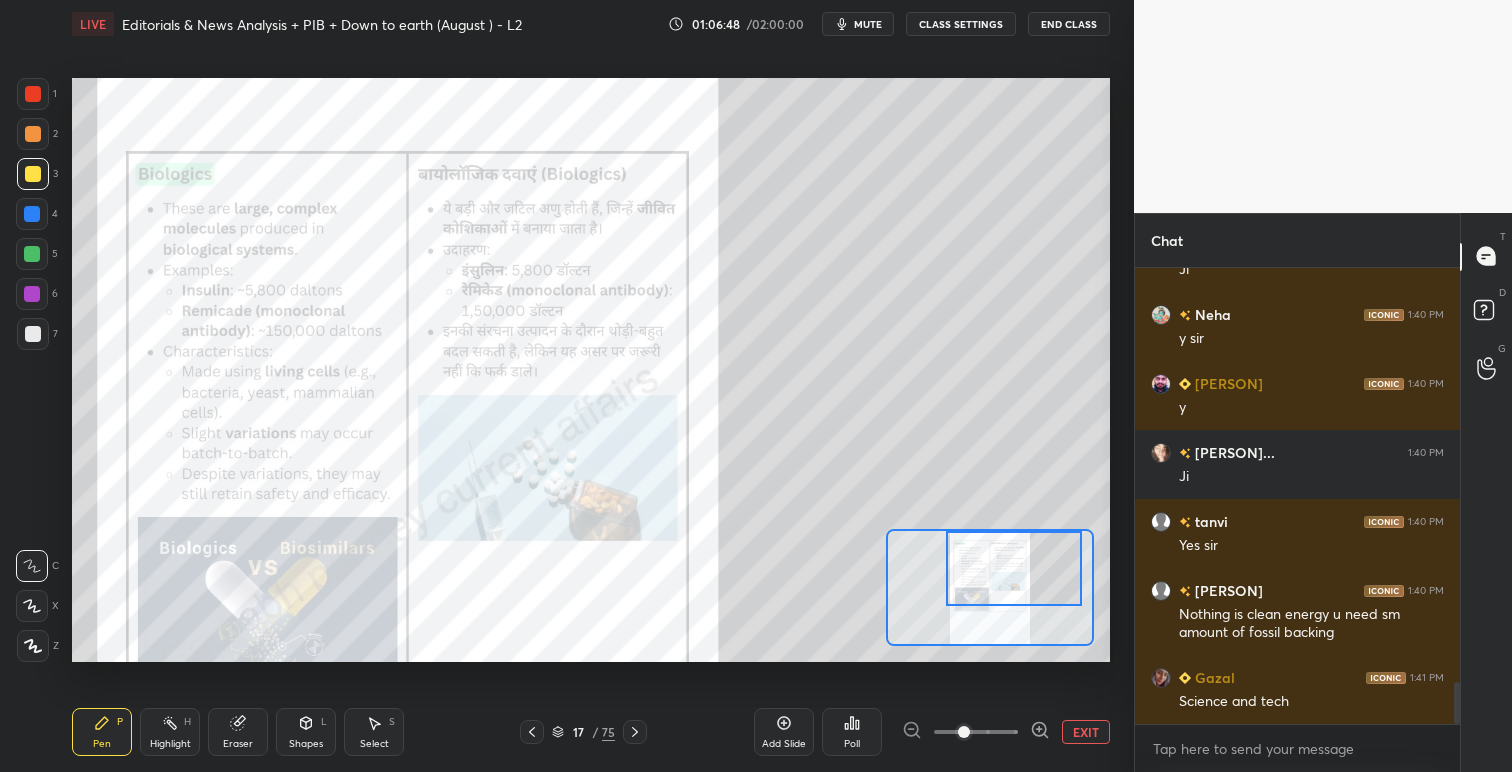 click at bounding box center (1014, 568) 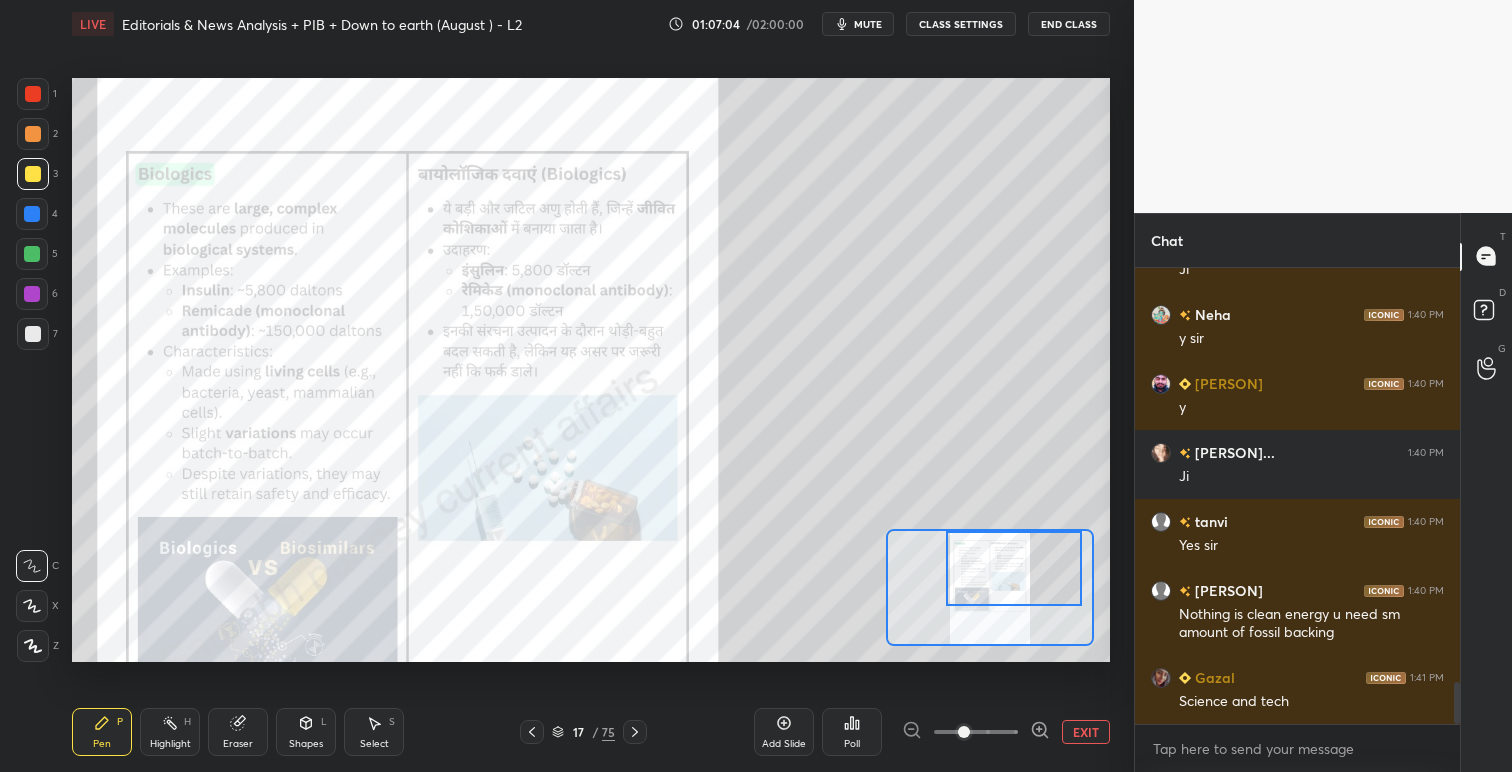 scroll, scrollTop: 4517, scrollLeft: 0, axis: vertical 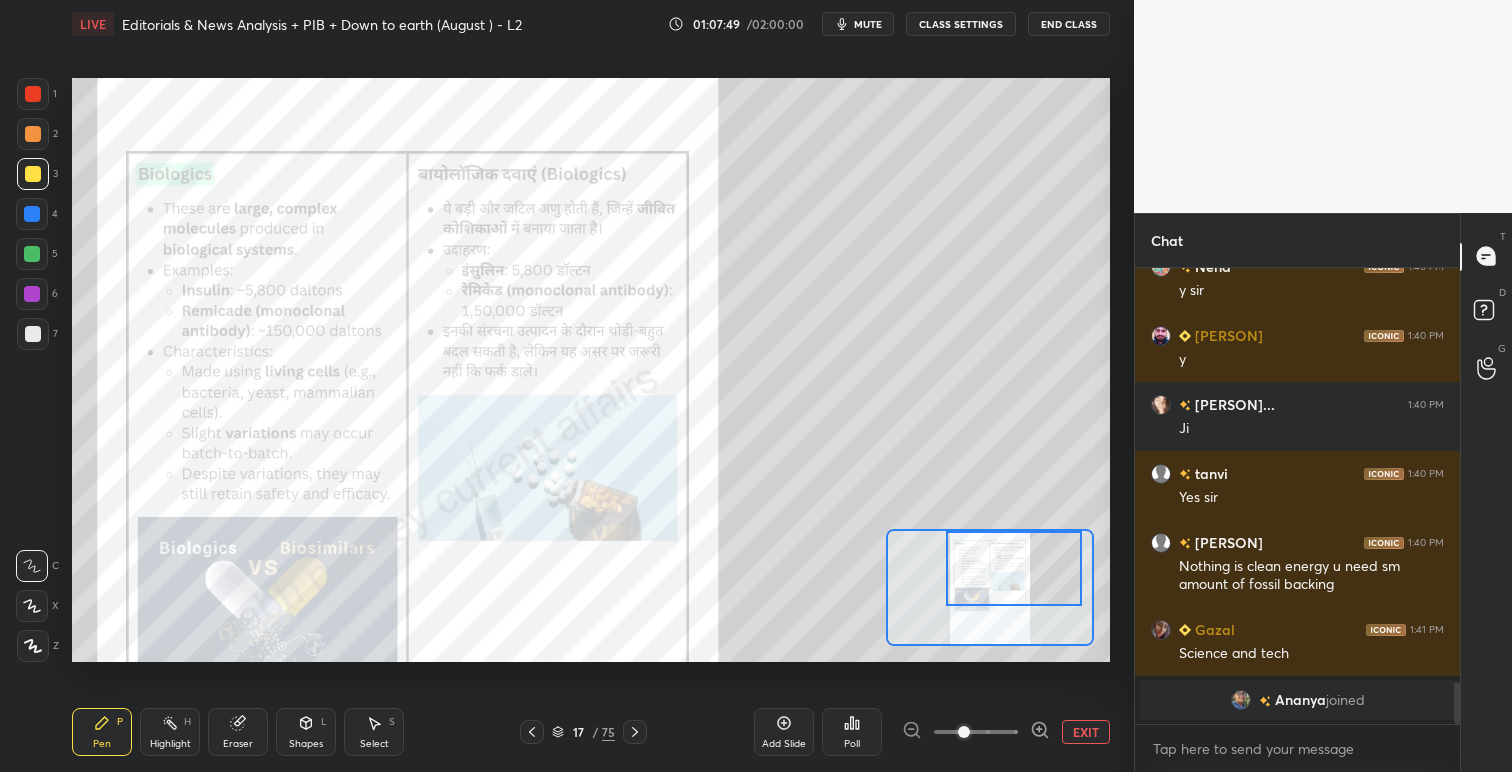 drag, startPoint x: 36, startPoint y: 143, endPoint x: 39, endPoint y: 153, distance: 10.440307 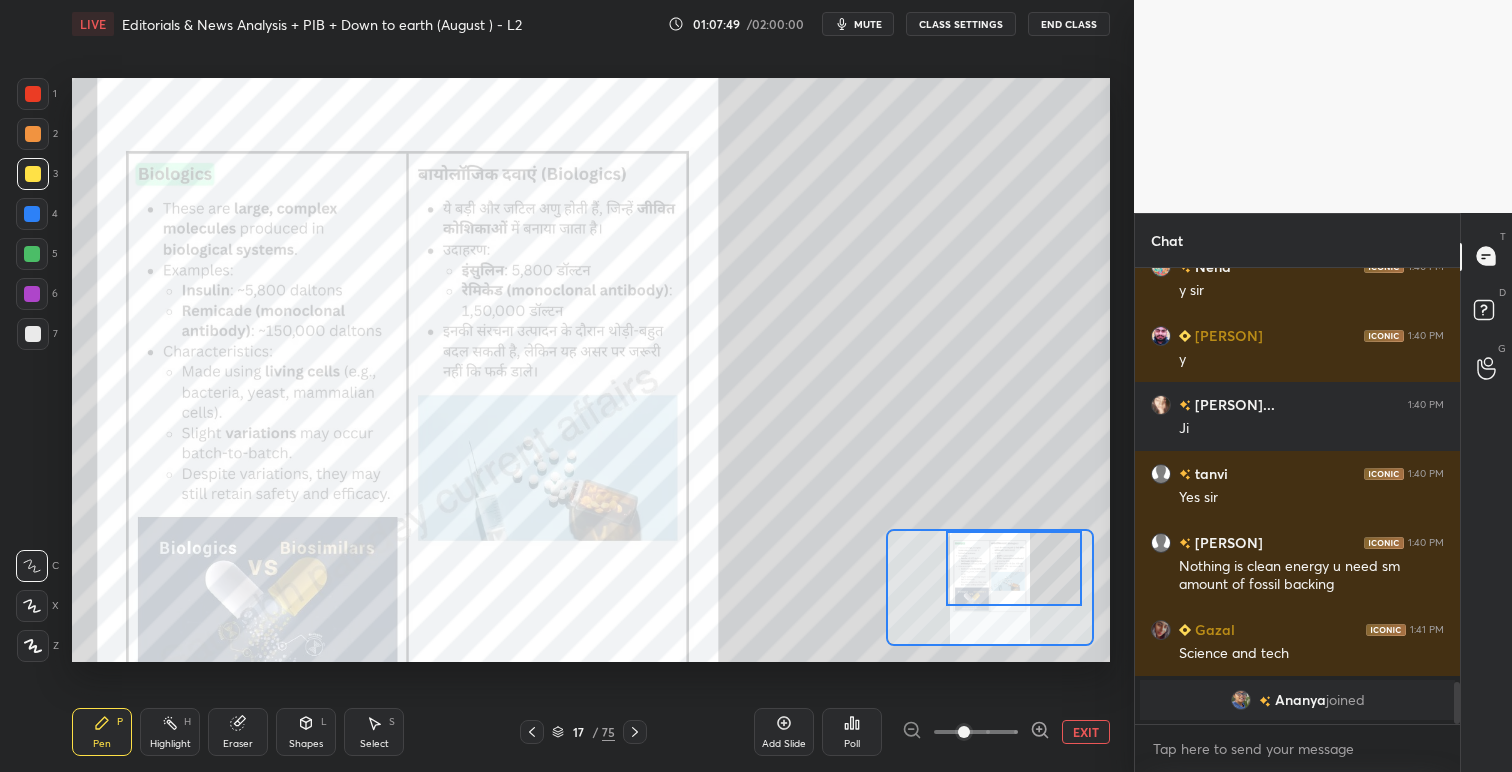 click at bounding box center [33, 134] 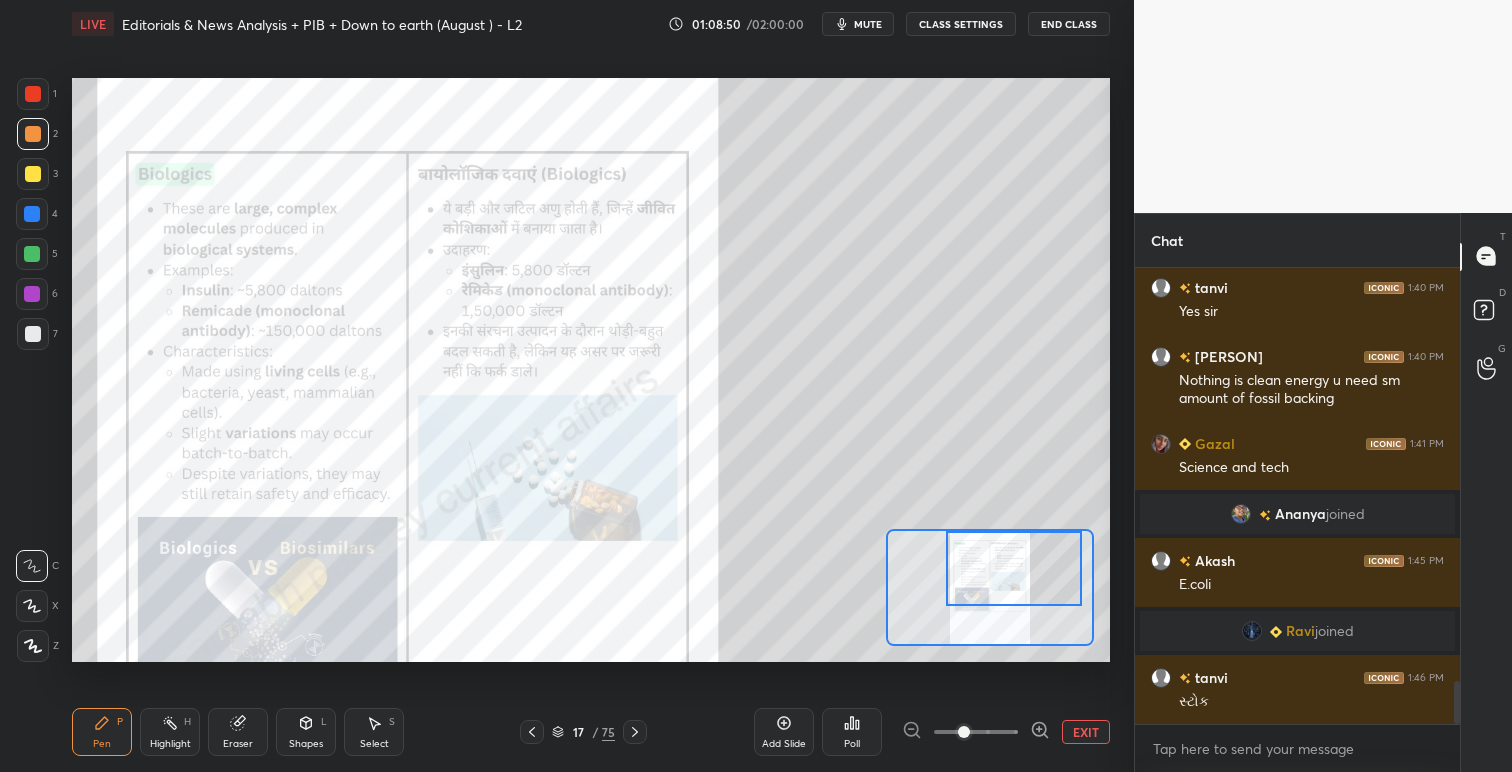 scroll, scrollTop: 4374, scrollLeft: 0, axis: vertical 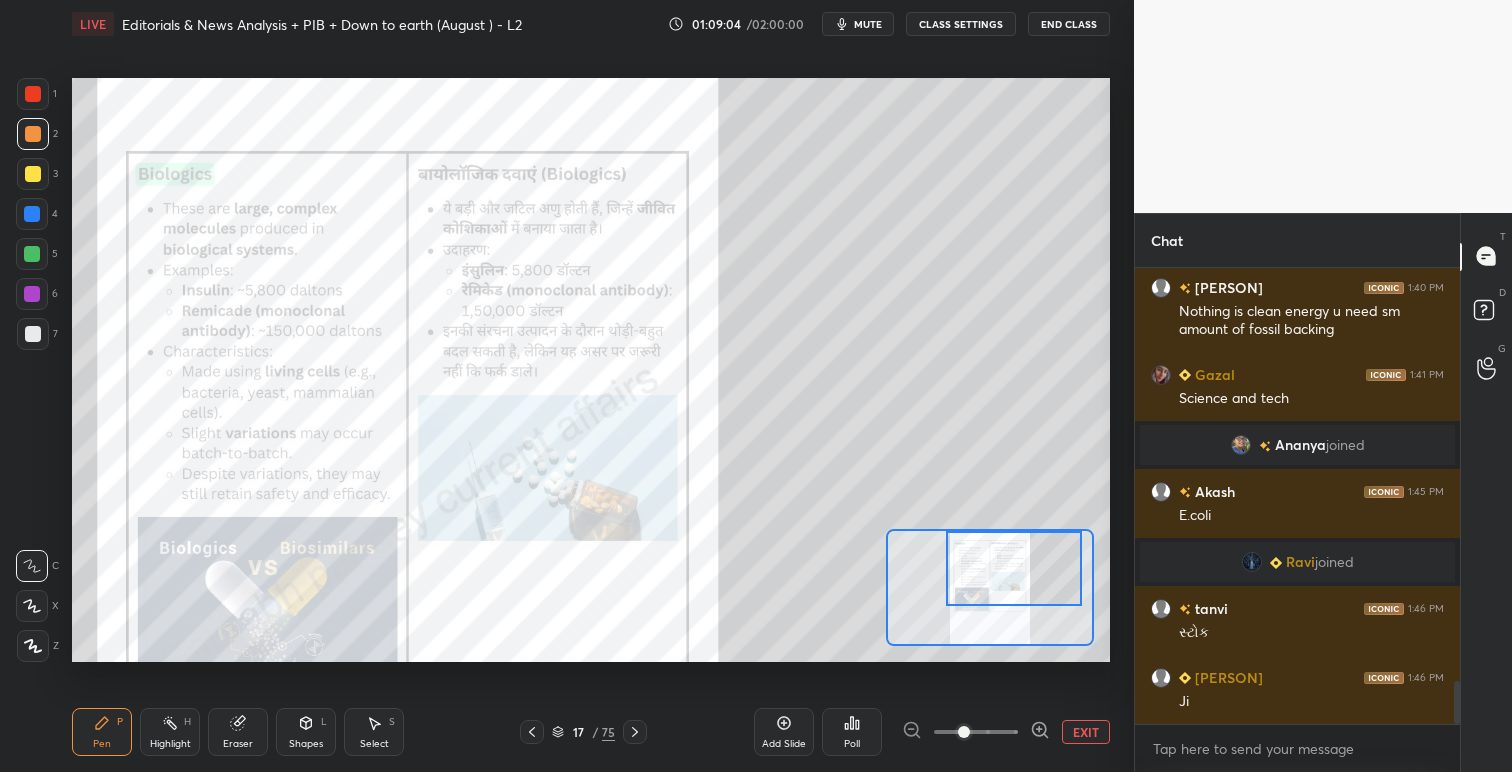 click at bounding box center [33, 94] 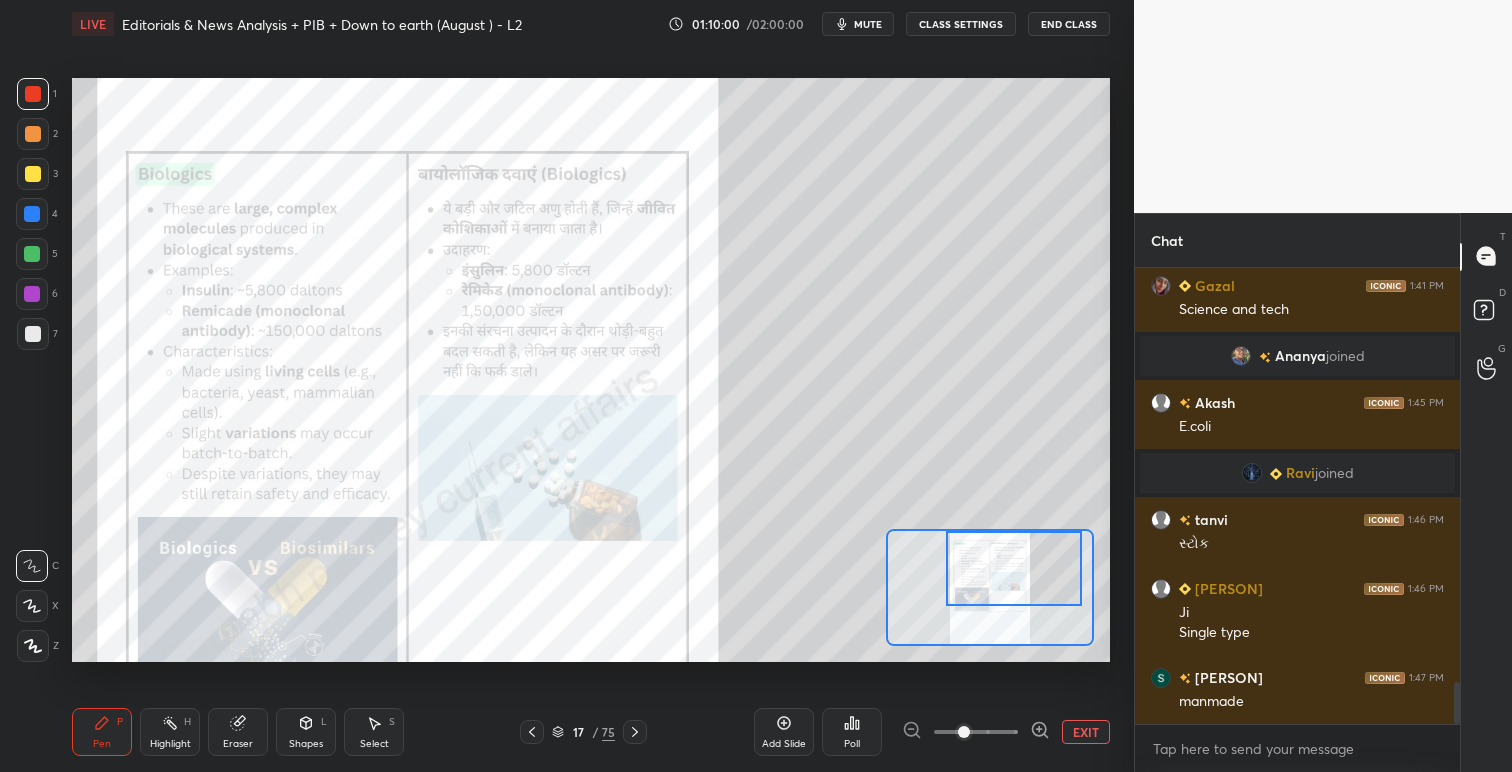 scroll, scrollTop: 4532, scrollLeft: 0, axis: vertical 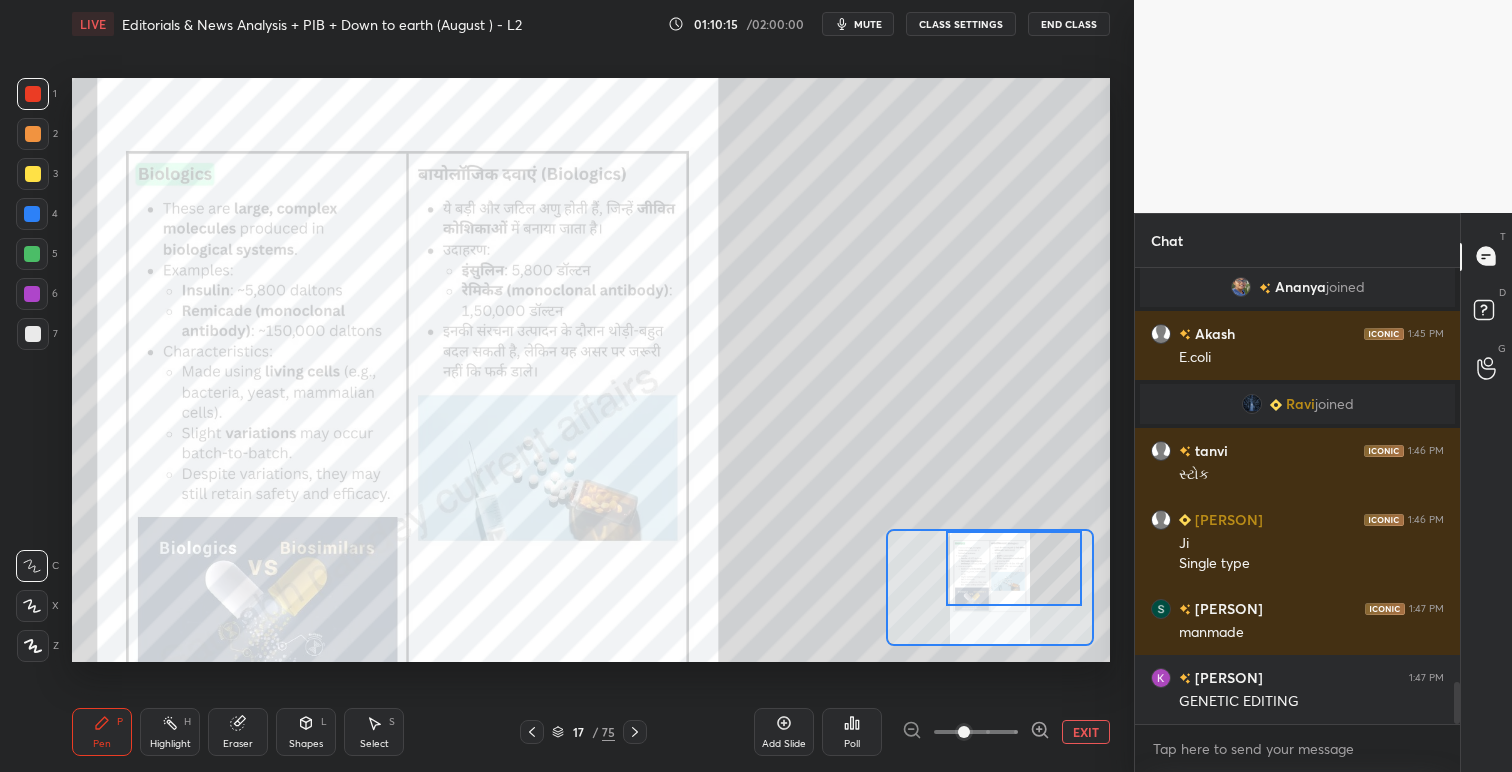 click on "Setting up your live class Poll for   secs No correct answer Start poll" at bounding box center [591, 370] 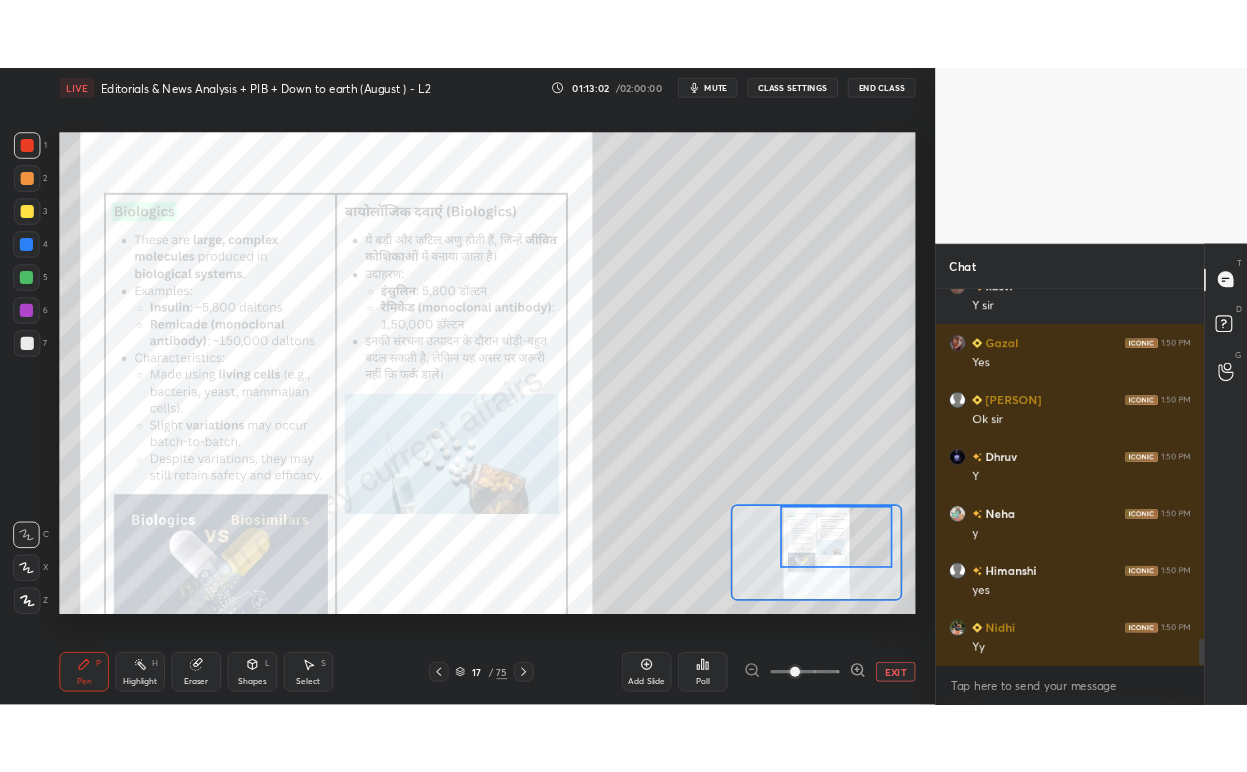 scroll, scrollTop: 6246, scrollLeft: 0, axis: vertical 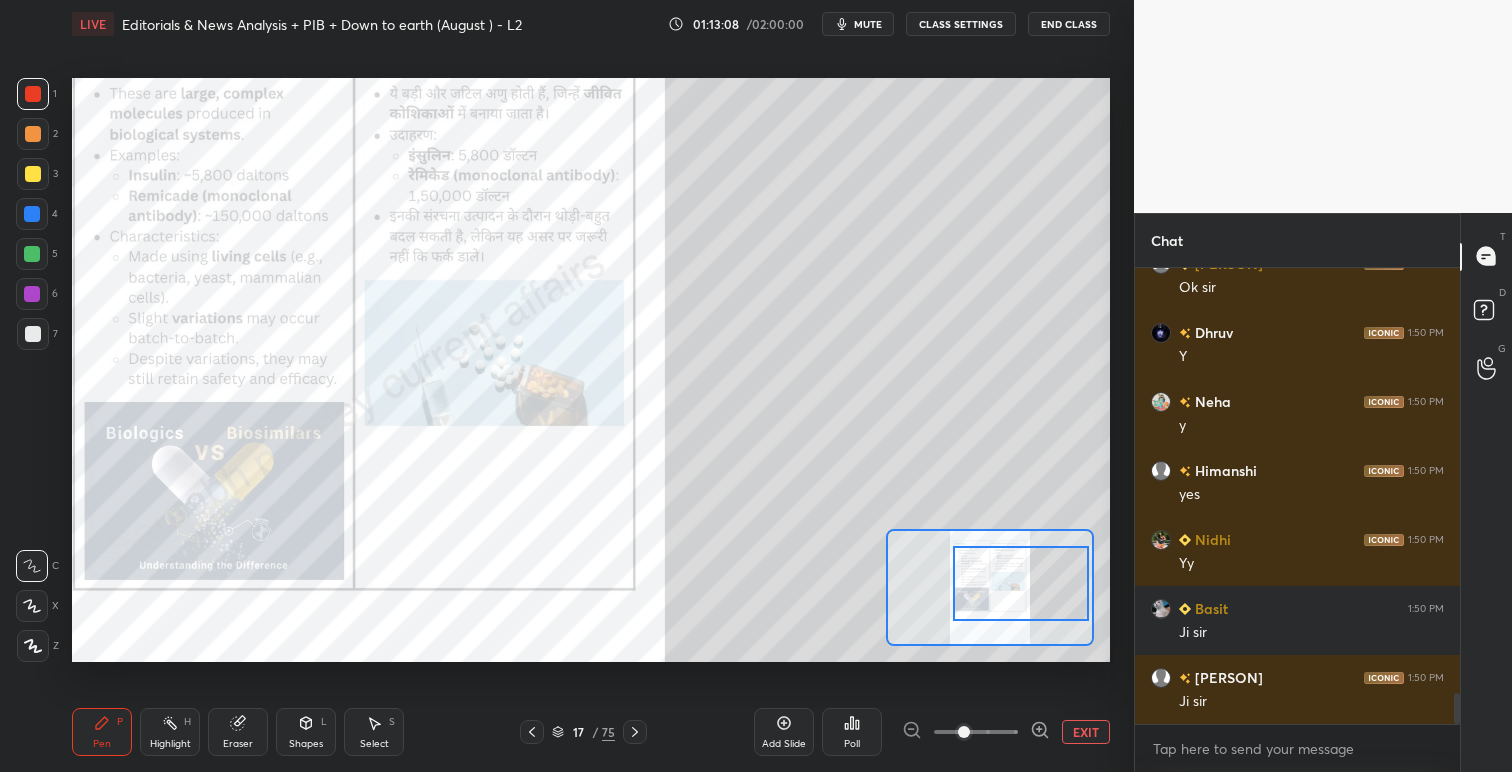 drag, startPoint x: 983, startPoint y: 574, endPoint x: 990, endPoint y: 589, distance: 16.552946 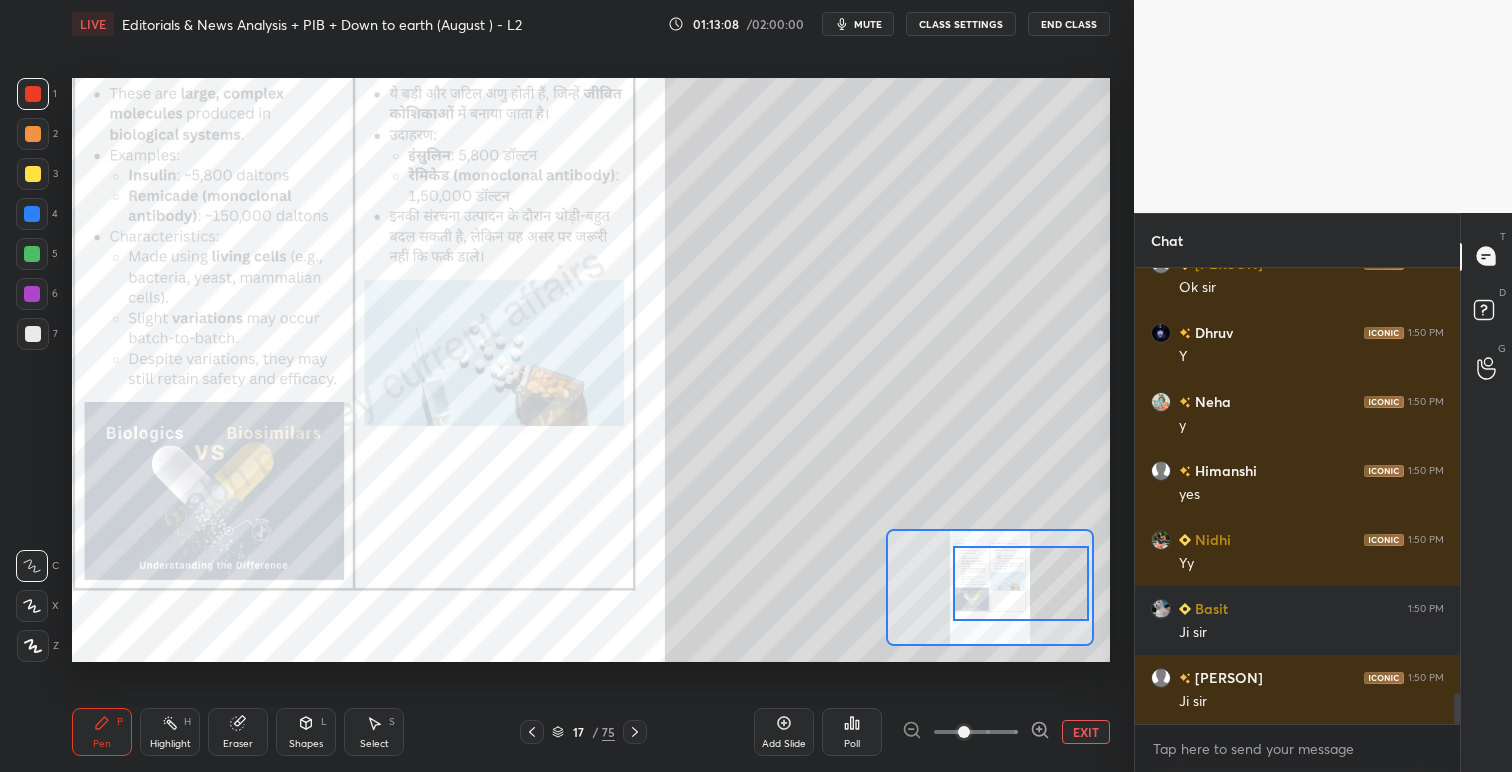 click at bounding box center (1021, 583) 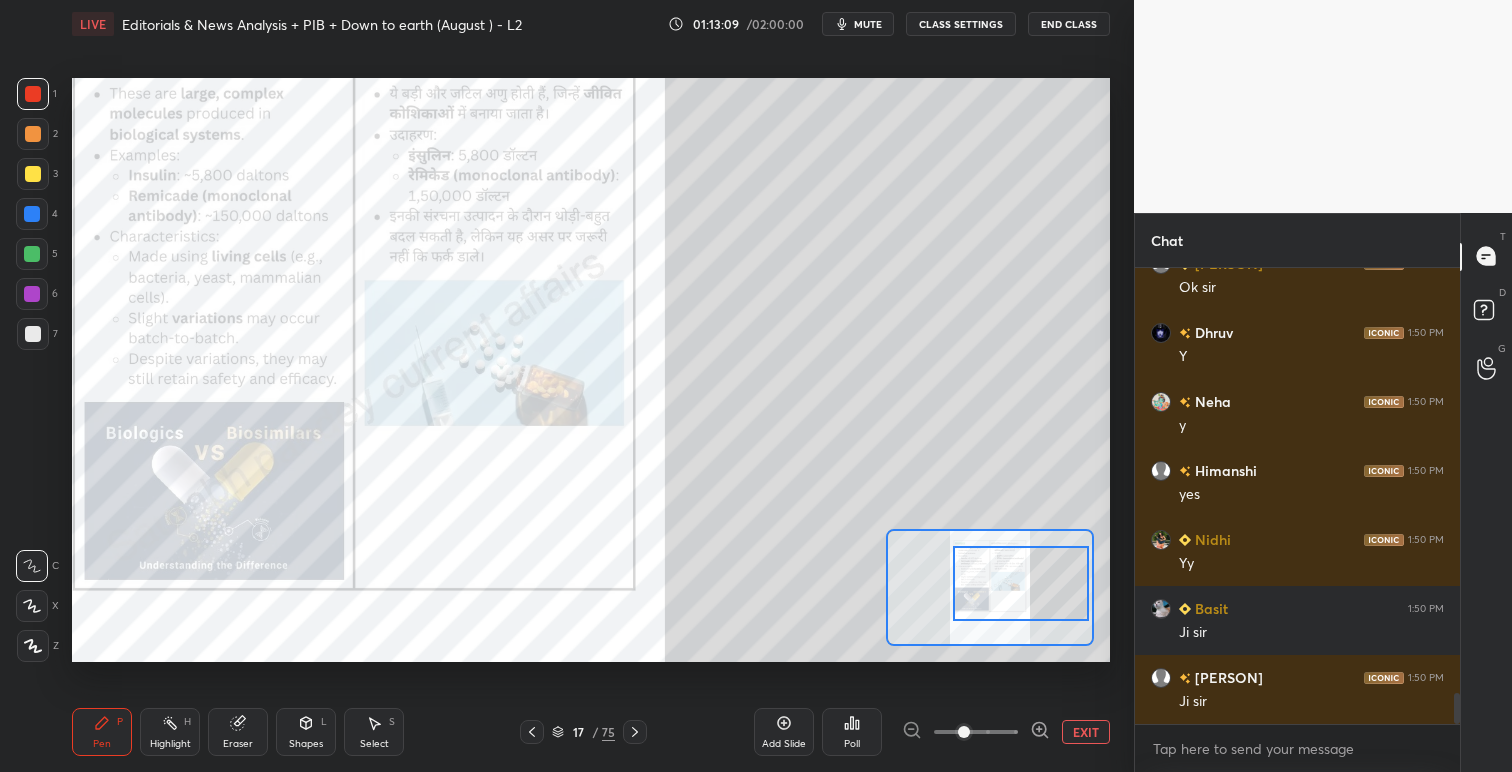 click 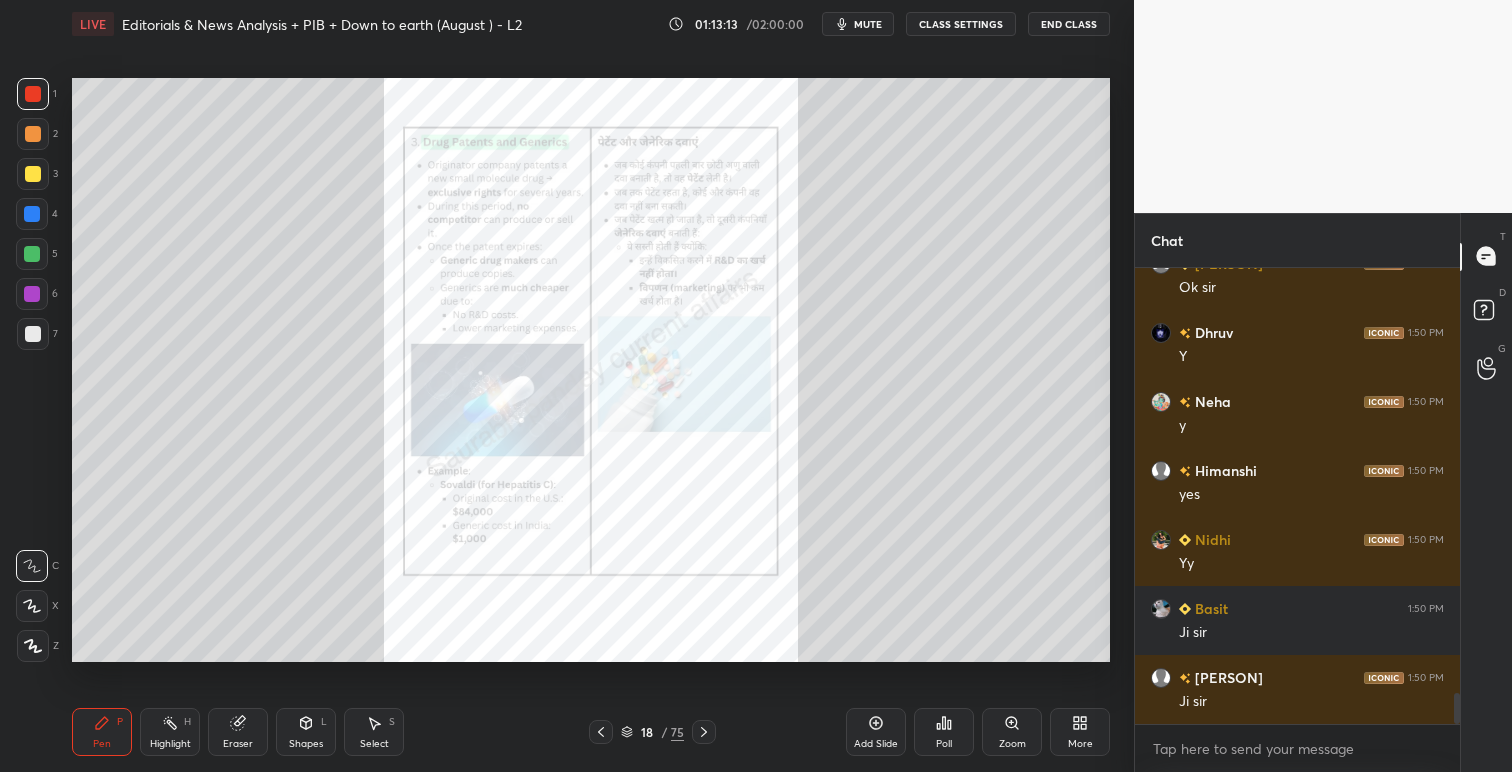 click 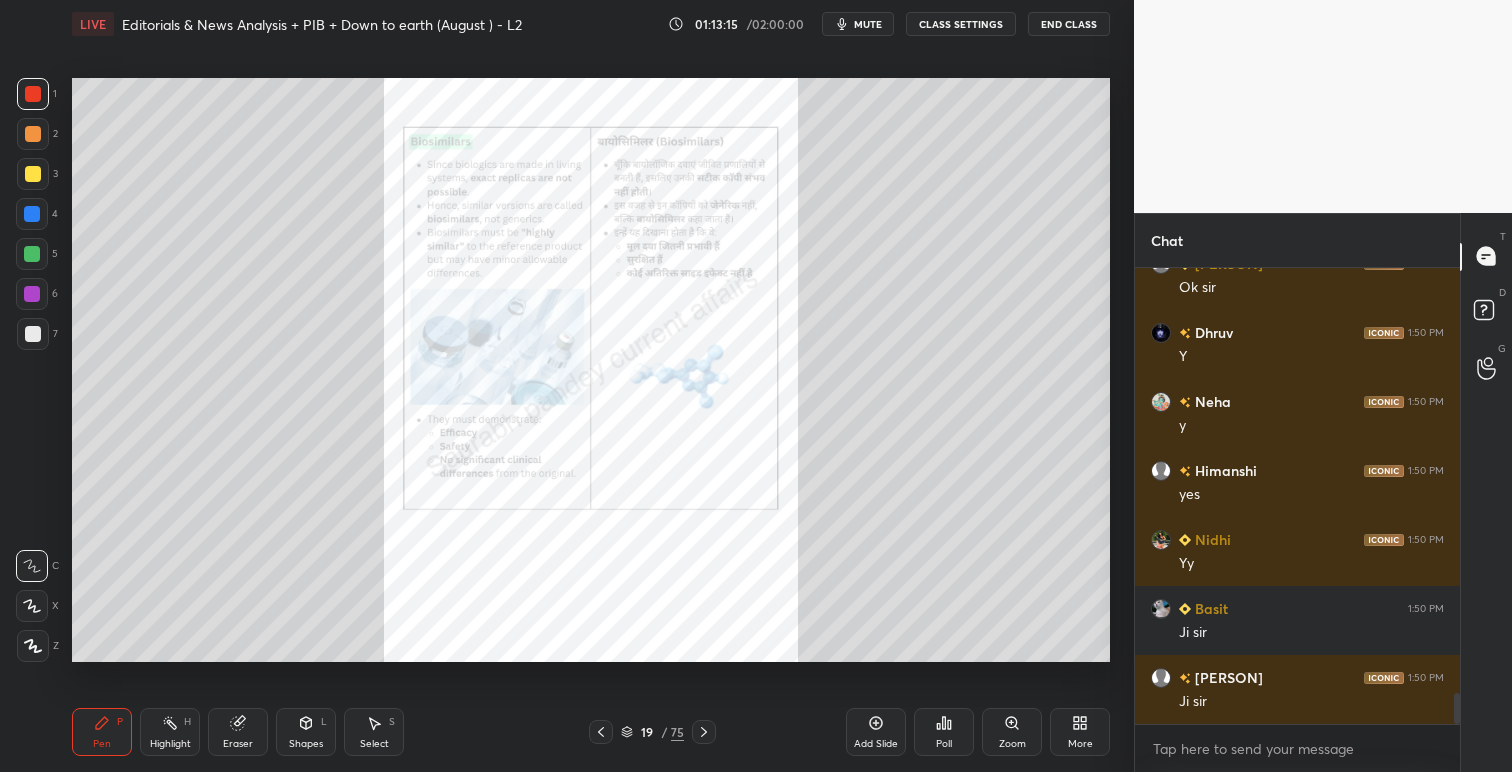 click on "Zoom" at bounding box center (1012, 732) 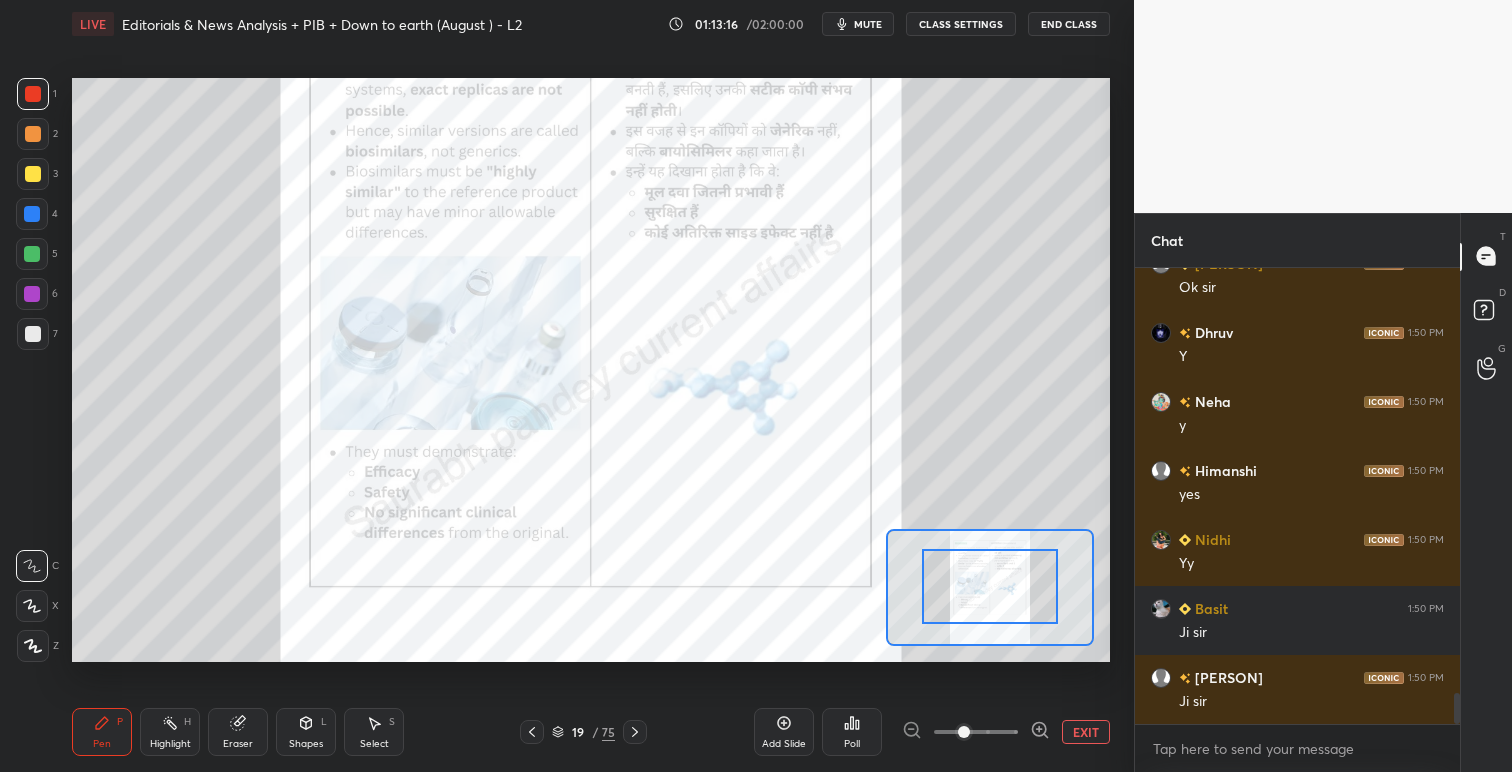drag, startPoint x: 985, startPoint y: 590, endPoint x: 990, endPoint y: 580, distance: 11.18034 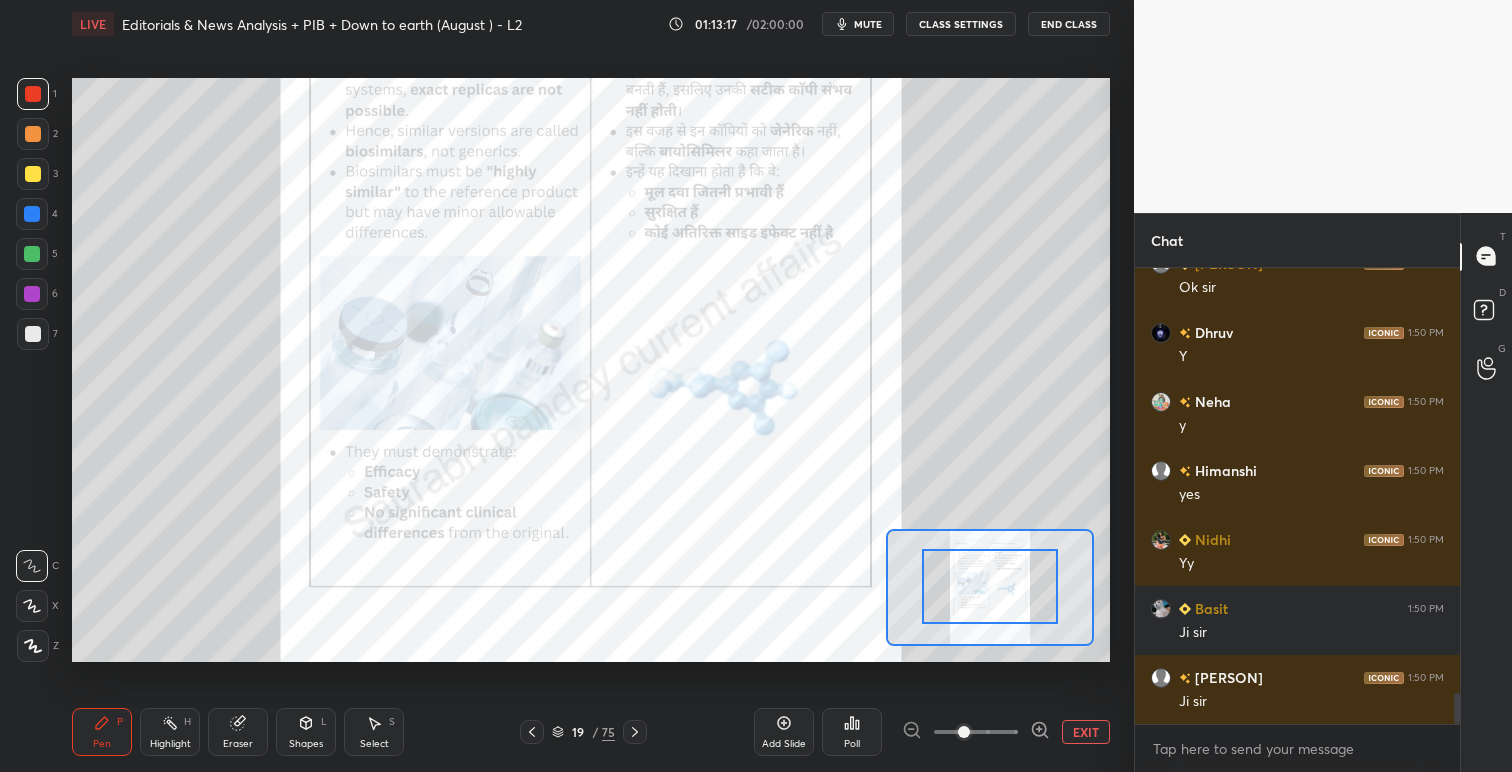 click at bounding box center [990, 587] 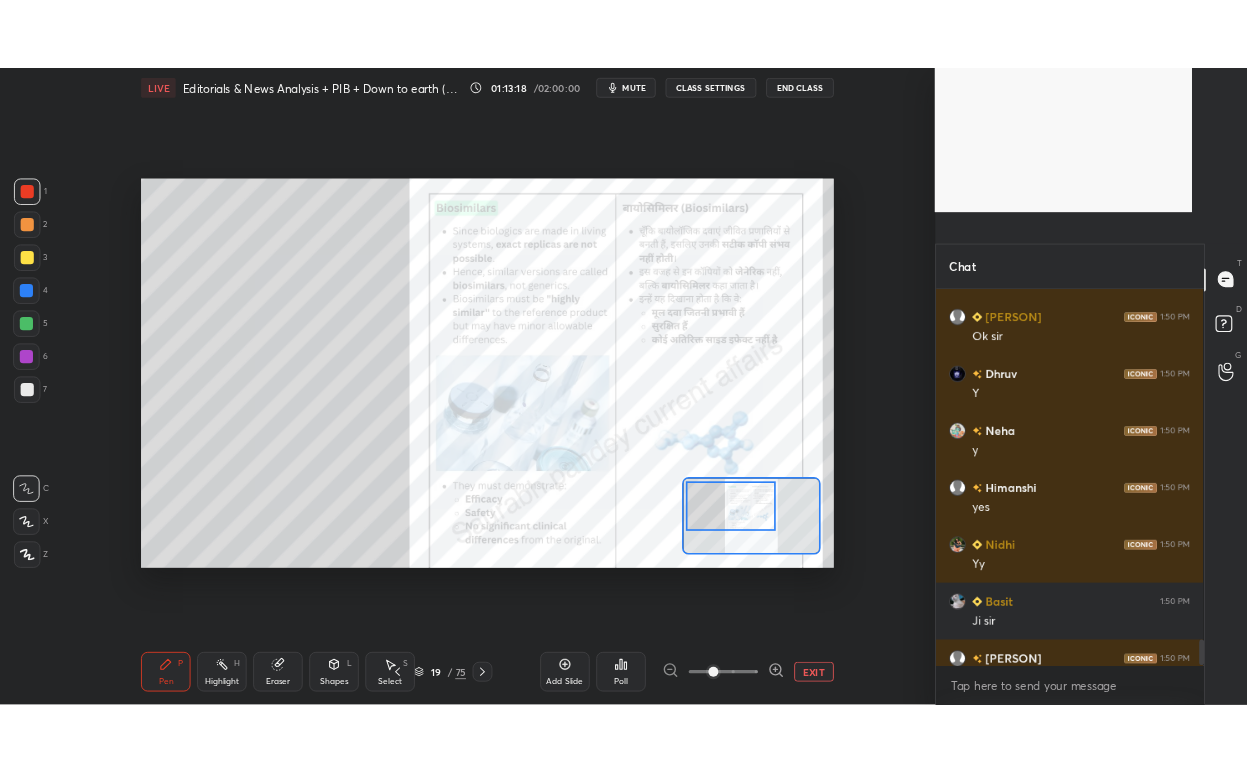 scroll, scrollTop: 644, scrollLeft: 789, axis: both 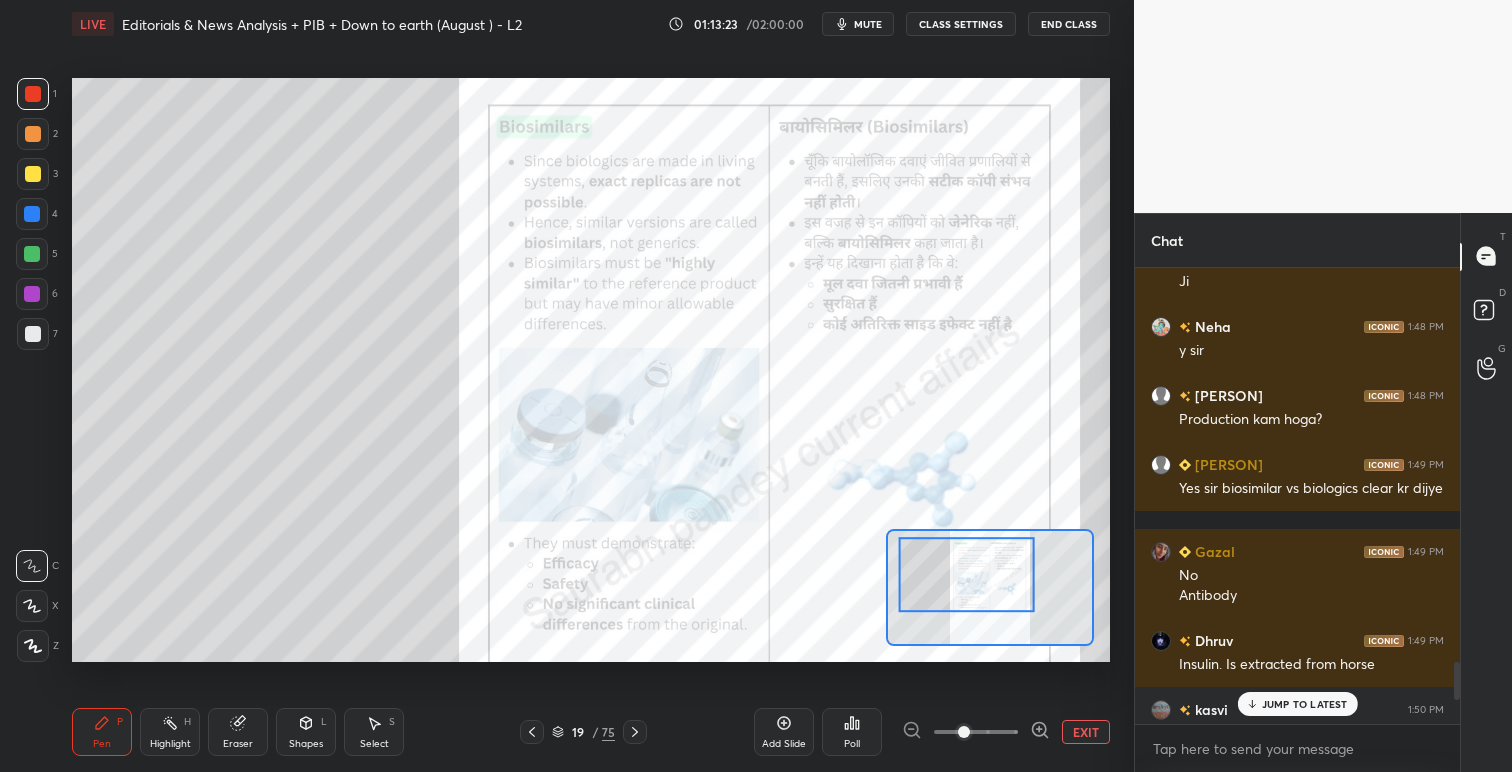 drag, startPoint x: 968, startPoint y: 582, endPoint x: 1000, endPoint y: 566, distance: 35.77709 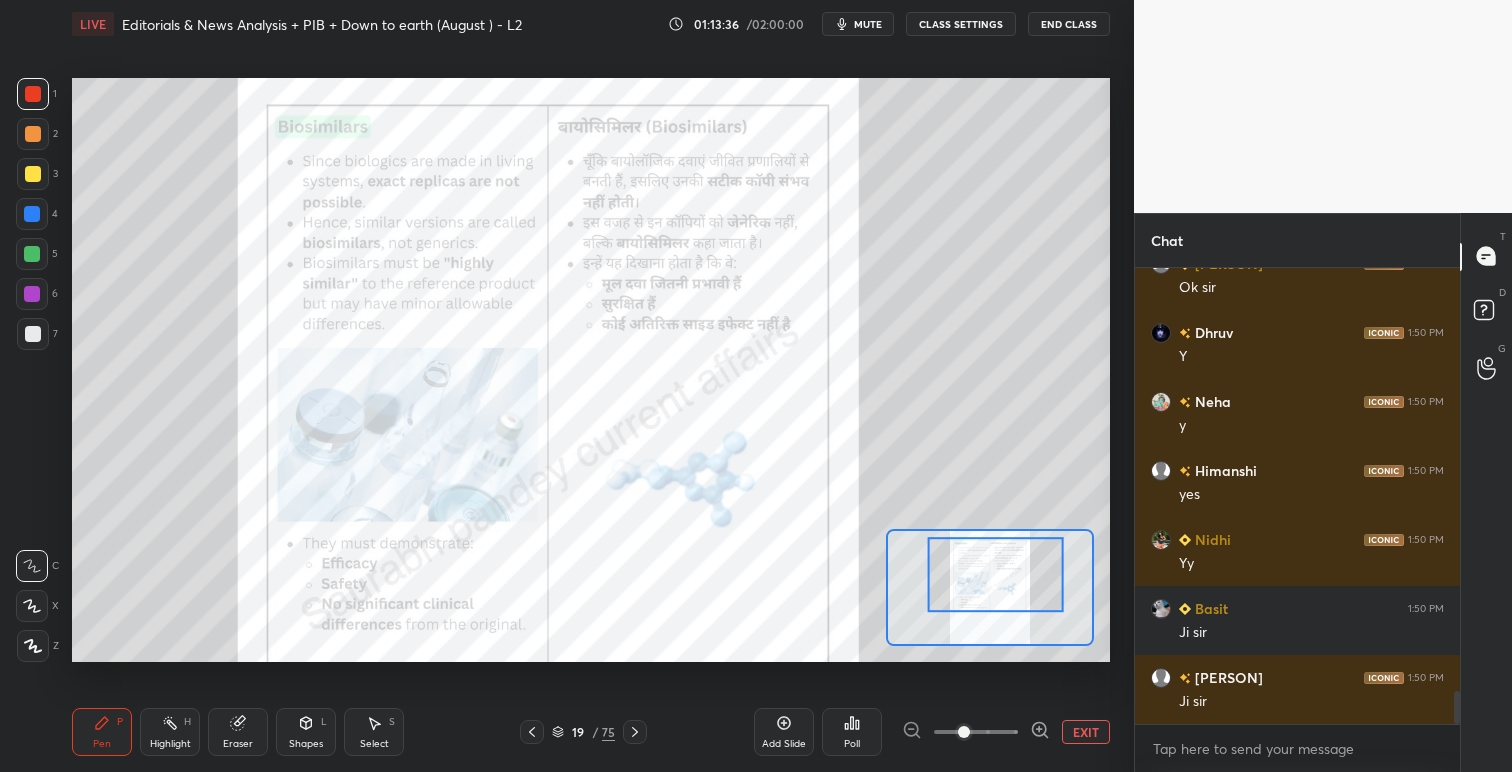 drag, startPoint x: 1003, startPoint y: 595, endPoint x: 1032, endPoint y: 595, distance: 29 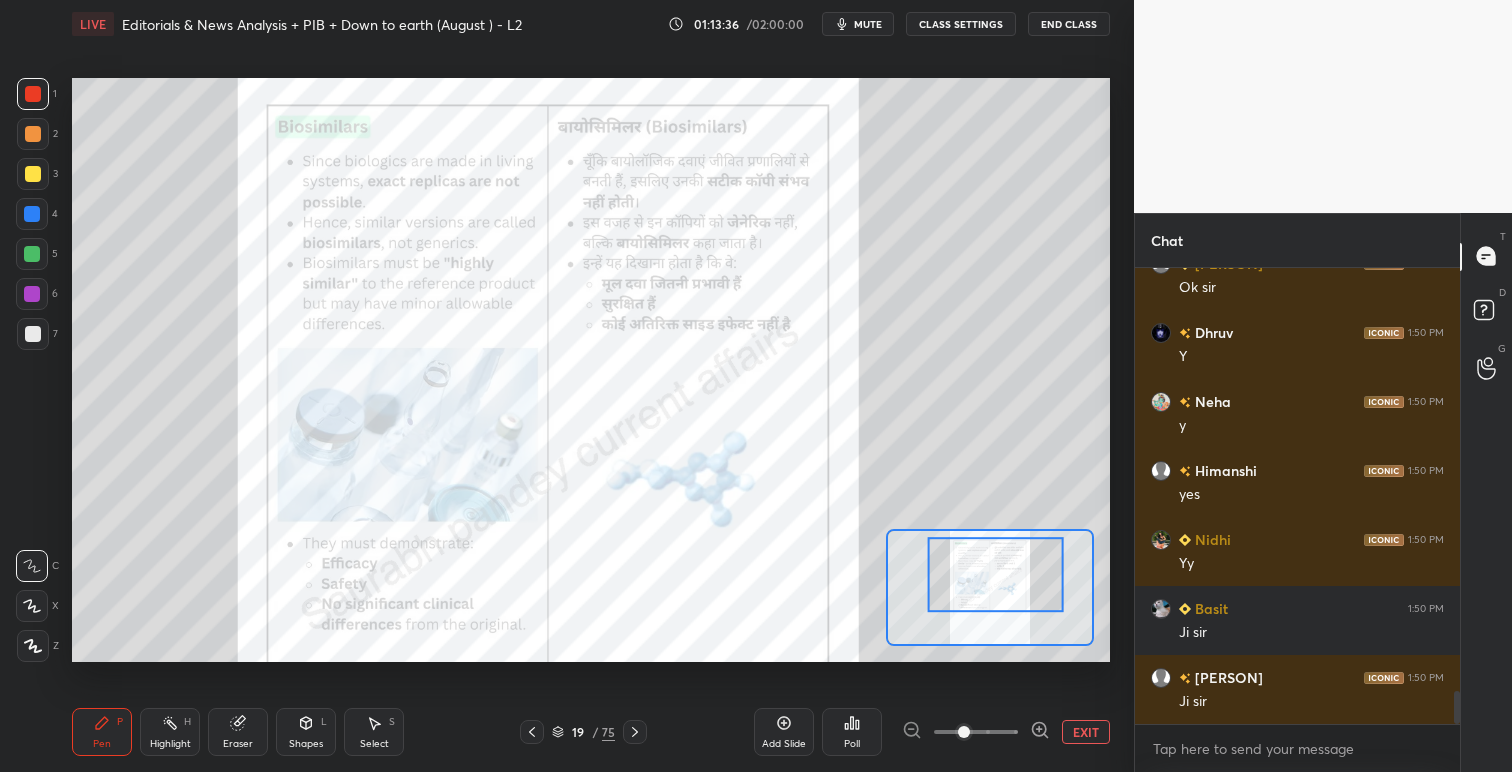 click at bounding box center [996, 574] 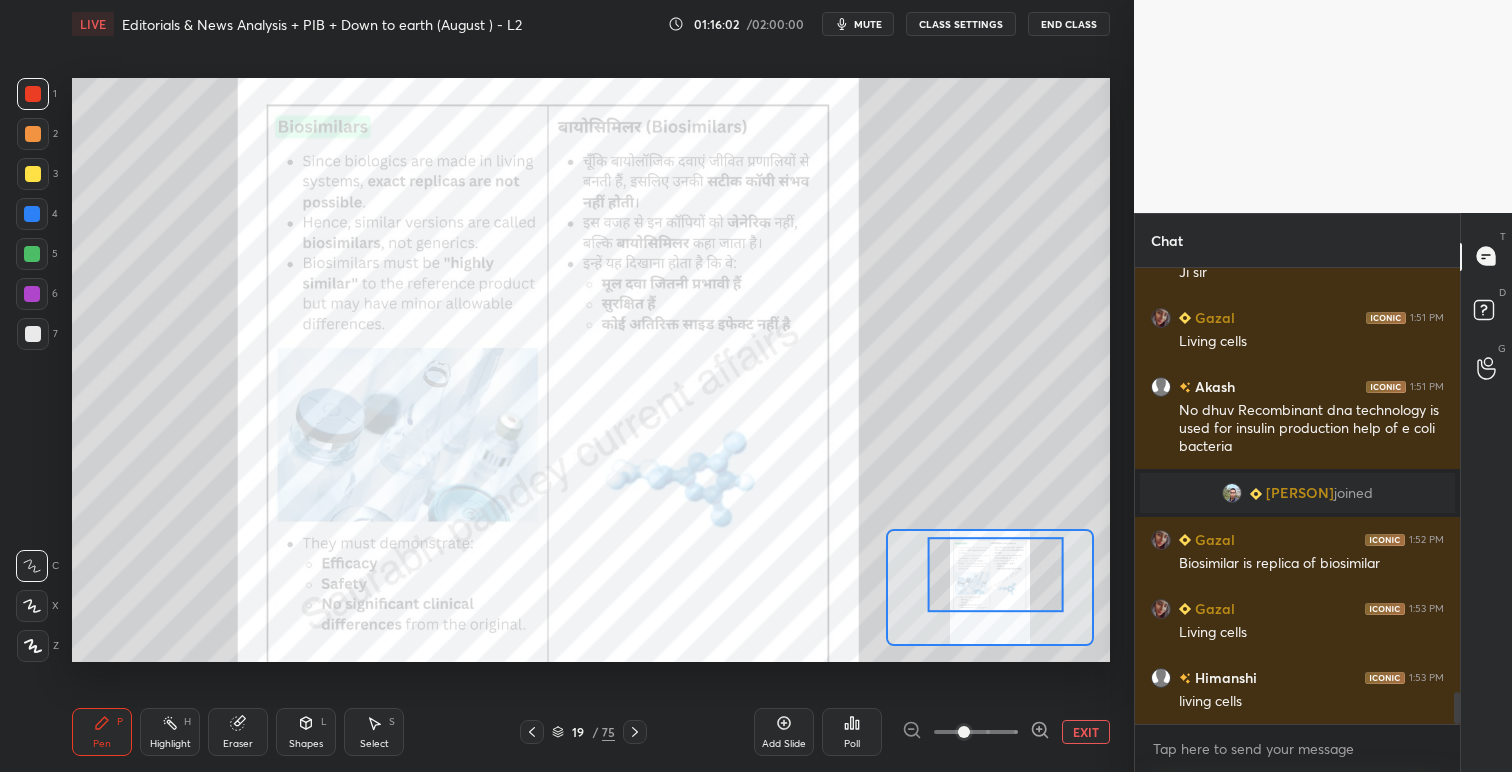 scroll, scrollTop: 6104, scrollLeft: 0, axis: vertical 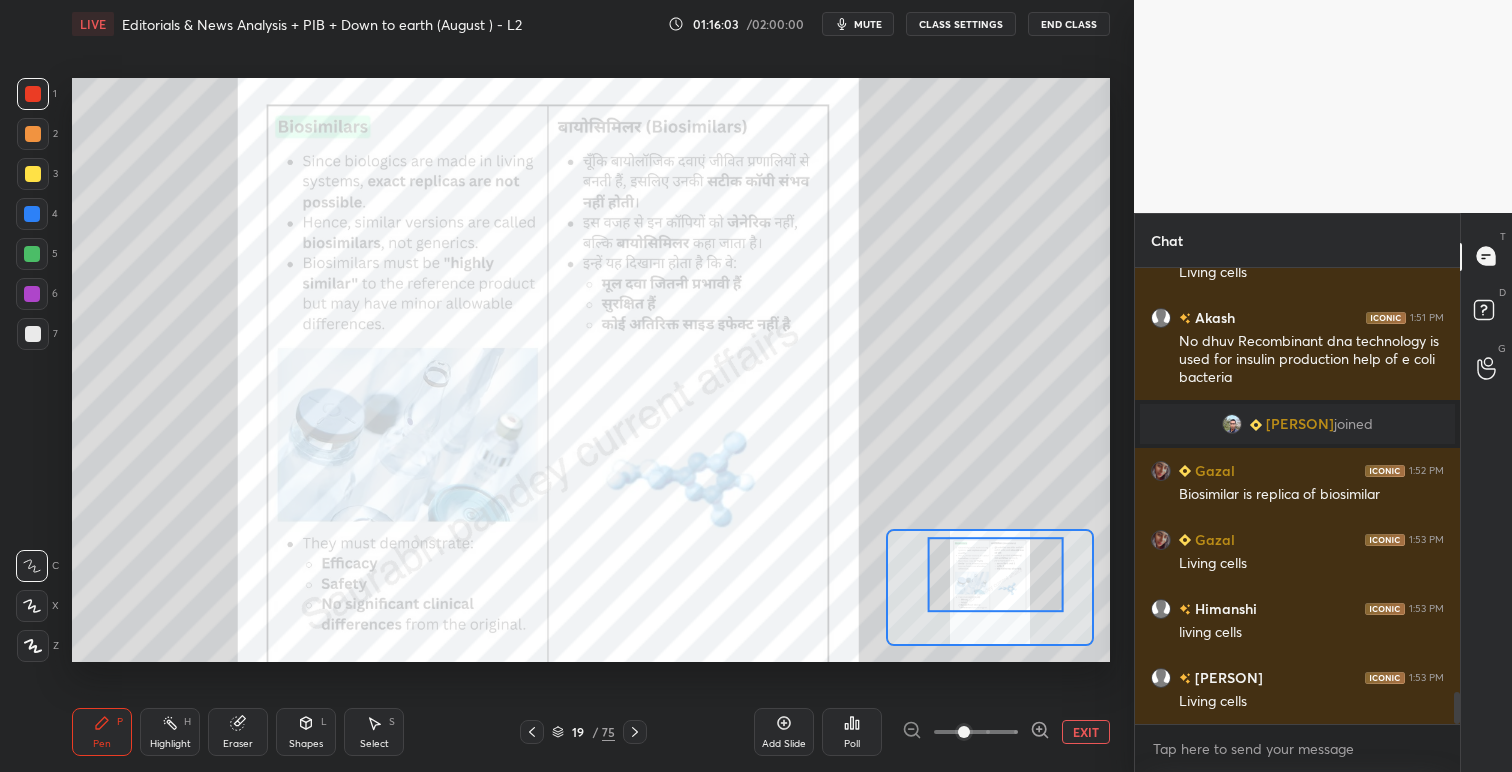 click at bounding box center [33, 174] 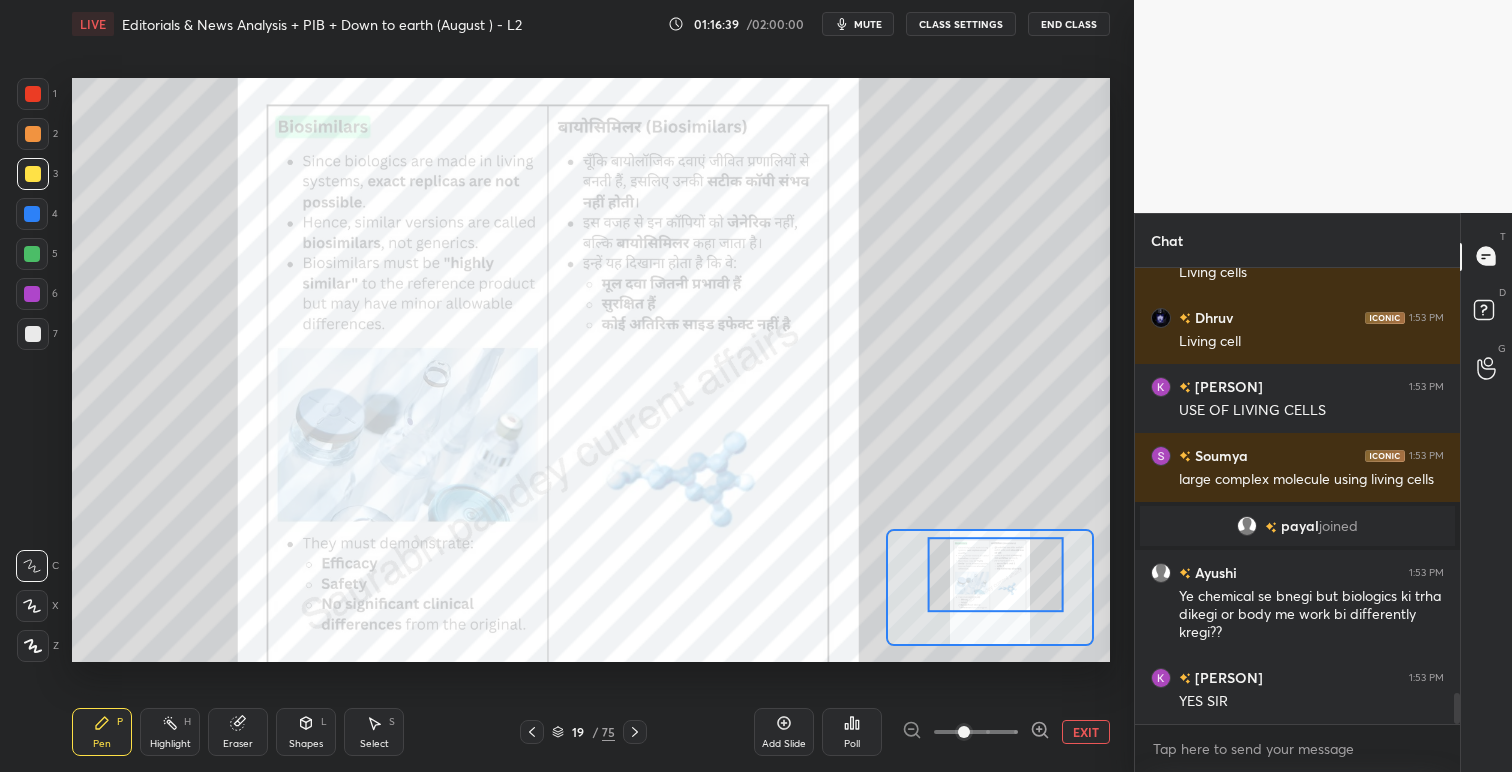 scroll, scrollTop: 6392, scrollLeft: 0, axis: vertical 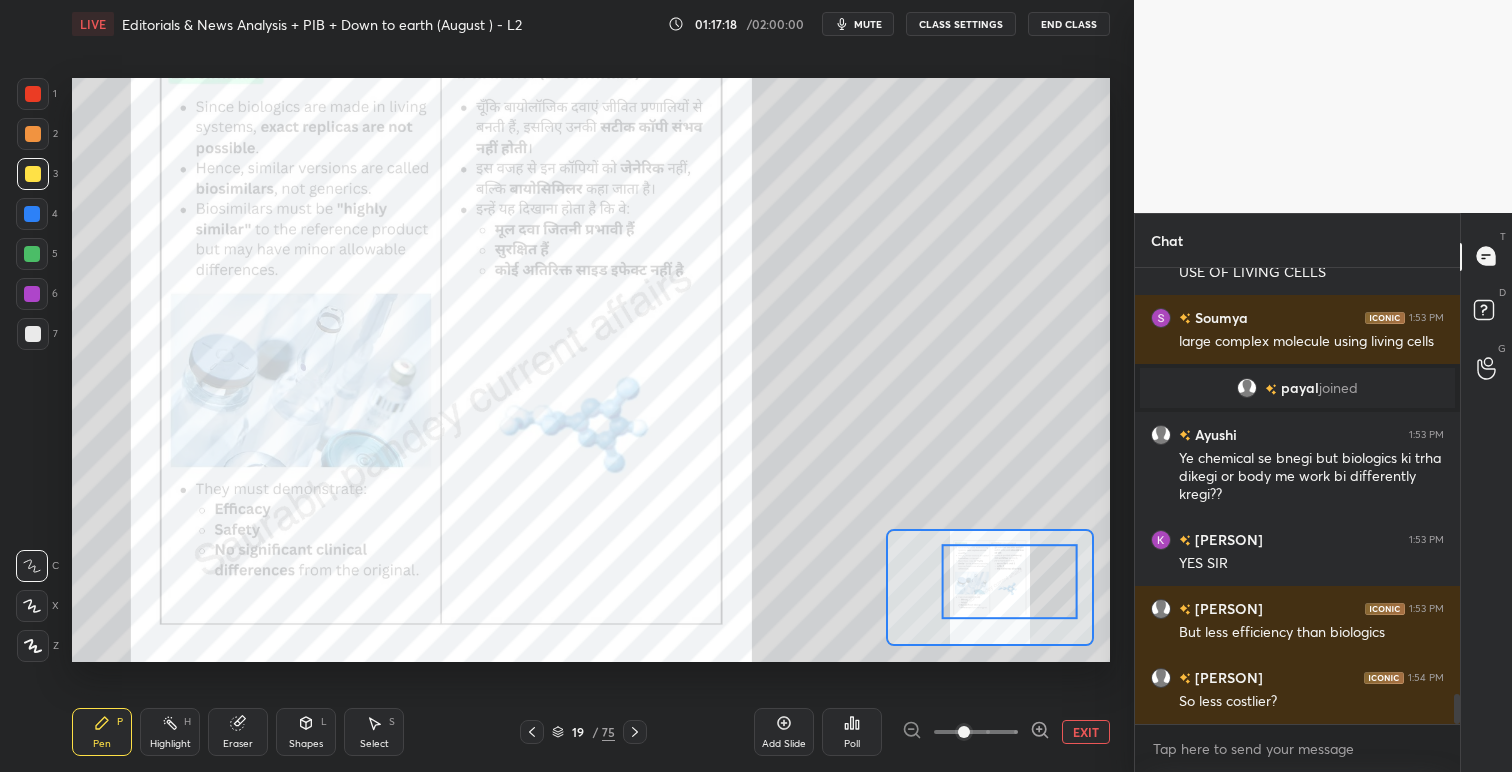 drag, startPoint x: 983, startPoint y: 565, endPoint x: 997, endPoint y: 572, distance: 15.652476 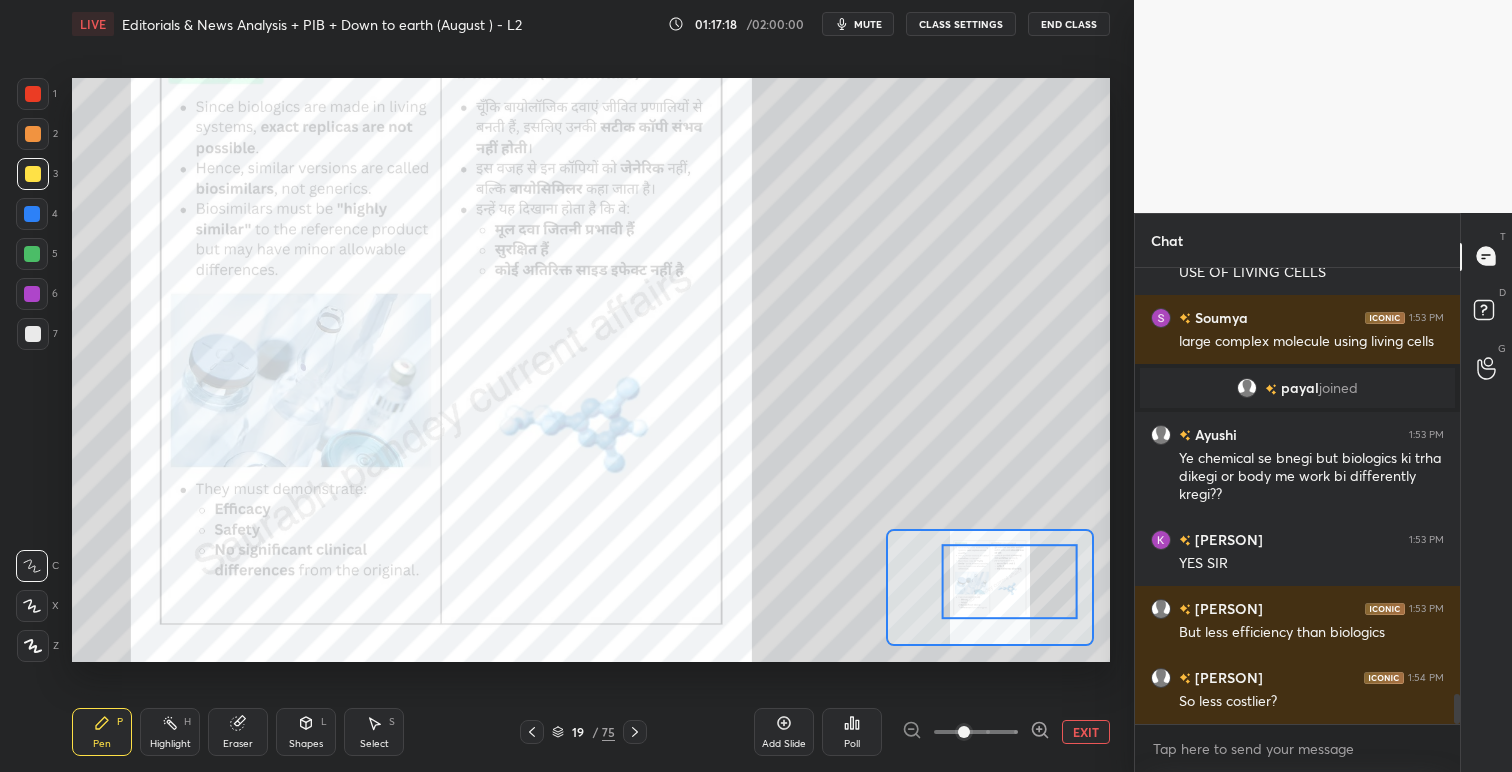 click at bounding box center (1010, 581) 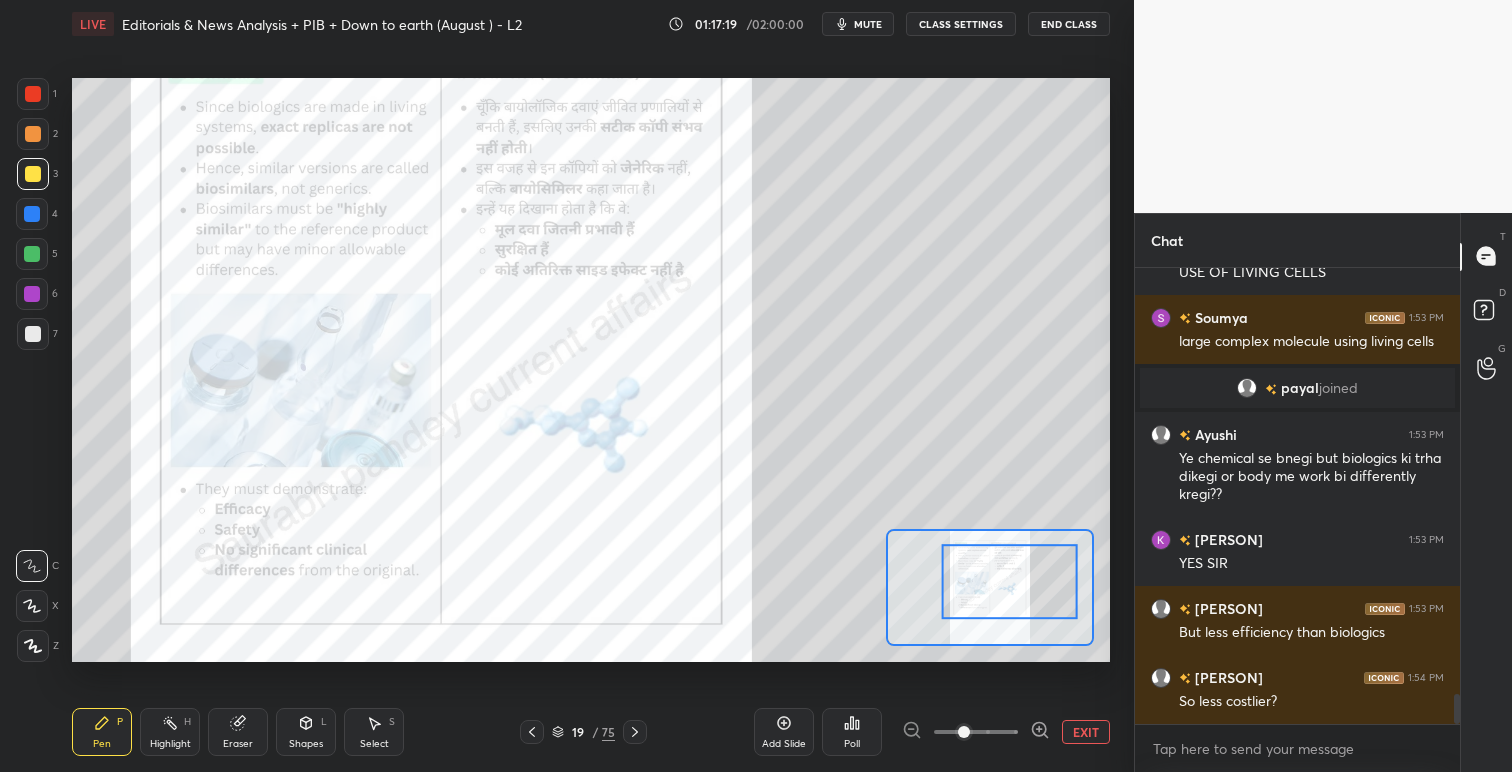 click 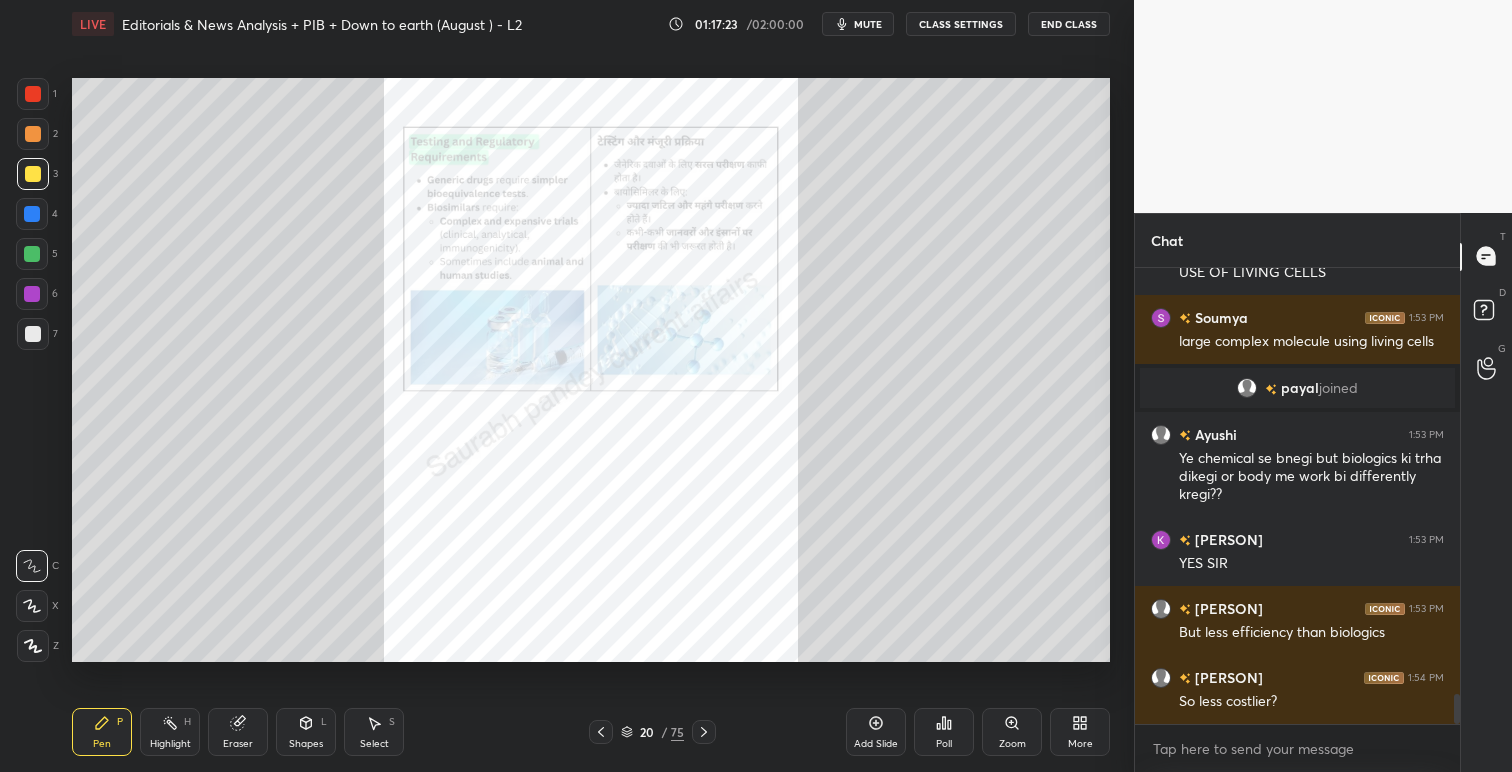 click 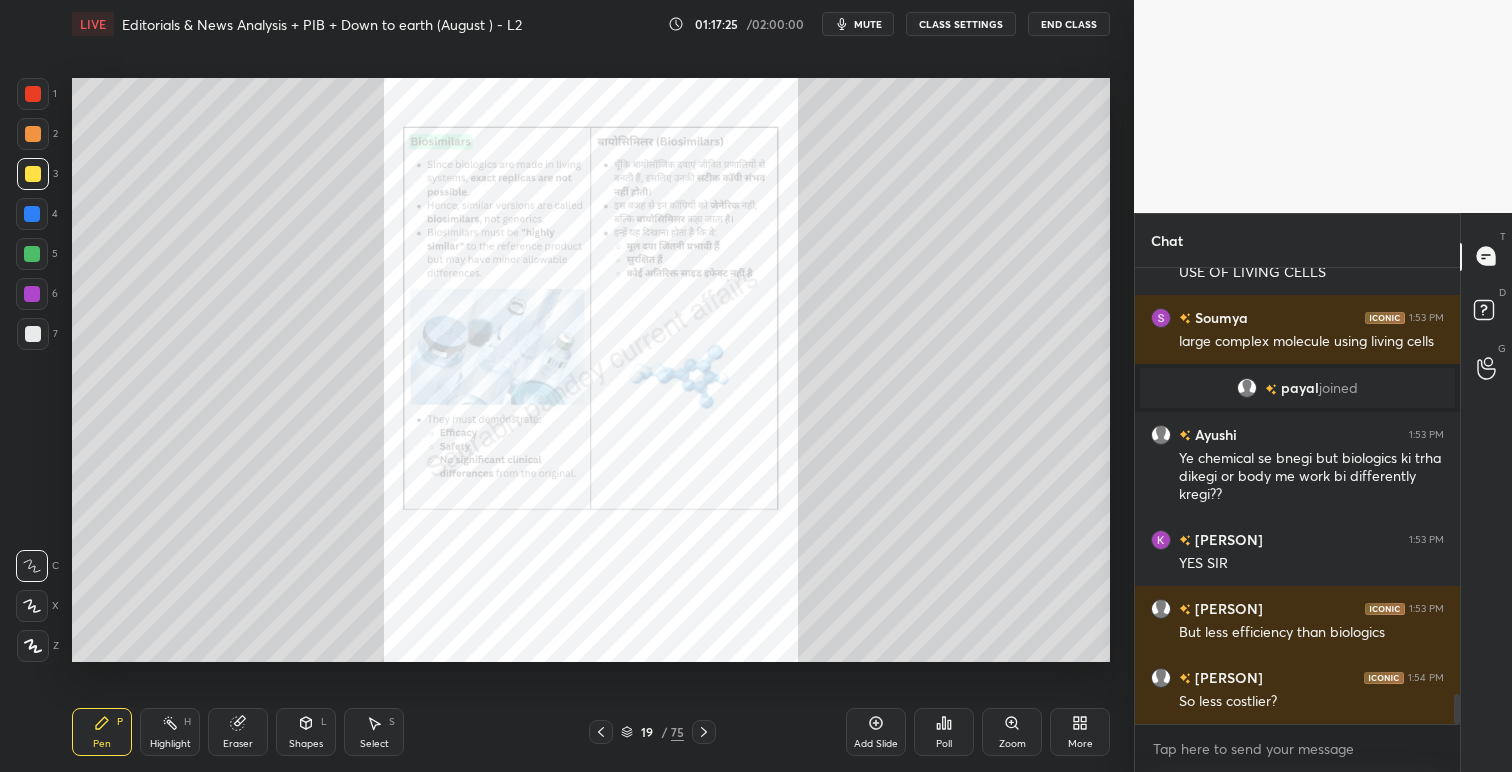 click 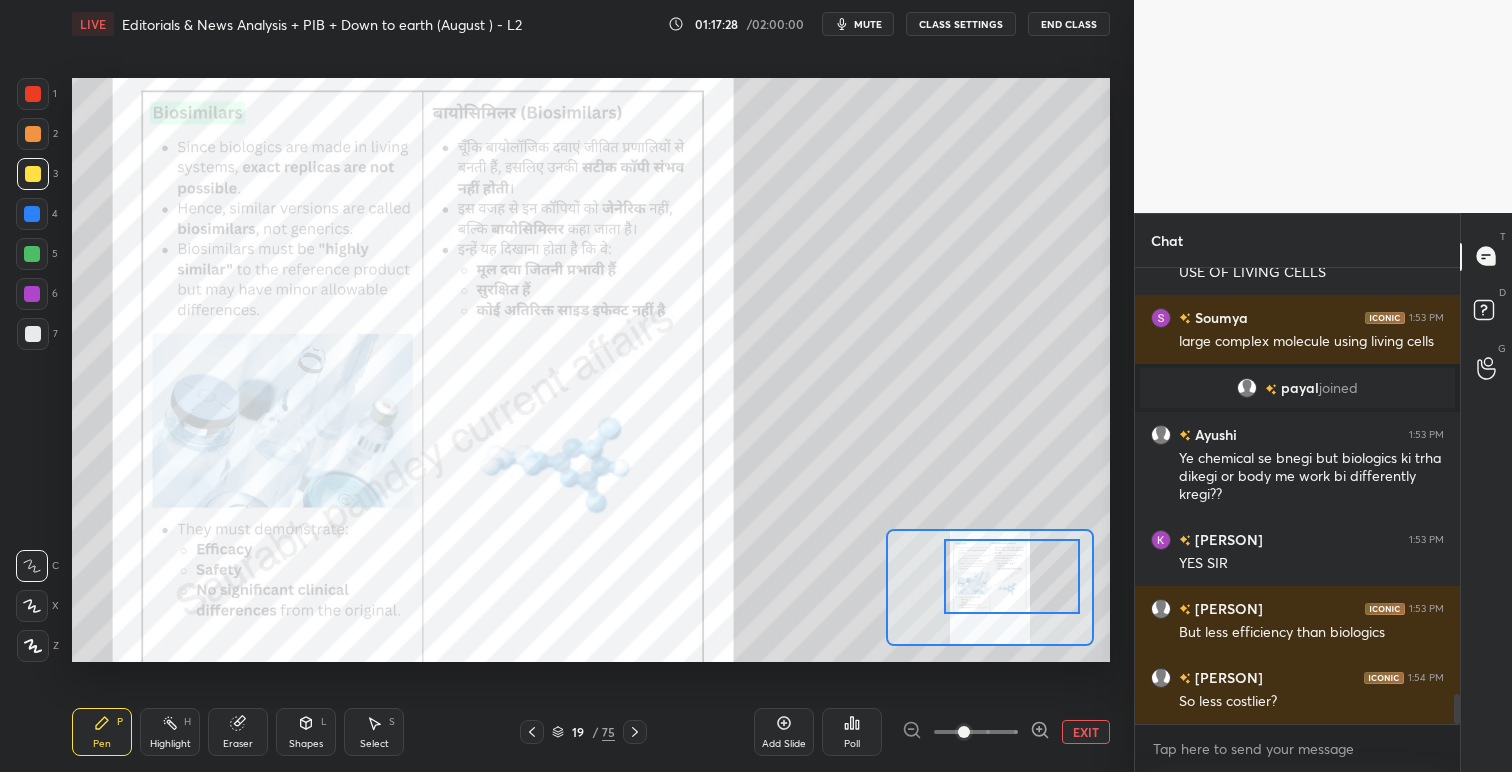 drag, startPoint x: 993, startPoint y: 590, endPoint x: 1015, endPoint y: 580, distance: 24.166092 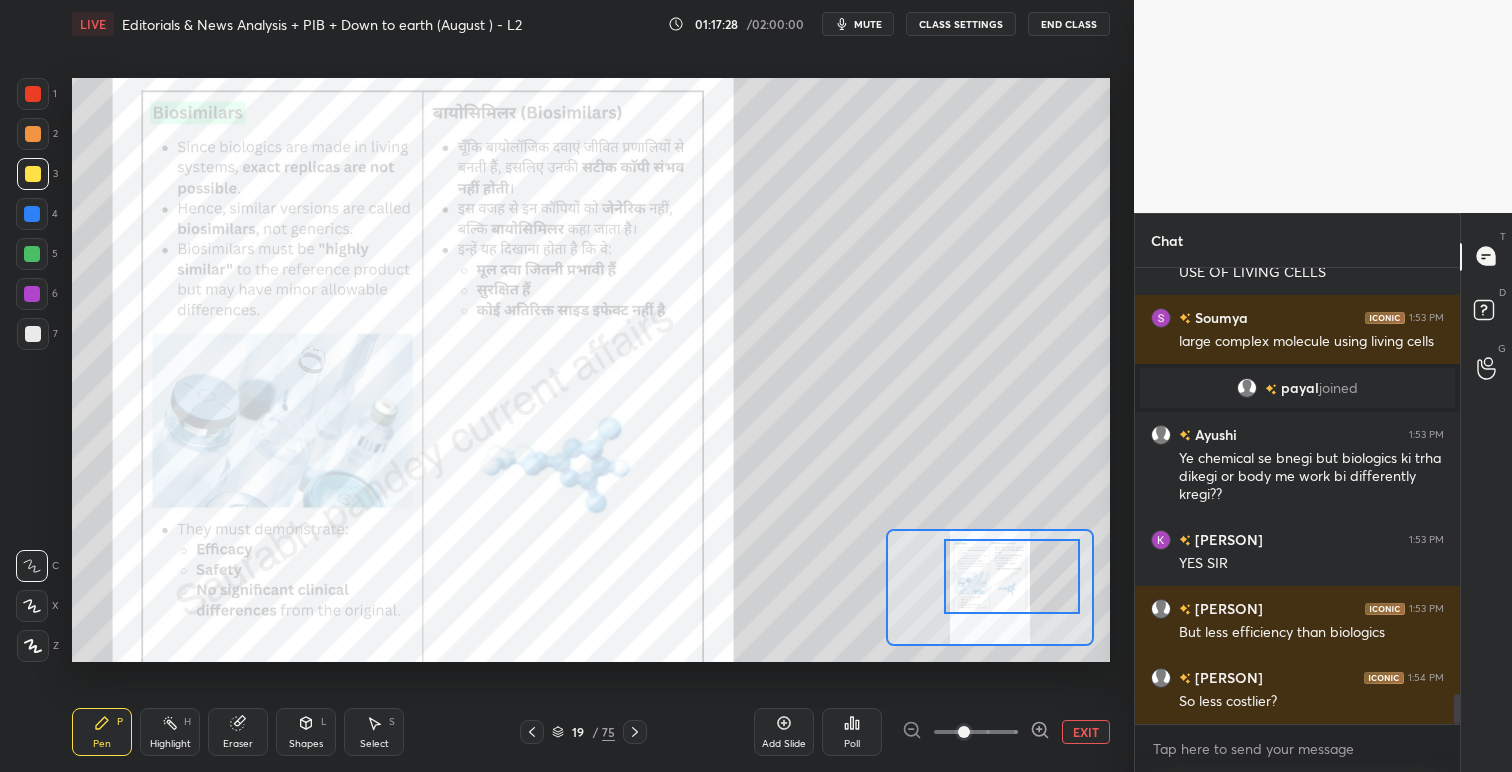 click at bounding box center (1012, 576) 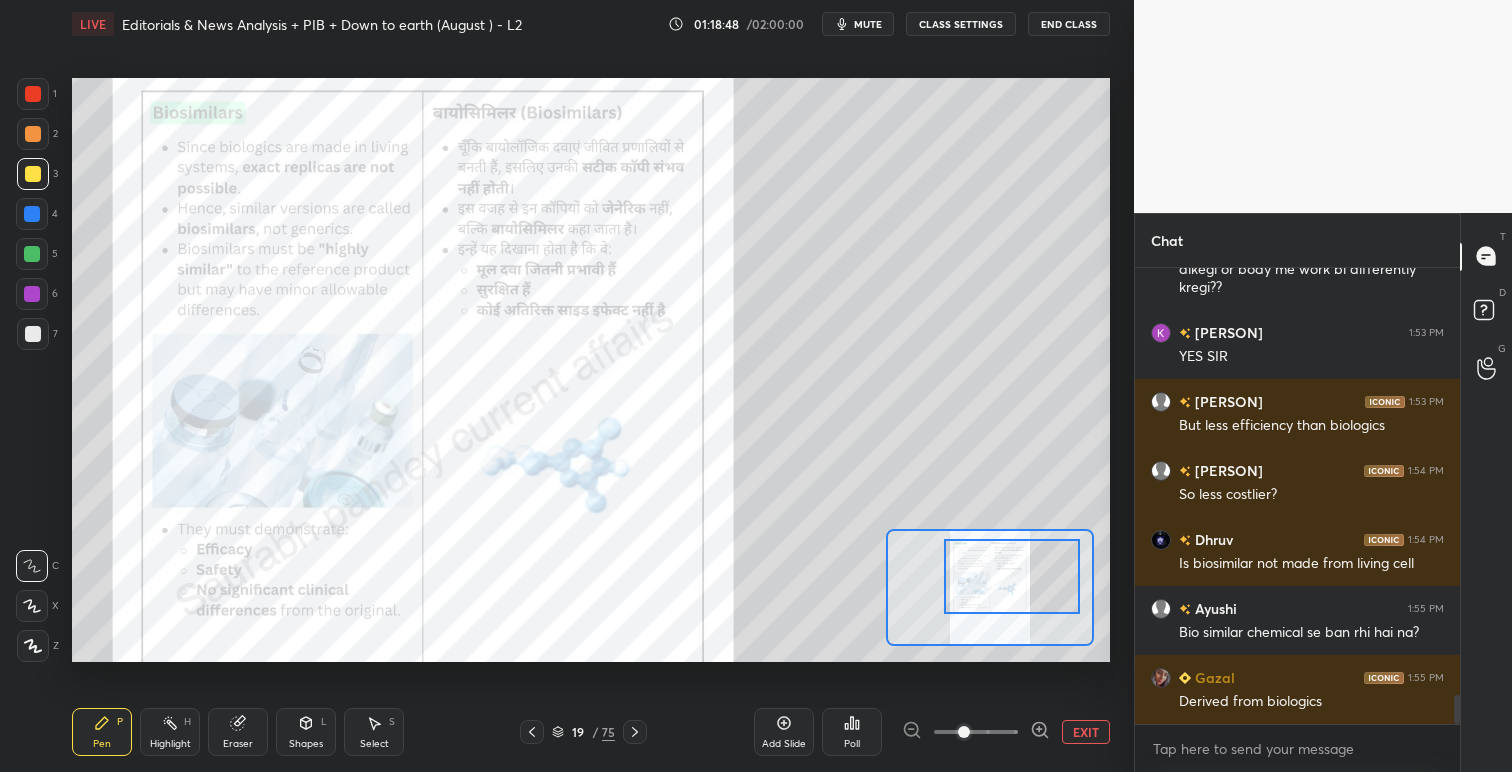 scroll, scrollTop: 6773, scrollLeft: 0, axis: vertical 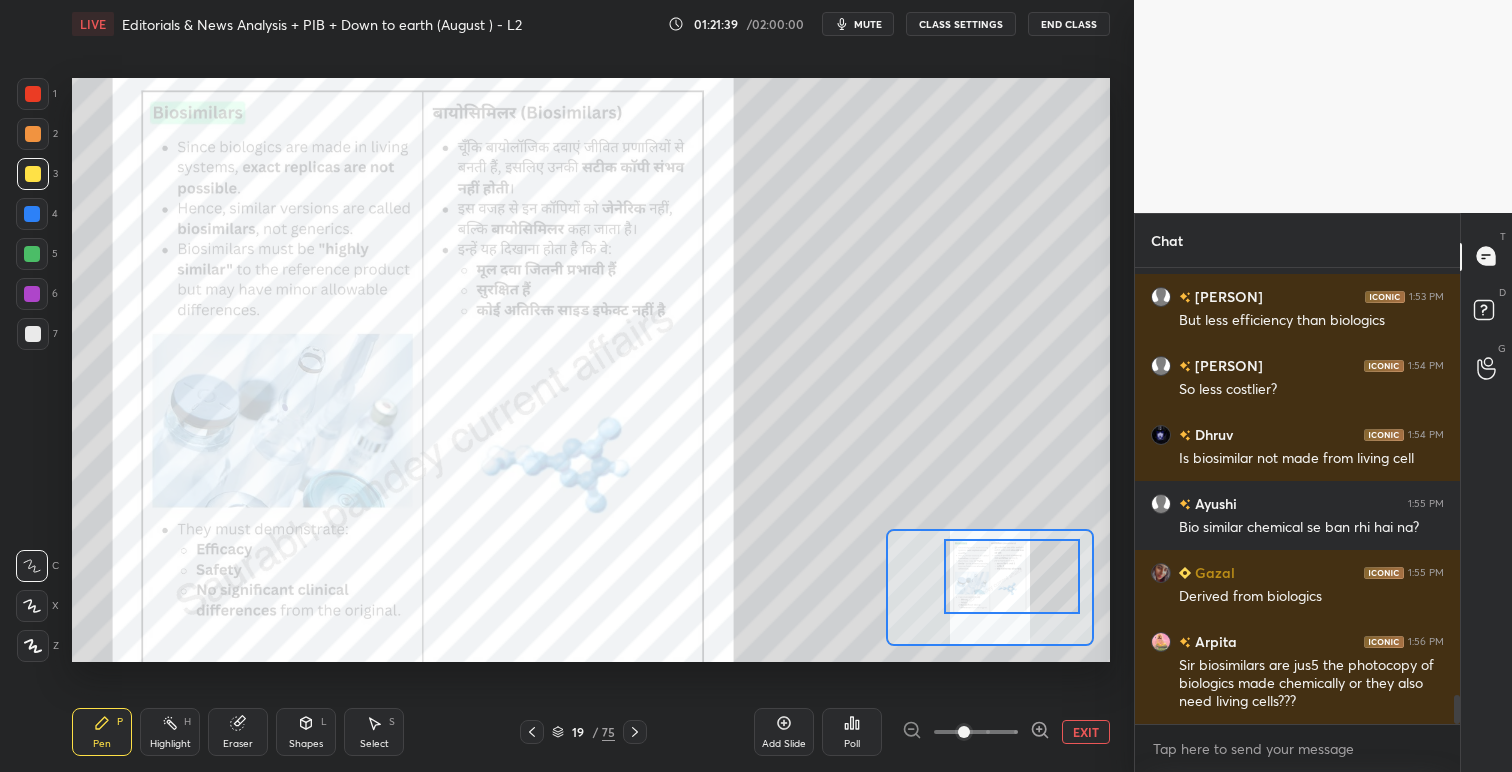 click on "1 2 3 4 5 6 7 C X Z C X Z E E Erase all   H H LIVE Editorials & News Analysis + PIB + Down to earth (August ) - L2 01:21:39 /  02:00:00 mute CLASS SETTINGS End Class Setting up your live class Poll for   secs No correct answer Start poll Back Editorials & News Analysis + PIB + Down to earth (August ) - L2 • L2 of Advance UPSC Current Affairs for August 2025 (Both Pre and Mains) Saurabh Pandey Pen P Highlight H Eraser Shapes L Select S 19 / 75 Add Slide Poll EXIT" at bounding box center (559, 386) 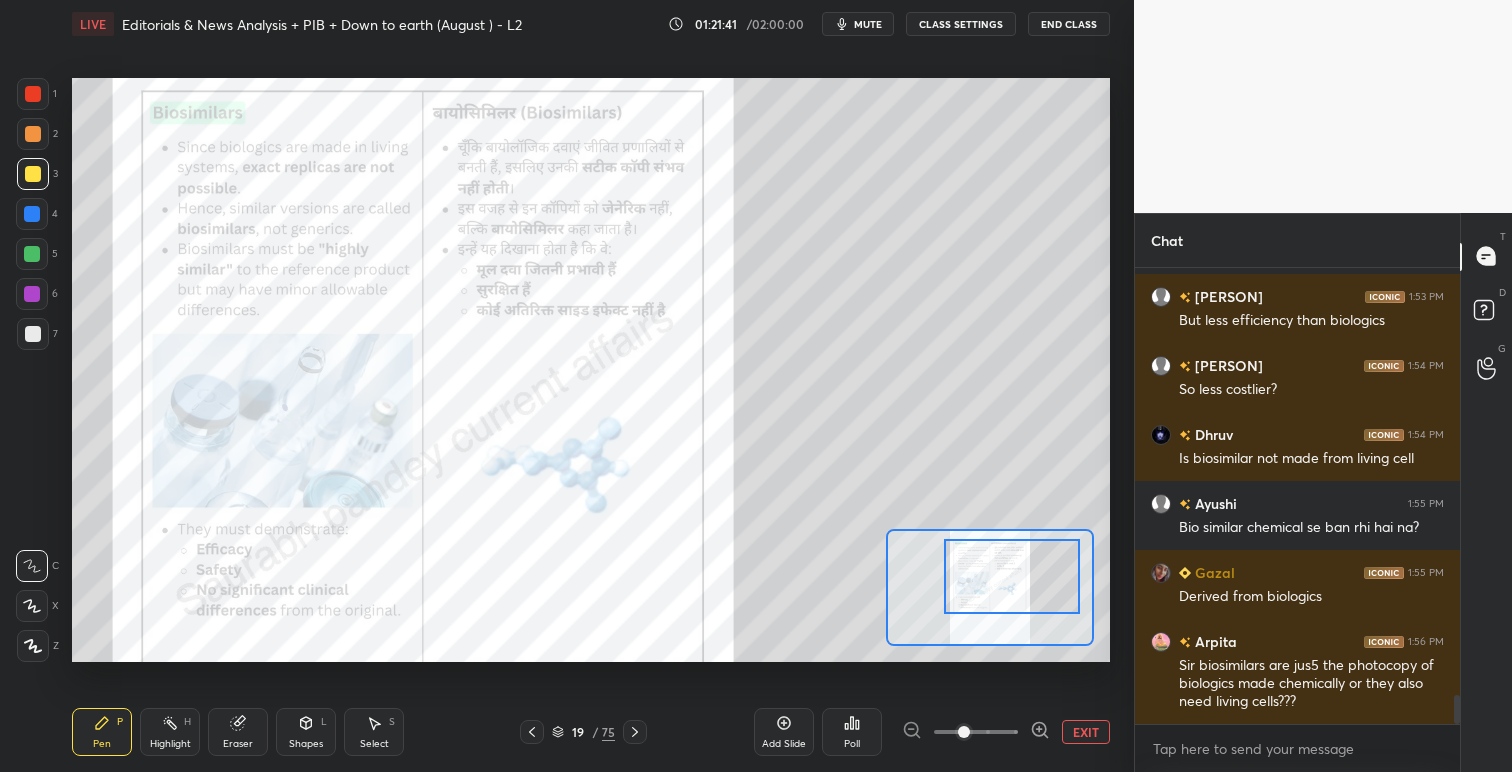 drag, startPoint x: 42, startPoint y: 102, endPoint x: 68, endPoint y: 111, distance: 27.513634 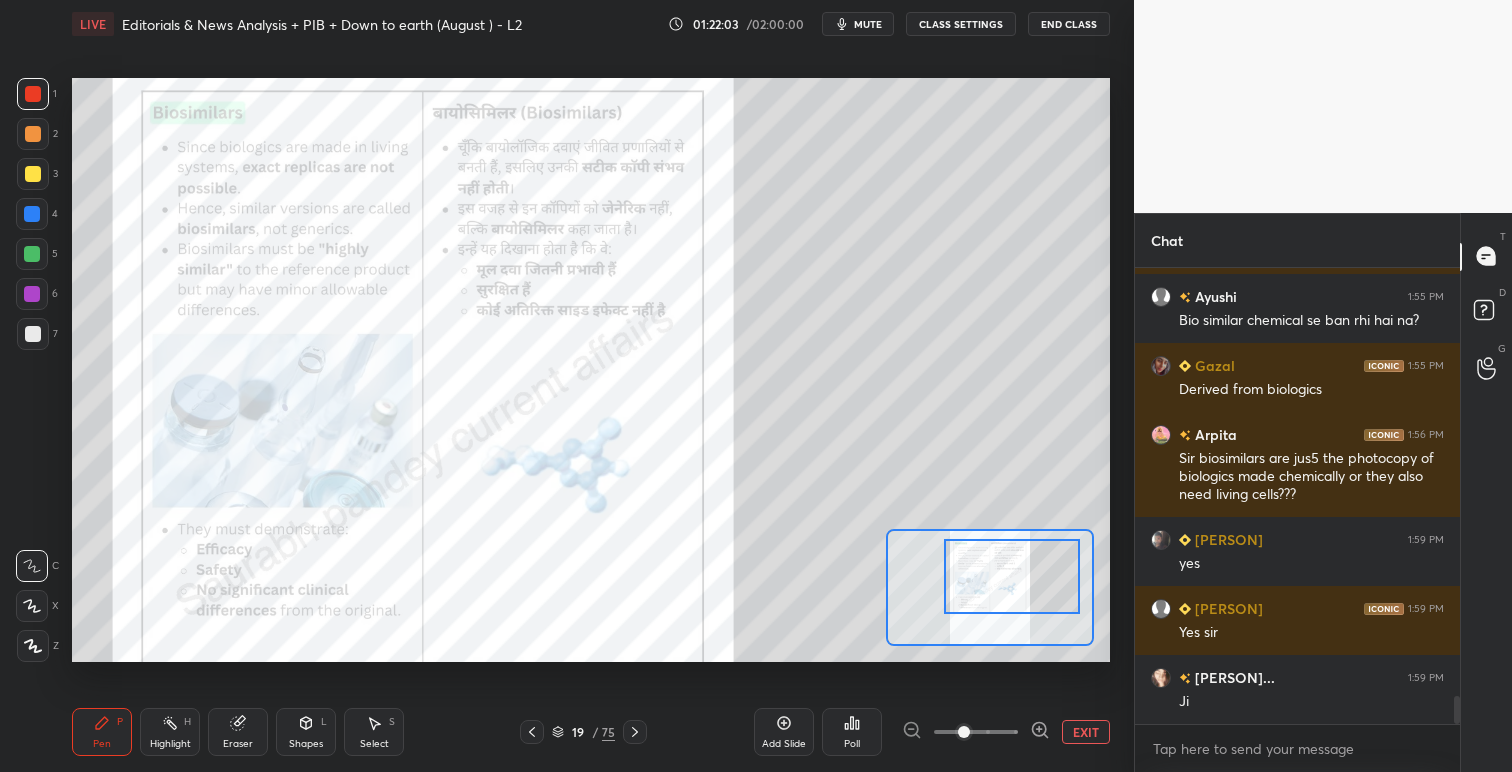 scroll, scrollTop: 7049, scrollLeft: 0, axis: vertical 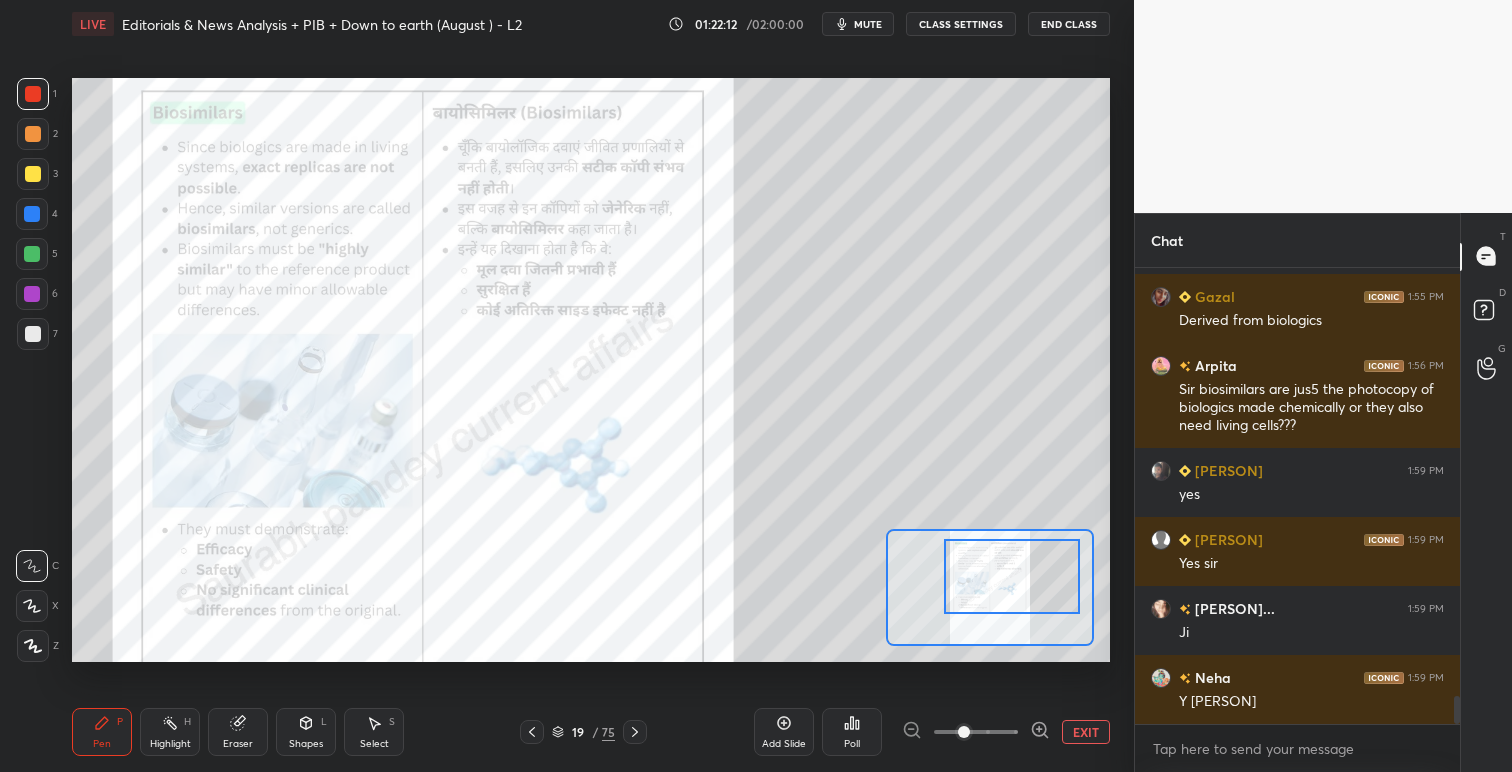 click on "EXIT" at bounding box center (1086, 732) 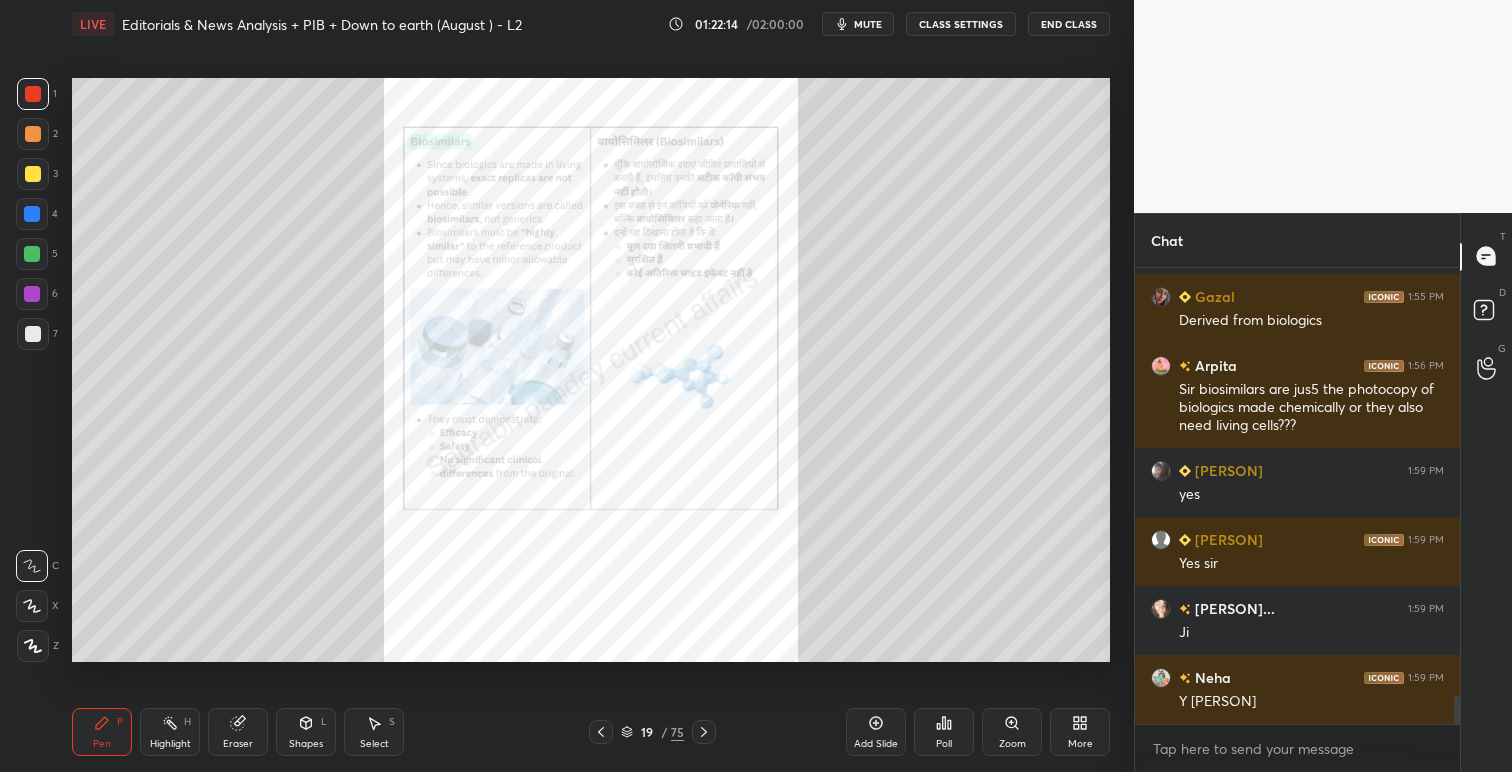 scroll, scrollTop: 409, scrollLeft: 319, axis: both 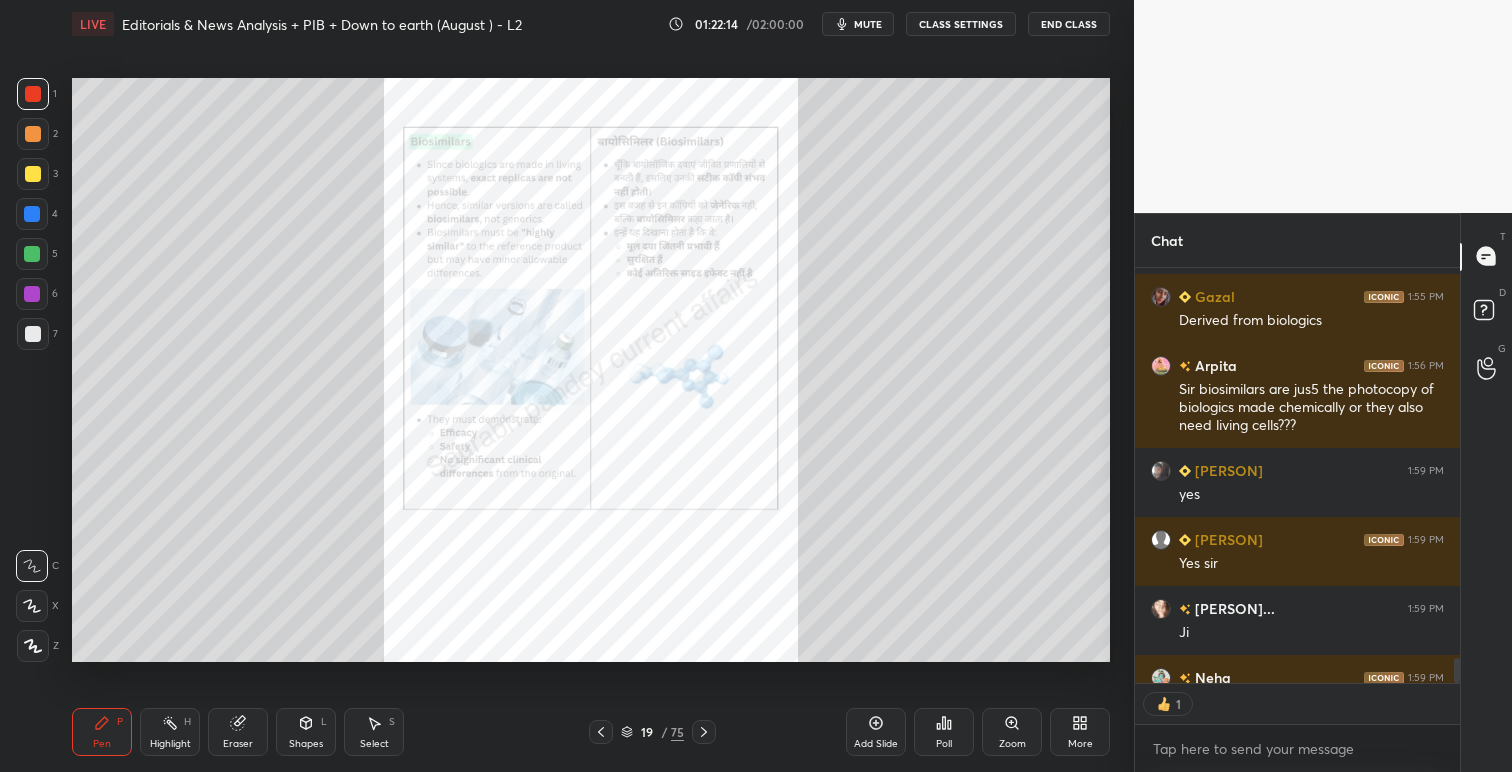 click 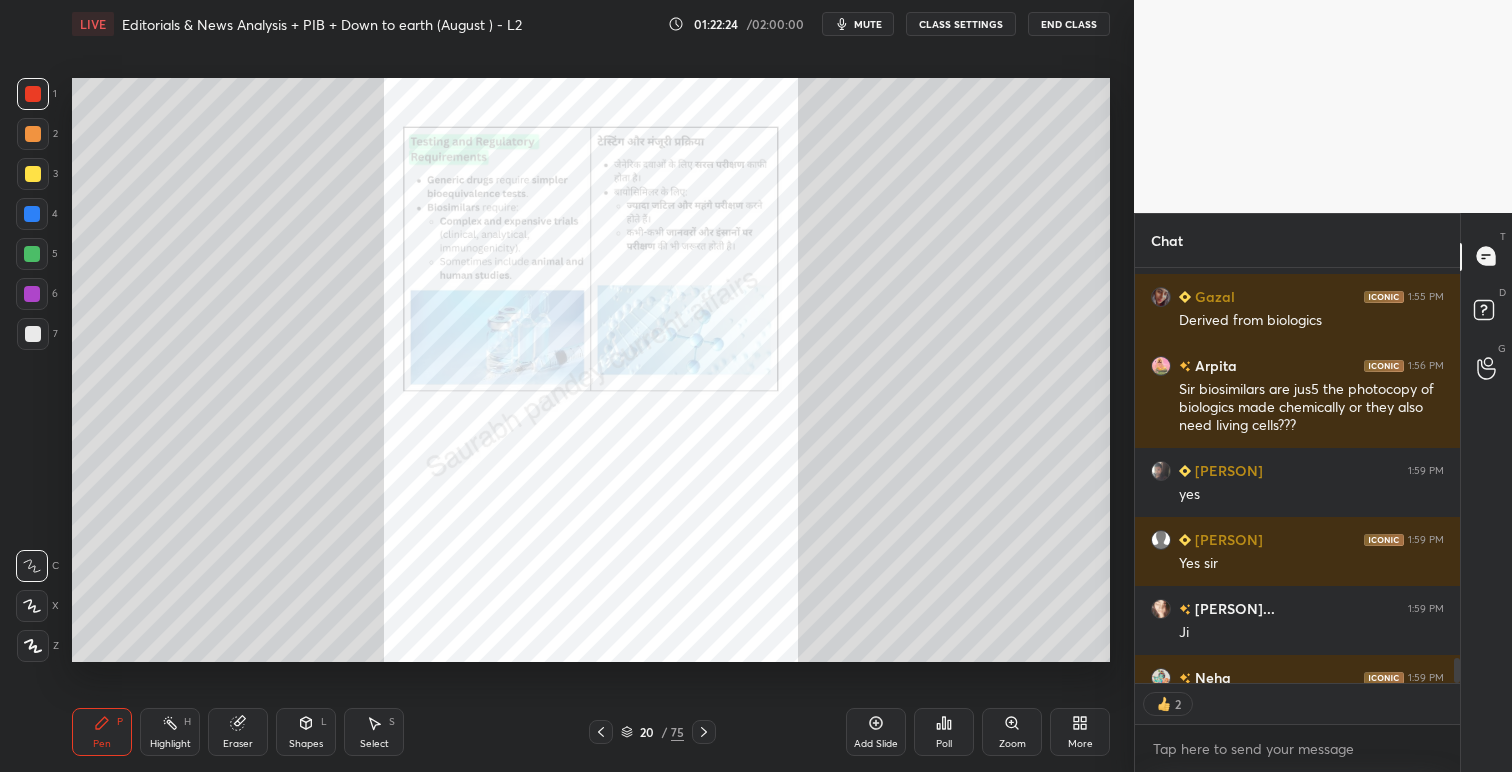 click 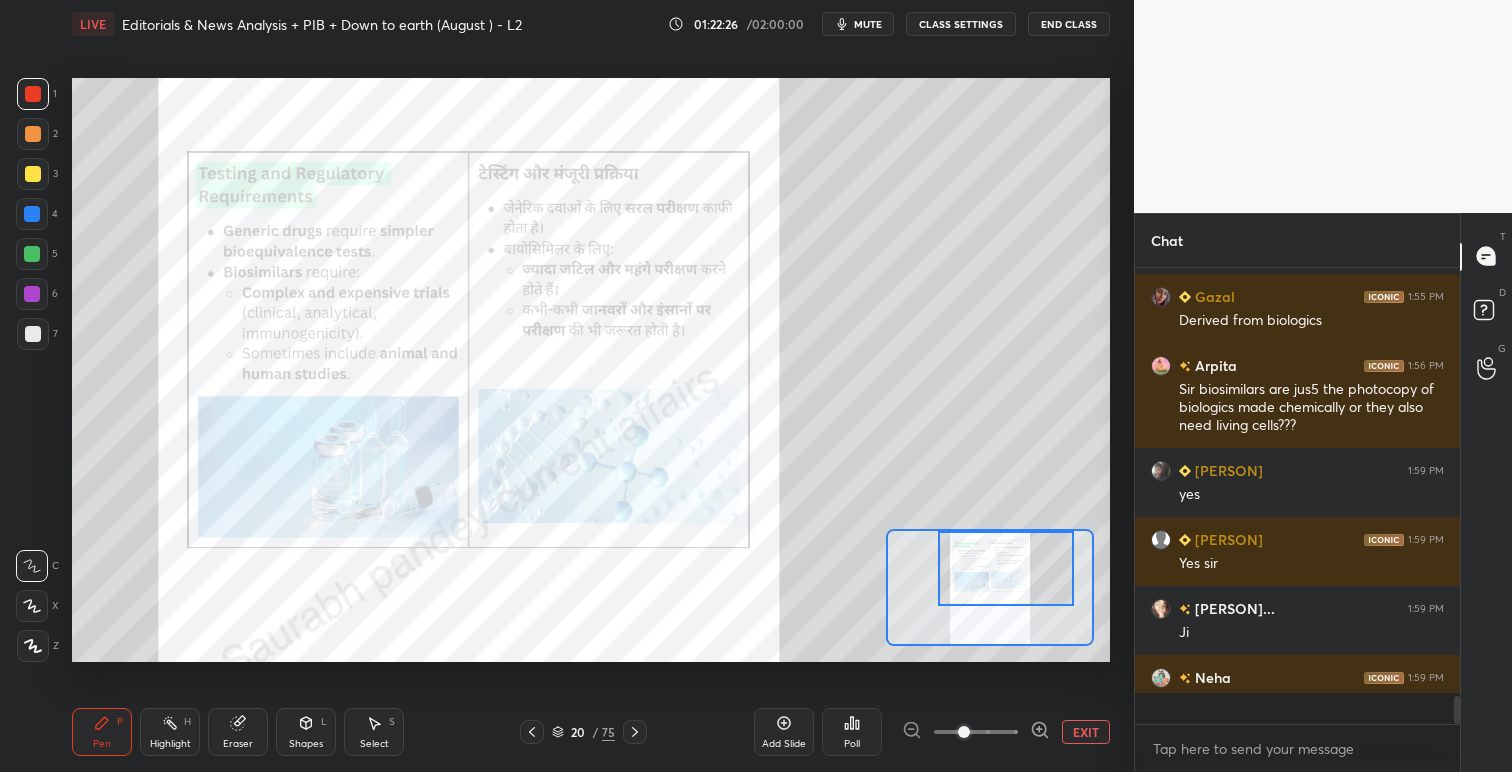 scroll, scrollTop: 7, scrollLeft: 7, axis: both 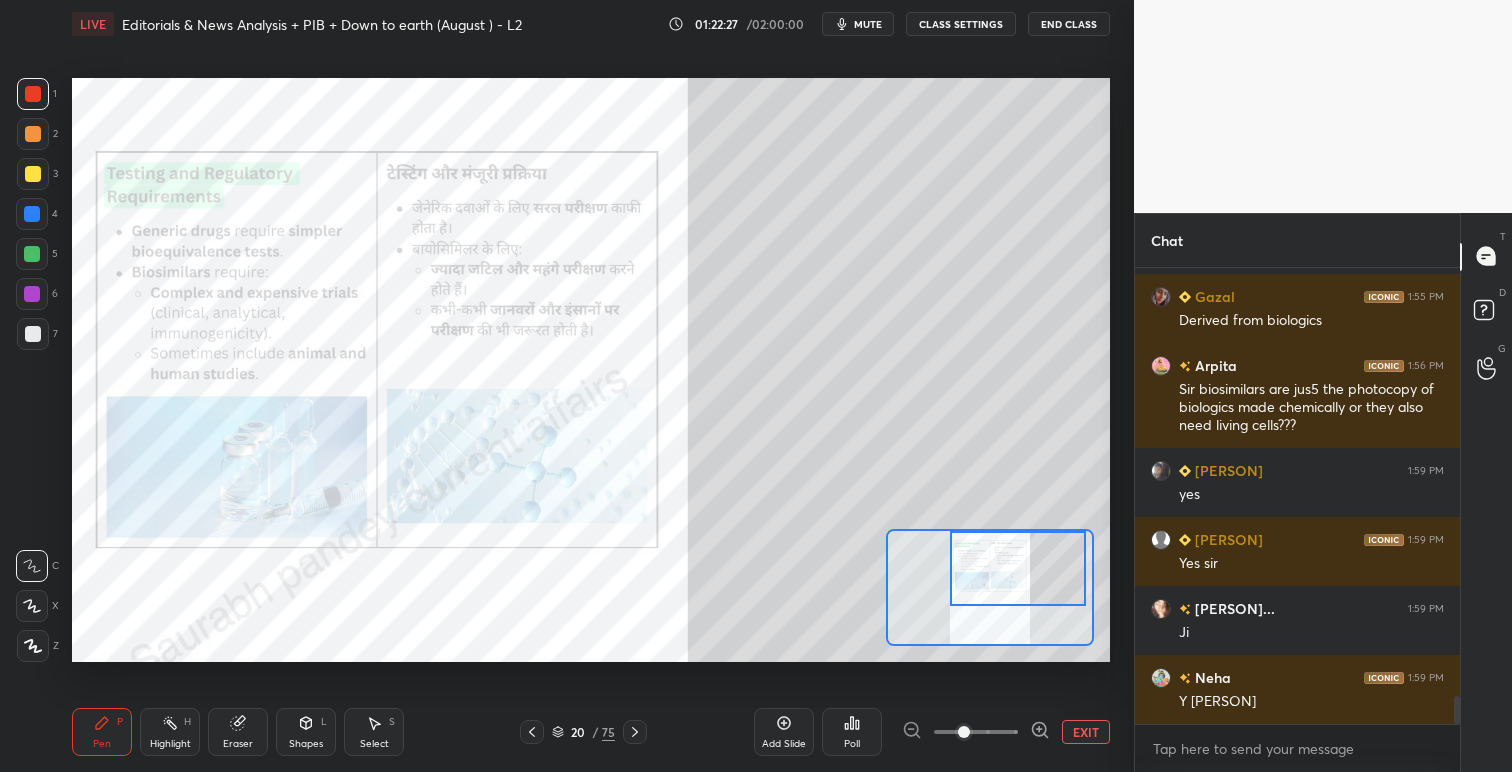 drag, startPoint x: 1004, startPoint y: 593, endPoint x: 1032, endPoint y: 565, distance: 39.59798 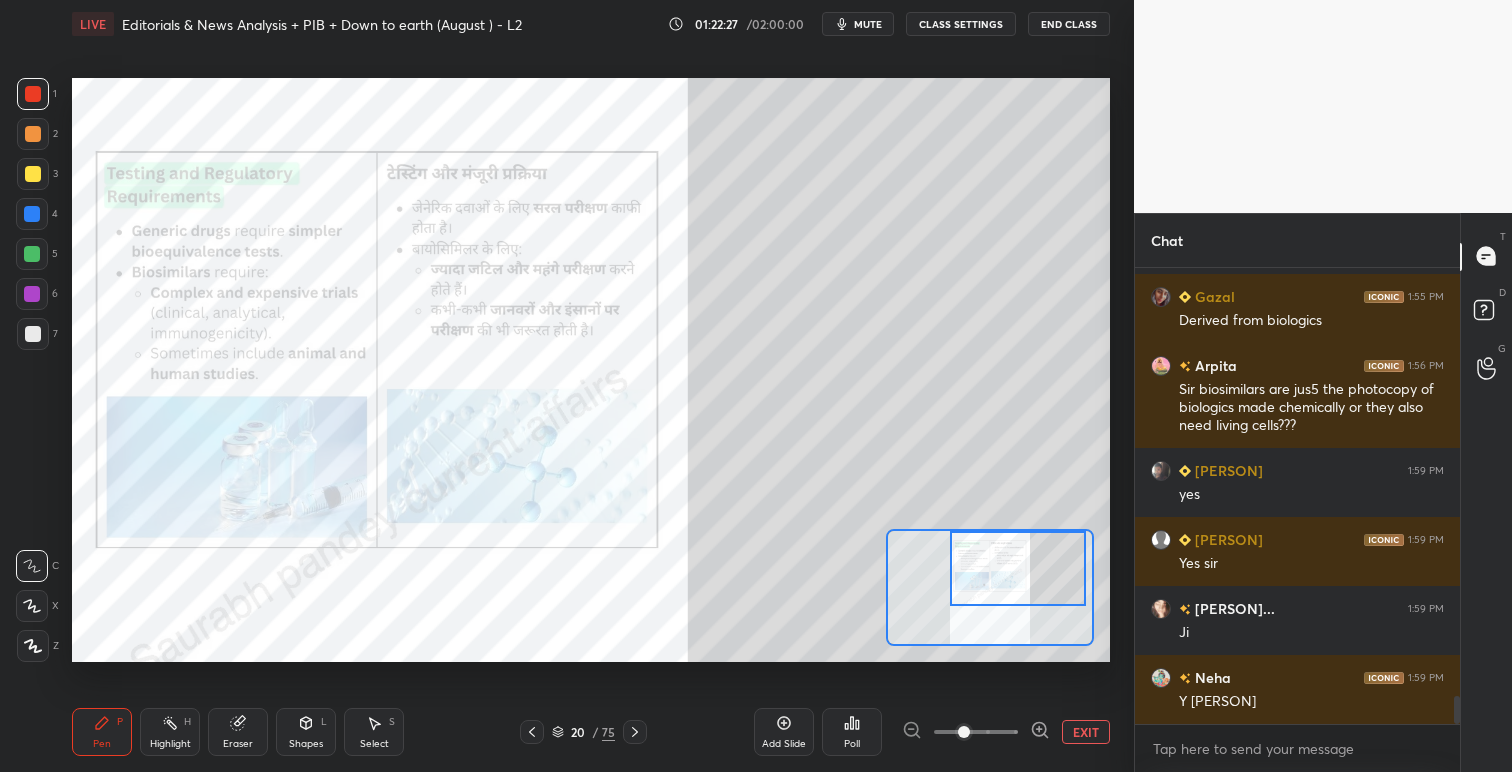 click at bounding box center (1018, 568) 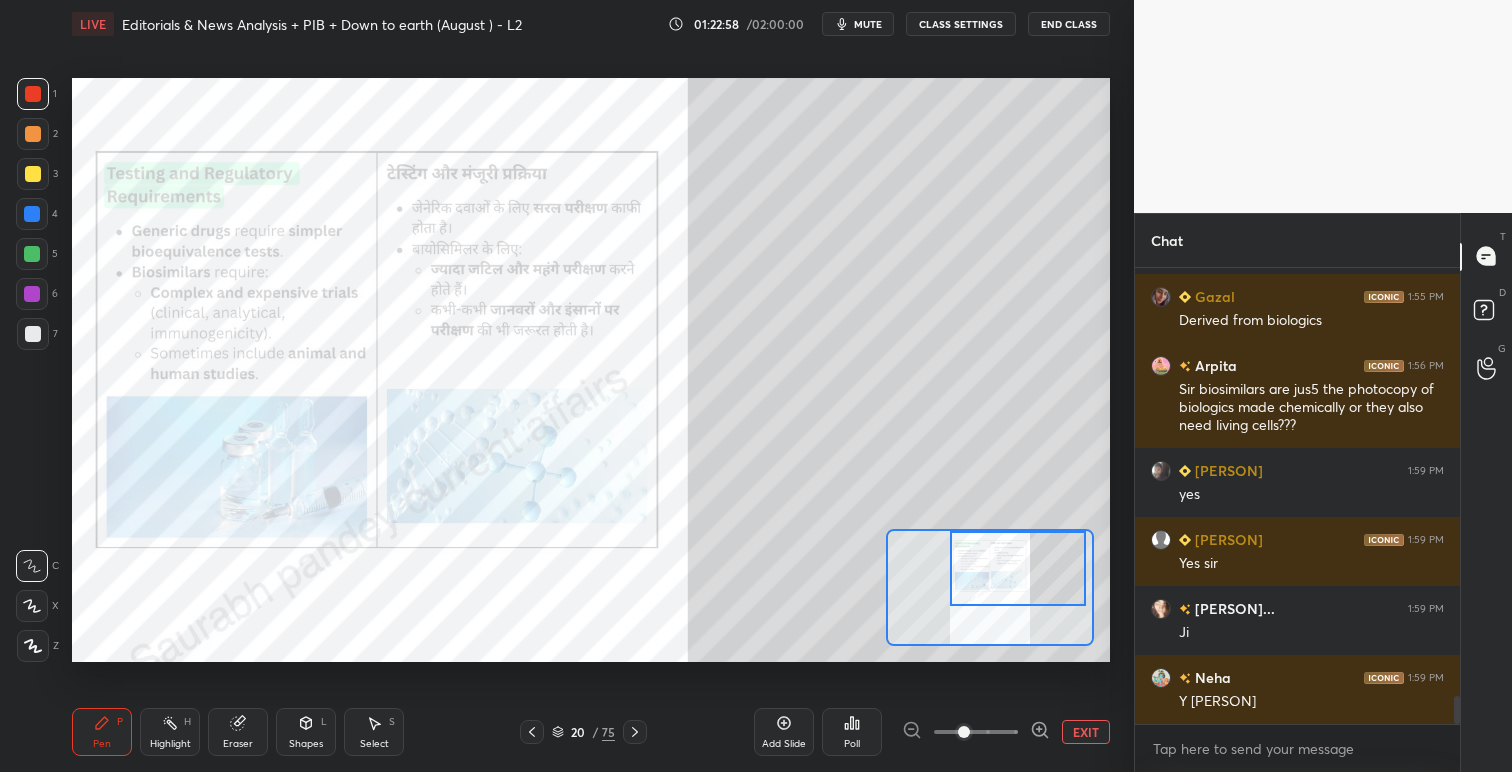 click 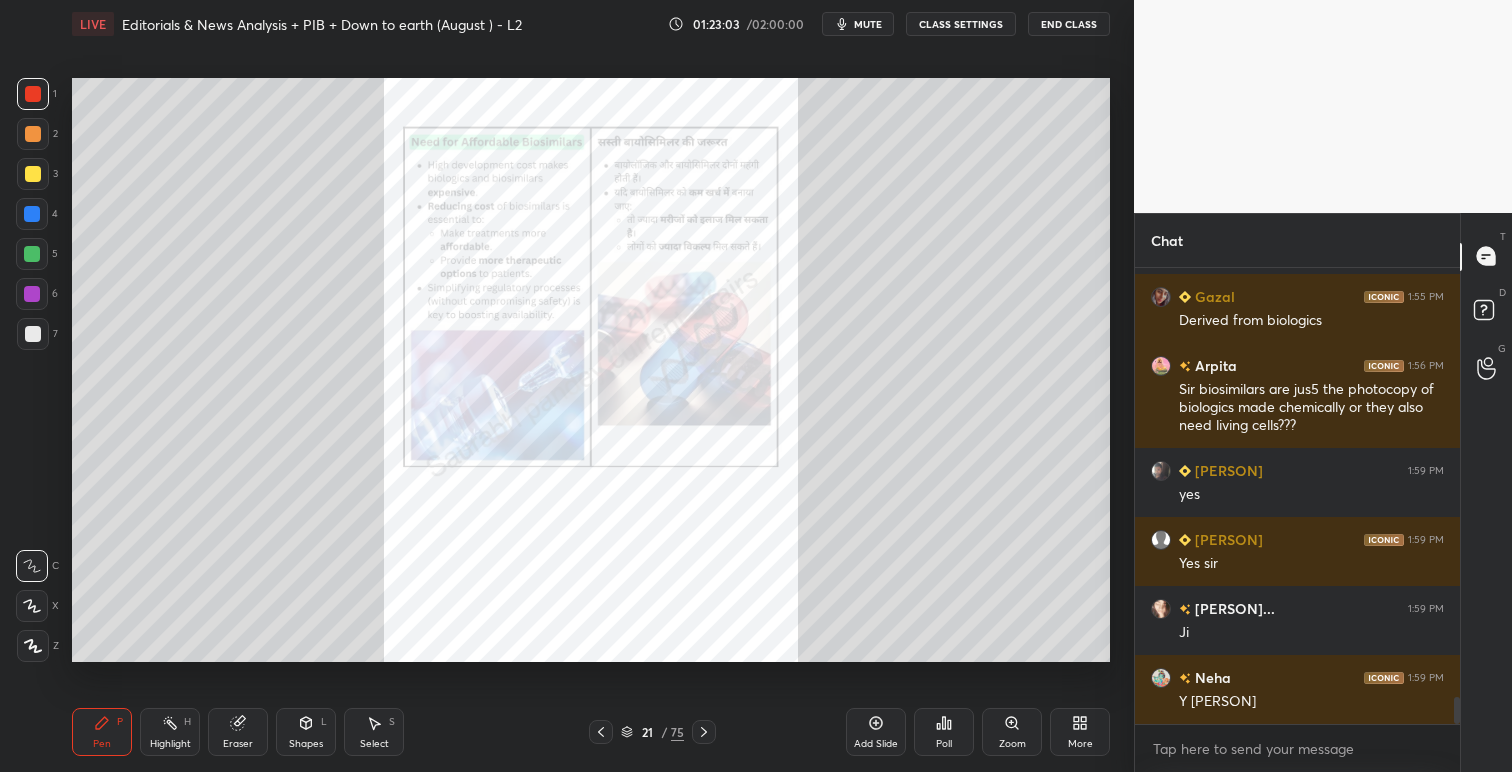 scroll, scrollTop: 7118, scrollLeft: 0, axis: vertical 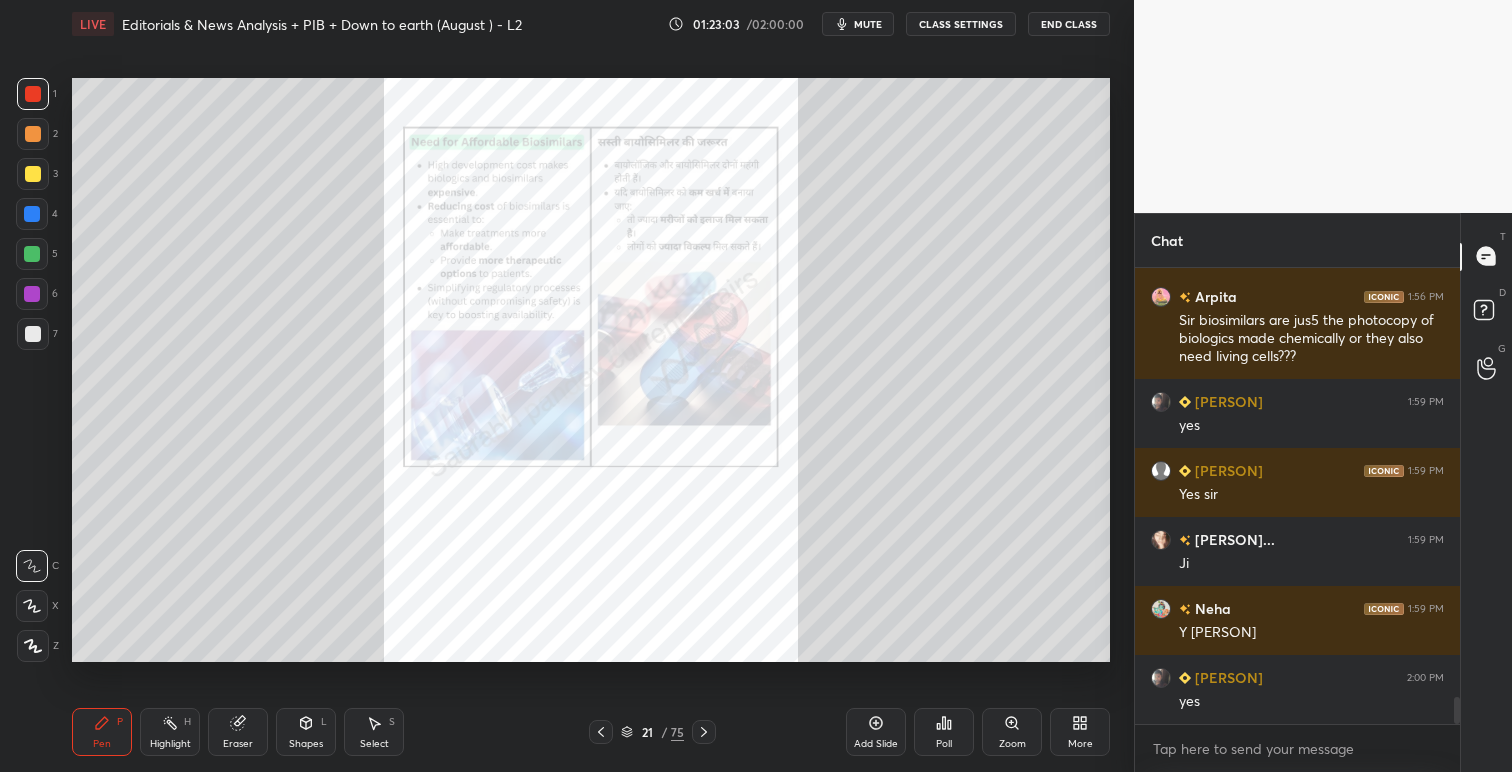 click on "mute" at bounding box center [868, 24] 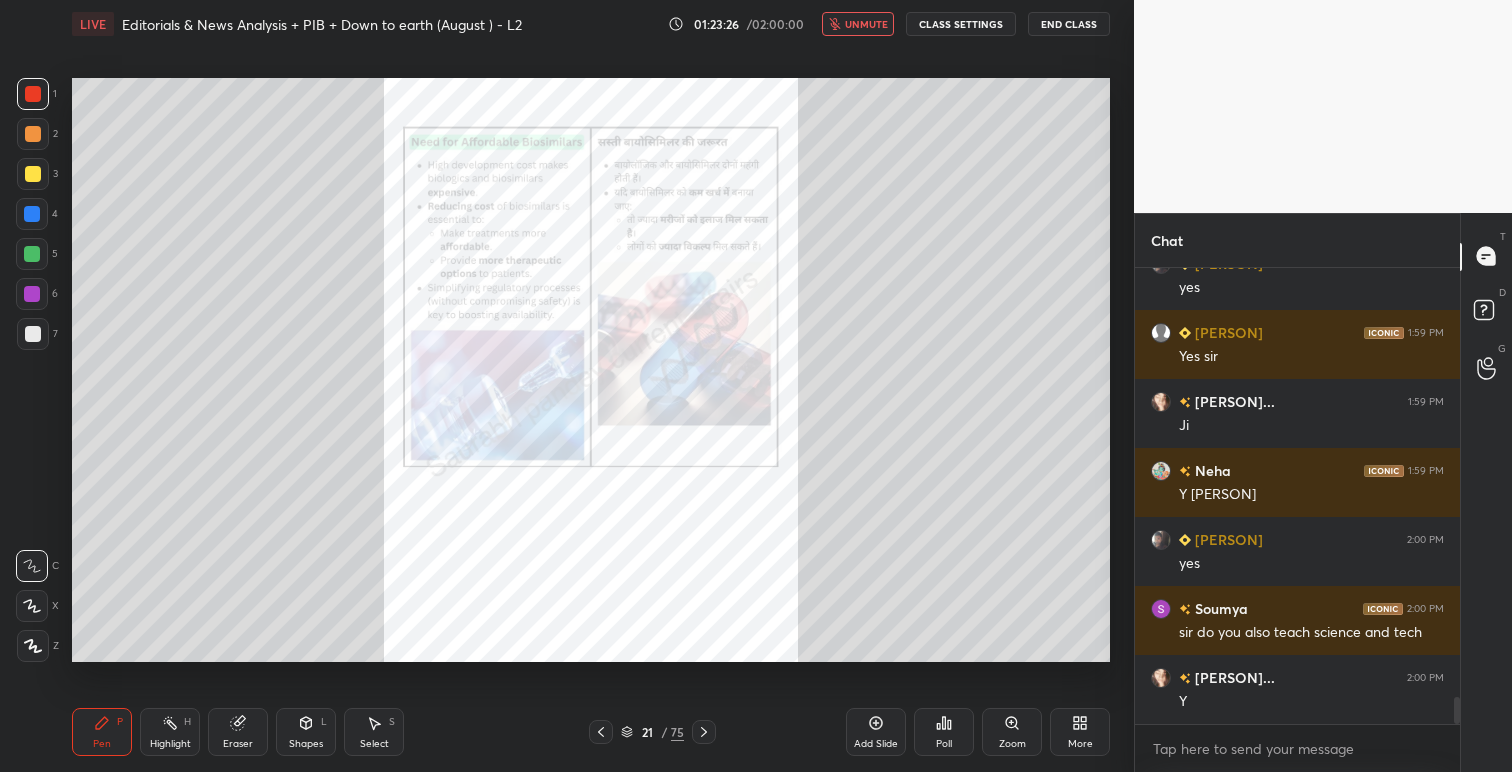scroll, scrollTop: 7325, scrollLeft: 0, axis: vertical 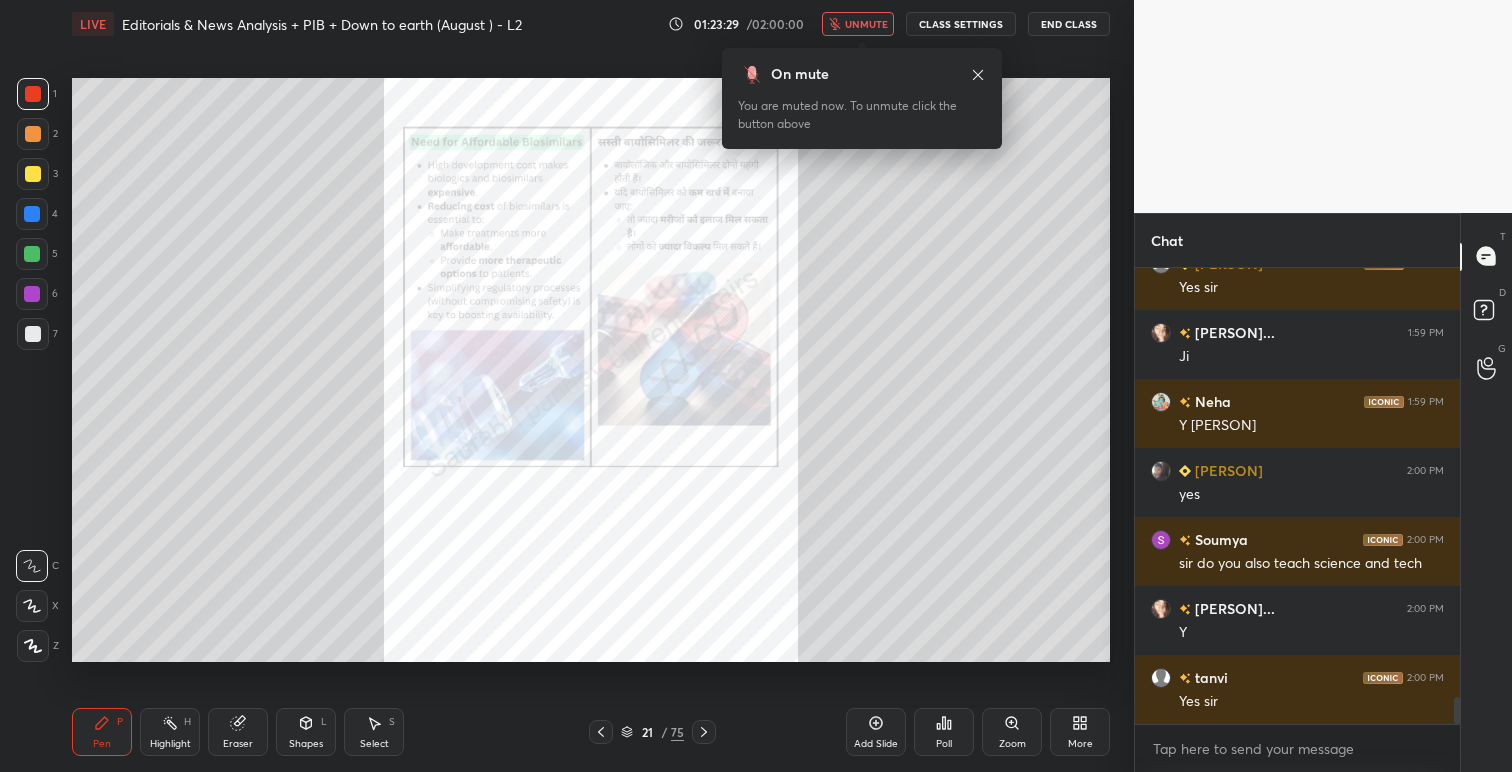 click on "unmute" at bounding box center (866, 24) 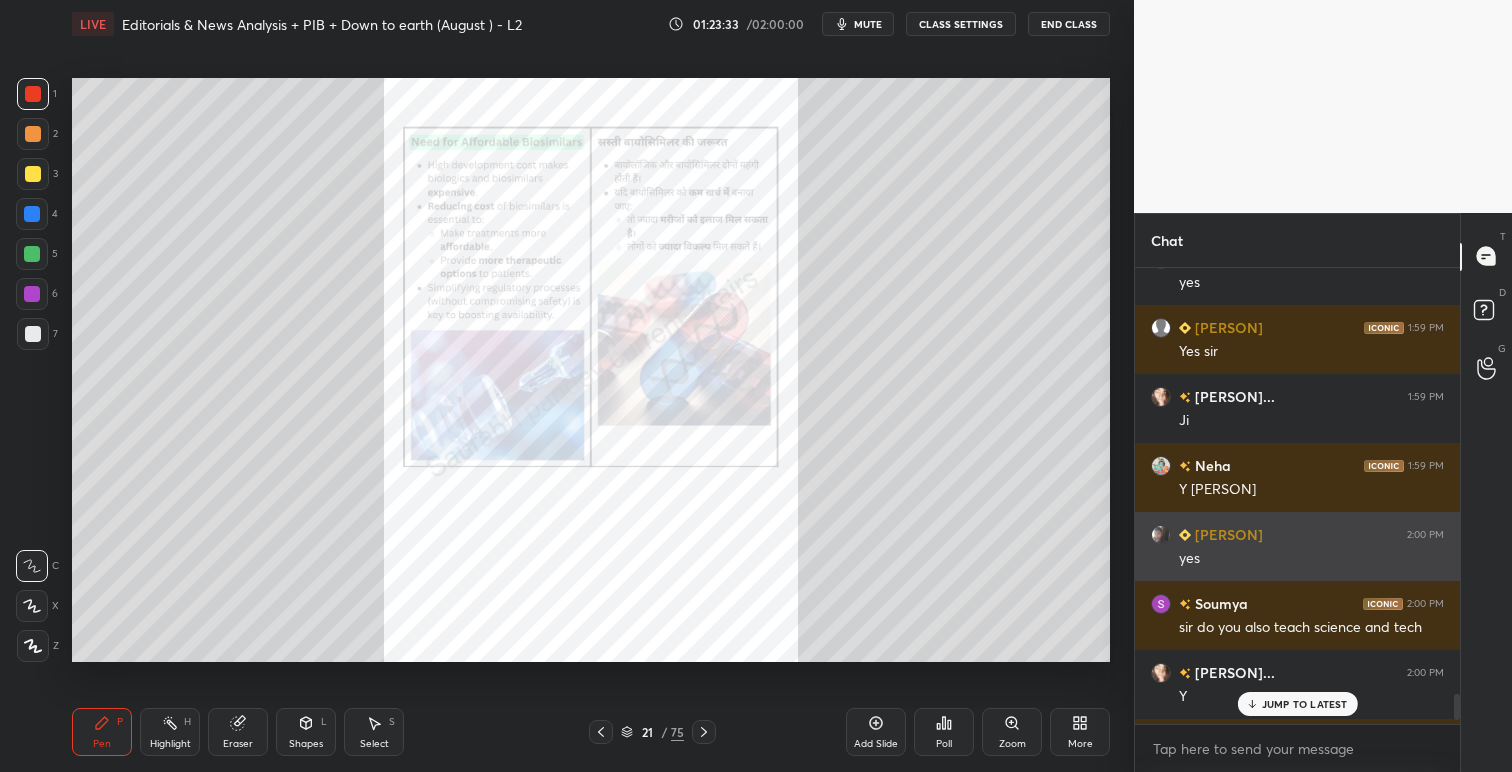 scroll, scrollTop: 7325, scrollLeft: 0, axis: vertical 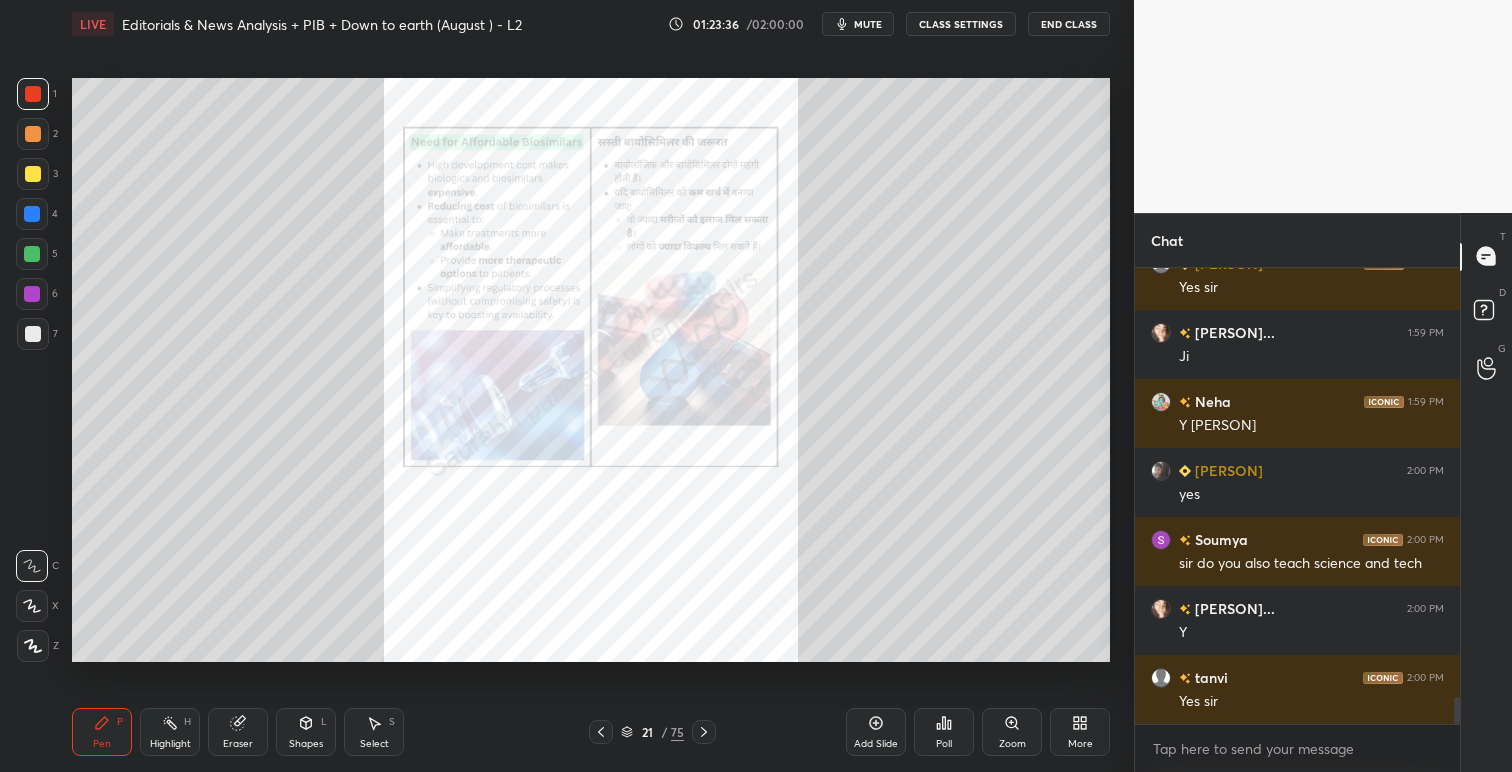 click on "mute" at bounding box center [868, 24] 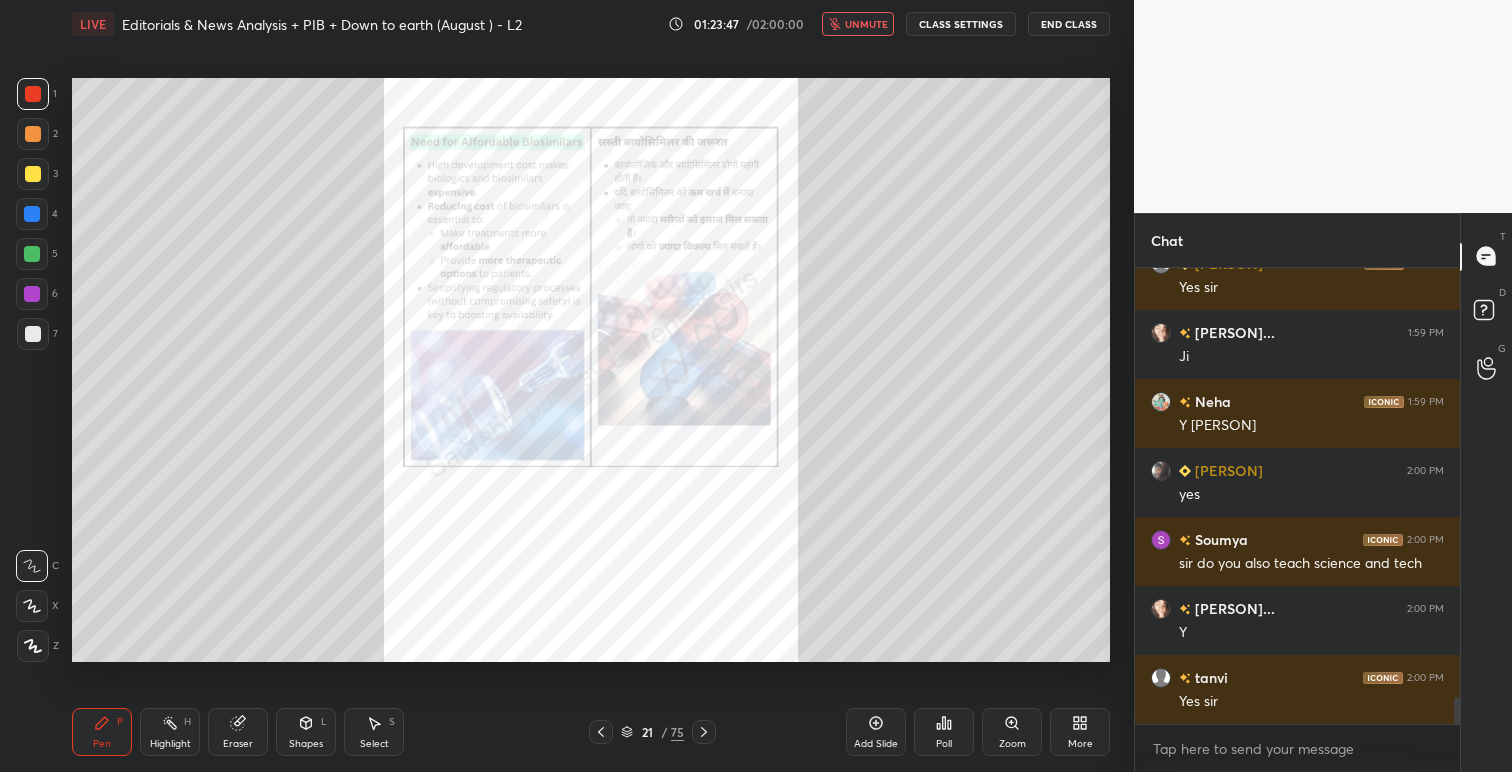click on "CLASS SETTINGS" at bounding box center [961, 24] 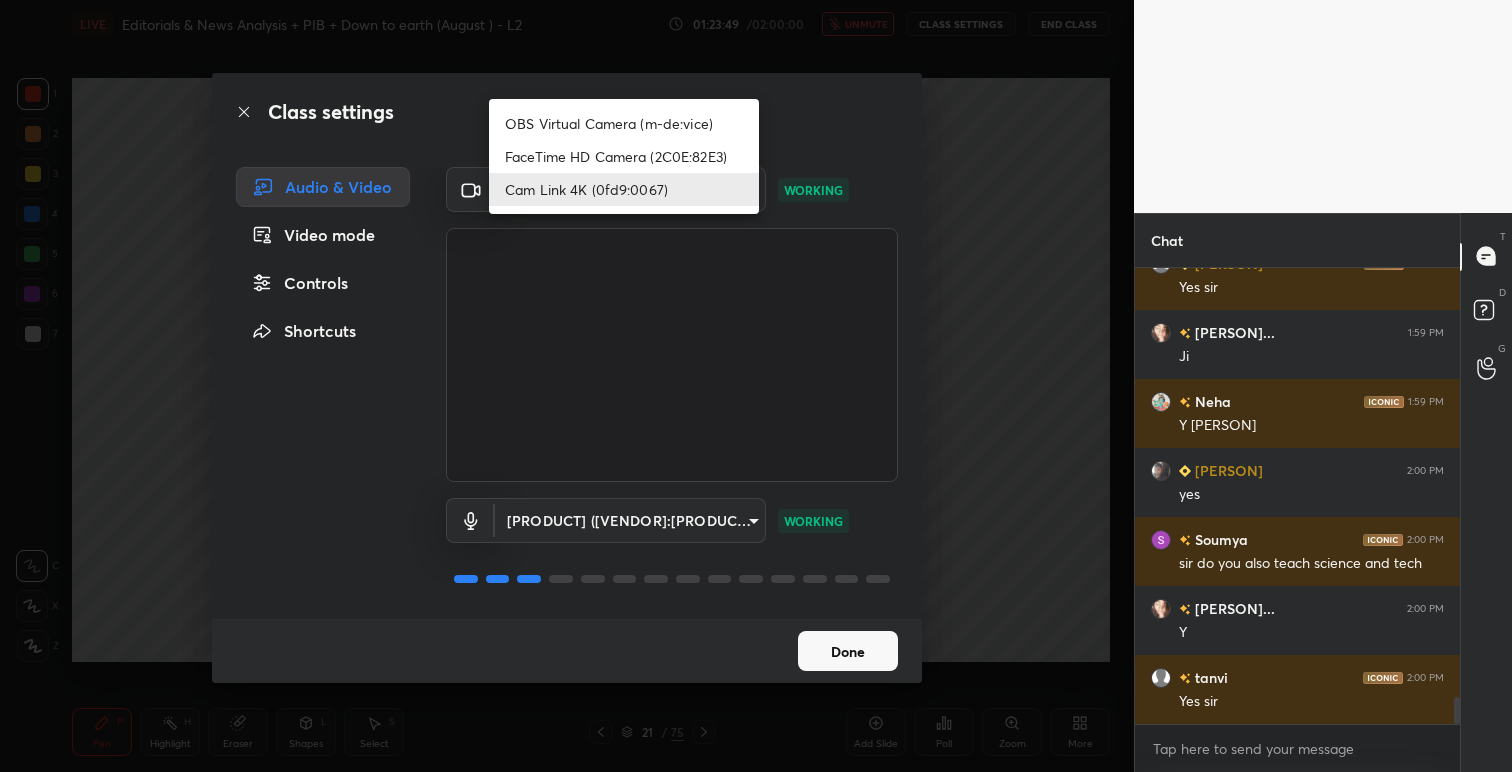 click on "1 2 3 4 5 6 7 C X Z C X Z E E Erase all   H H LIVE Editorials & News Analysis + PIB + Down to earth (August ) - L2 01:23:49 /  02:00:00 unmute CLASS SETTINGS End Class Setting up your live class Poll for   secs No correct answer Start poll Back Editorials & News Analysis + PIB + Down to earth (August ) - L2 • L2 of Advance UPSC Current Affairs for August 2025 (Both Pre and Mains) Saurabh Pandey Pen P Highlight H Eraser Shapes L Select S 21 / 75 Add Slide Poll Zoom More Chat Biswaranja... 1:59 PM yes mantasha 1:59 PM Yes sir Mubasshiri... 1:59 PM Ji Neha 1:59 PM Y Sir Biswaranja... 2:00 PM yes Soumya 2:00 PM sir do you also teach science and tech Mubasshiri... 2:00 PM Y tanvi 2:00 PM Yes sir JUMP TO LATEST Enable hand raising Enable raise hand to speak to learners. Once enabled, chat will be turned off temporarily. Enable x   Azulfa Asked a doubt 1 Please help me with this doubt Pick this doubt Azulfa Asked a doubt 1 Please help me with this doubt Pick this doubt Neha Asked a doubt 1 Pick this doubt Azulfa 1" at bounding box center (756, 386) 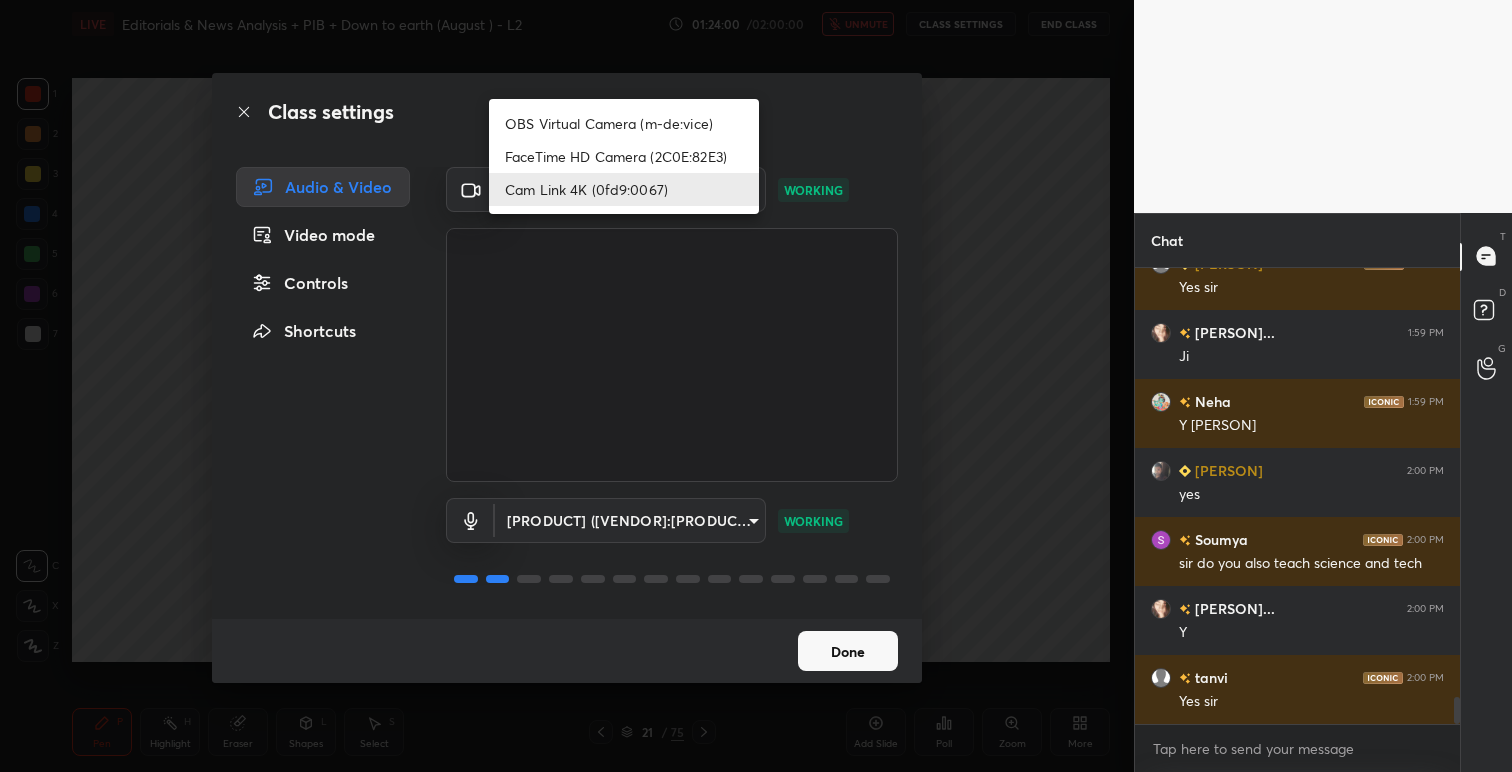 click at bounding box center (756, 386) 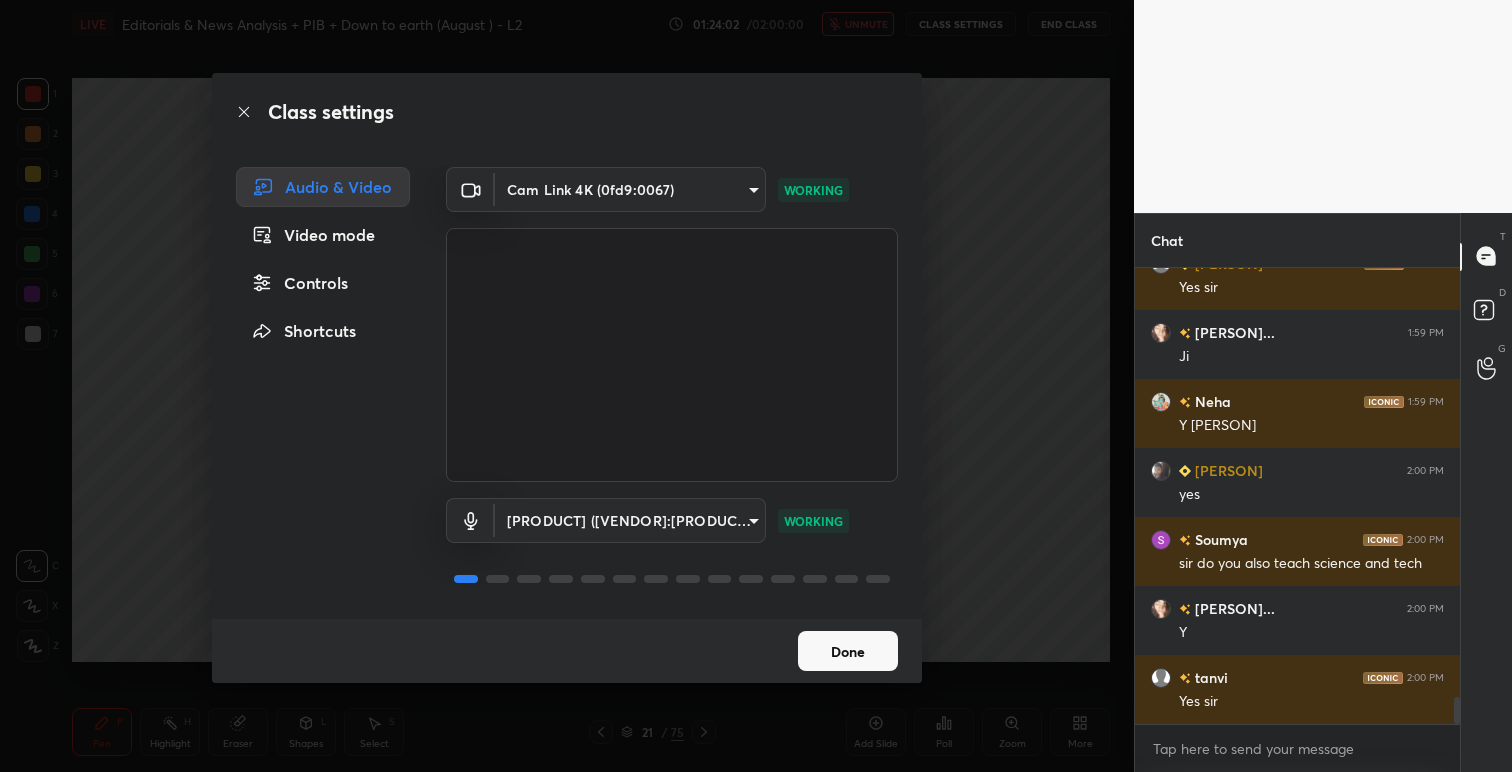 click on "Done" at bounding box center (848, 651) 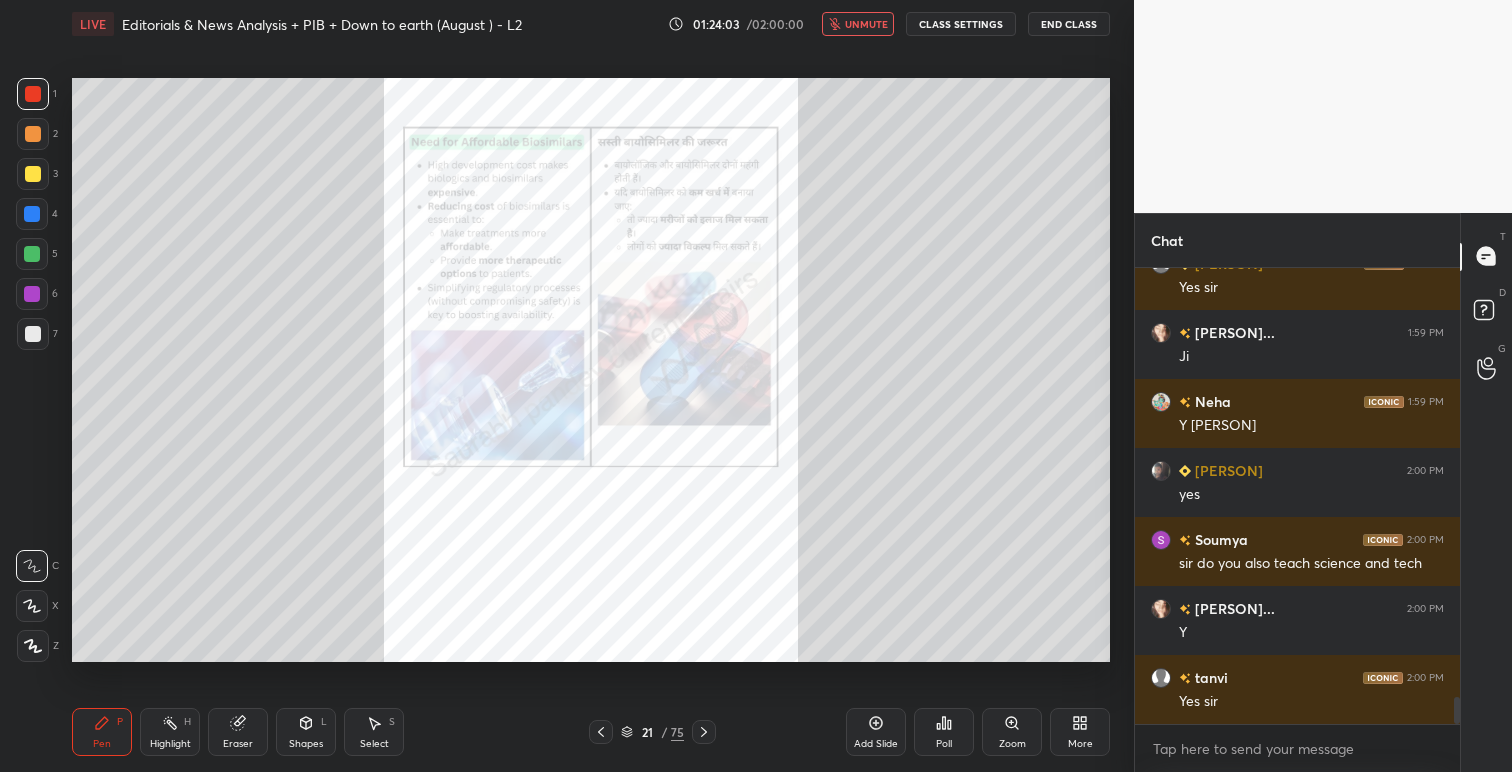 click on "unmute" at bounding box center (866, 24) 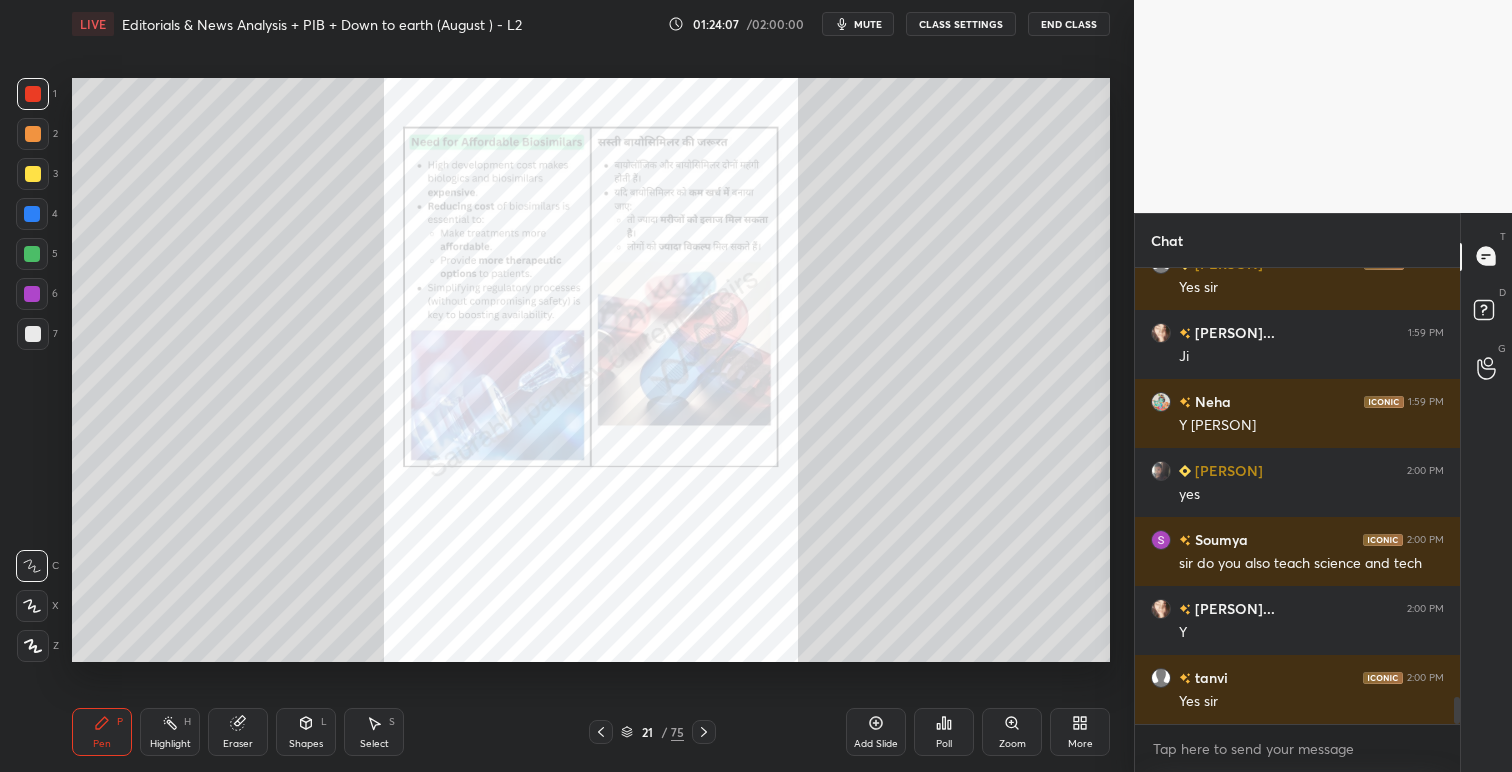 click 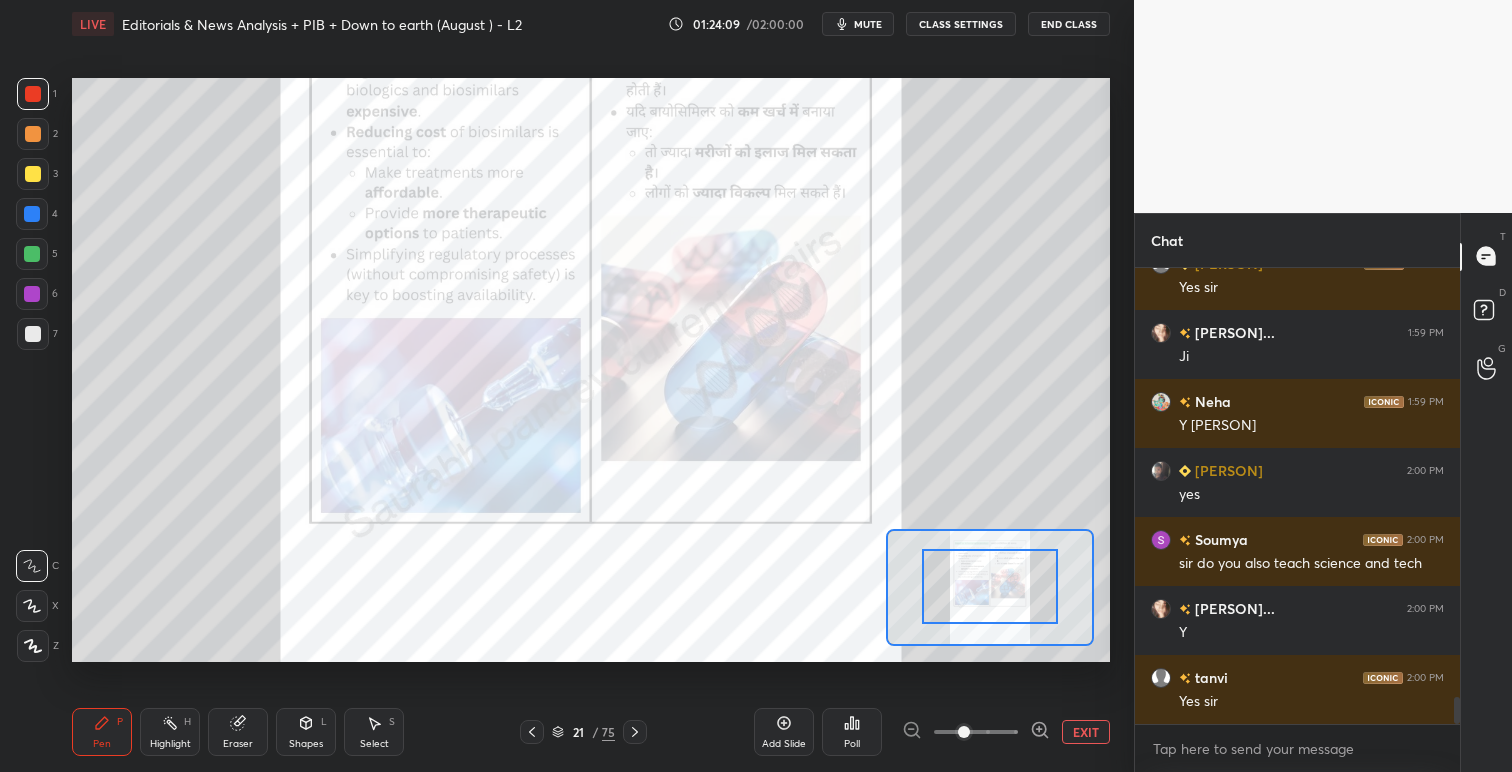 drag, startPoint x: 1009, startPoint y: 575, endPoint x: 1011, endPoint y: 565, distance: 10.198039 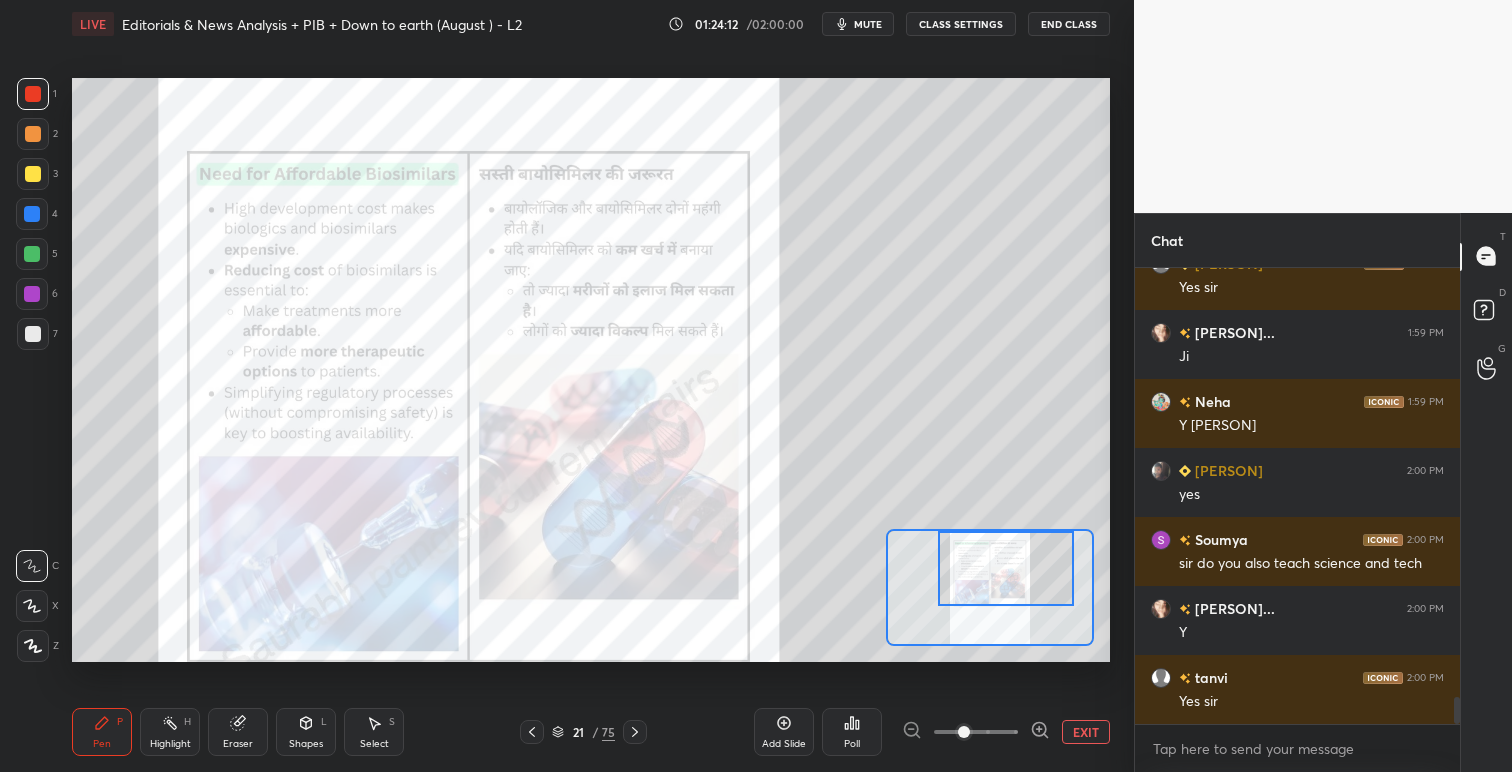 drag, startPoint x: 1005, startPoint y: 595, endPoint x: 1021, endPoint y: 577, distance: 24.083189 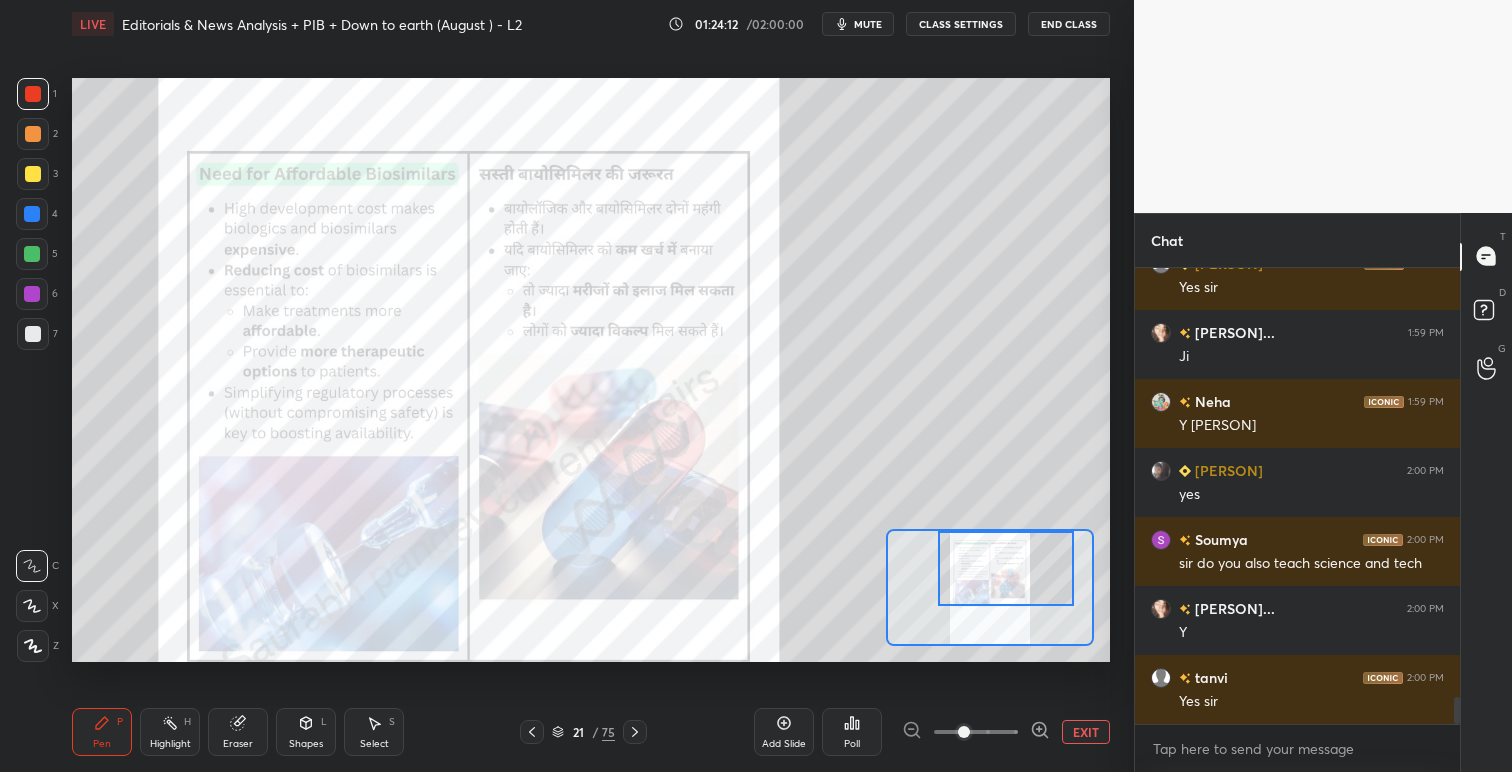 click at bounding box center [1006, 568] 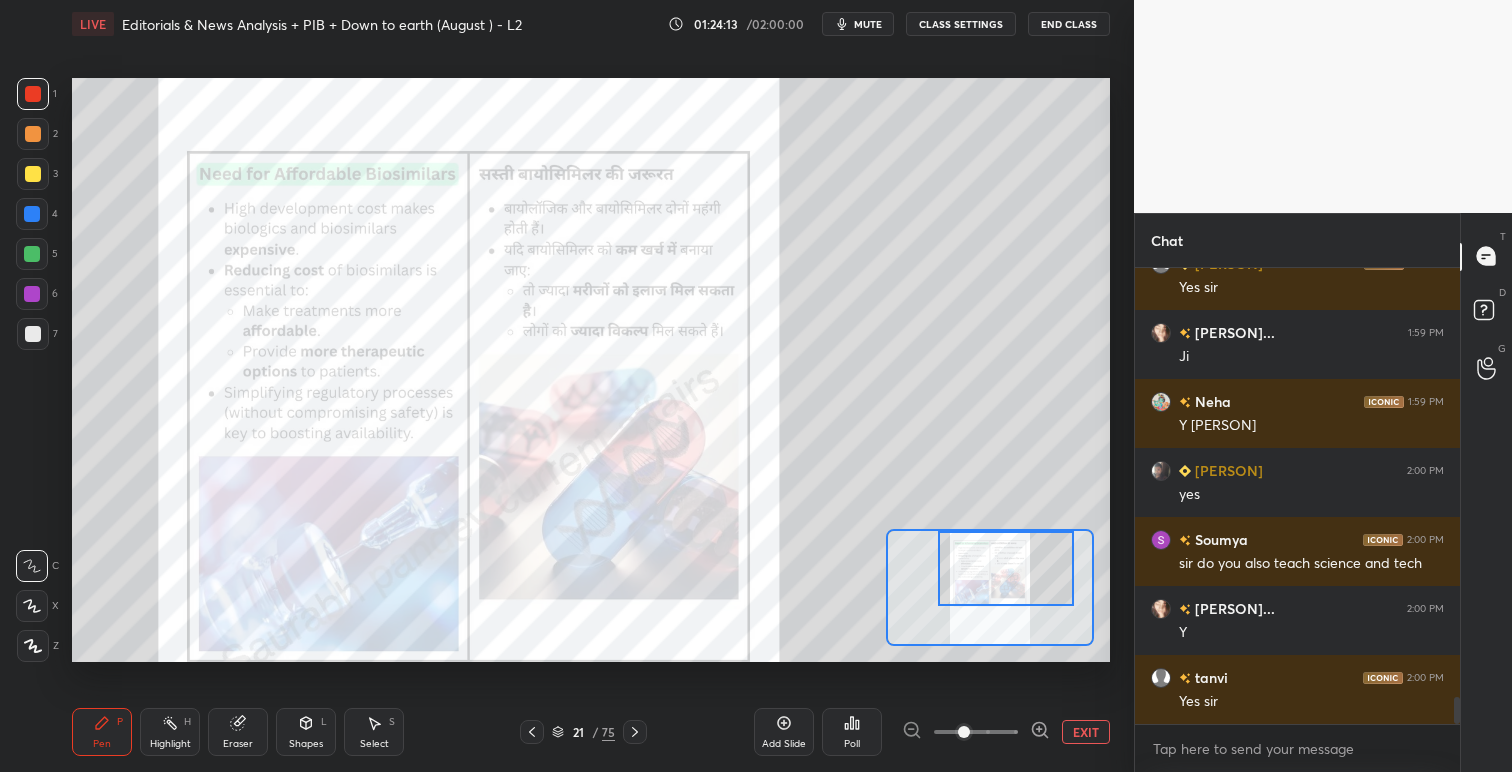 click 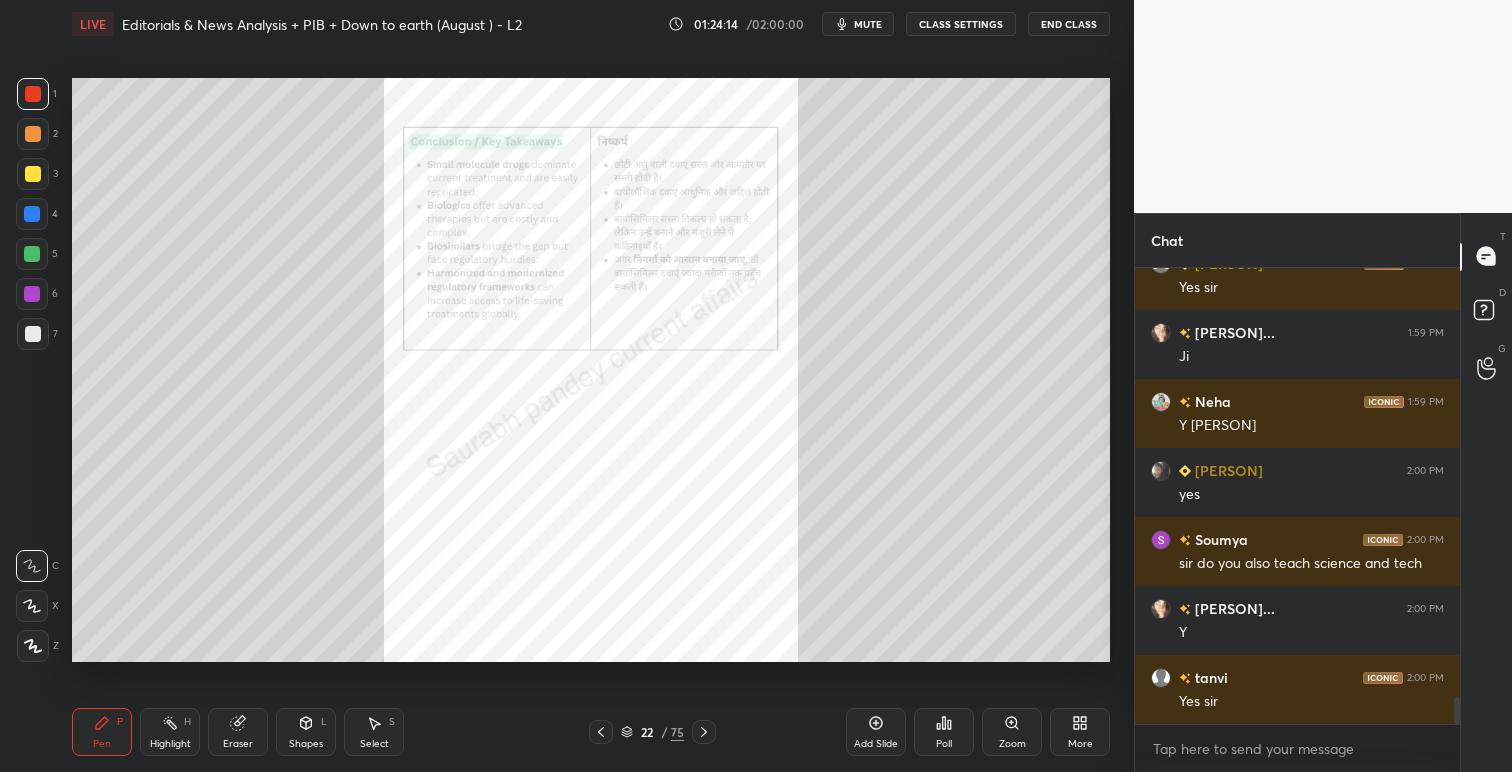 click on "22" at bounding box center [647, 732] 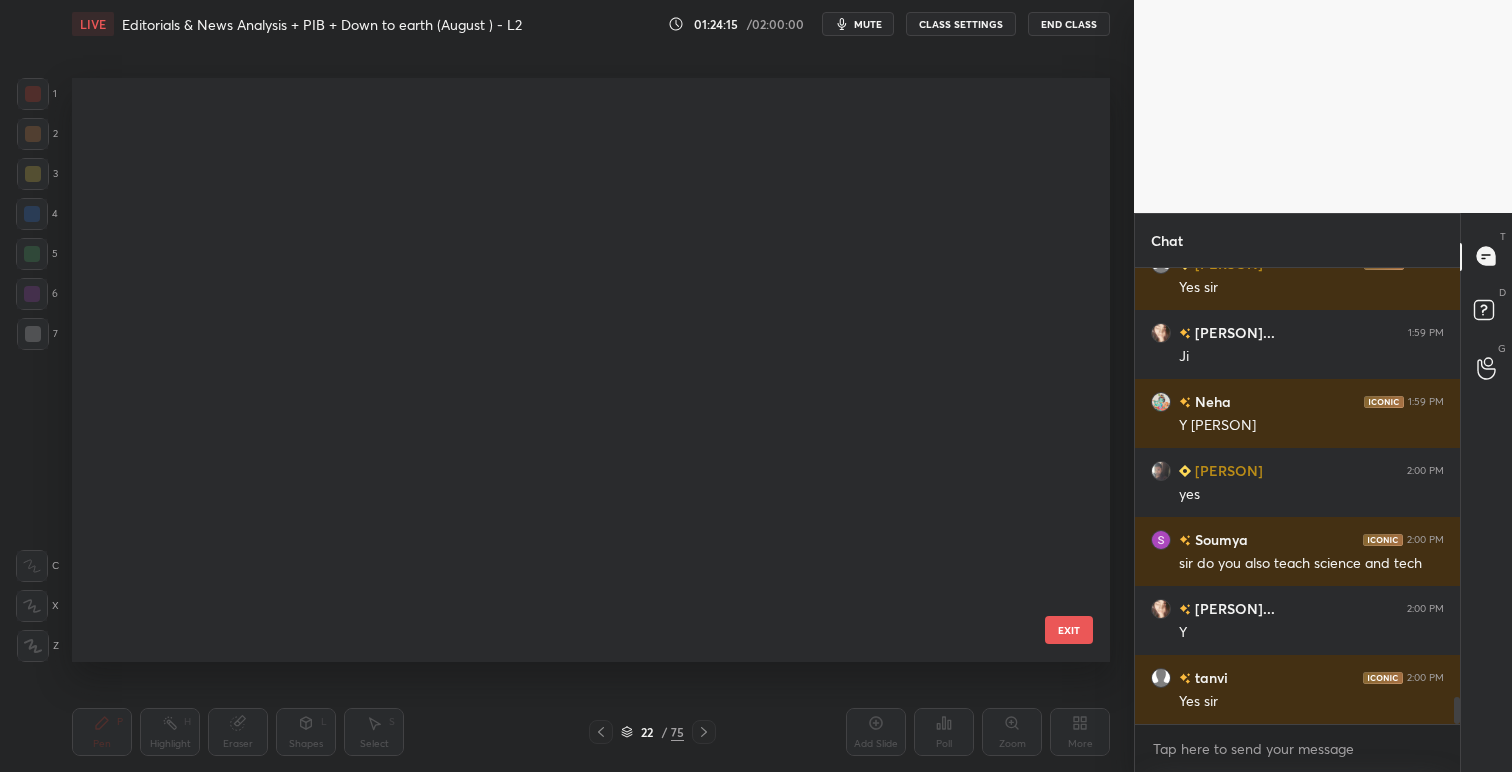 scroll, scrollTop: 853, scrollLeft: 0, axis: vertical 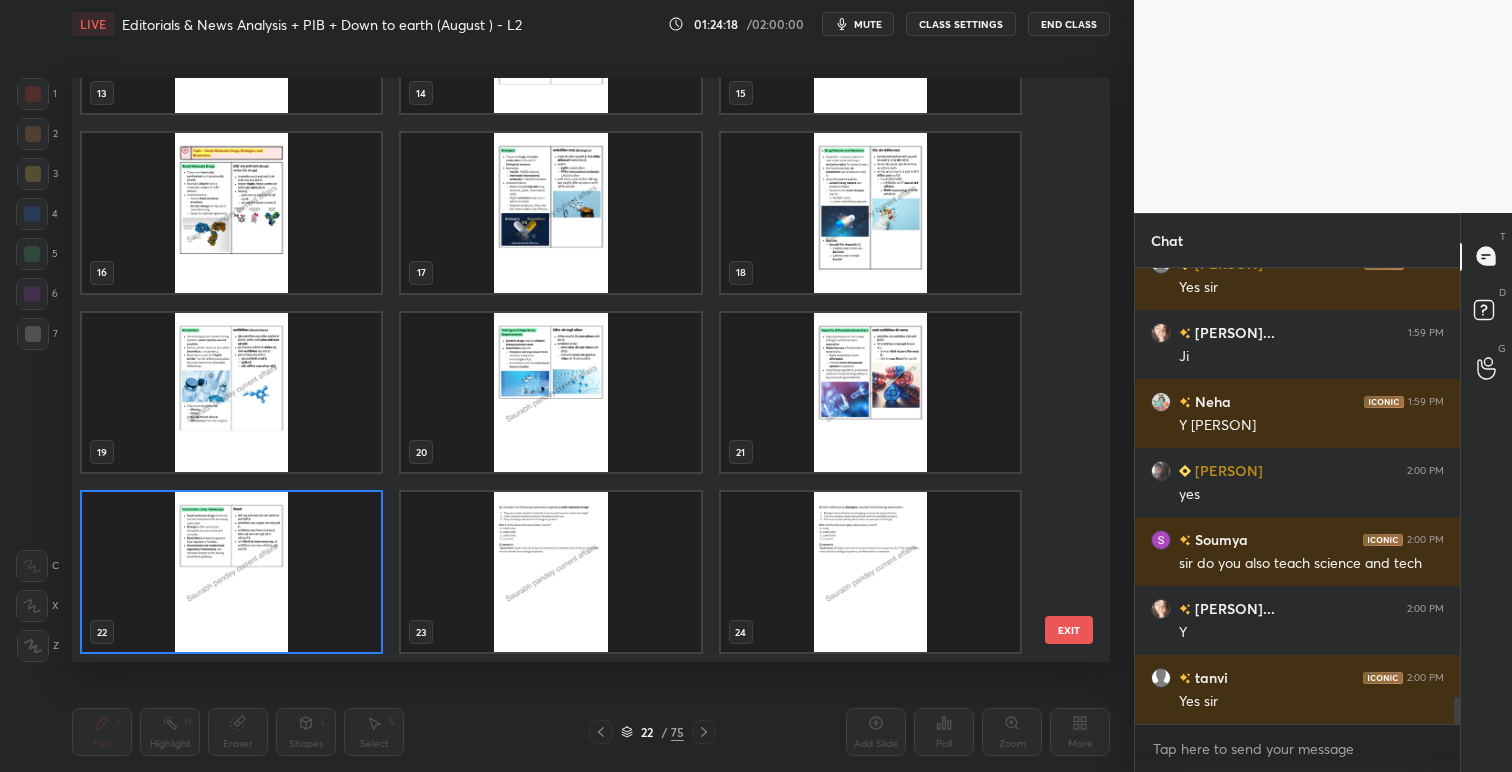 click at bounding box center [550, 572] 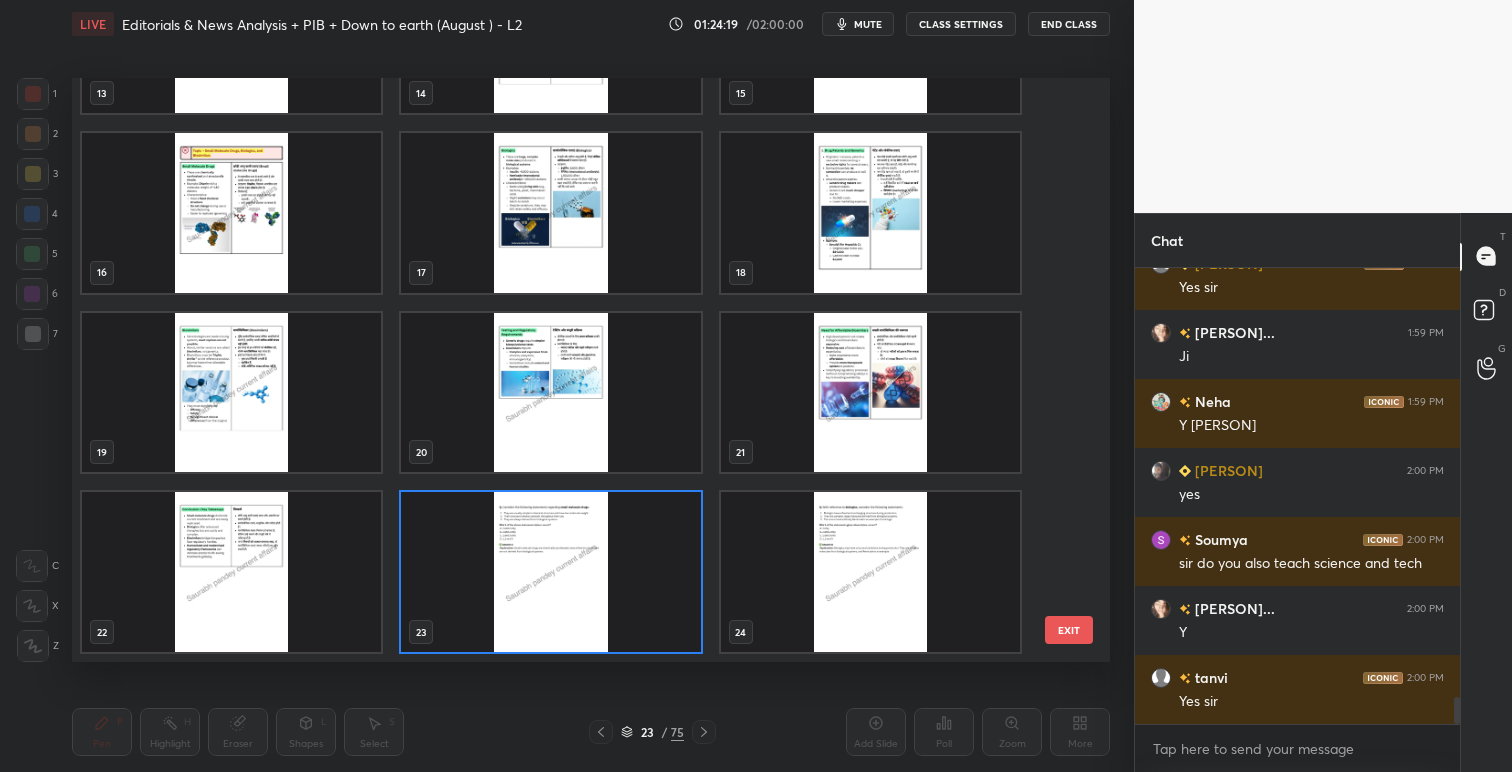 click at bounding box center [550, 572] 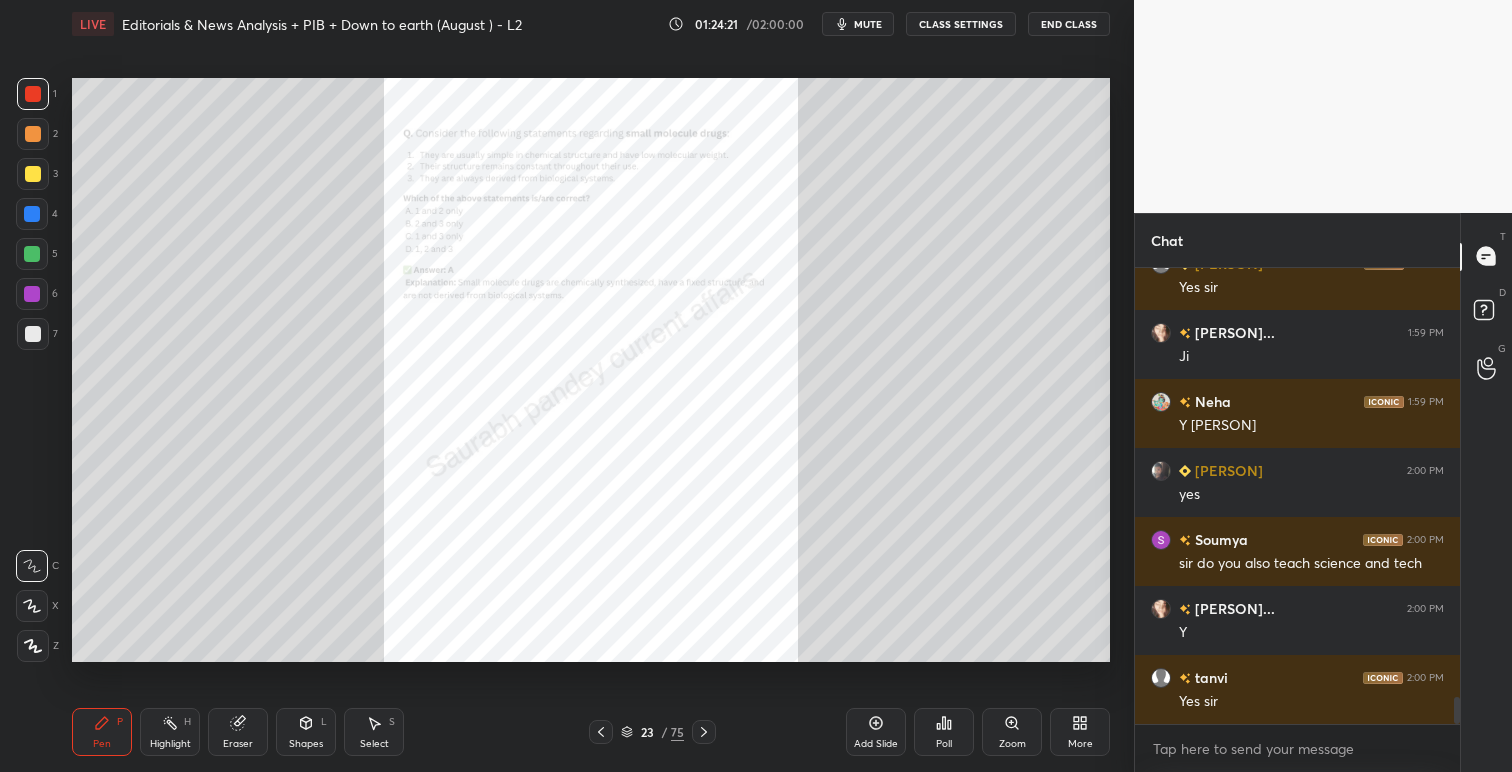 click 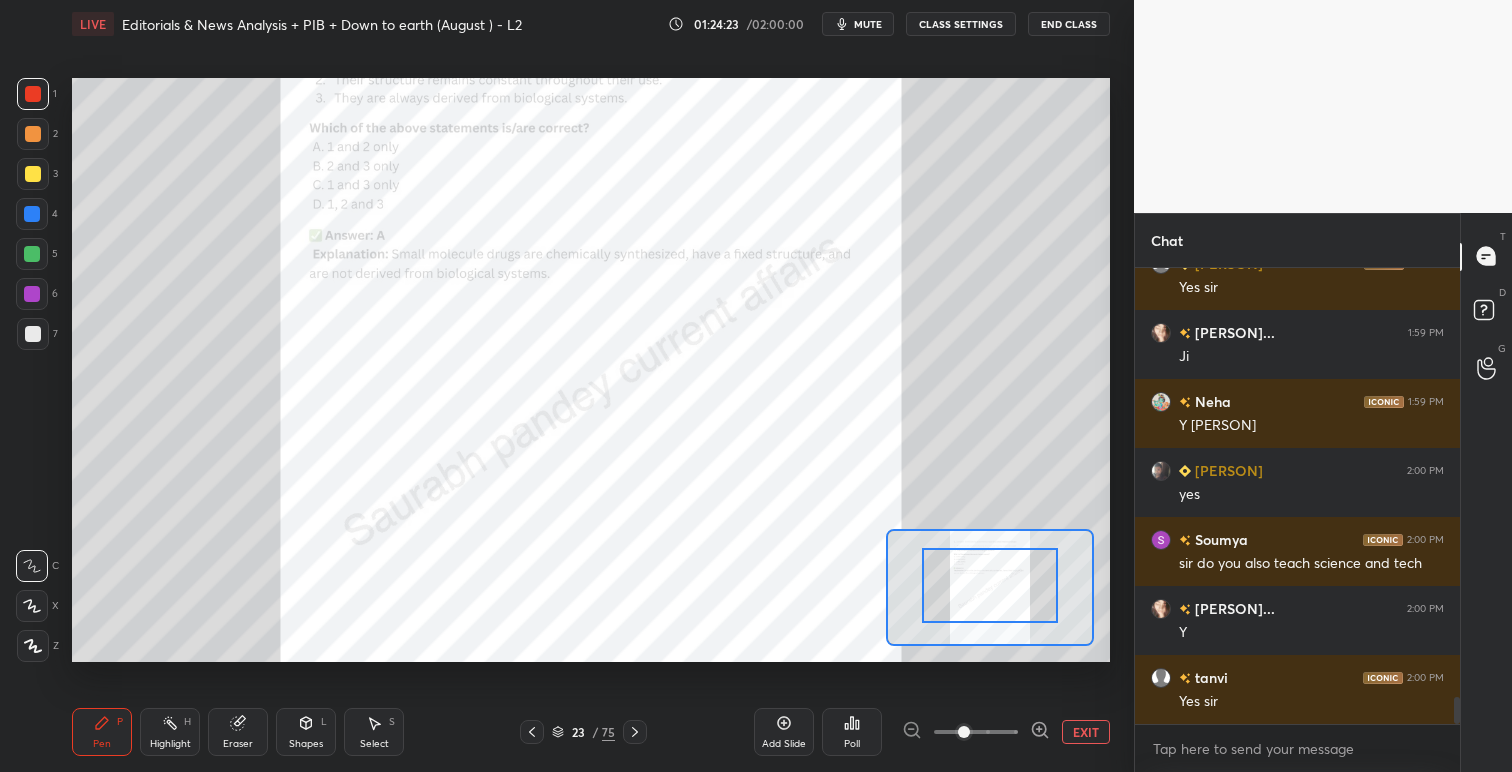 drag, startPoint x: 990, startPoint y: 611, endPoint x: 996, endPoint y: 580, distance: 31.575306 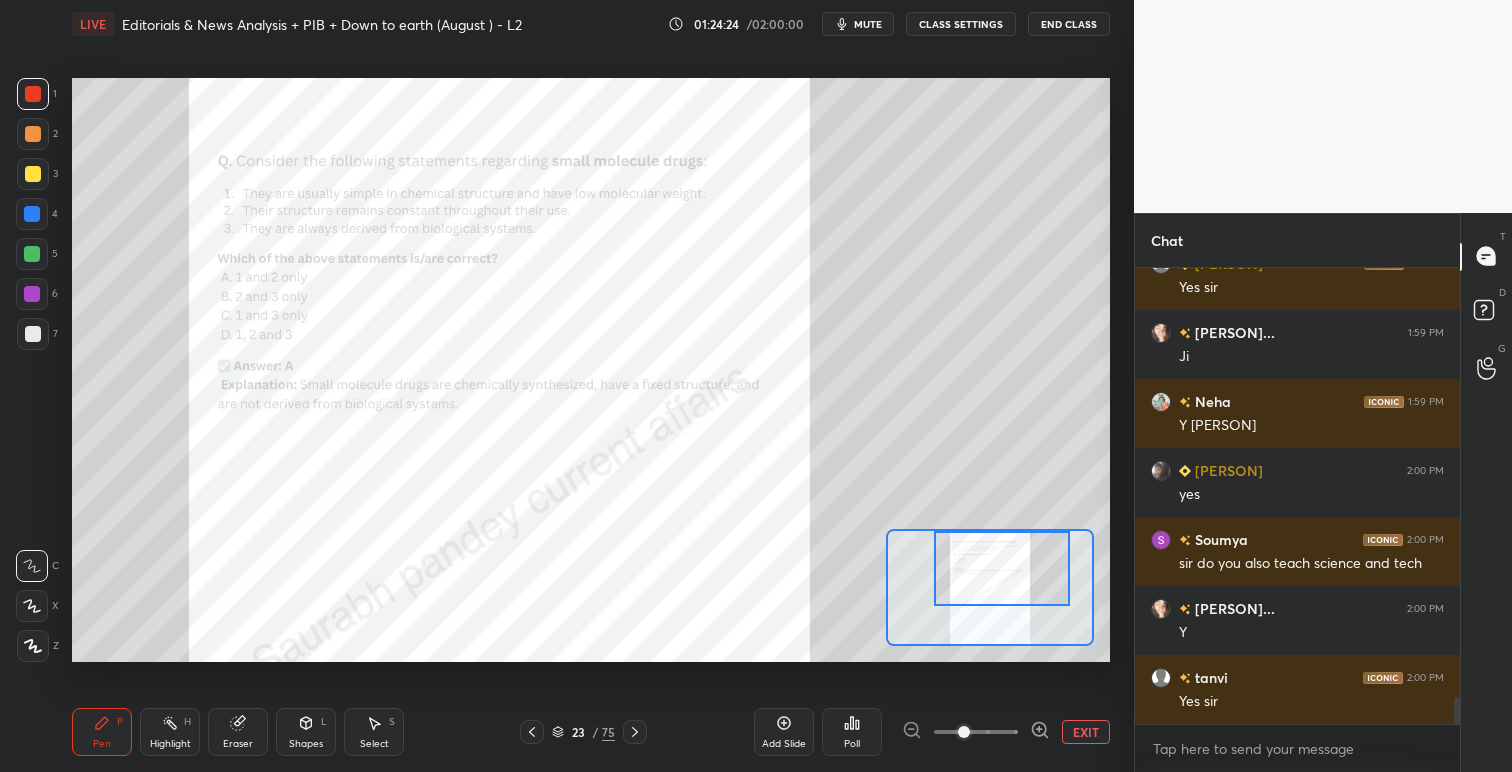 drag, startPoint x: 996, startPoint y: 580, endPoint x: 1008, endPoint y: 554, distance: 28.635643 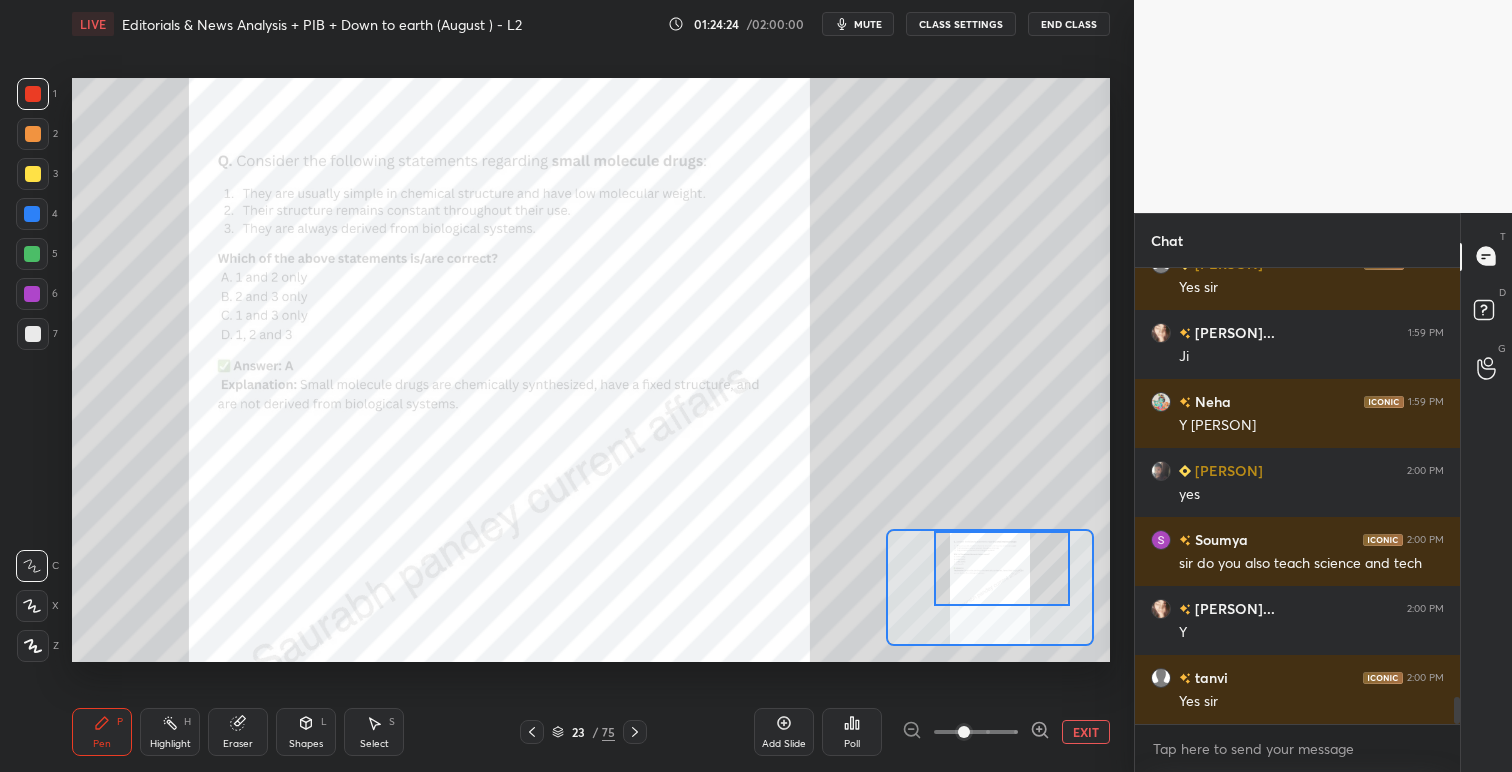 click at bounding box center (1002, 568) 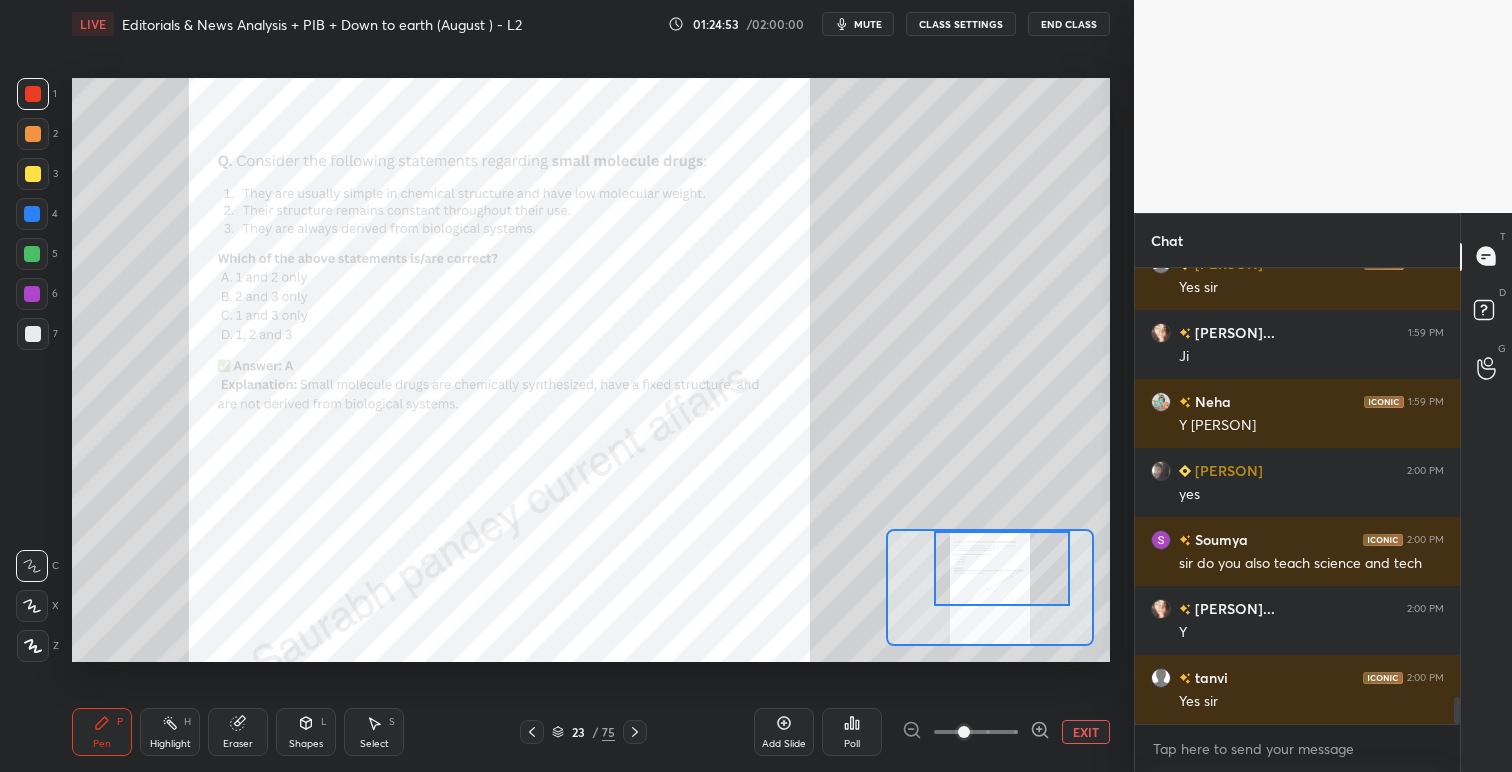 scroll, scrollTop: 7394, scrollLeft: 0, axis: vertical 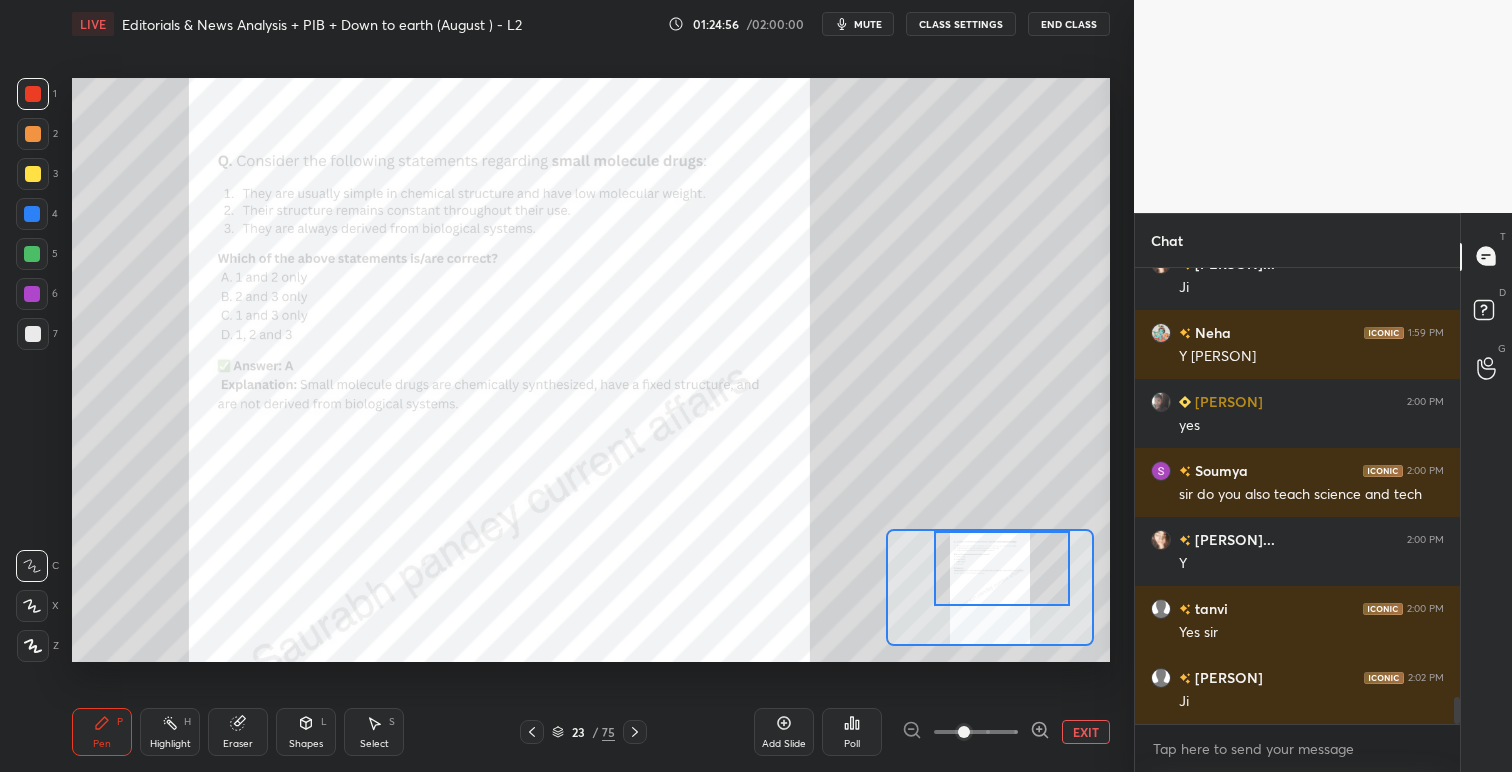 click on "EXIT" at bounding box center [1086, 732] 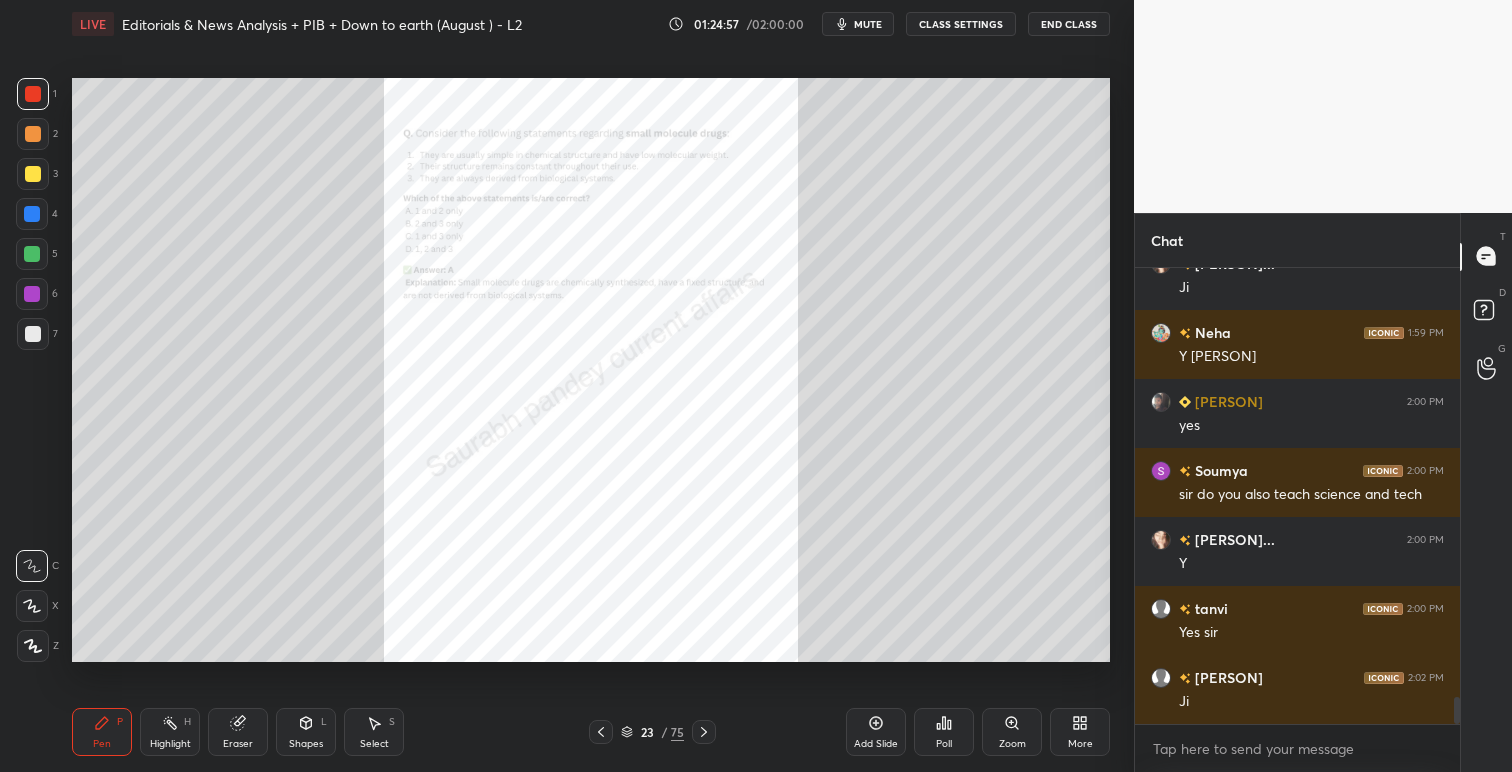 click 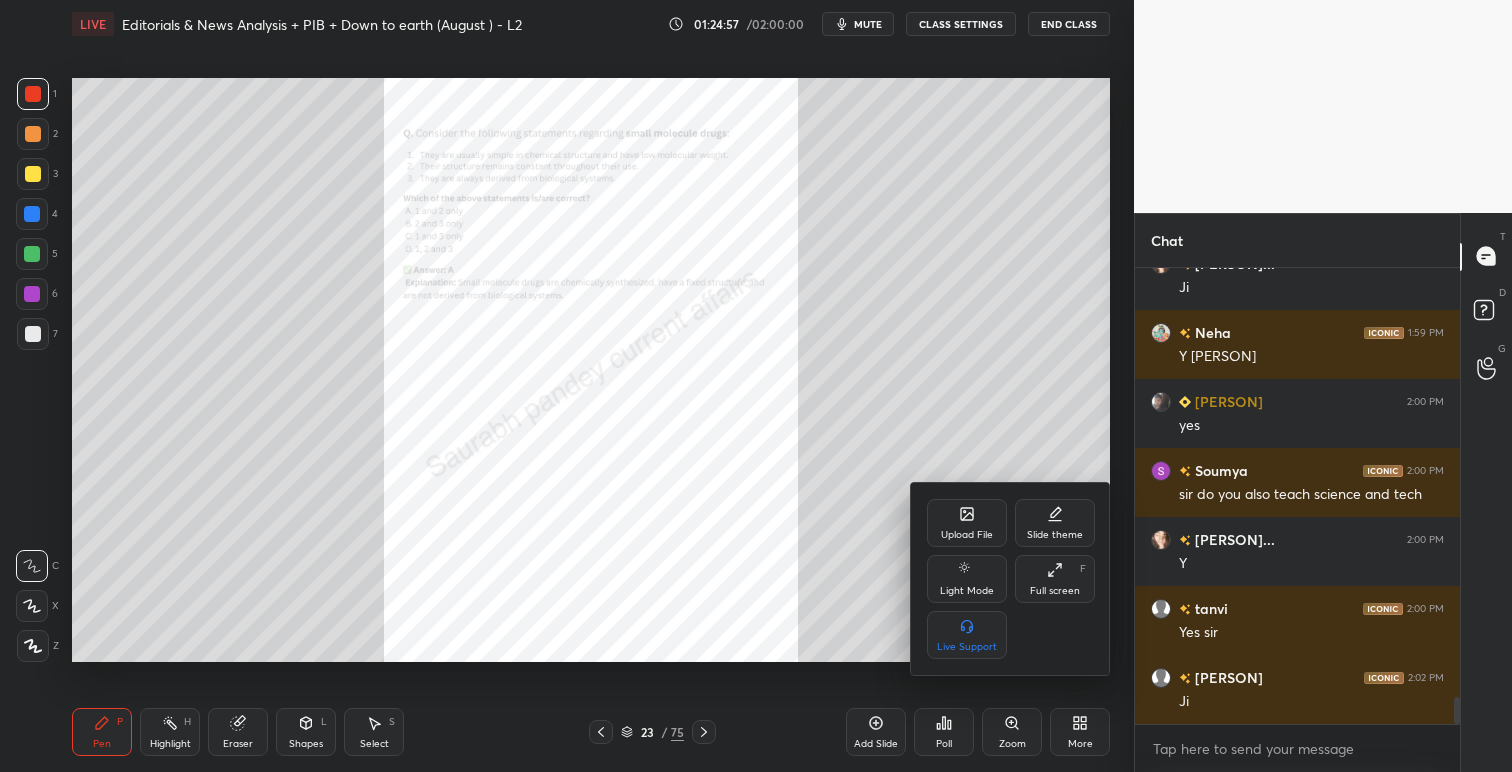 click on "Upload File" at bounding box center (967, 535) 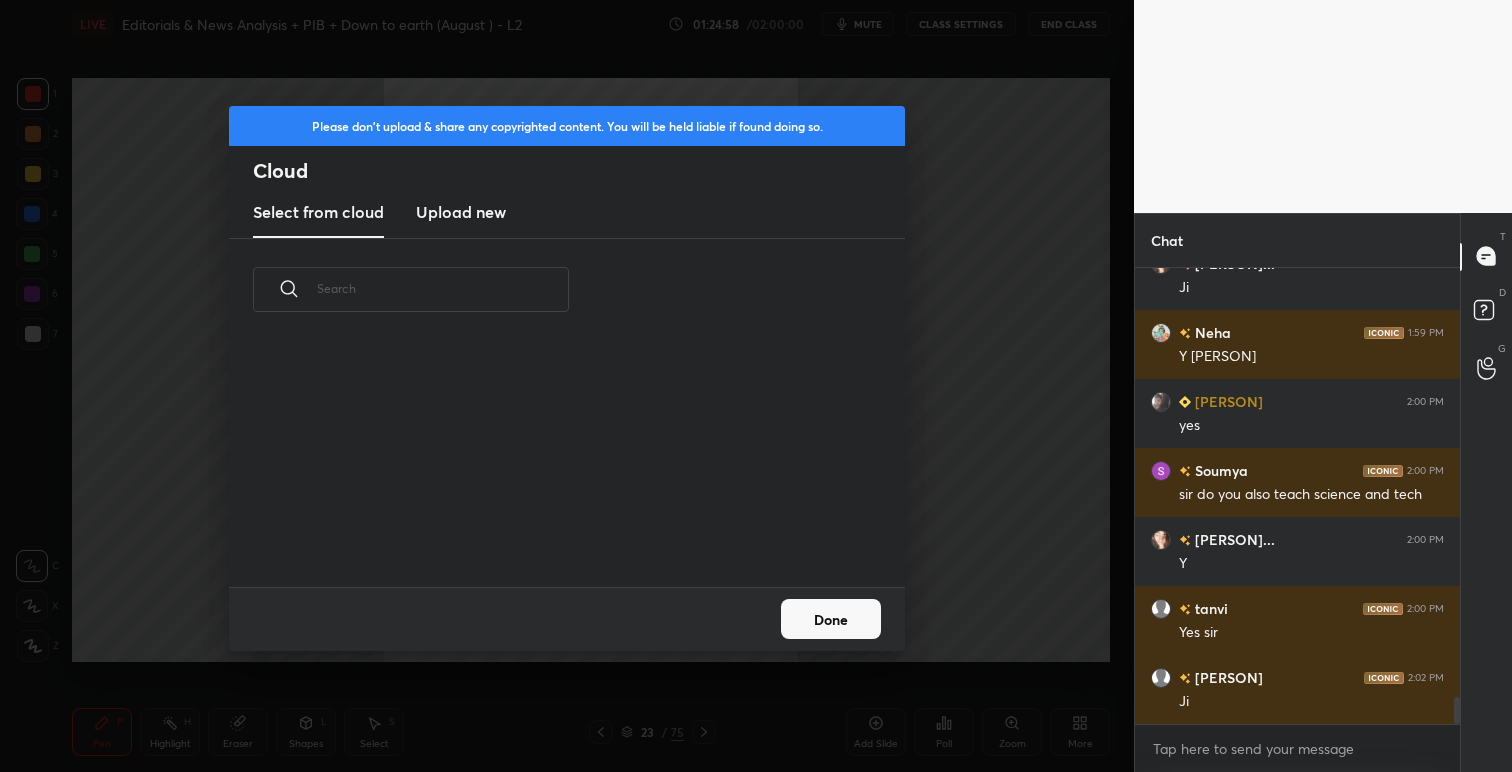 scroll, scrollTop: 7, scrollLeft: 11, axis: both 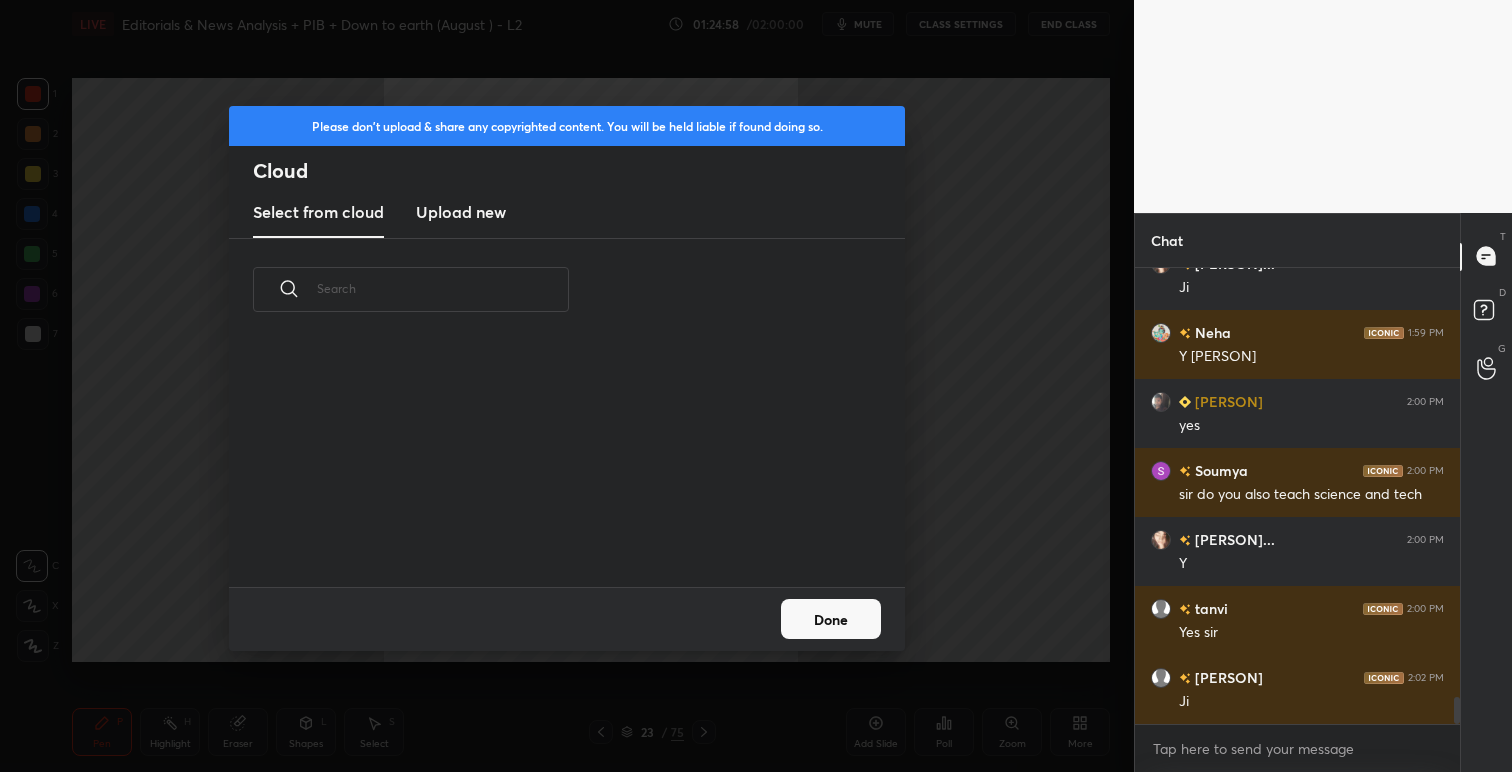 click on "Upload new" at bounding box center (461, 212) 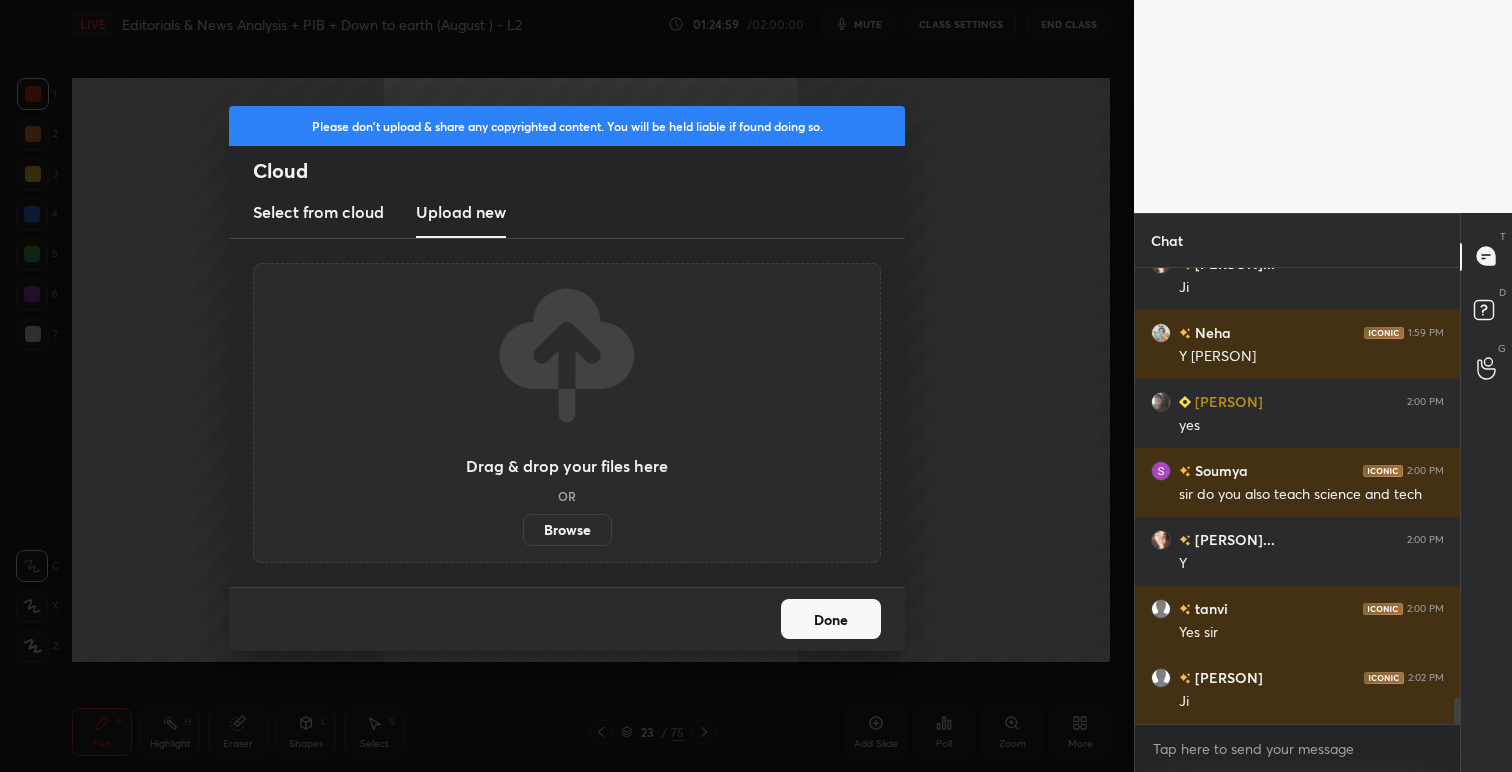 click on "Browse" at bounding box center [567, 530] 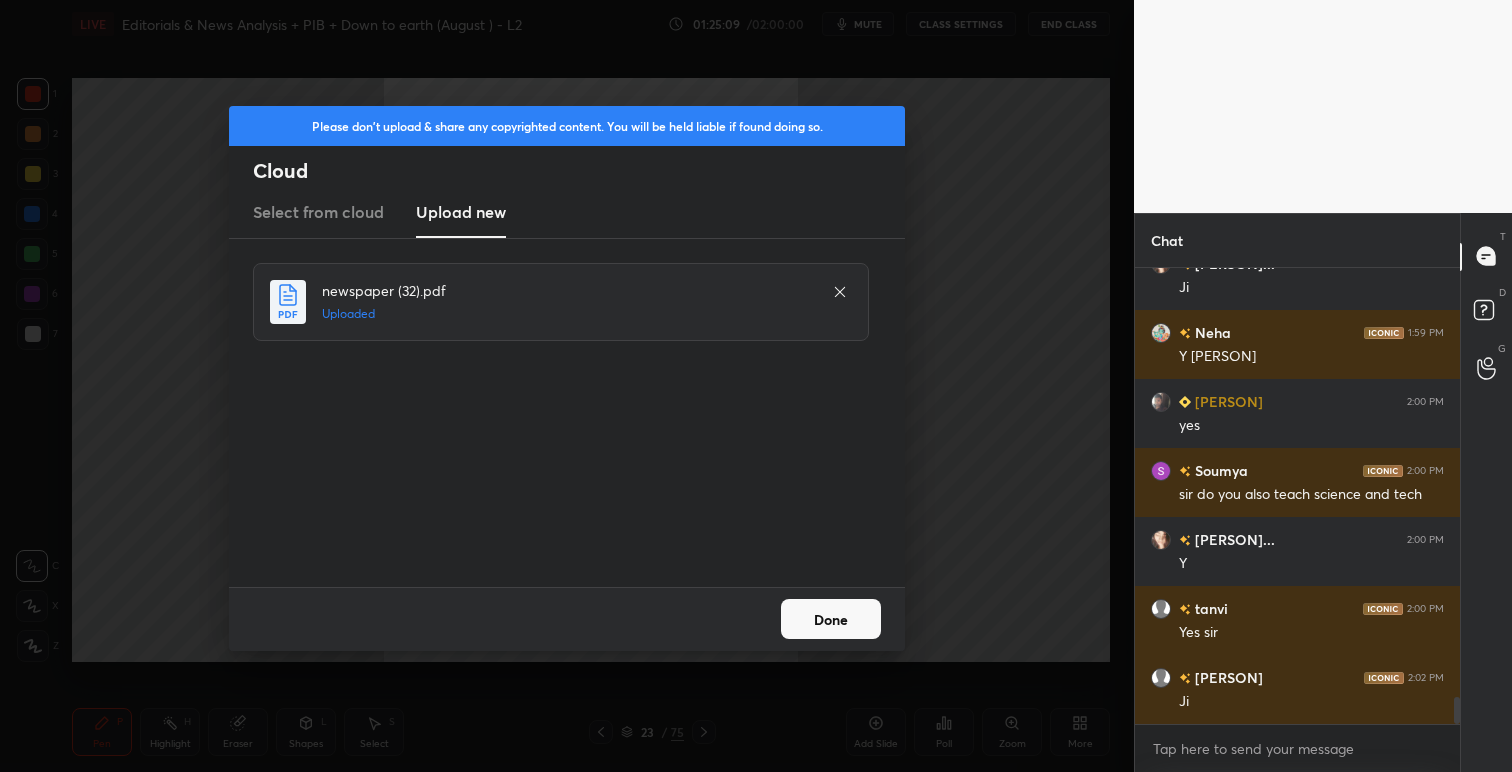 click on "Done" at bounding box center (831, 619) 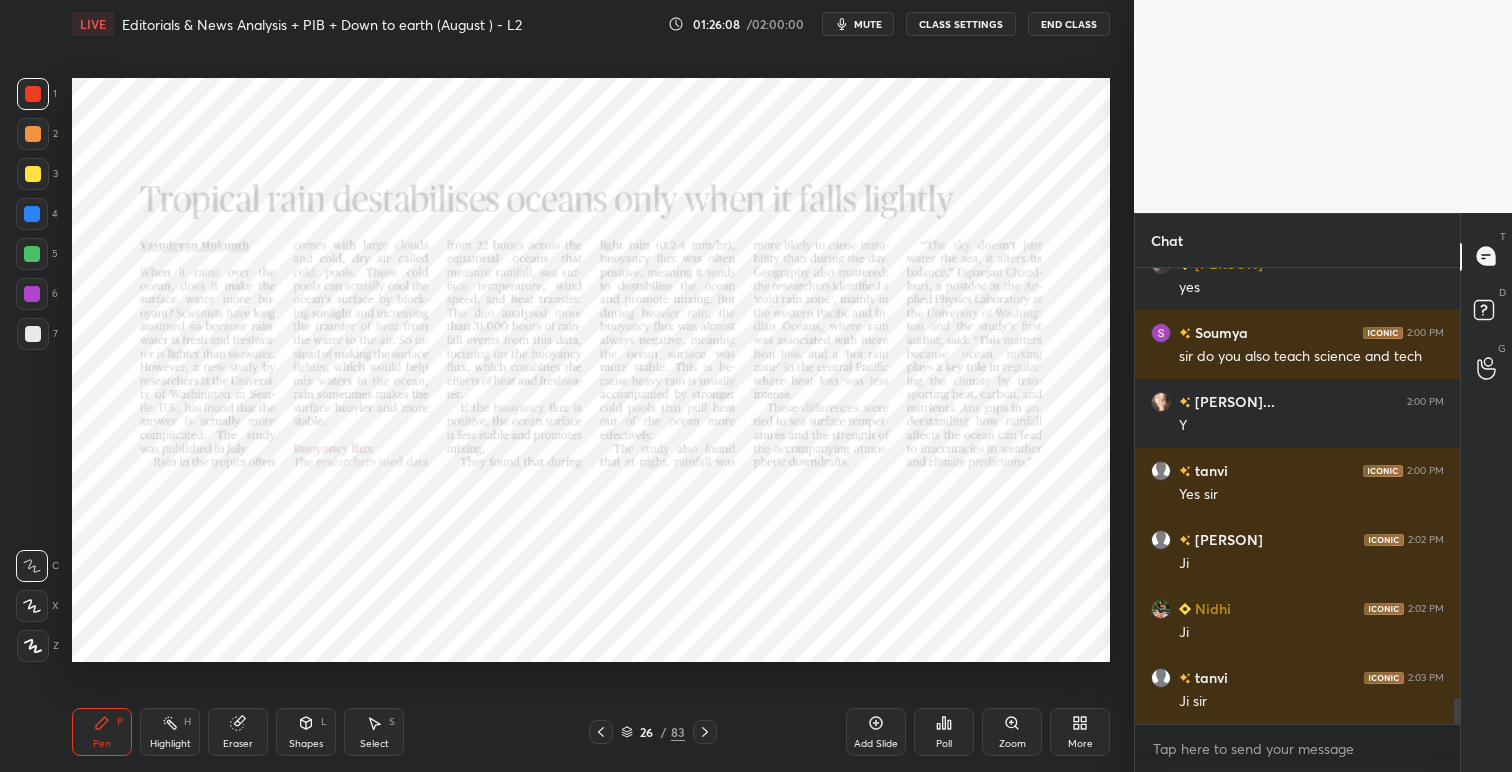 scroll, scrollTop: 7619, scrollLeft: 0, axis: vertical 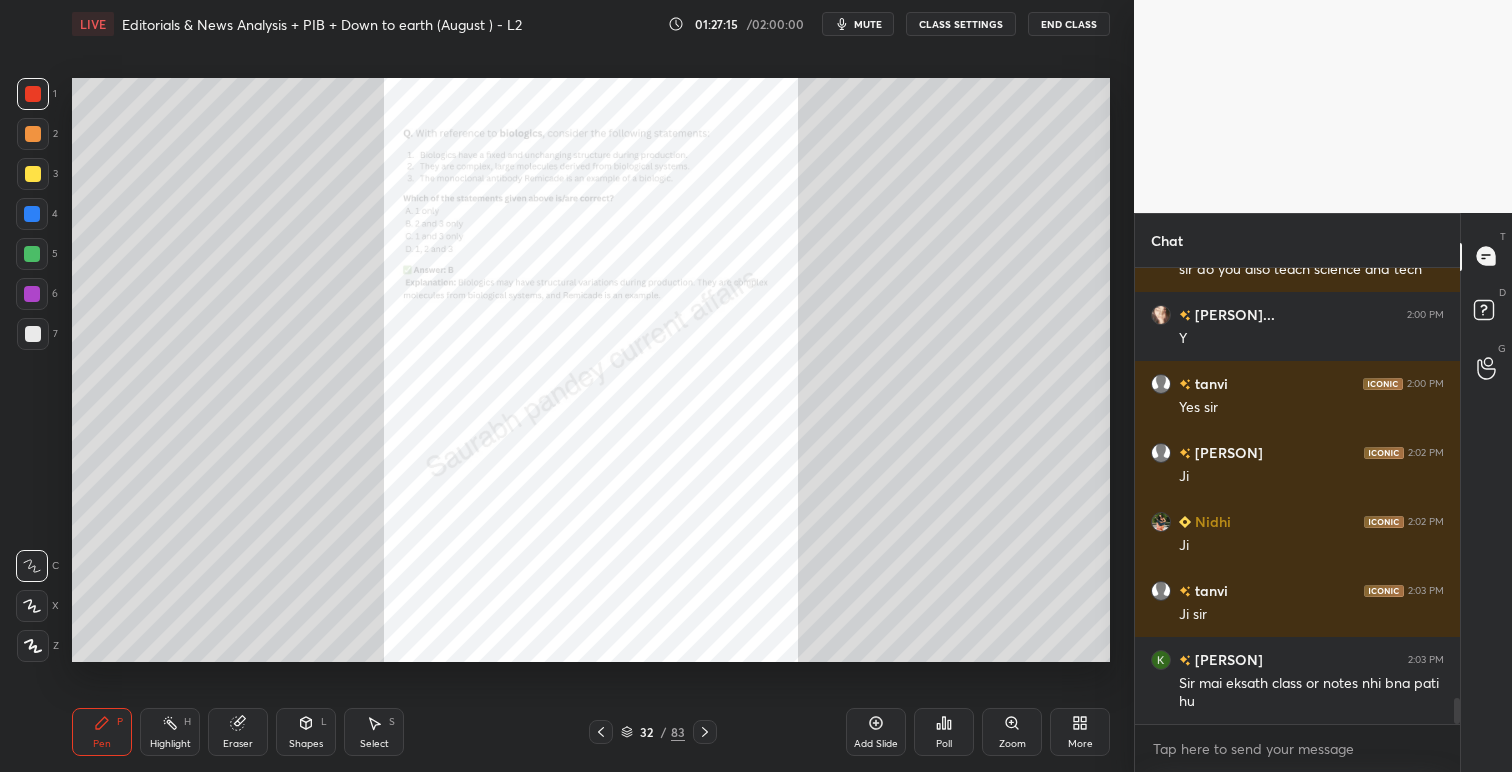 click 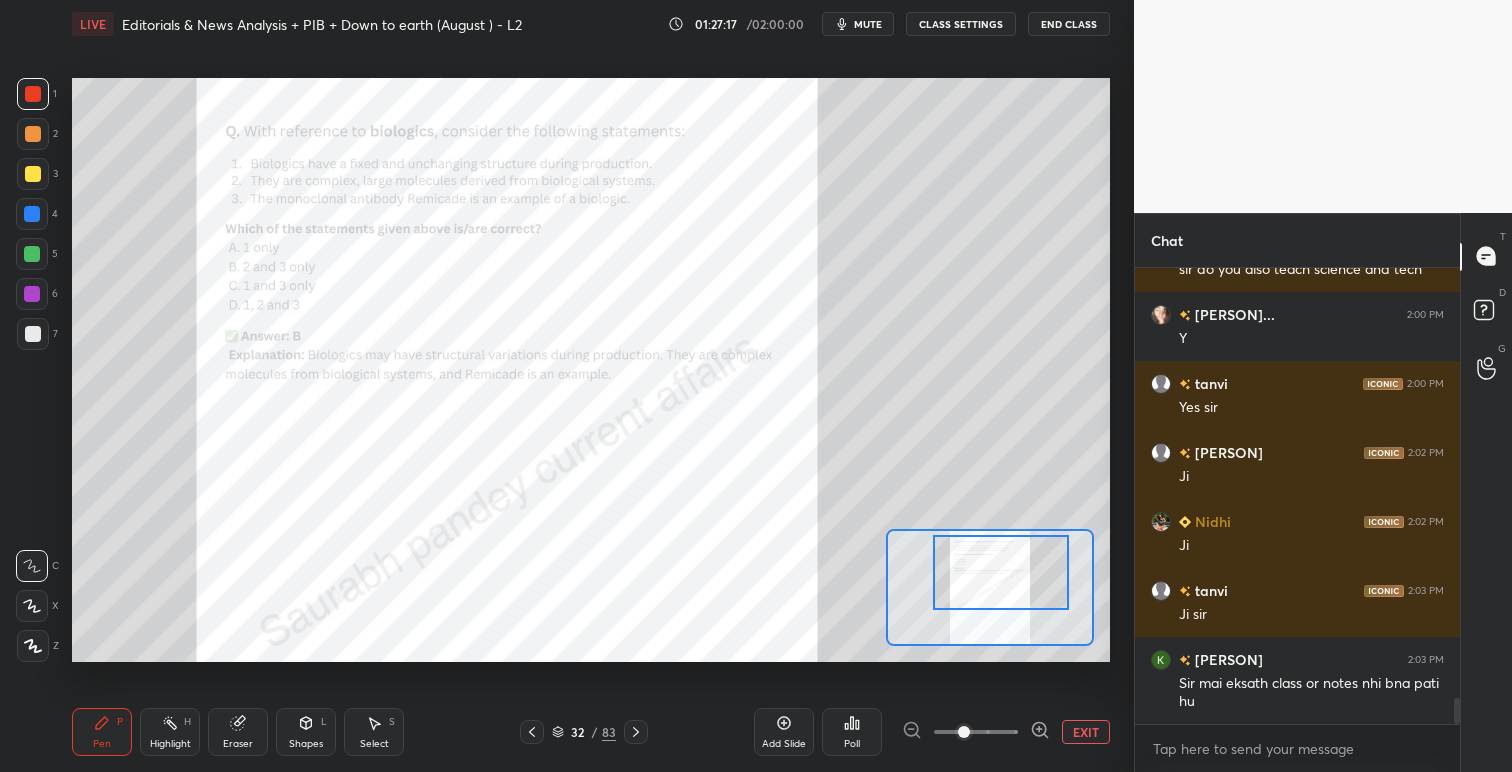 drag, startPoint x: 1011, startPoint y: 595, endPoint x: 1022, endPoint y: 582, distance: 17.029387 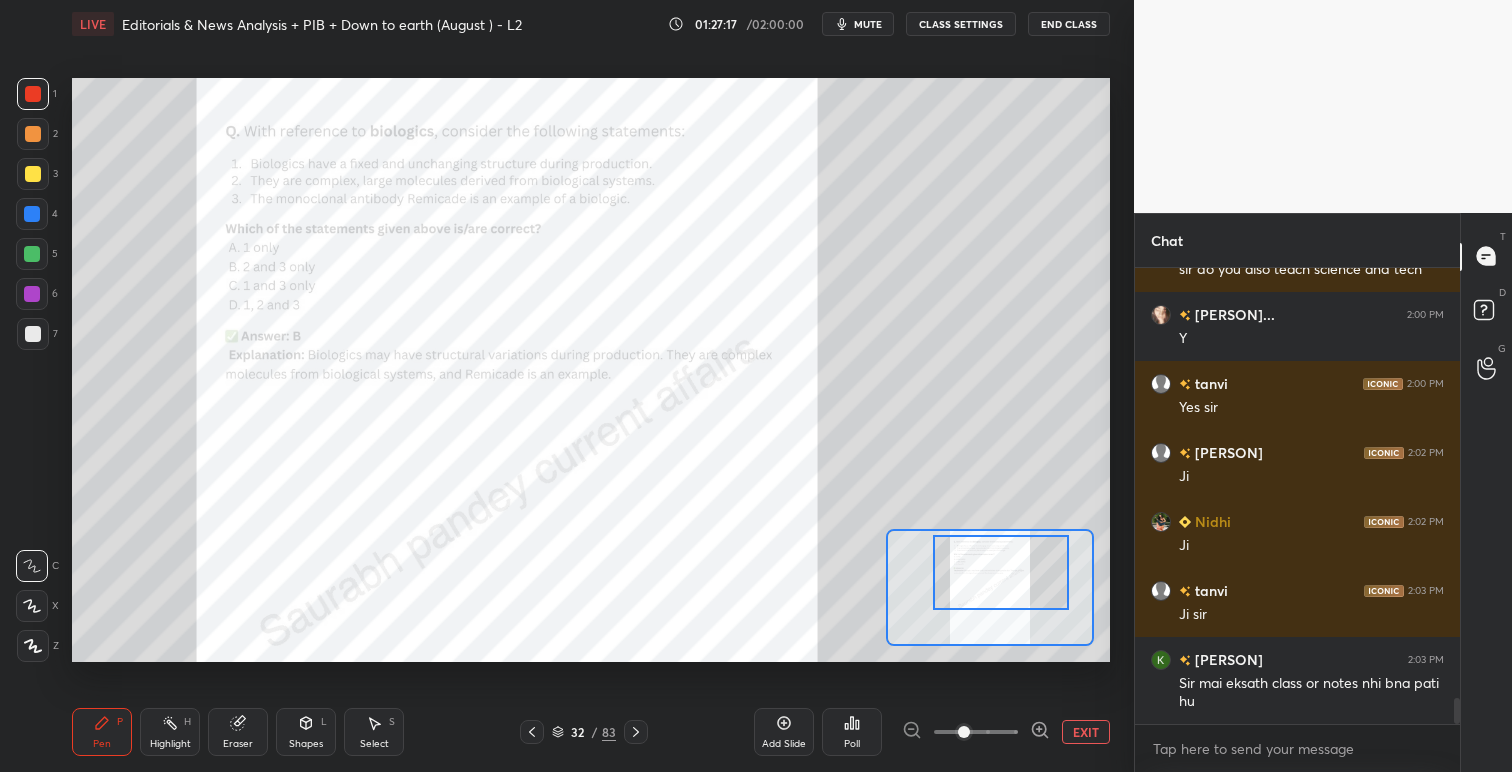 click at bounding box center (1001, 572) 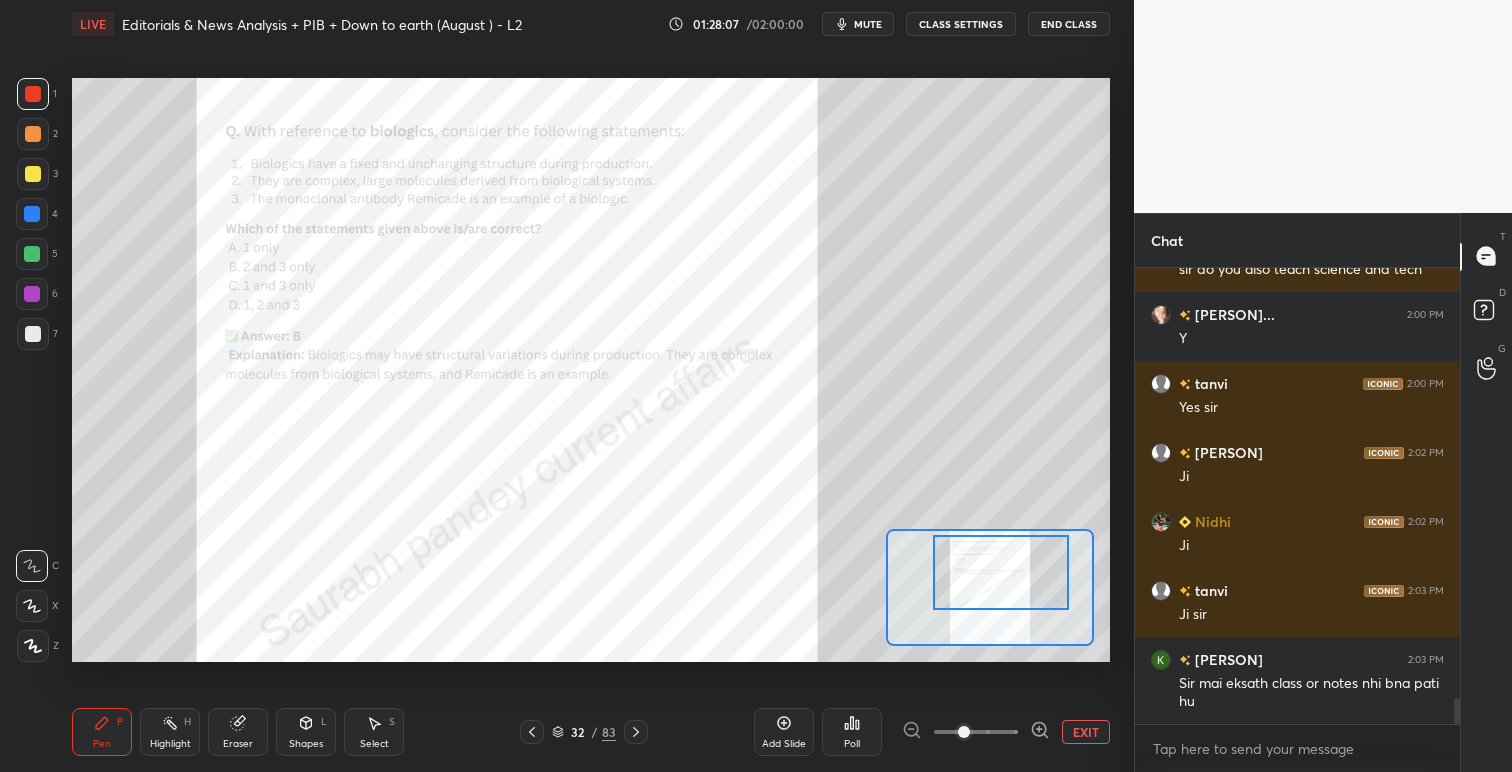 click 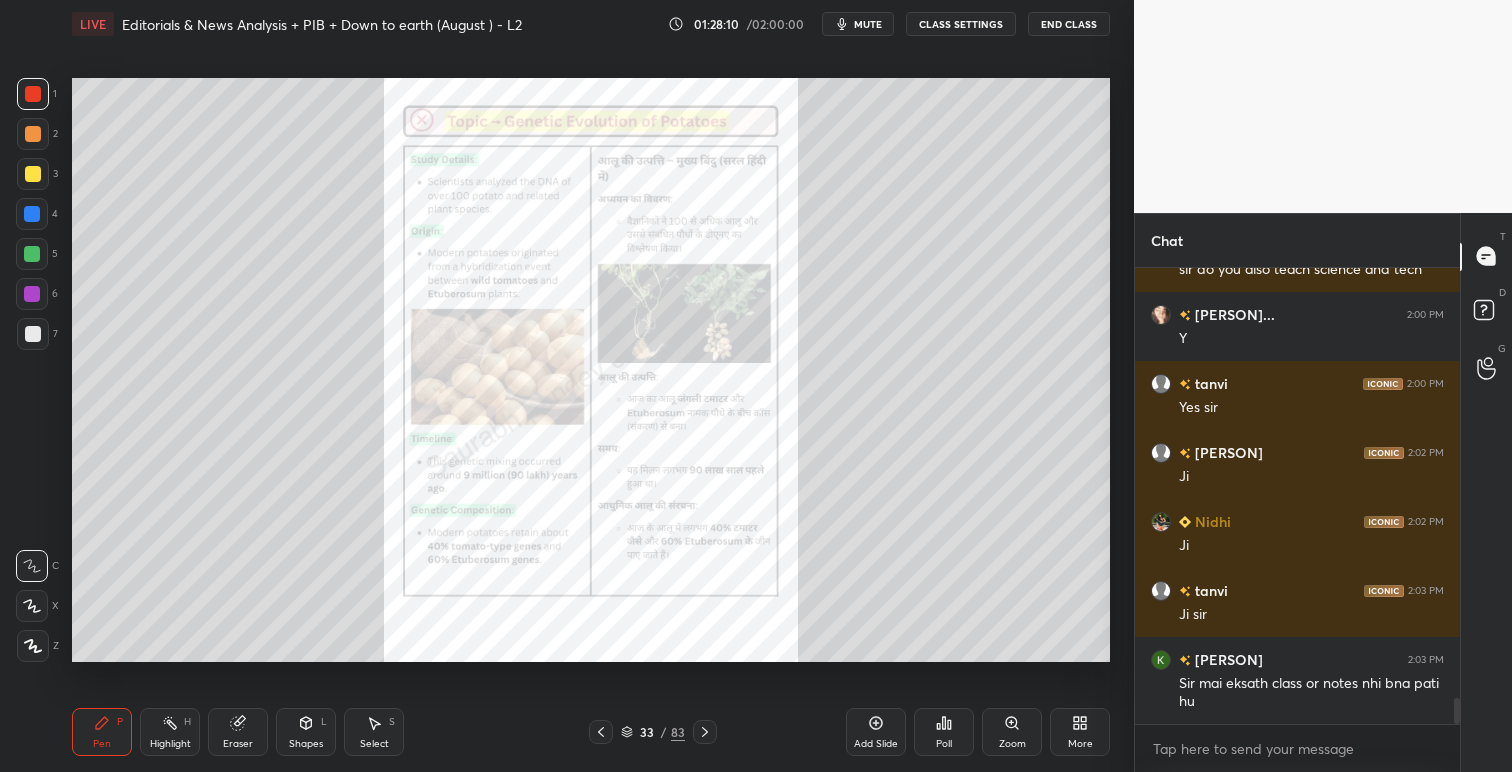 click 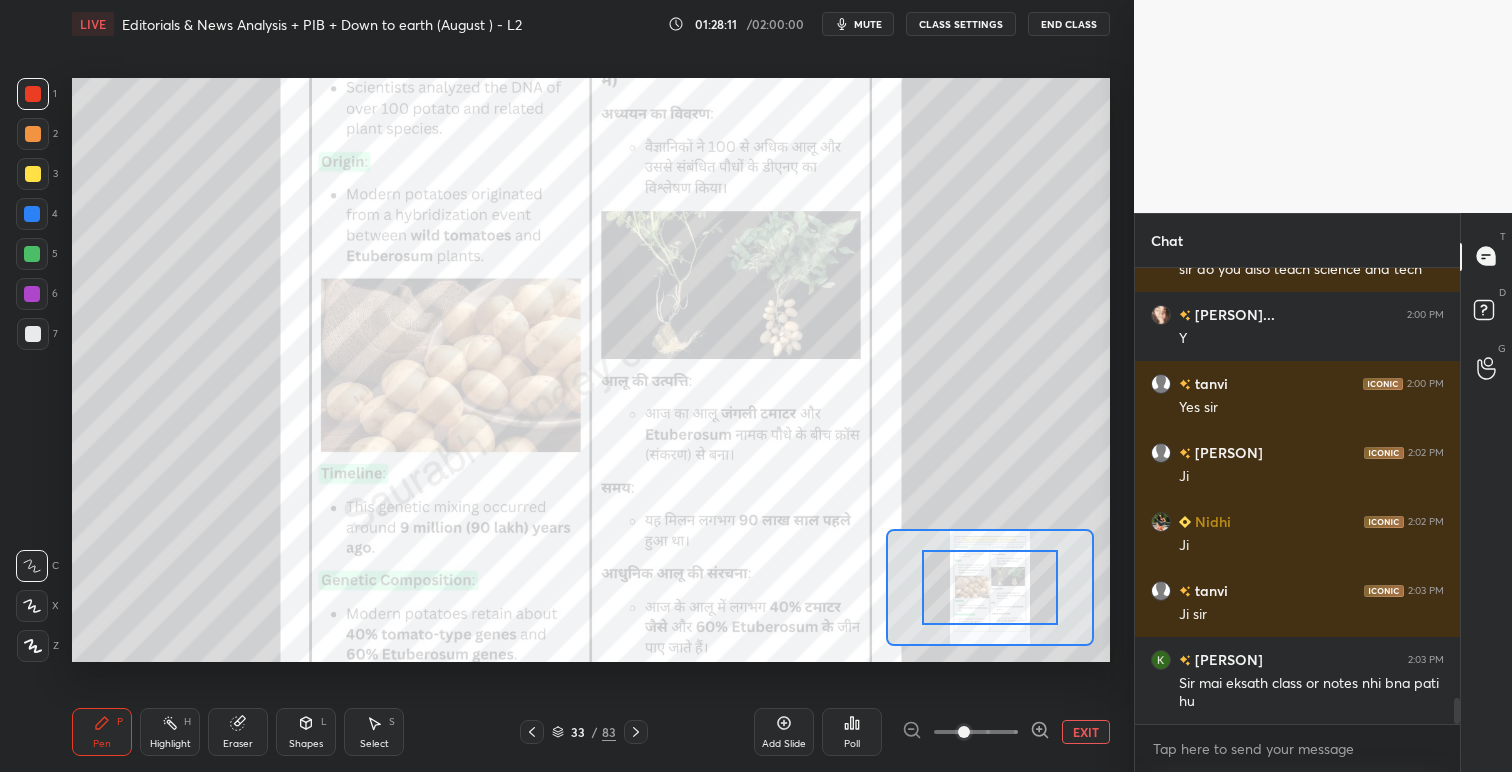 click at bounding box center (990, 587) 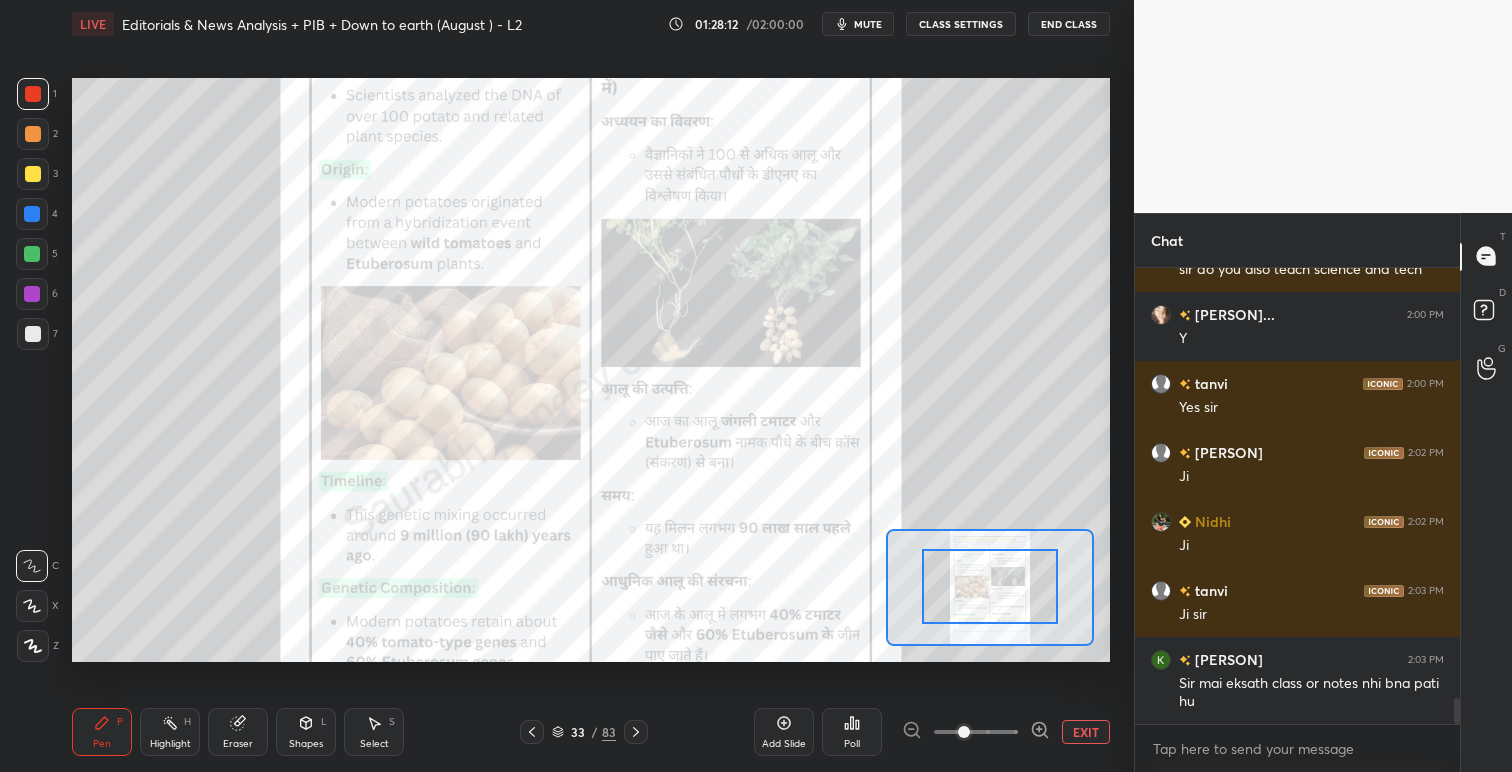 drag, startPoint x: 1006, startPoint y: 607, endPoint x: 1030, endPoint y: 584, distance: 33.24154 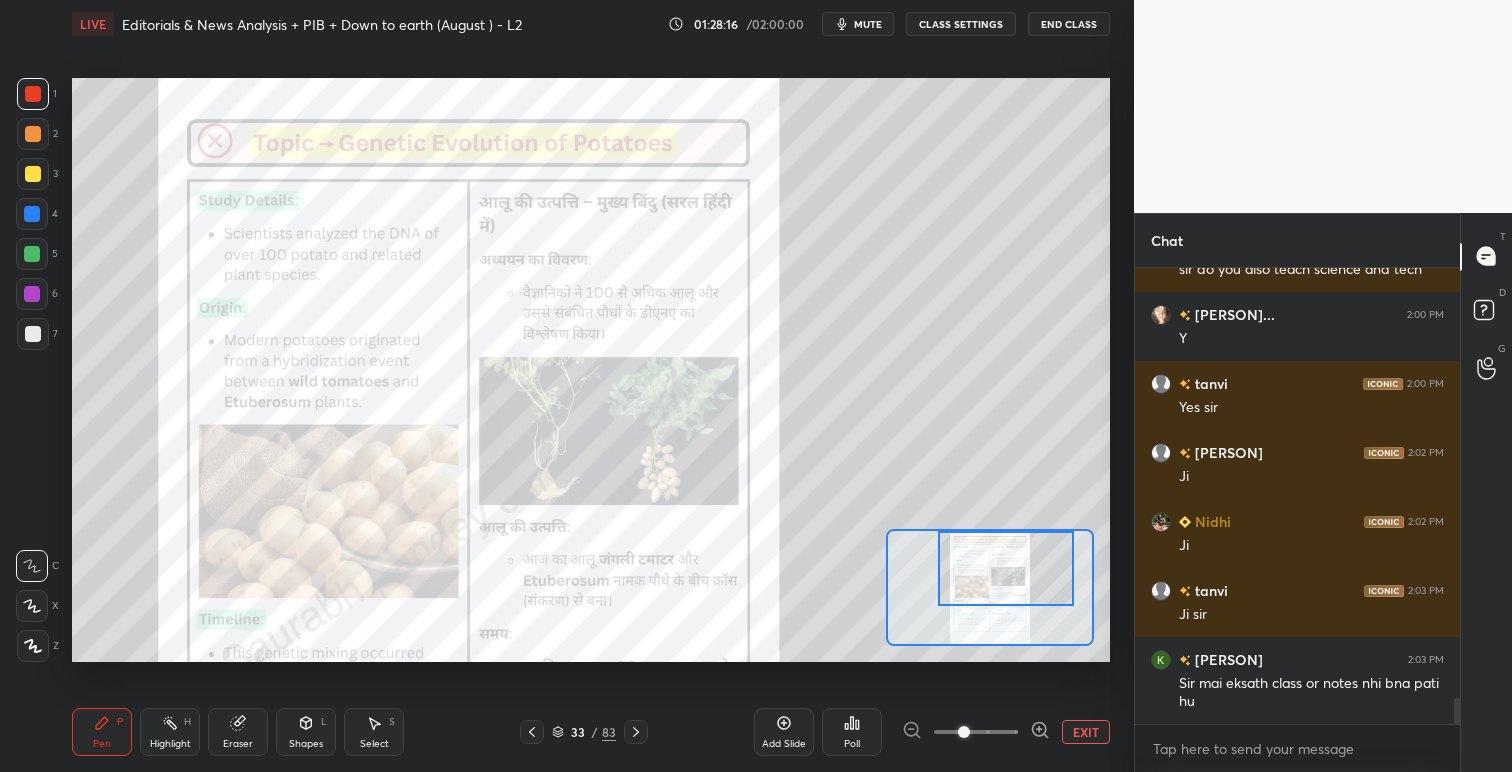drag, startPoint x: 1000, startPoint y: 615, endPoint x: 1016, endPoint y: 596, distance: 24.839485 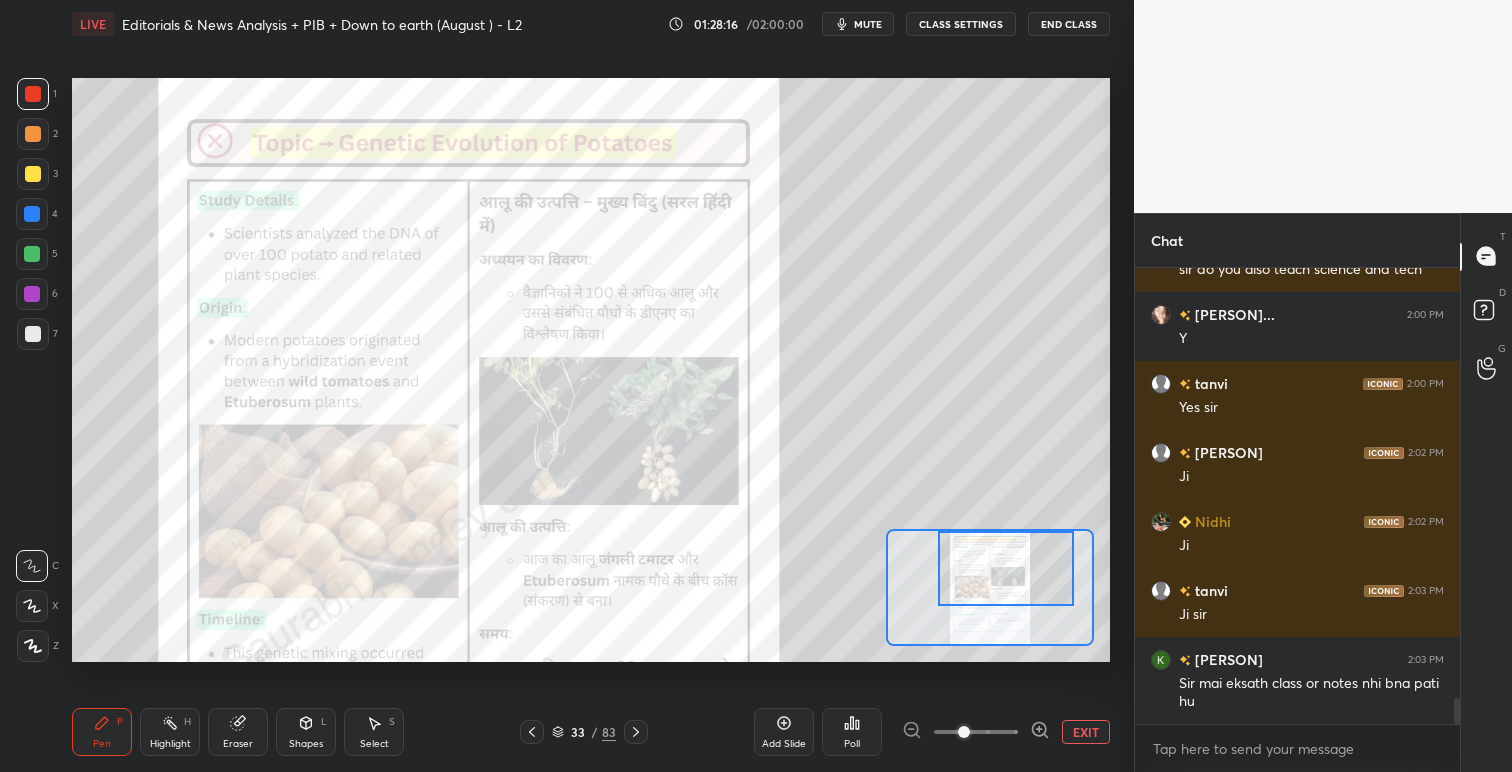 click at bounding box center [1006, 568] 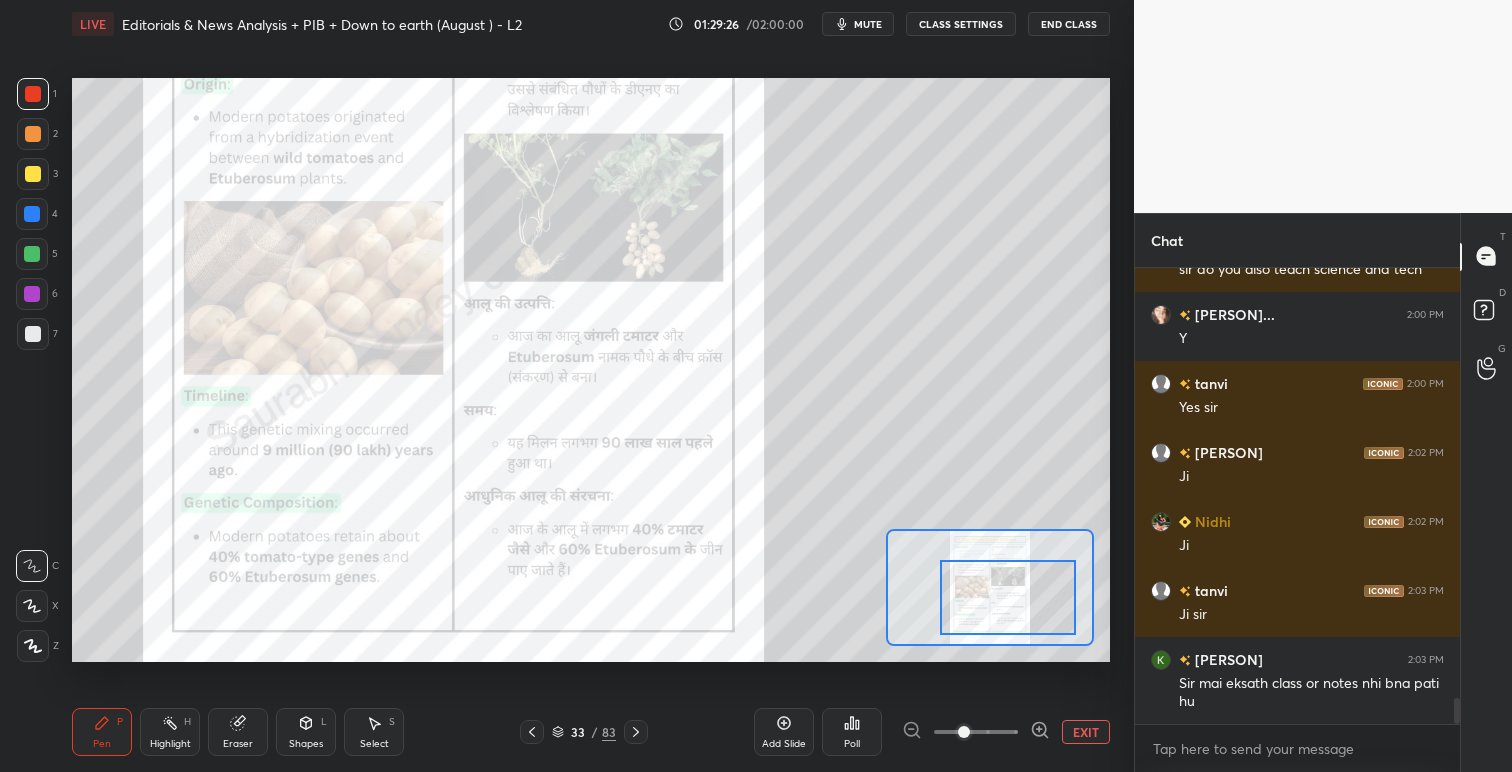 drag, startPoint x: 1011, startPoint y: 564, endPoint x: 1015, endPoint y: 587, distance: 23.345236 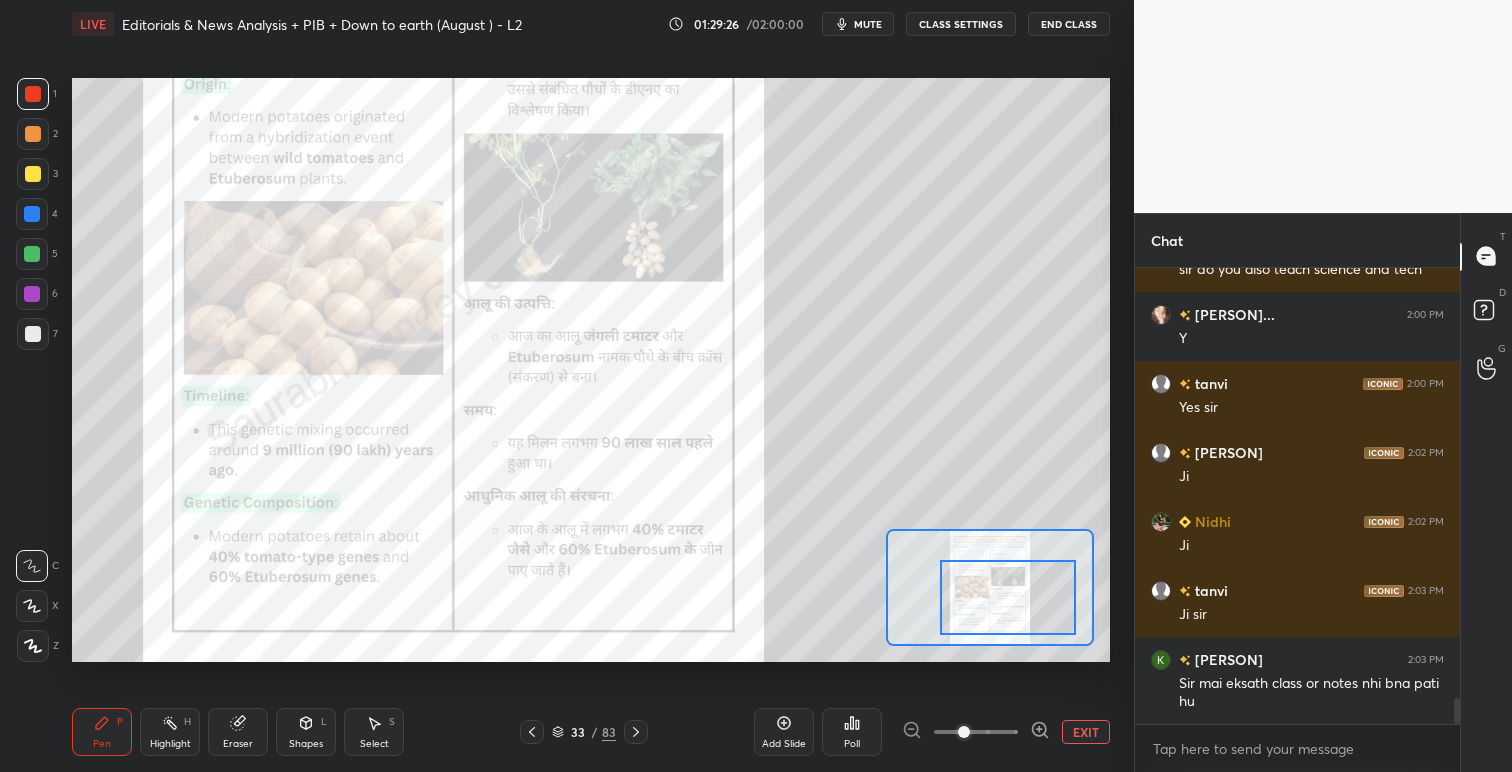click at bounding box center [1008, 597] 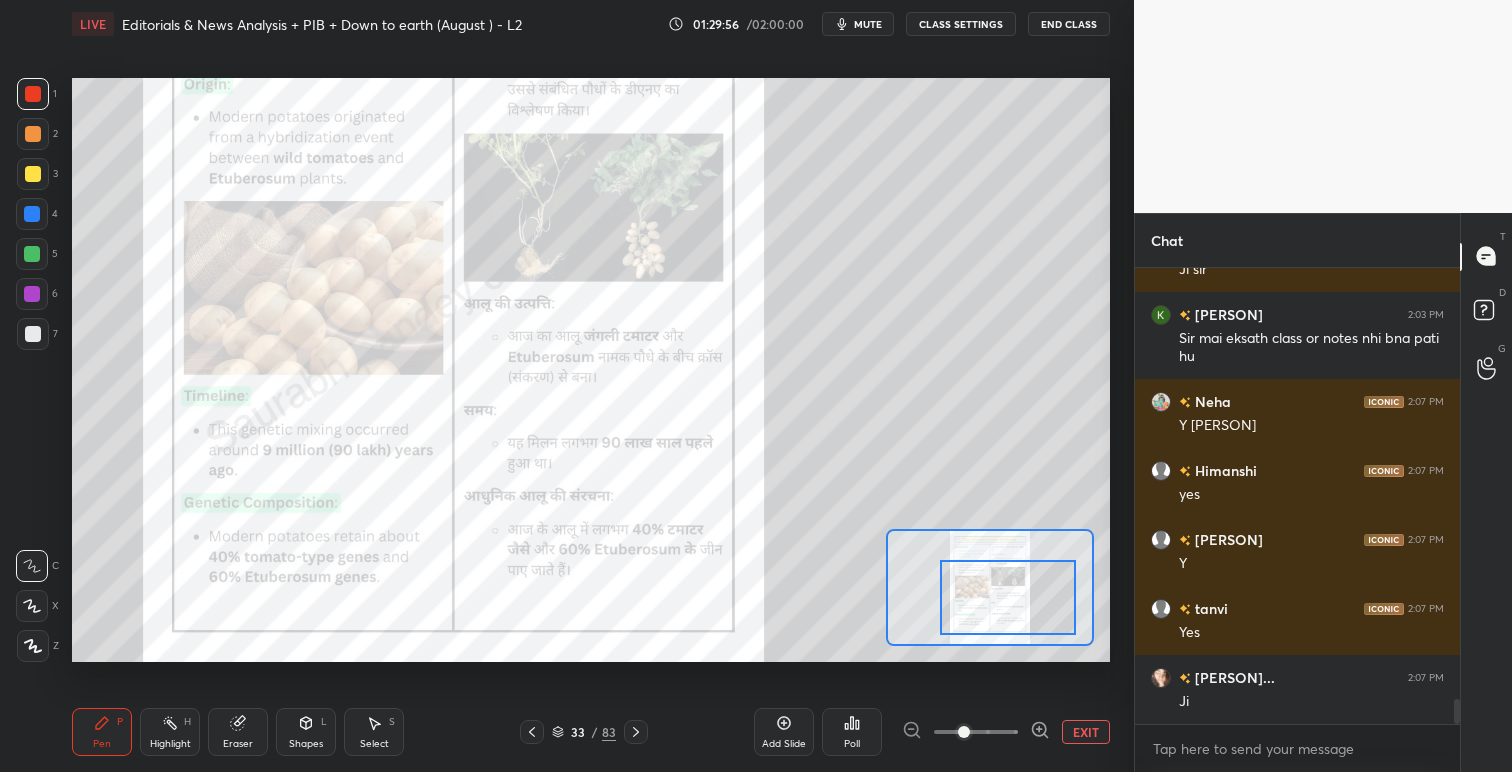 scroll, scrollTop: 8033, scrollLeft: 0, axis: vertical 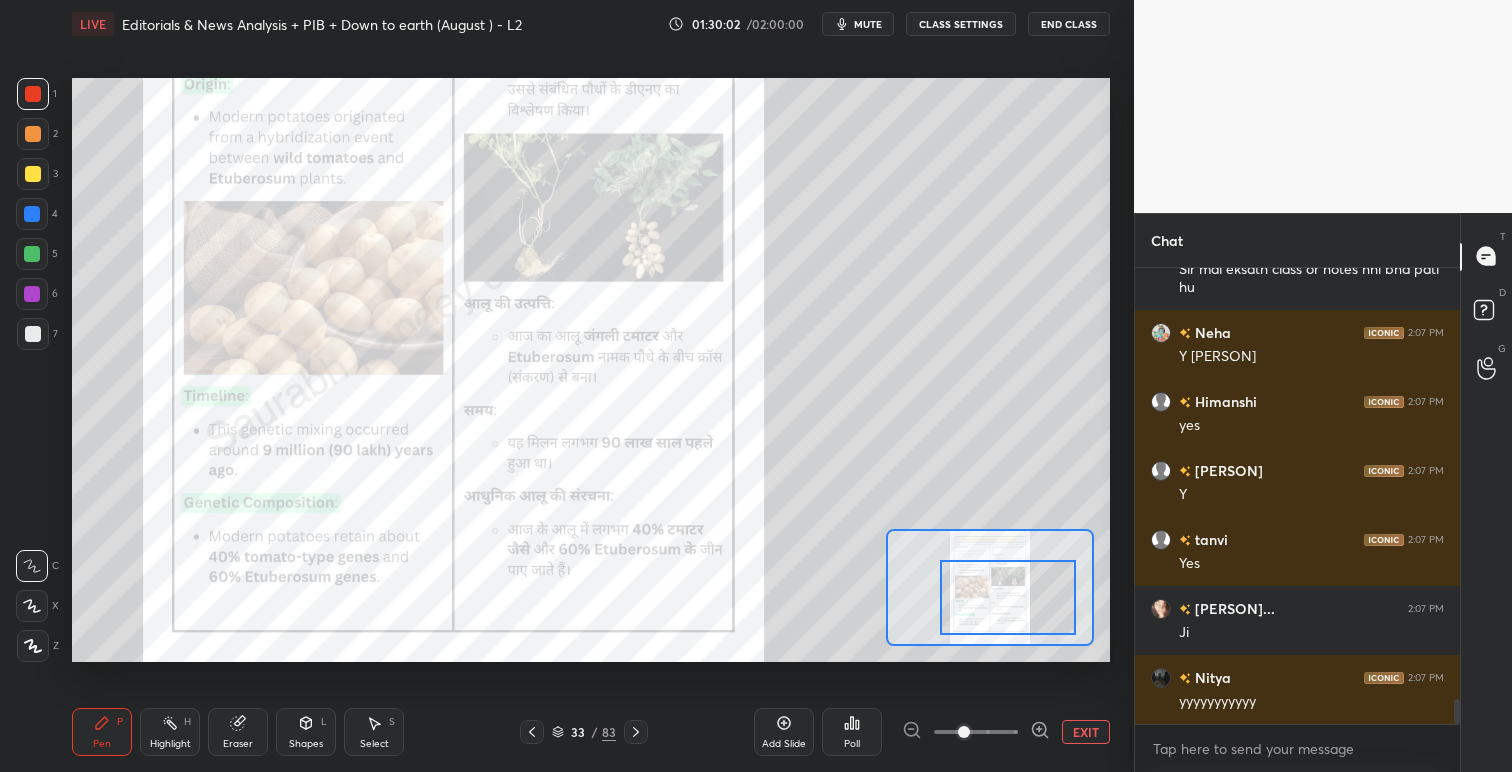 click on "mute" at bounding box center [868, 24] 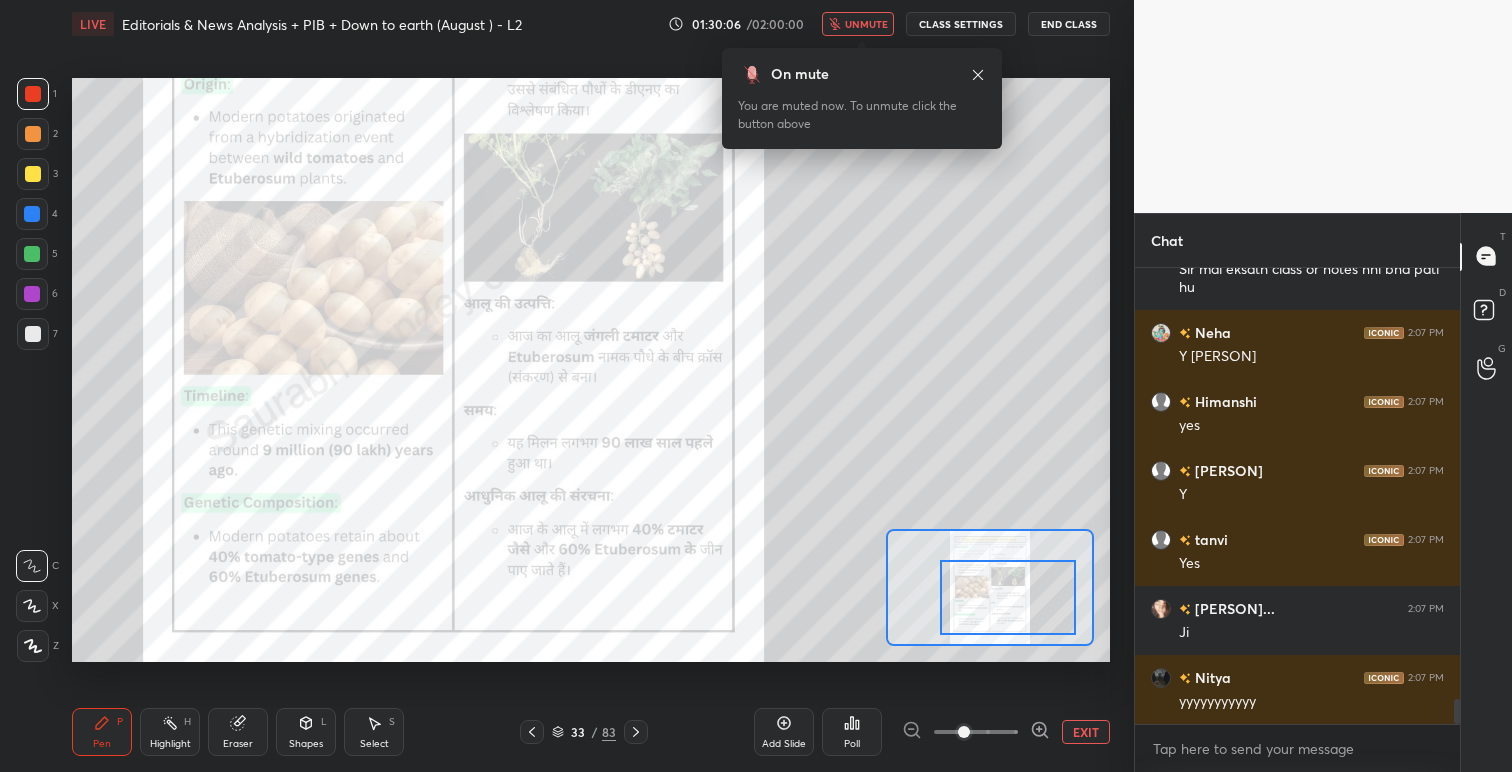 click on "unmute" at bounding box center (866, 24) 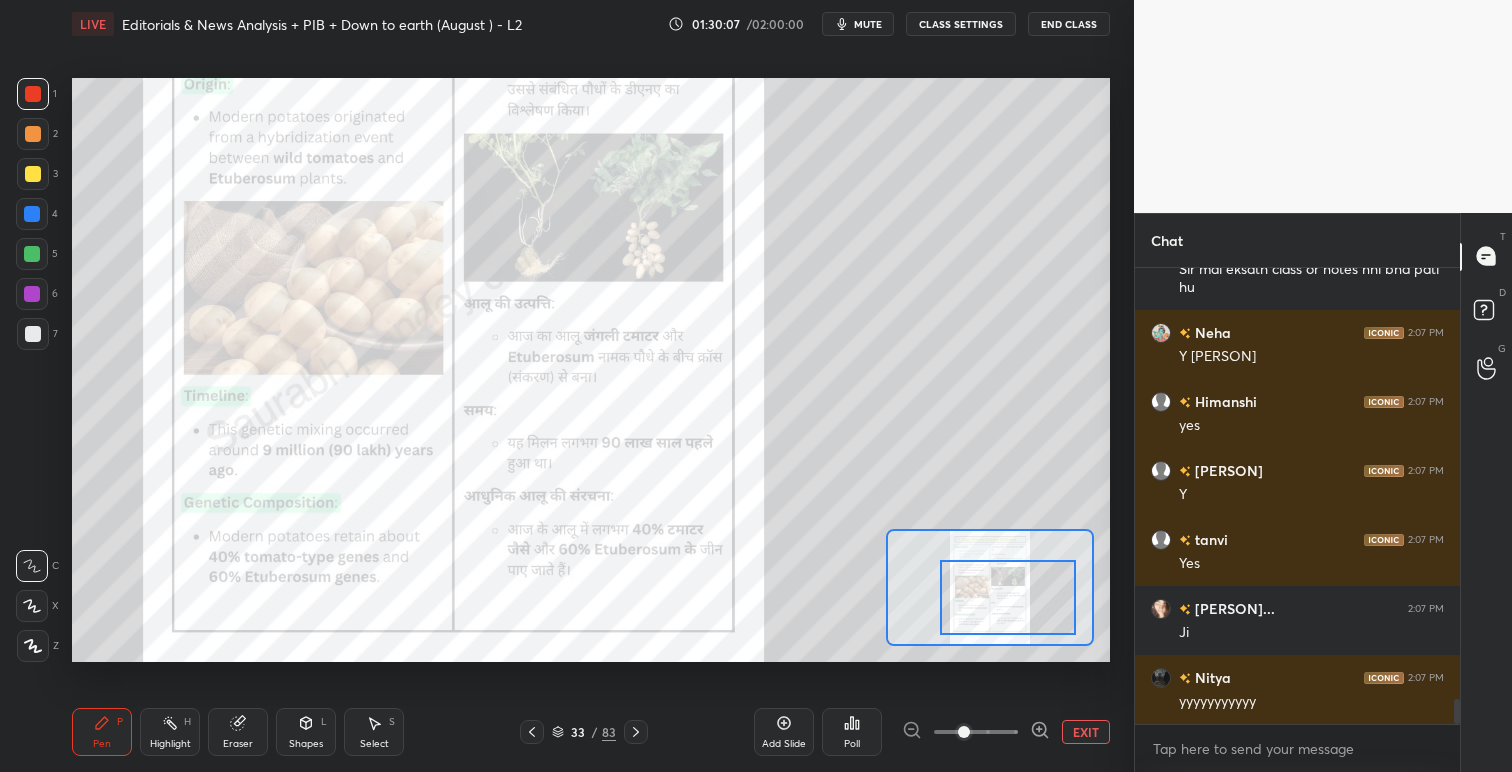 click 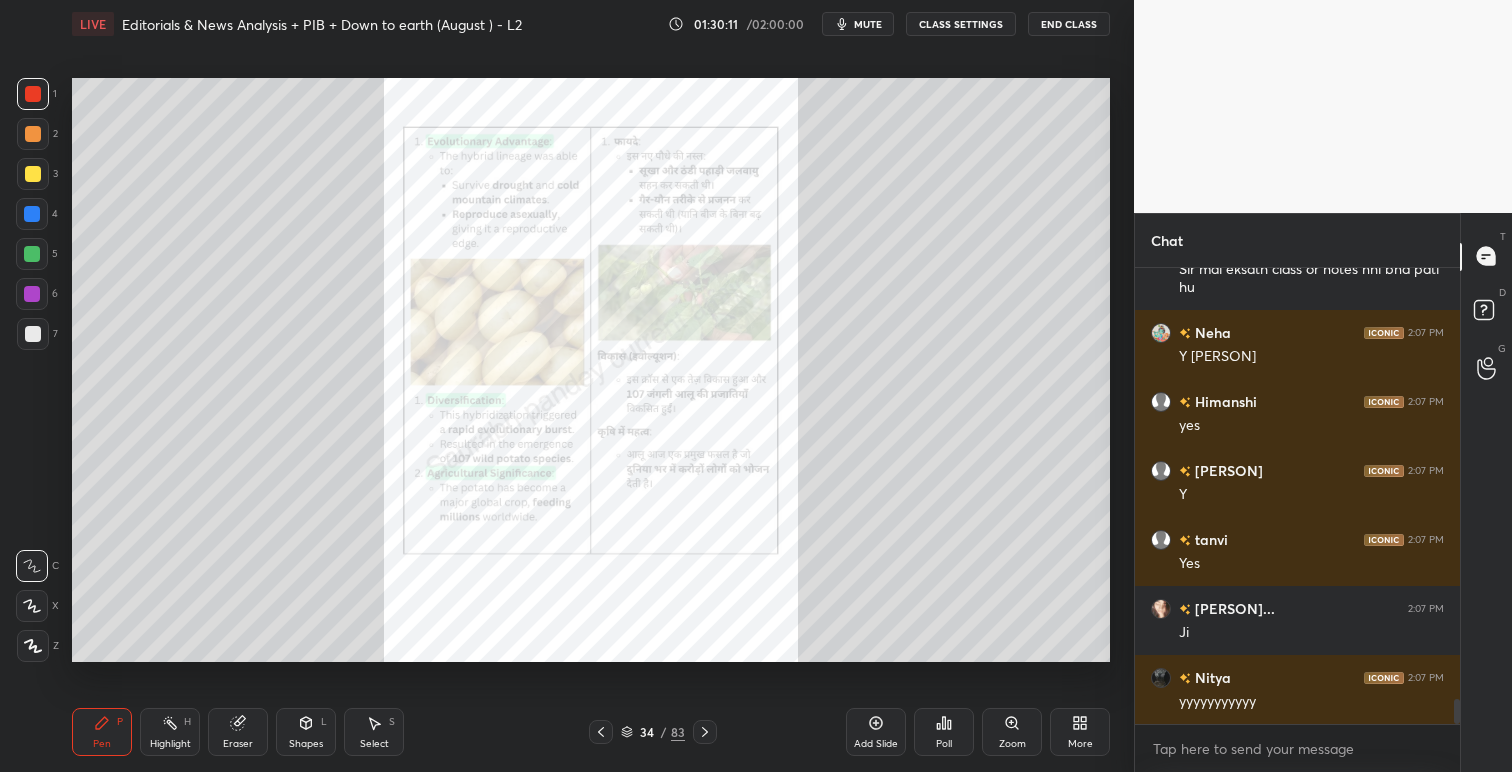 click 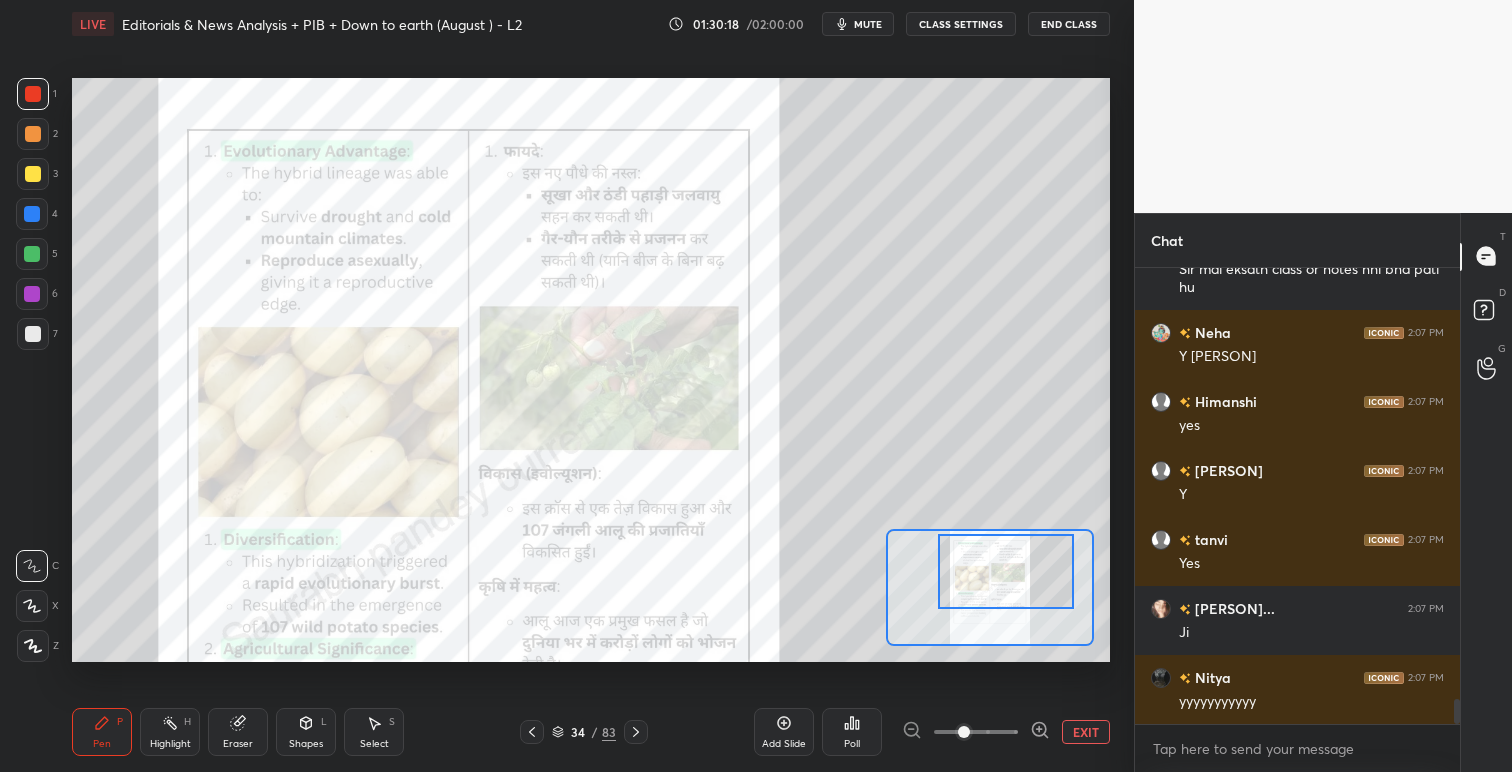 drag, startPoint x: 996, startPoint y: 590, endPoint x: 1012, endPoint y: 575, distance: 21.931713 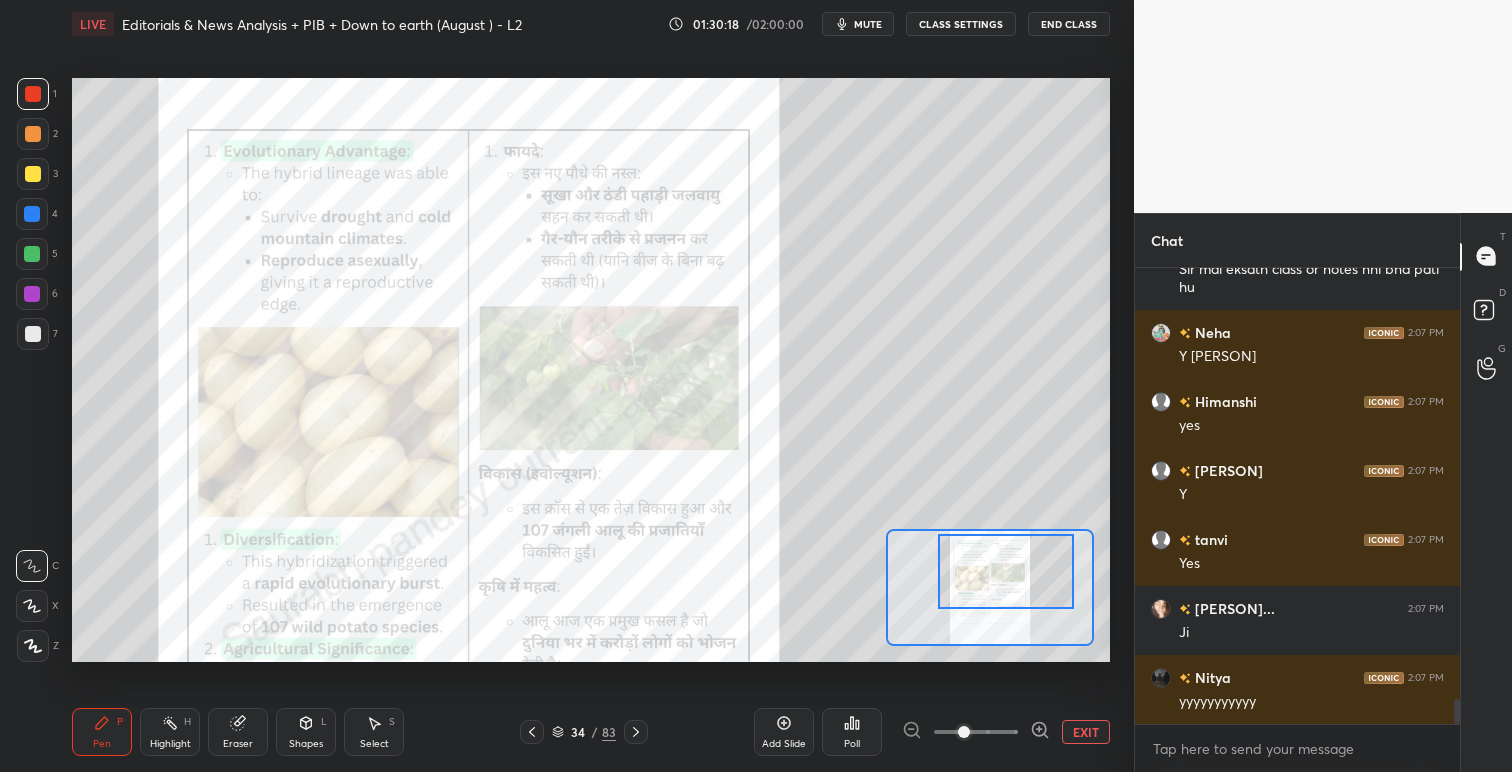 click at bounding box center [1006, 571] 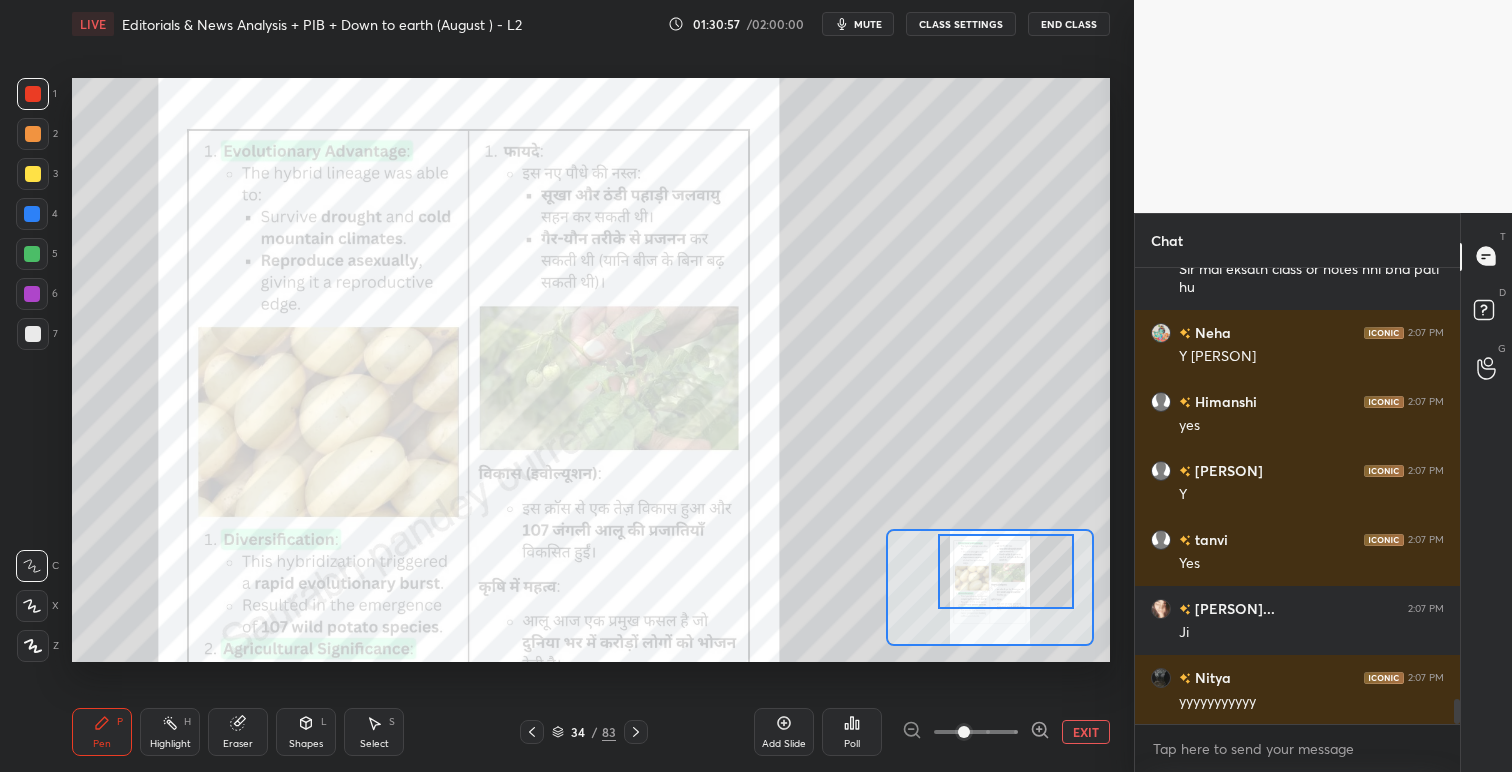 click 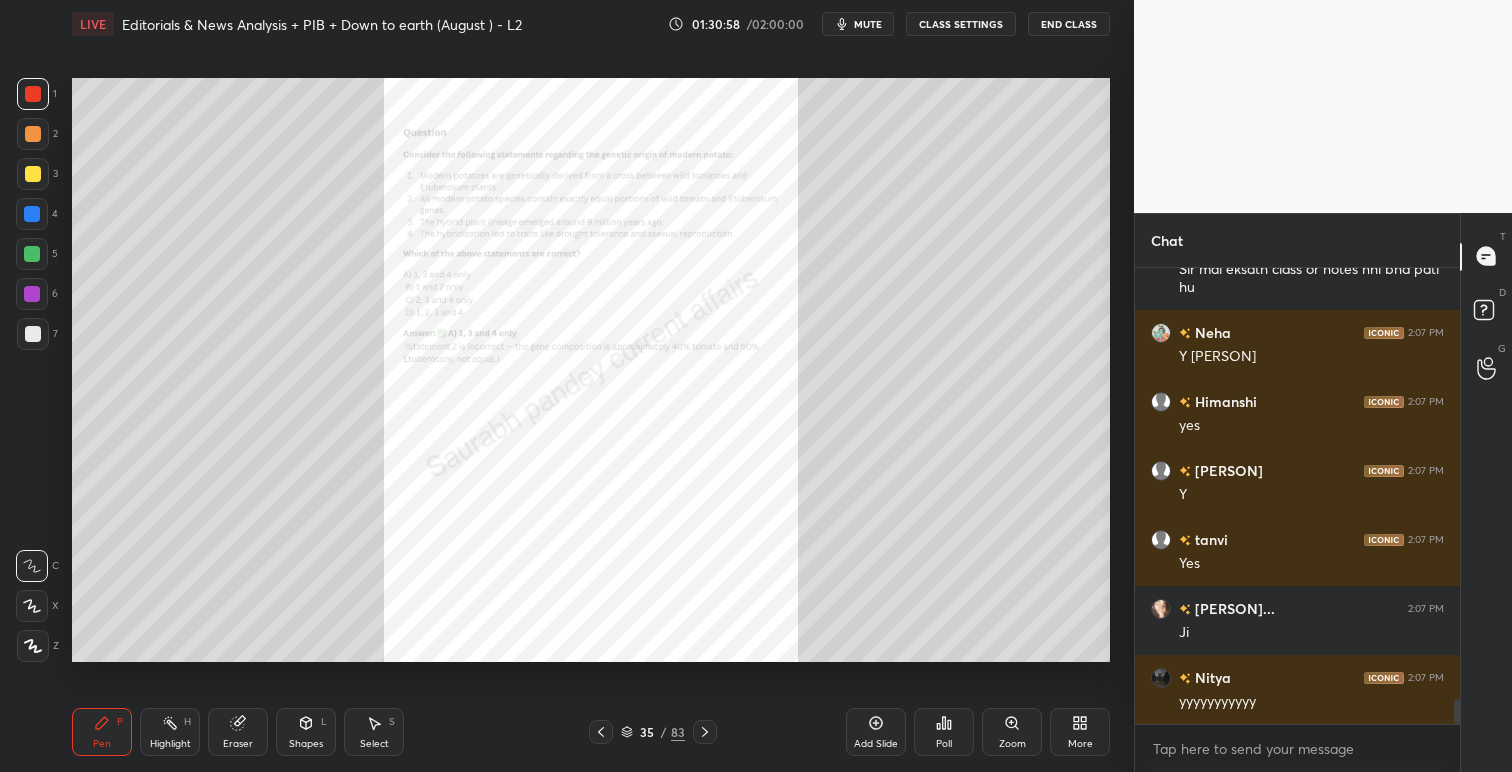 click 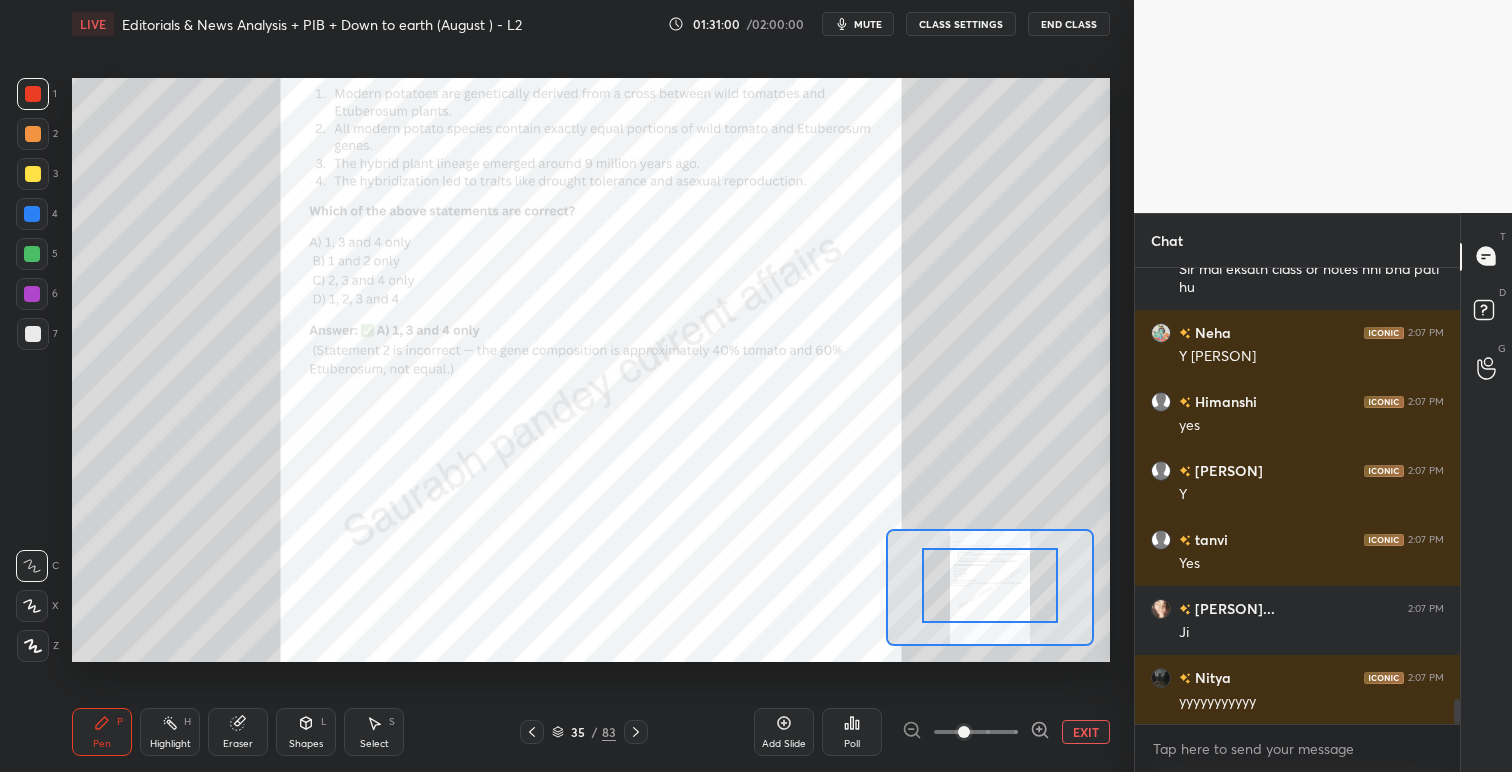 drag, startPoint x: 999, startPoint y: 595, endPoint x: 999, endPoint y: 575, distance: 20 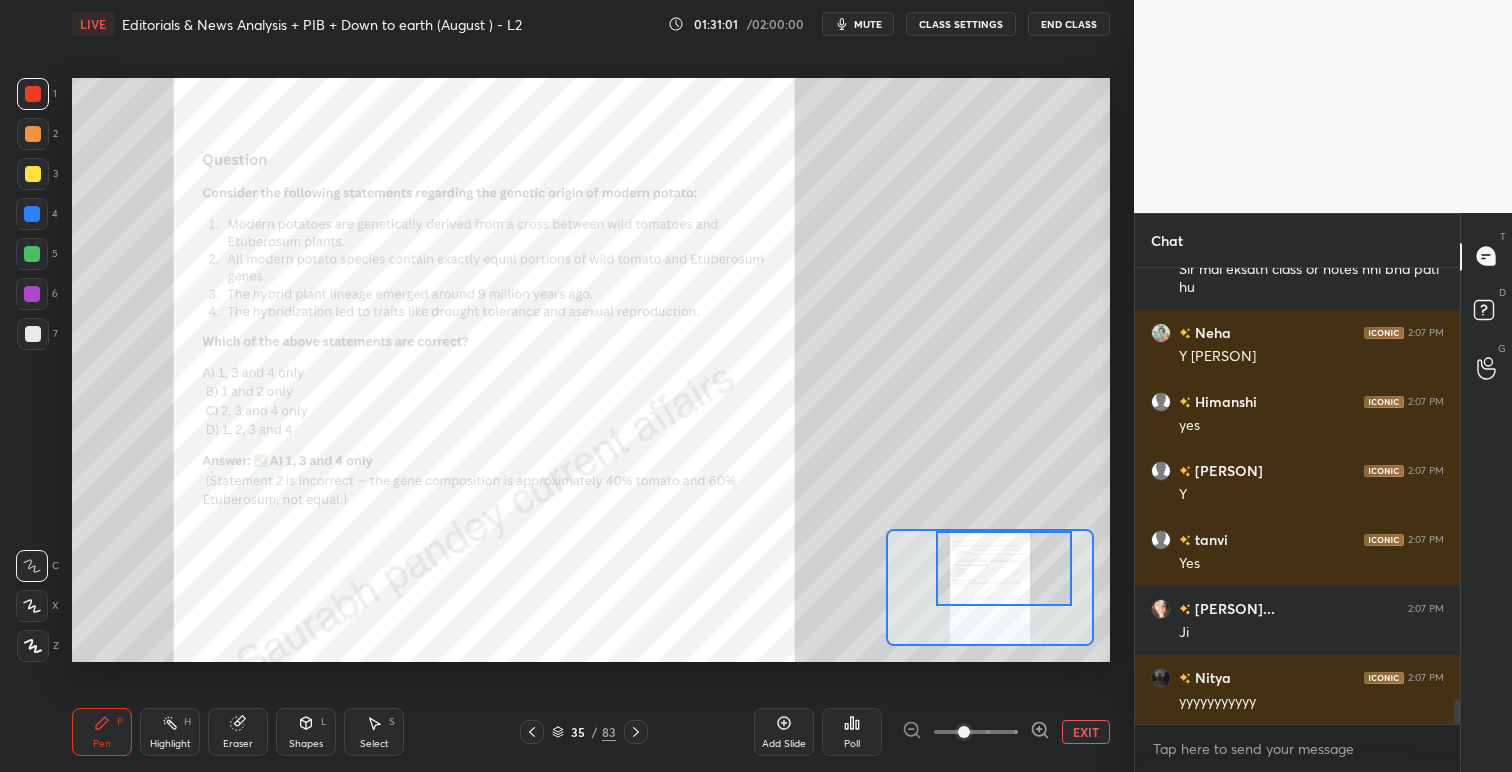 drag, startPoint x: 999, startPoint y: 575, endPoint x: 1013, endPoint y: 553, distance: 26.076809 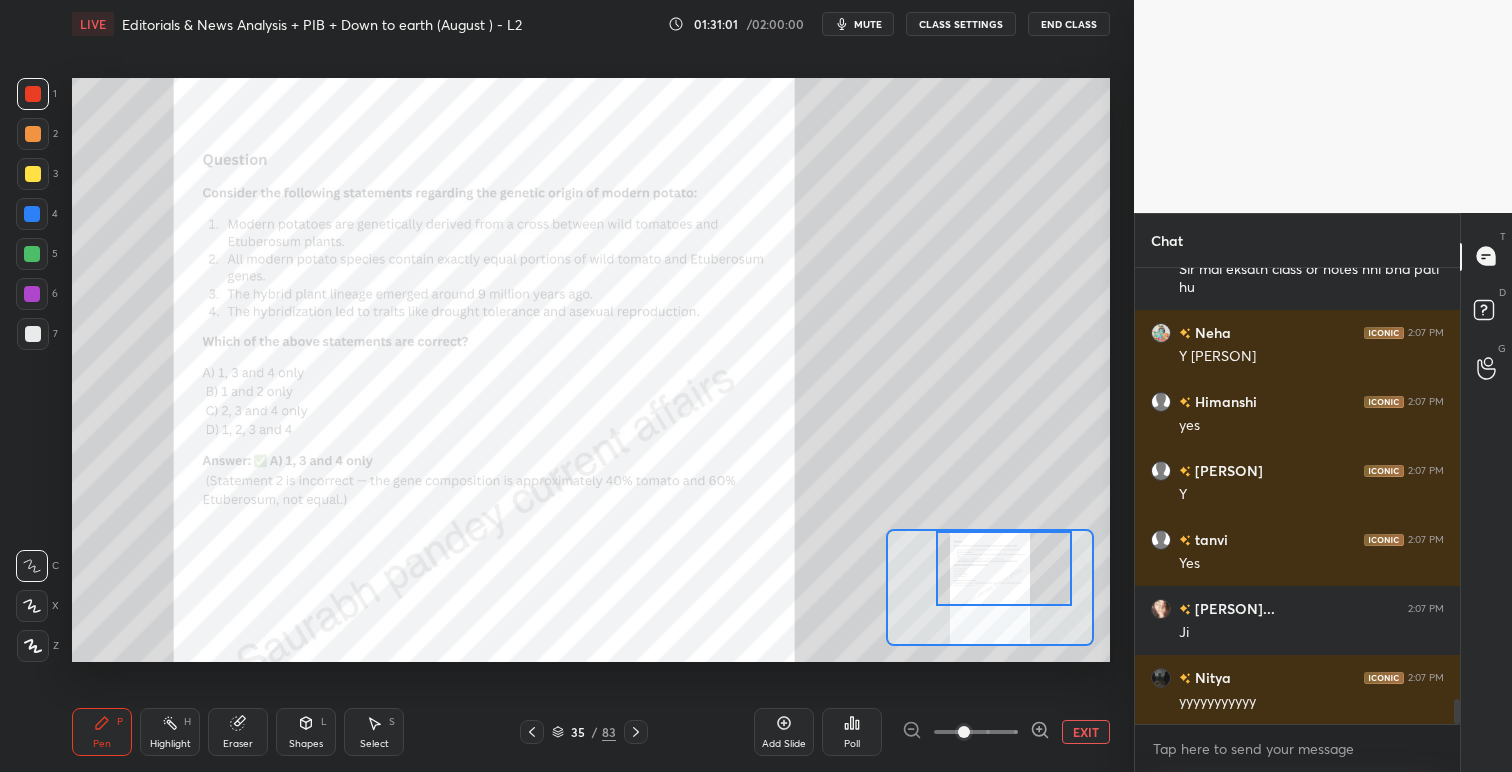 click at bounding box center [1004, 568] 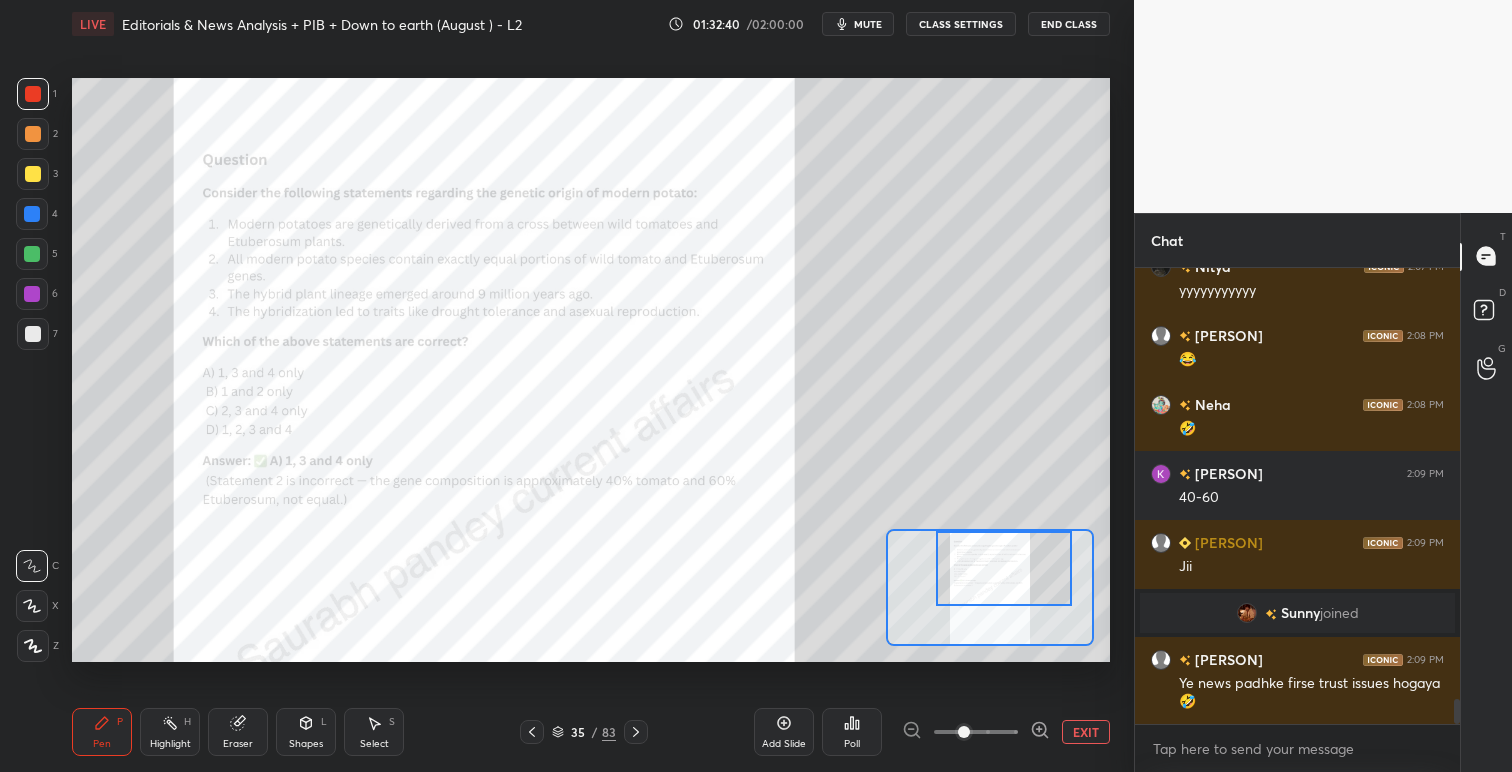 scroll, scrollTop: 7858, scrollLeft: 0, axis: vertical 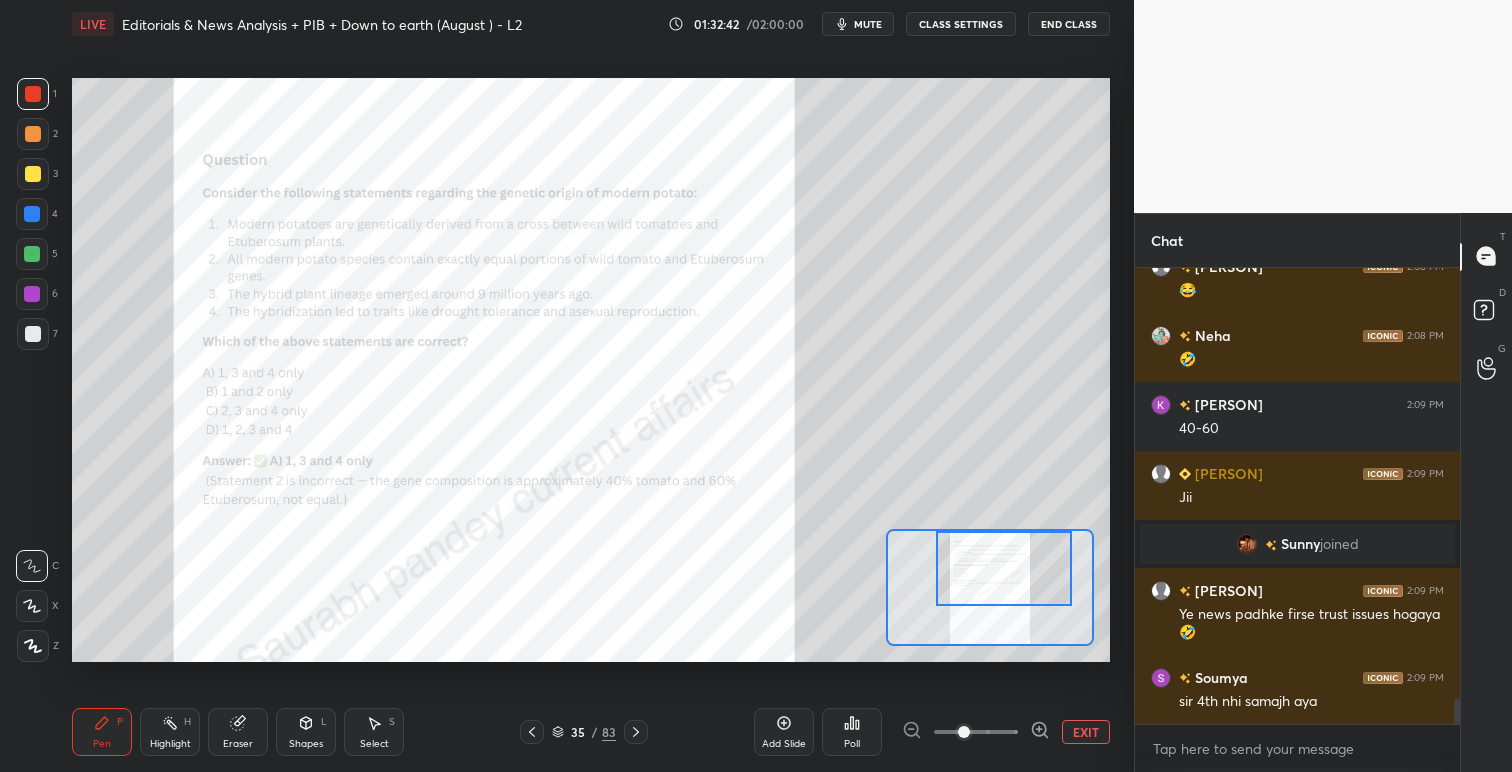 click 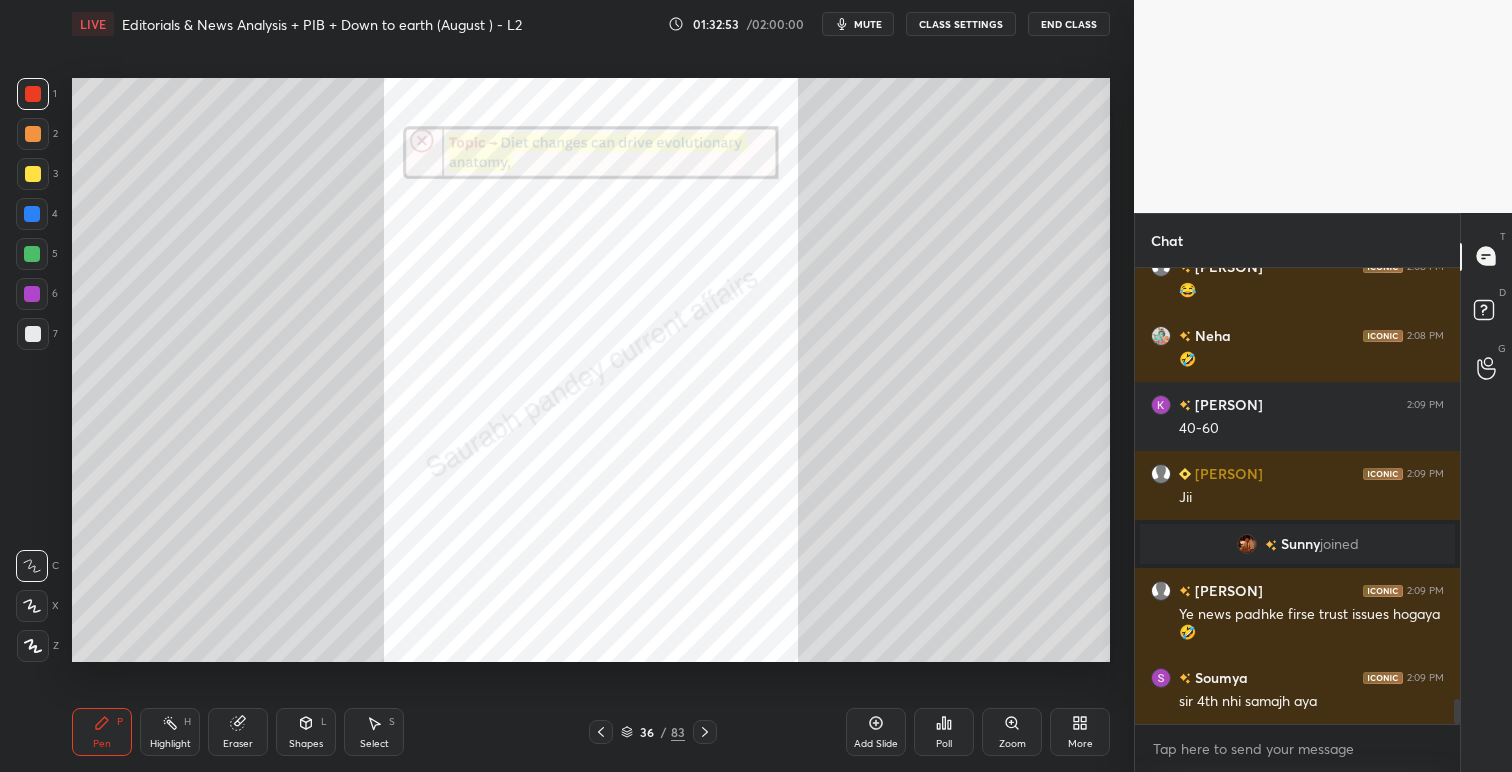 click at bounding box center [601, 732] 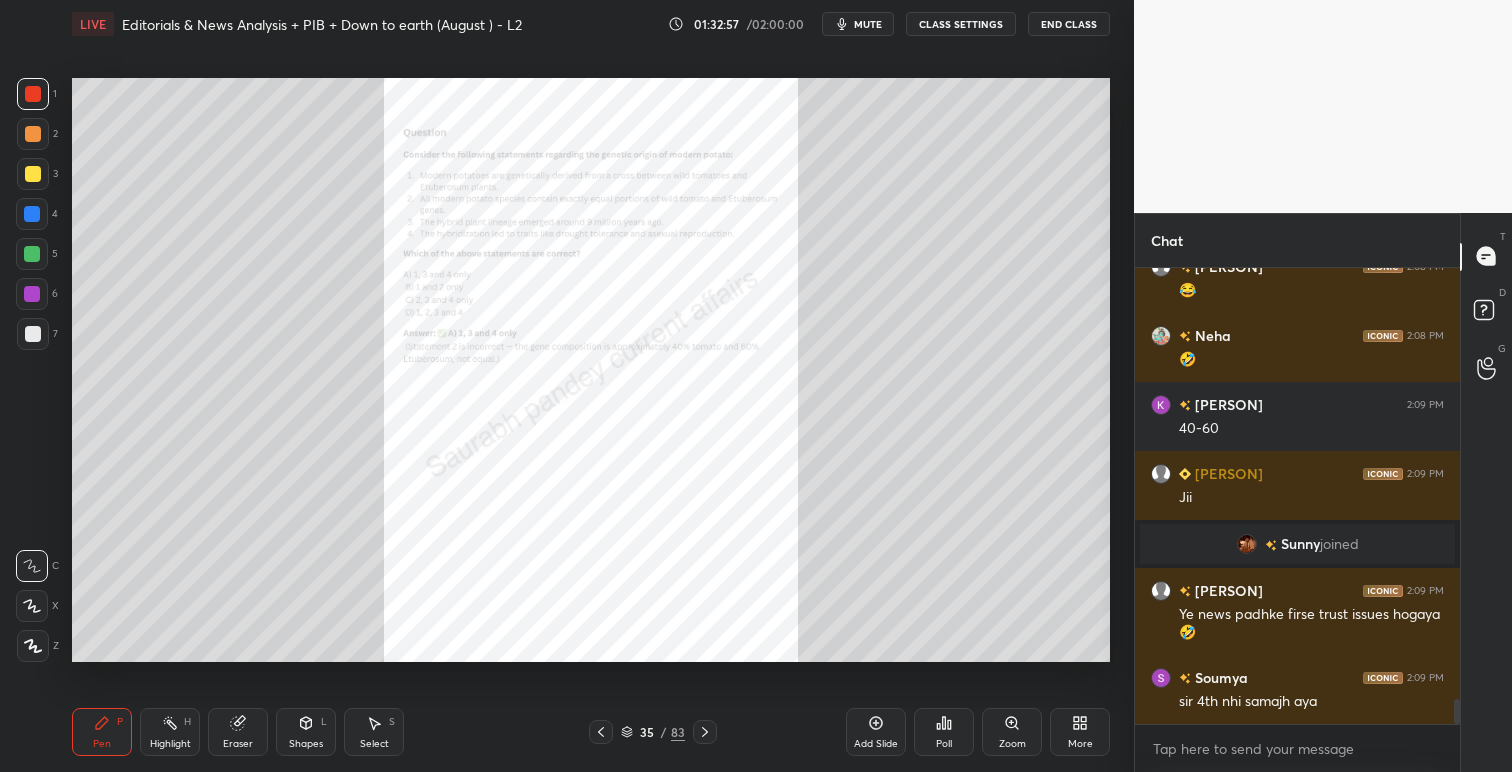 click 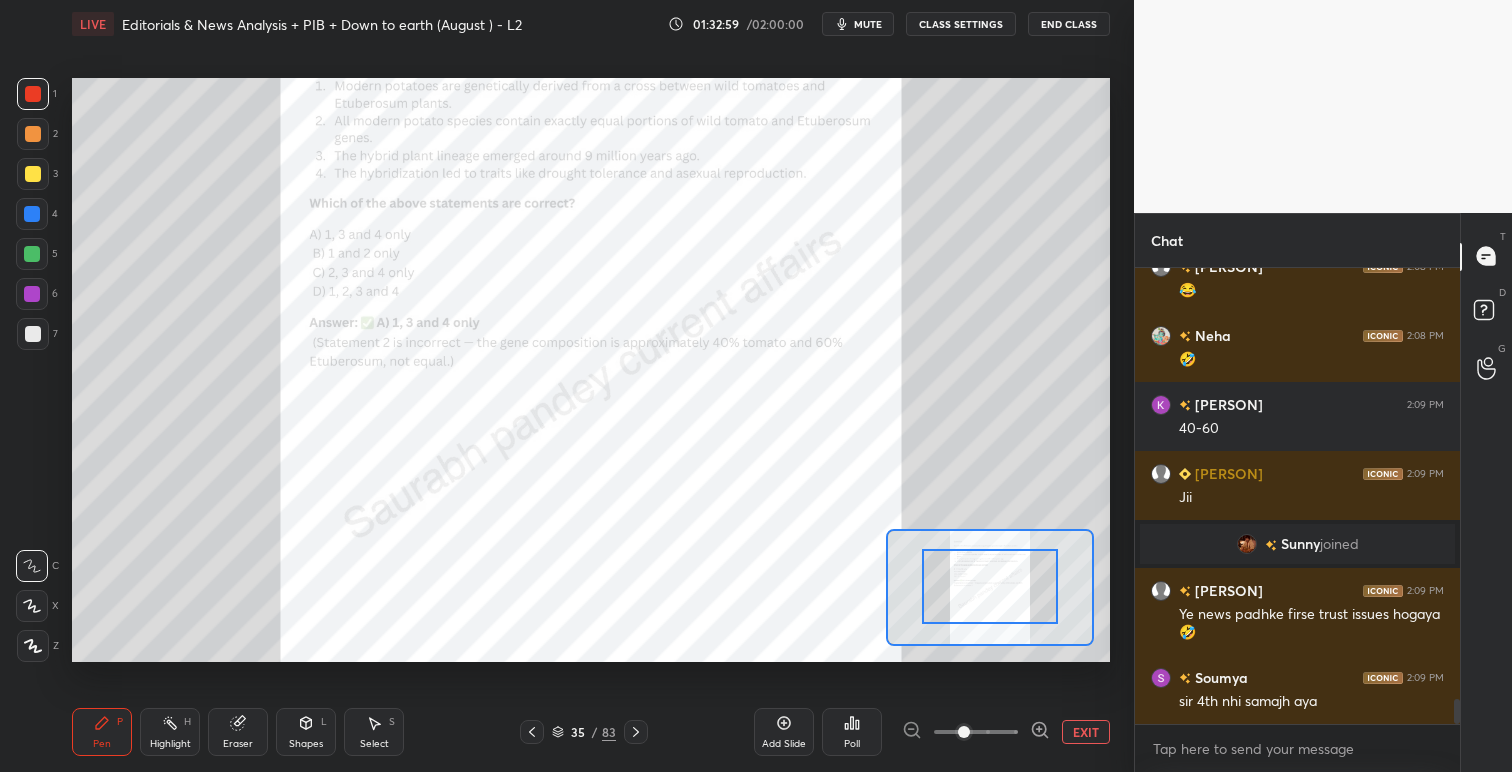 click 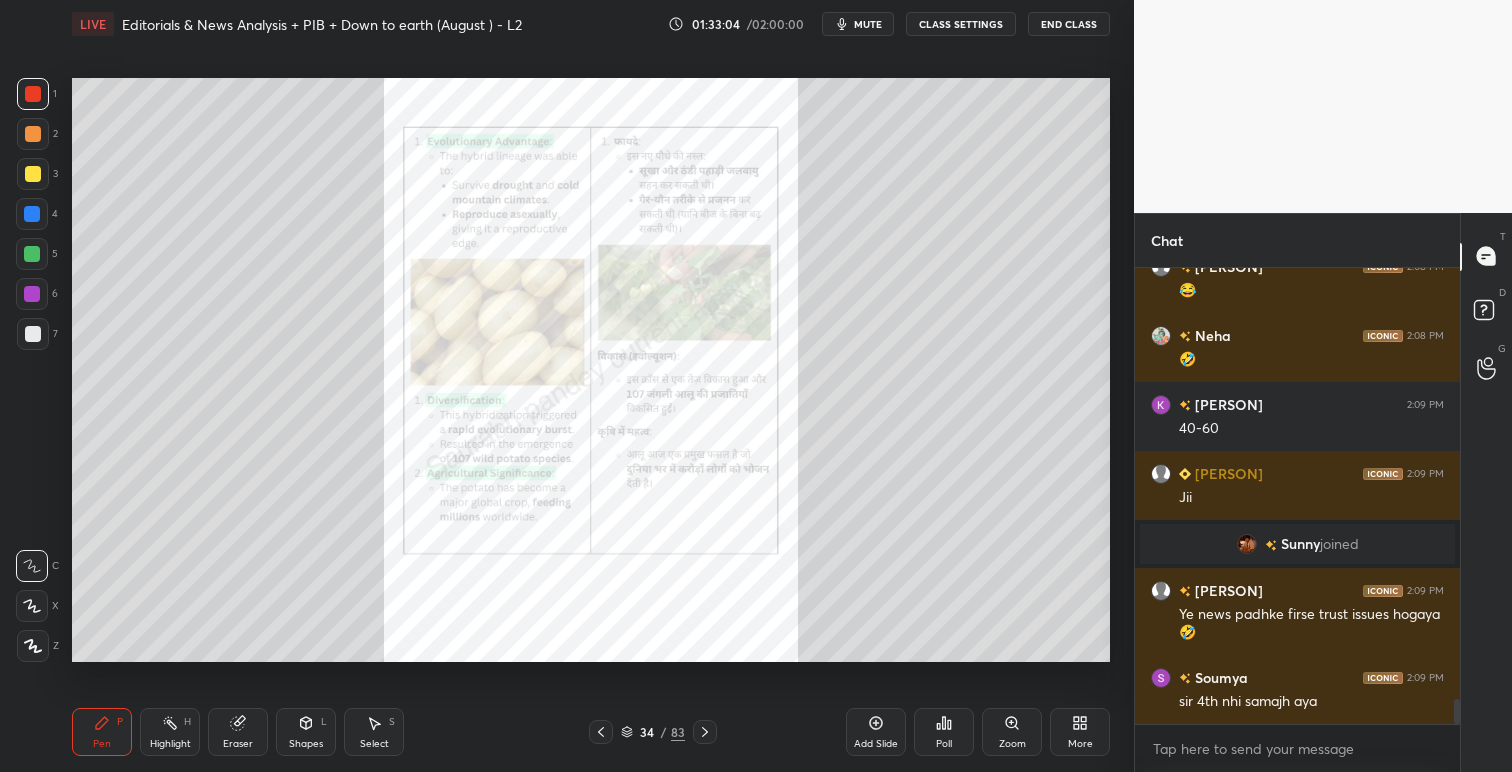 click on "Zoom" at bounding box center (1012, 732) 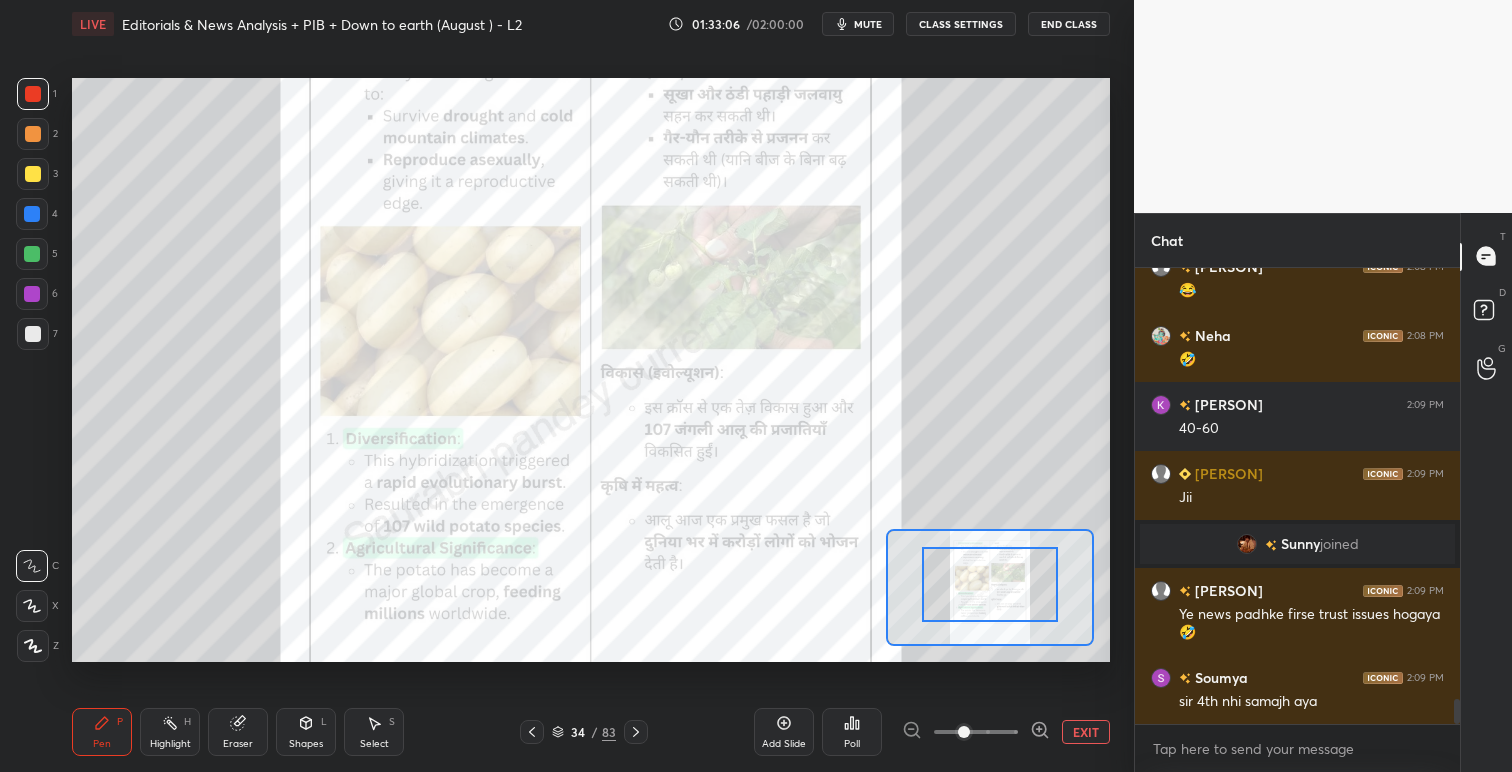 drag, startPoint x: 1011, startPoint y: 589, endPoint x: 1013, endPoint y: 577, distance: 12.165525 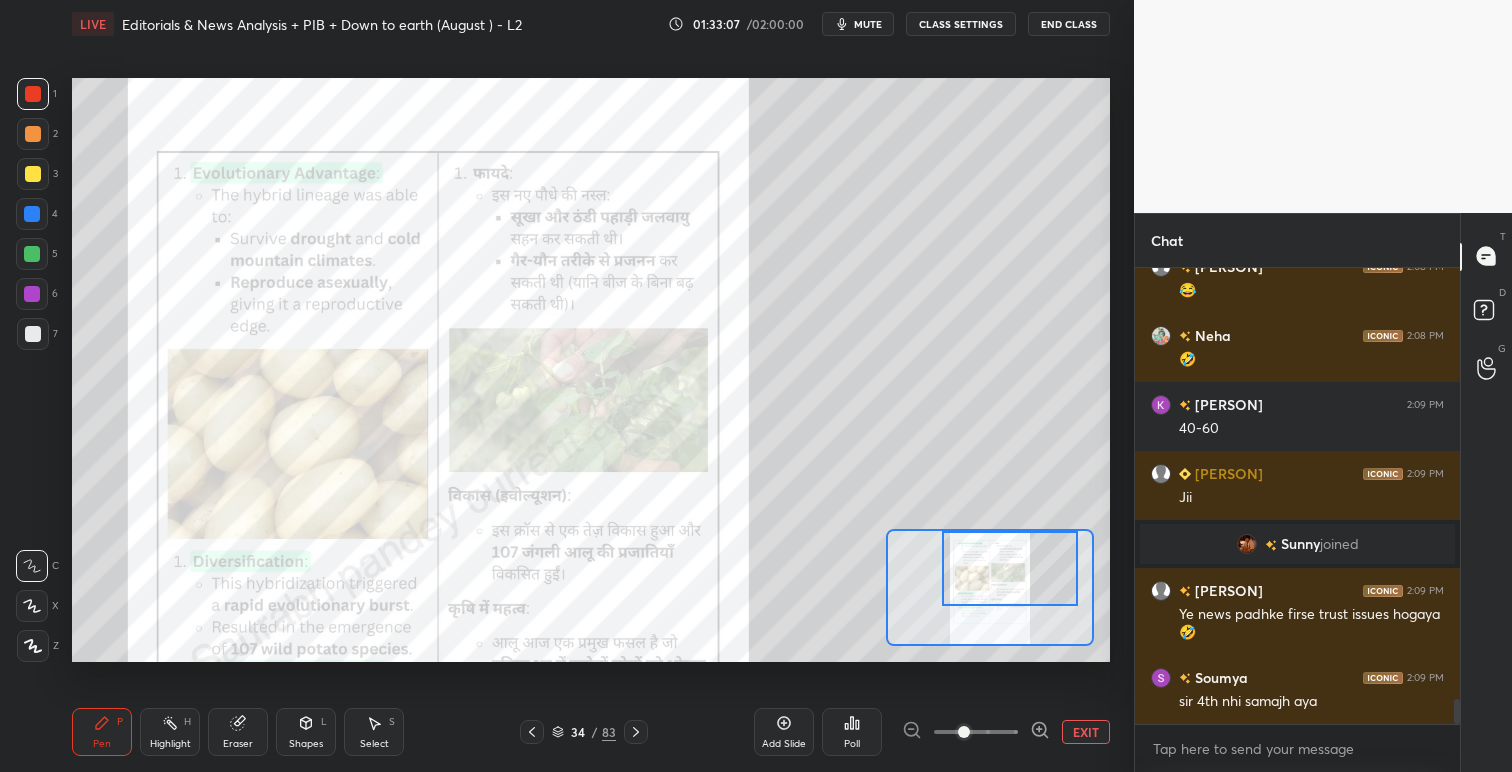 drag, startPoint x: 1013, startPoint y: 577, endPoint x: 1033, endPoint y: 559, distance: 26.907248 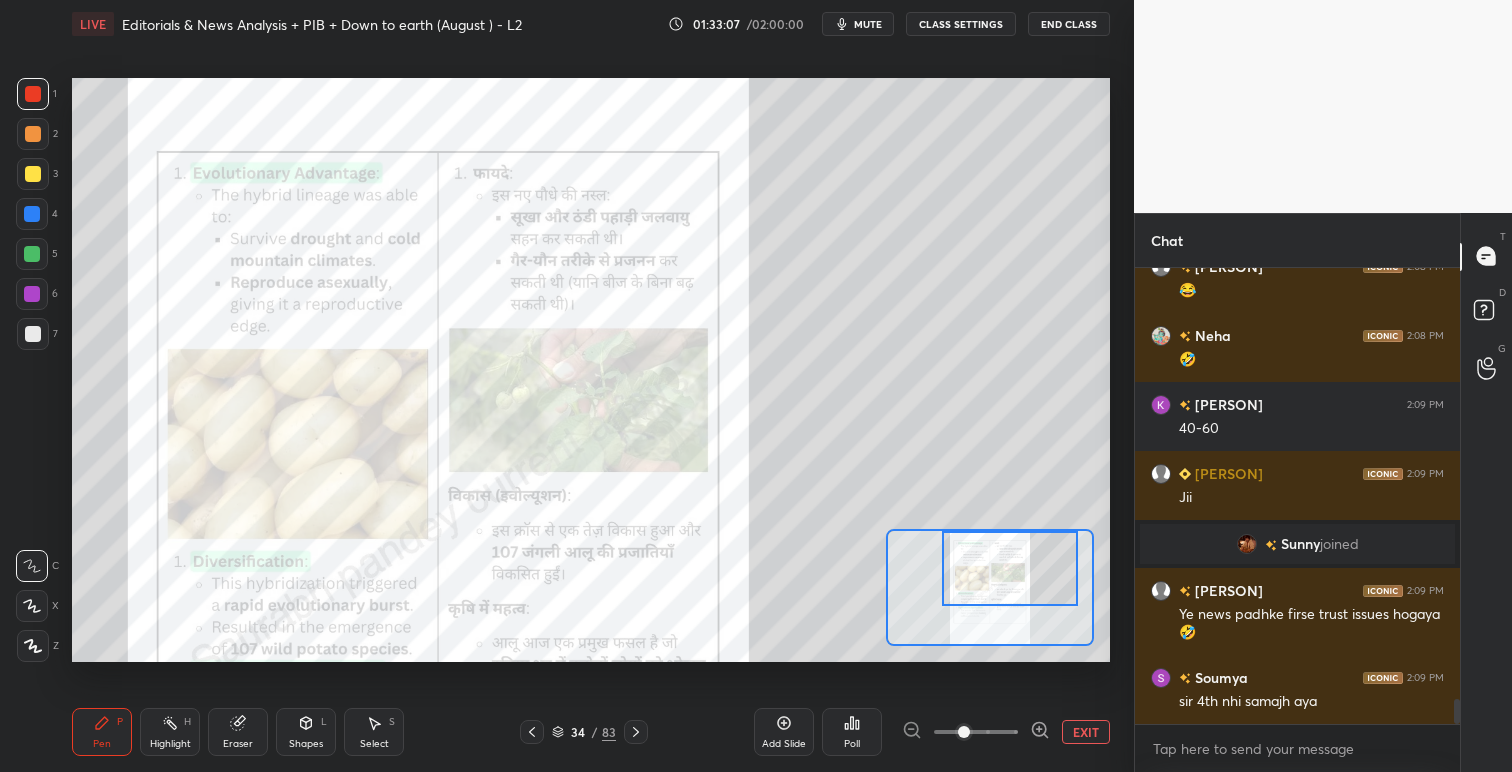 click at bounding box center [1010, 568] 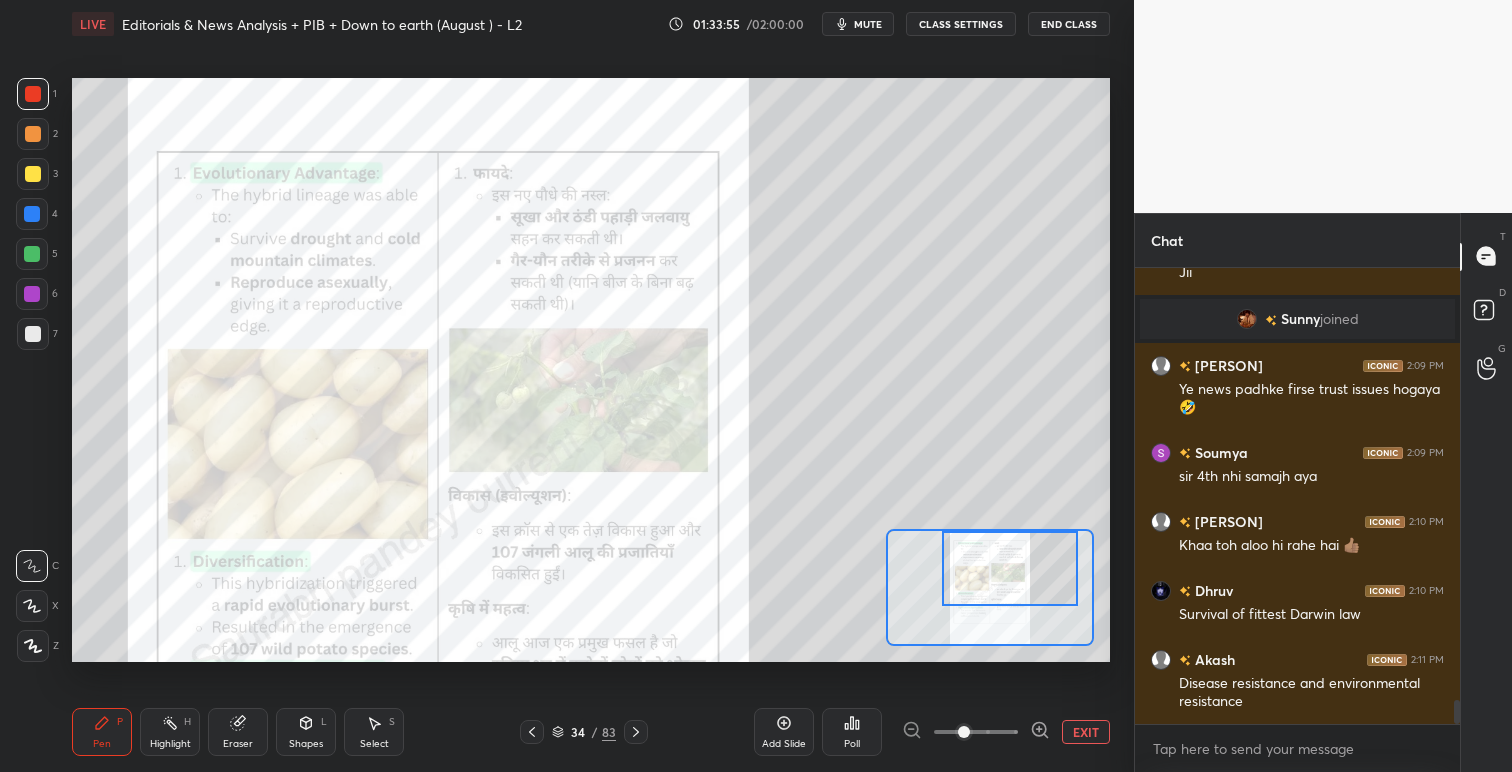 scroll, scrollTop: 8152, scrollLeft: 0, axis: vertical 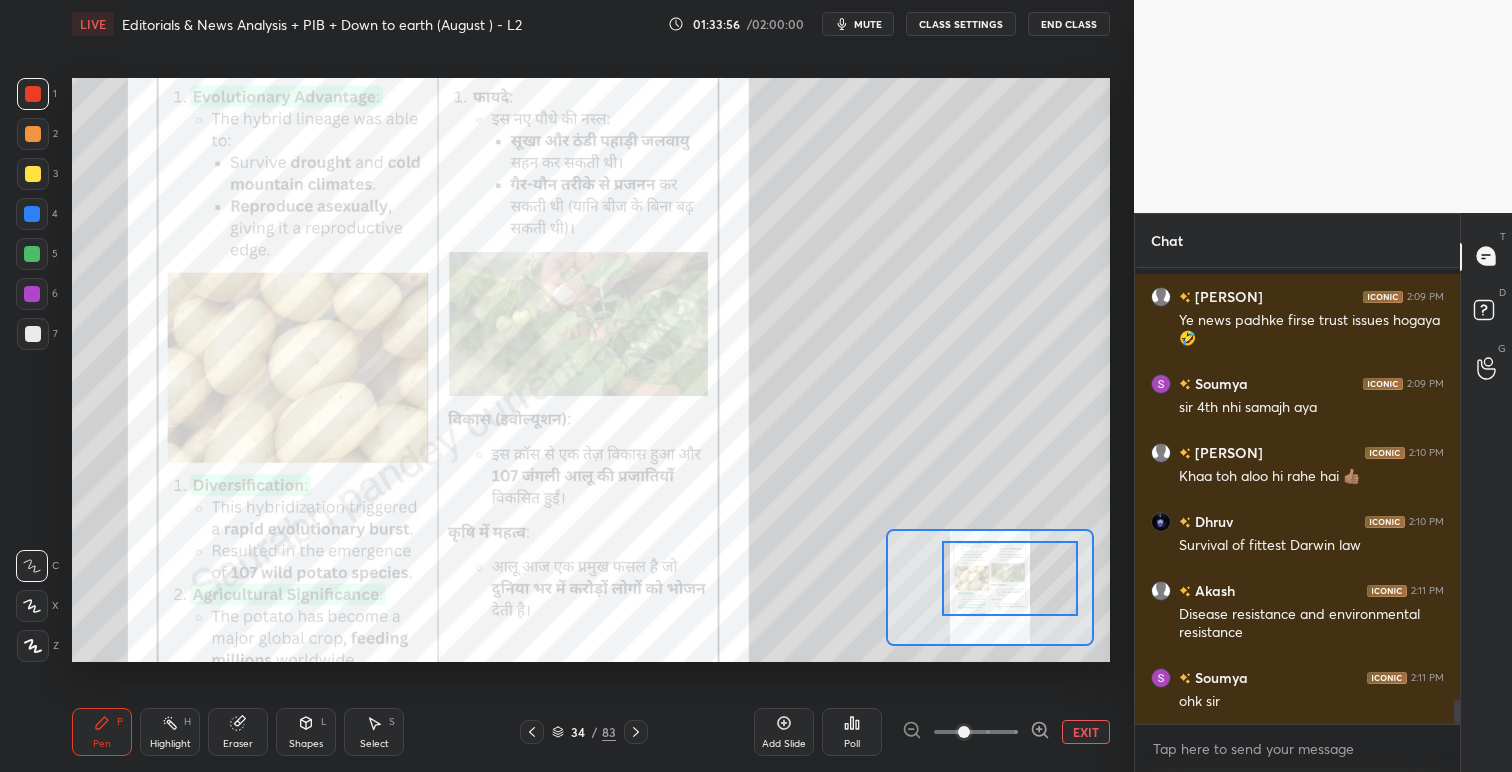 click at bounding box center (1010, 578) 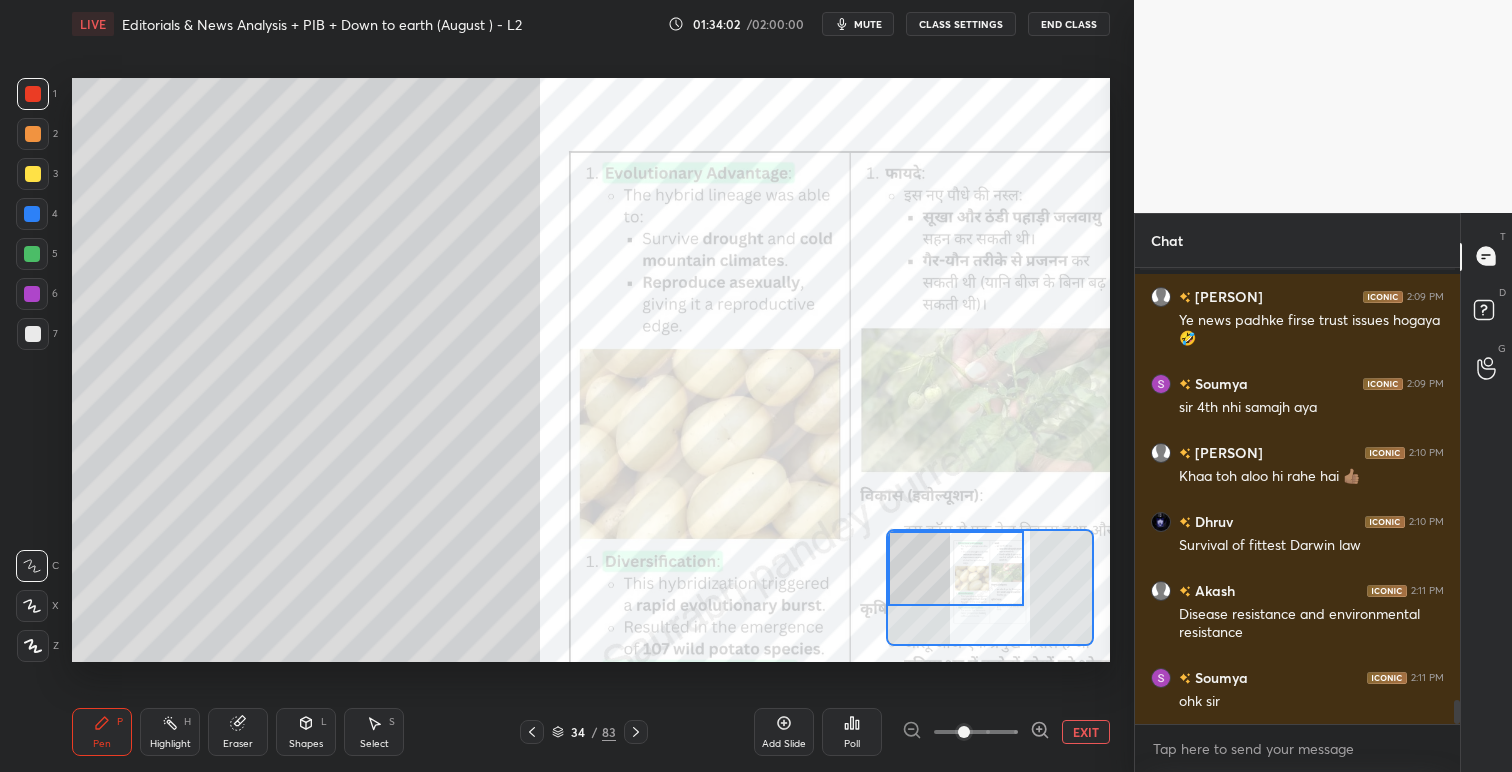 click on "EXIT" at bounding box center [1086, 732] 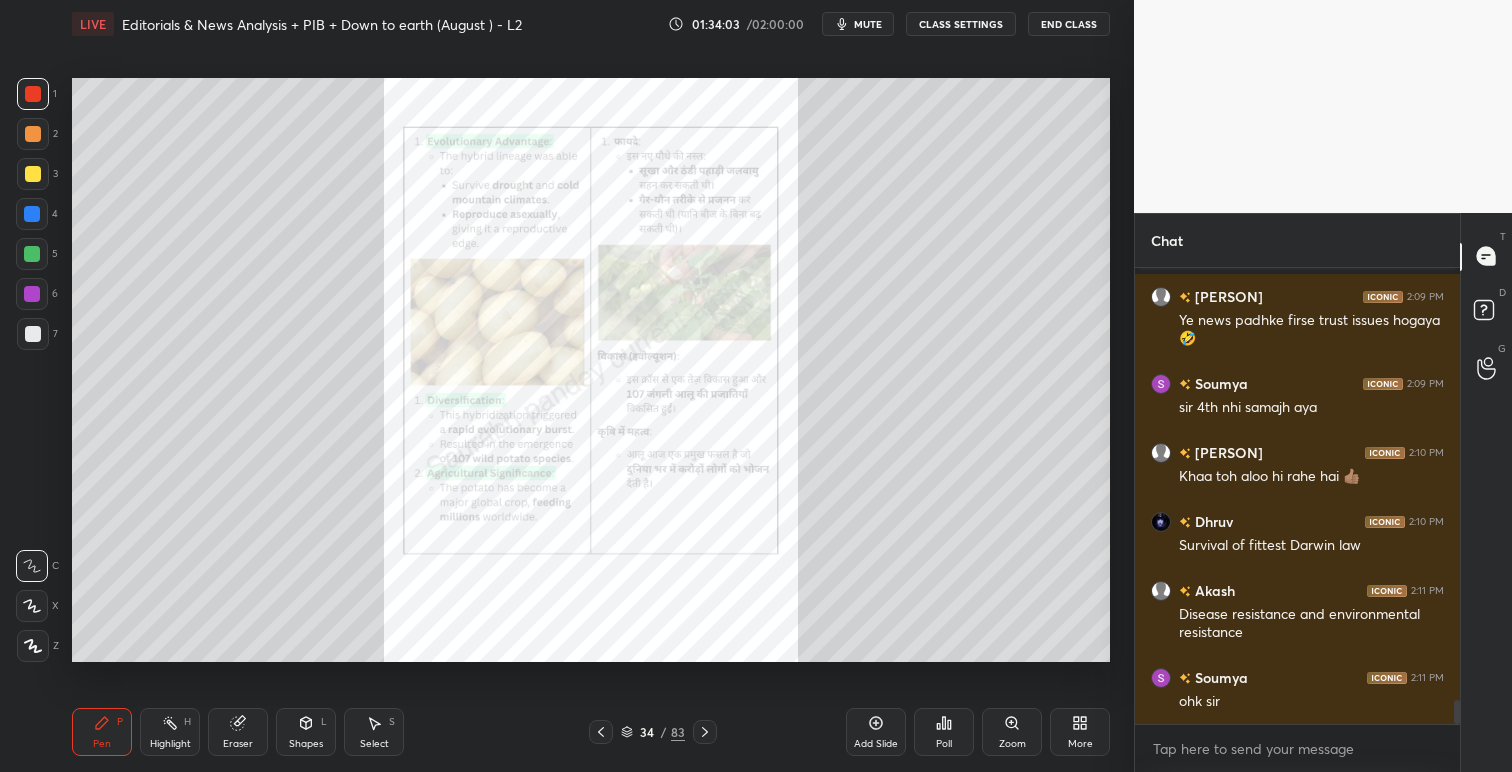 click 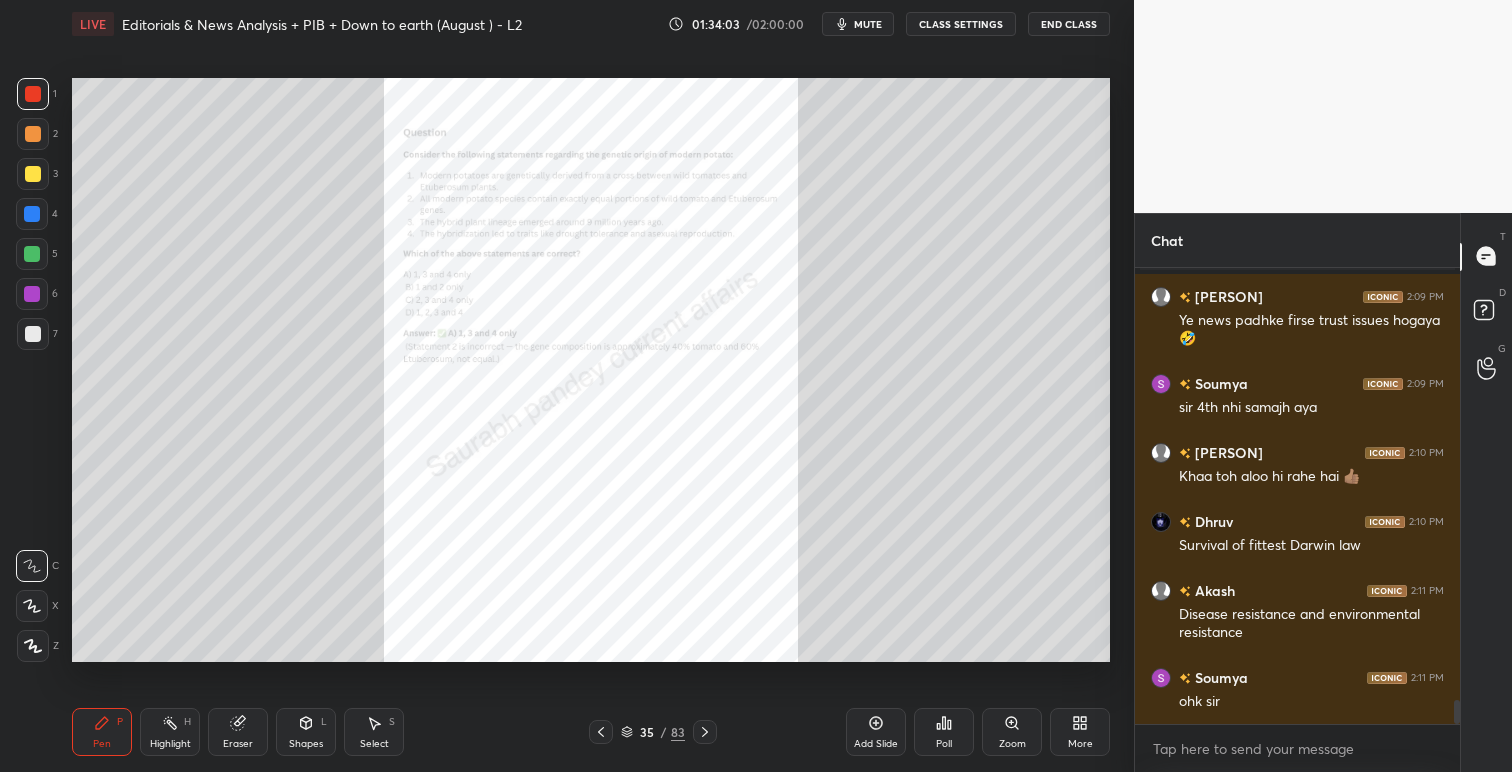 click 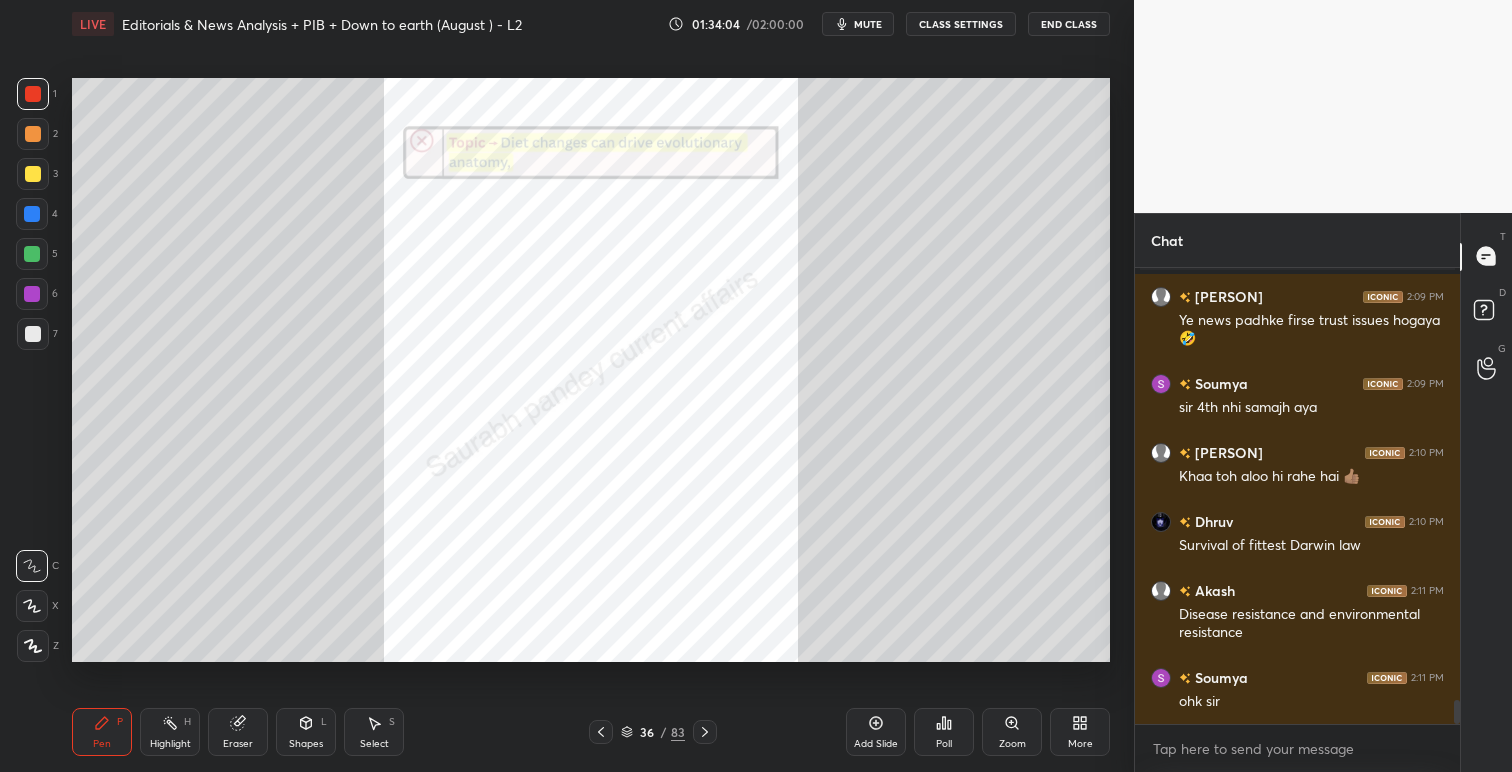 click 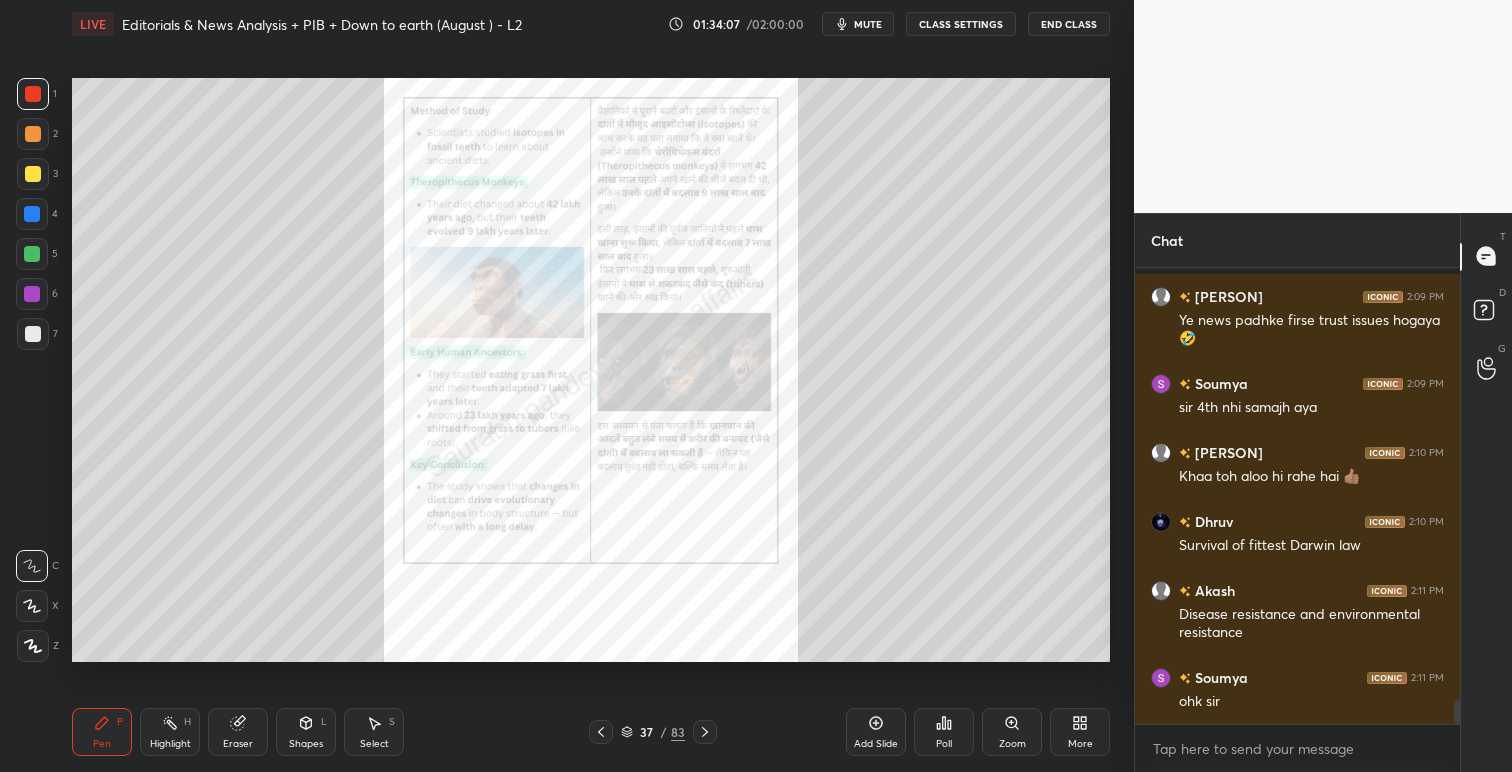 scroll, scrollTop: 8200, scrollLeft: 0, axis: vertical 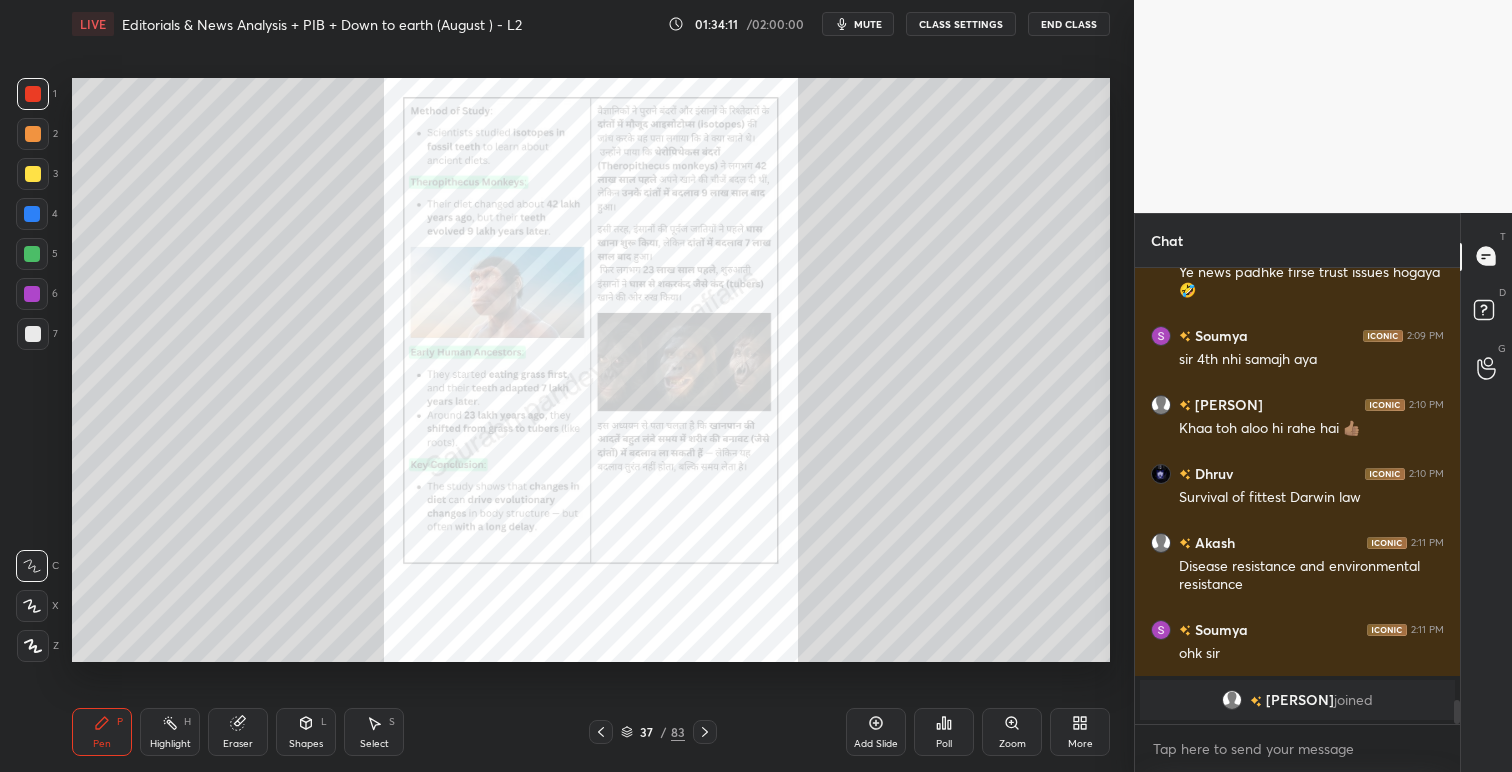 click on "Poll" at bounding box center (944, 732) 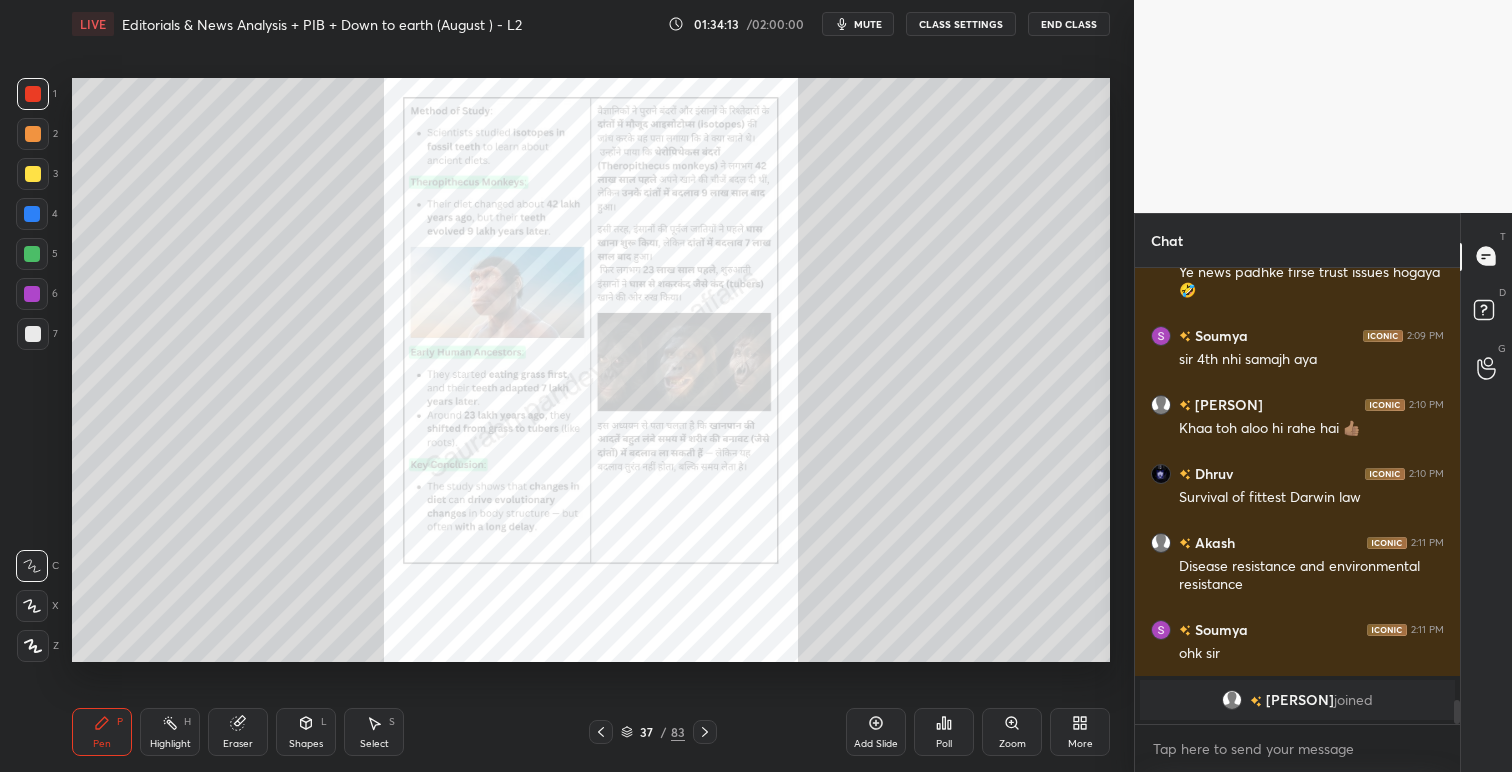 click 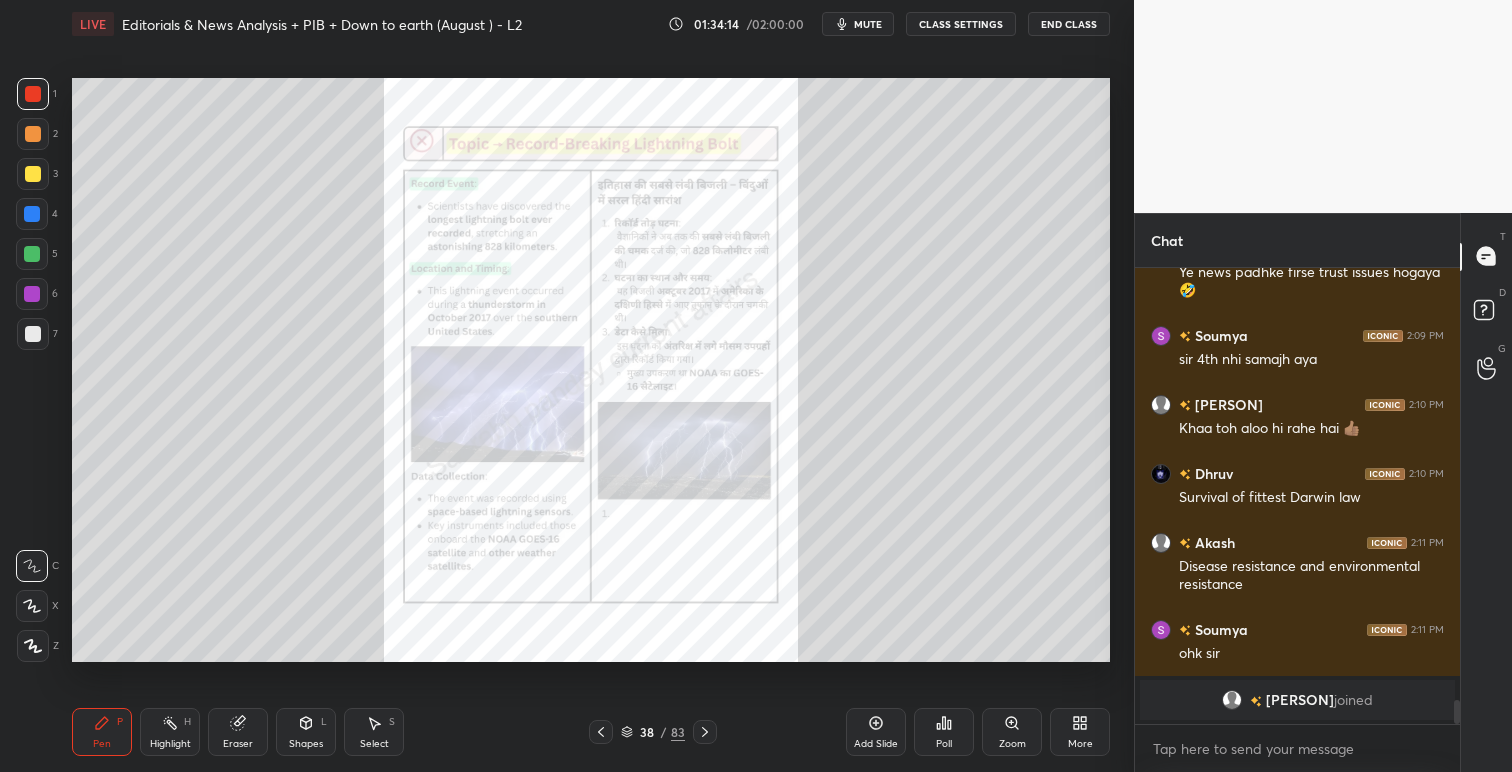 click 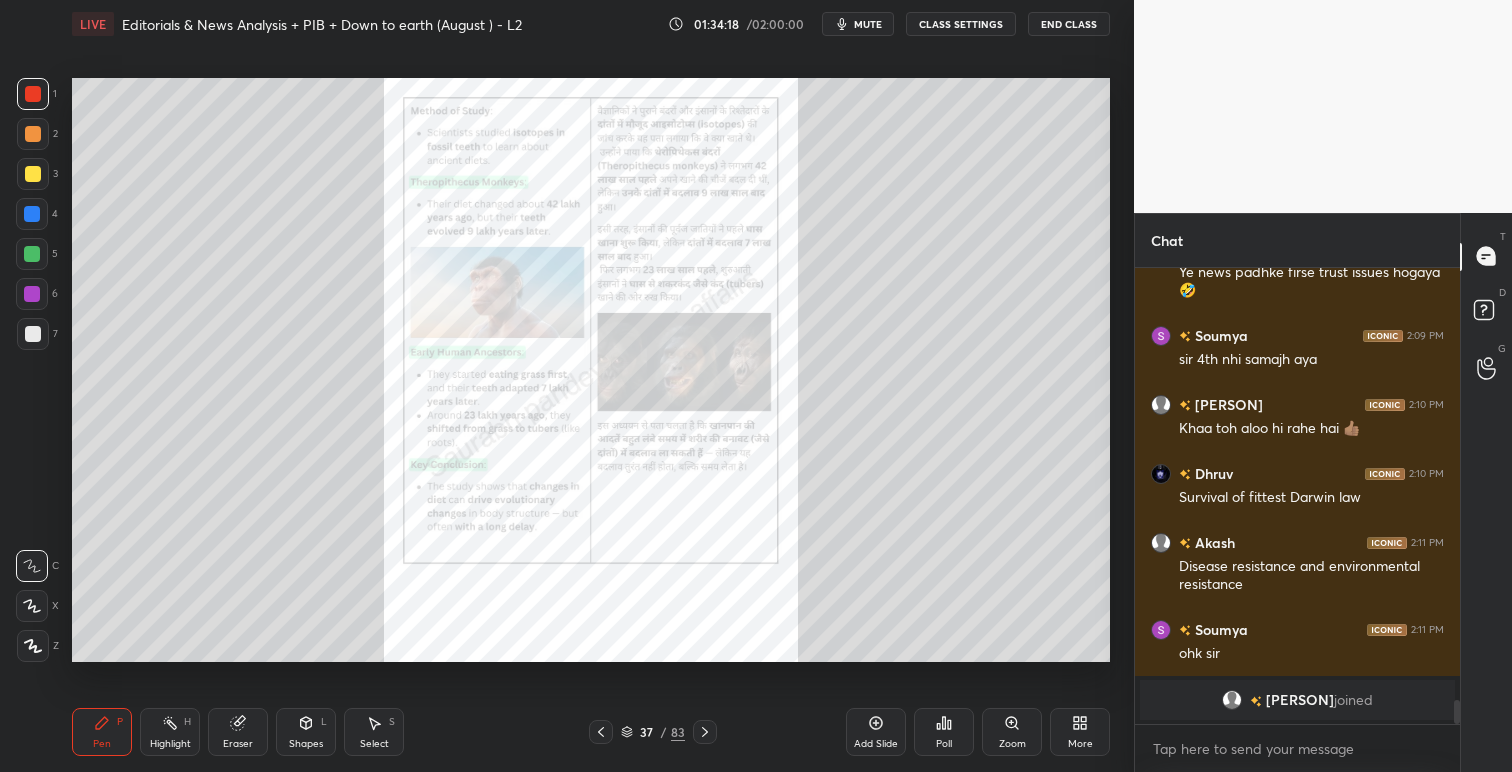 click 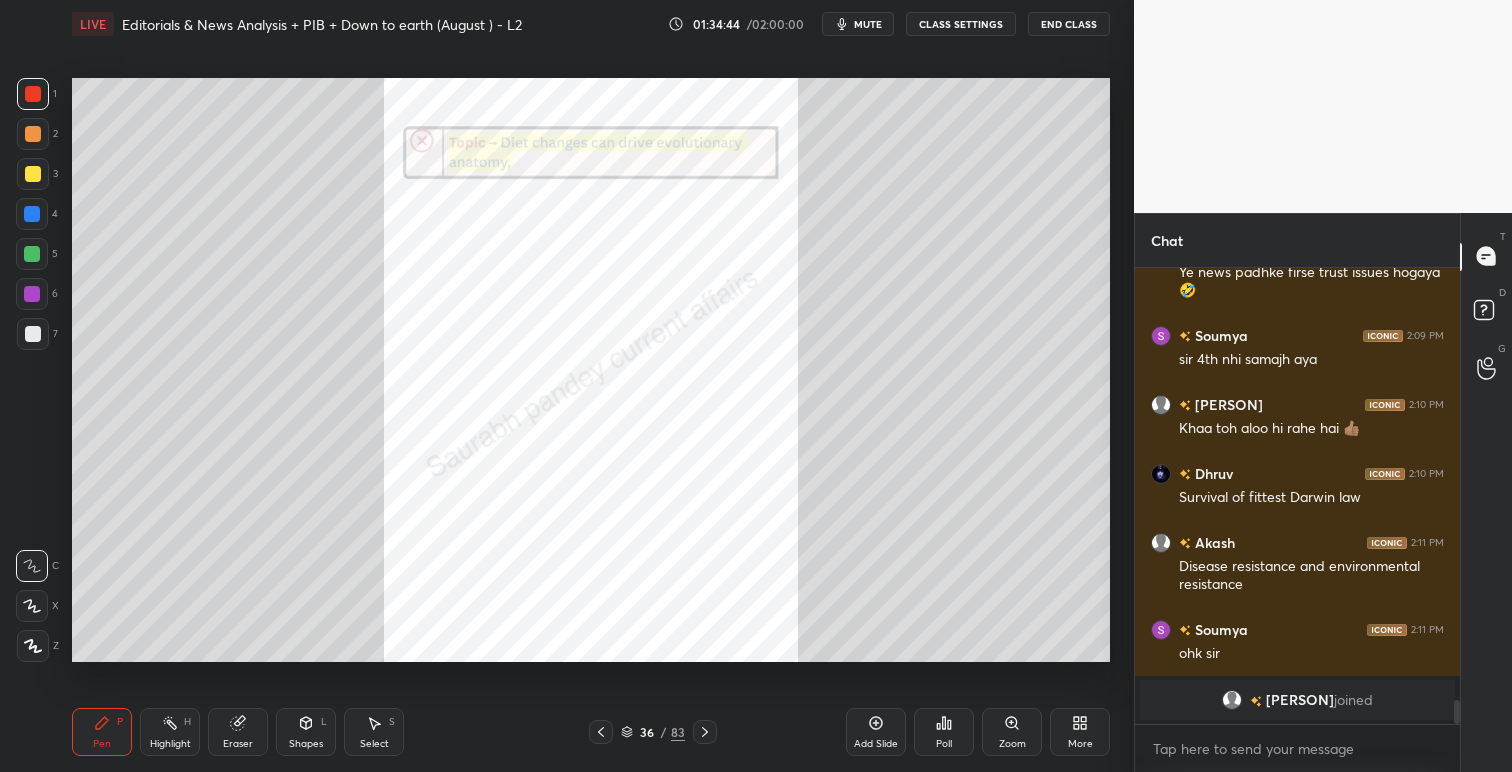 click 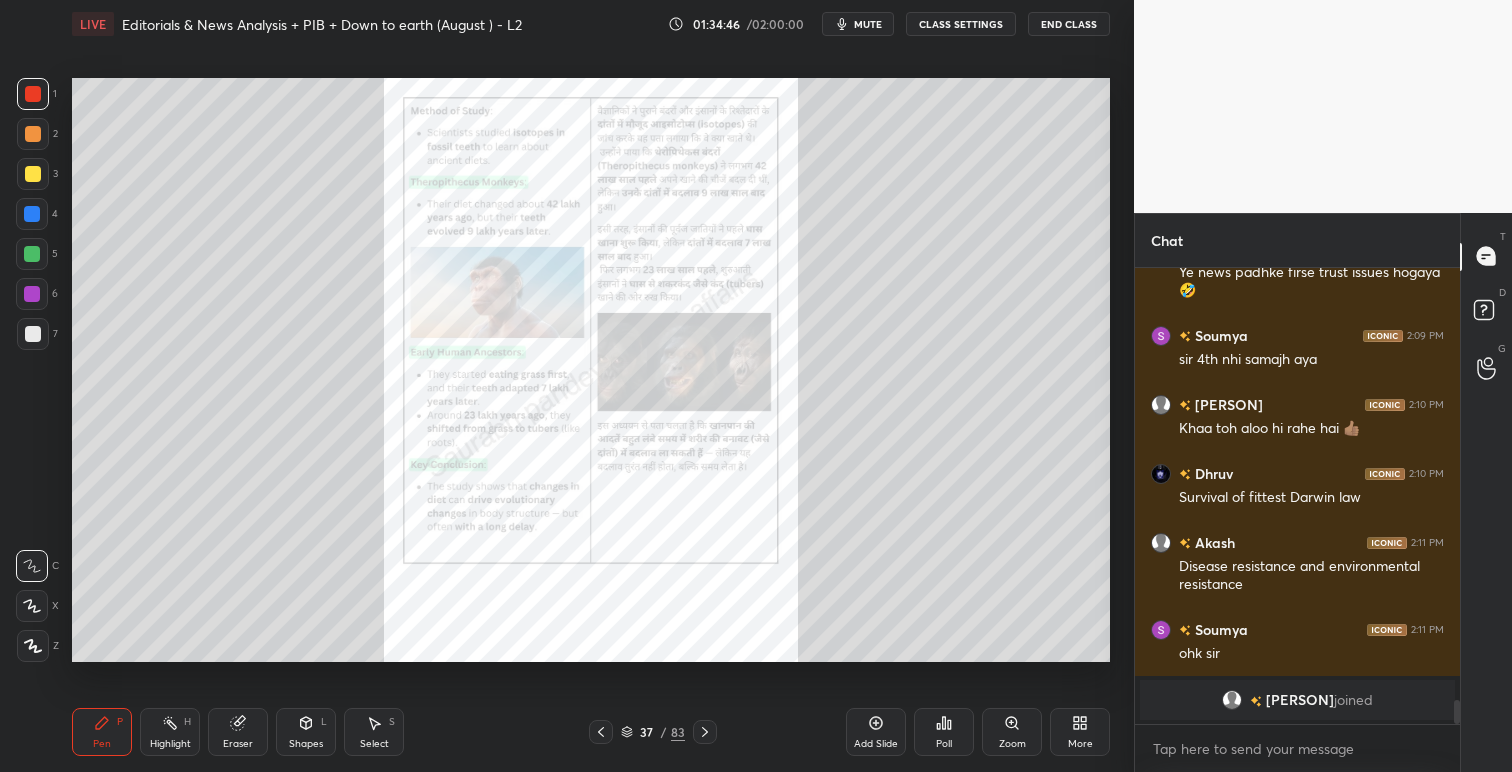 click 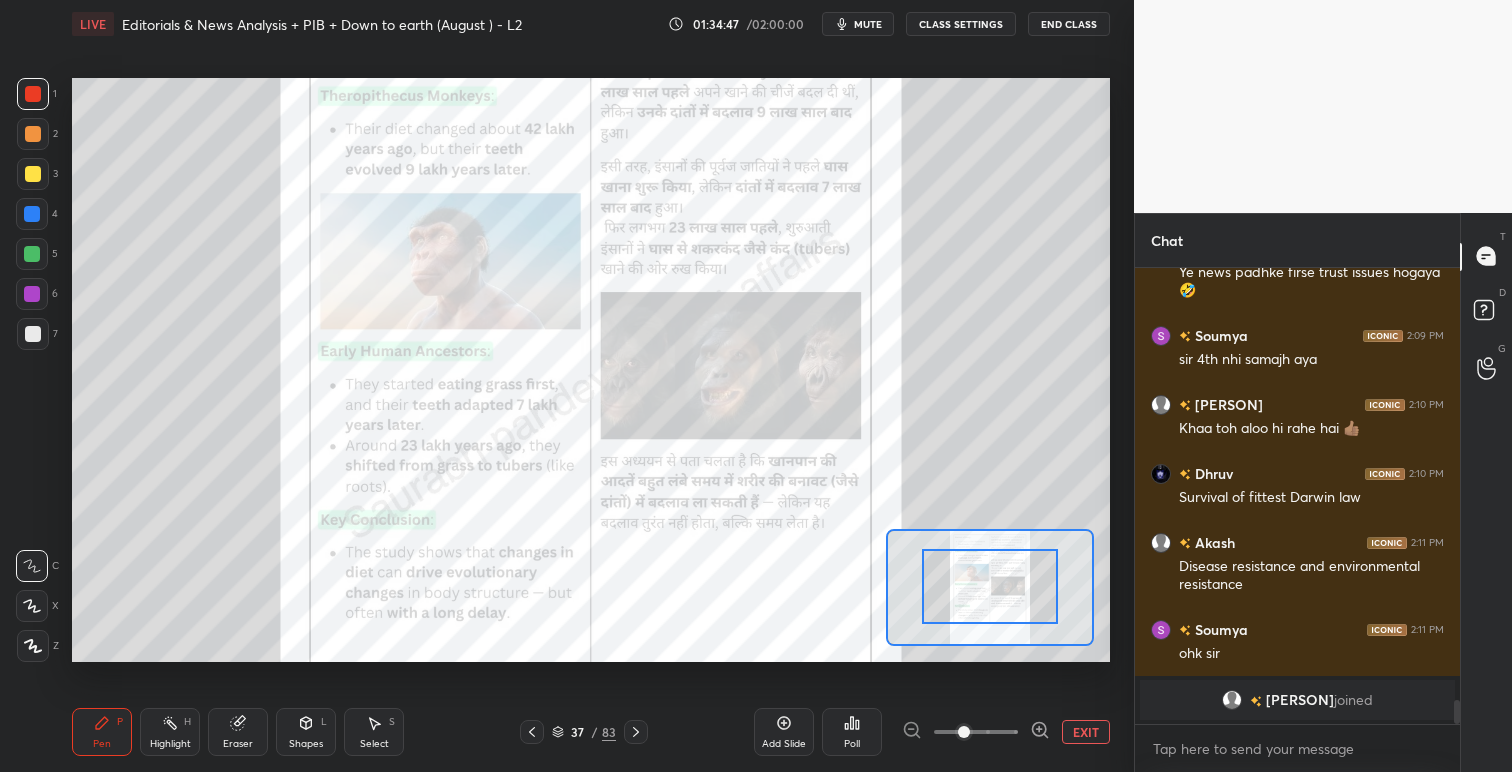 drag, startPoint x: 1000, startPoint y: 605, endPoint x: 1023, endPoint y: 559, distance: 51.42956 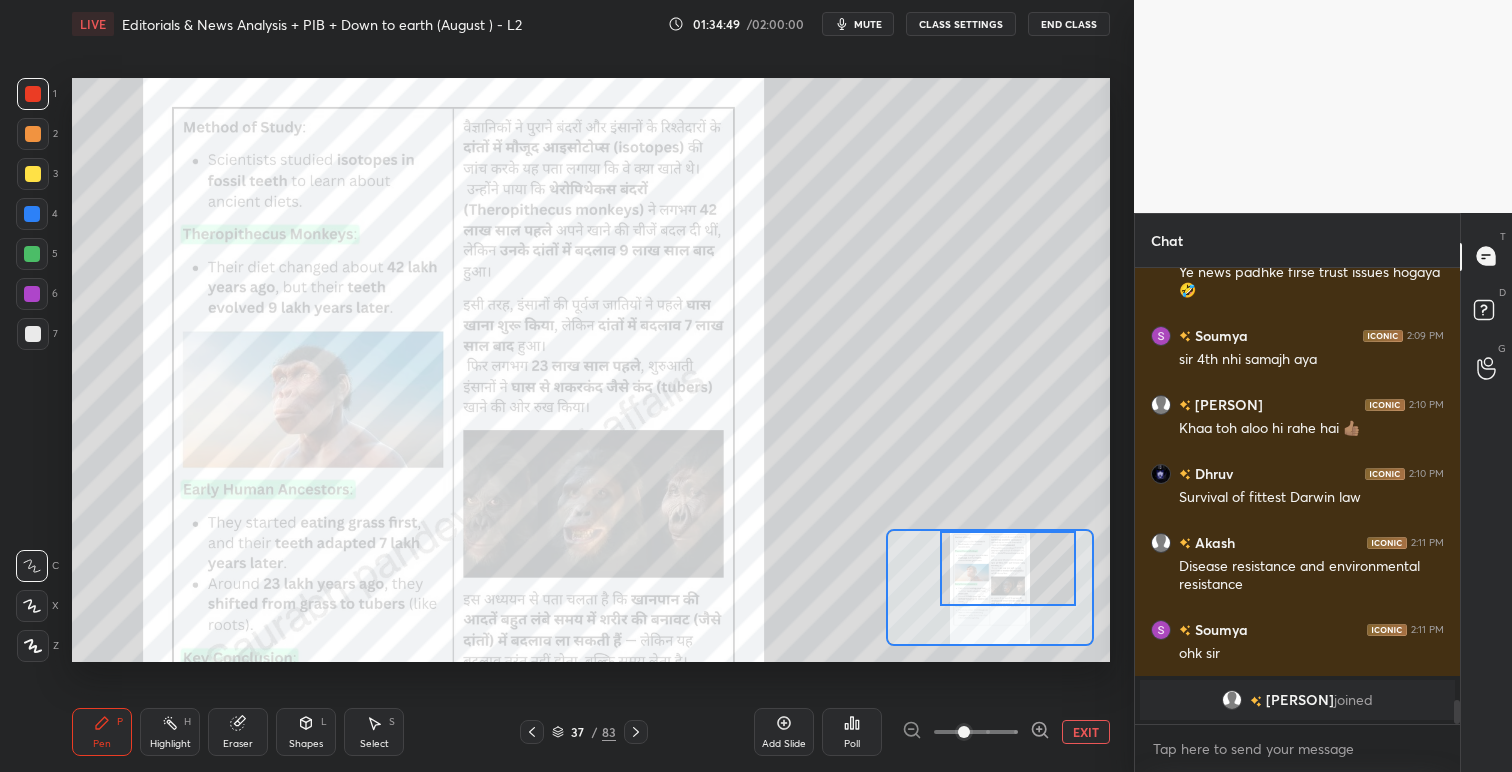 drag, startPoint x: 994, startPoint y: 597, endPoint x: 1012, endPoint y: 567, distance: 34.98571 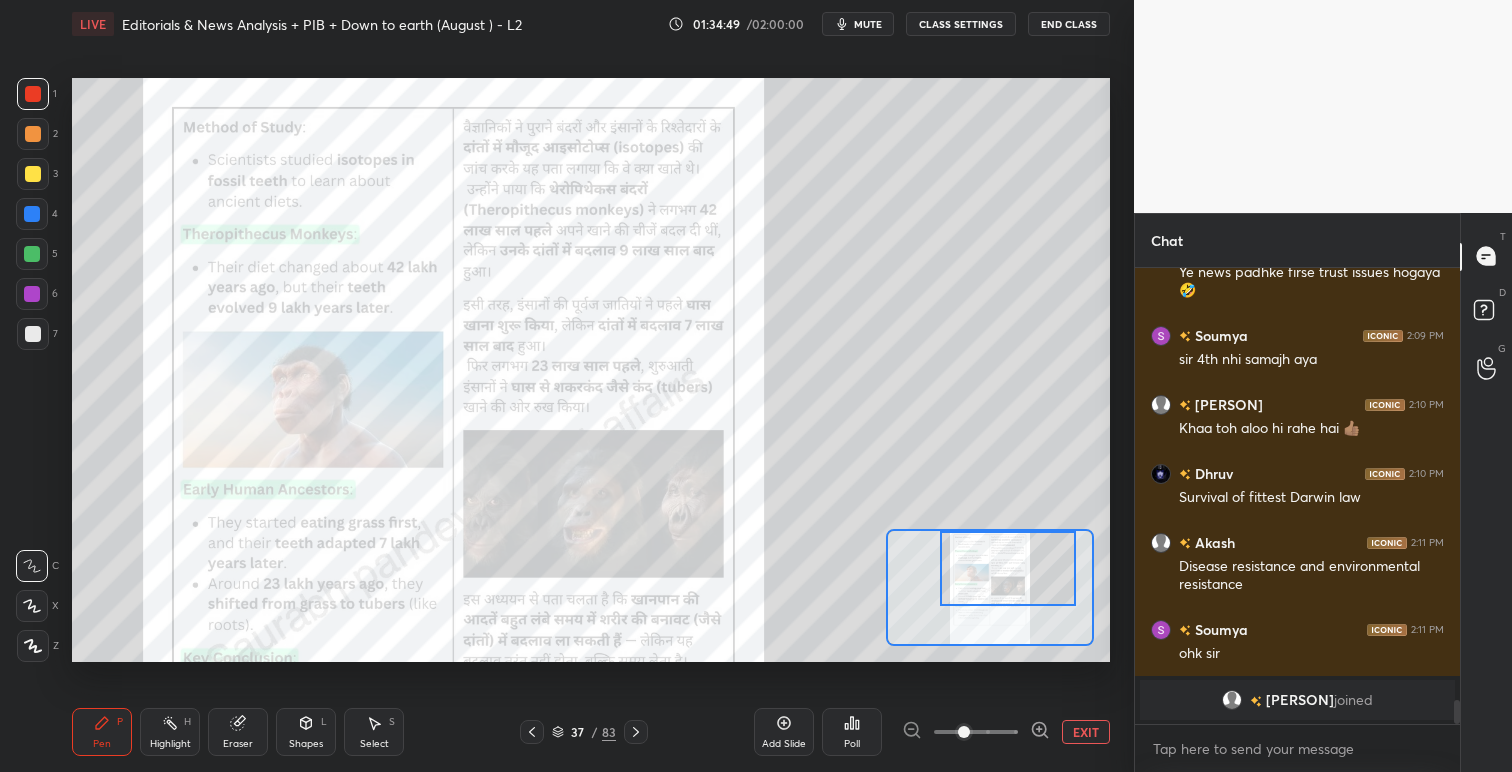click at bounding box center (1008, 568) 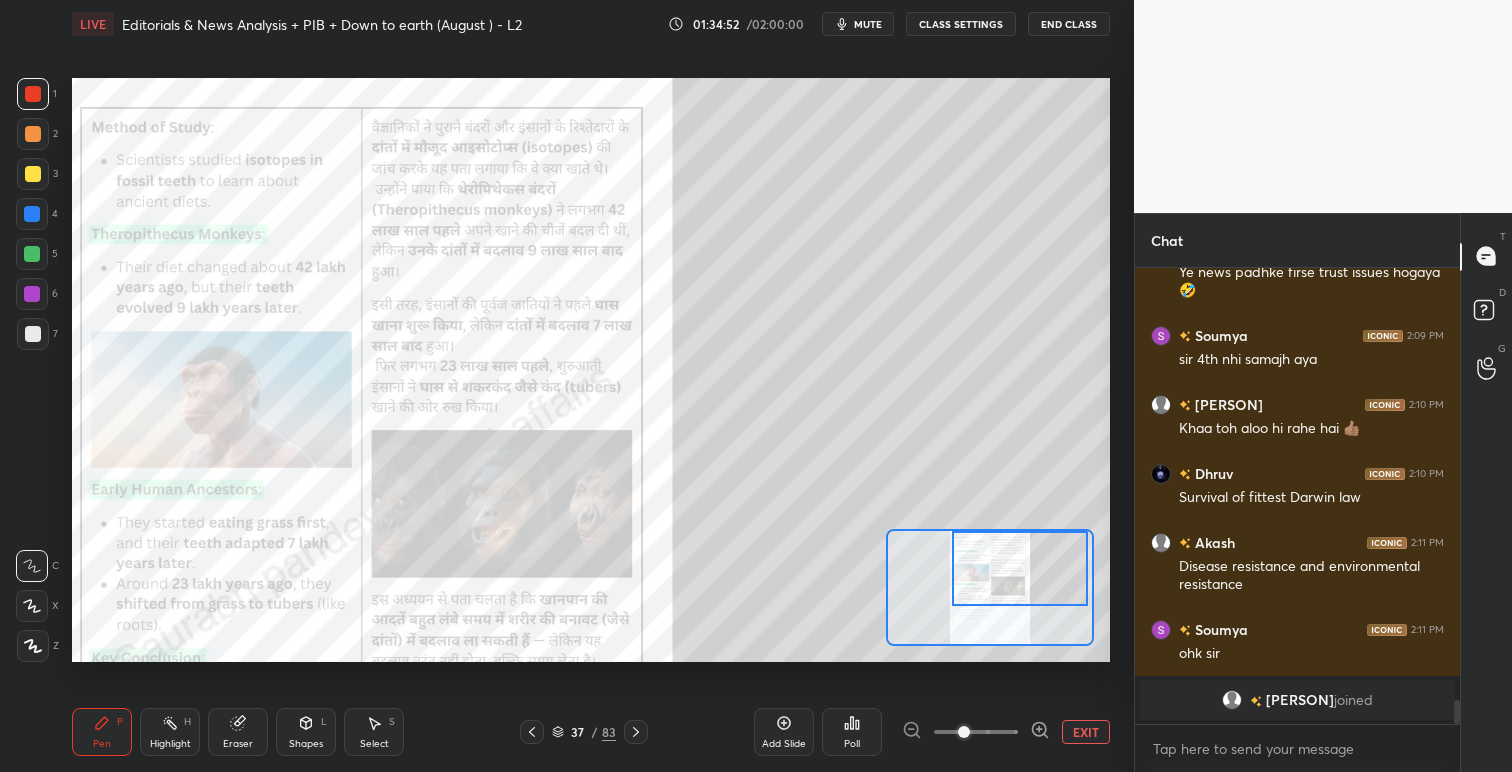 drag, startPoint x: 1012, startPoint y: 567, endPoint x: 1024, endPoint y: 567, distance: 12 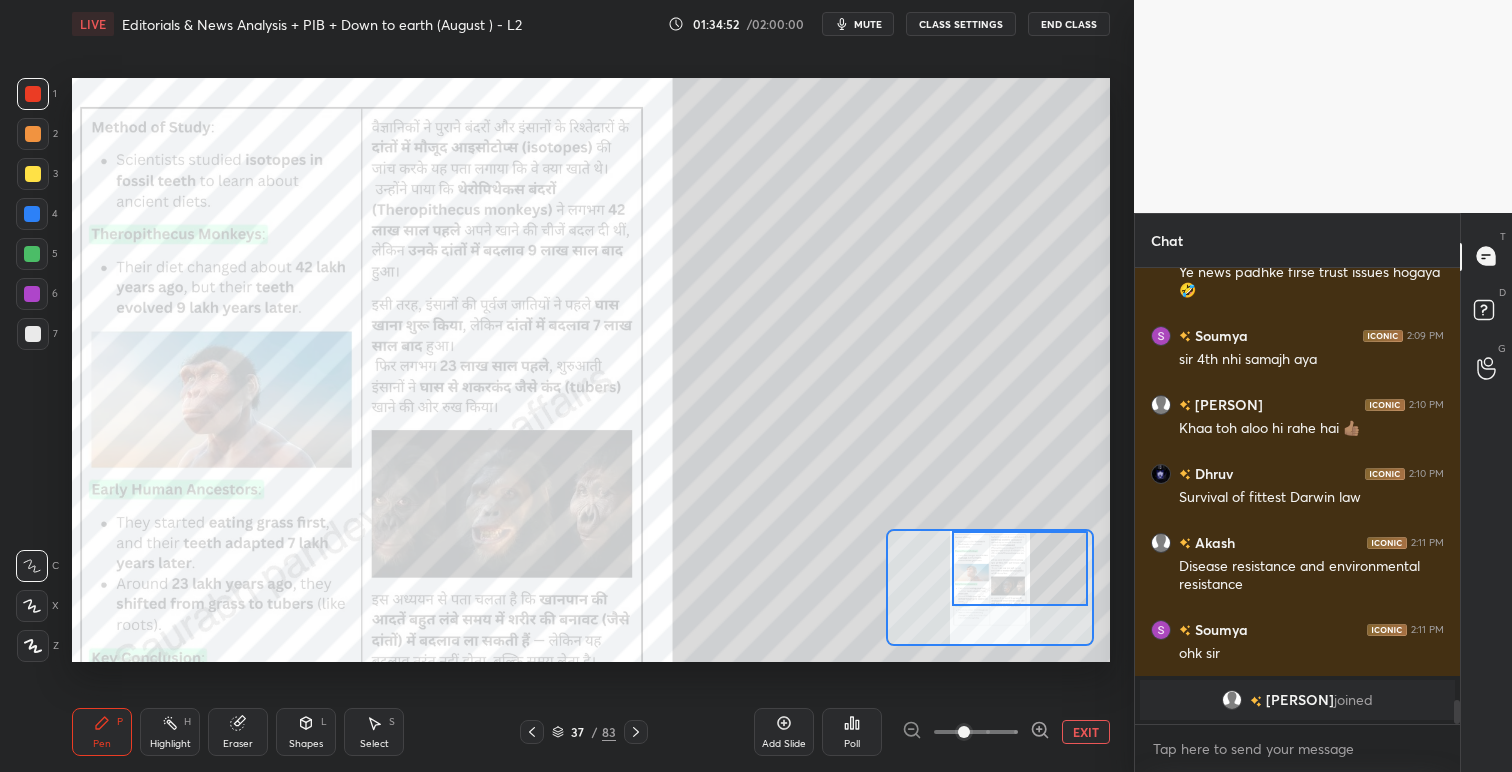 click at bounding box center (1020, 568) 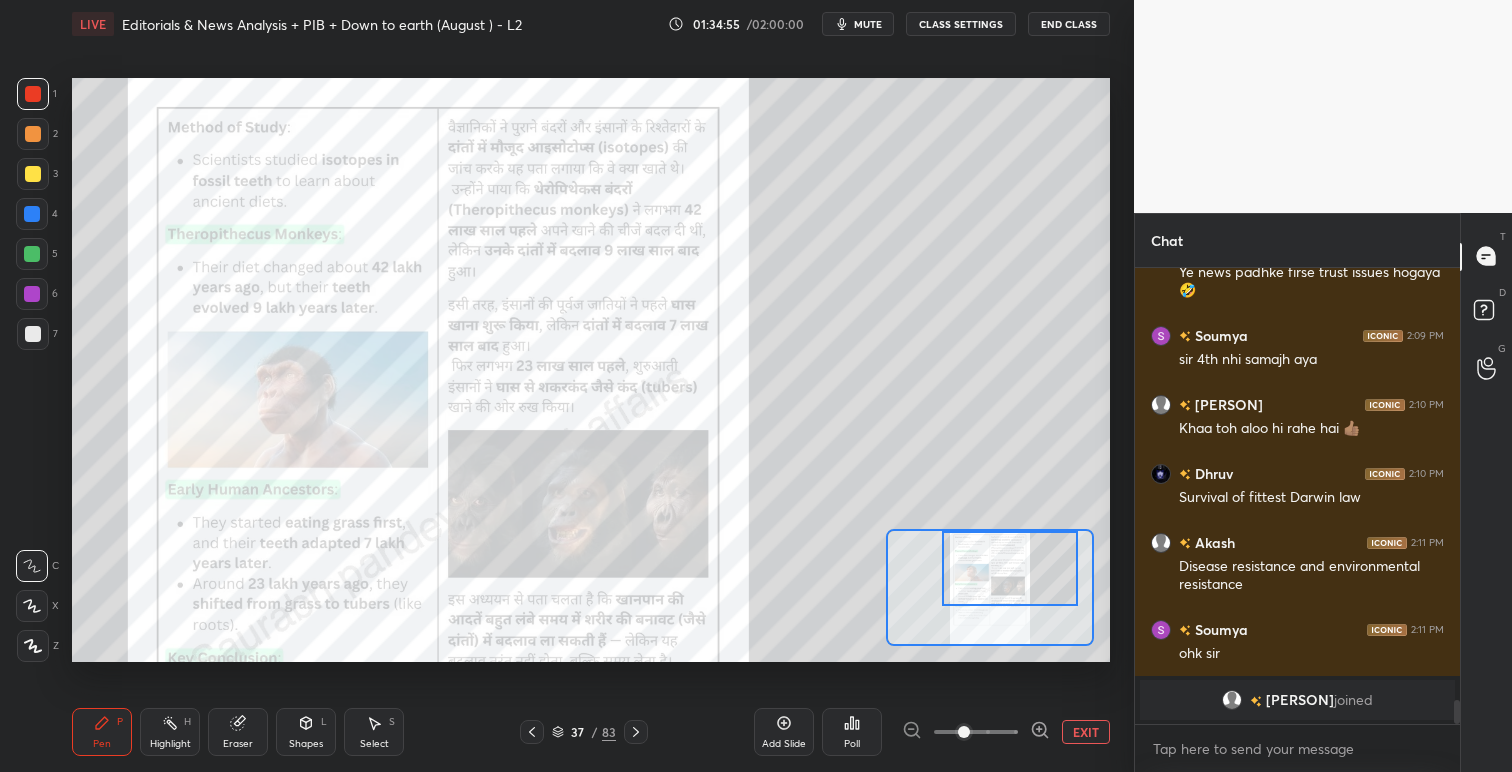 drag, startPoint x: 1024, startPoint y: 567, endPoint x: 1013, endPoint y: 559, distance: 13.601471 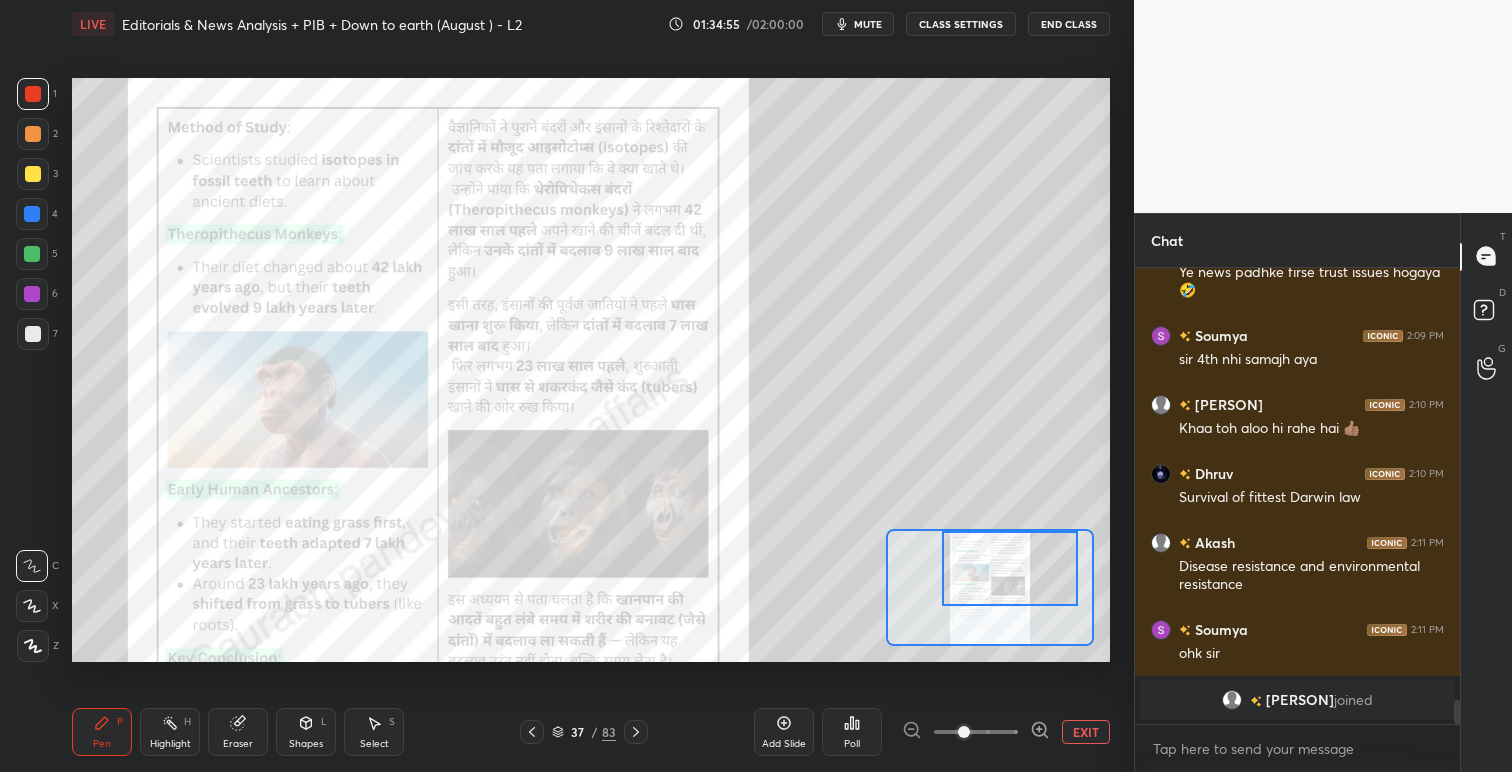 click at bounding box center (1010, 568) 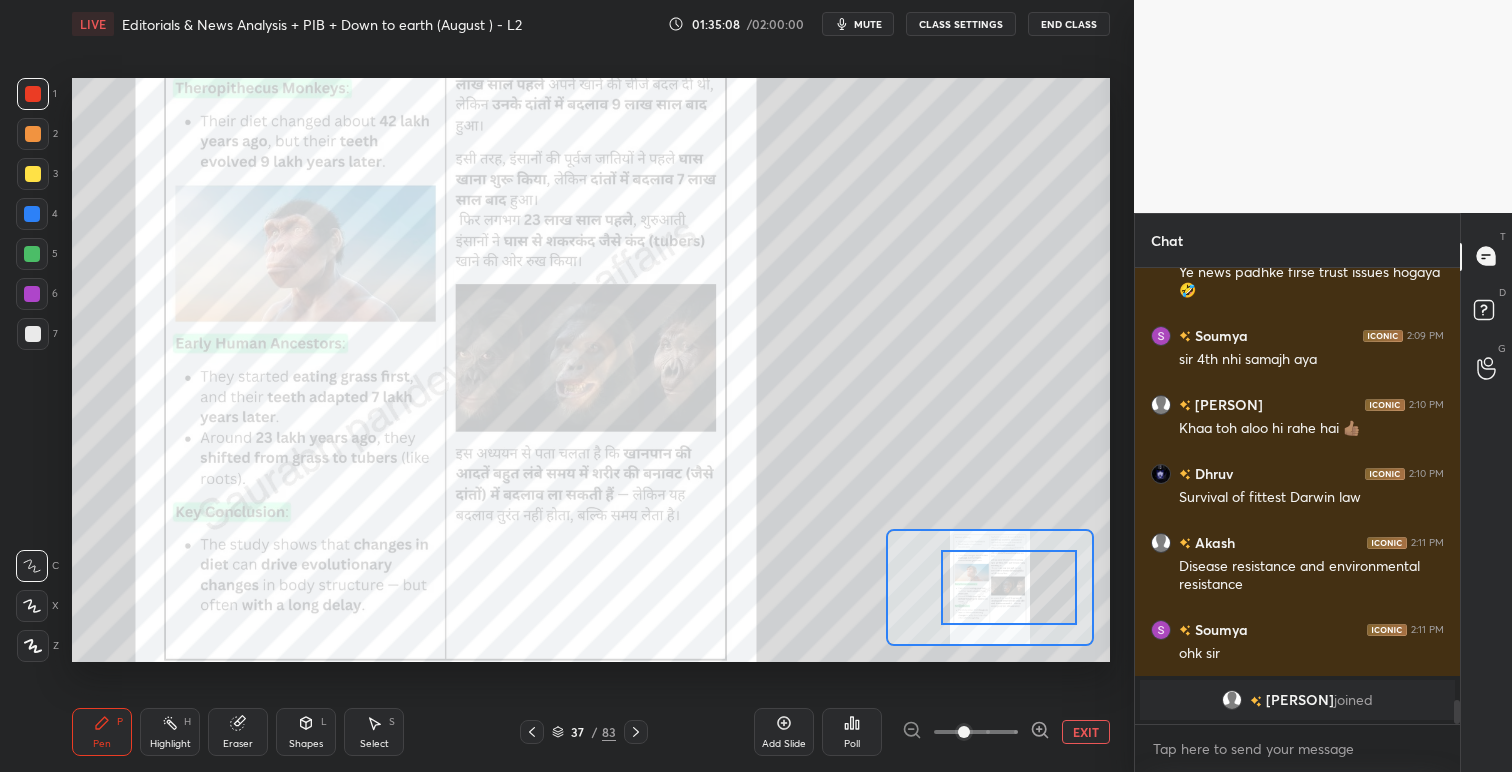 drag, startPoint x: 1001, startPoint y: 562, endPoint x: 1002, endPoint y: 582, distance: 20.024984 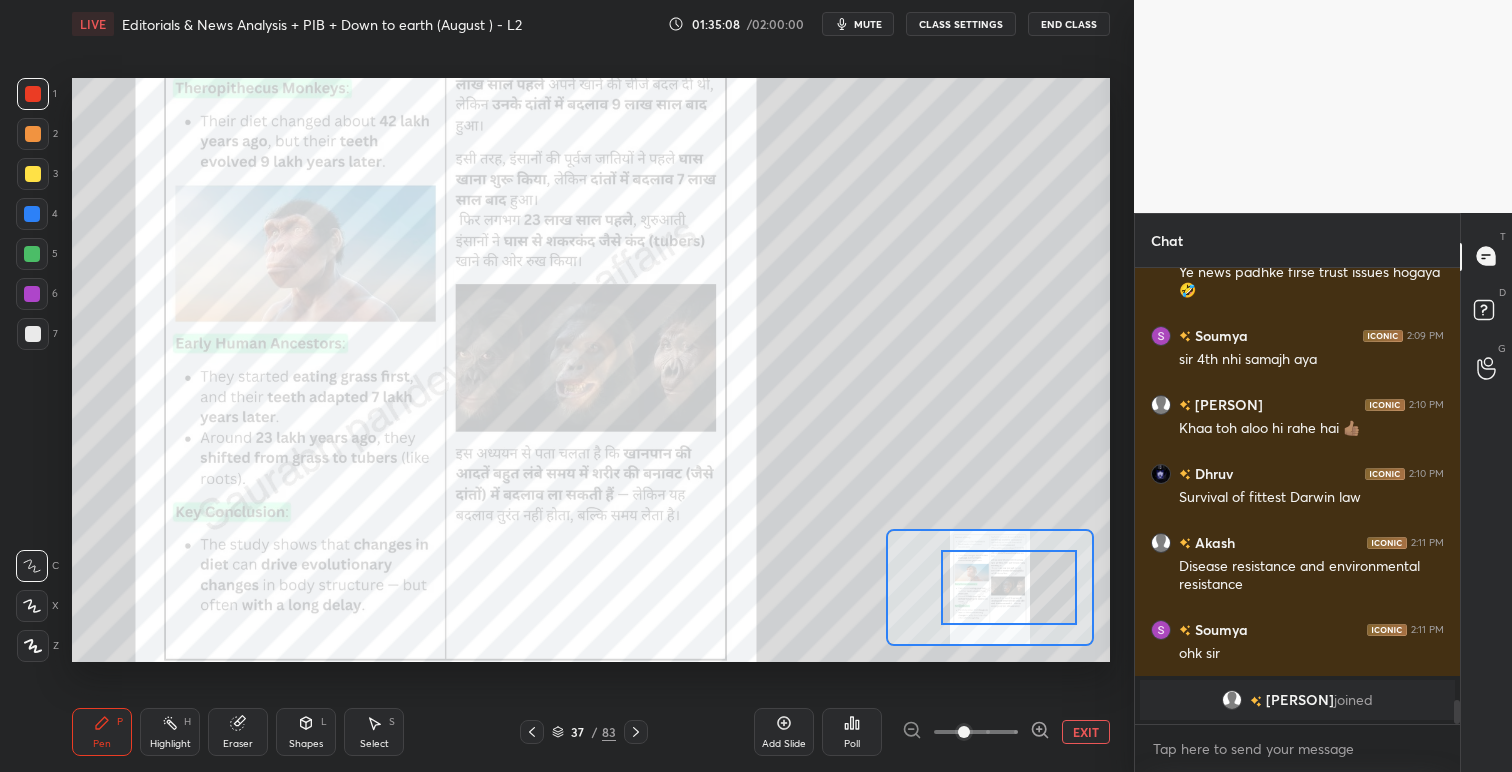 click at bounding box center [1009, 587] 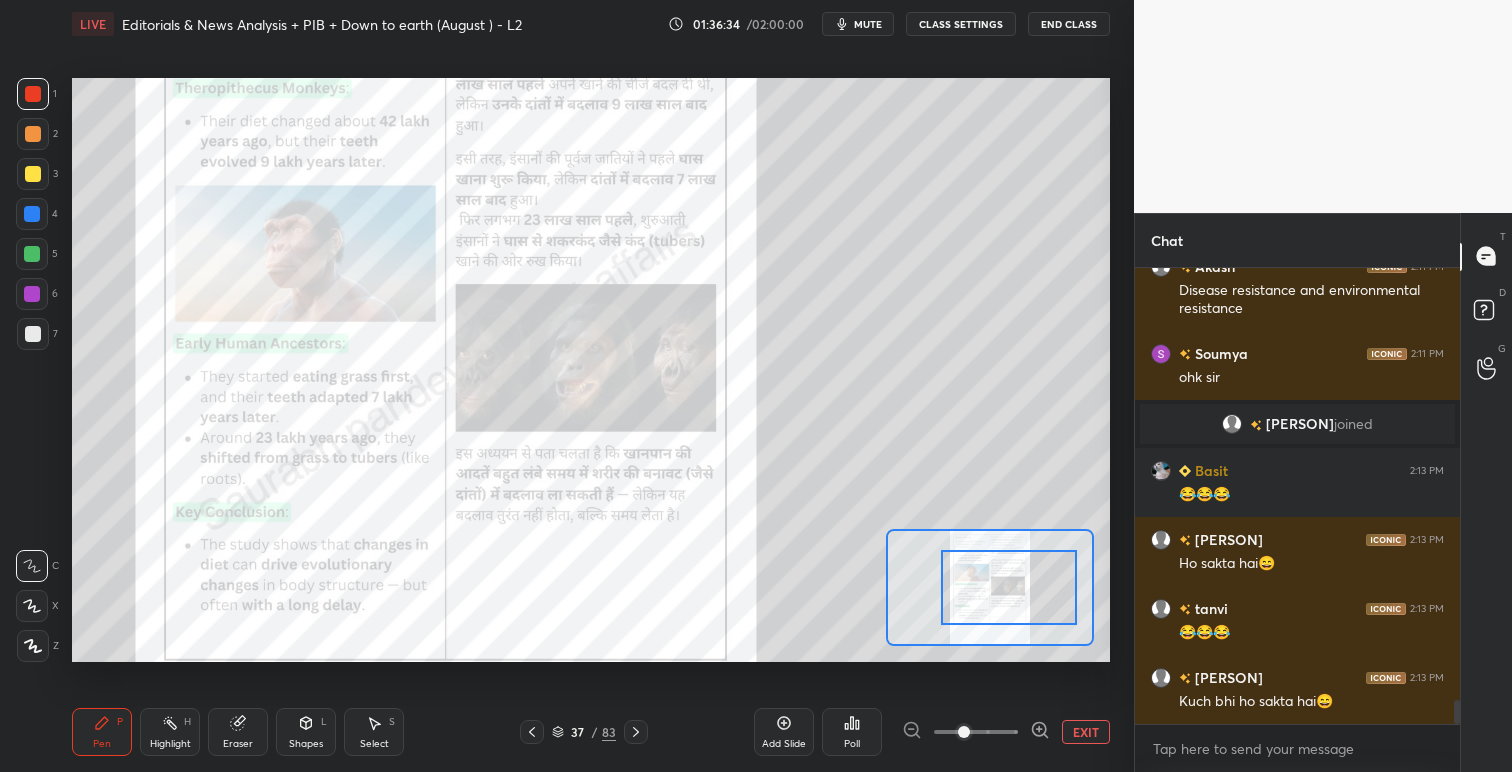 scroll, scrollTop: 8412, scrollLeft: 0, axis: vertical 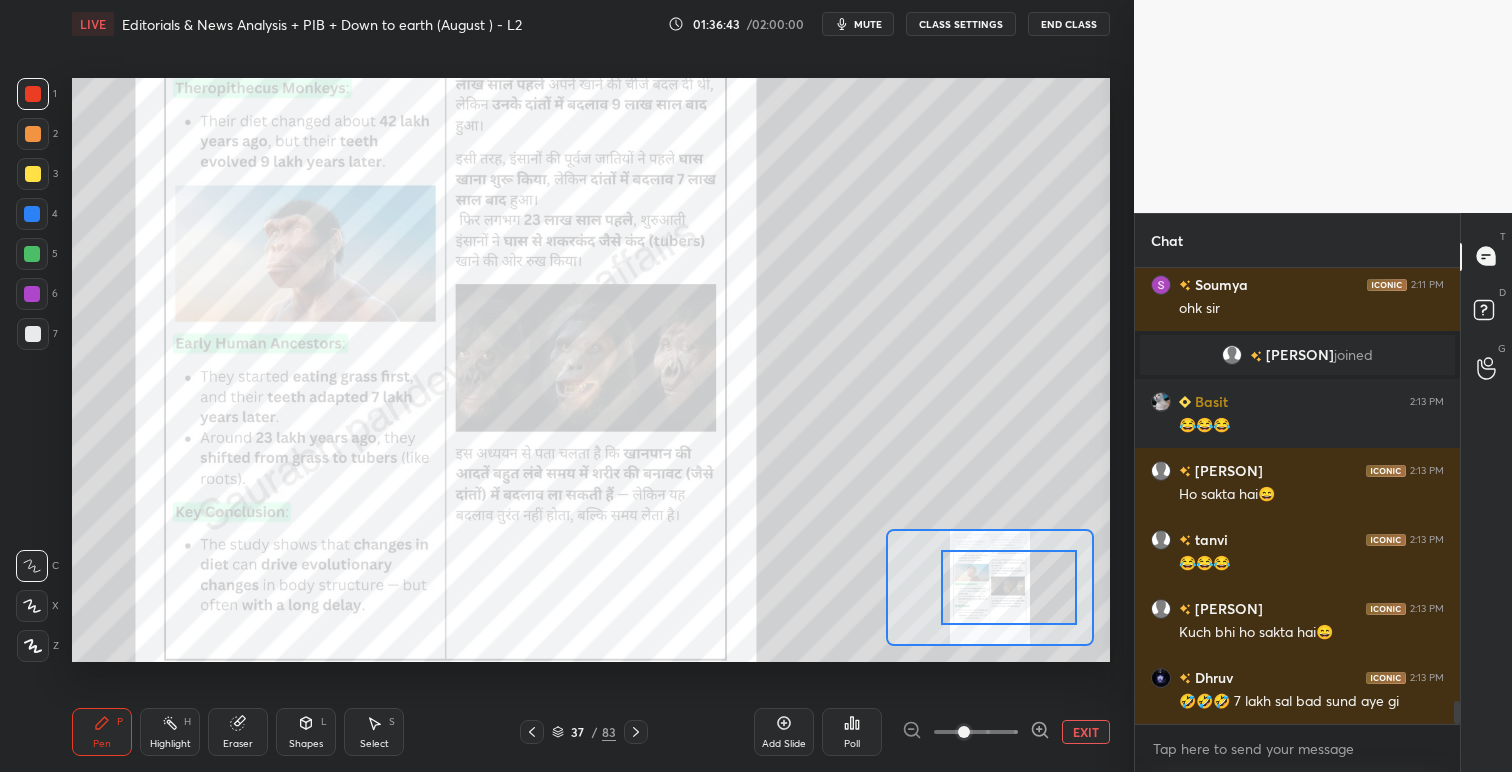 click 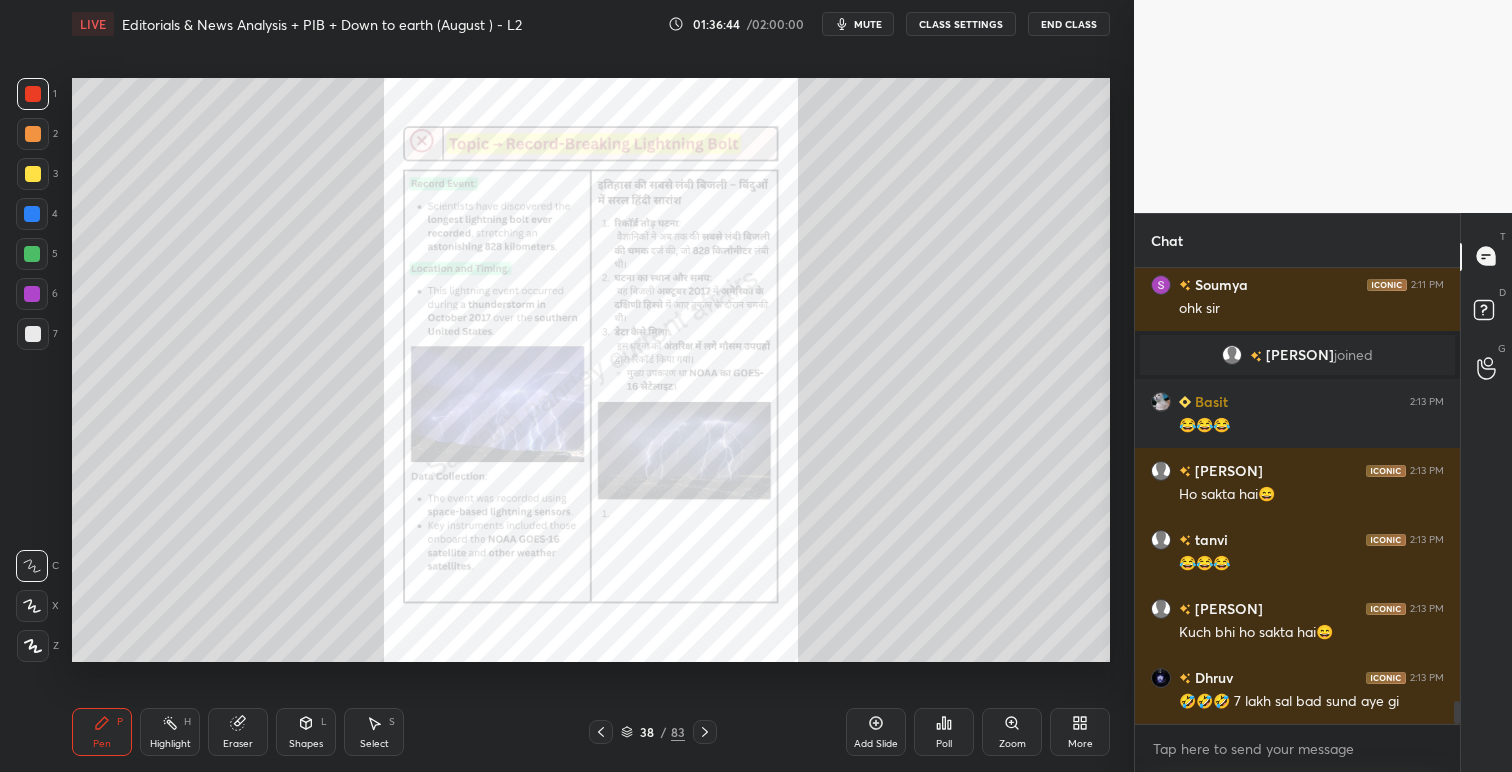 click 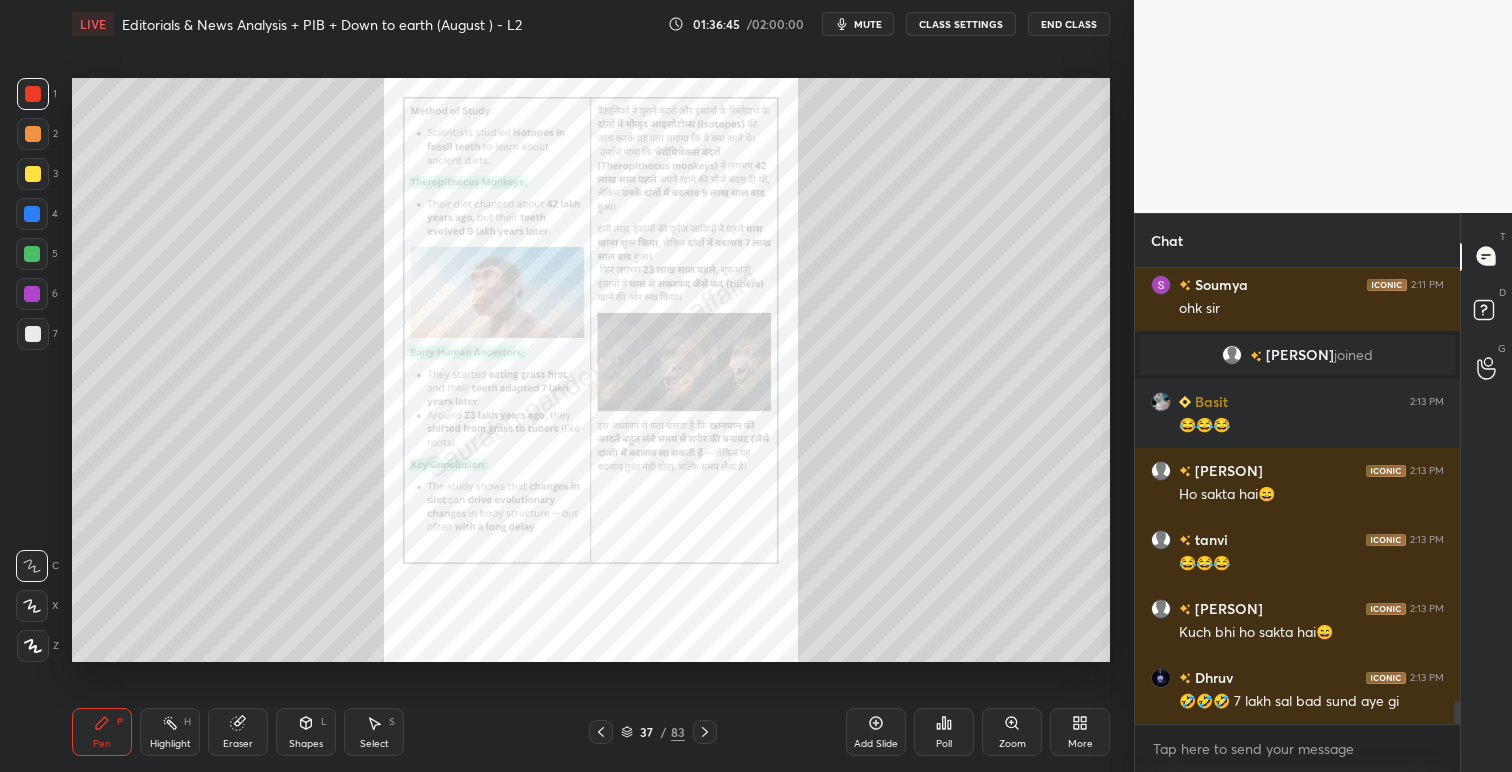 click 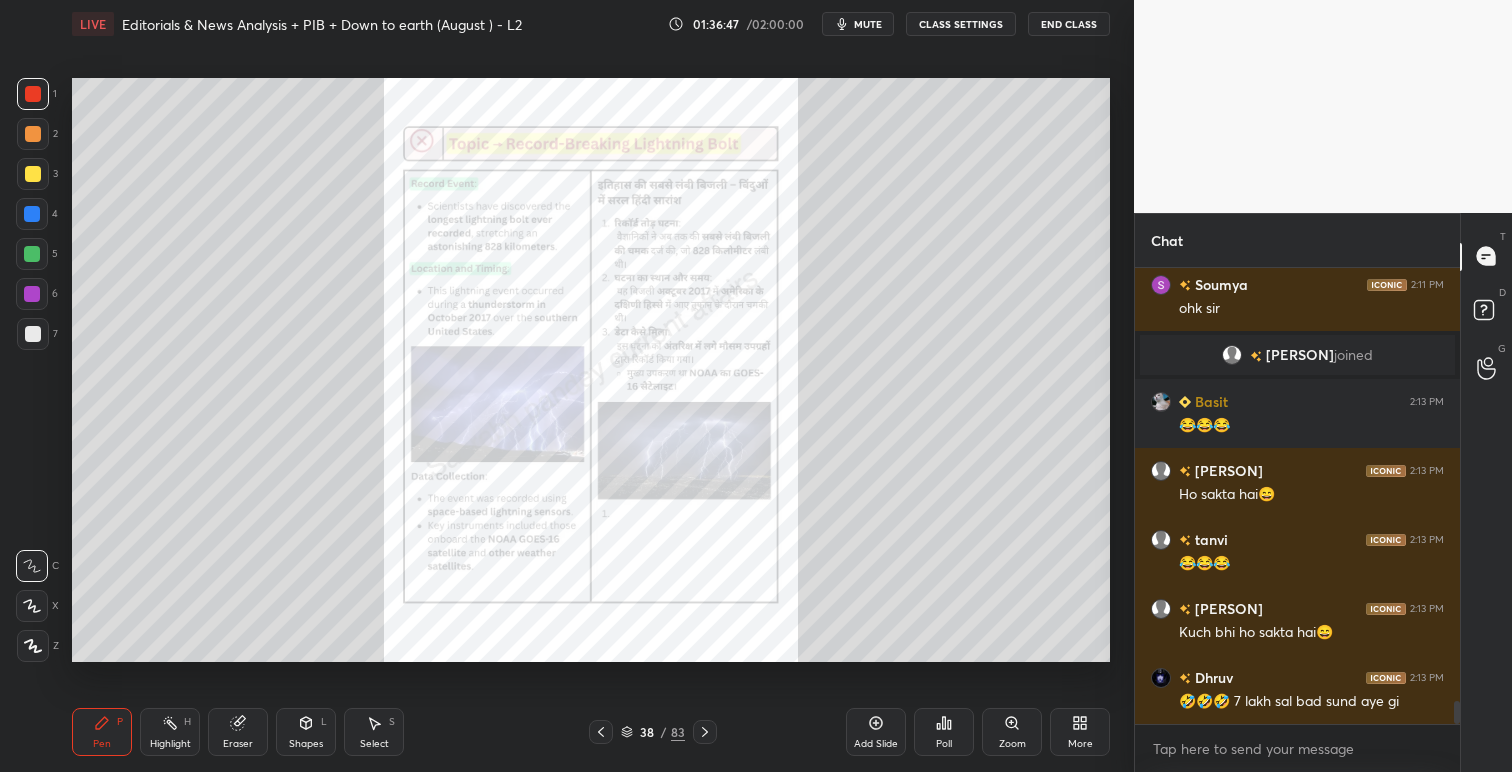 click 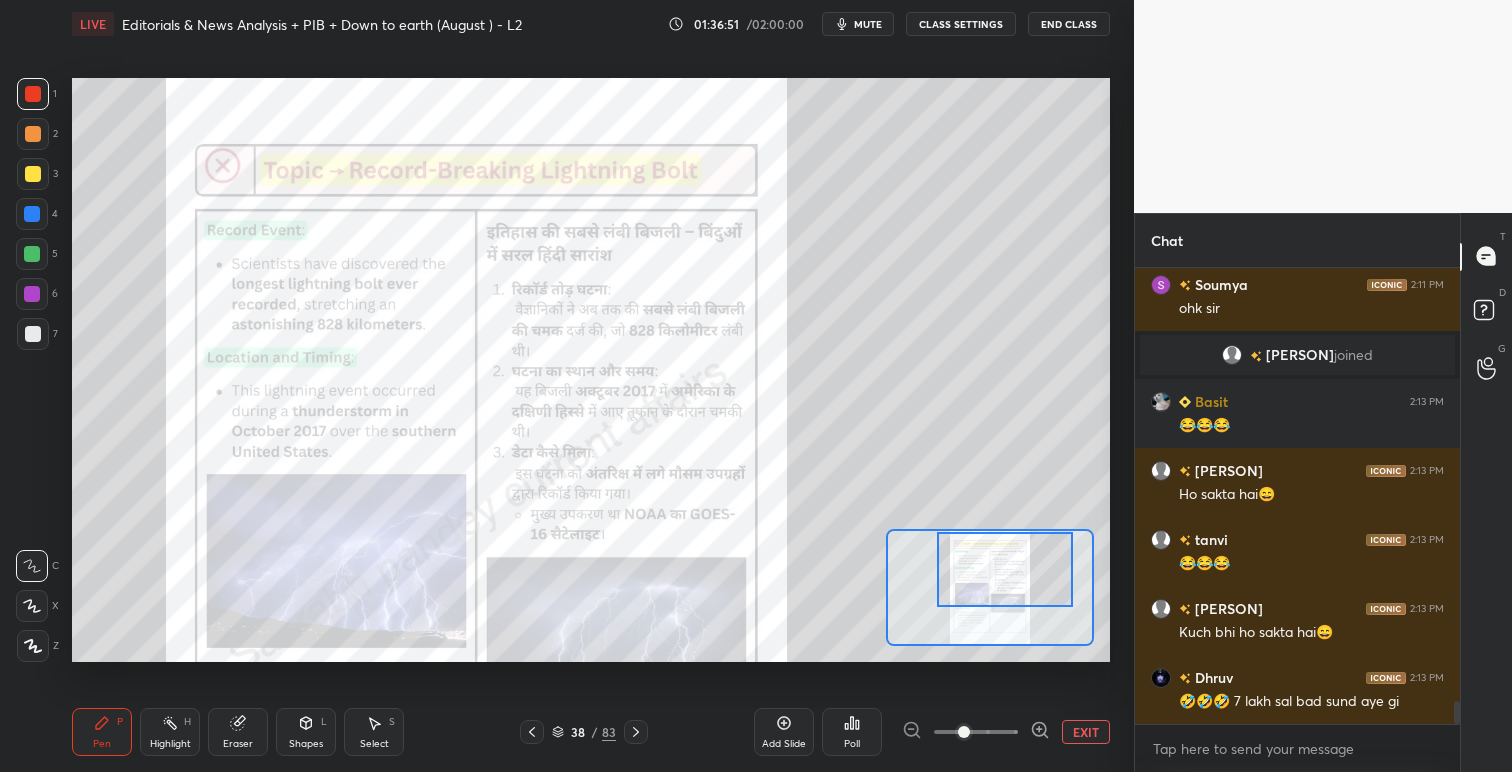 drag, startPoint x: 1020, startPoint y: 588, endPoint x: 1044, endPoint y: 547, distance: 47.507893 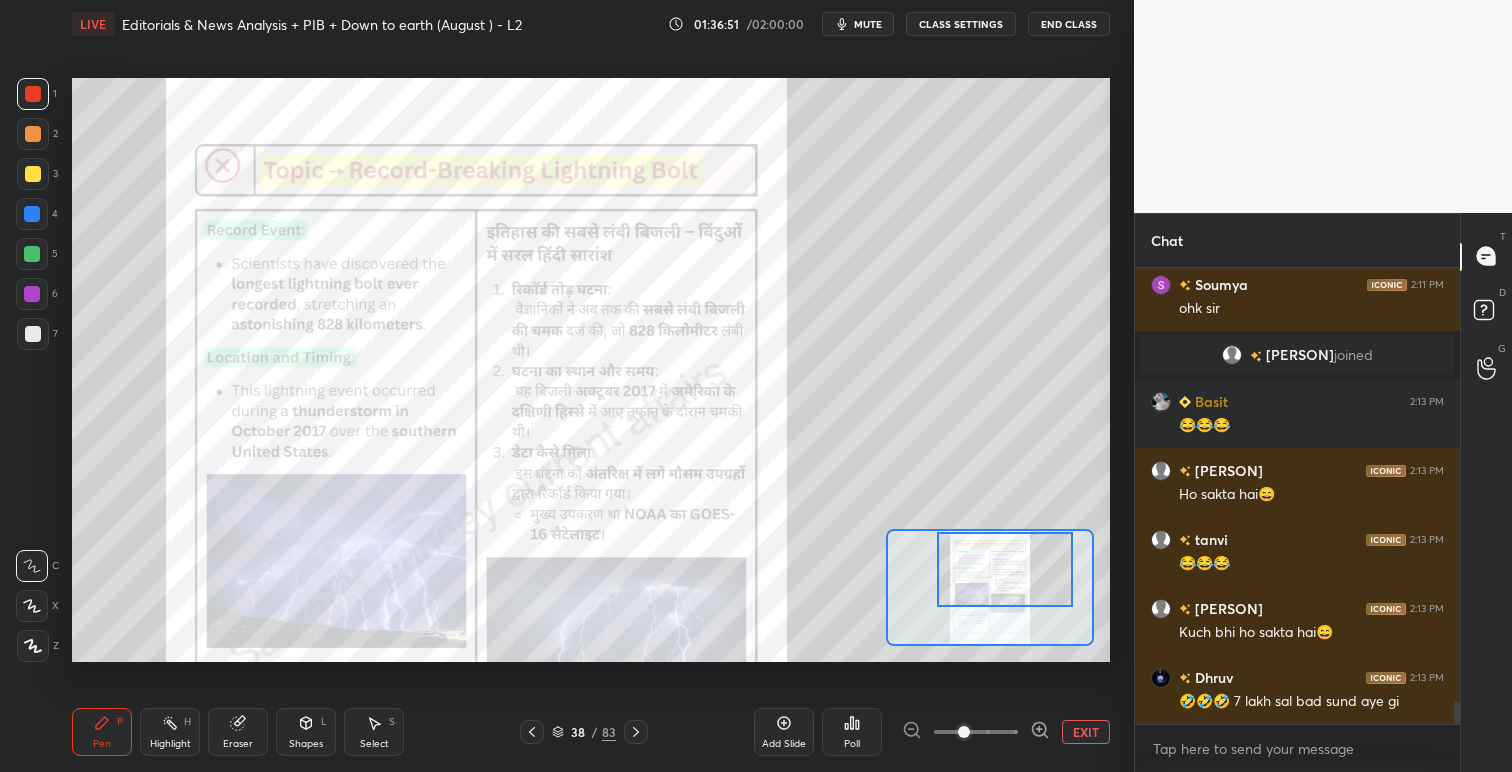 click at bounding box center [1005, 569] 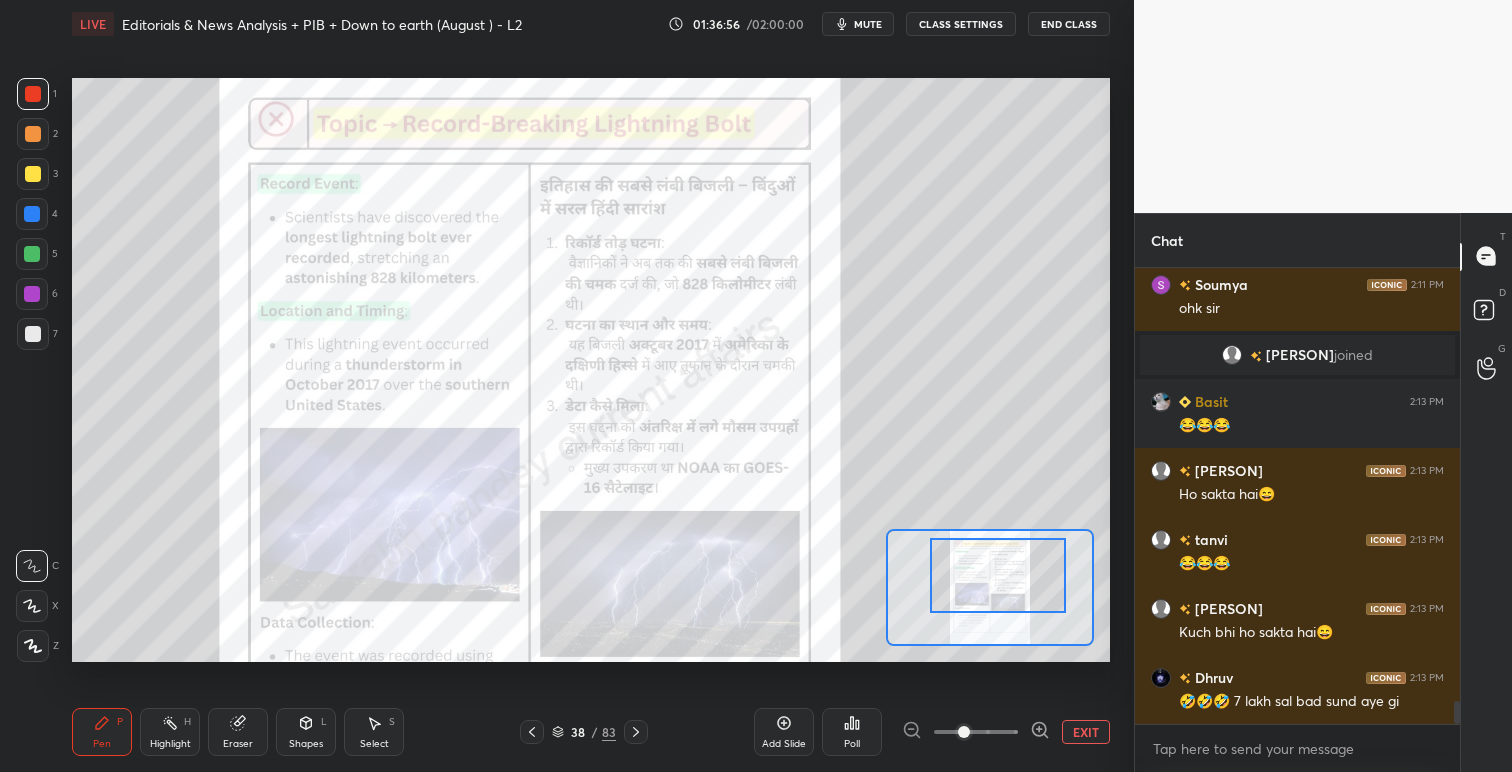 click at bounding box center [998, 575] 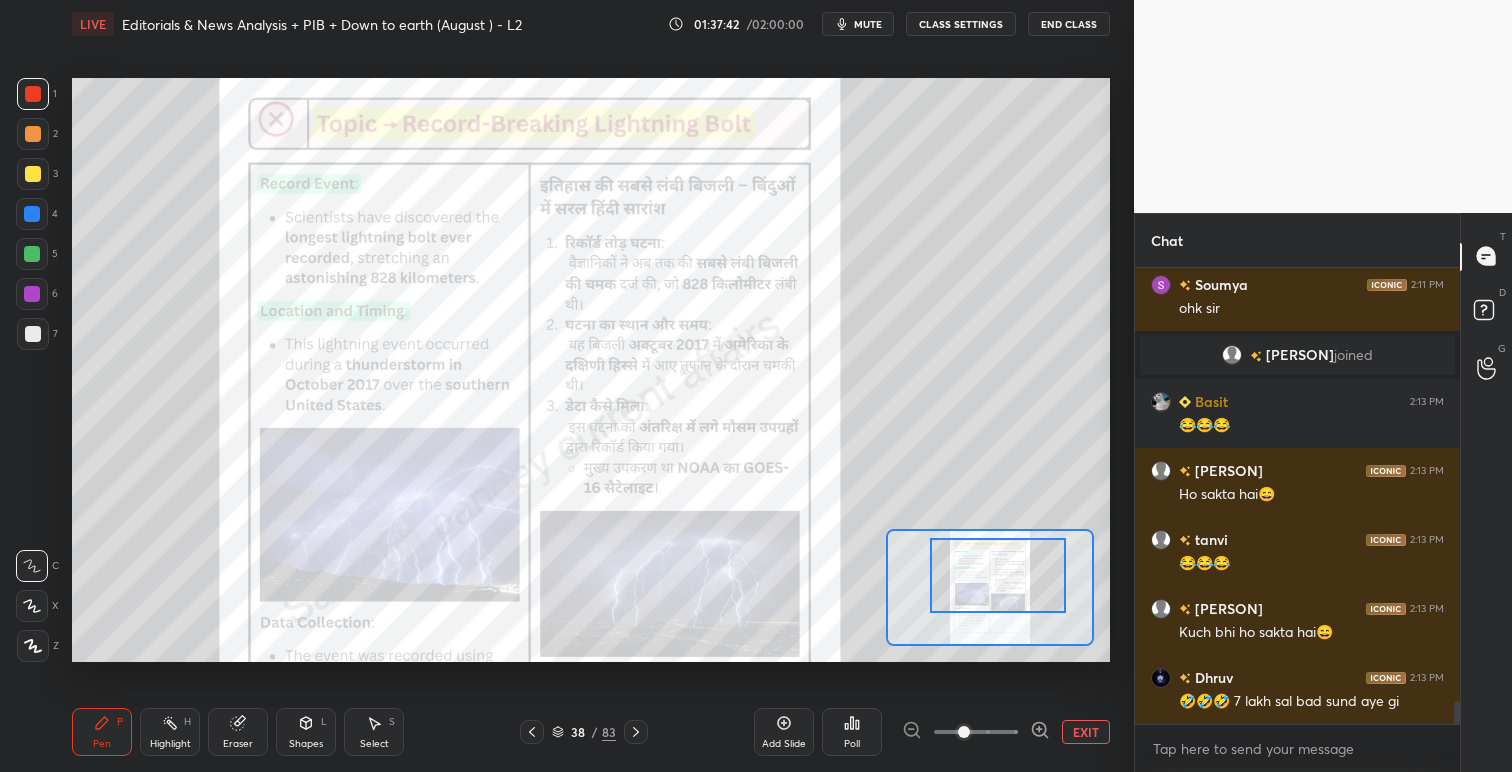 scroll, scrollTop: 8460, scrollLeft: 0, axis: vertical 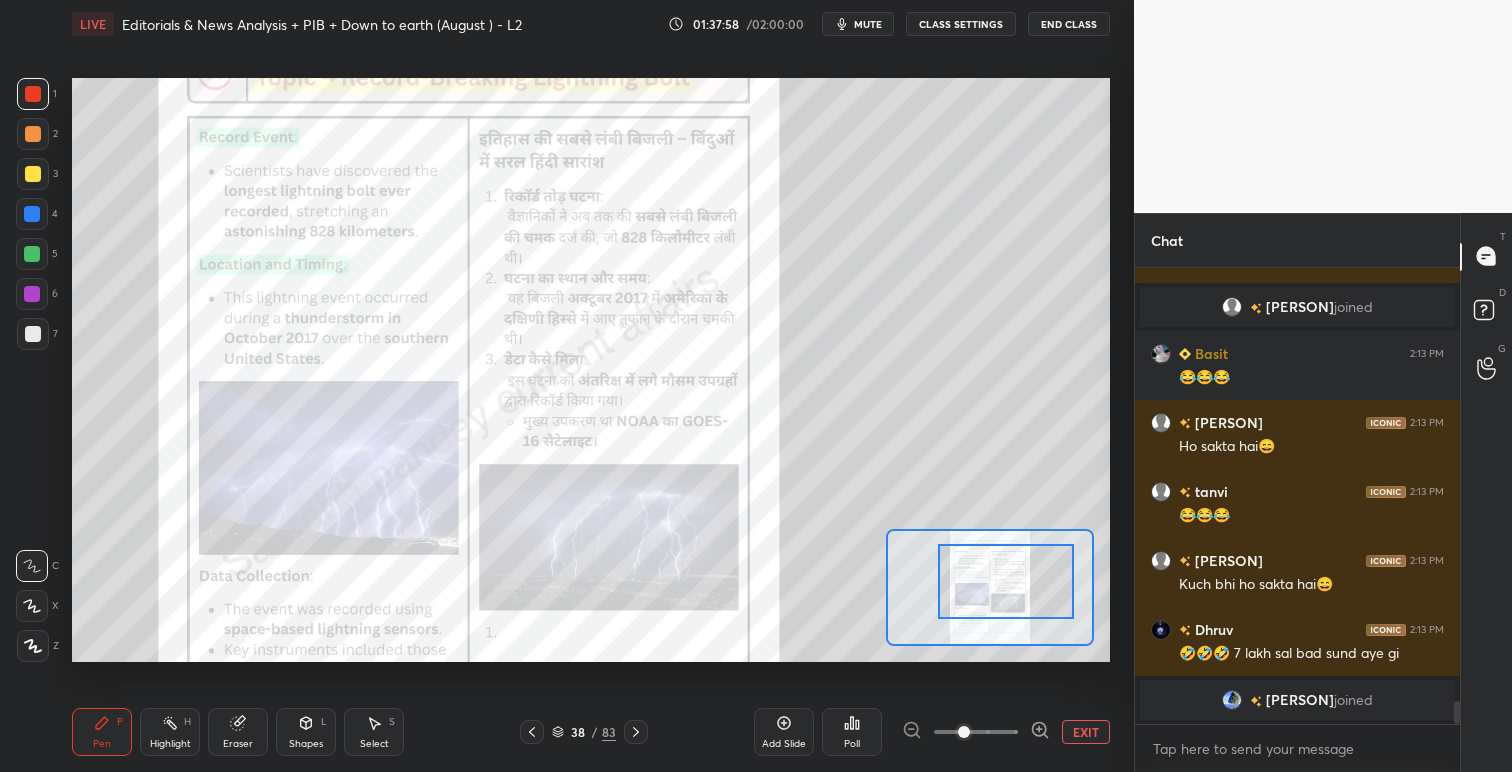 click at bounding box center (1006, 581) 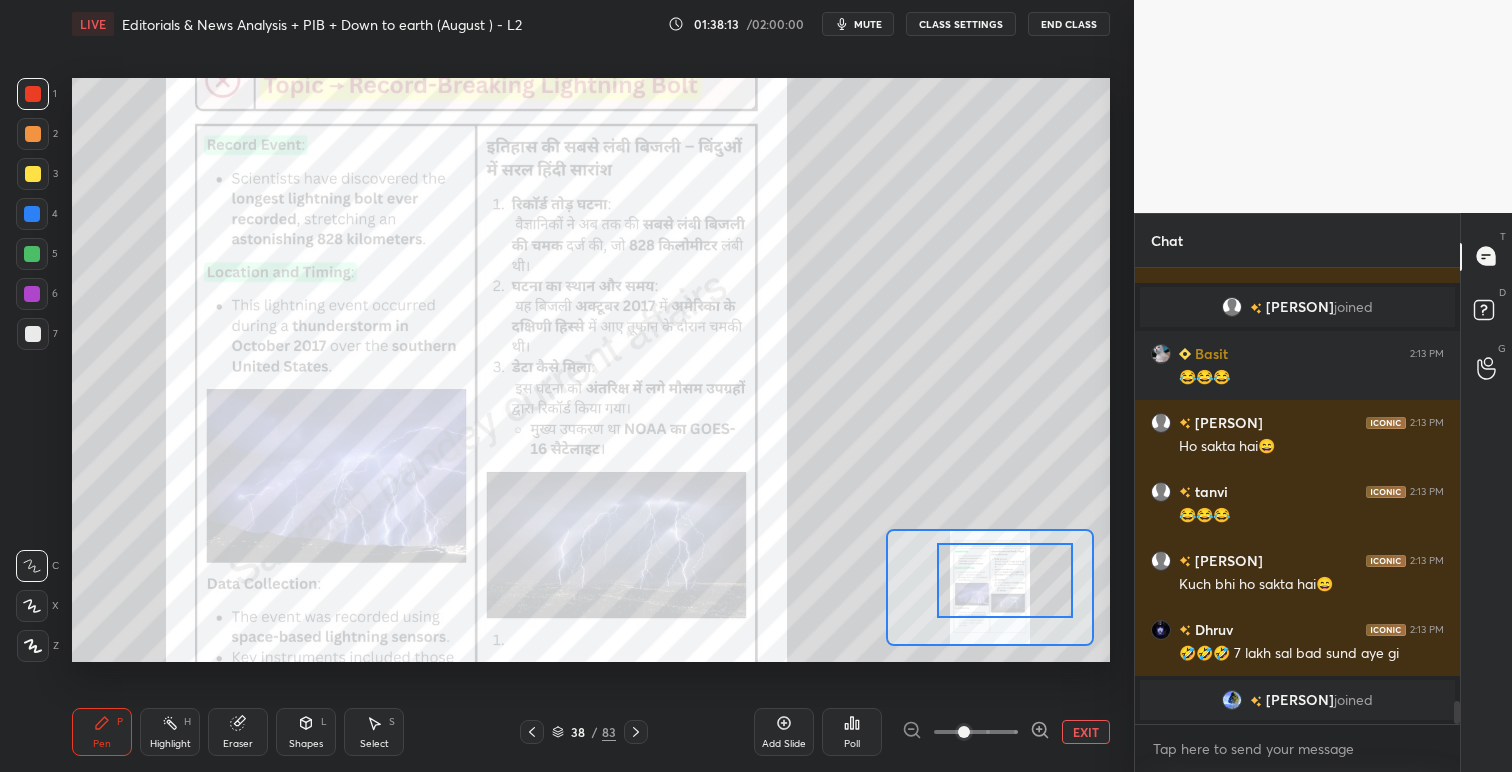 click 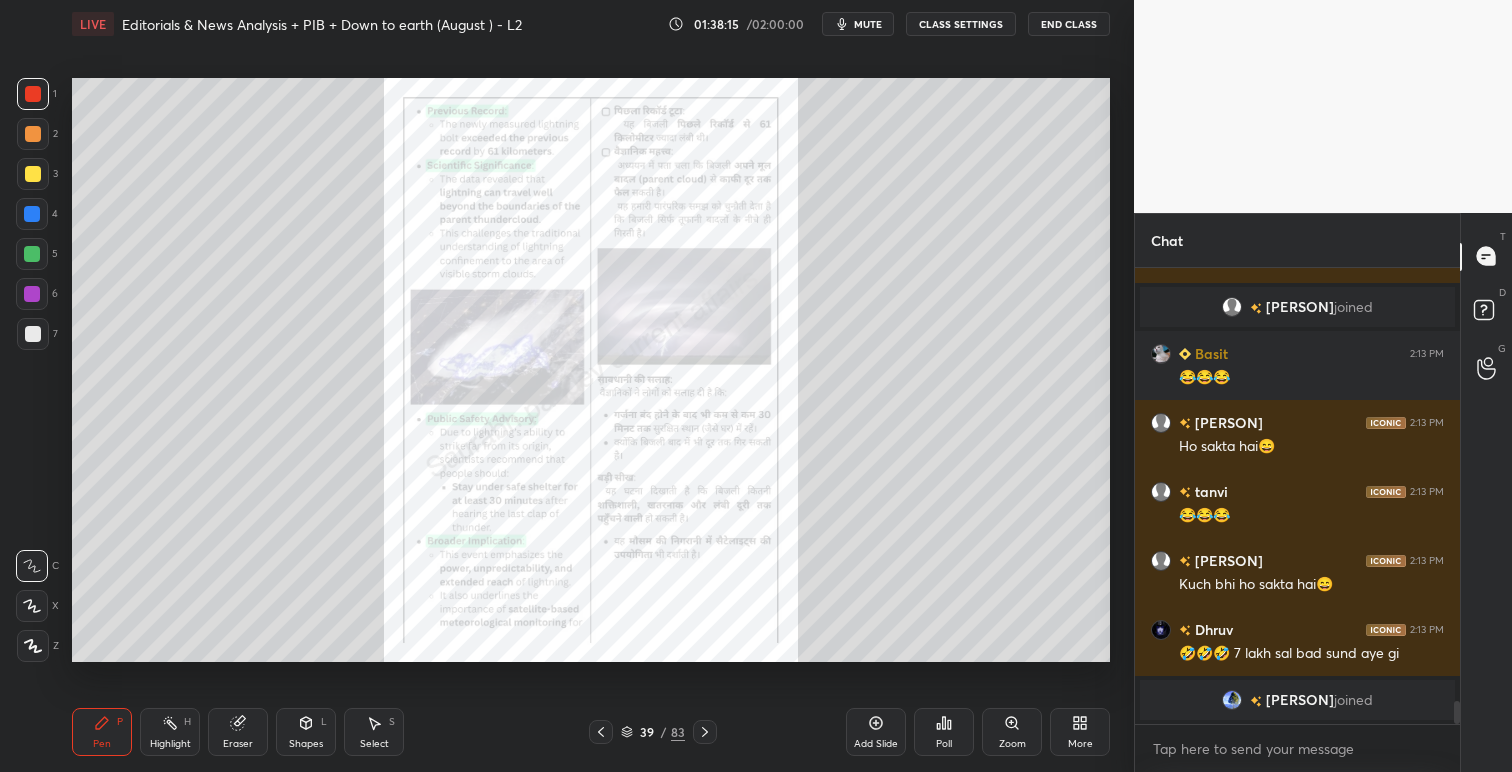 click 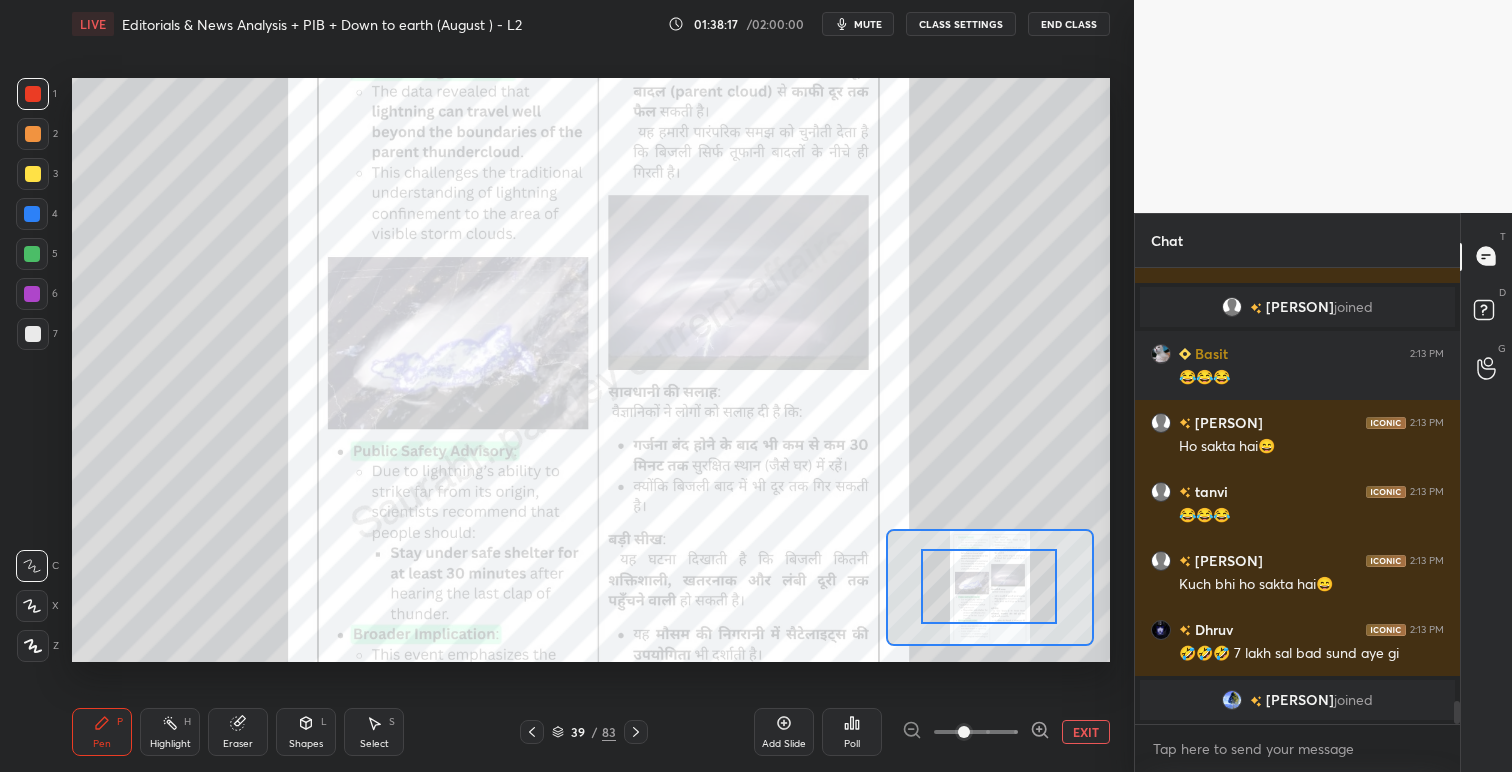 drag, startPoint x: 1003, startPoint y: 588, endPoint x: 1013, endPoint y: 568, distance: 22.36068 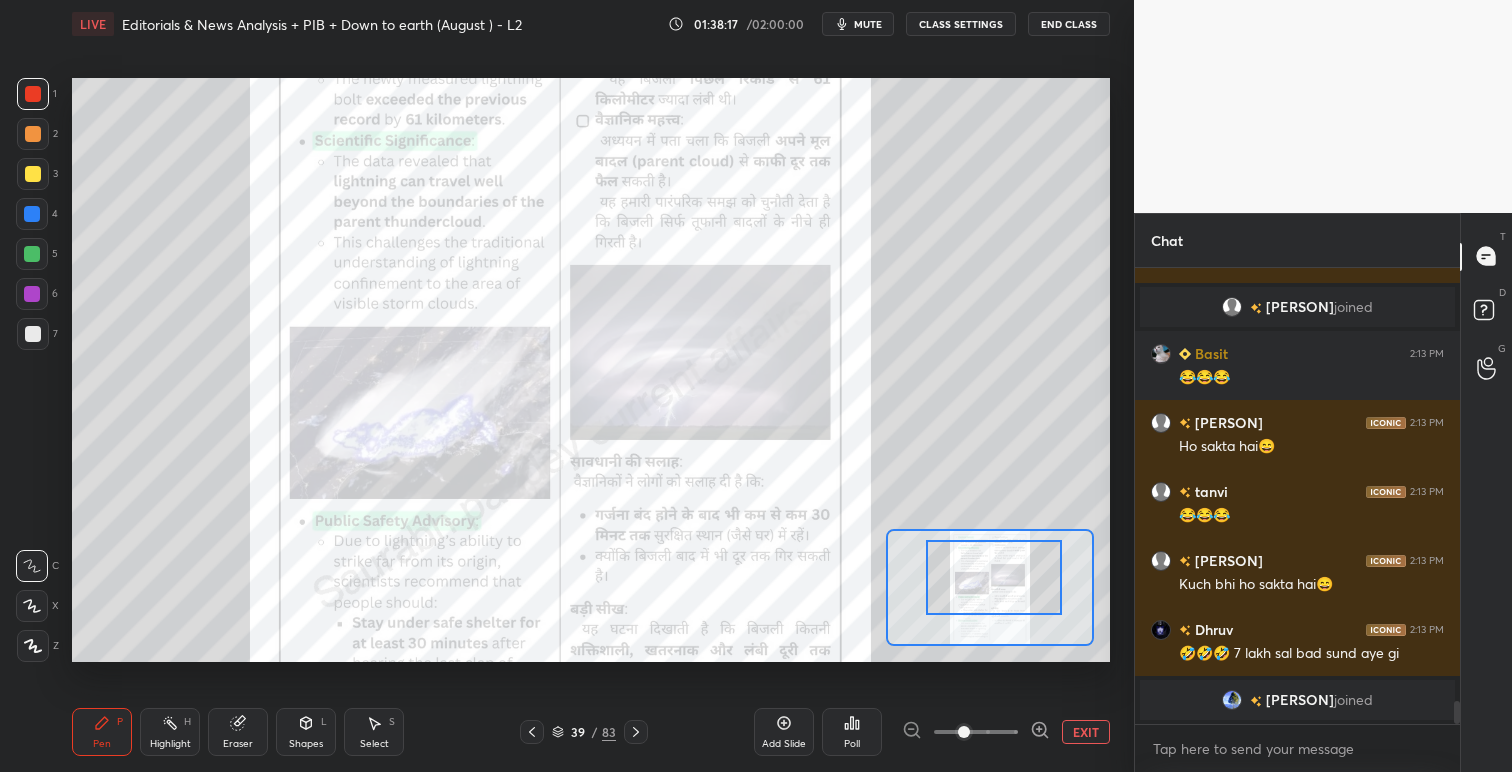 click at bounding box center (994, 577) 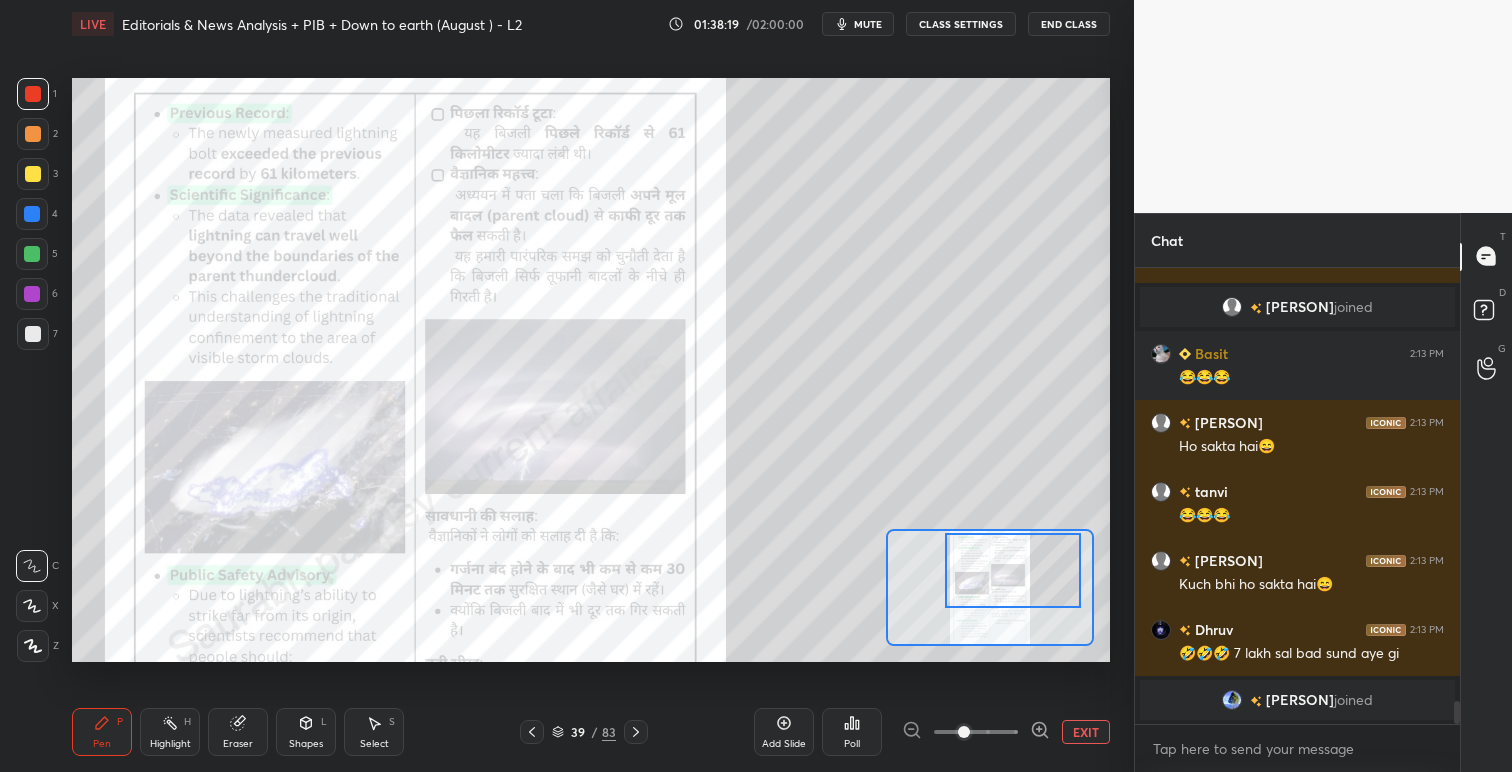 drag, startPoint x: 1021, startPoint y: 564, endPoint x: 1036, endPoint y: 546, distance: 23.43075 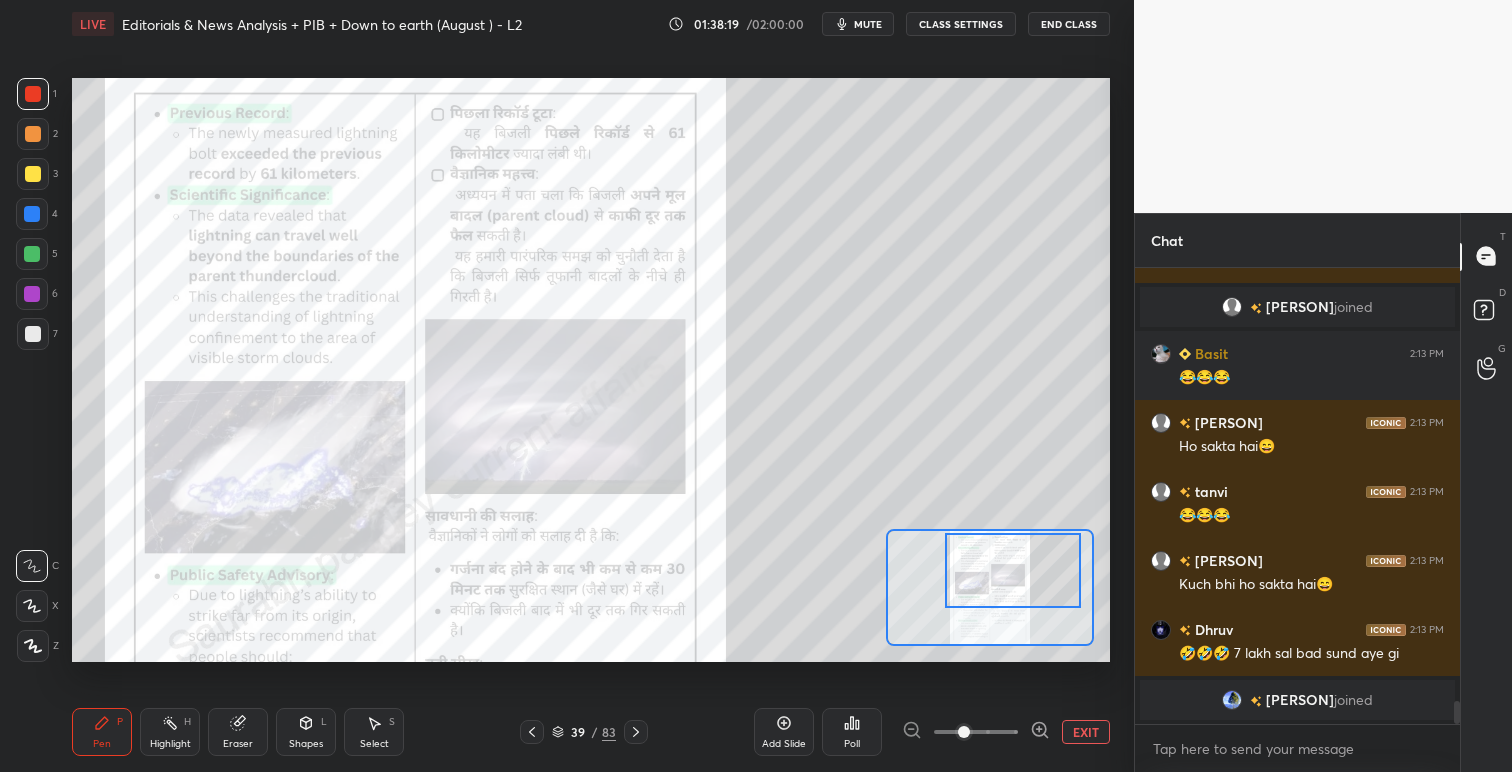 click at bounding box center (1013, 570) 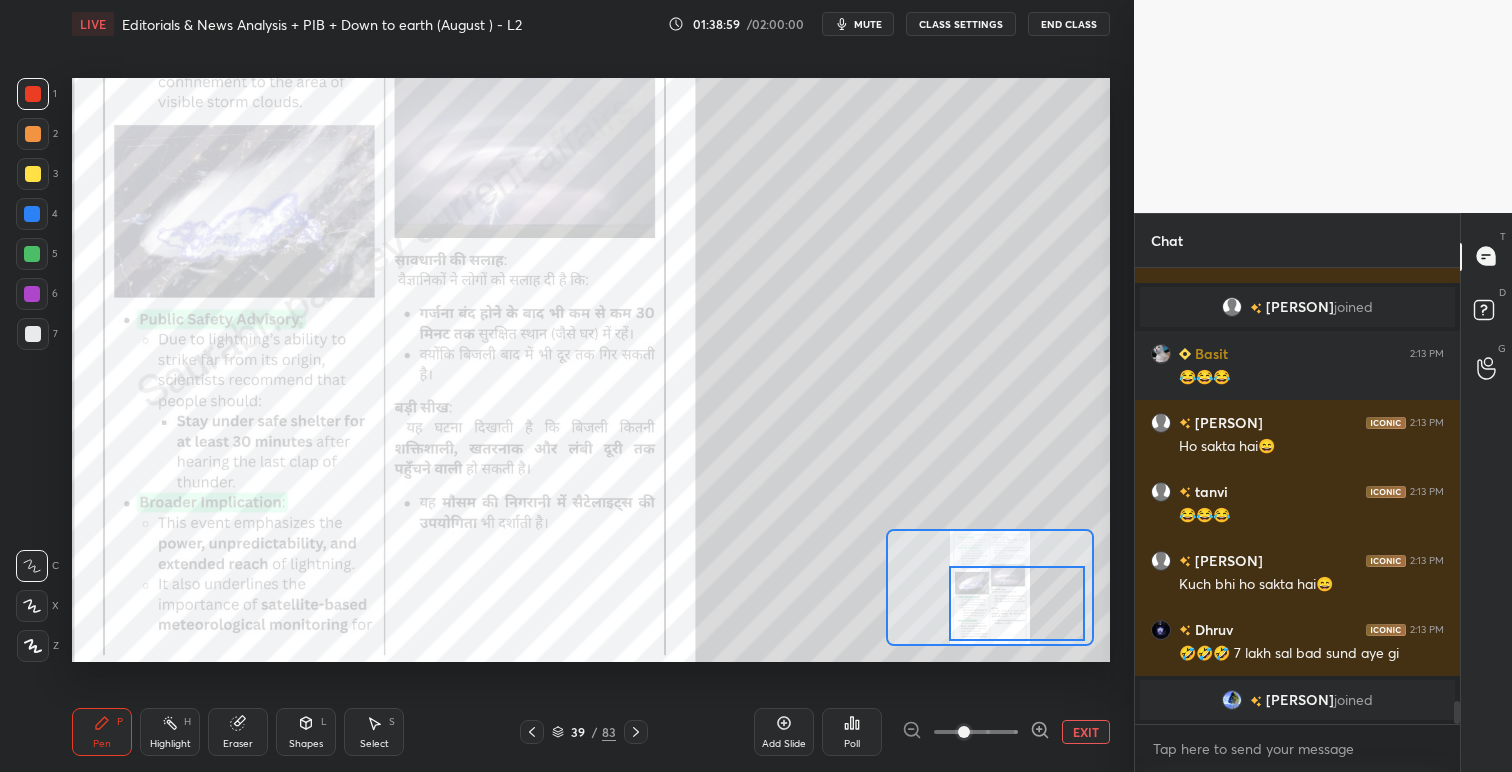 drag, startPoint x: 1011, startPoint y: 579, endPoint x: 1022, endPoint y: 608, distance: 31.016125 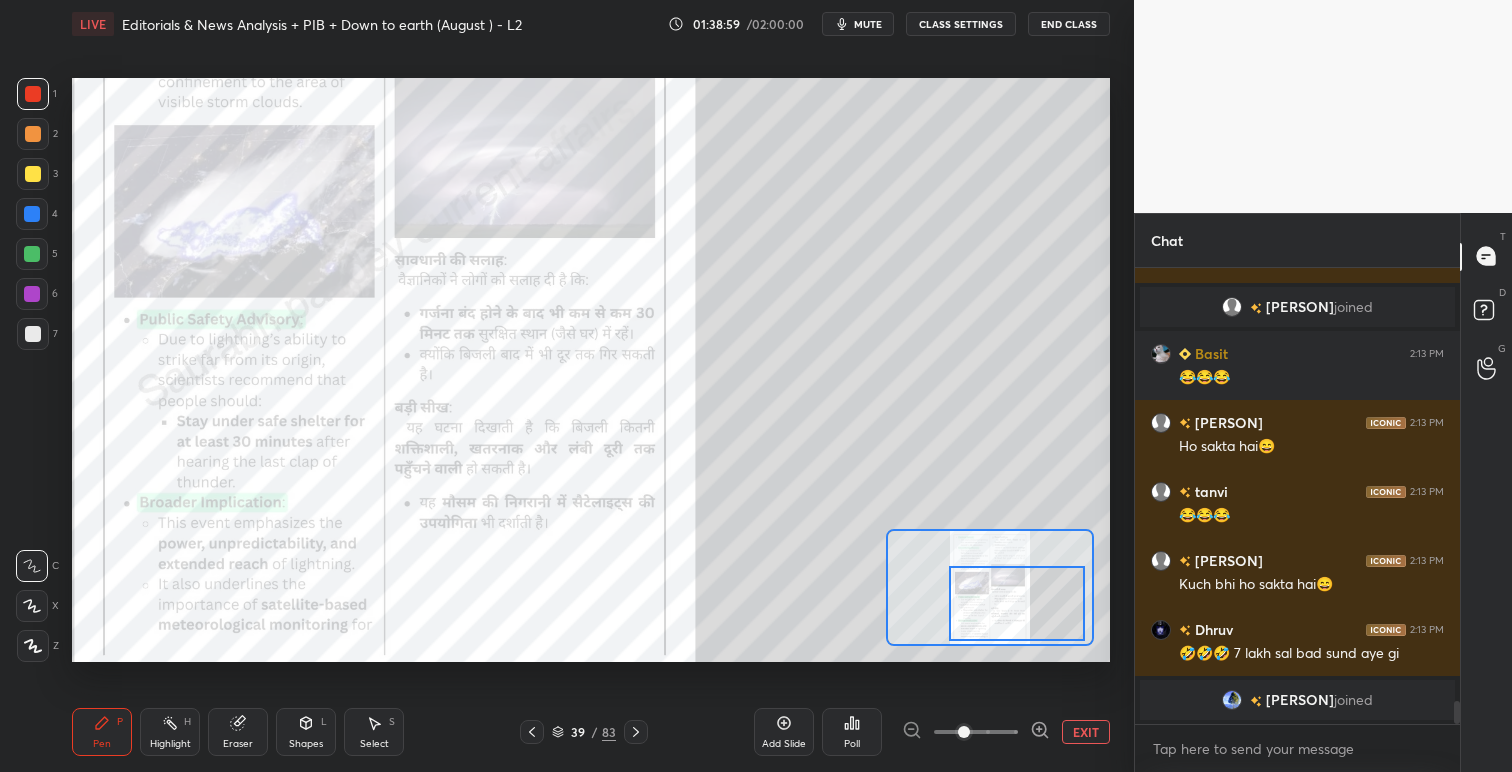 click at bounding box center (1017, 603) 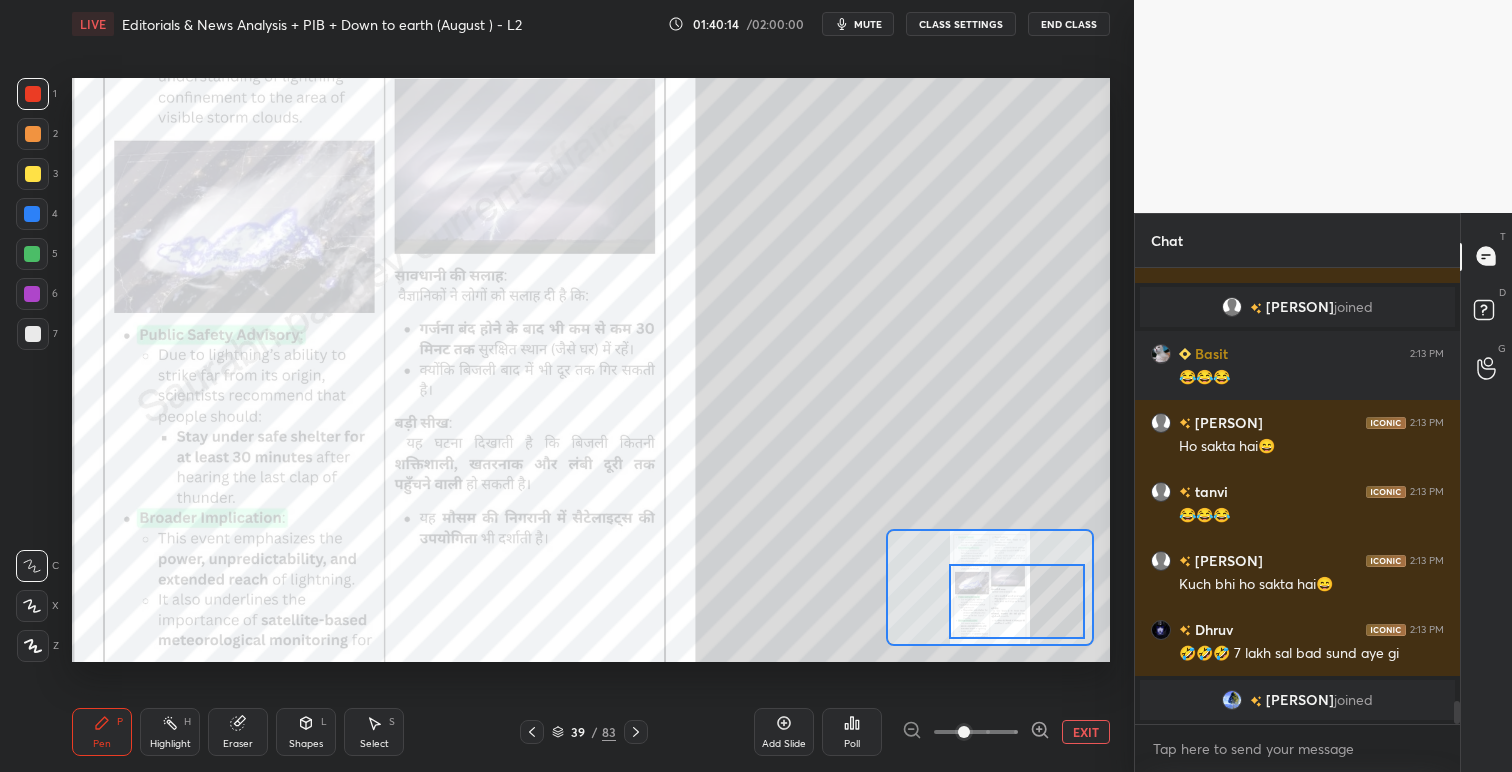 click 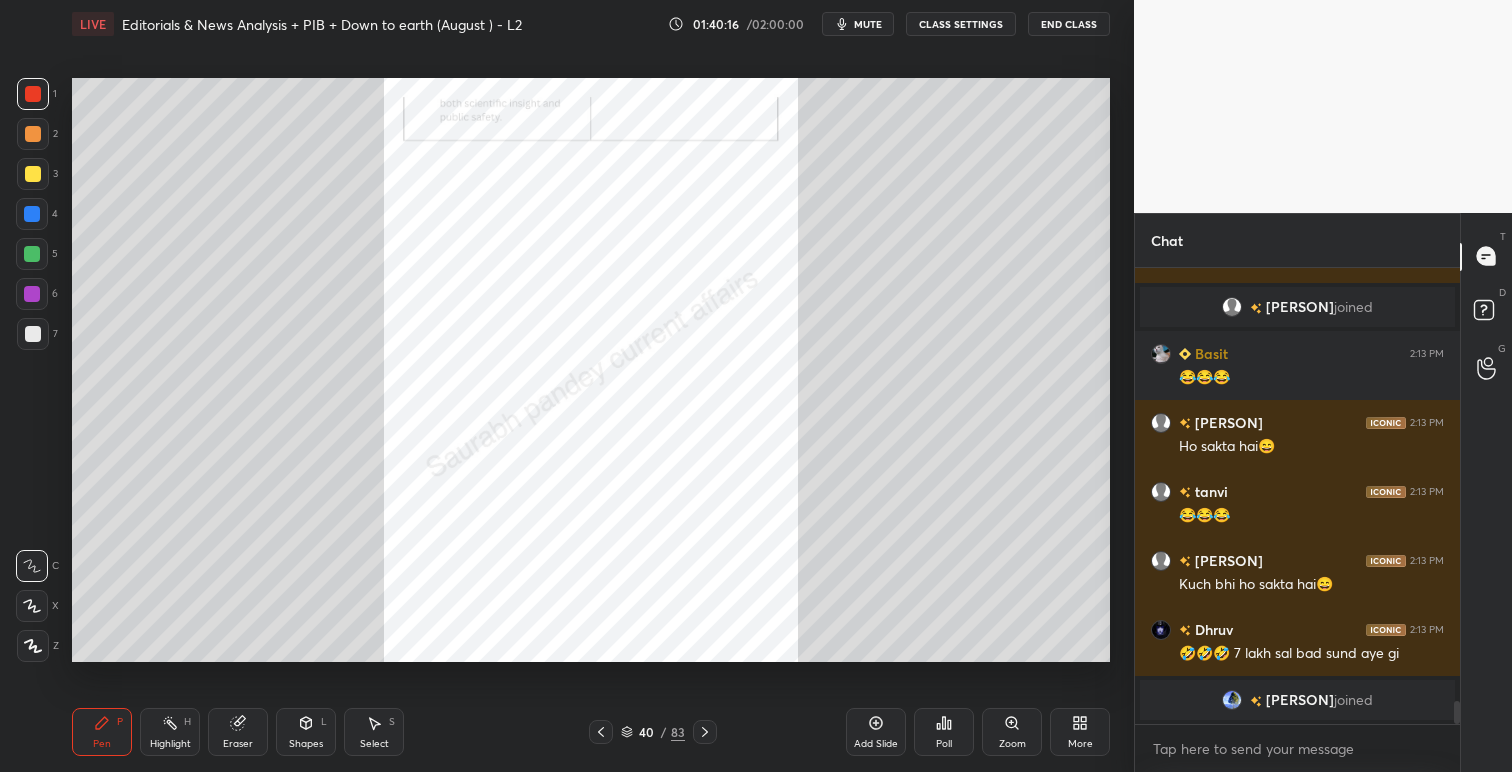 click 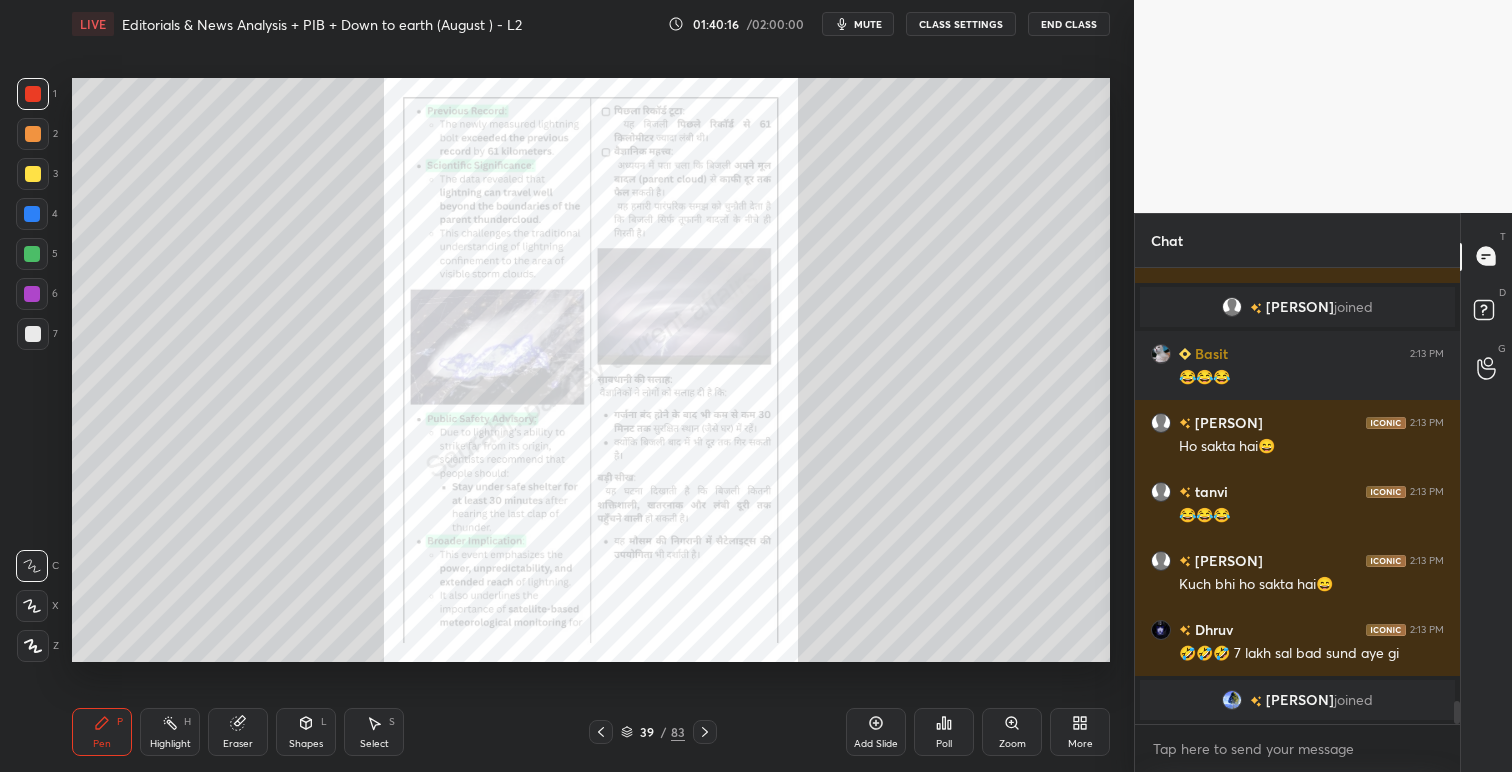 click 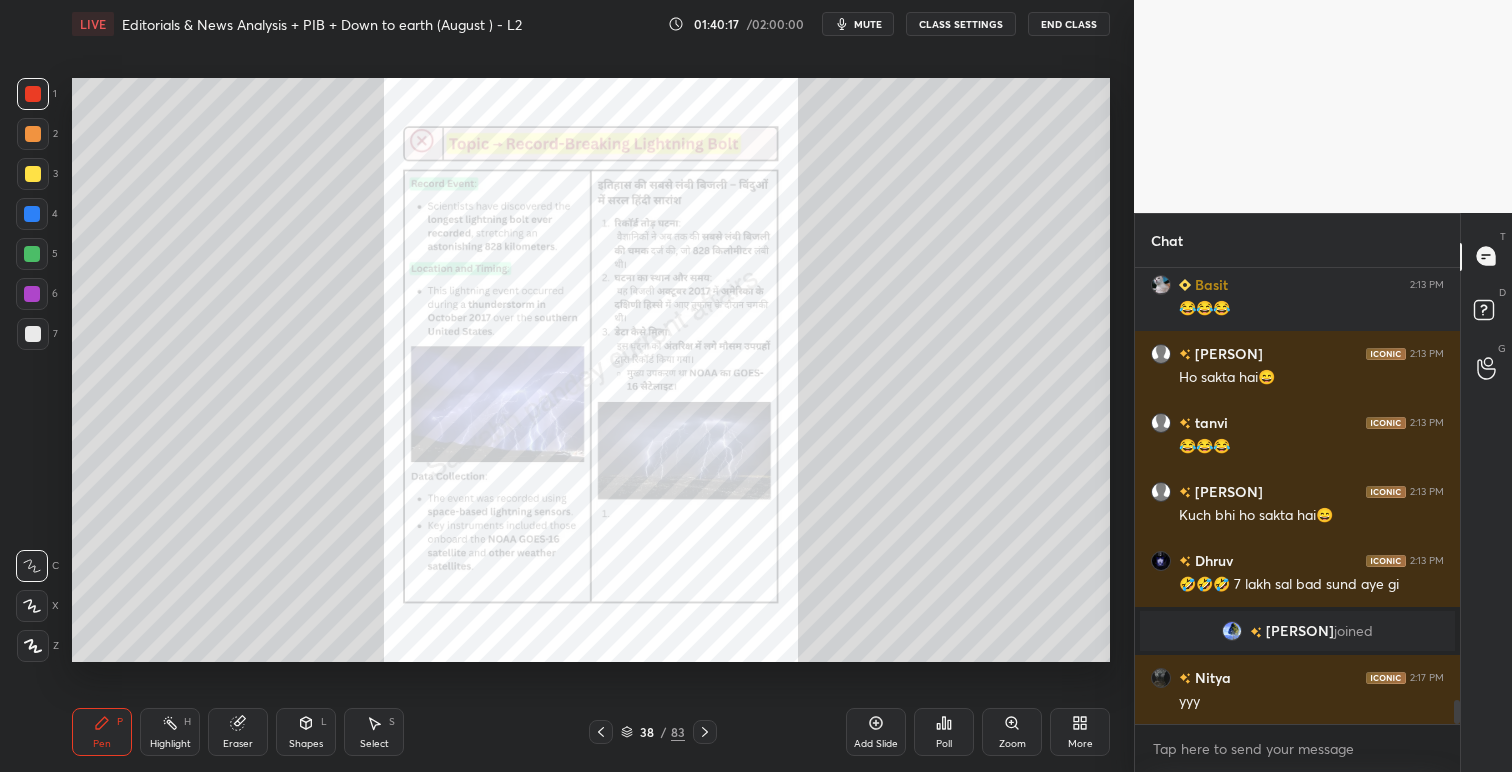 scroll, scrollTop: 8397, scrollLeft: 0, axis: vertical 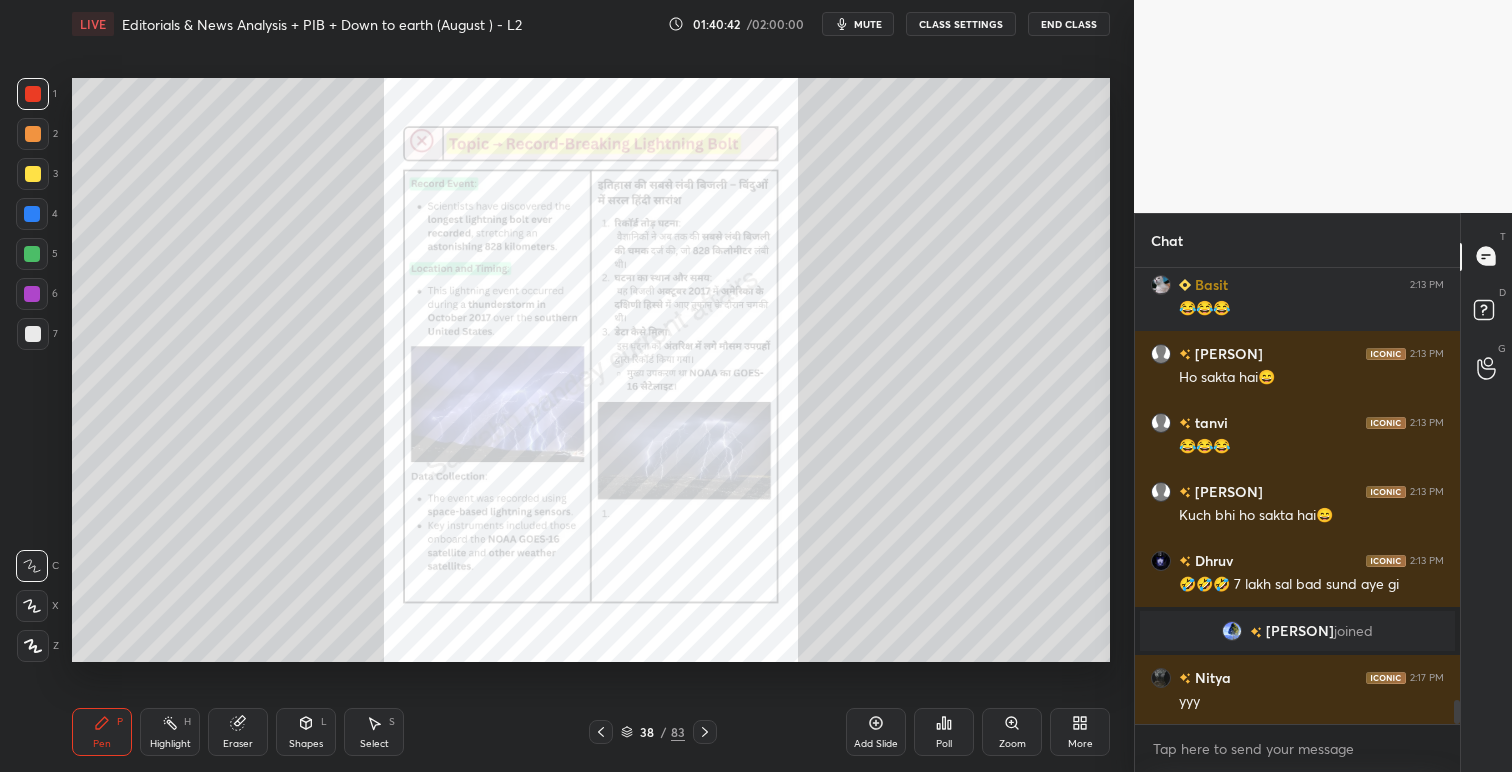 click 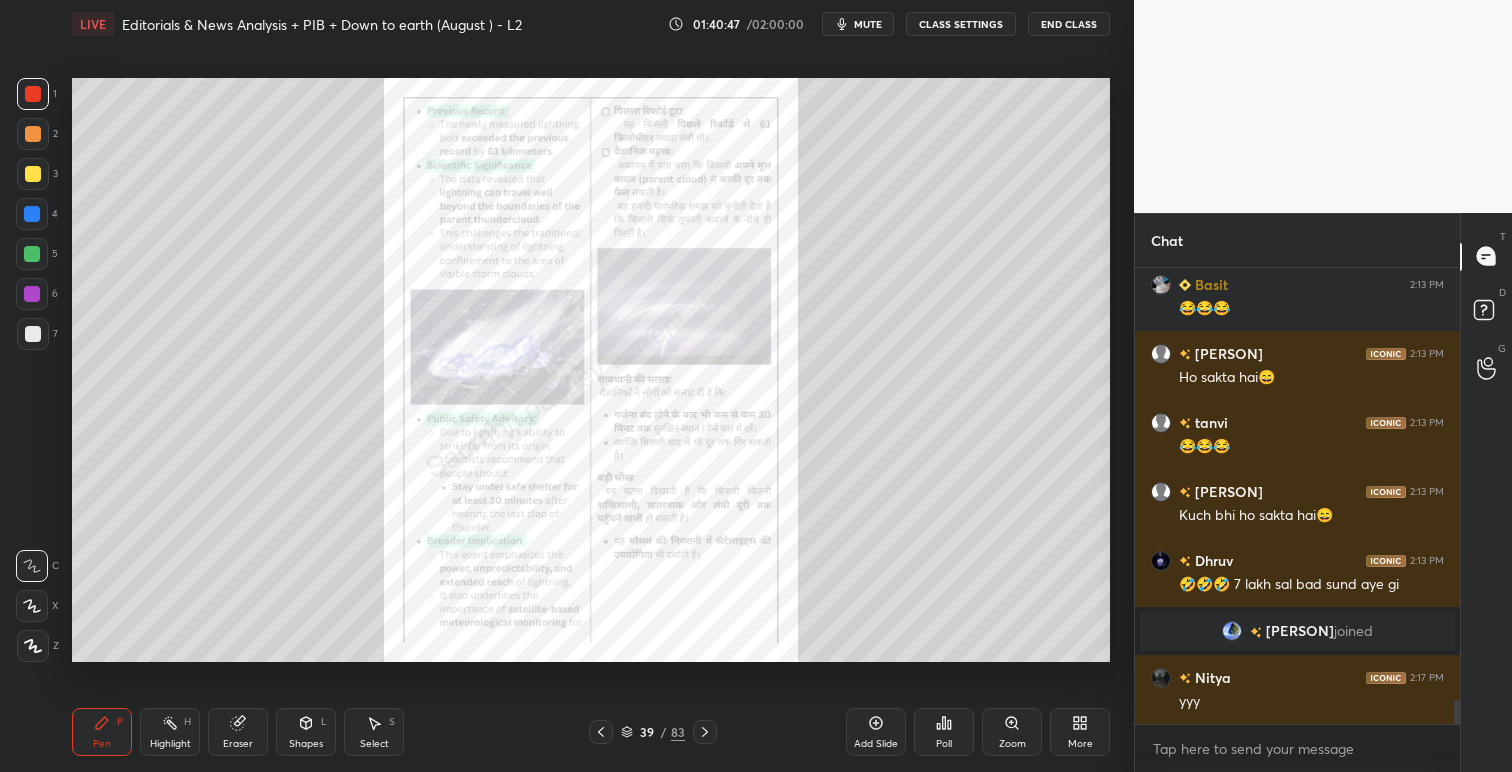 click 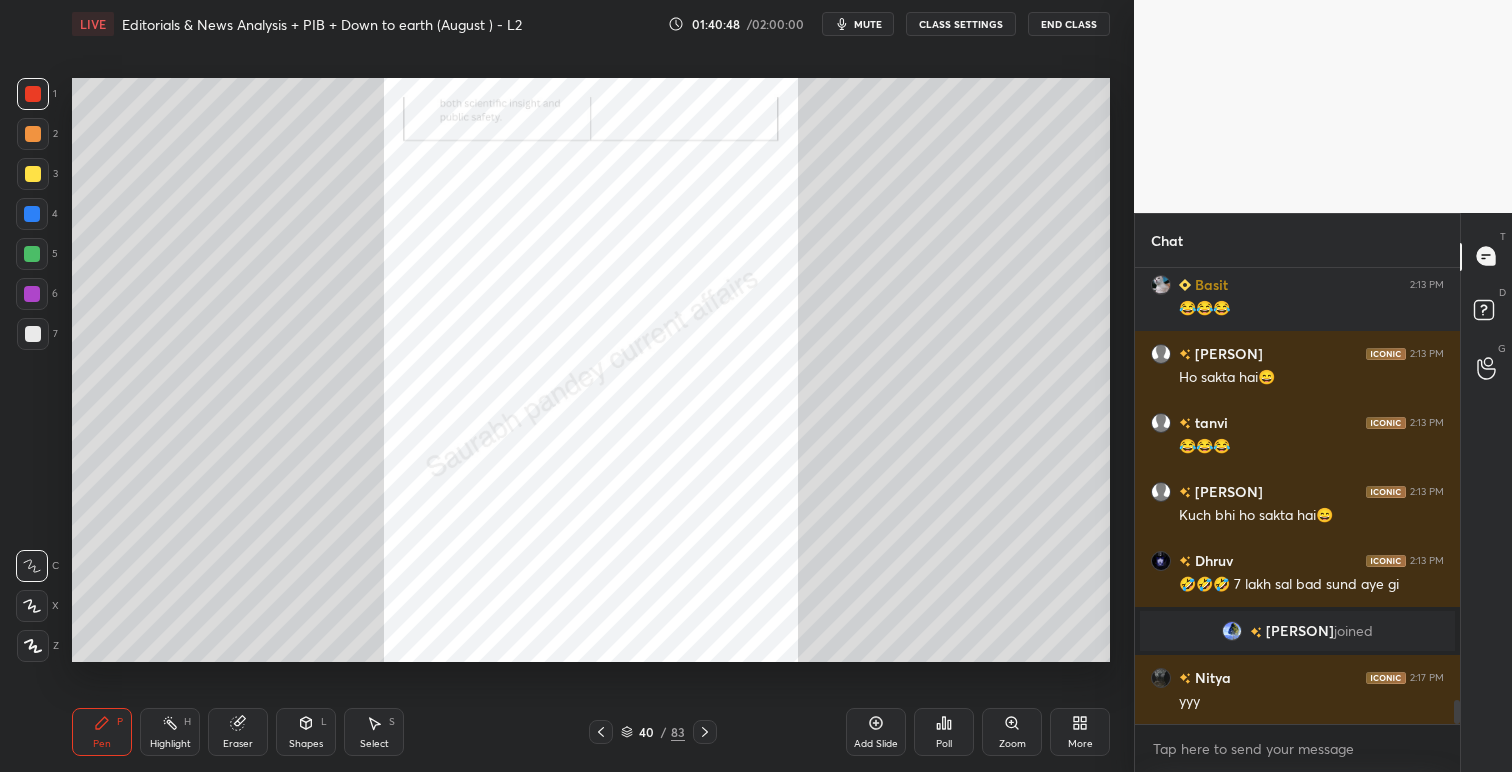 scroll, scrollTop: 8466, scrollLeft: 0, axis: vertical 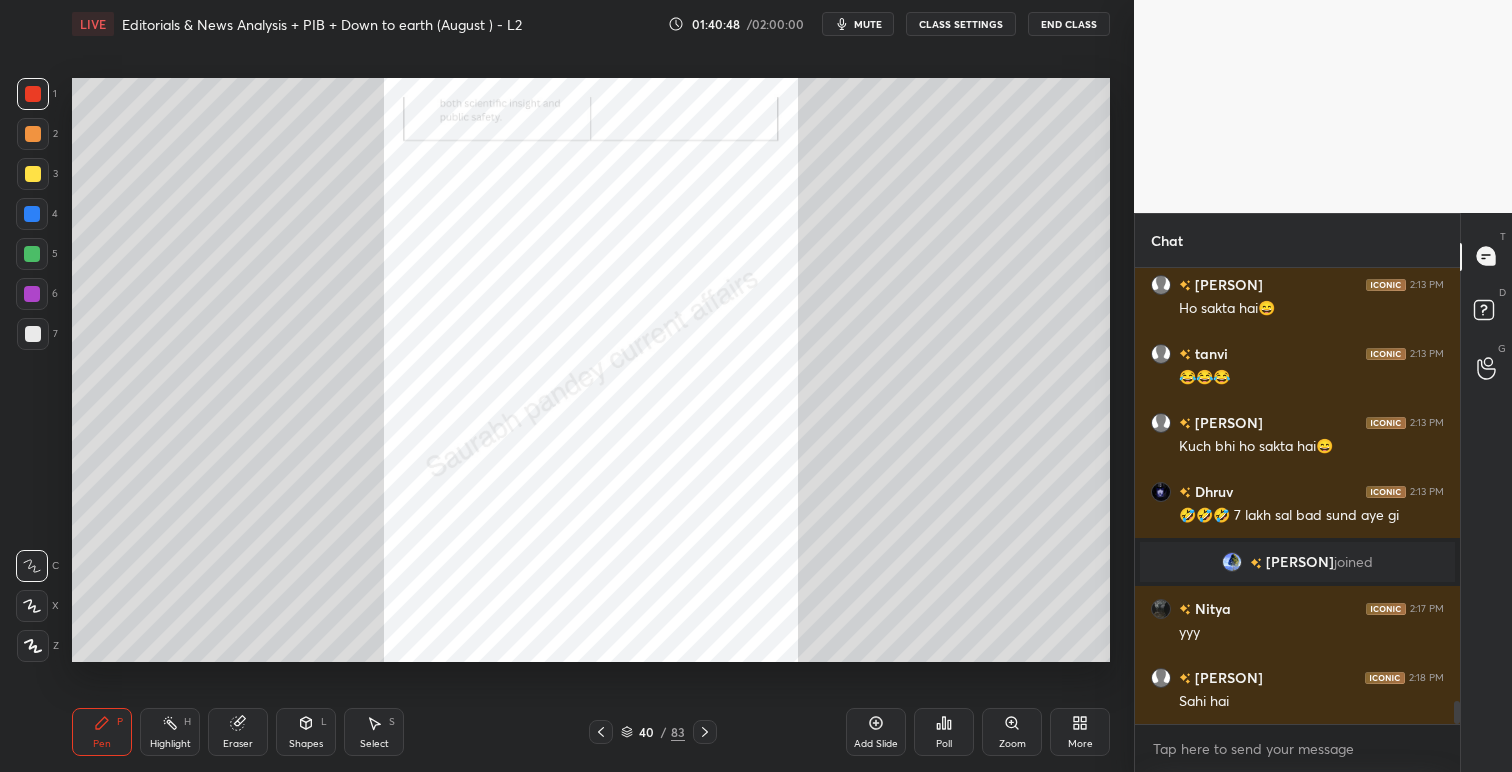click at bounding box center (705, 732) 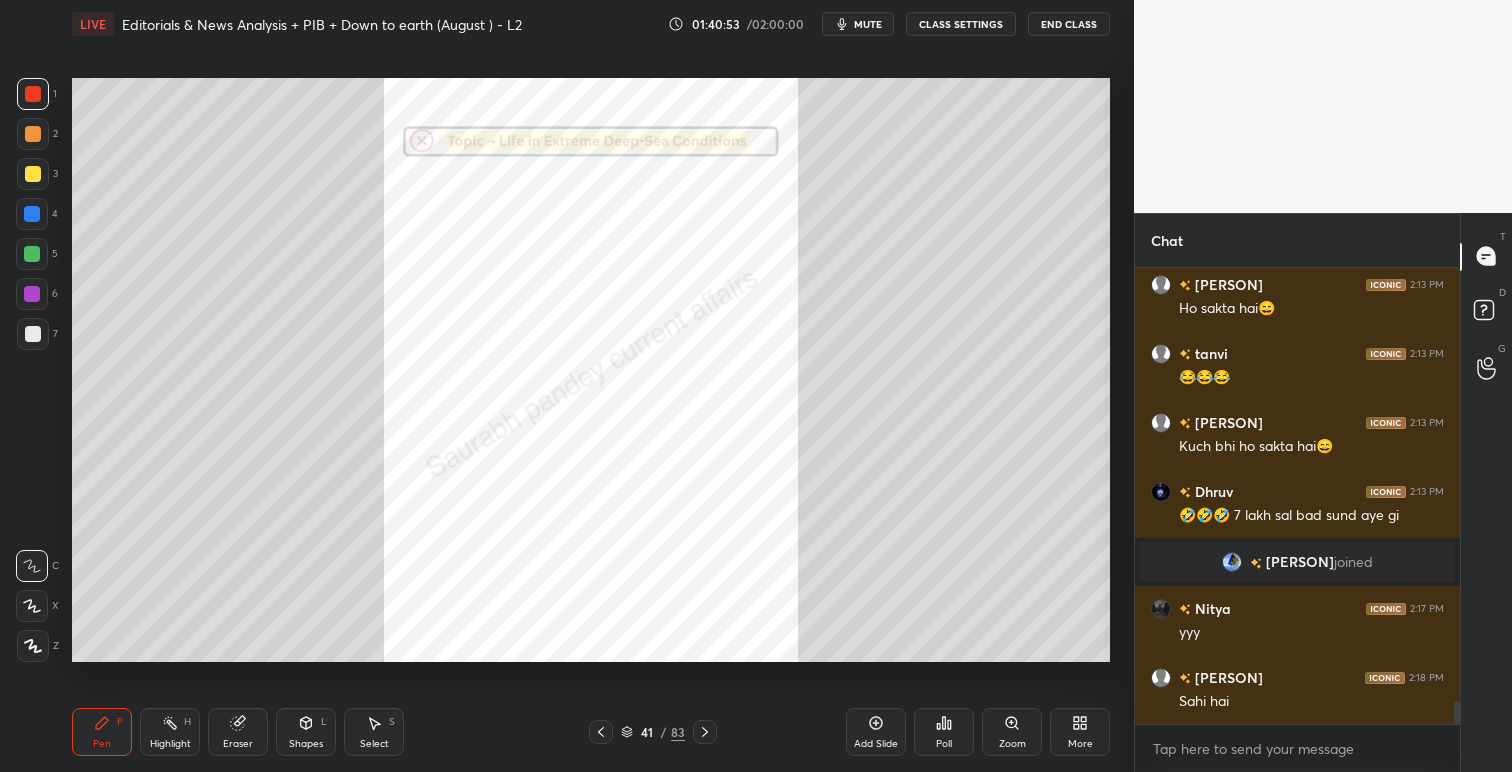 click at bounding box center (705, 732) 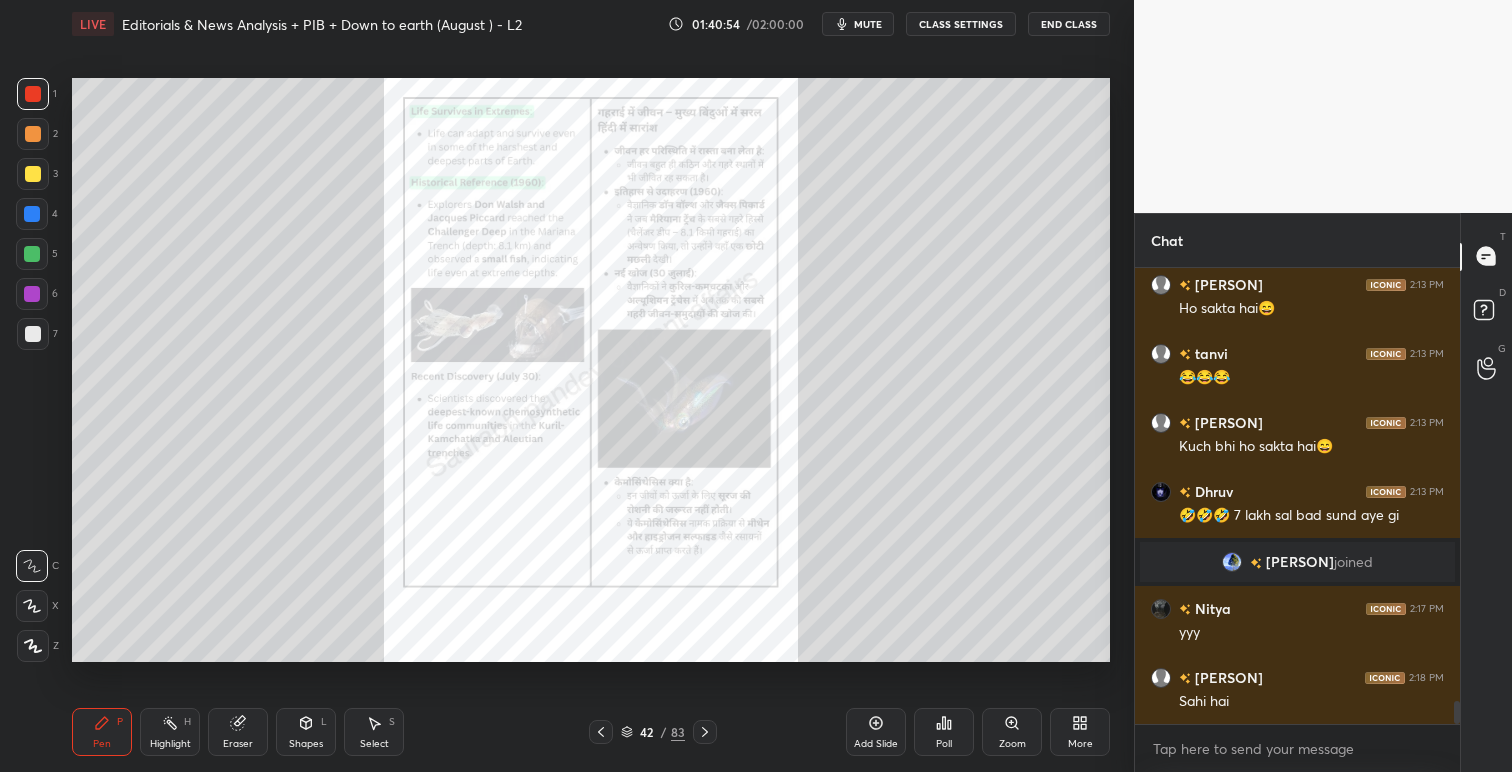 click at bounding box center [705, 732] 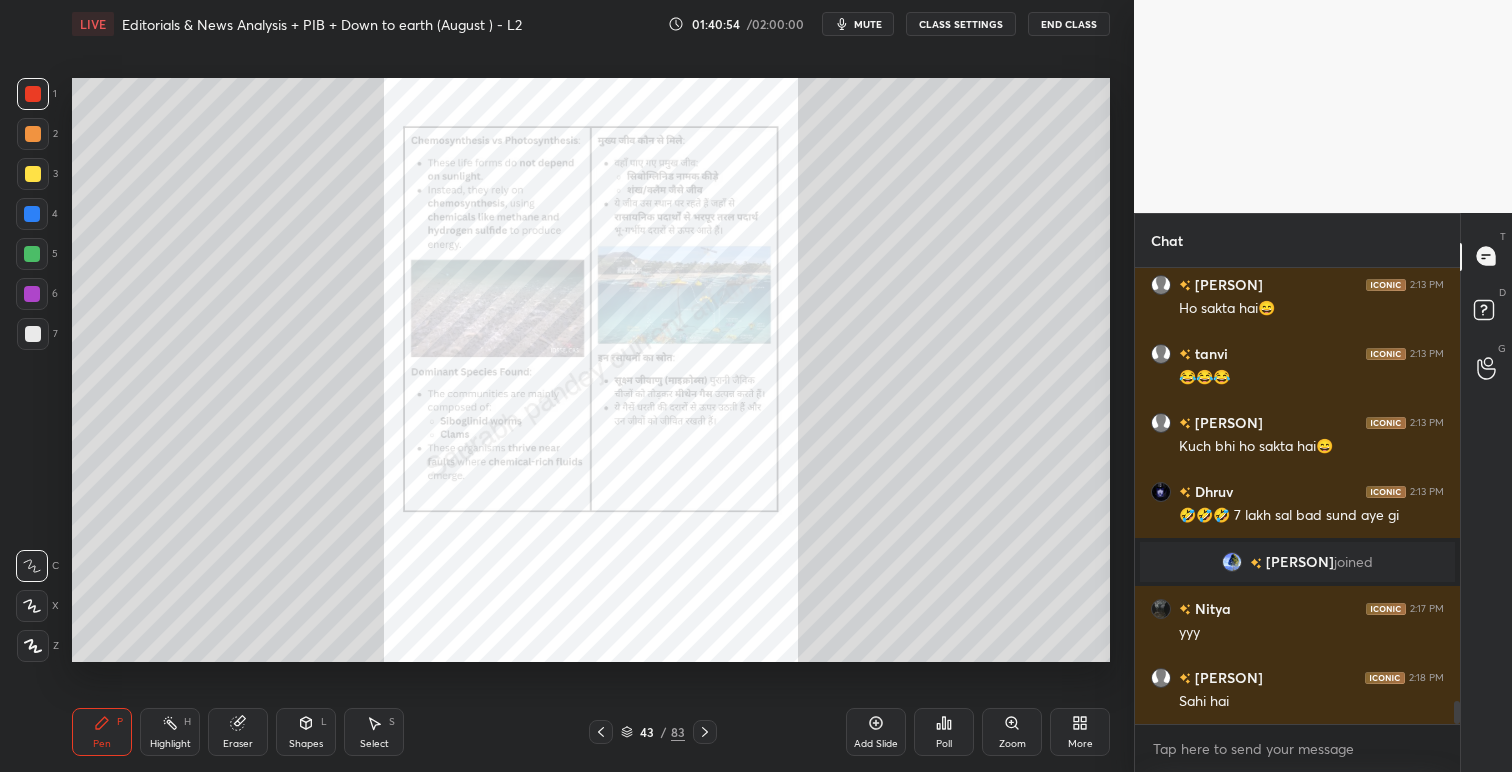 click at bounding box center [705, 732] 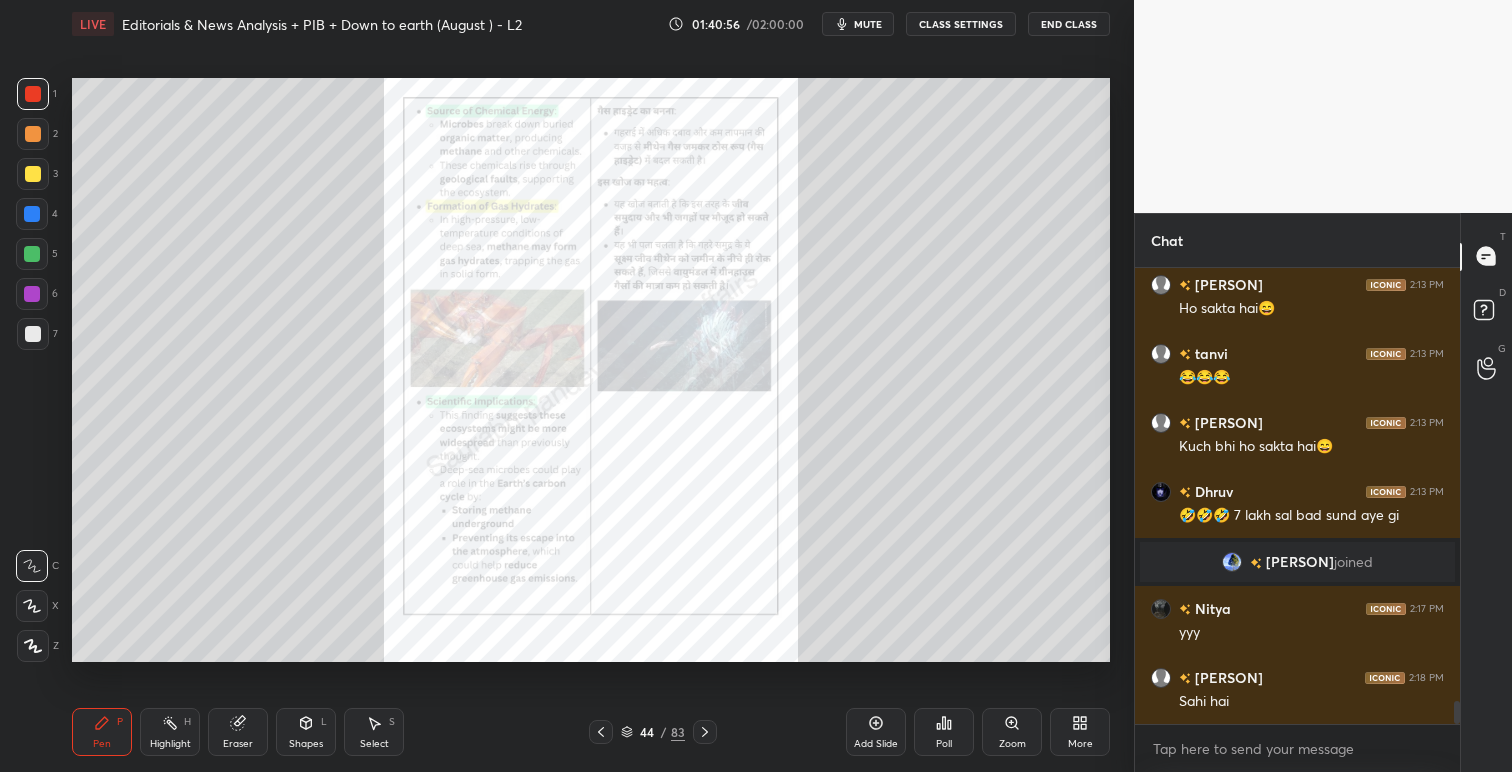 click at bounding box center [705, 732] 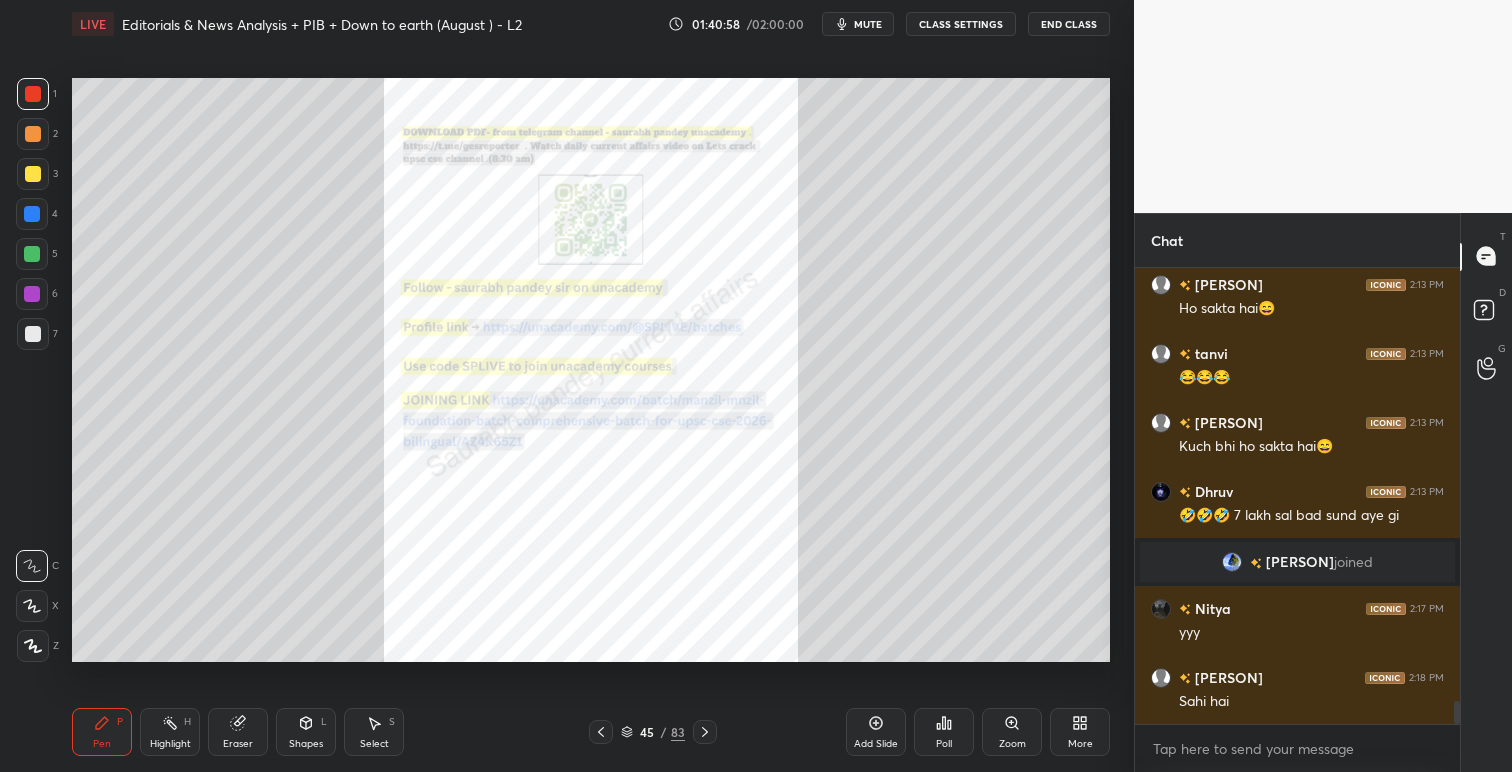 click 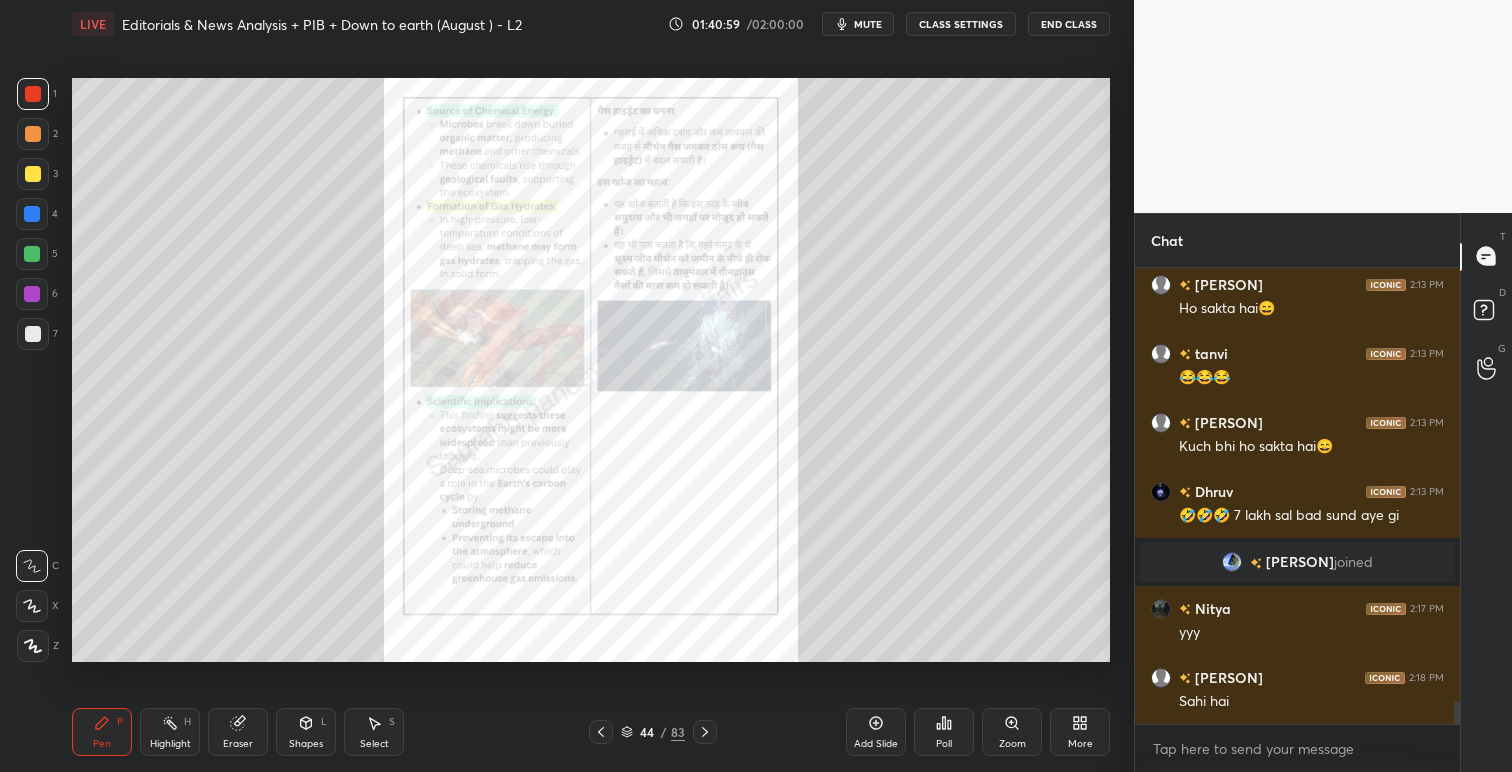 click on "mute" at bounding box center (868, 24) 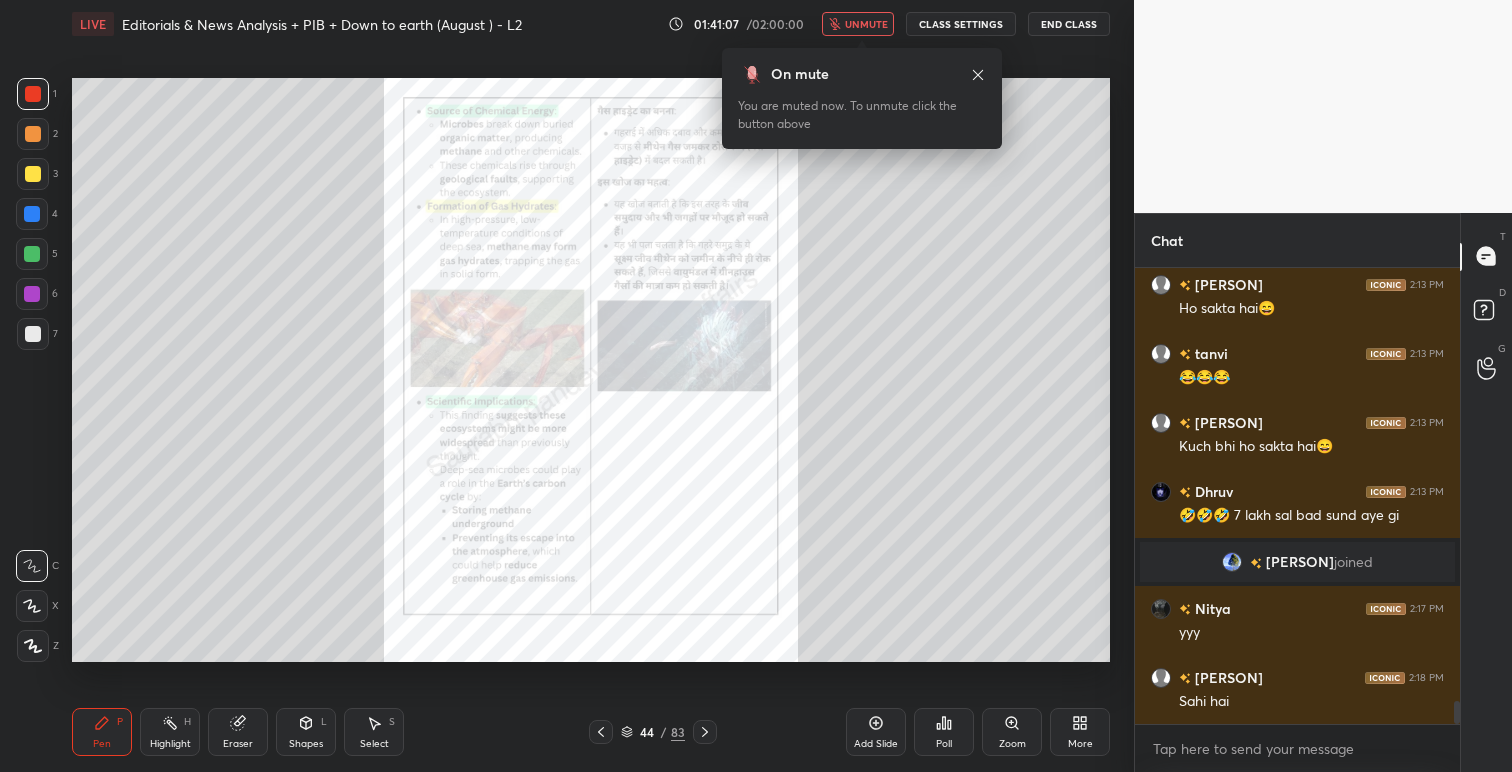click 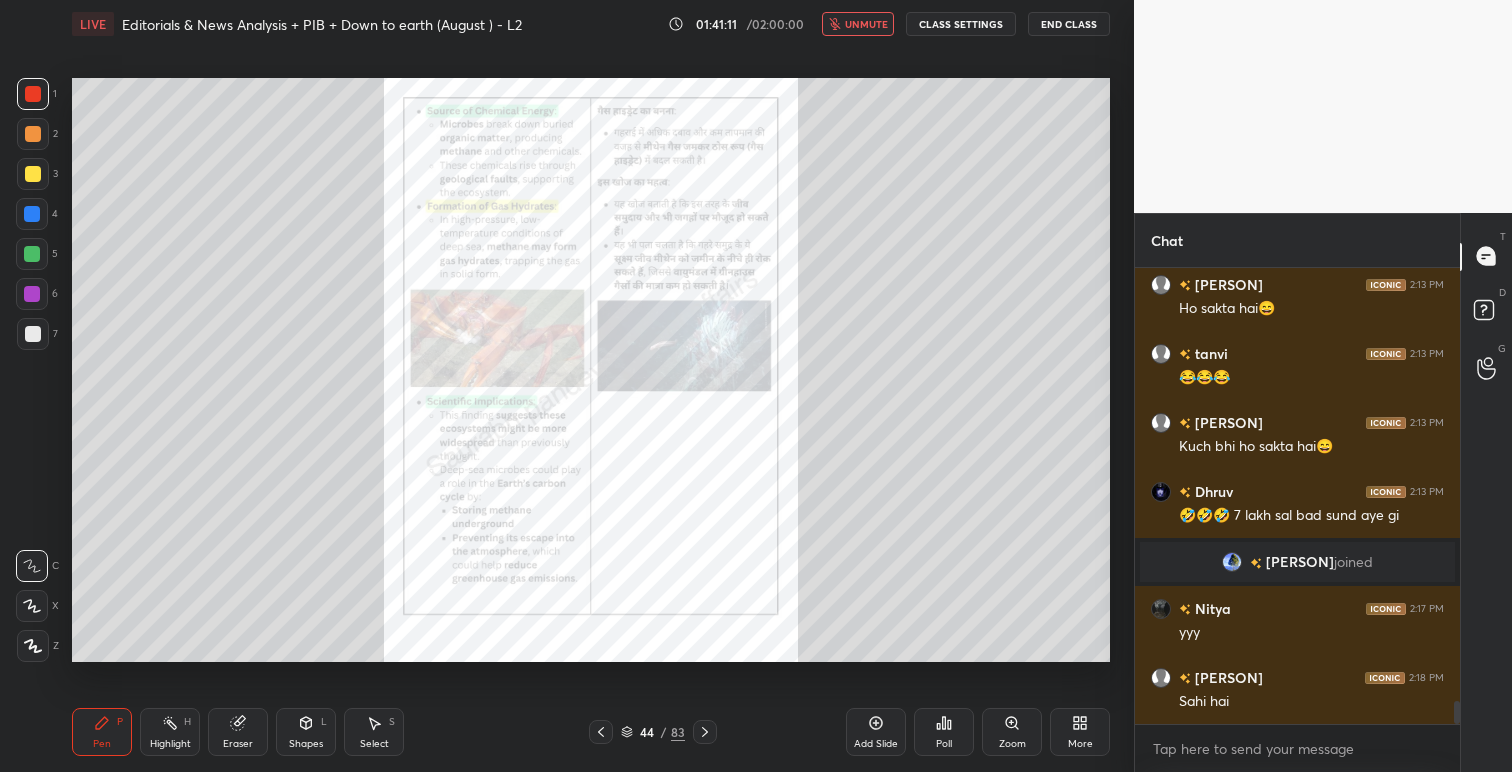 click on "unmute" at bounding box center (866, 24) 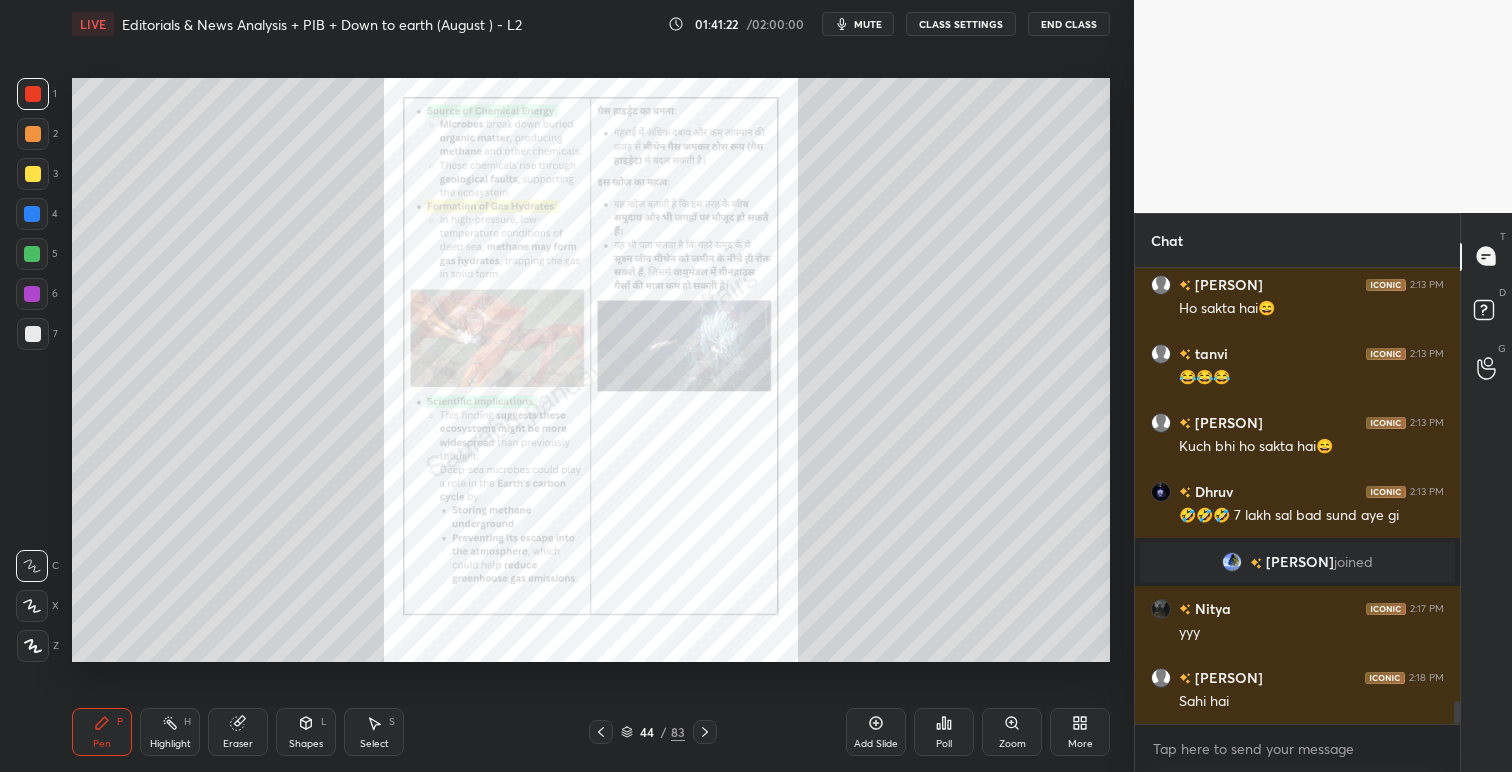 scroll, scrollTop: 8535, scrollLeft: 0, axis: vertical 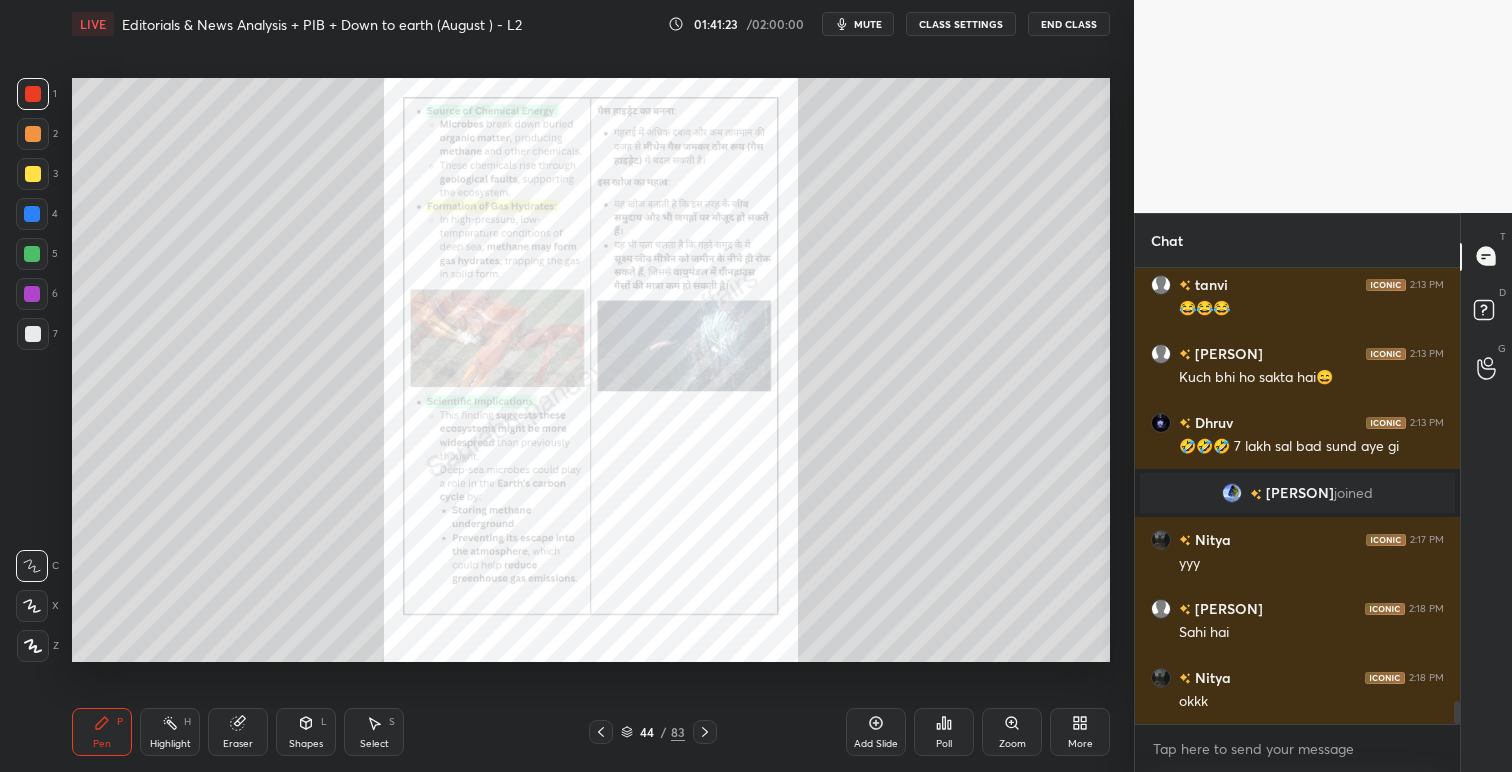 click on "End Class" at bounding box center [1069, 24] 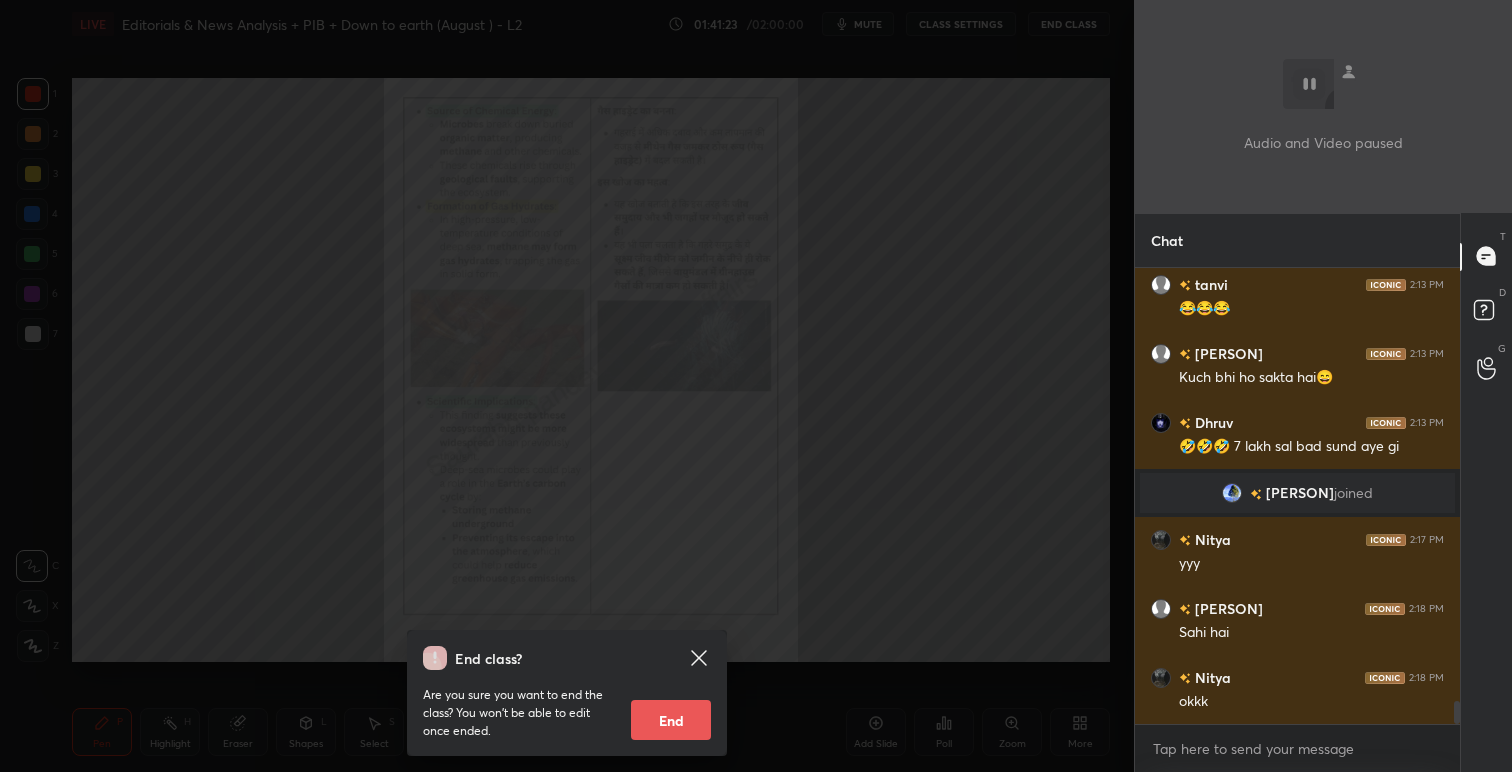 scroll, scrollTop: 8604, scrollLeft: 0, axis: vertical 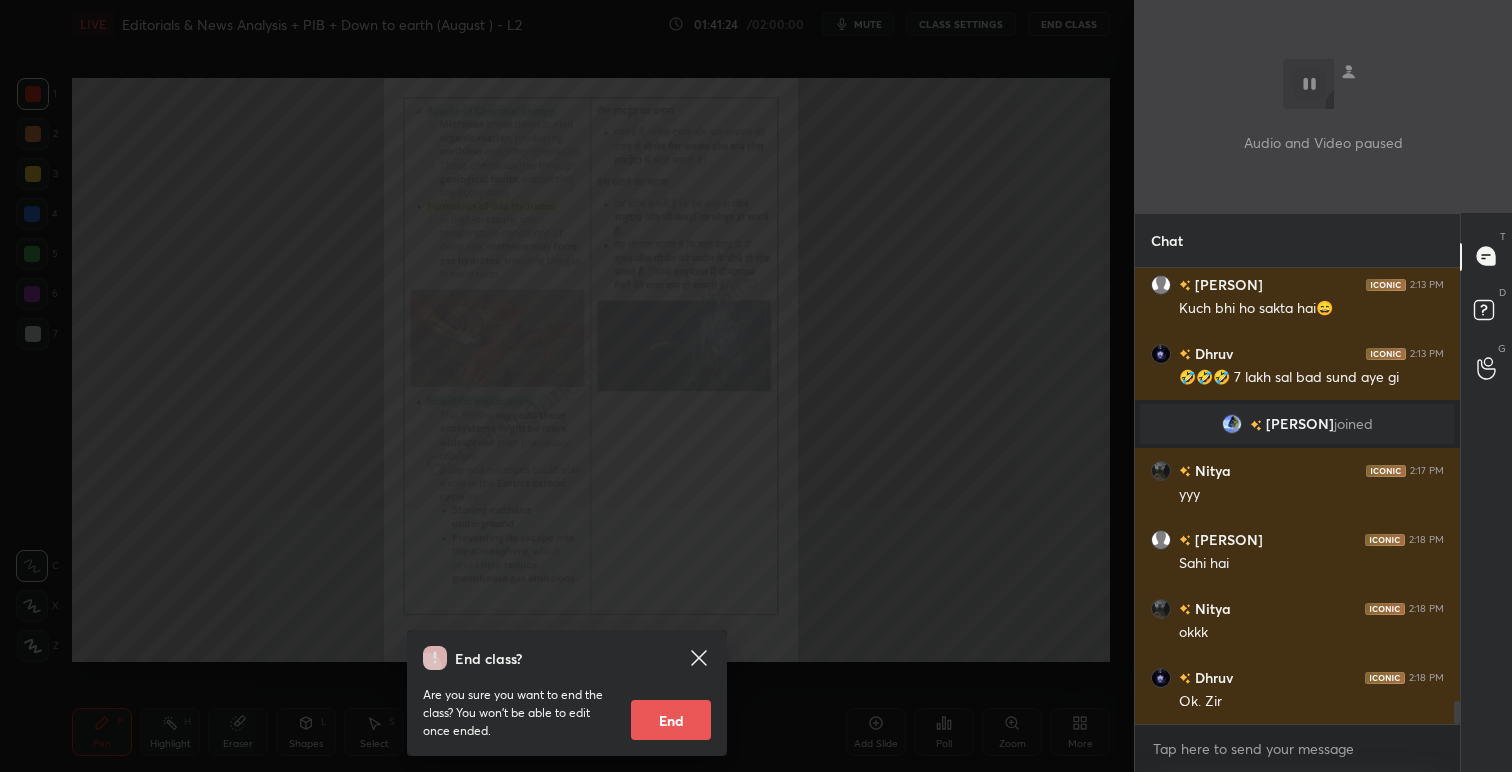 click on "End" at bounding box center [671, 720] 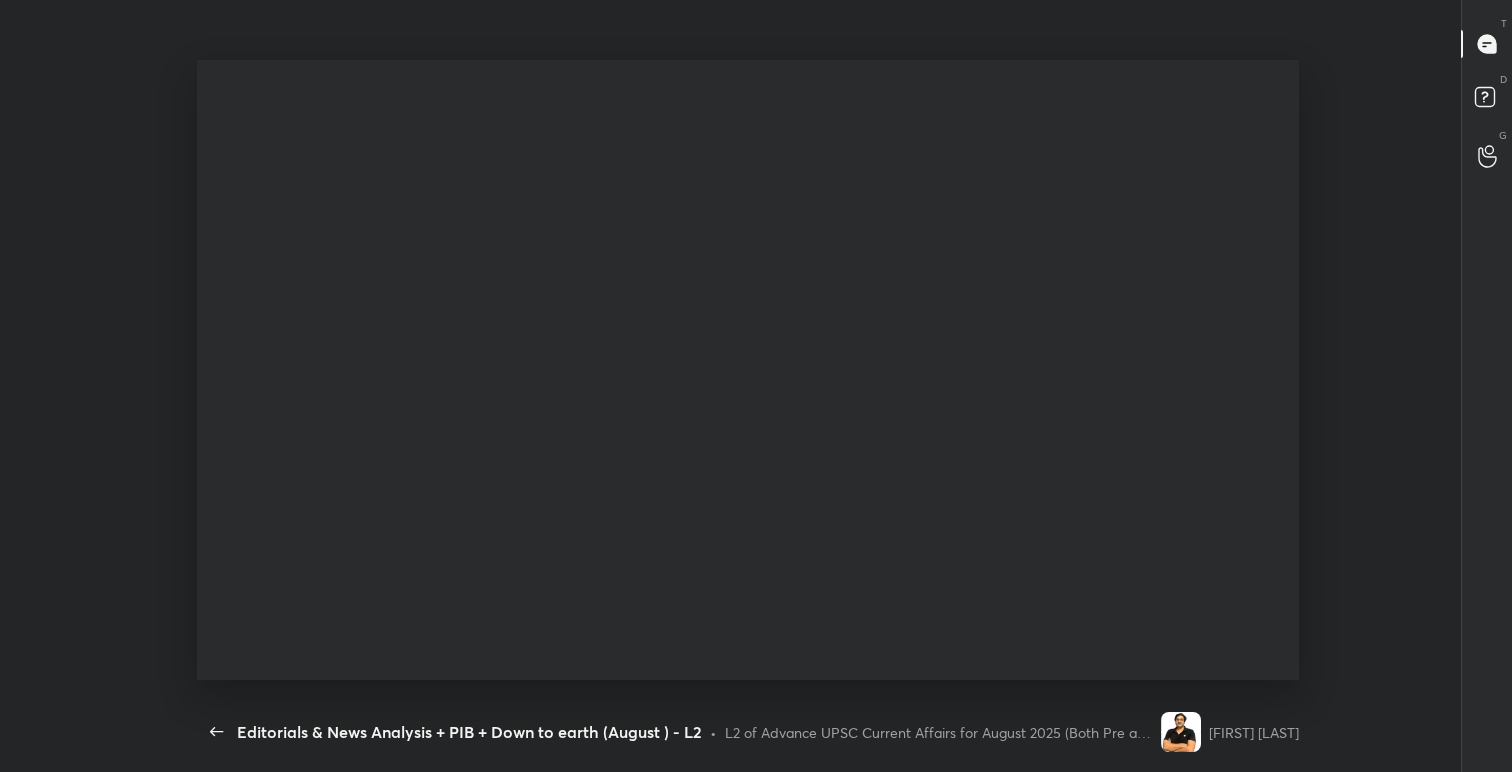 scroll, scrollTop: 99356, scrollLeft: 98766, axis: both 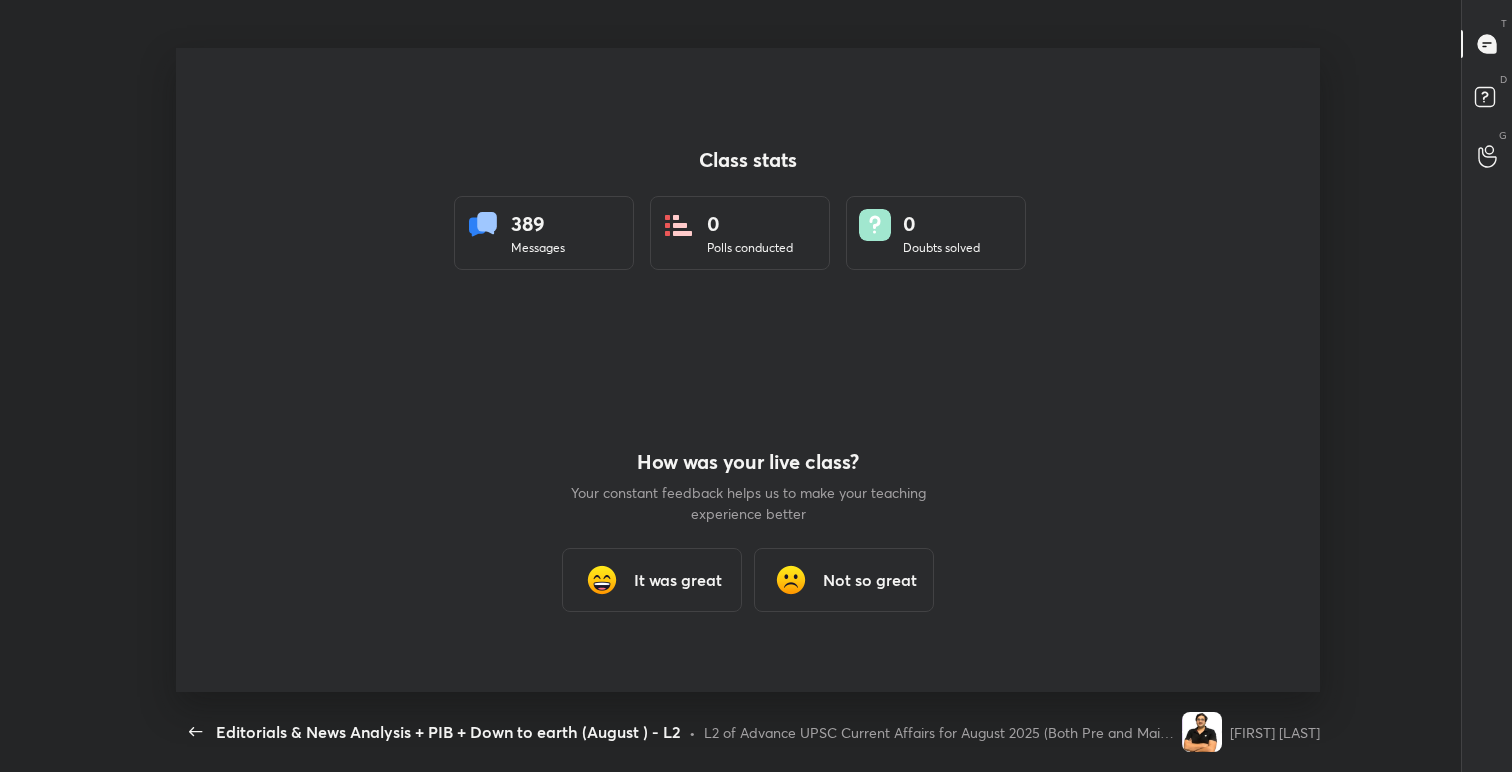 click on "It was great" at bounding box center (678, 580) 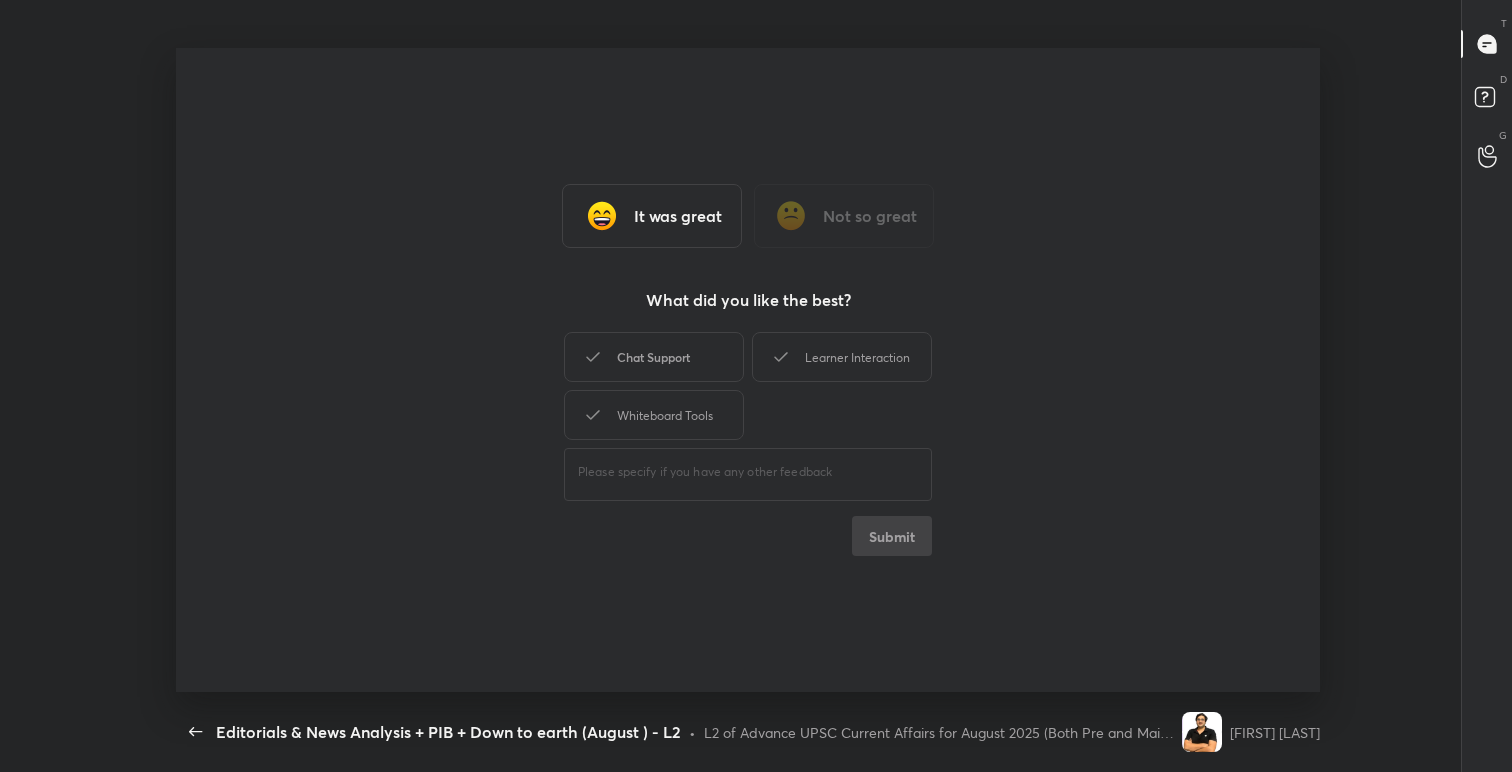 click on "Chat Support" at bounding box center [654, 357] 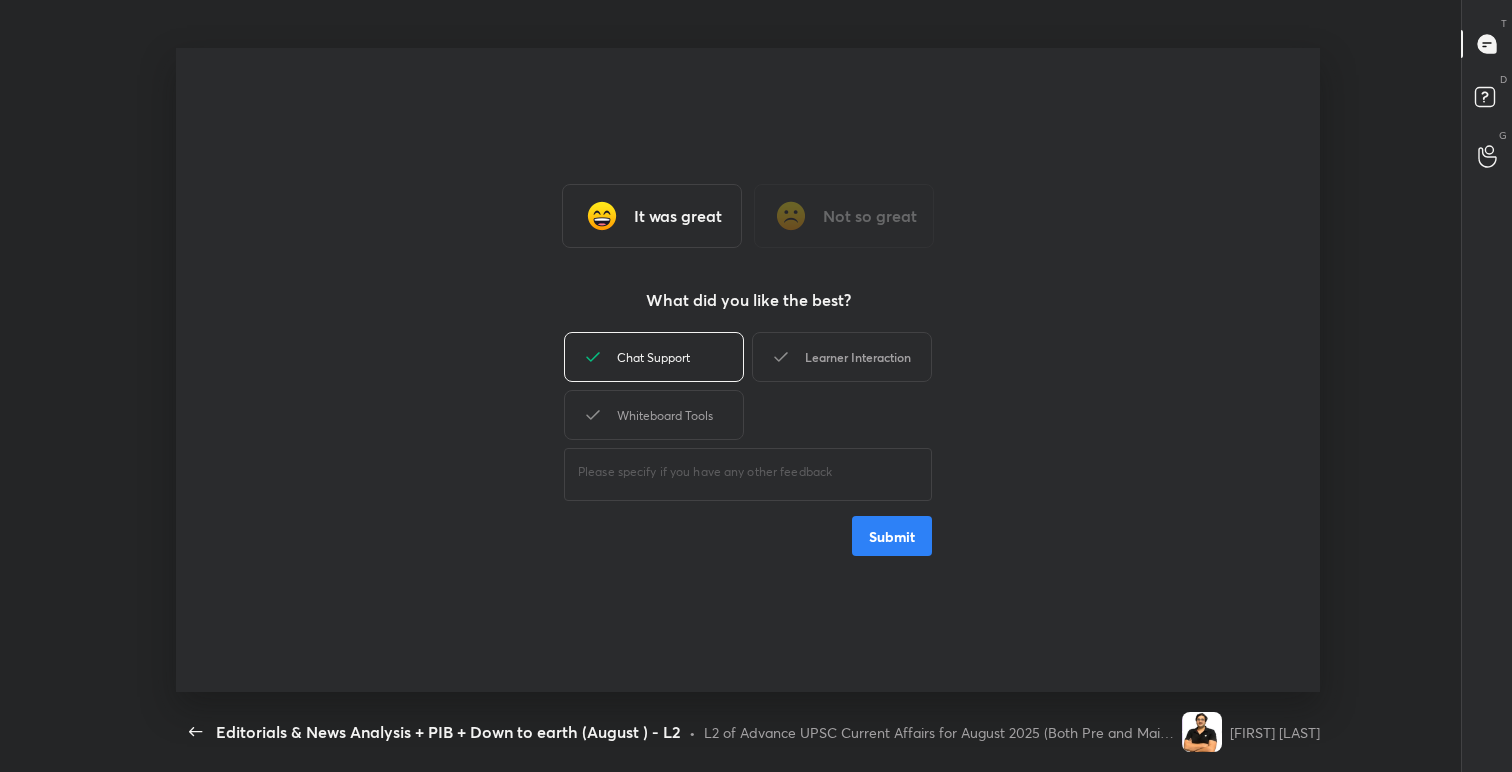 click on "Learner Interaction" at bounding box center (842, 357) 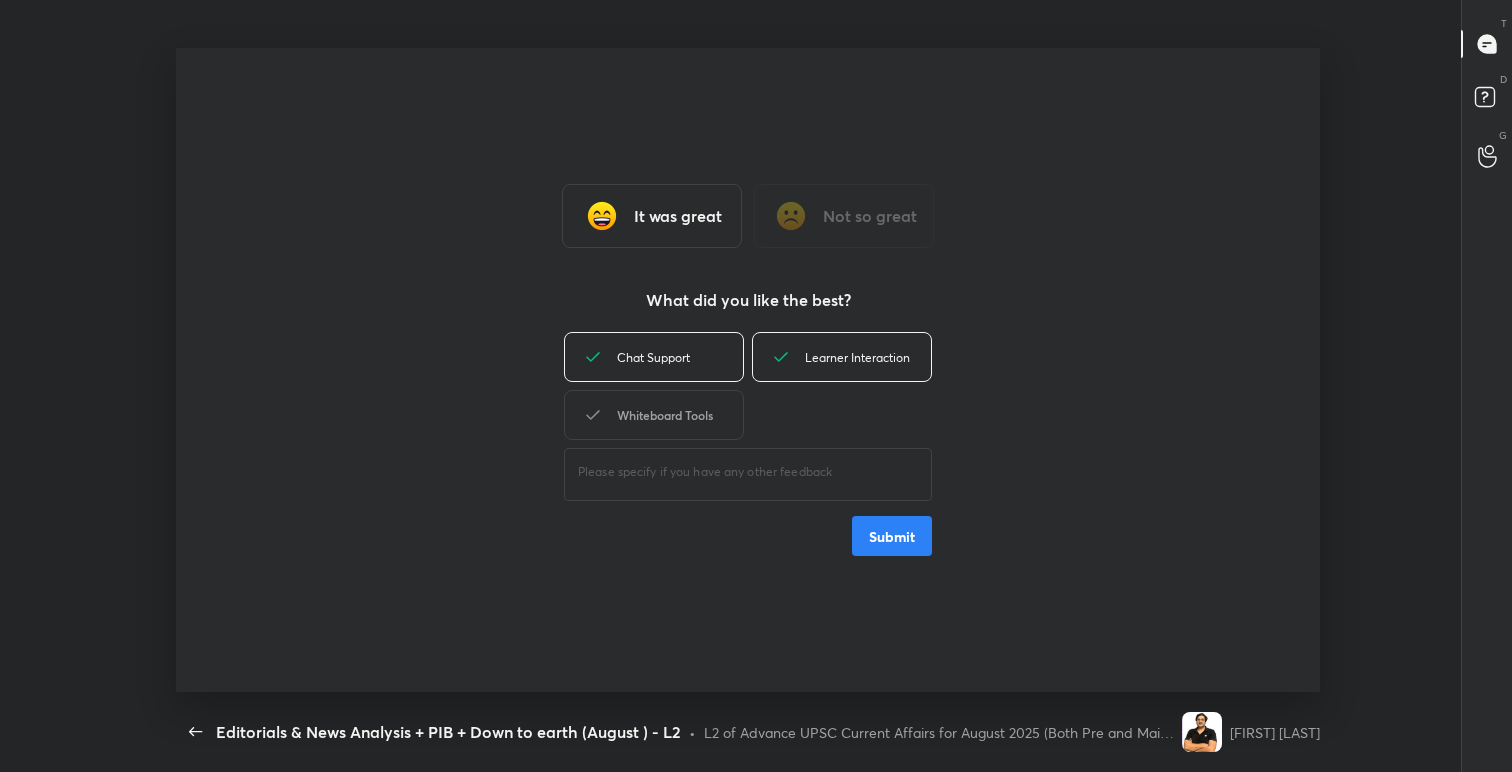 click on "Whiteboard Tools" at bounding box center [654, 415] 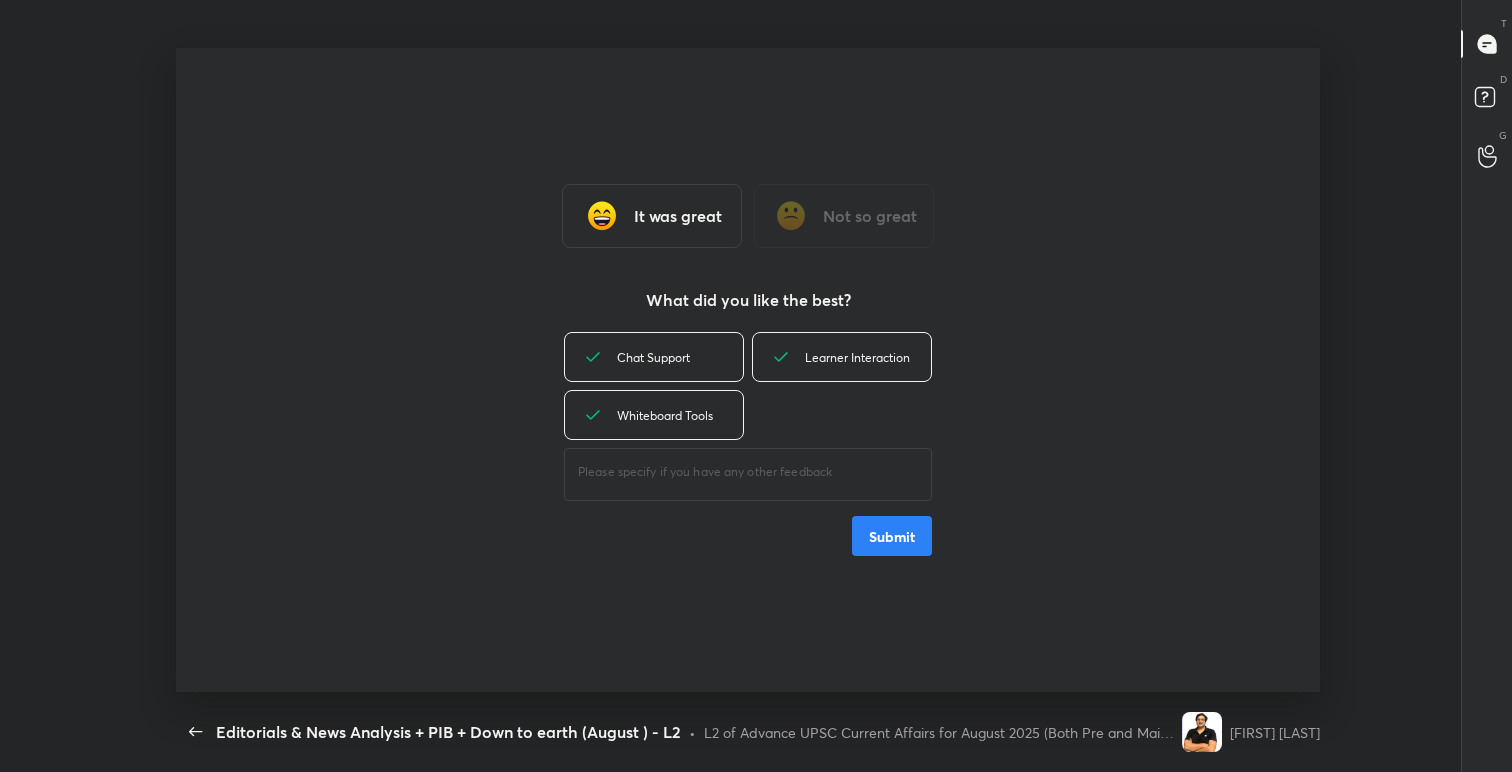 click on "Submit" at bounding box center [892, 536] 